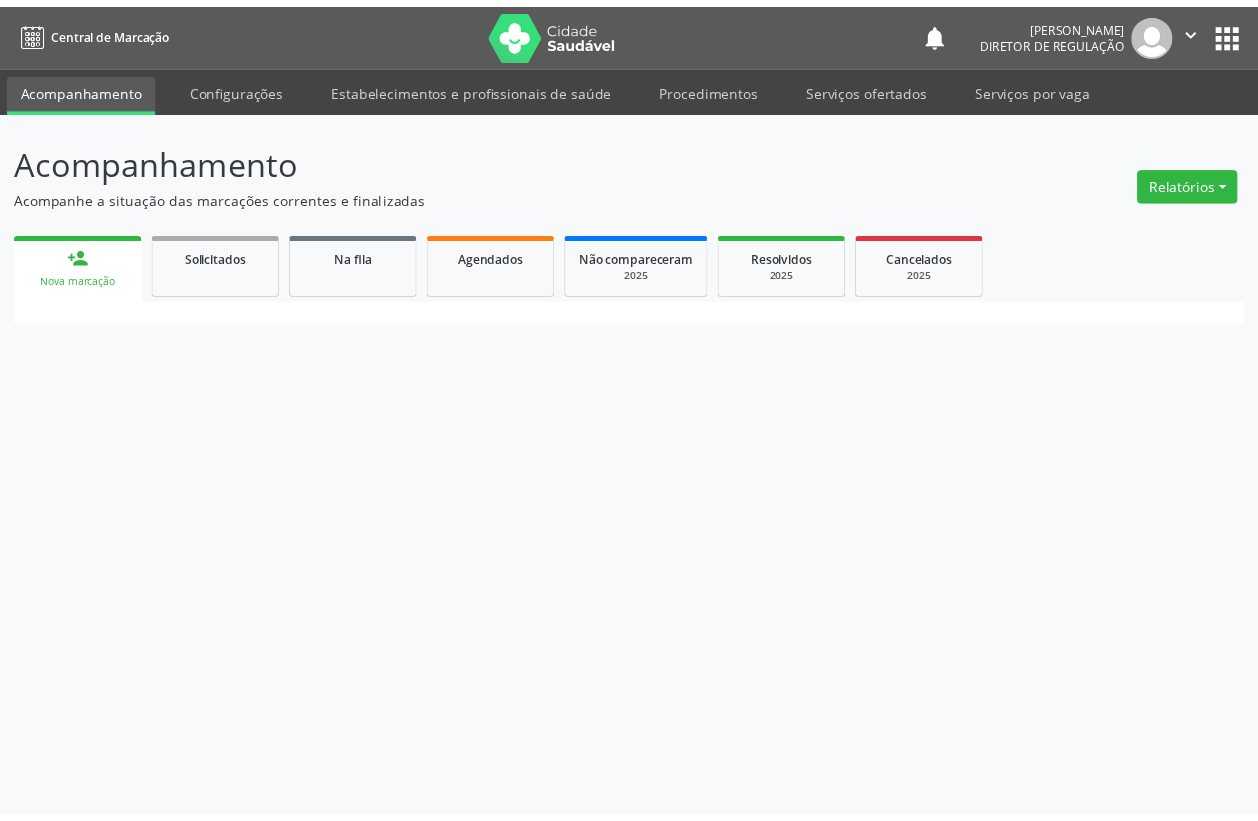 scroll, scrollTop: 0, scrollLeft: 0, axis: both 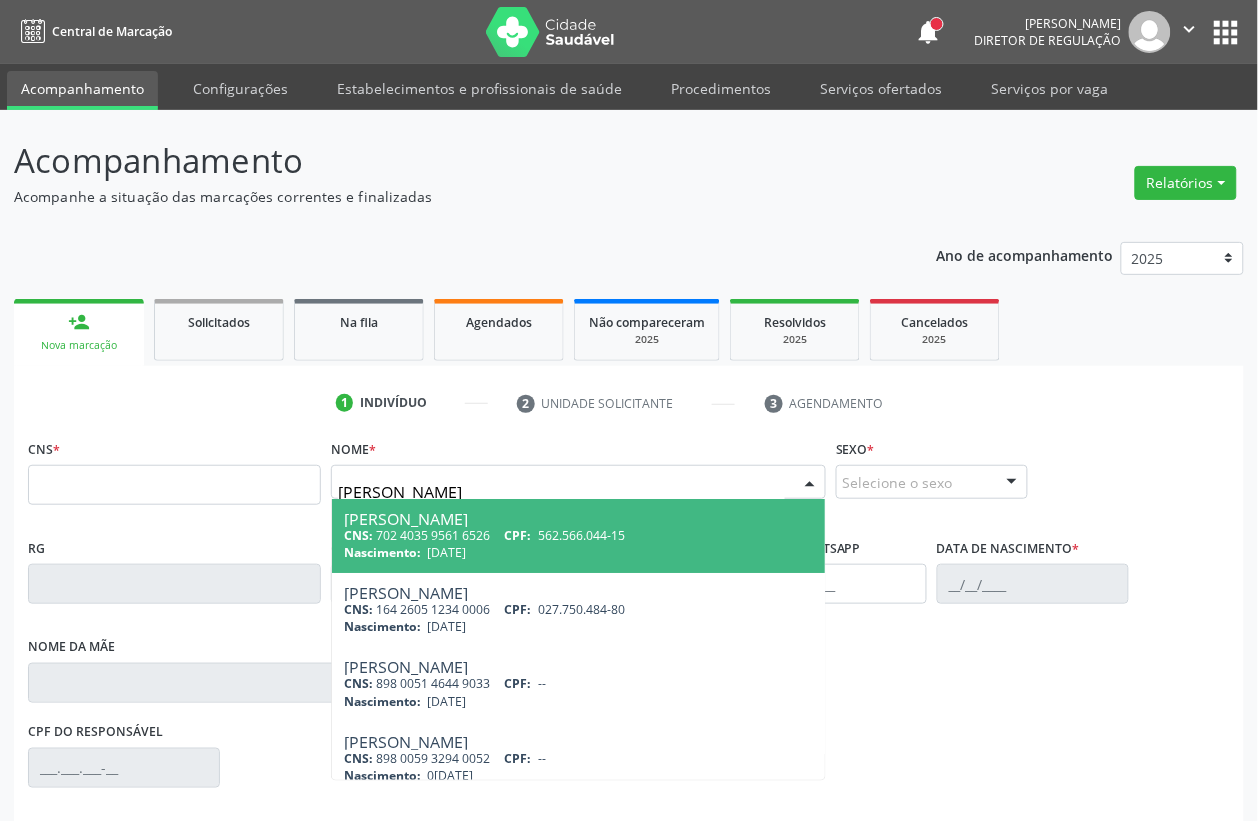 type on "luiz andre da silva" 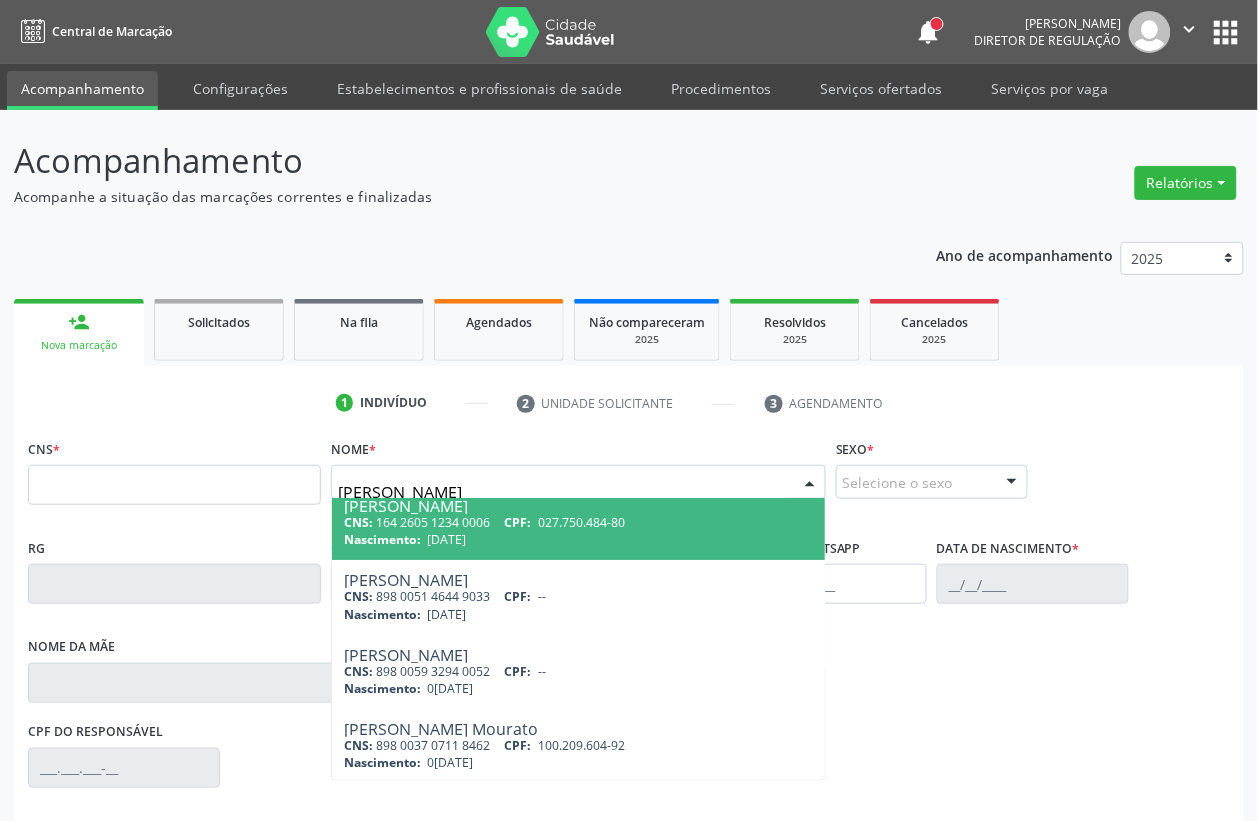 scroll, scrollTop: 110, scrollLeft: 0, axis: vertical 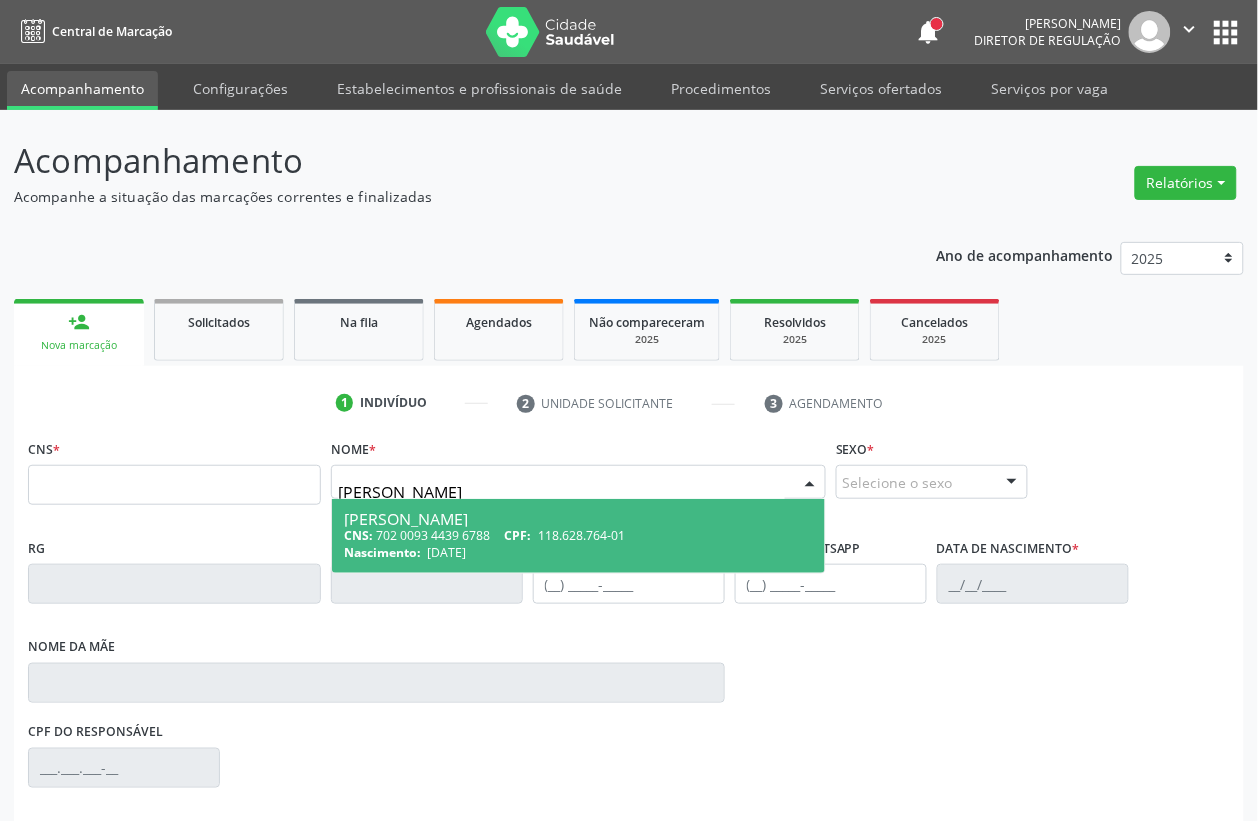 click on "CNS:
702 0093 4439 6788
CPF:
118.628.764-01" at bounding box center (578, 535) 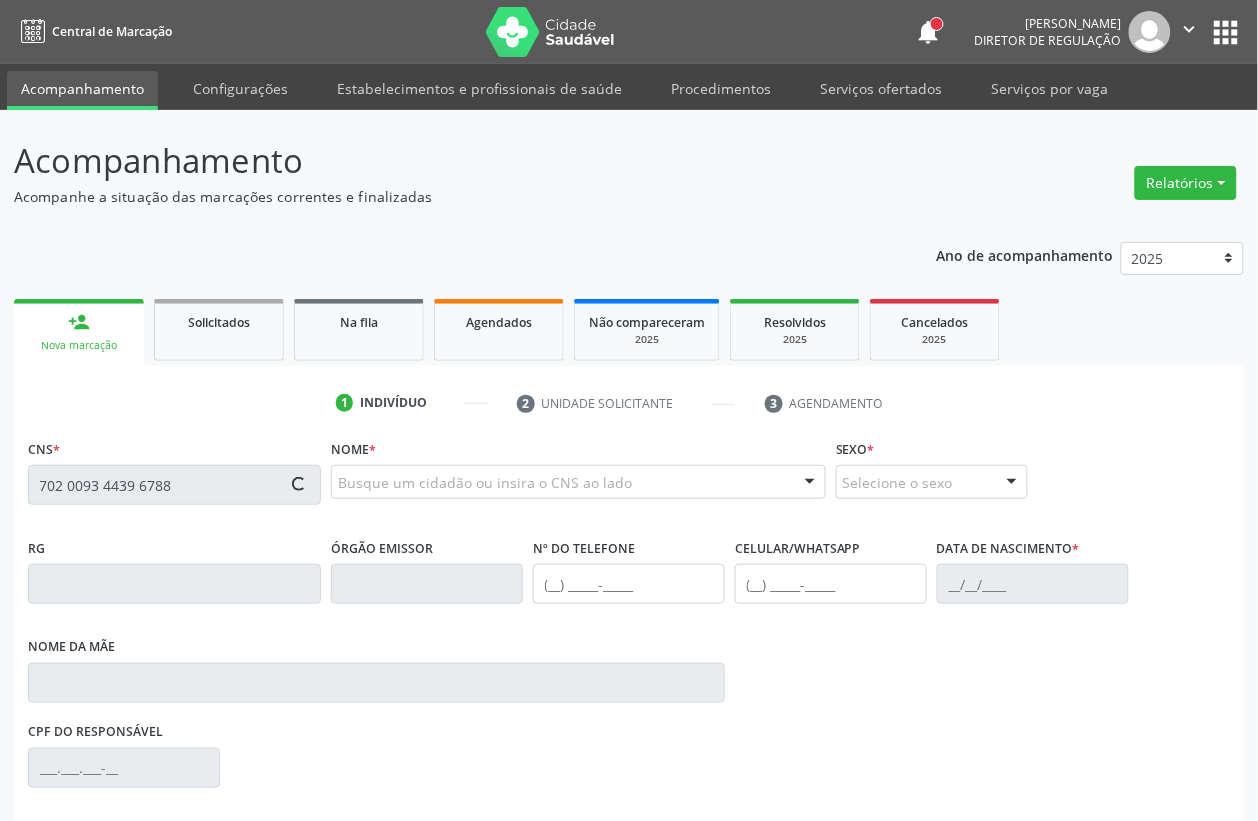 type 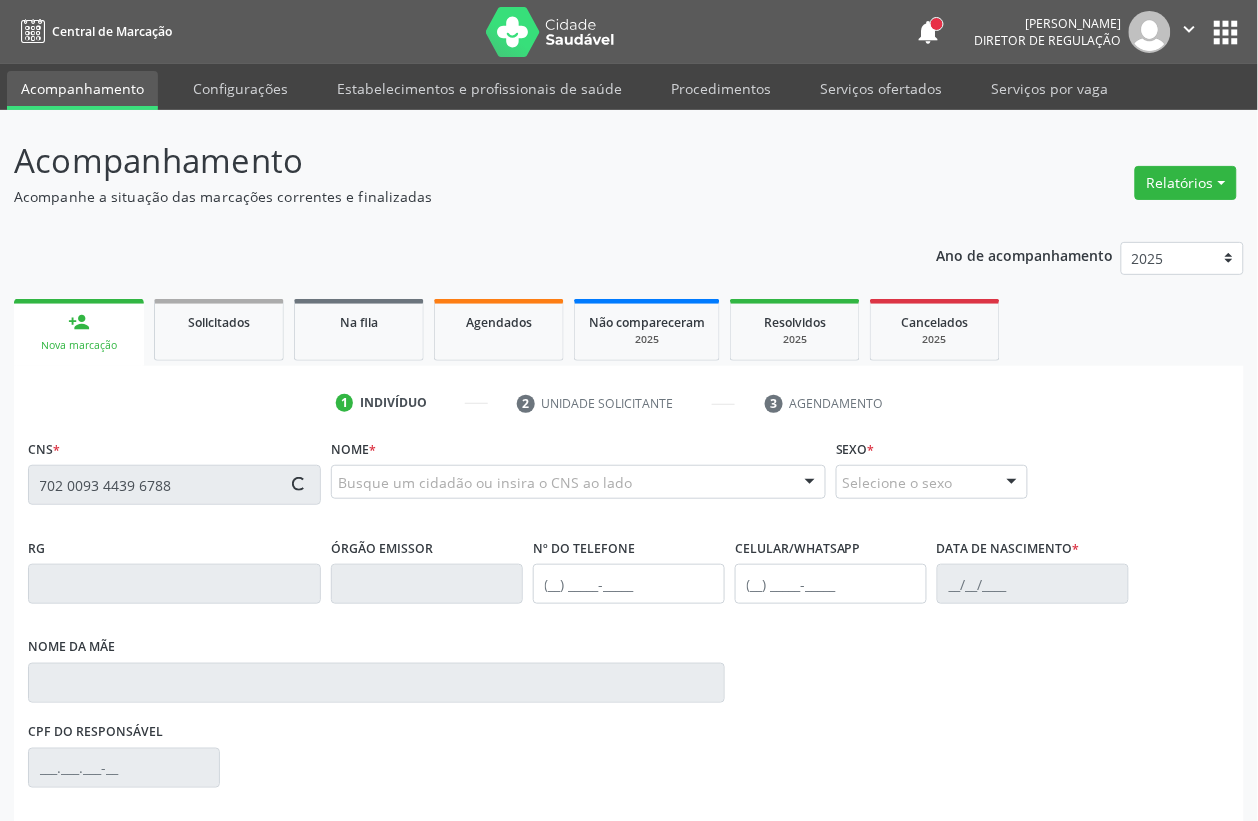 type 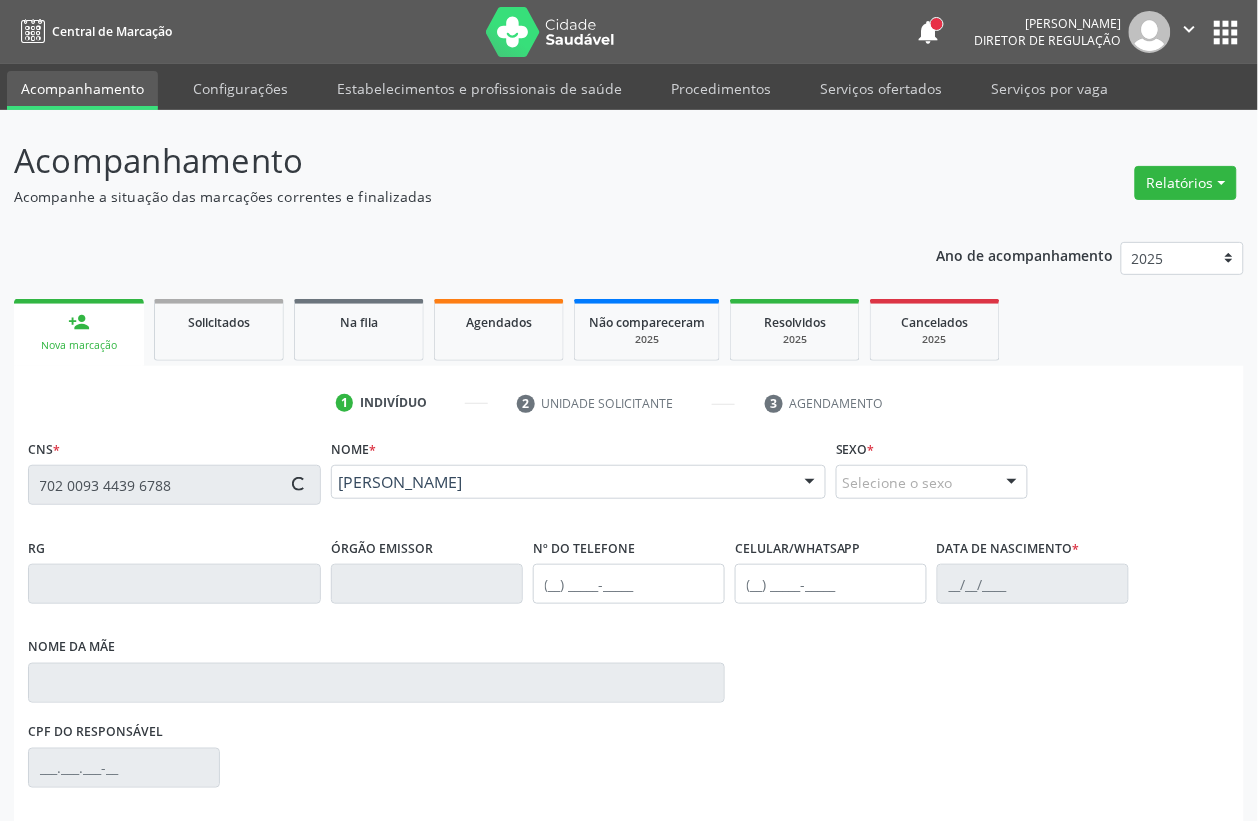 type on "(87) 99961-5348" 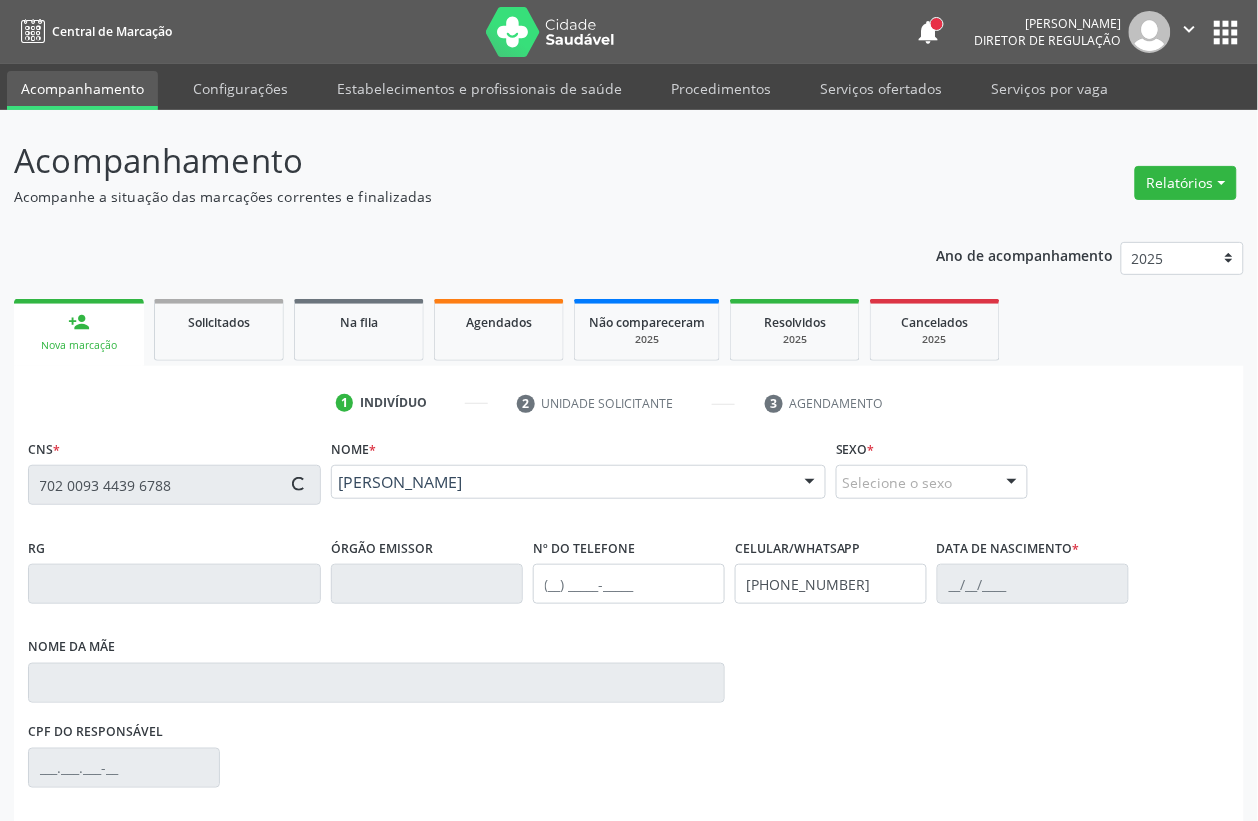 type on "13/05/2009" 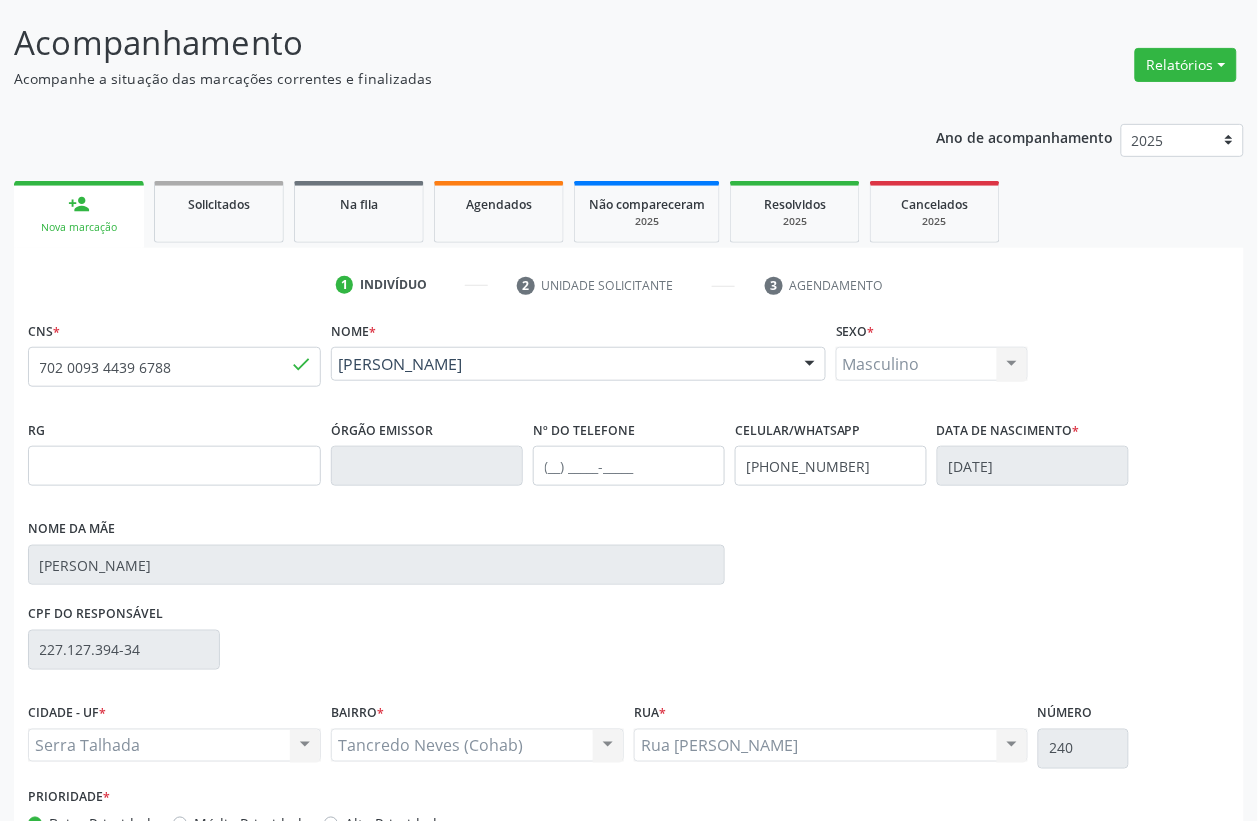 scroll, scrollTop: 248, scrollLeft: 0, axis: vertical 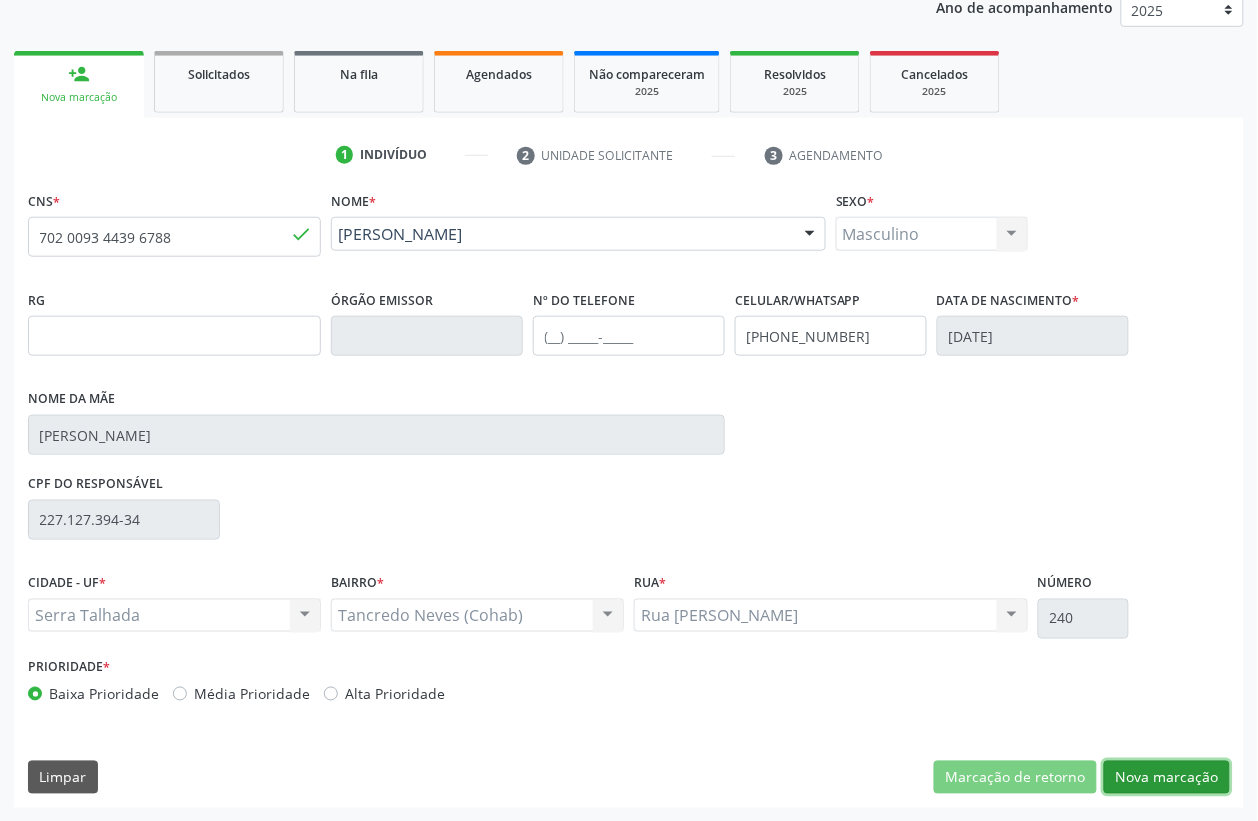 click on "Nova marcação" at bounding box center (1167, 778) 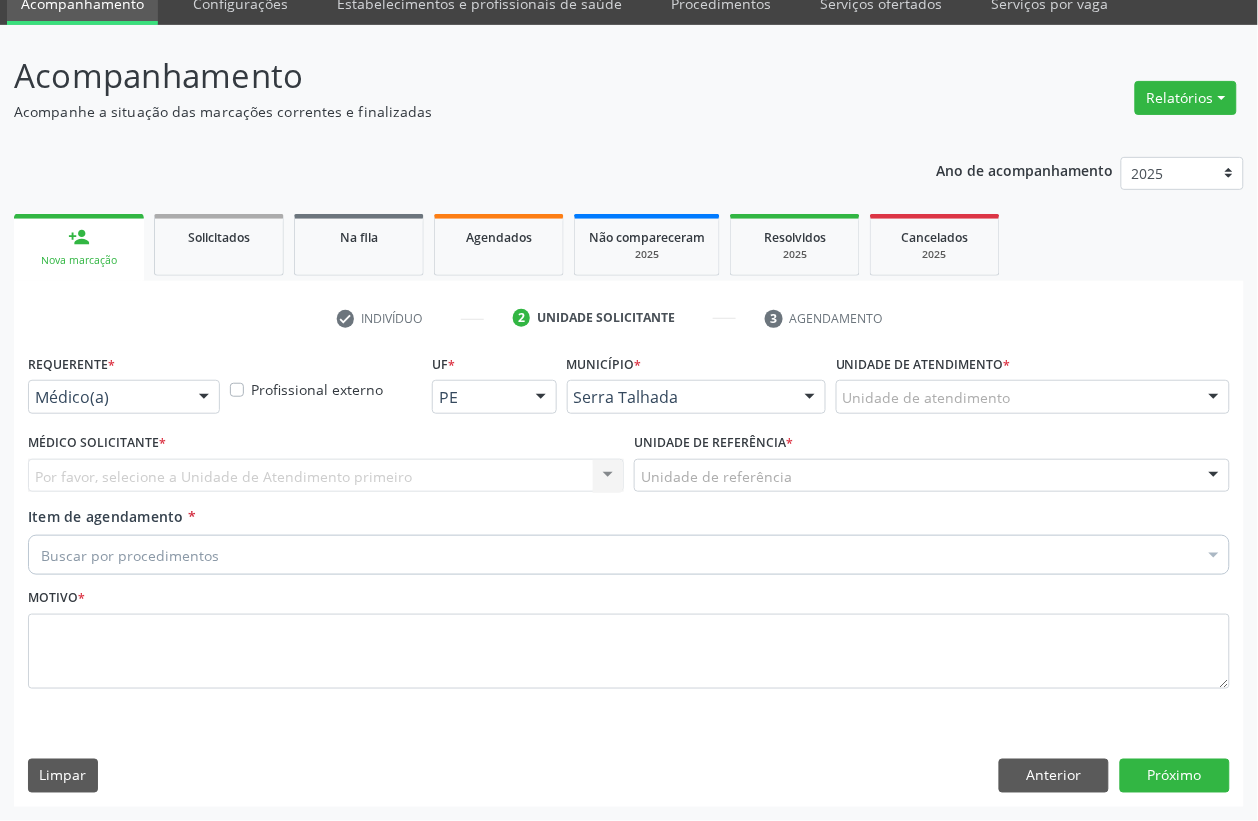 scroll, scrollTop: 85, scrollLeft: 0, axis: vertical 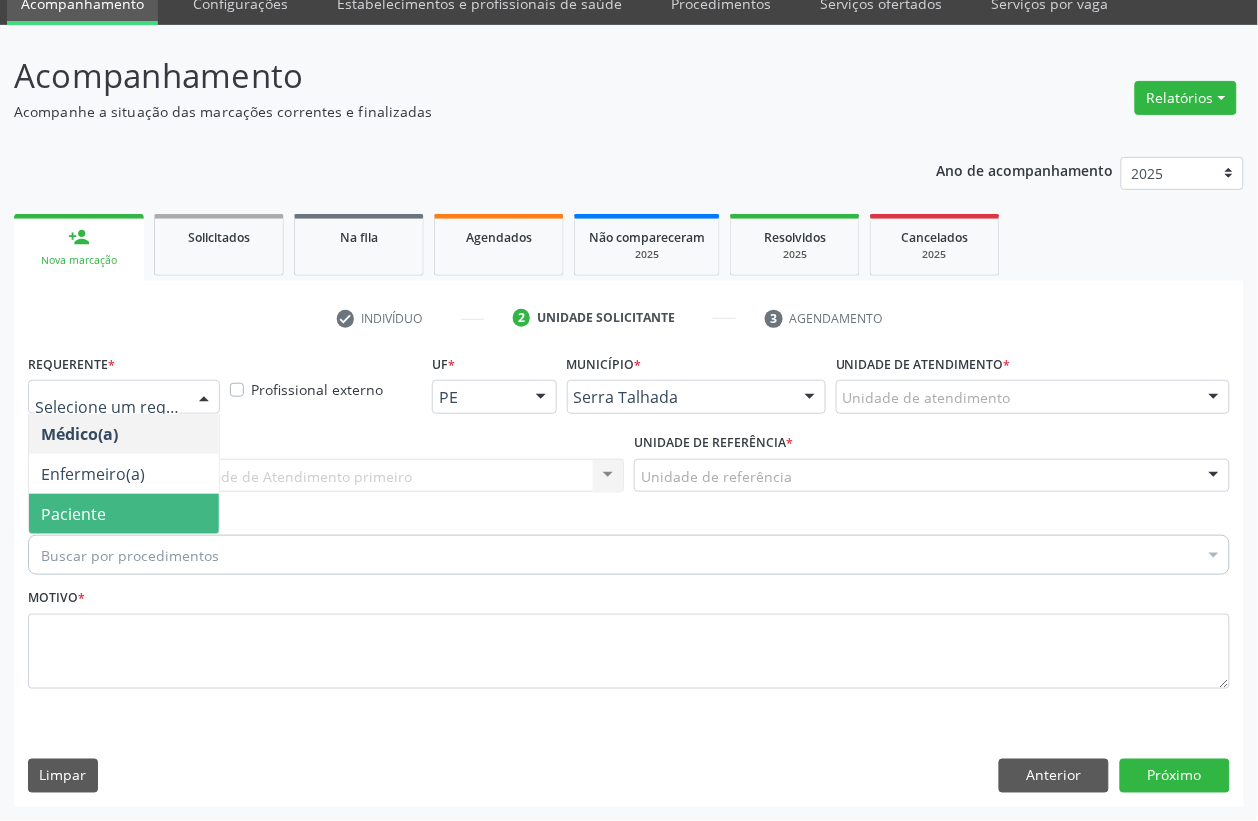 click on "Paciente" at bounding box center [124, 514] 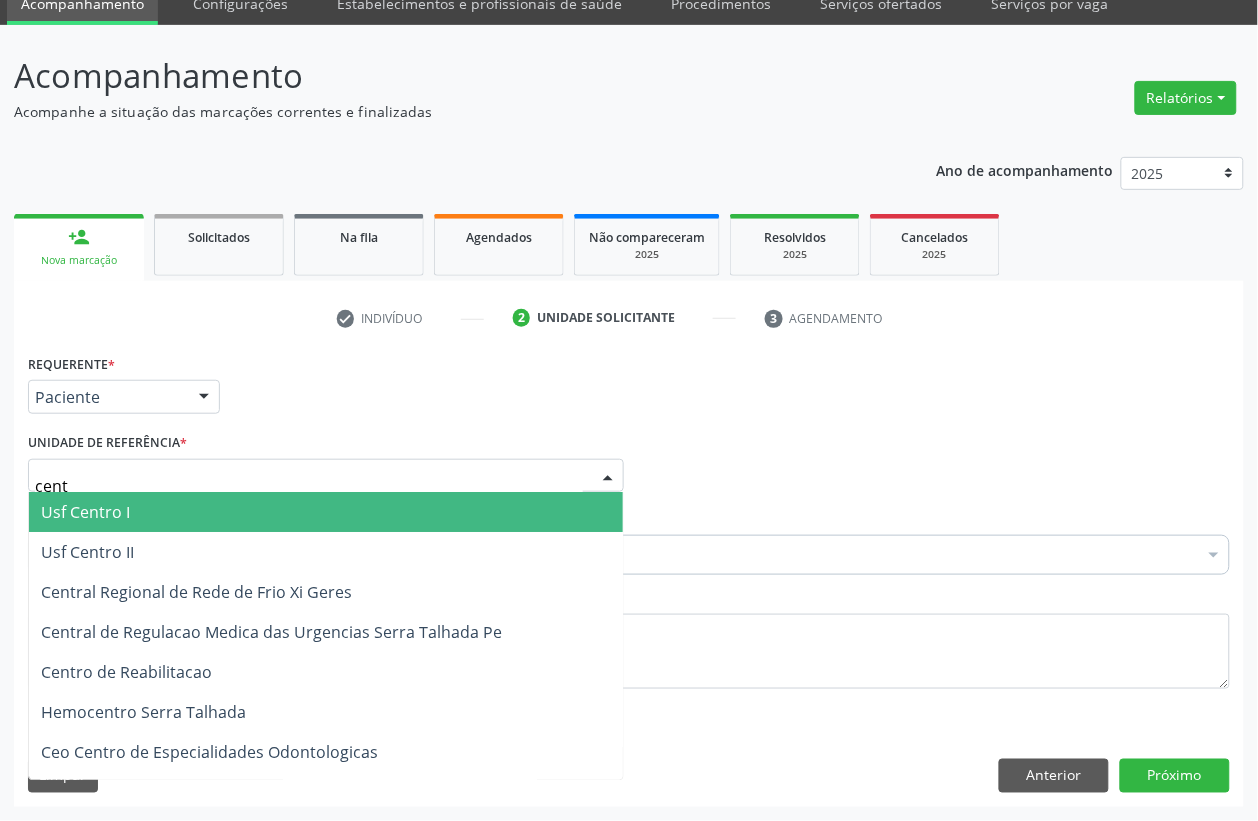 type on "centr" 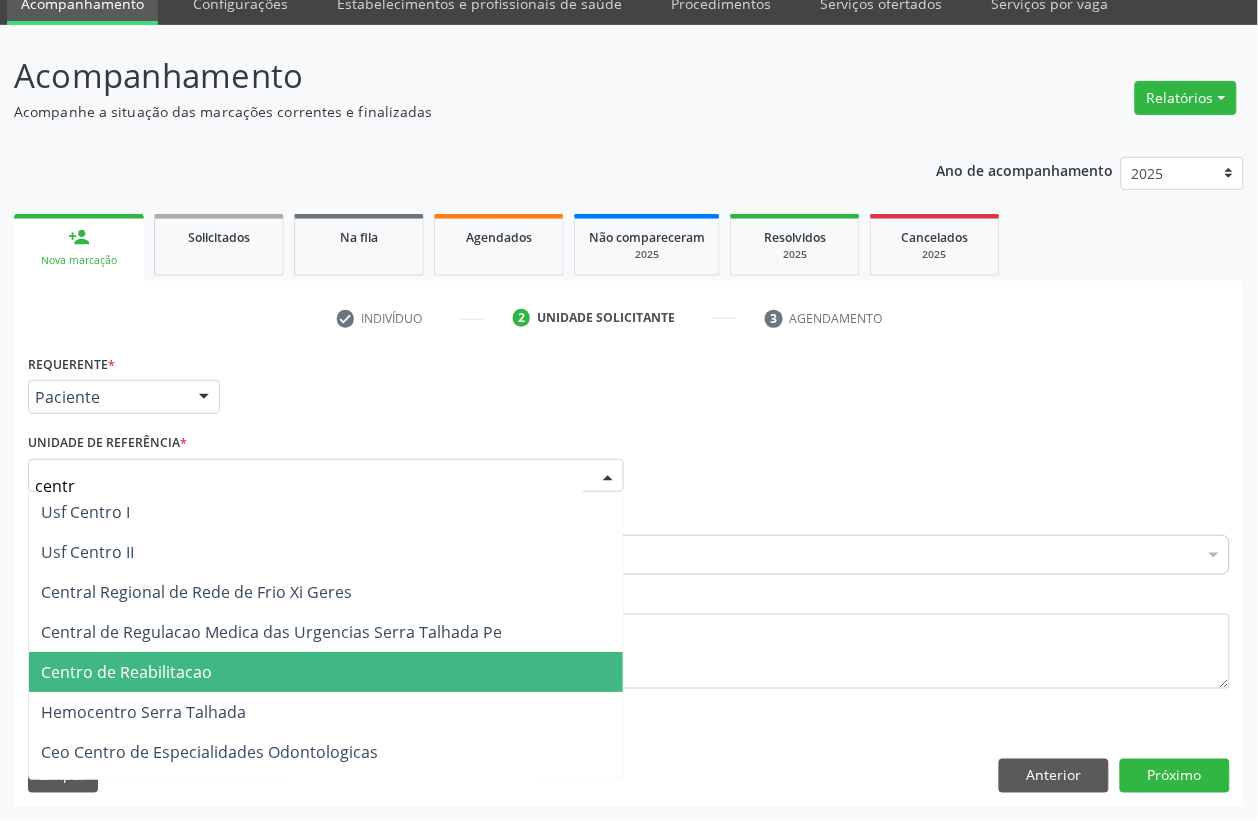 click on "Centro de Reabilitacao" at bounding box center [326, 672] 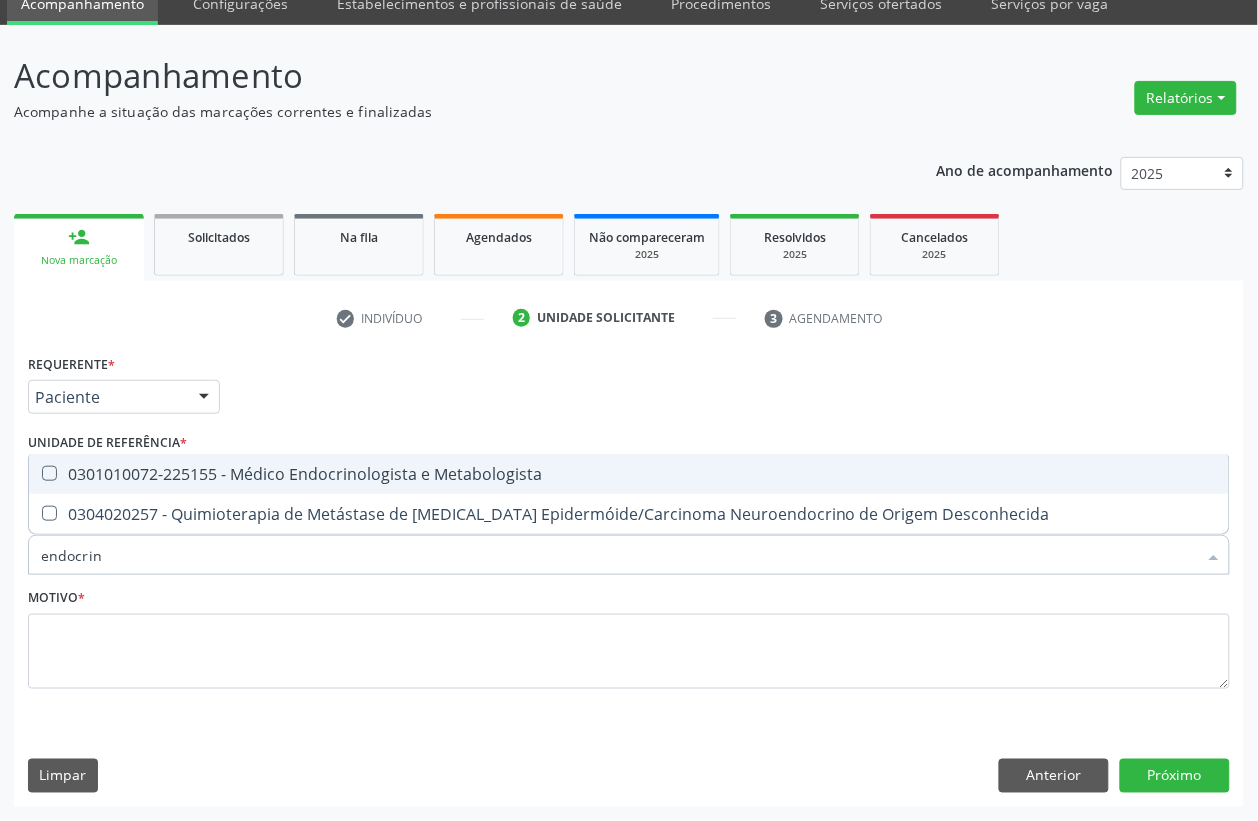 type on "endocrino" 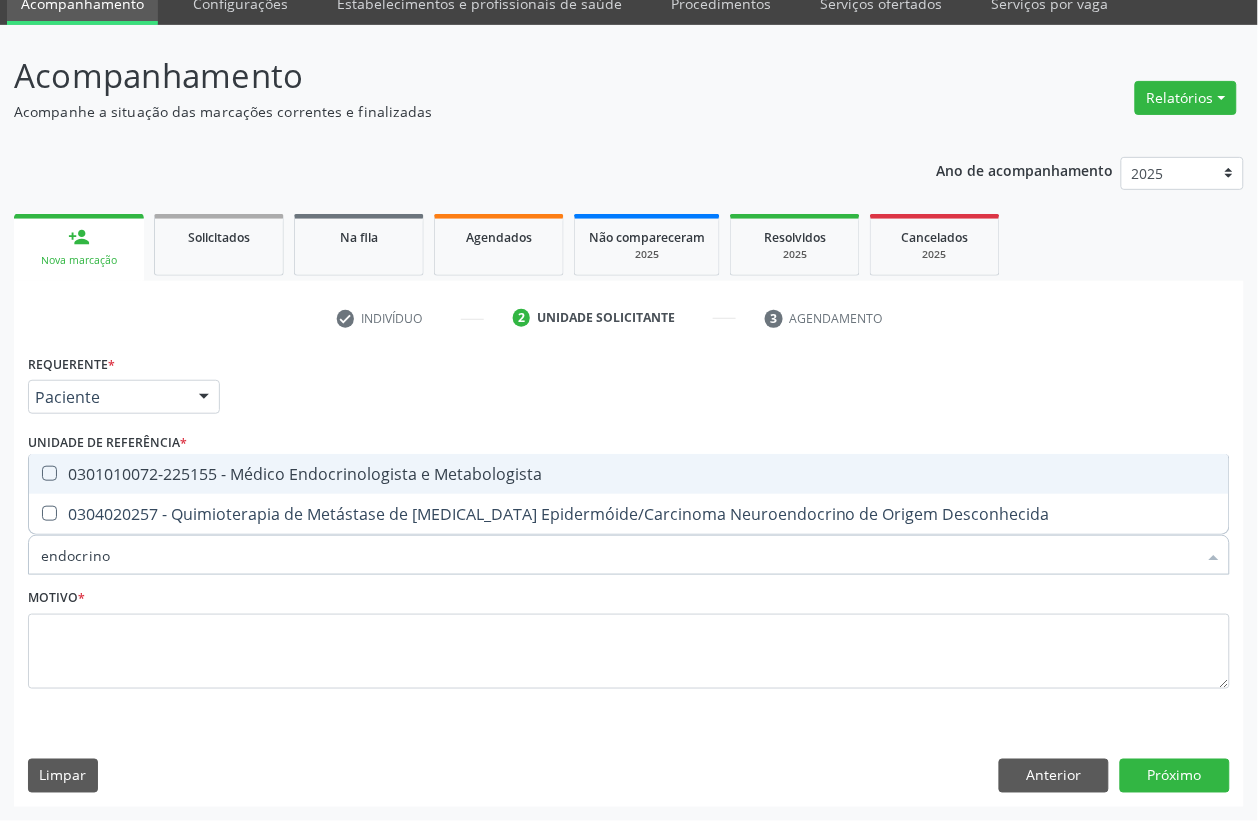 click on "0301010072-225155 - Médico Endocrinologista e Metabologista" at bounding box center (629, 474) 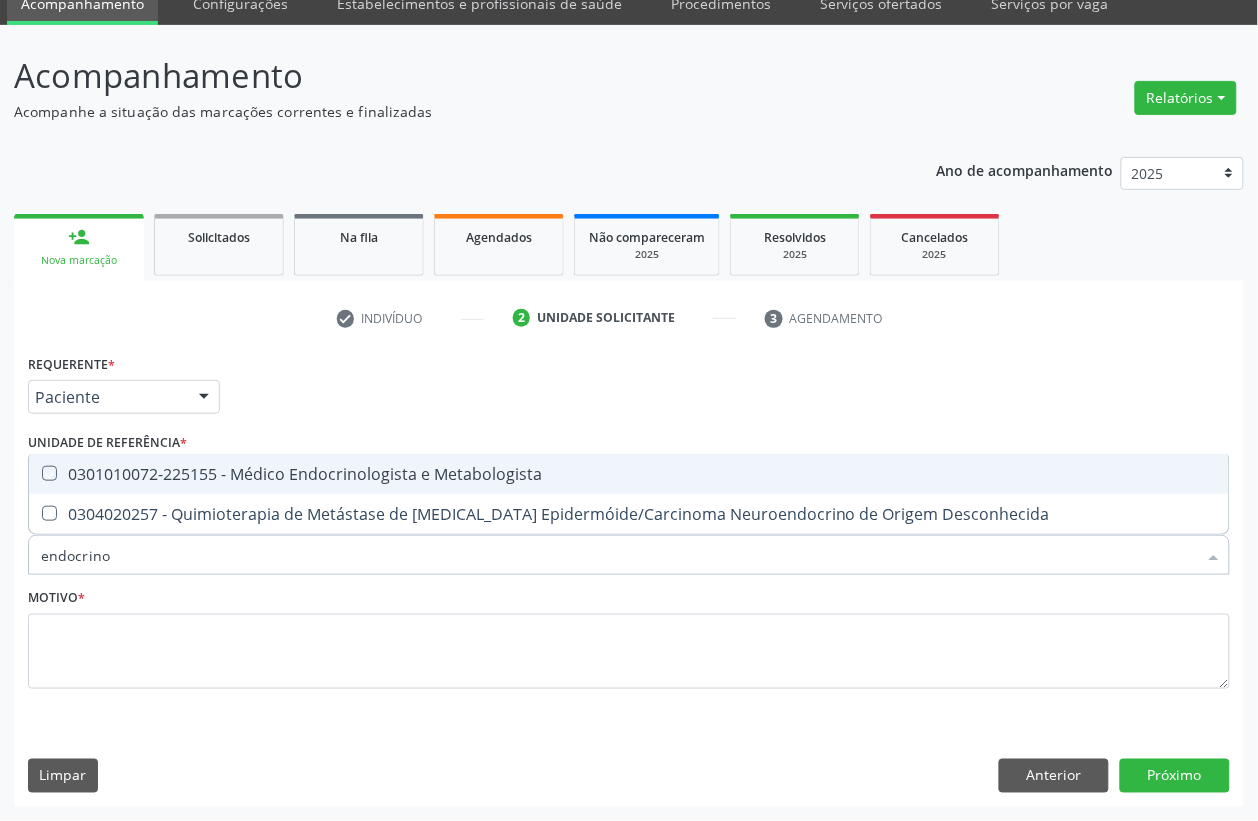 checkbox on "true" 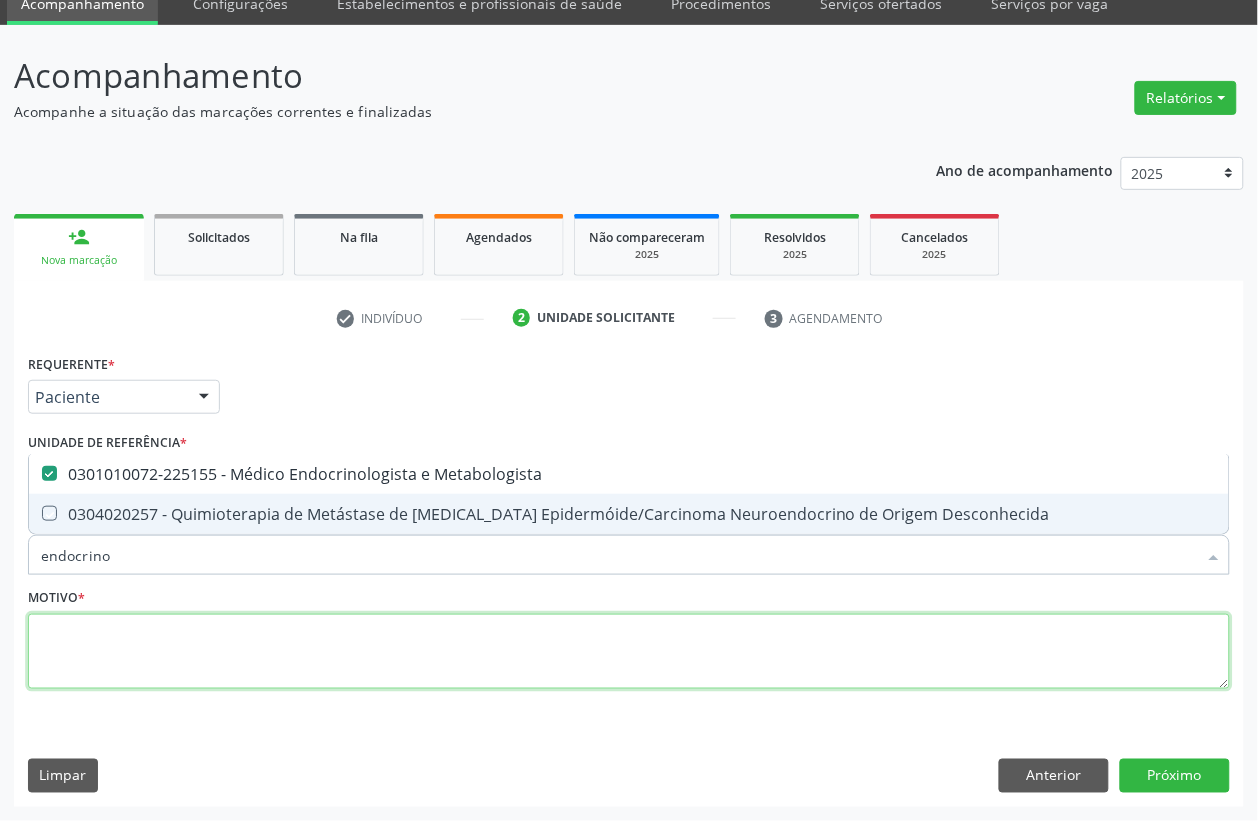 click at bounding box center (629, 652) 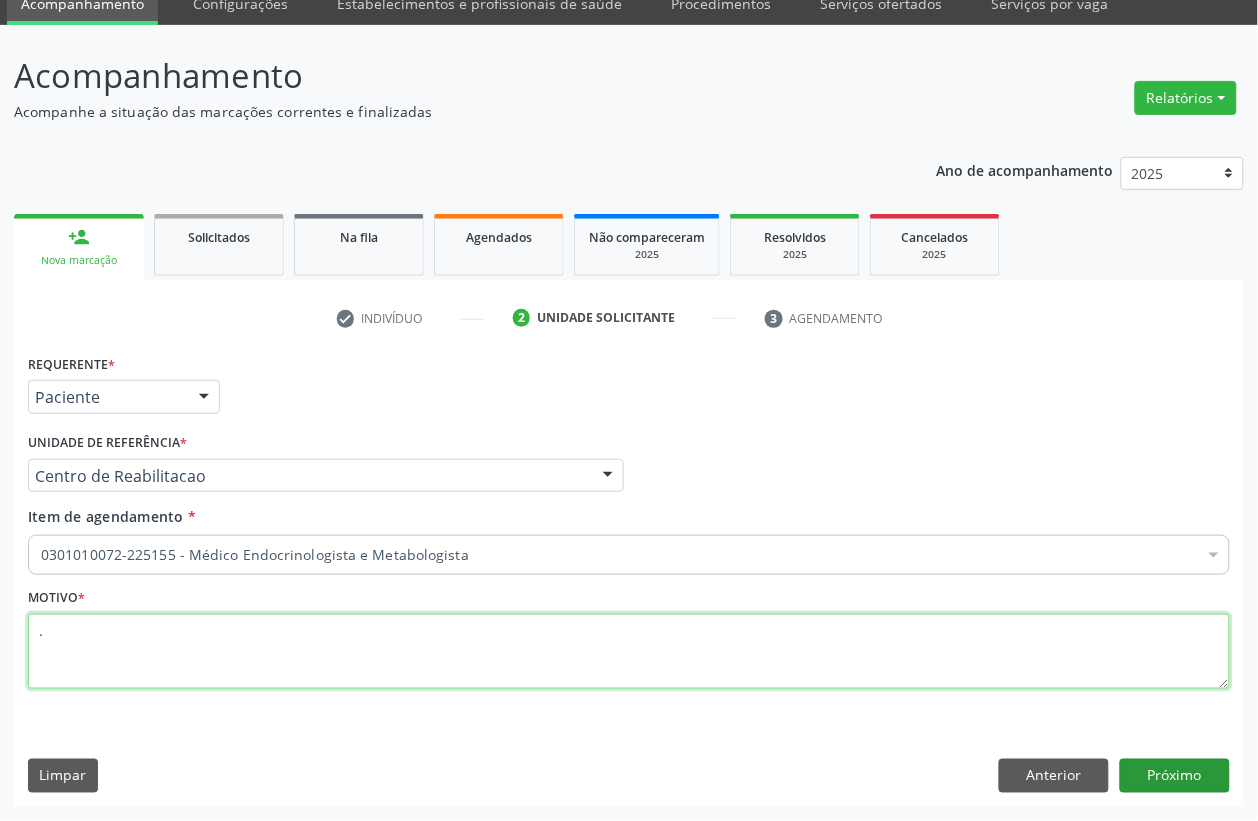 type on "." 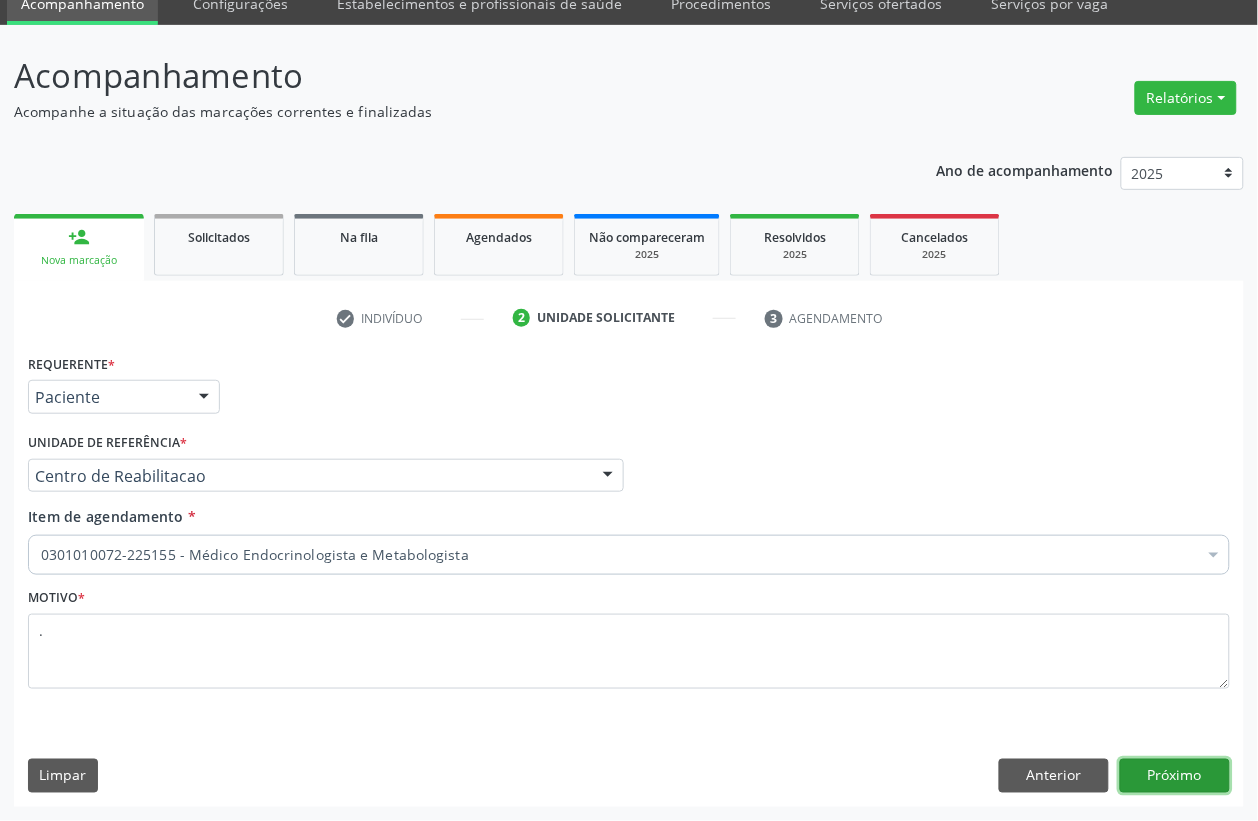 click on "Próximo" at bounding box center [1175, 776] 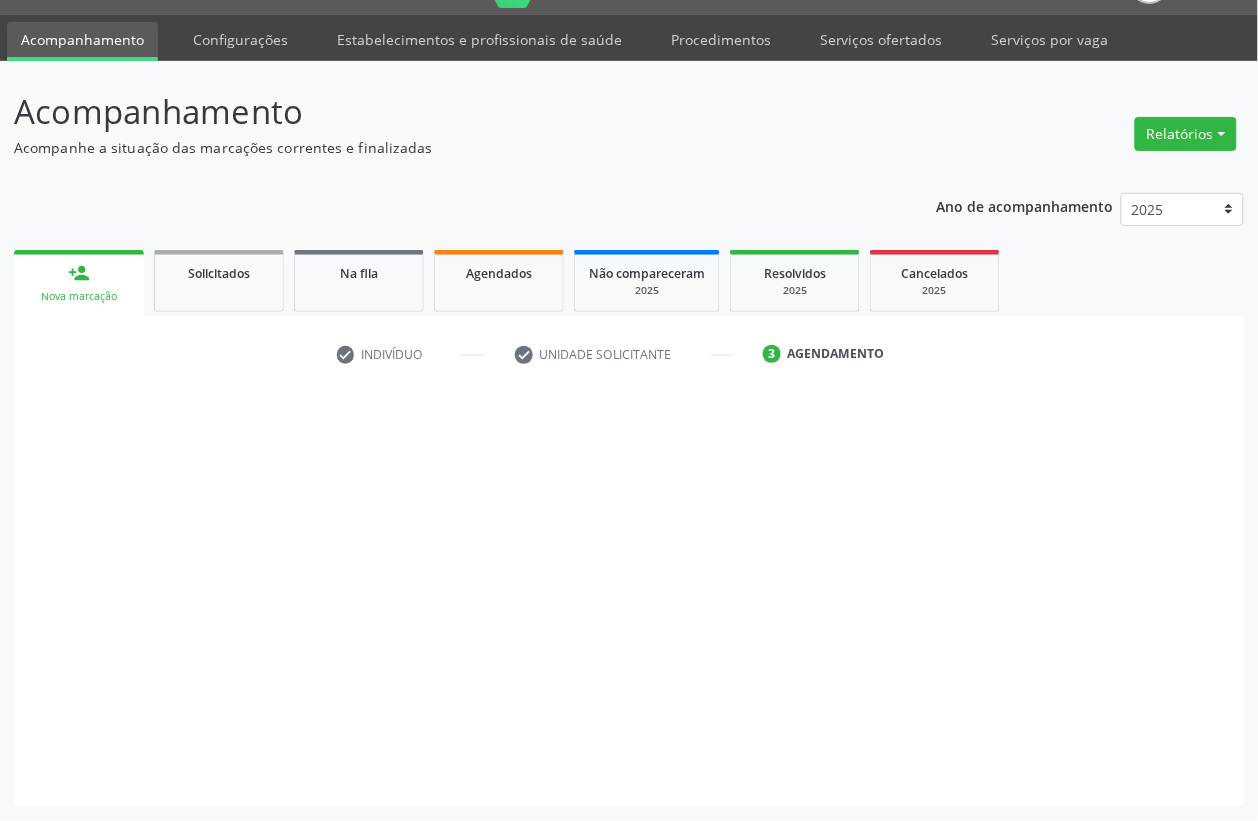 scroll, scrollTop: 50, scrollLeft: 0, axis: vertical 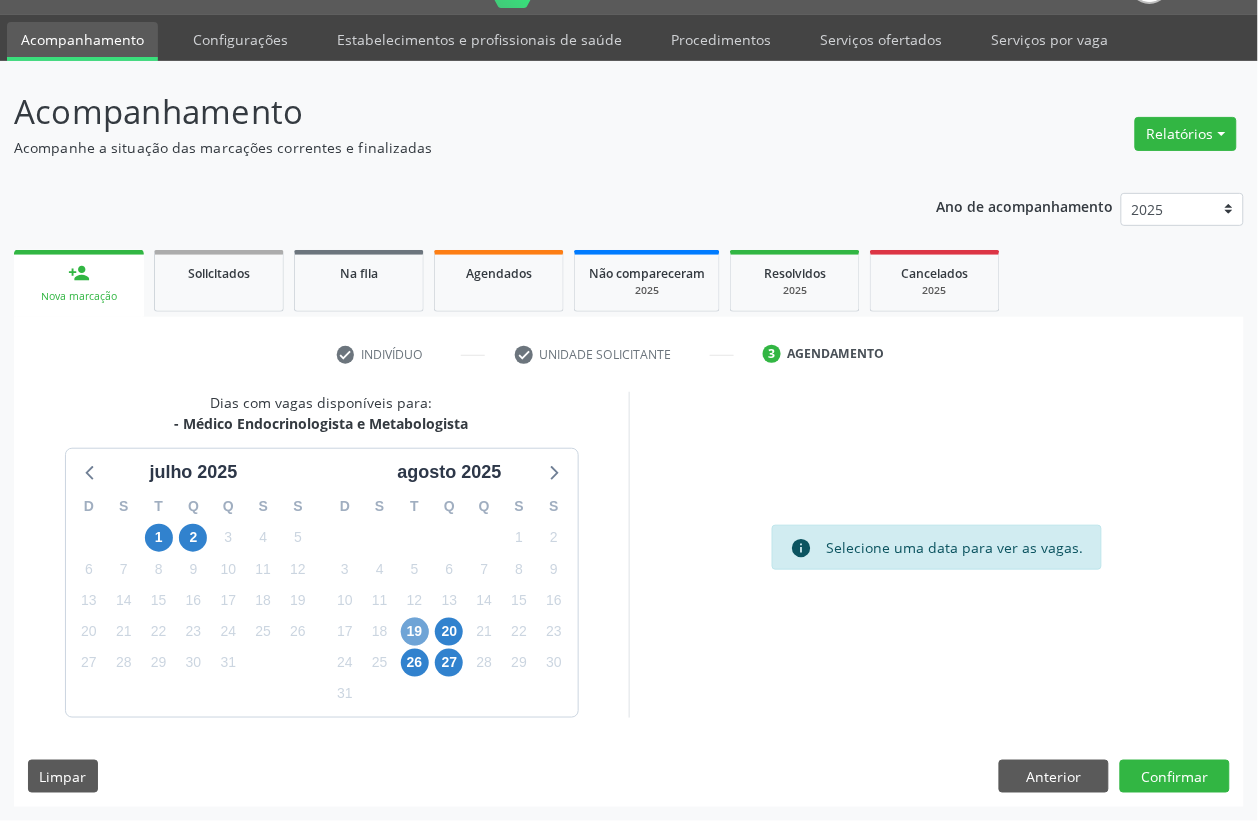 click on "19" at bounding box center (415, 632) 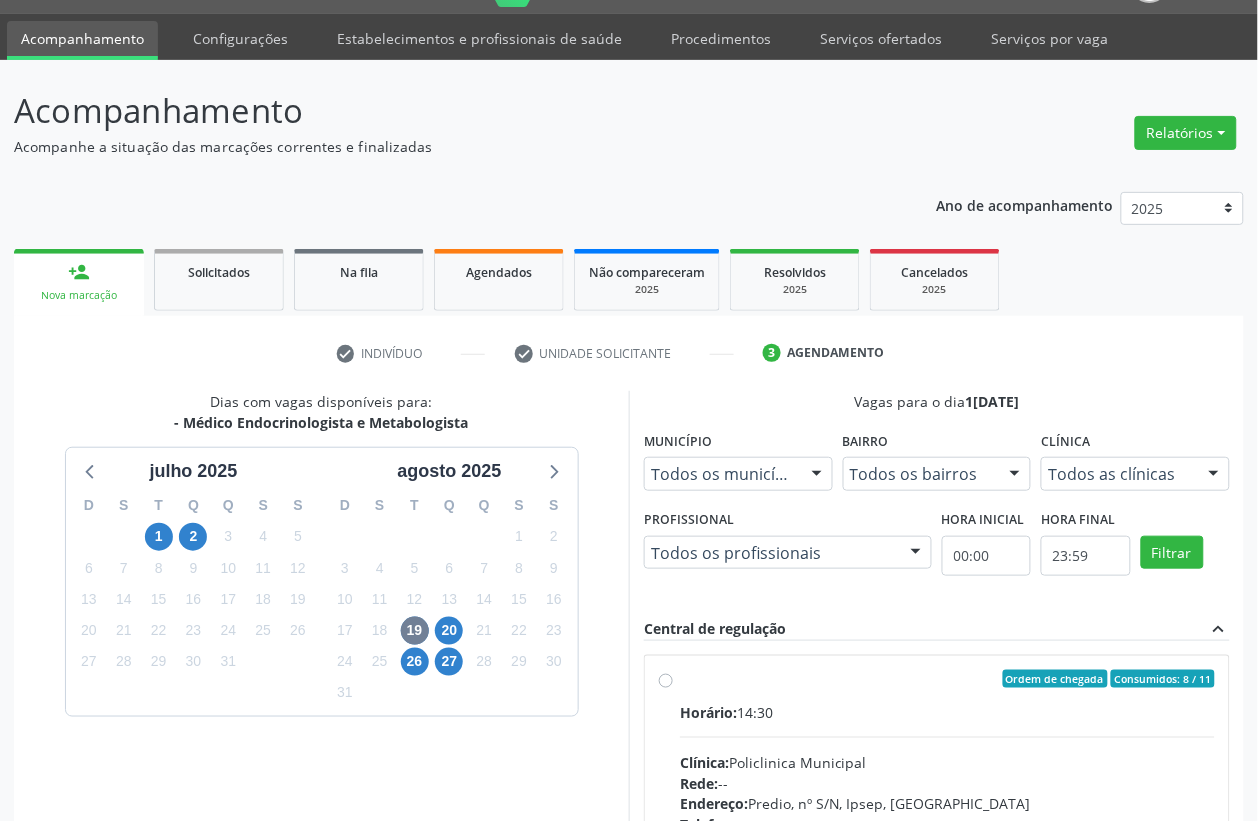click on "13" at bounding box center (449, 599) 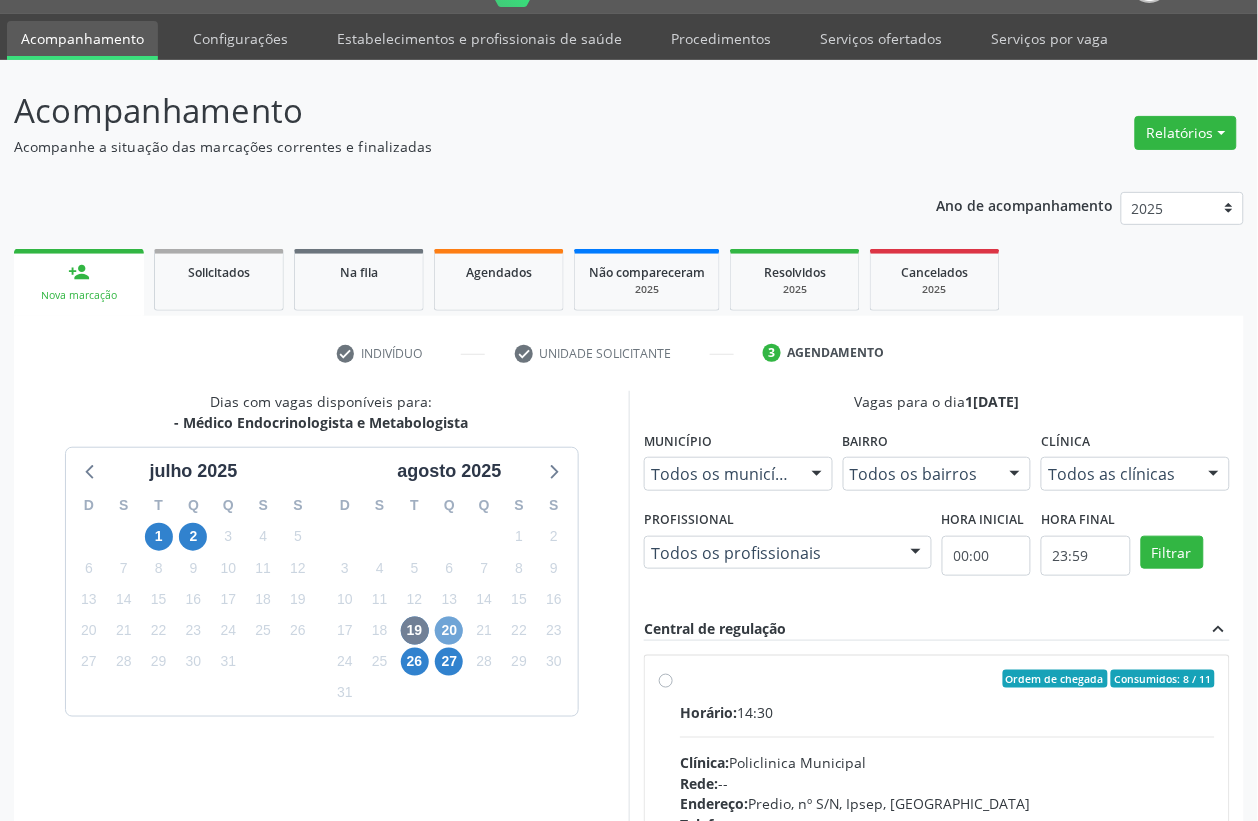 click on "20" at bounding box center [449, 631] 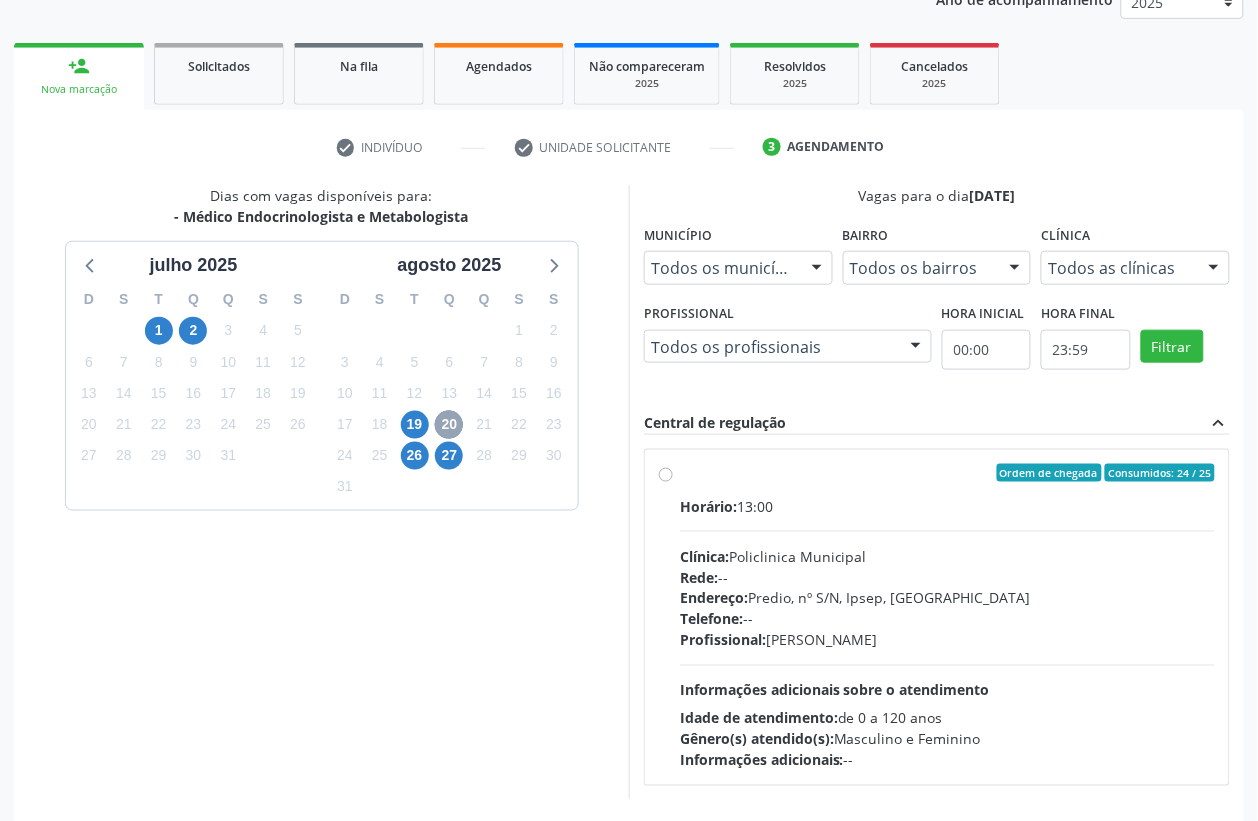 scroll, scrollTop: 338, scrollLeft: 0, axis: vertical 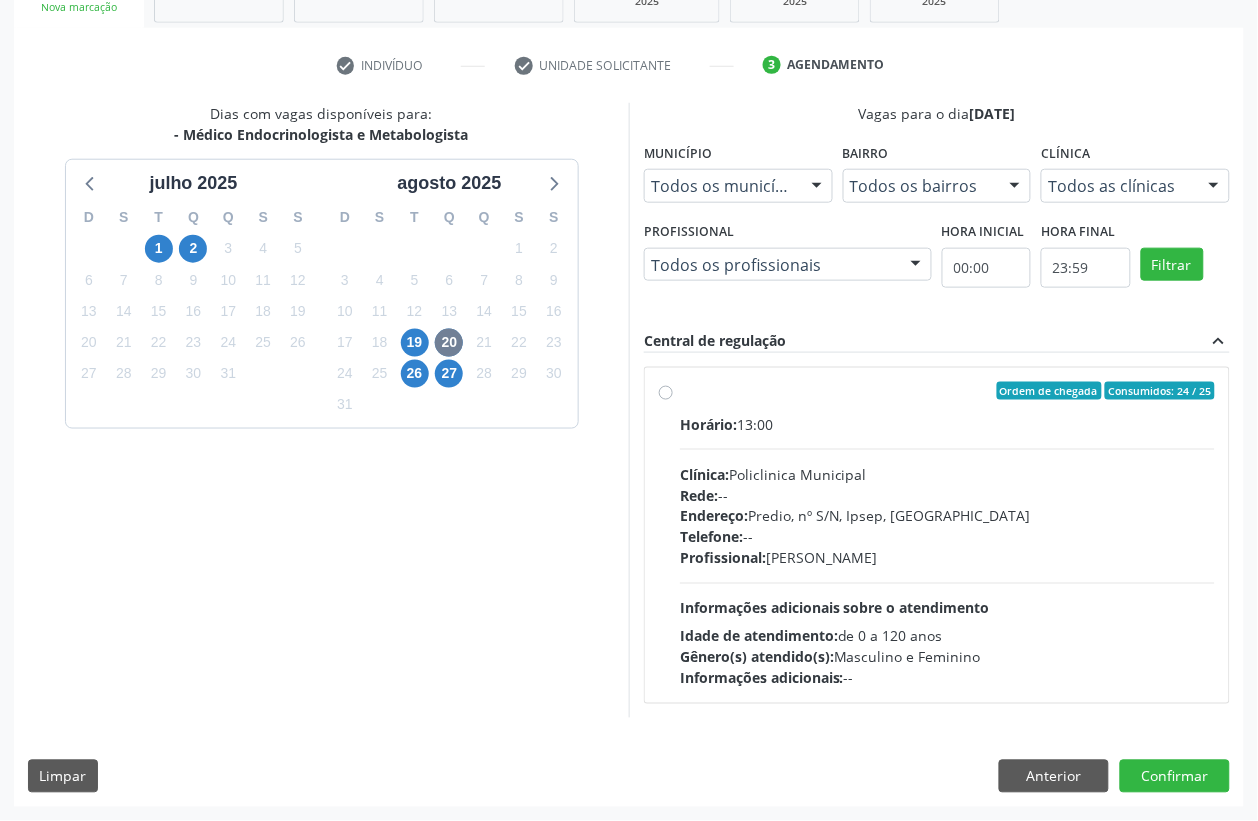 click on "Profissional:
Antonio Carlos Brito Pereira de Meneses" at bounding box center [947, 558] 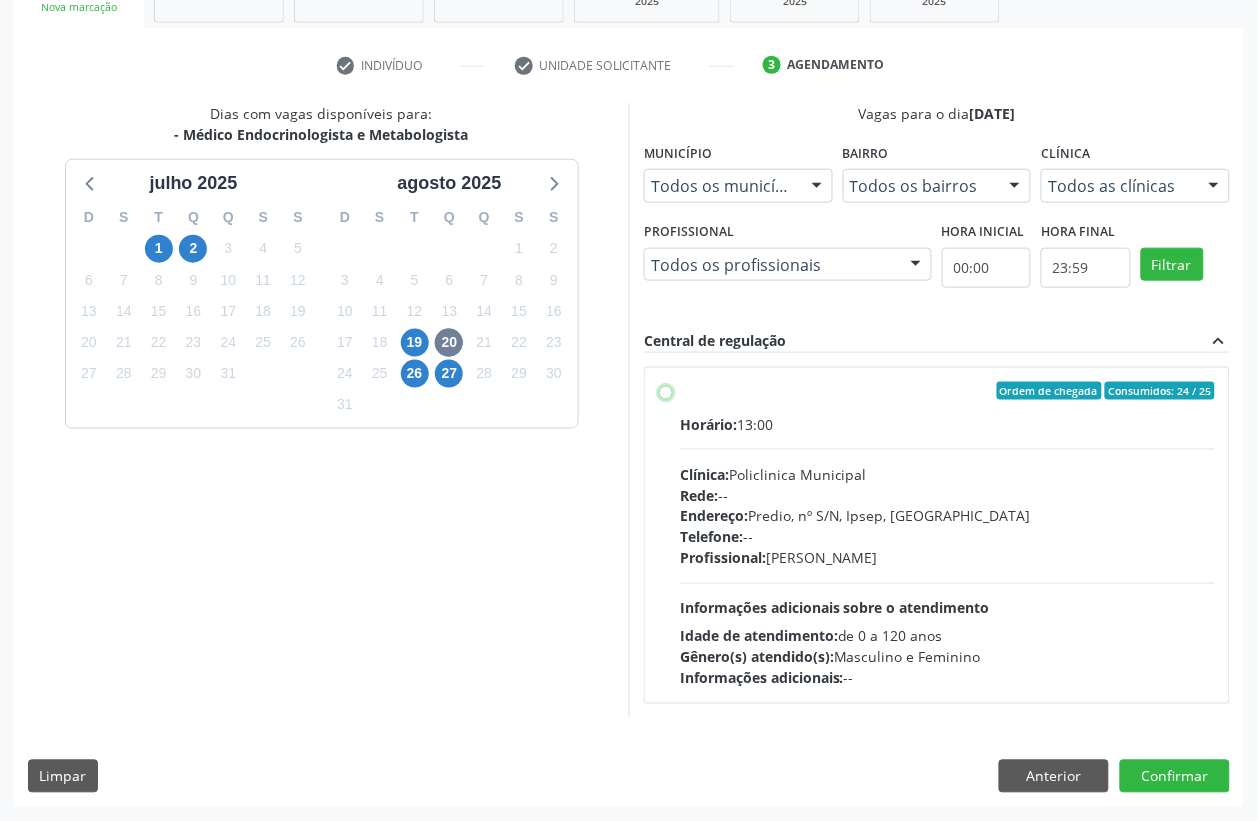 click on "Ordem de chegada
Consumidos: 24 / 25
Horário:   13:00
Clínica:  Policlinica Municipal
Rede:
--
Endereço:   Predio, nº S/N, Ipsep, Serra Talhada - PE
Telefone:   --
Profissional:
Antonio Carlos Brito Pereira de Meneses
Informações adicionais sobre o atendimento
Idade de atendimento:
de 0 a 120 anos
Gênero(s) atendido(s):
Masculino e Feminino
Informações adicionais:
--" at bounding box center [666, 391] 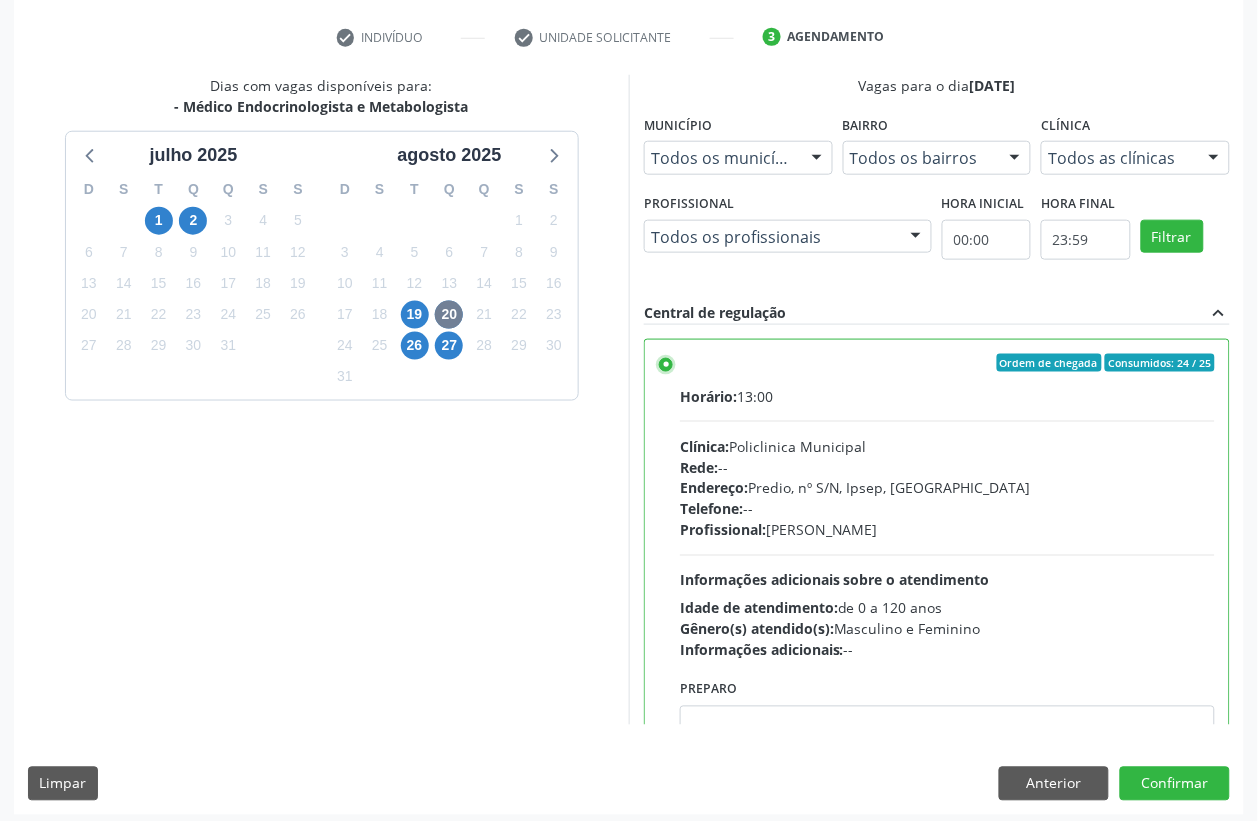 scroll, scrollTop: 373, scrollLeft: 0, axis: vertical 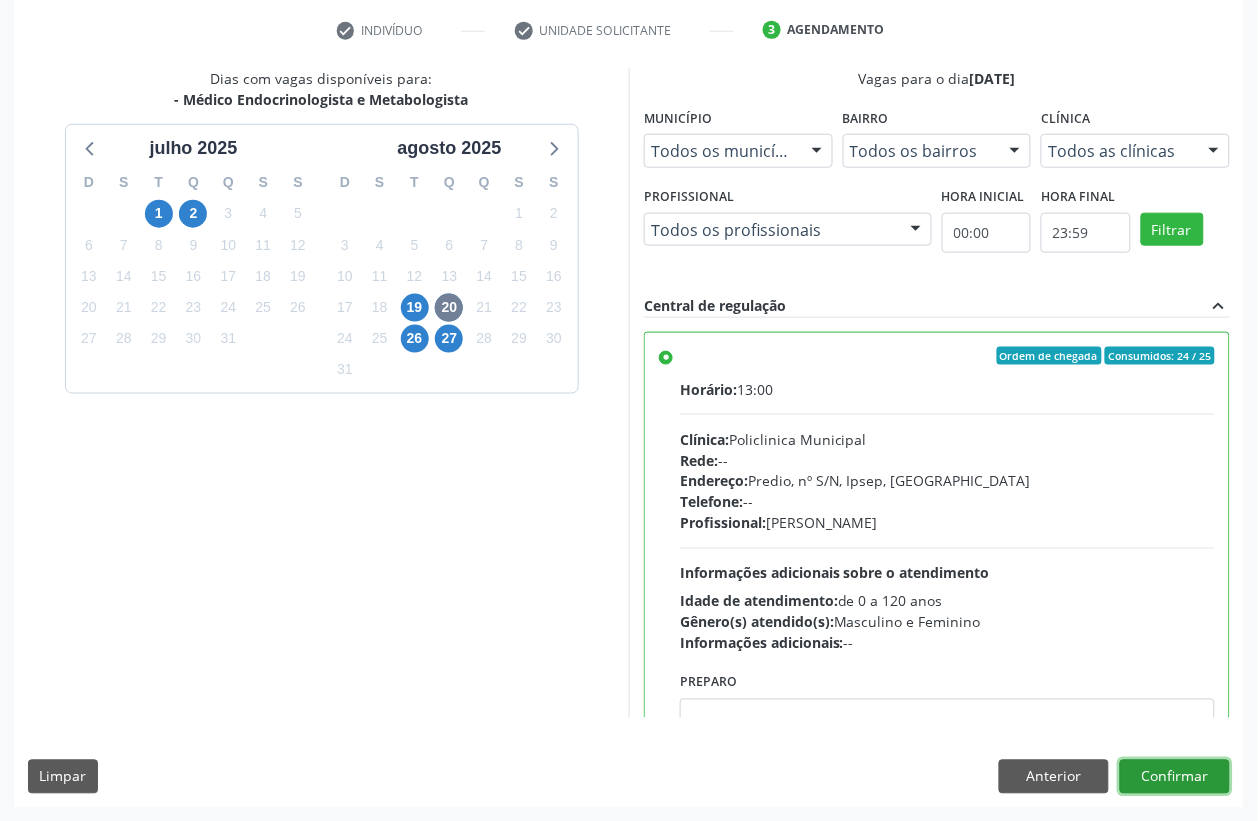 click on "Confirmar" at bounding box center [1175, 777] 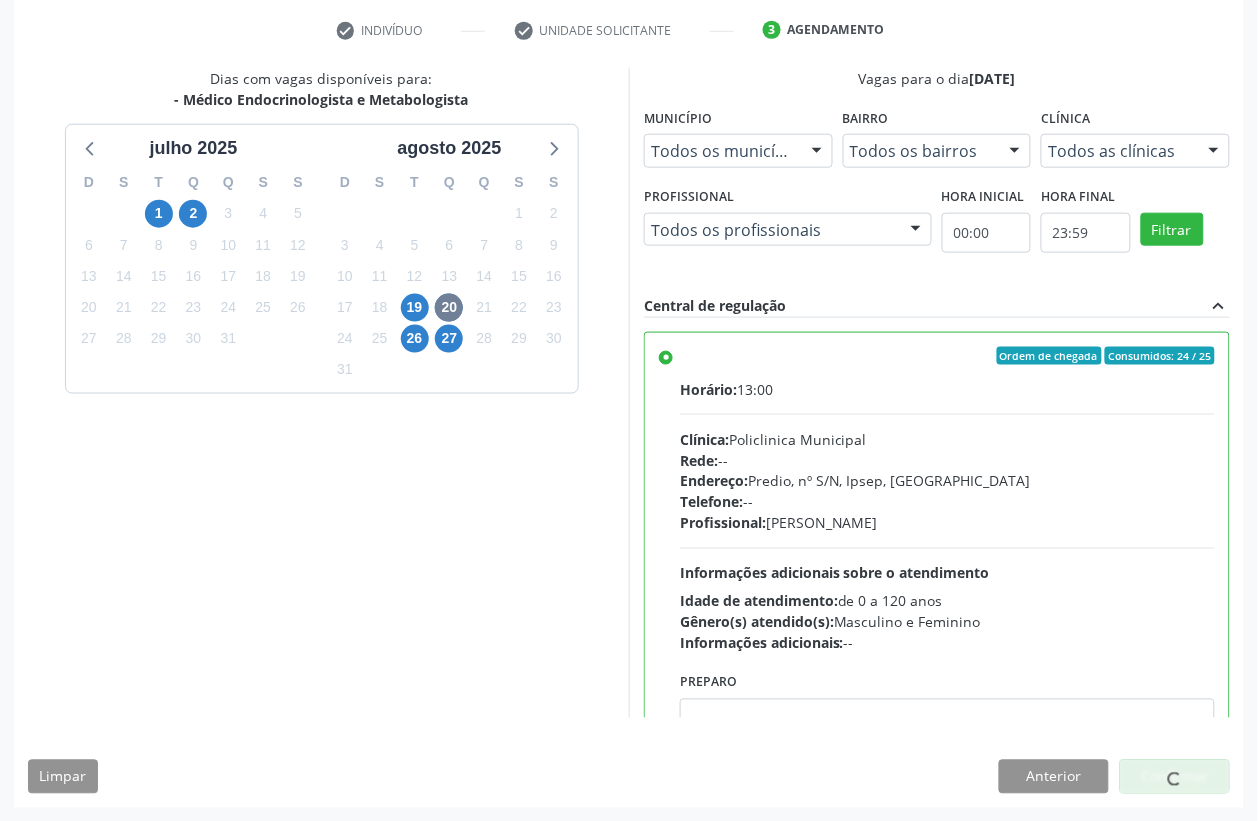 scroll, scrollTop: 0, scrollLeft: 0, axis: both 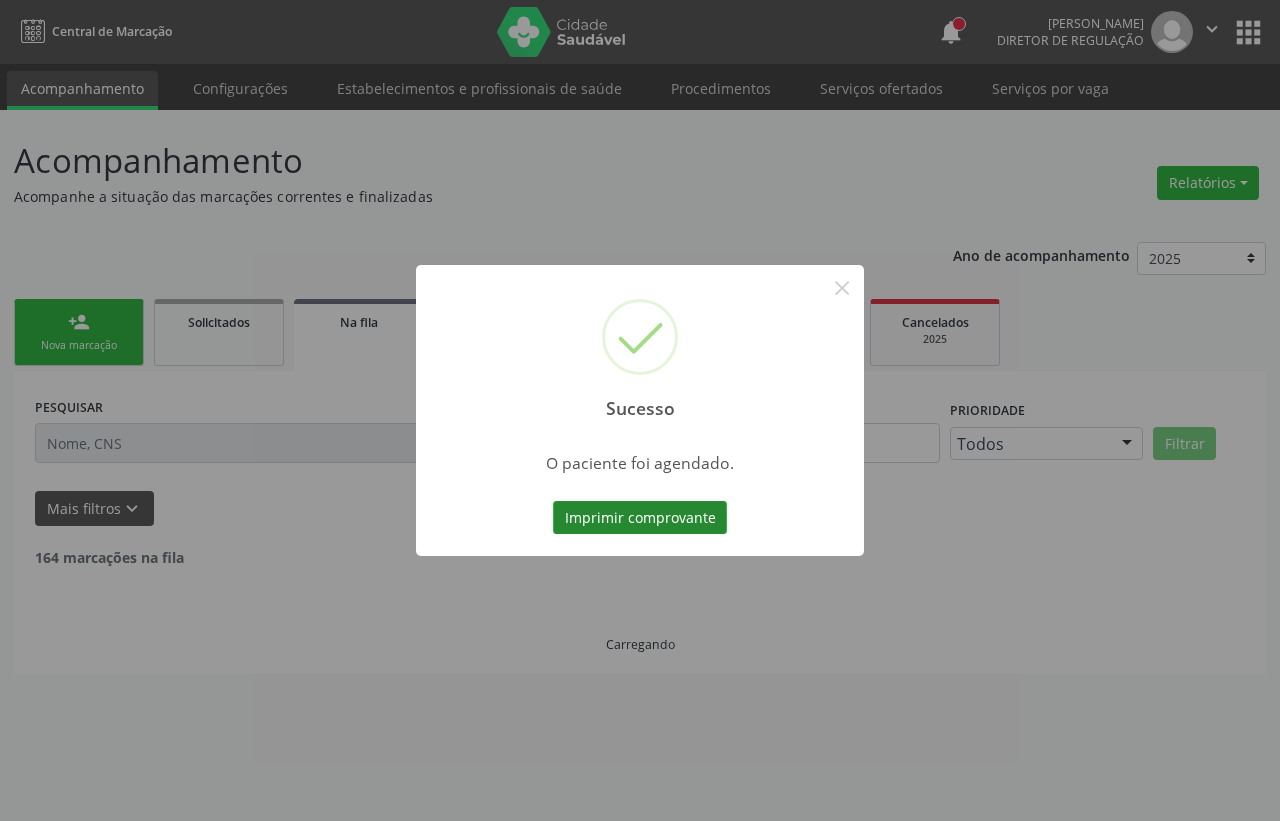 click on "Imprimir comprovante" at bounding box center [640, 518] 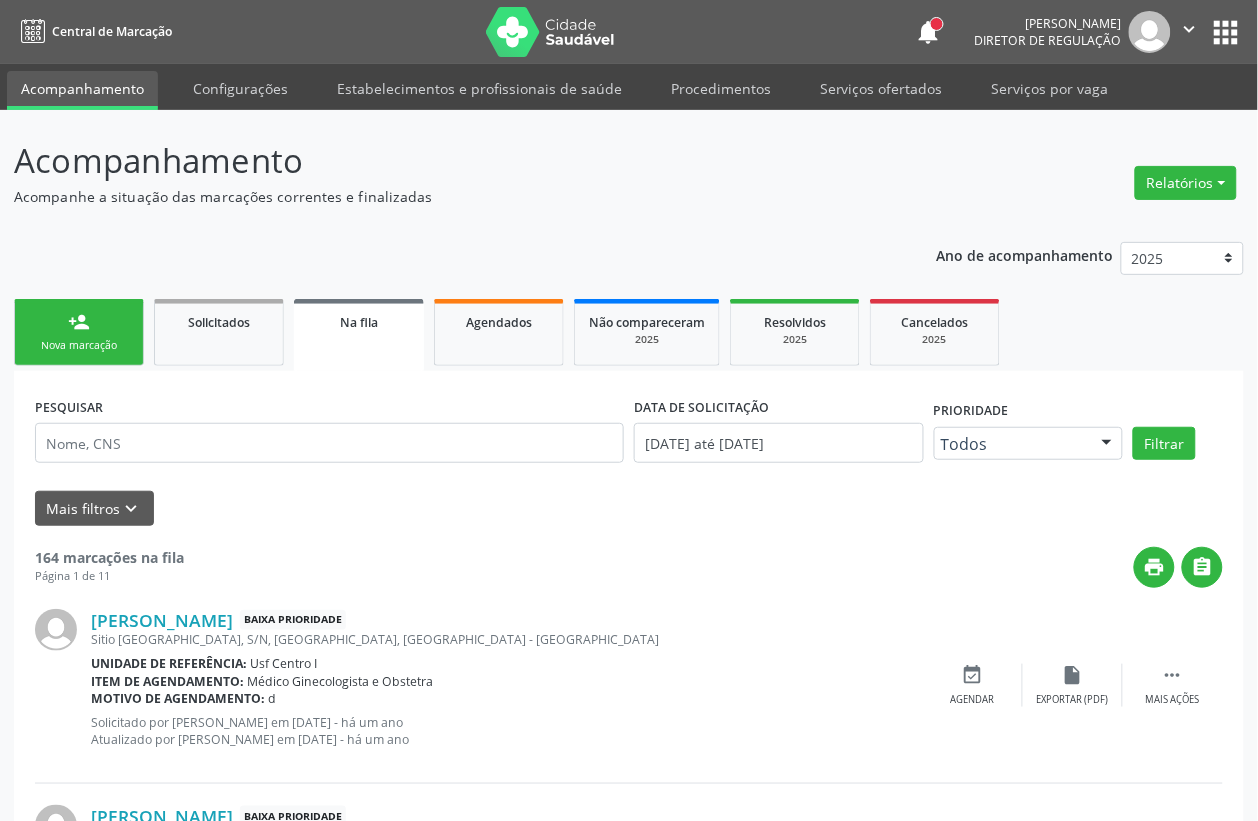 click on "person_add
Nova marcação" at bounding box center [79, 332] 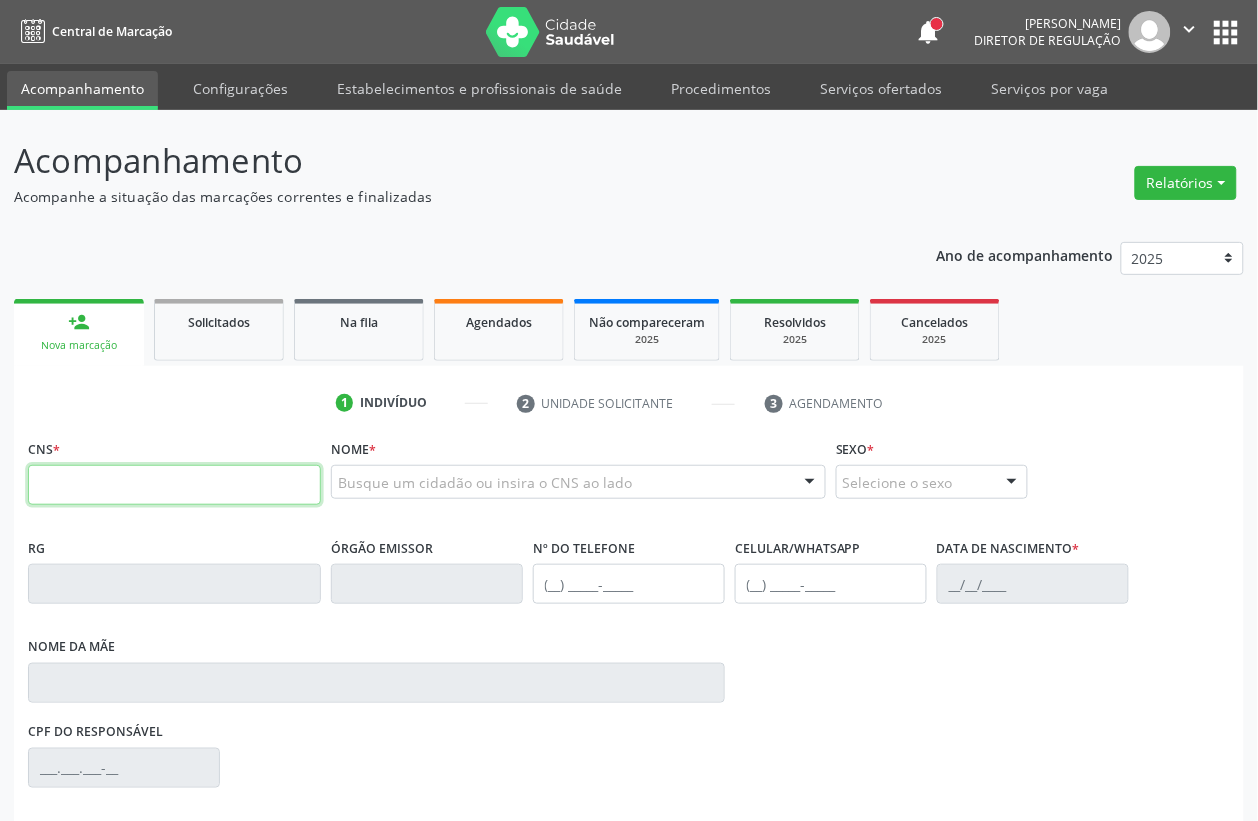click at bounding box center [174, 485] 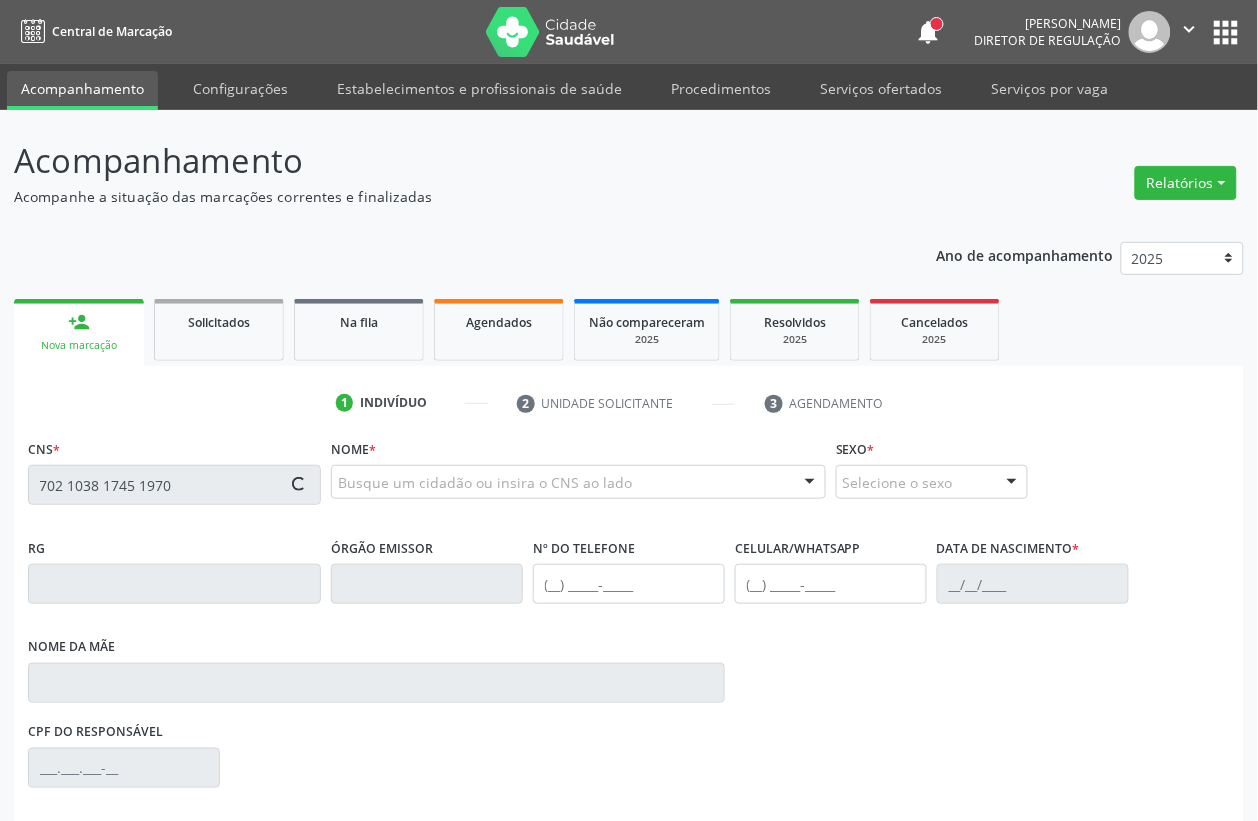 type on "702 1038 1745 1970" 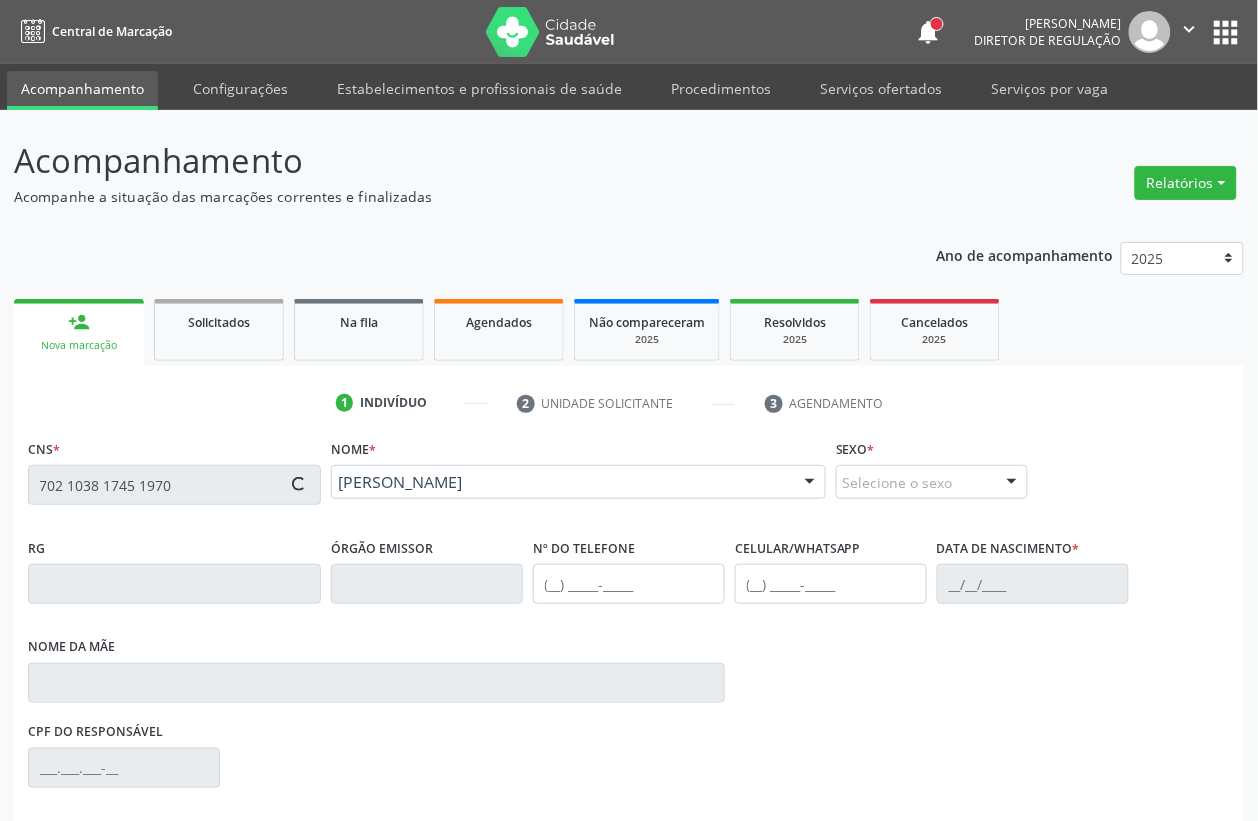 type on "(87) 99946-4328" 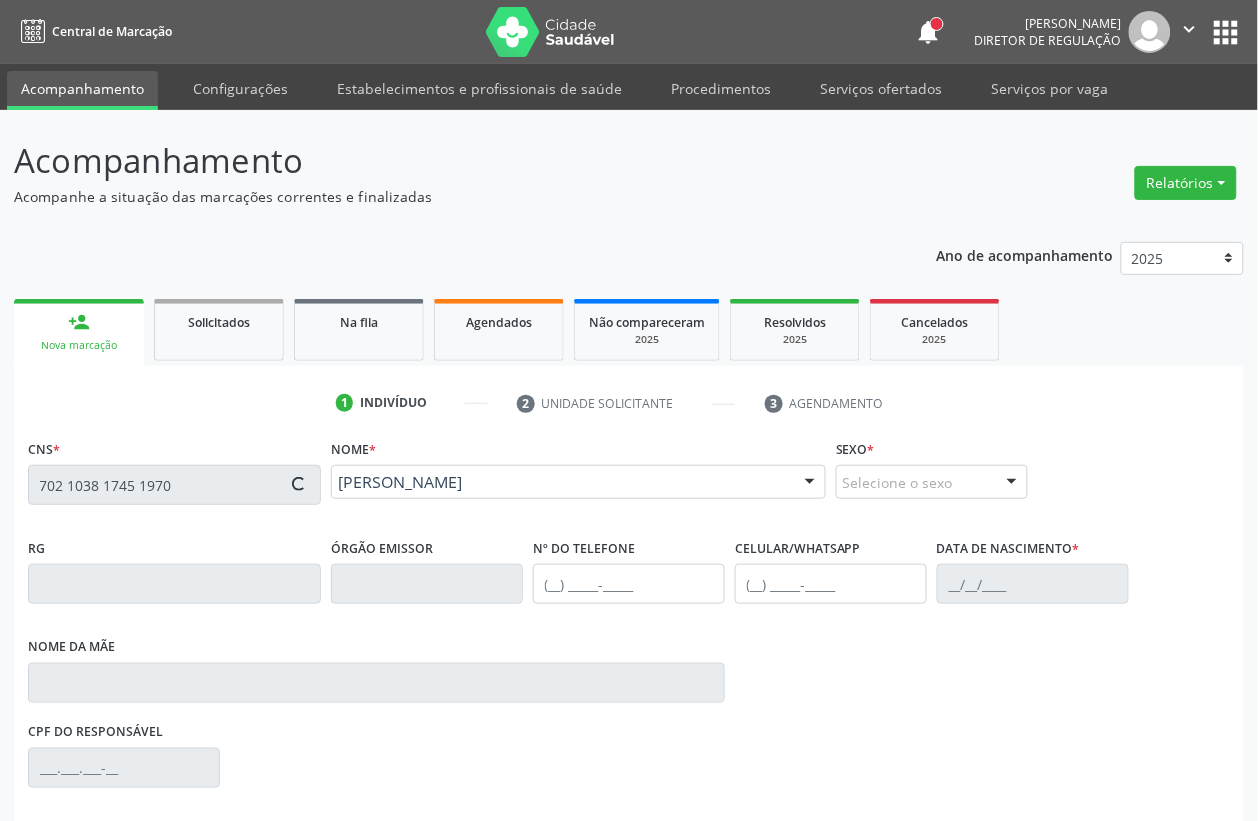 type on "(87) 99946-4328" 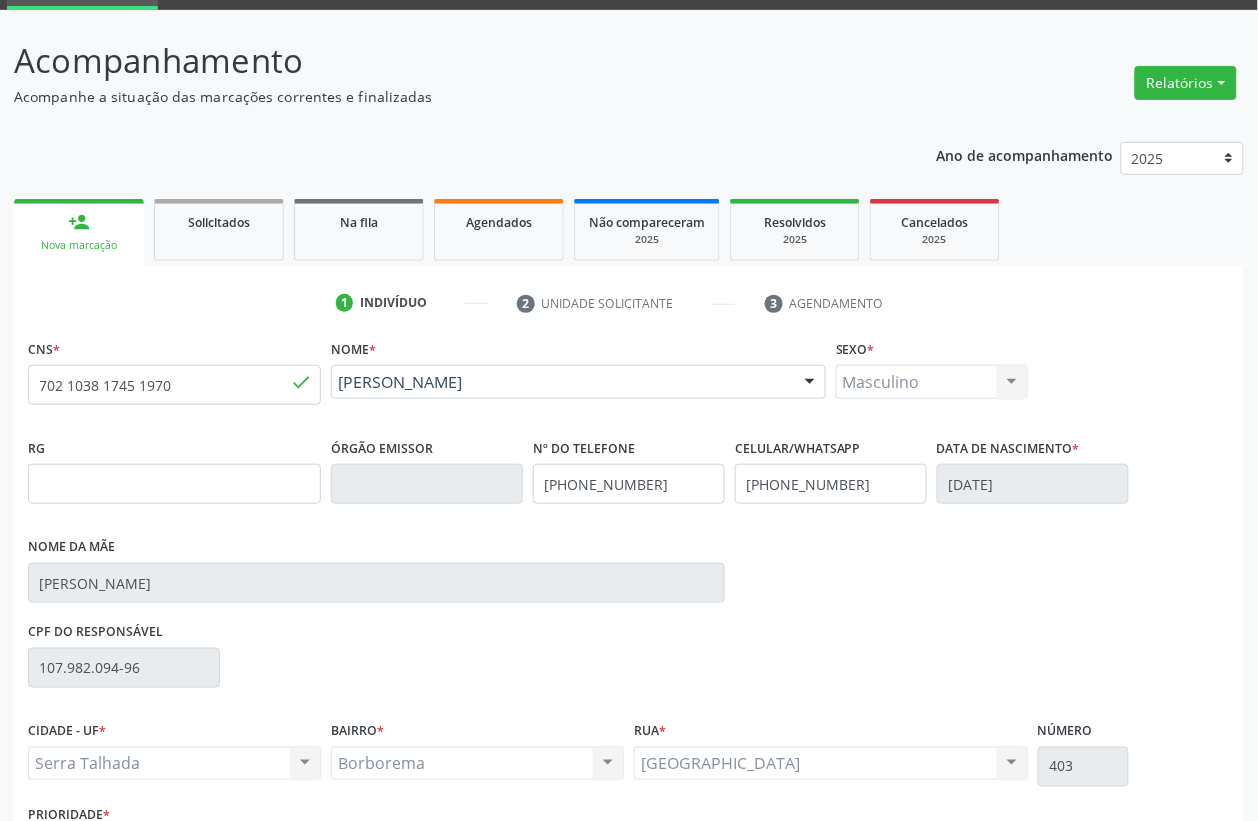 scroll, scrollTop: 248, scrollLeft: 0, axis: vertical 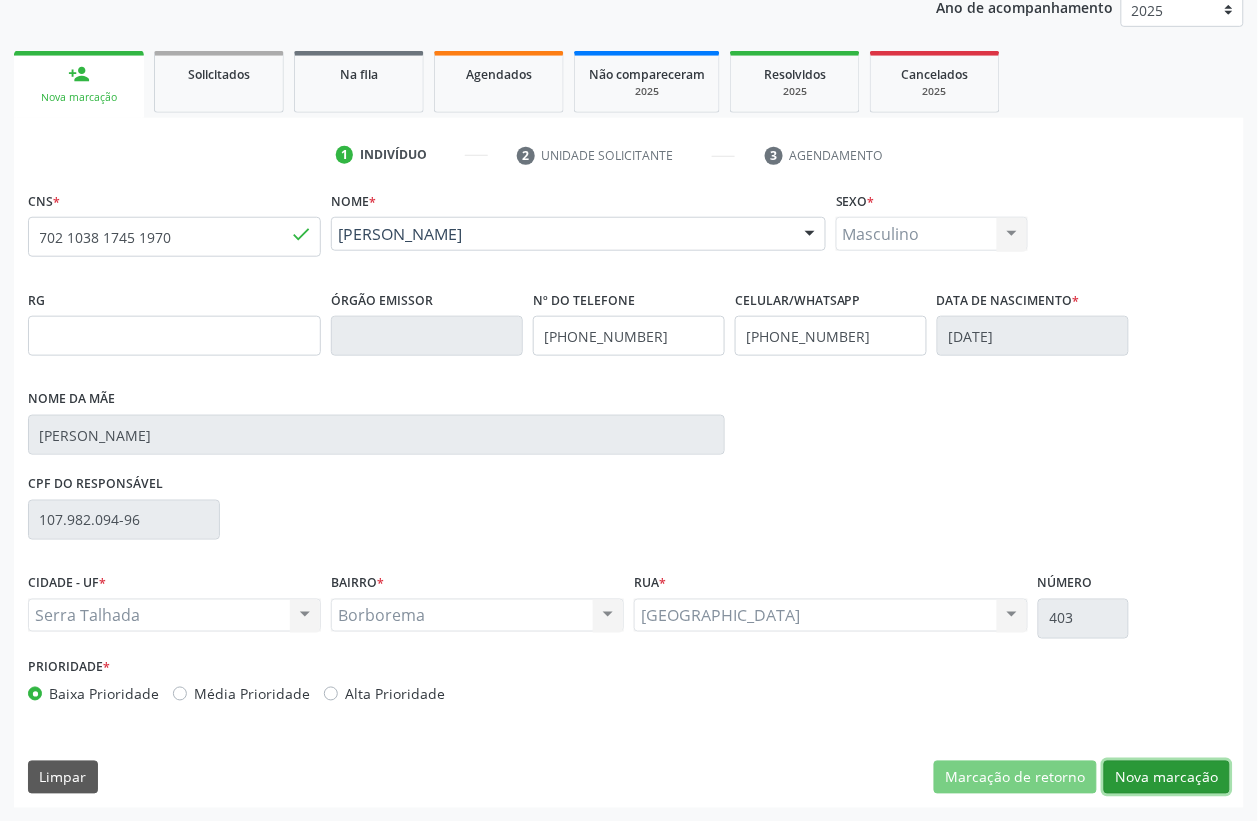 click on "Nova marcação" at bounding box center [1167, 778] 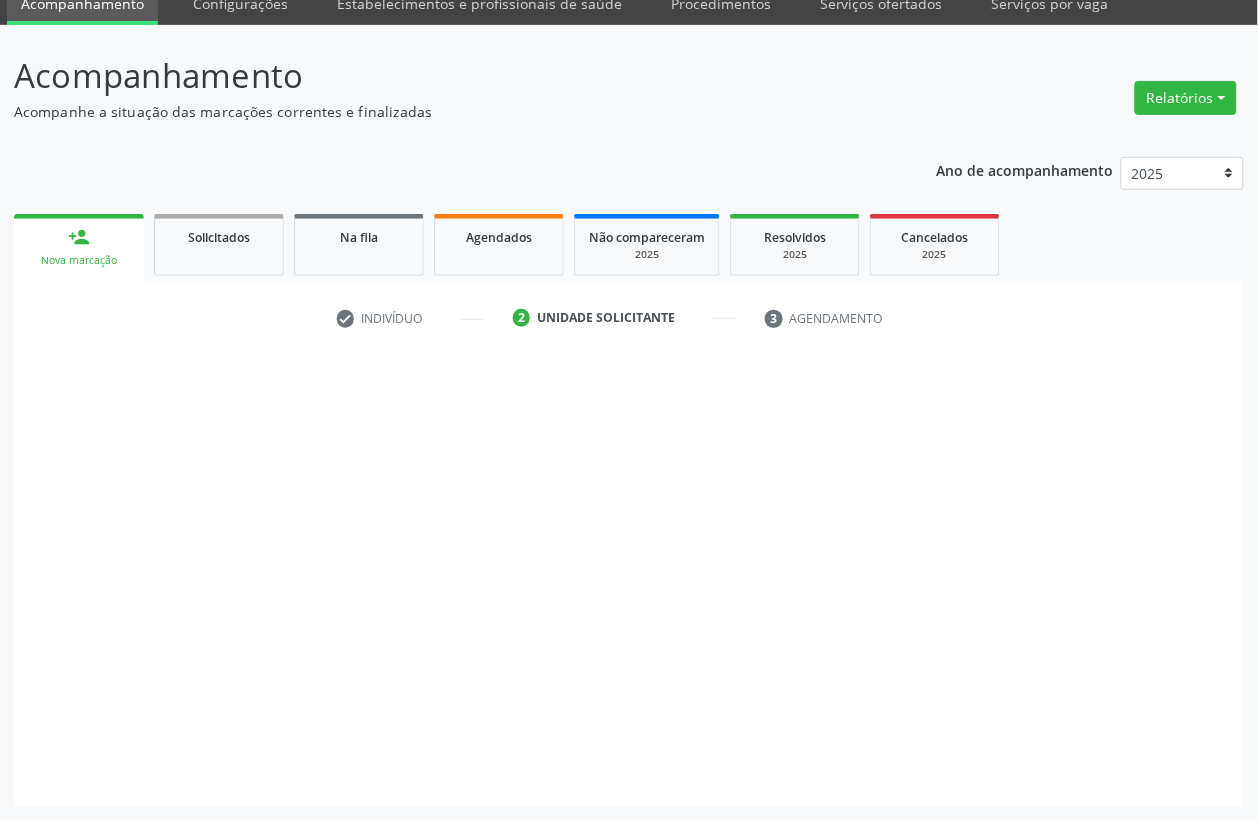 scroll, scrollTop: 85, scrollLeft: 0, axis: vertical 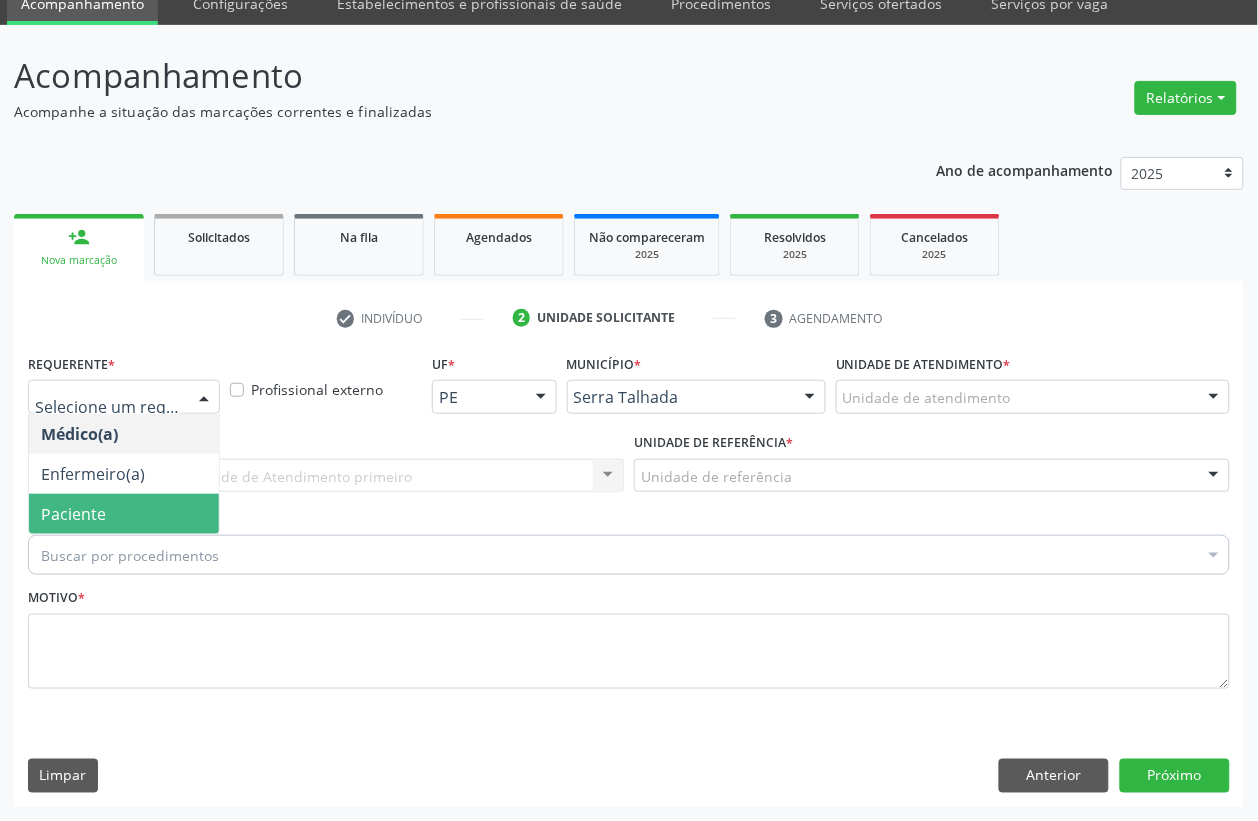 click on "Paciente" at bounding box center (124, 514) 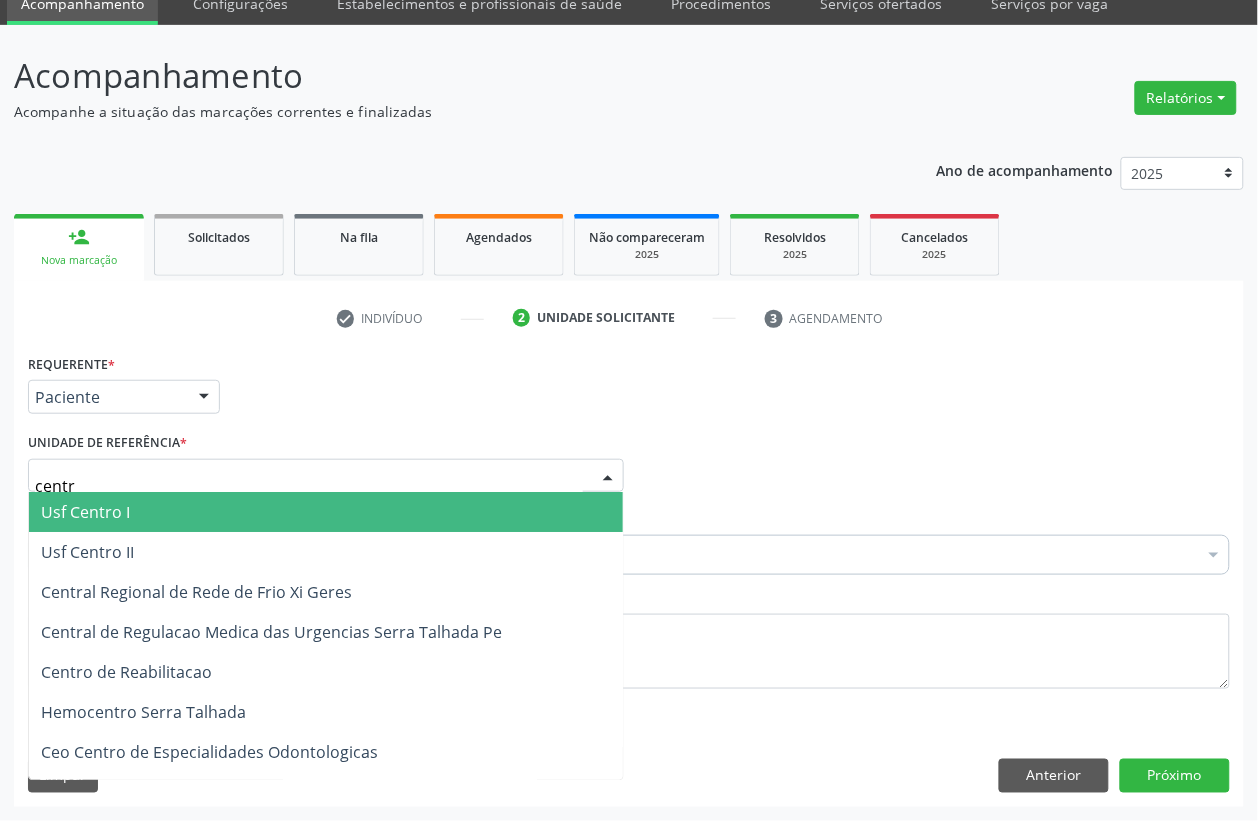 type on "centro" 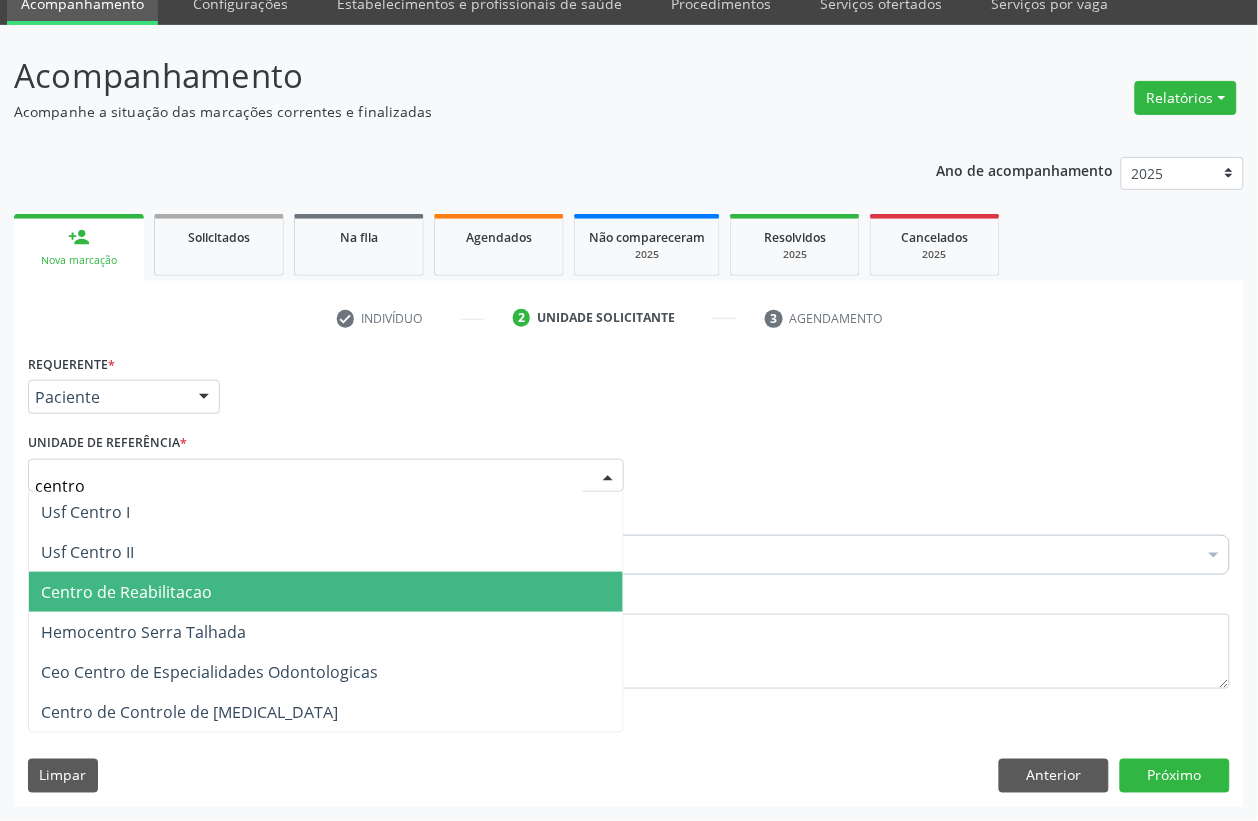 click on "Centro de Reabilitacao" at bounding box center [126, 592] 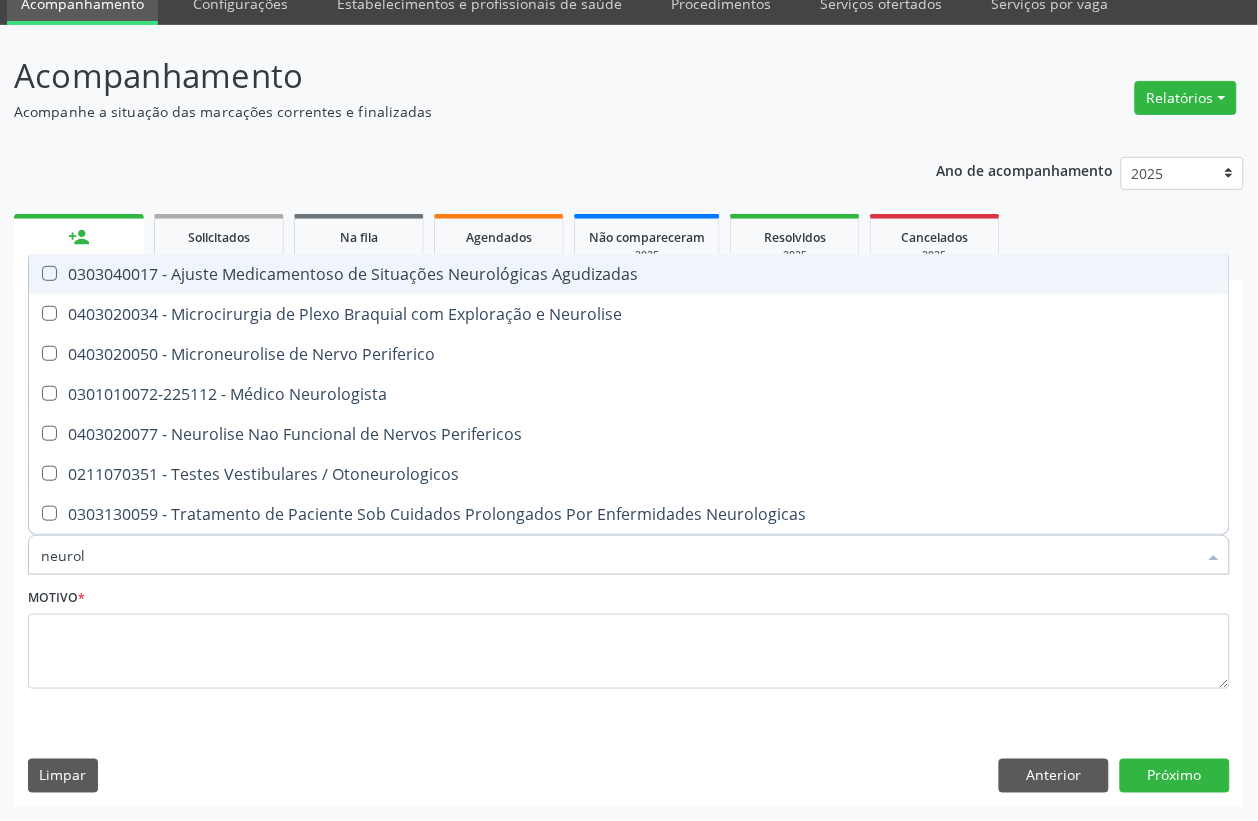 type on "neurolo" 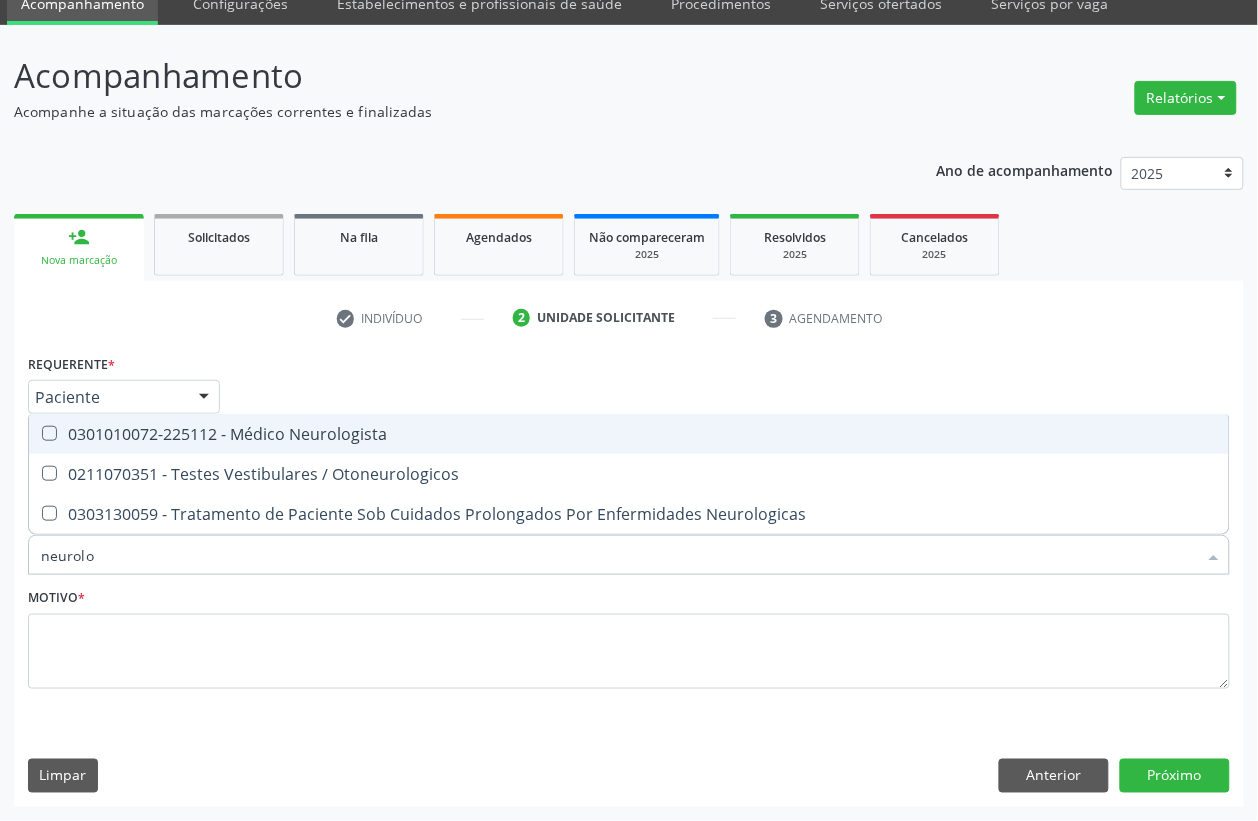 click on "0301010072-225112 - Médico Neurologista" at bounding box center (629, 434) 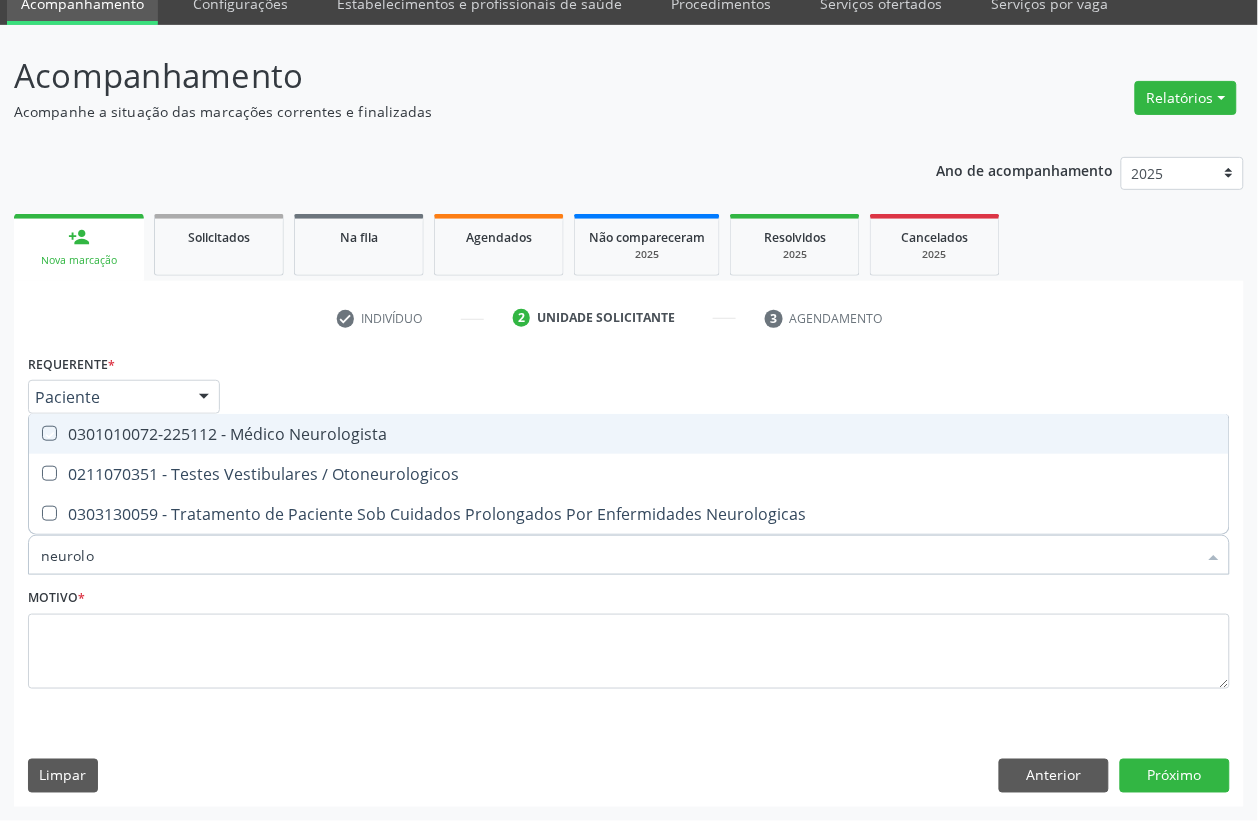checkbox on "true" 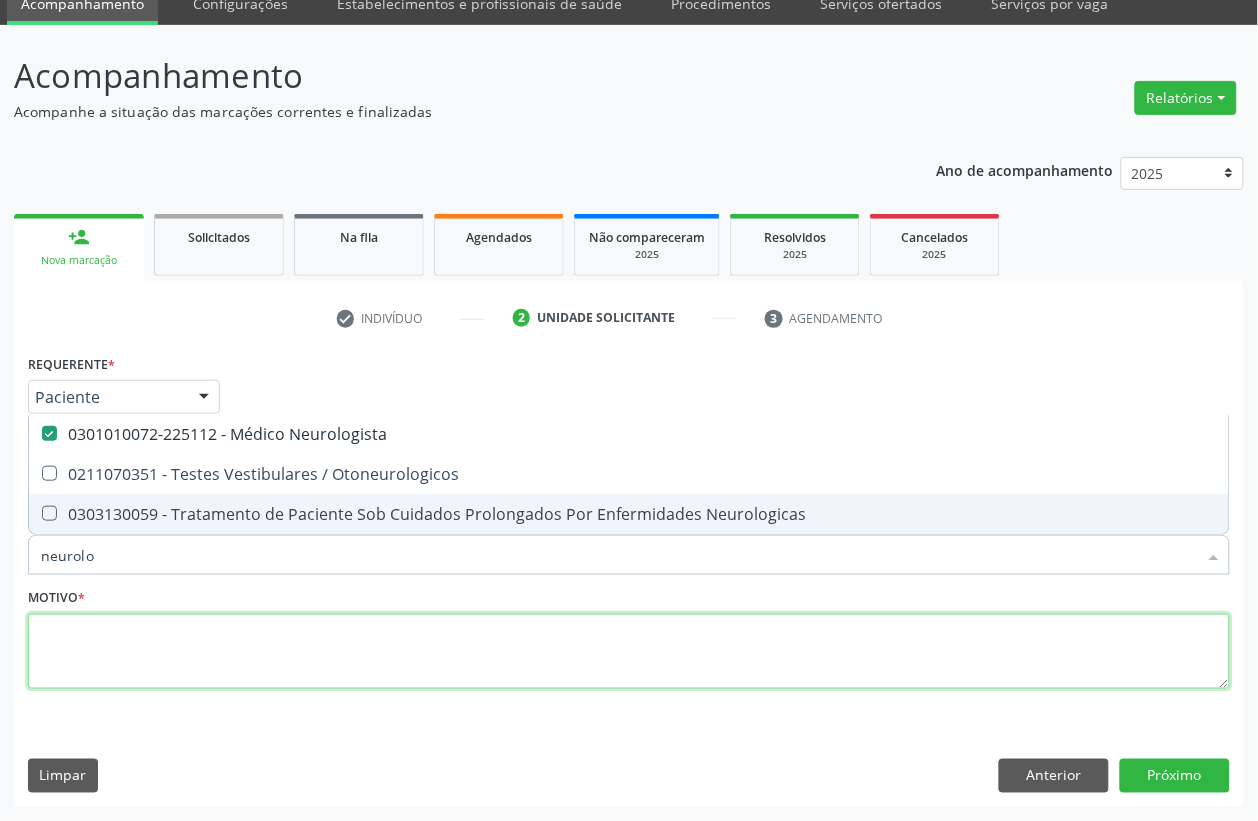 click at bounding box center [629, 652] 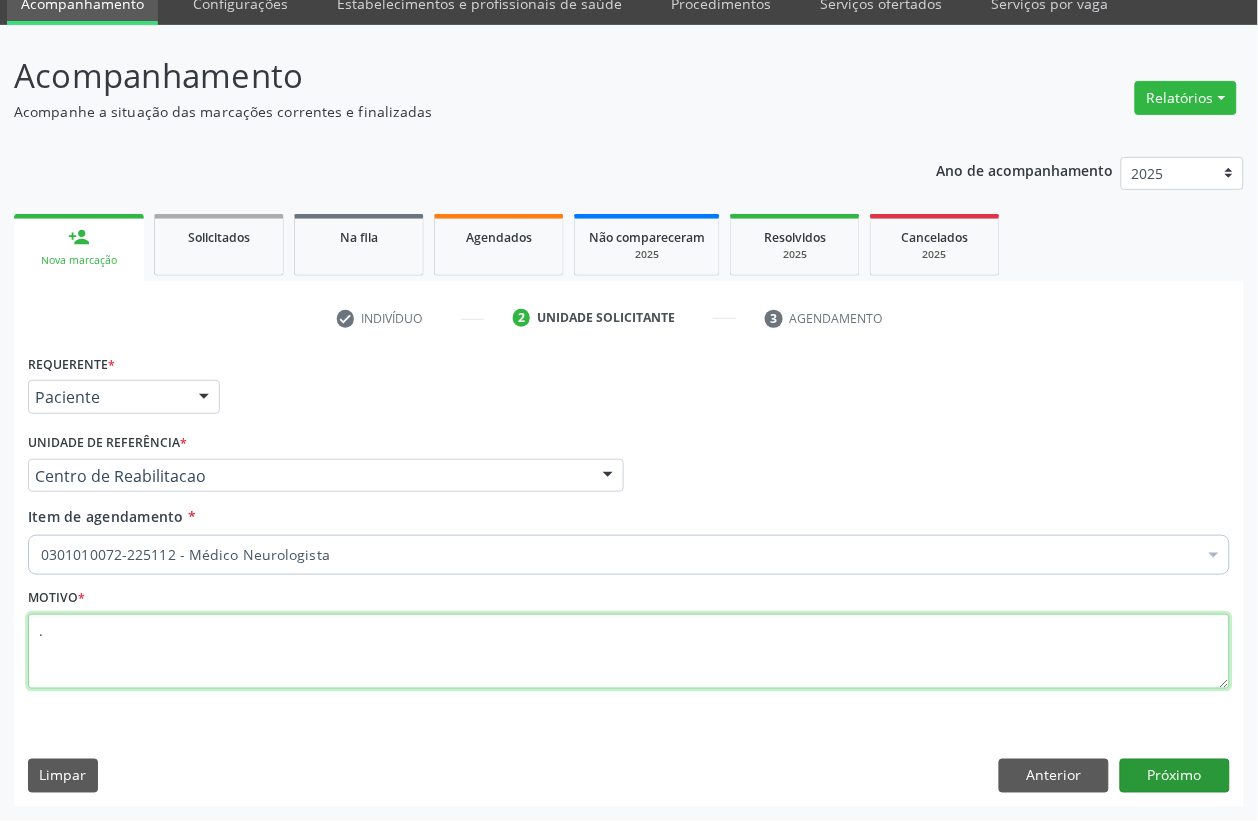 type on "." 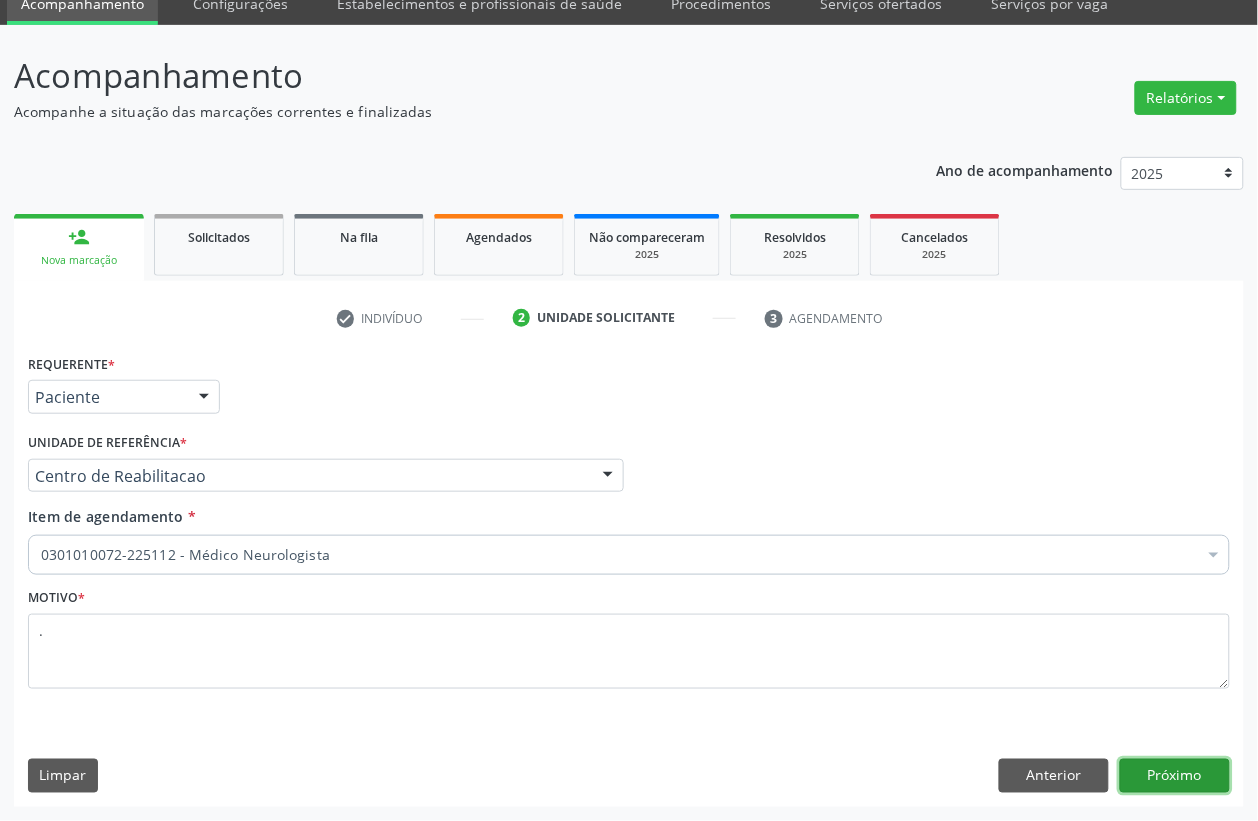 click on "Próximo" at bounding box center (1175, 776) 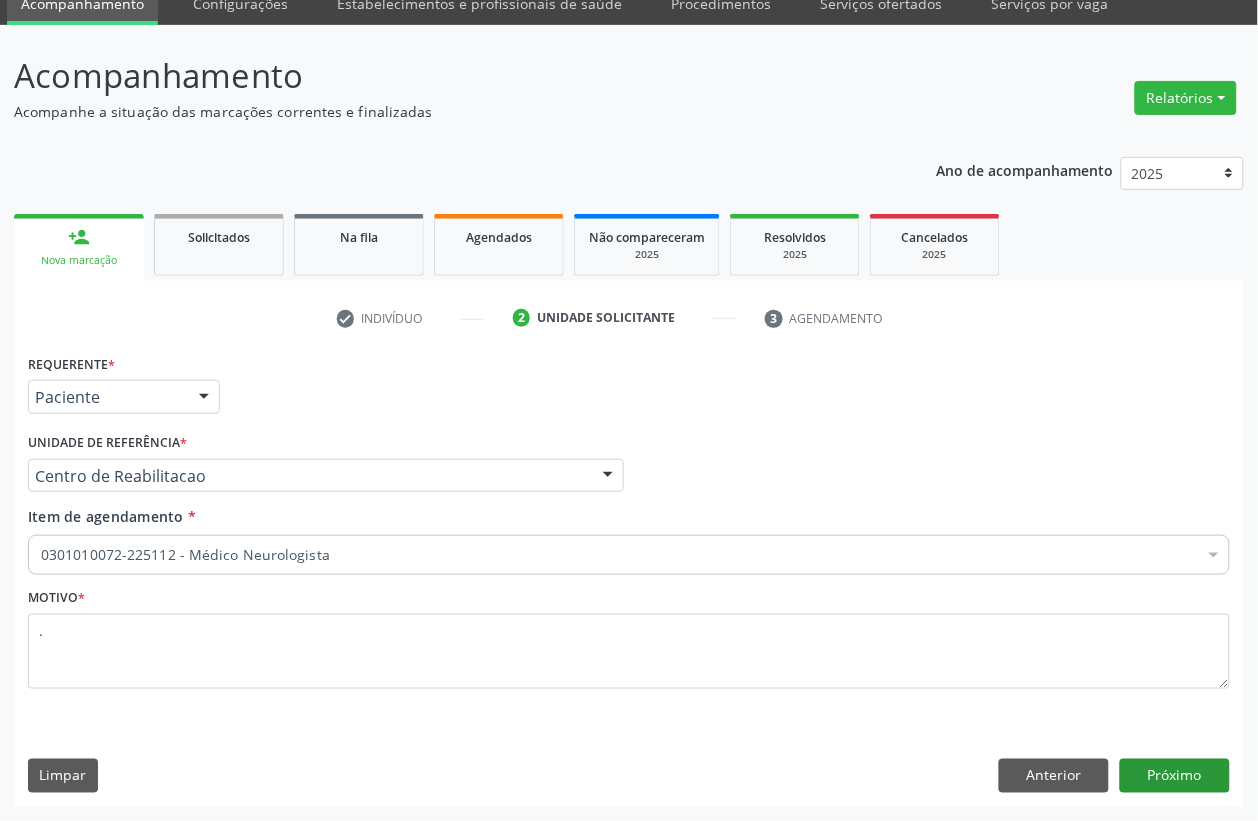 scroll, scrollTop: 50, scrollLeft: 0, axis: vertical 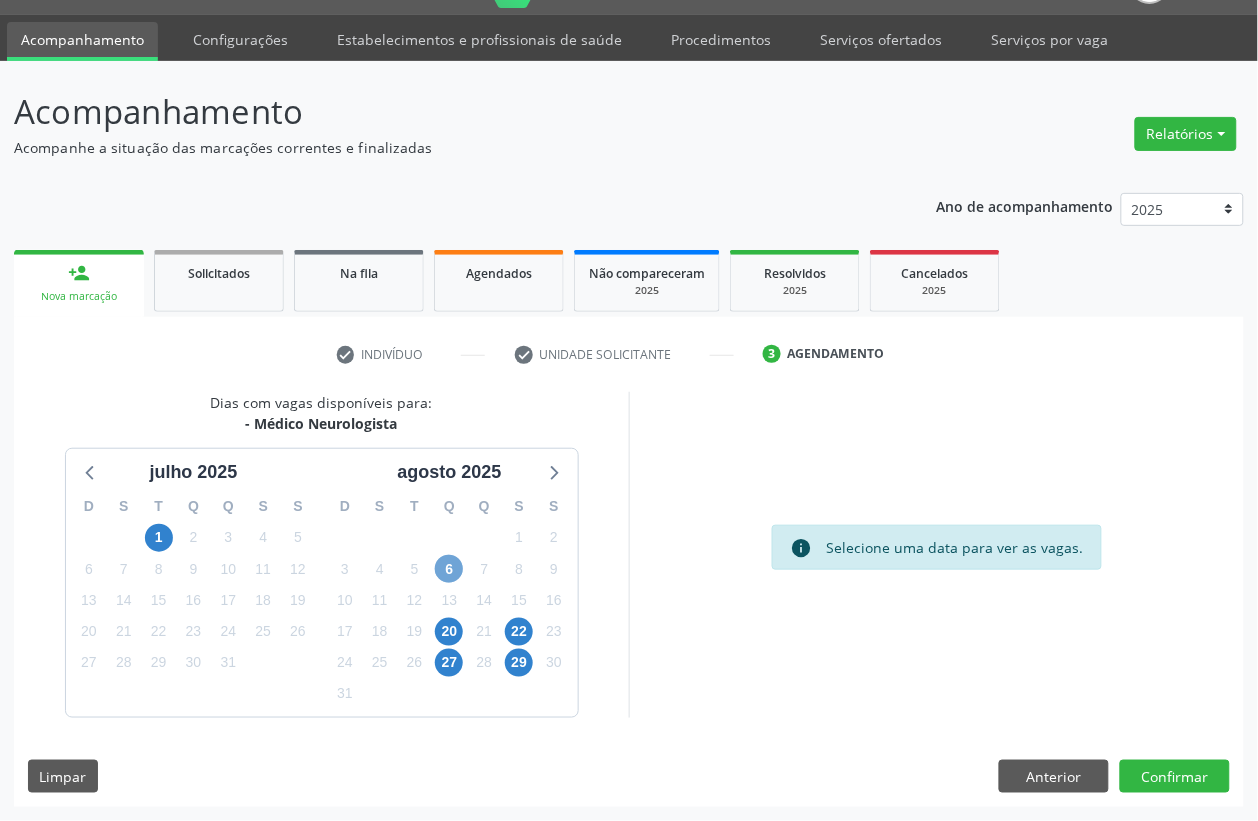 click on "6" at bounding box center (449, 569) 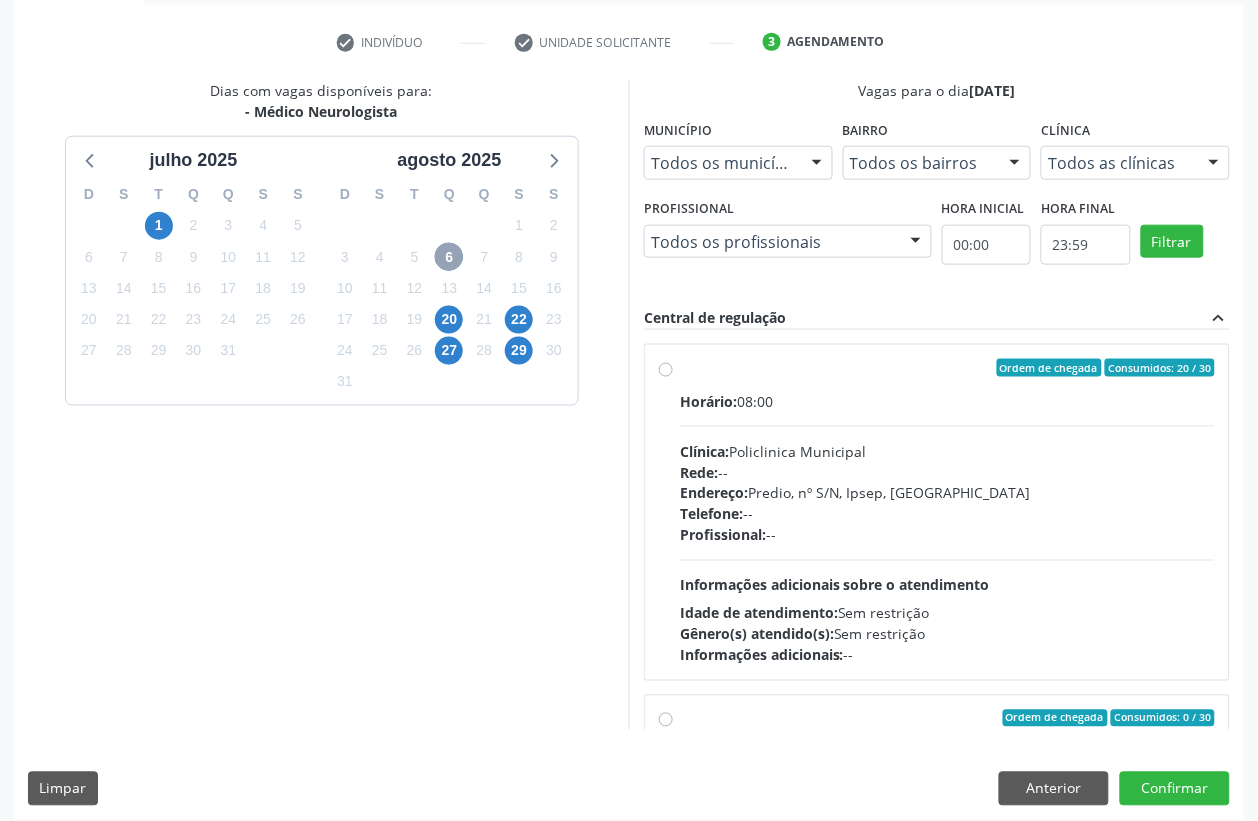 scroll, scrollTop: 373, scrollLeft: 0, axis: vertical 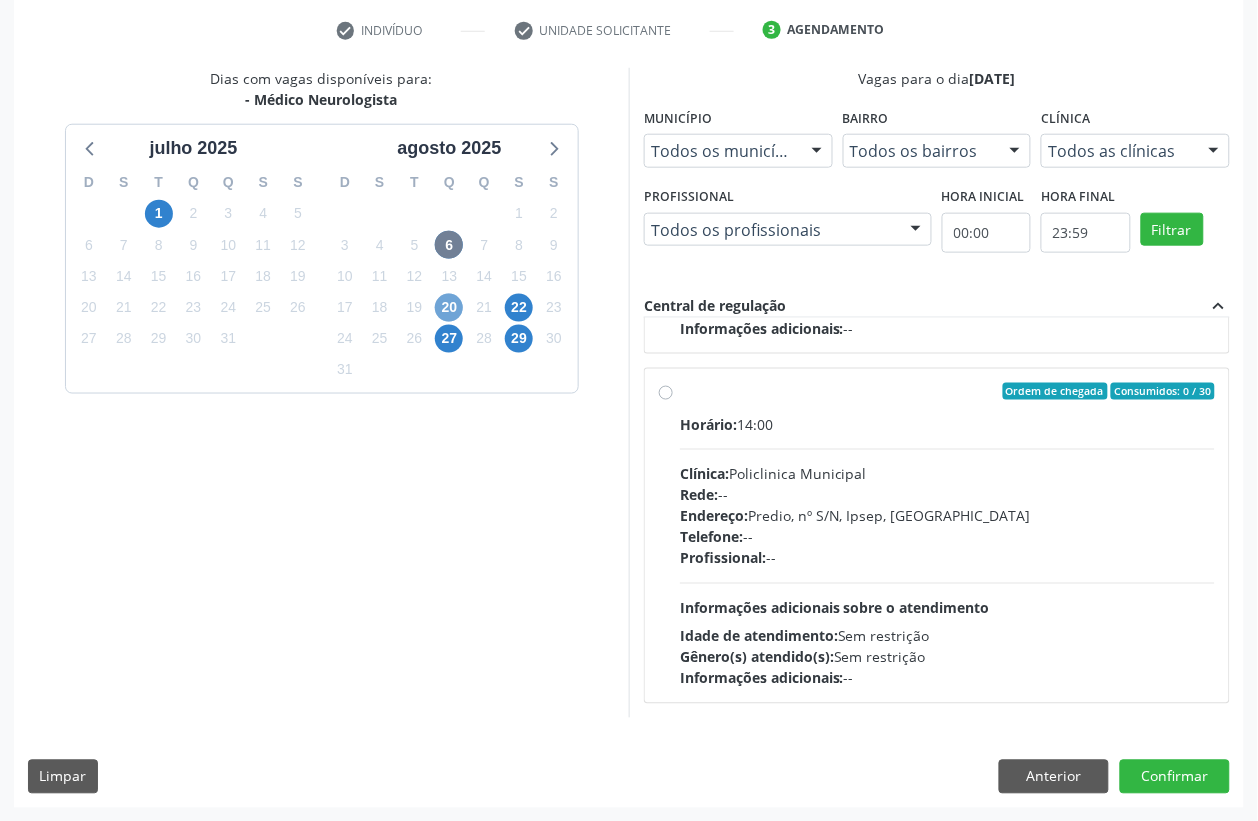 click on "20" at bounding box center (449, 308) 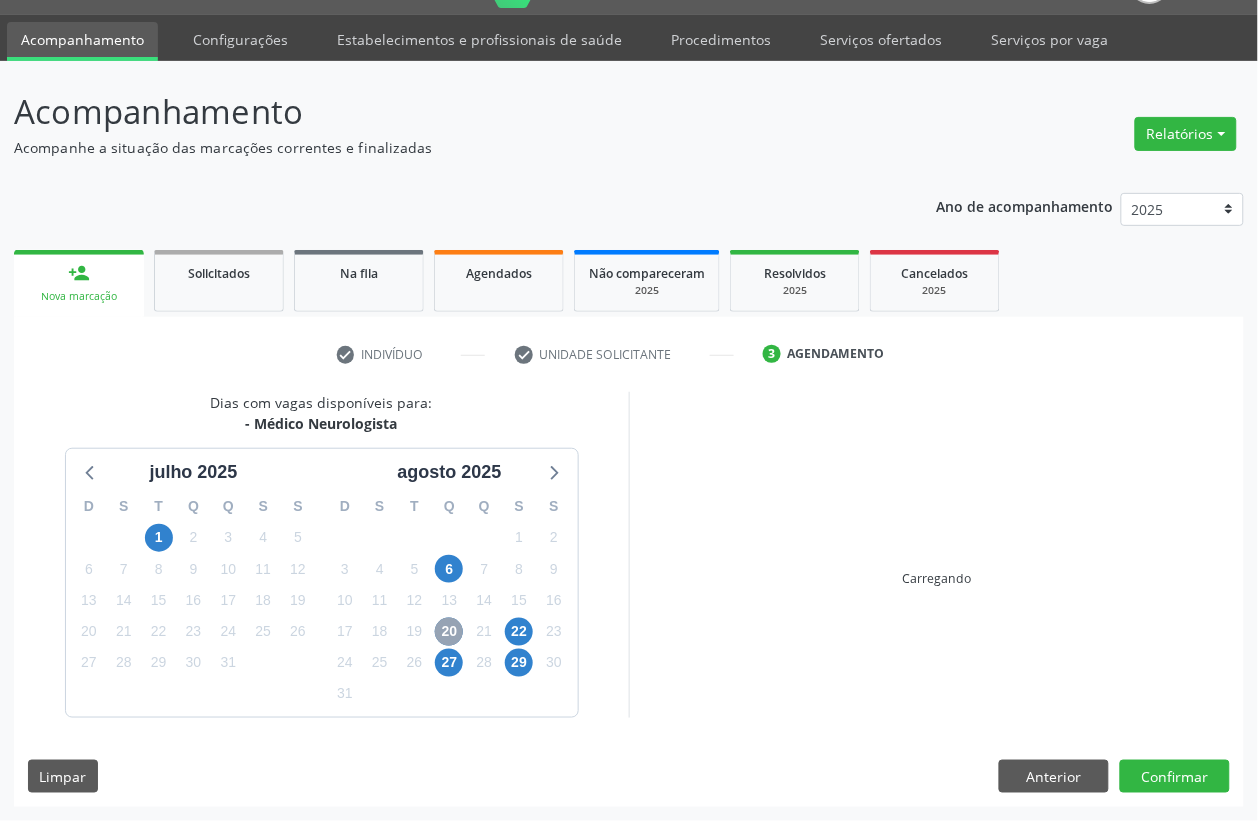 scroll, scrollTop: 338, scrollLeft: 0, axis: vertical 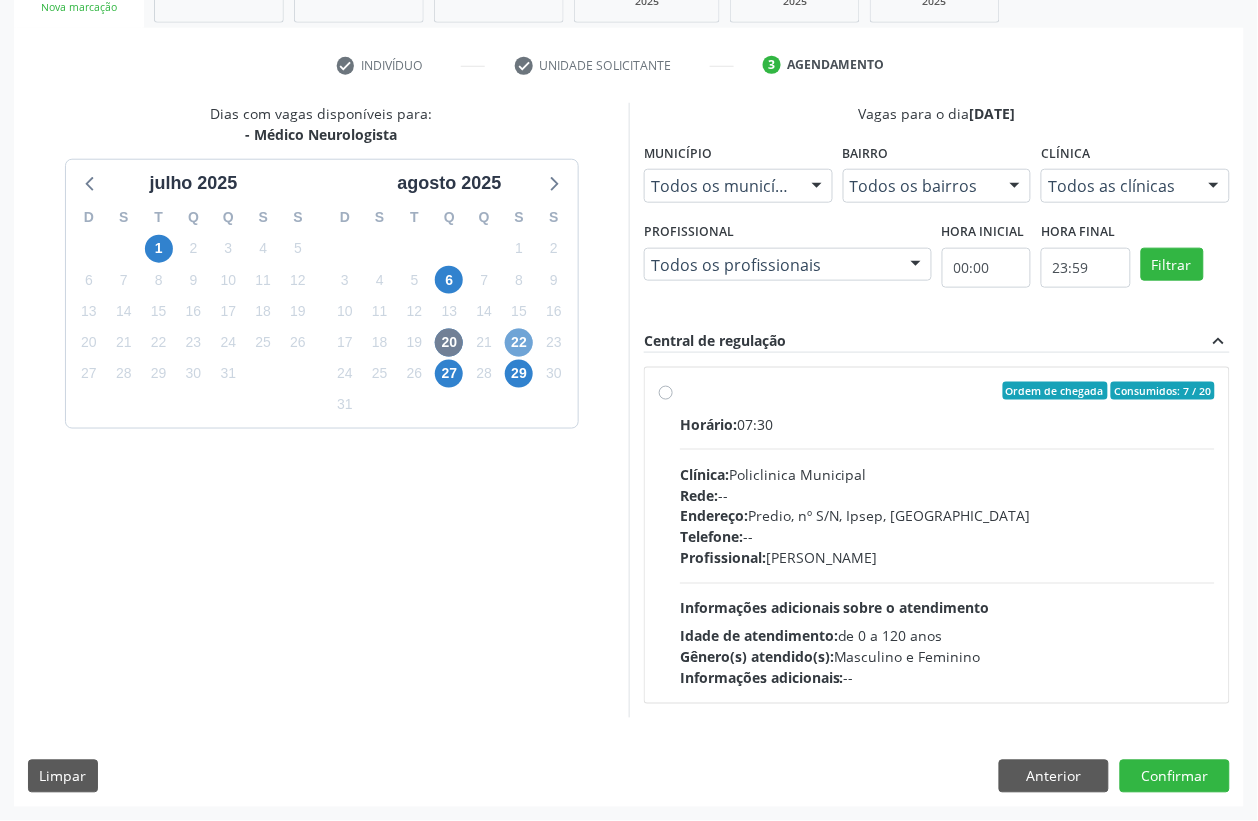 click on "22" at bounding box center [519, 343] 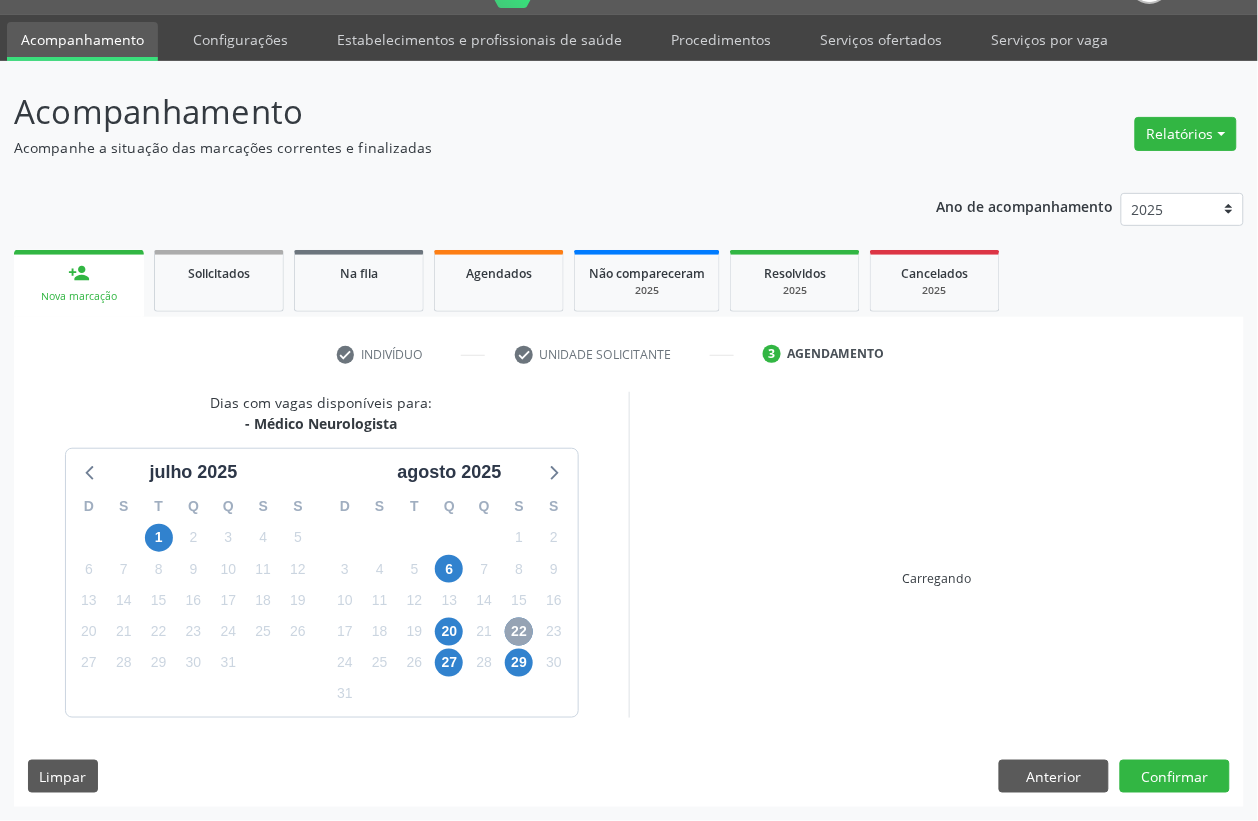 scroll, scrollTop: 338, scrollLeft: 0, axis: vertical 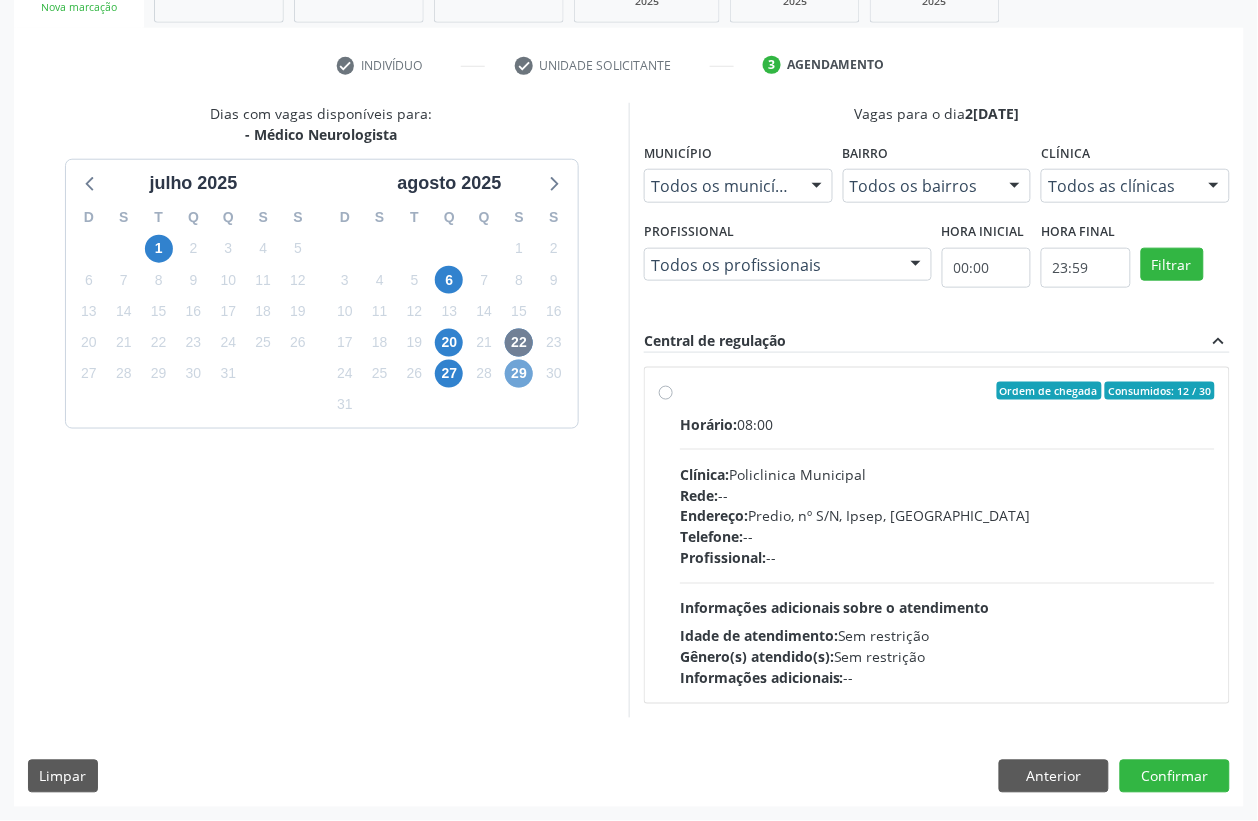 click on "29" at bounding box center [519, 374] 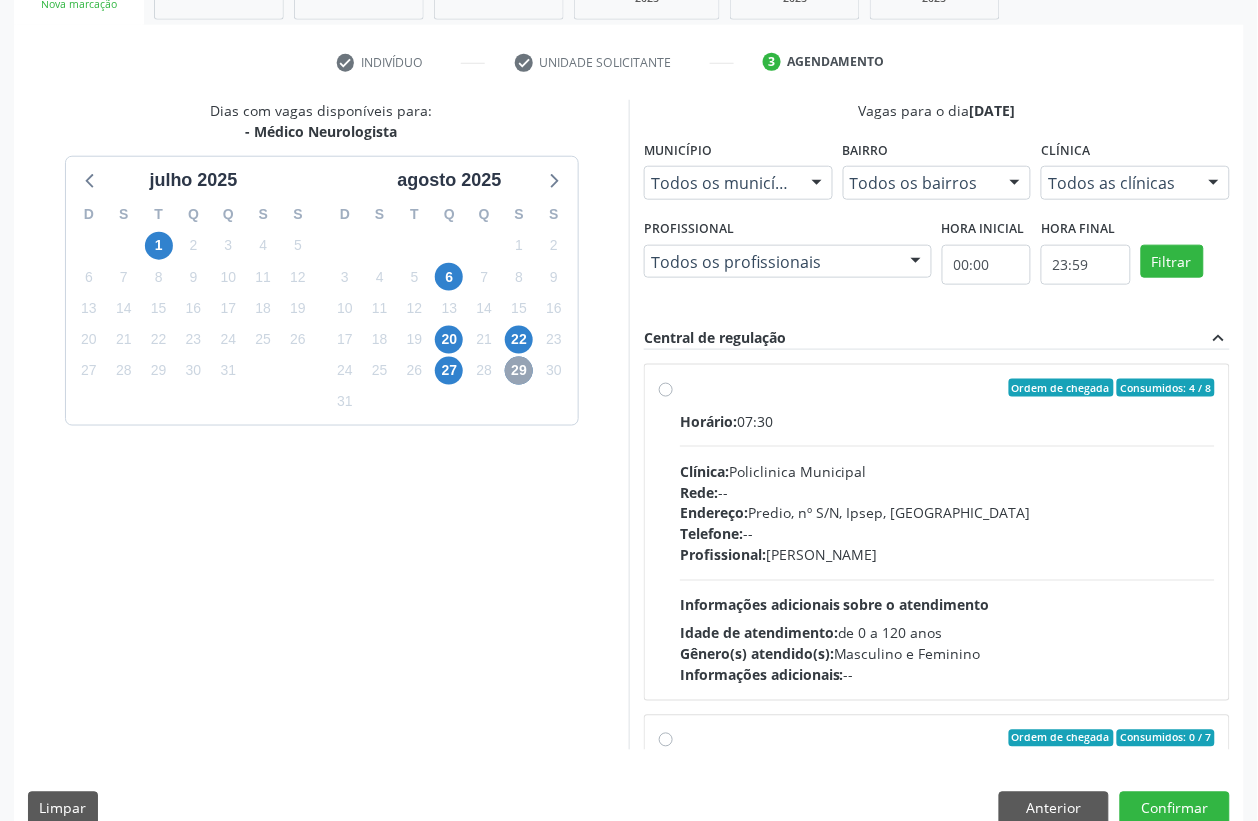 scroll, scrollTop: 373, scrollLeft: 0, axis: vertical 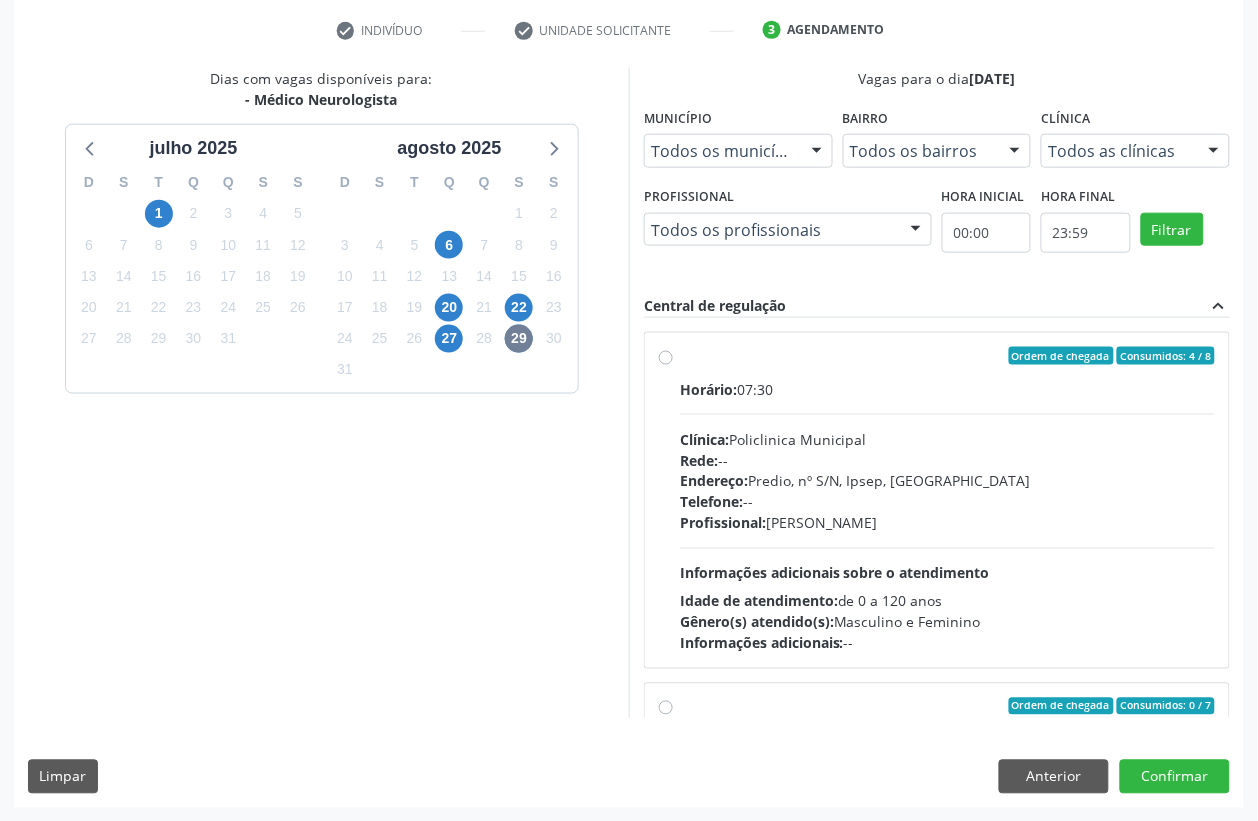 click on "Horário:   07:30
Clínica:  Policlinica Municipal
Rede:
--
Endereço:   Predio, nº S/N, Ipsep, Serra Talhada - PE
Telefone:   --
Profissional:
Juliana Paula de Souza Silva Campos
Informações adicionais sobre o atendimento
Idade de atendimento:
de 0 a 120 anos
Gênero(s) atendido(s):
Masculino e Feminino
Informações adicionais:
--" at bounding box center [947, 516] 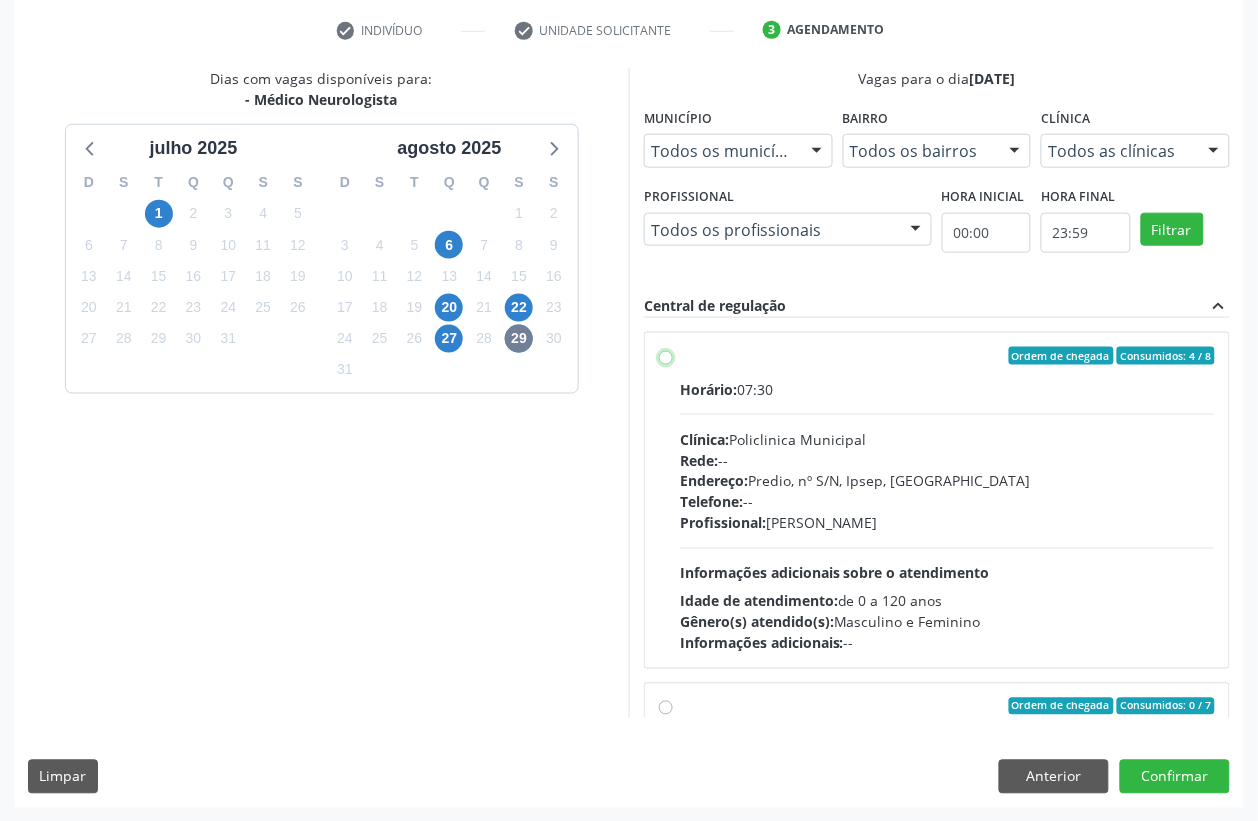 radio on "true" 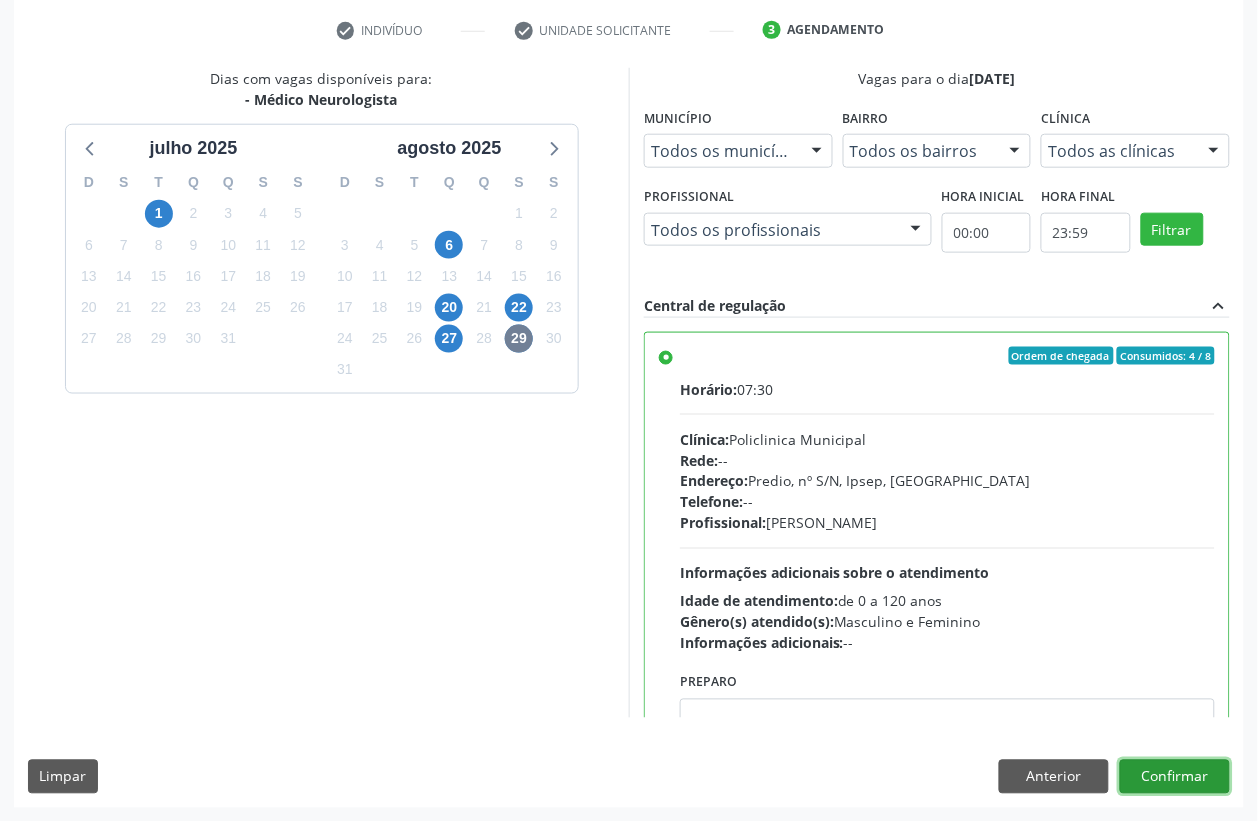 click on "Confirmar" at bounding box center [1175, 777] 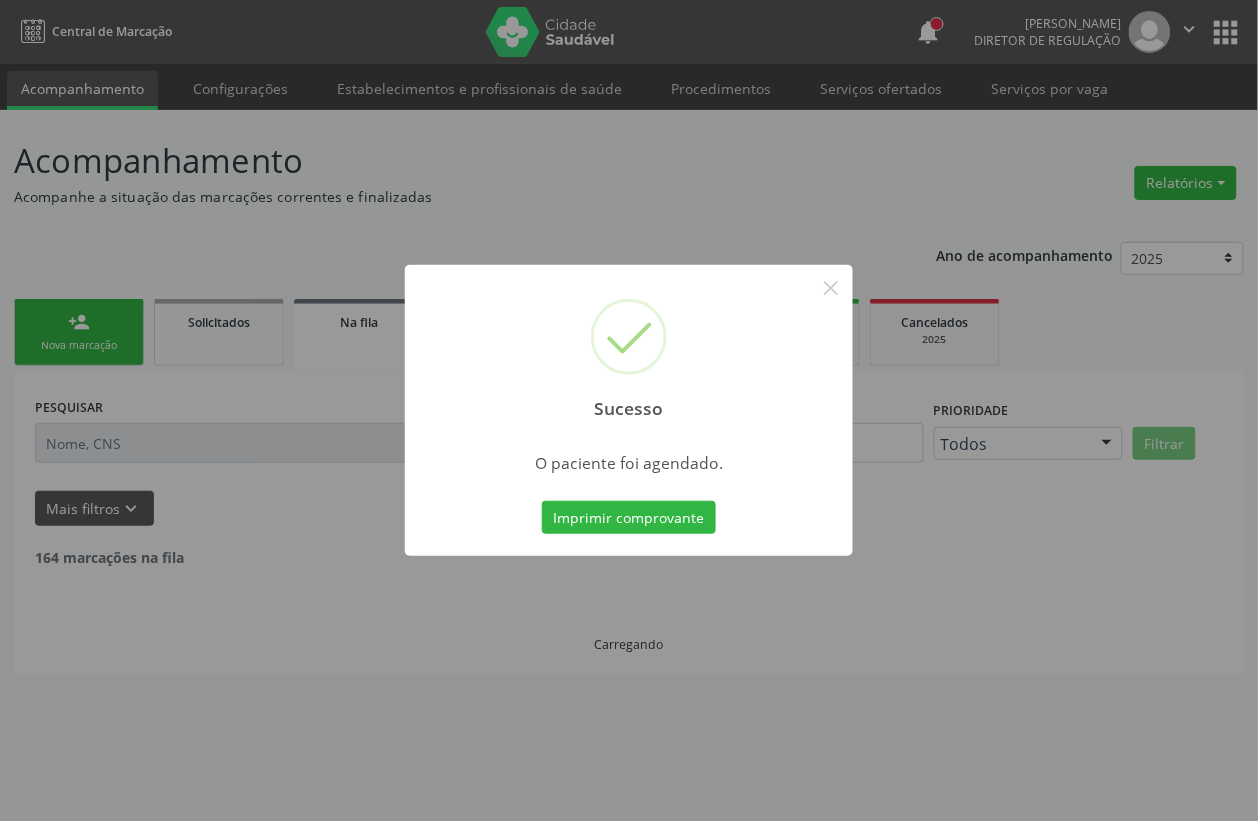 scroll, scrollTop: 0, scrollLeft: 0, axis: both 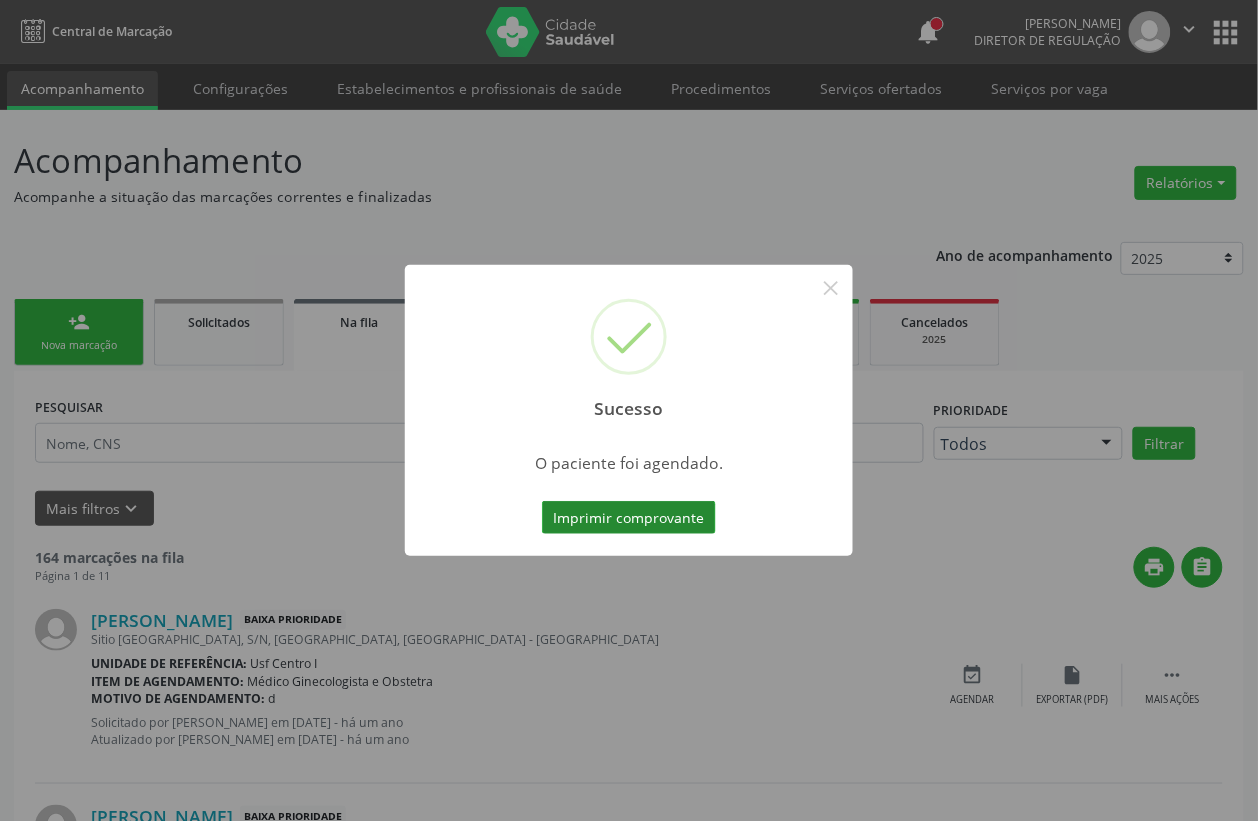 click on "Imprimir comprovante" at bounding box center (629, 518) 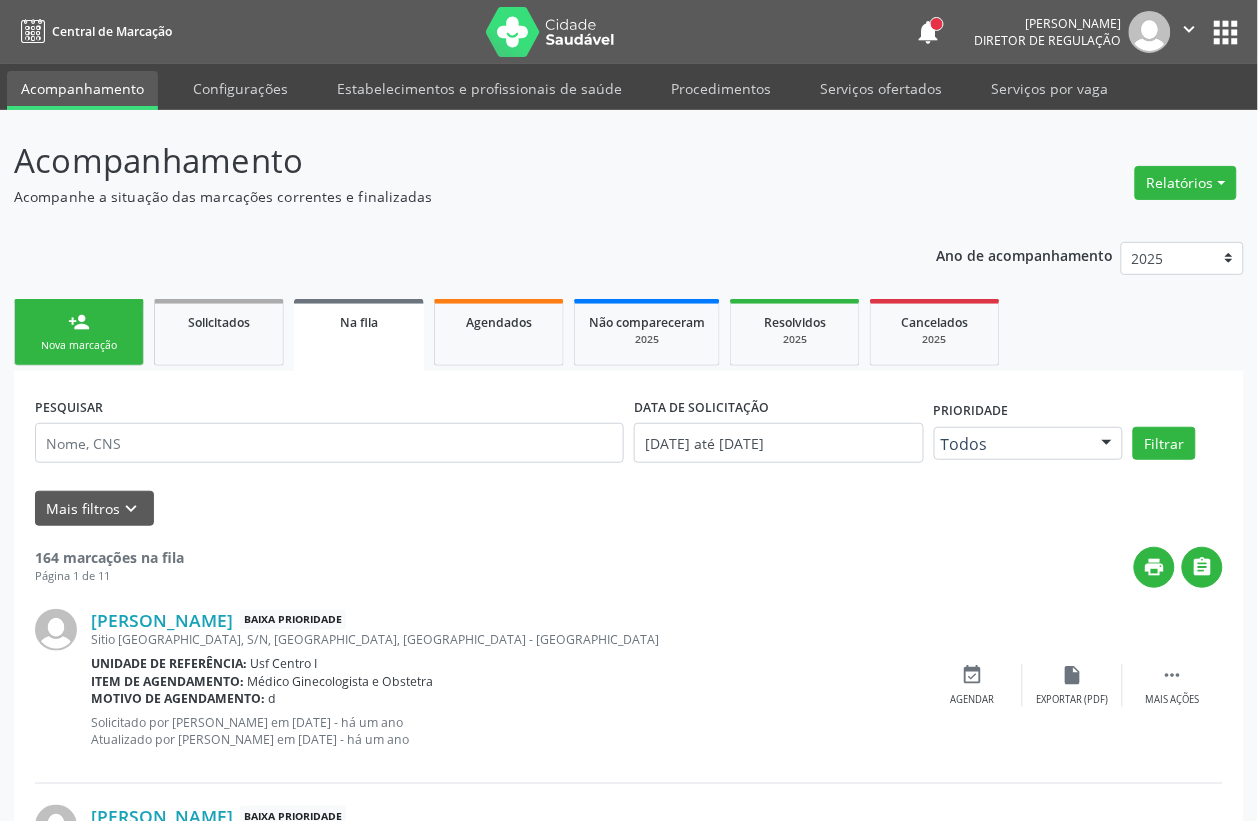 click on "person_add
Nova marcação" at bounding box center [79, 332] 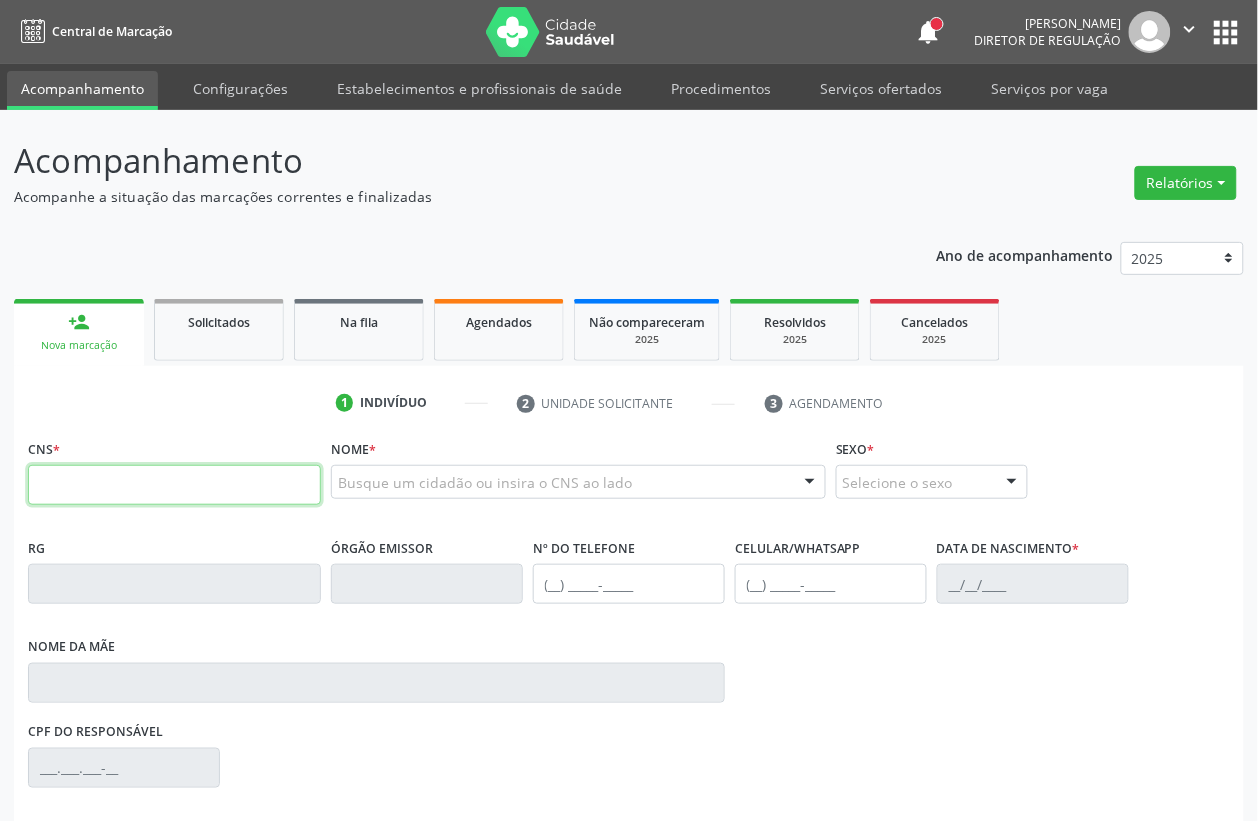 click at bounding box center (174, 485) 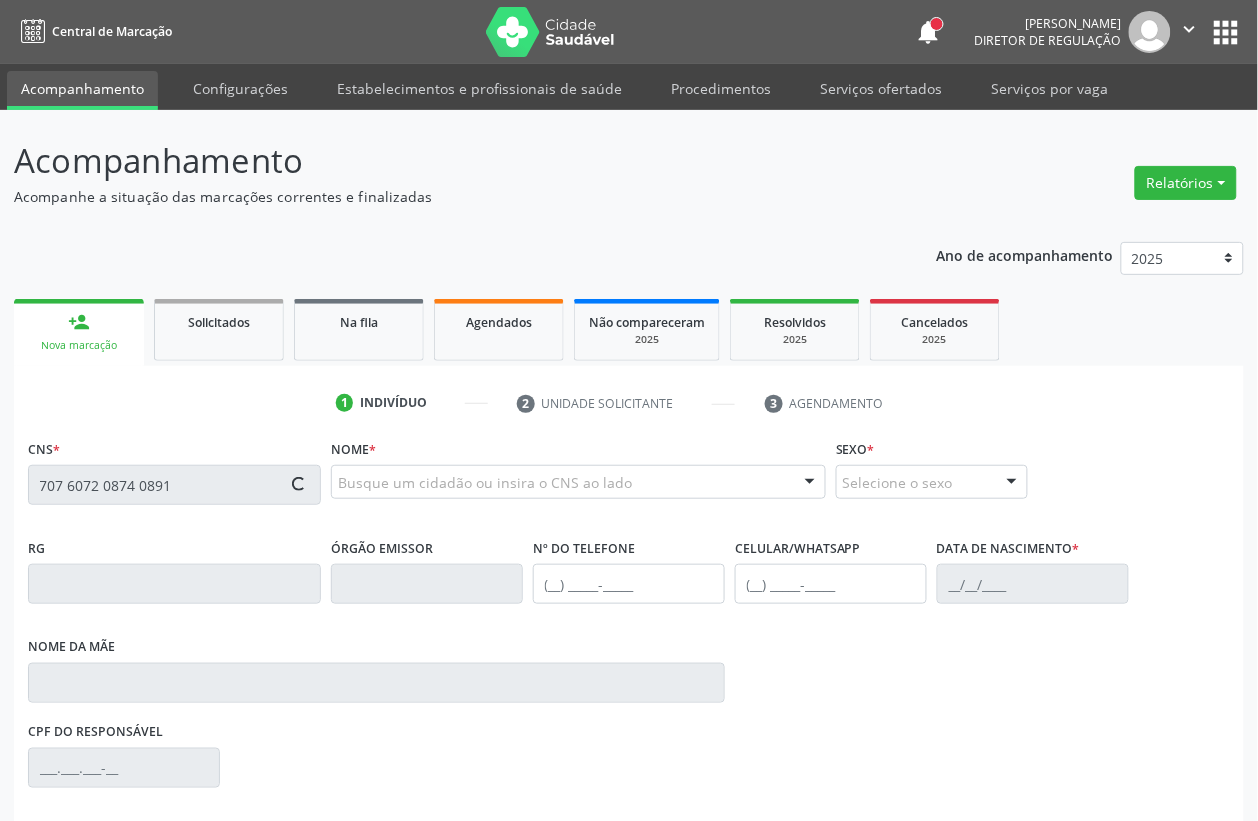 type on "707 6072 0874 0891" 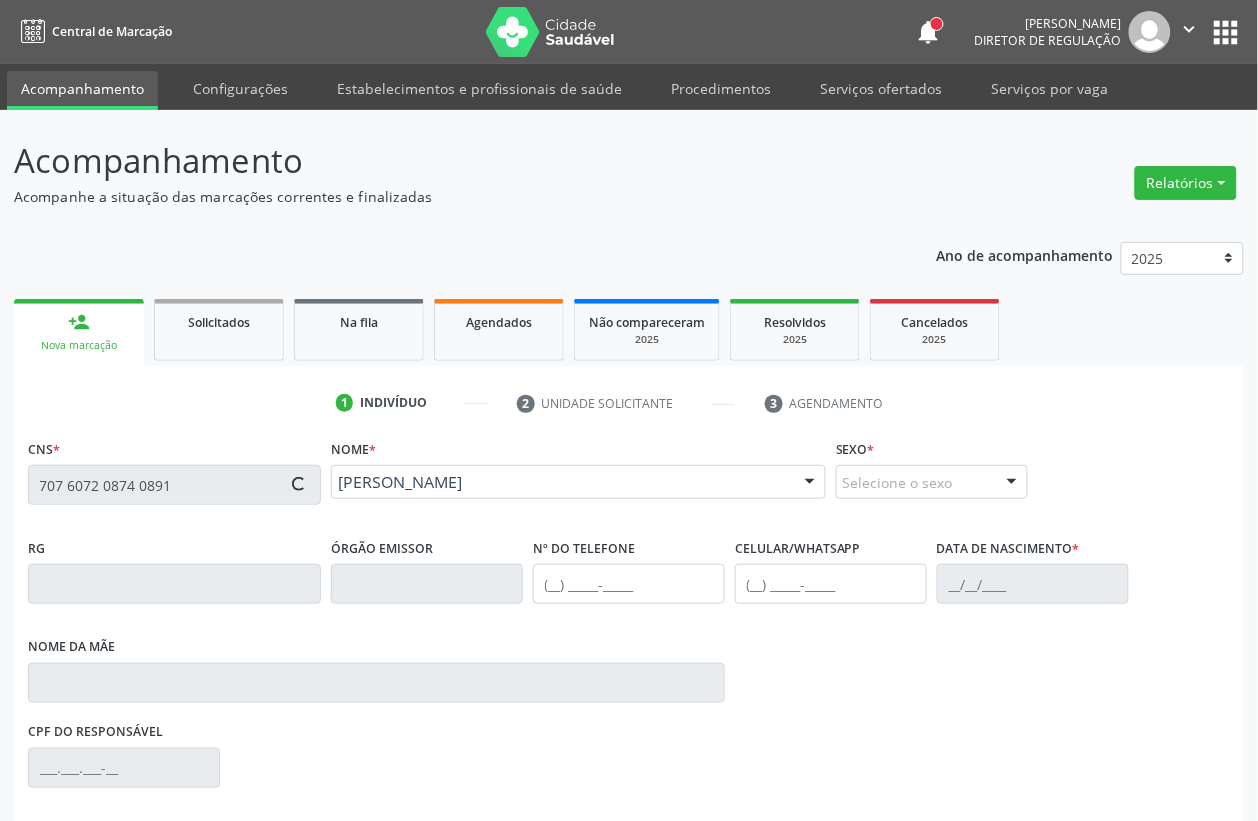 type on "(87) 99946-4328" 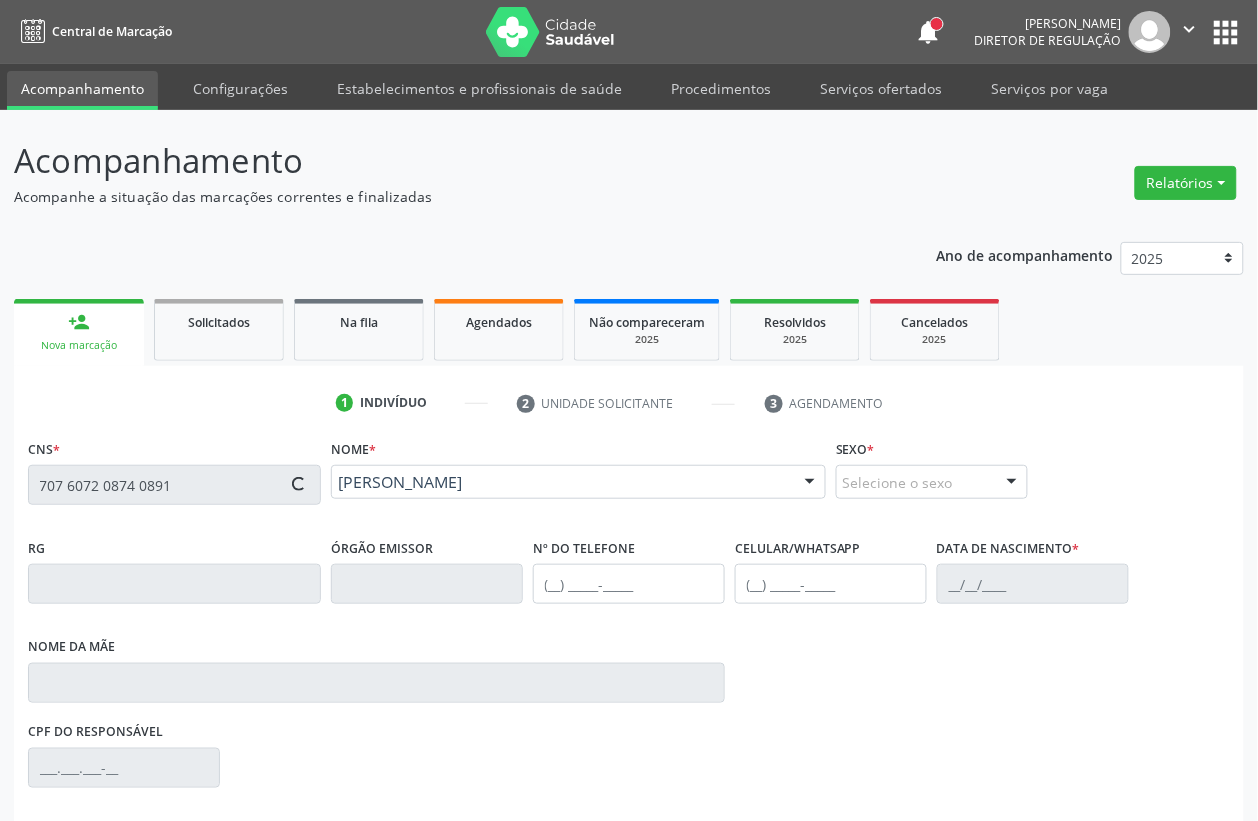 type on "(87) 99946-4328" 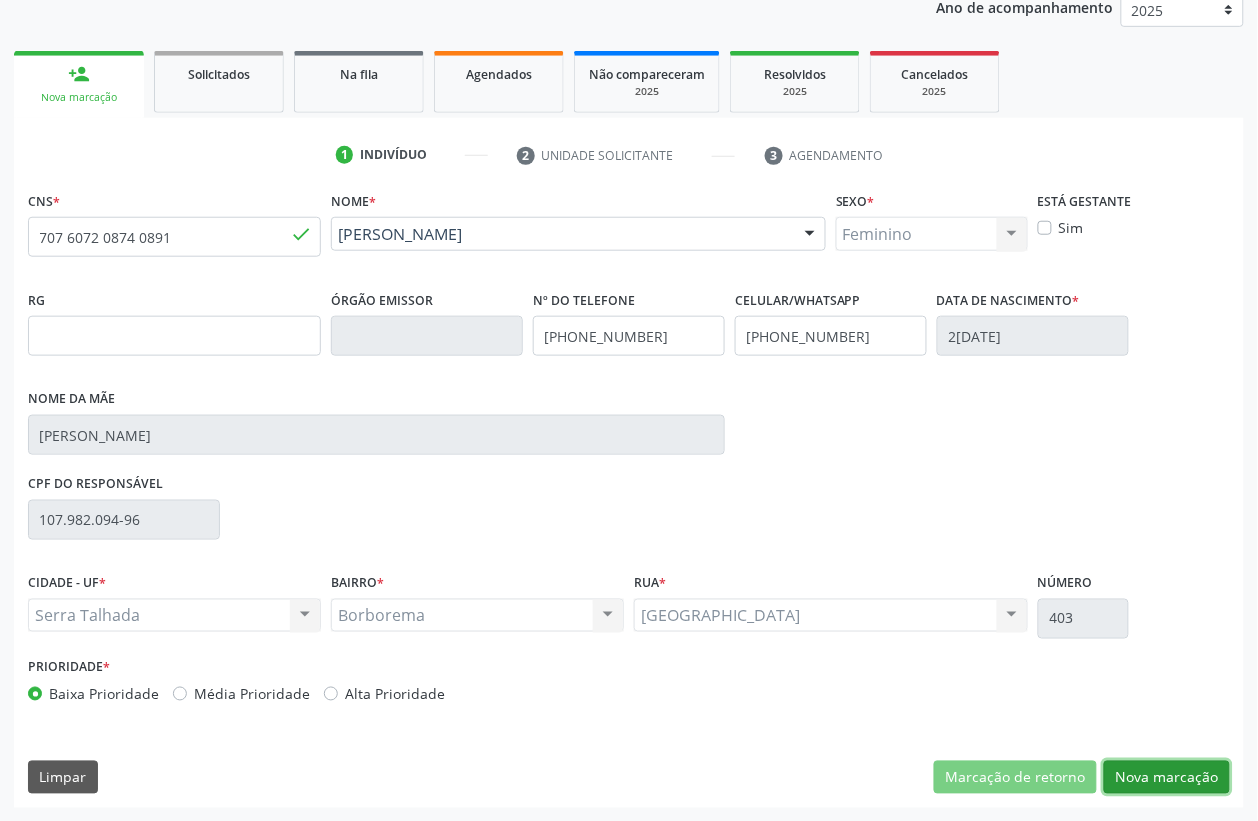 click on "Nova marcação" at bounding box center [1167, 778] 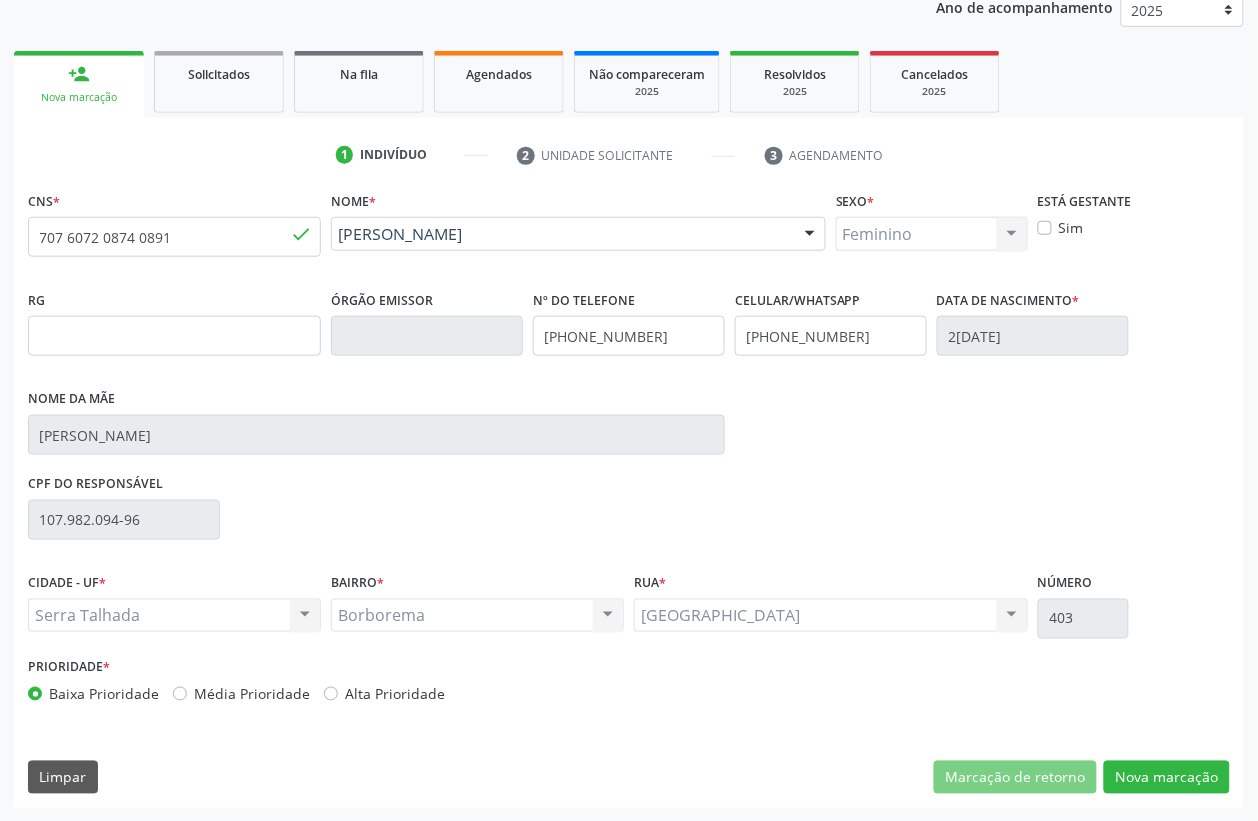 scroll, scrollTop: 85, scrollLeft: 0, axis: vertical 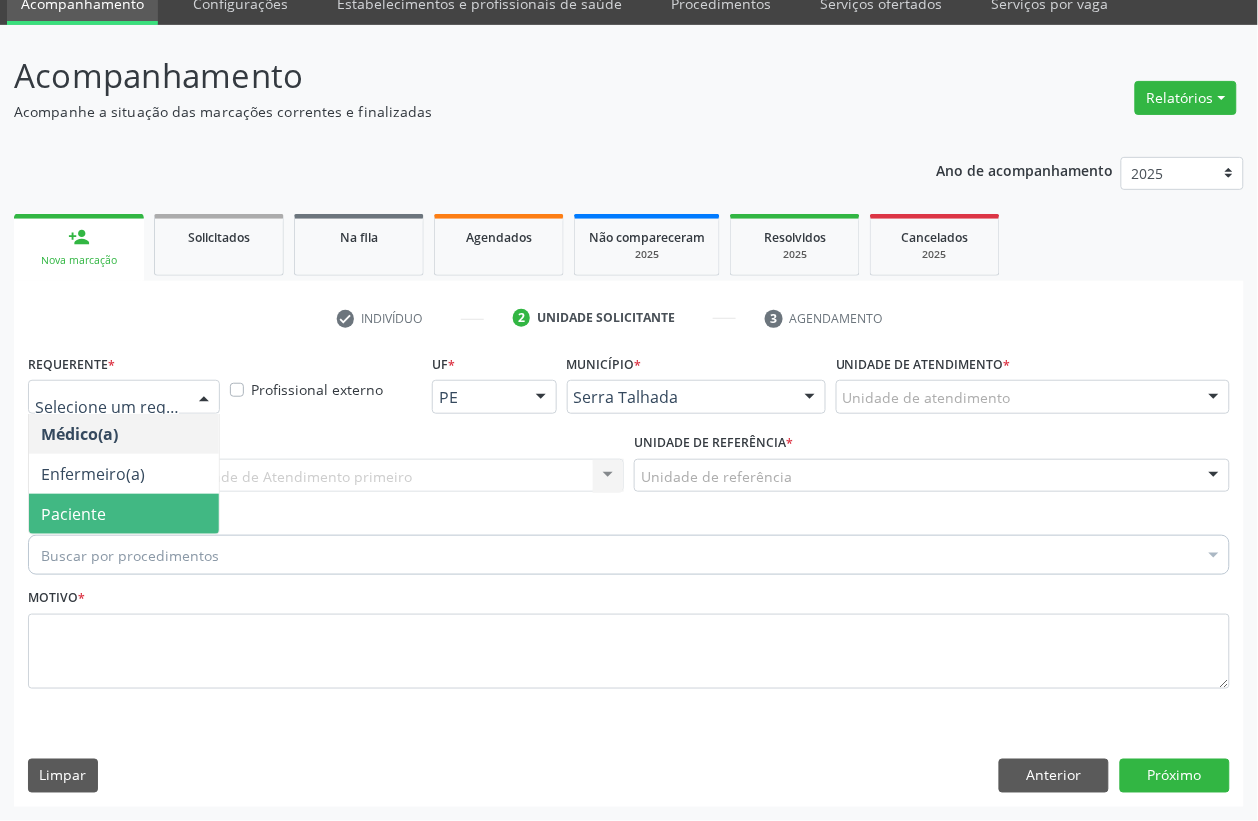 click on "Paciente" at bounding box center [124, 514] 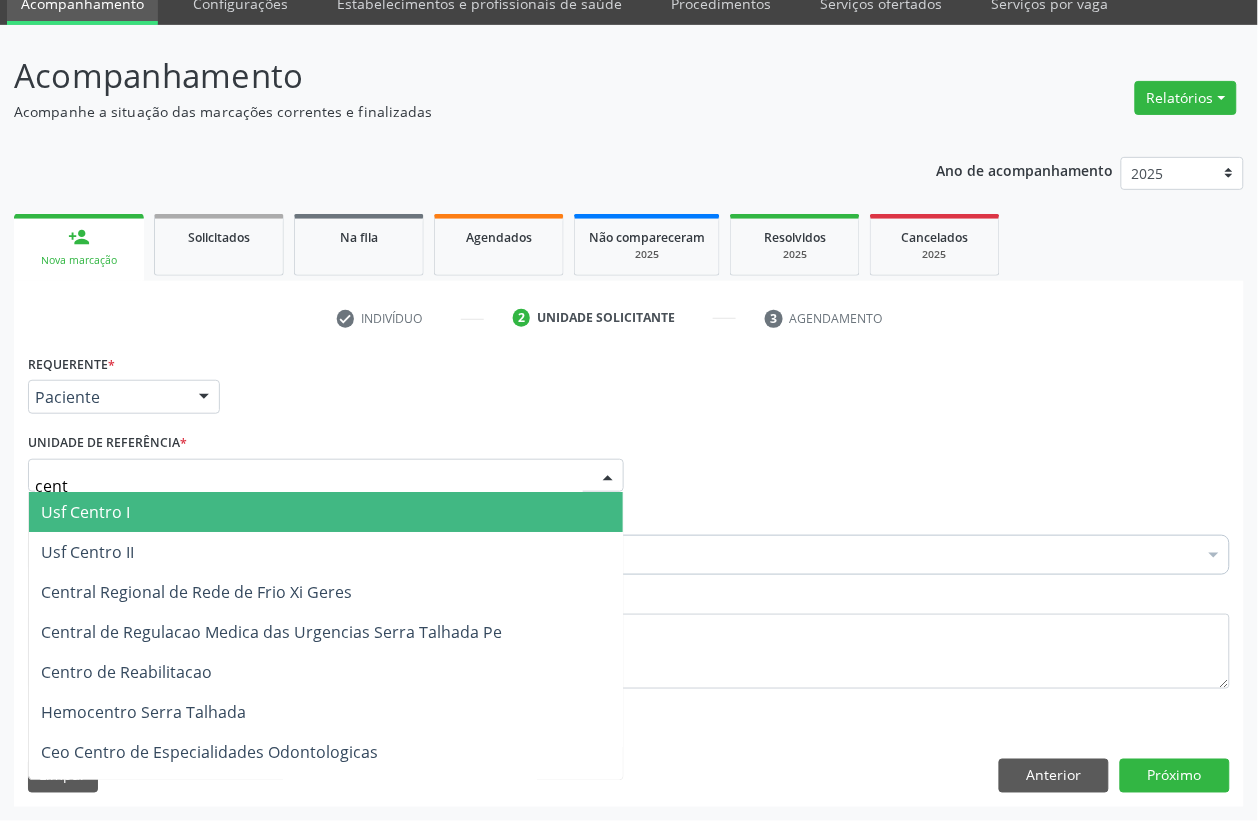type on "centr" 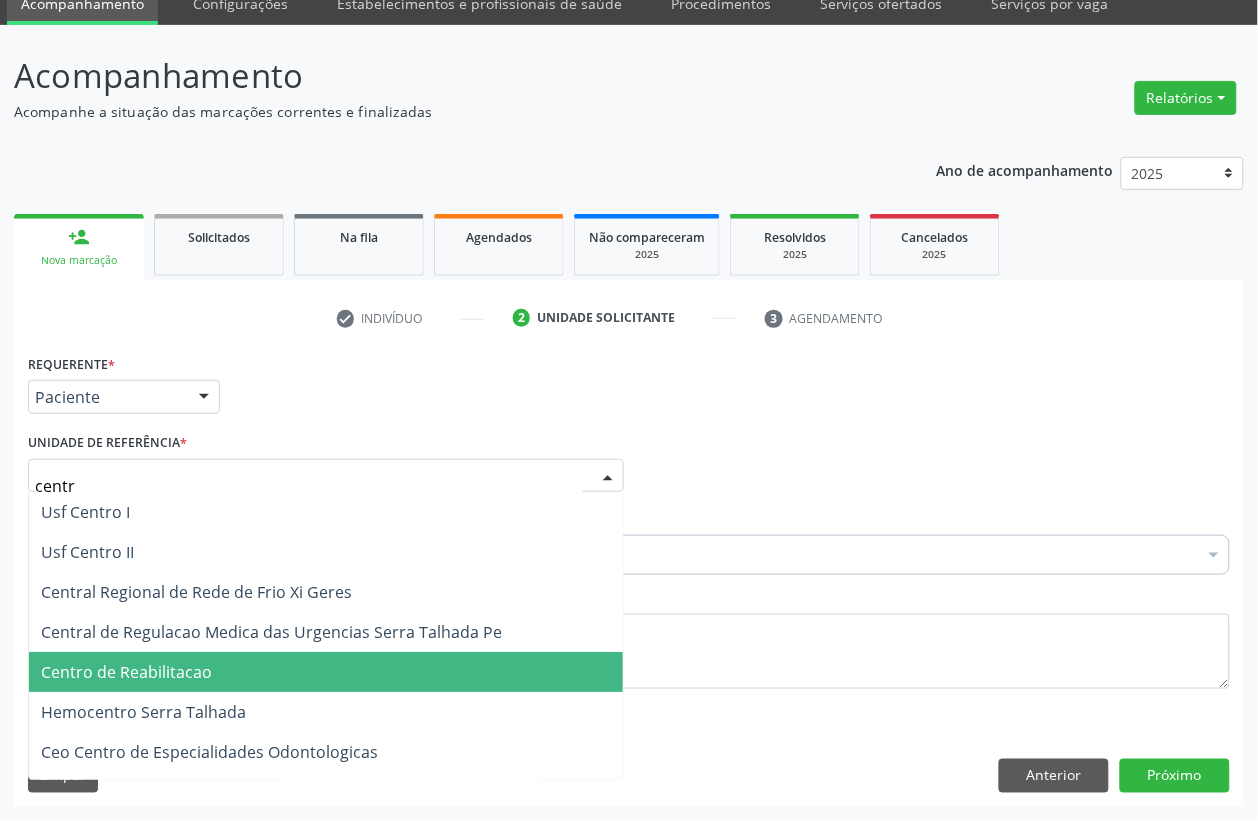 click on "Centro de Reabilitacao" at bounding box center (126, 672) 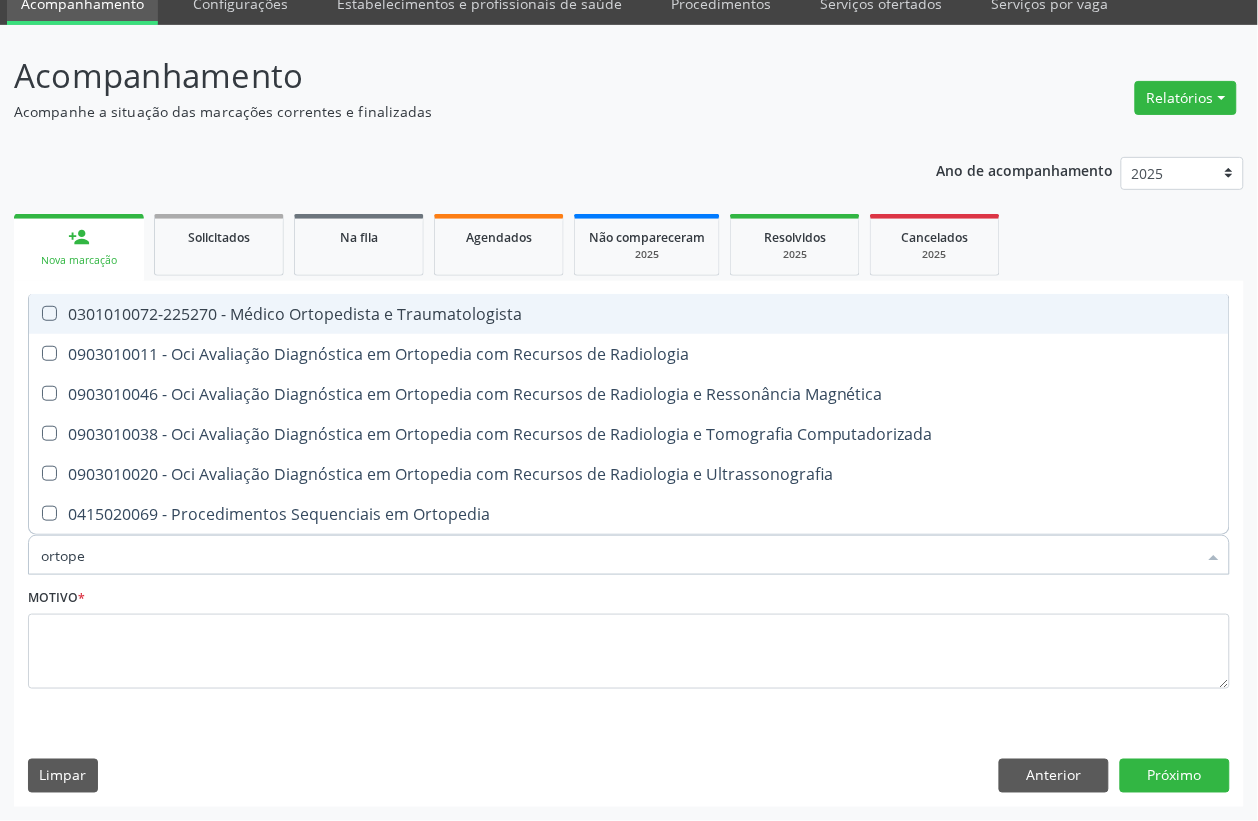 type on "ortoped" 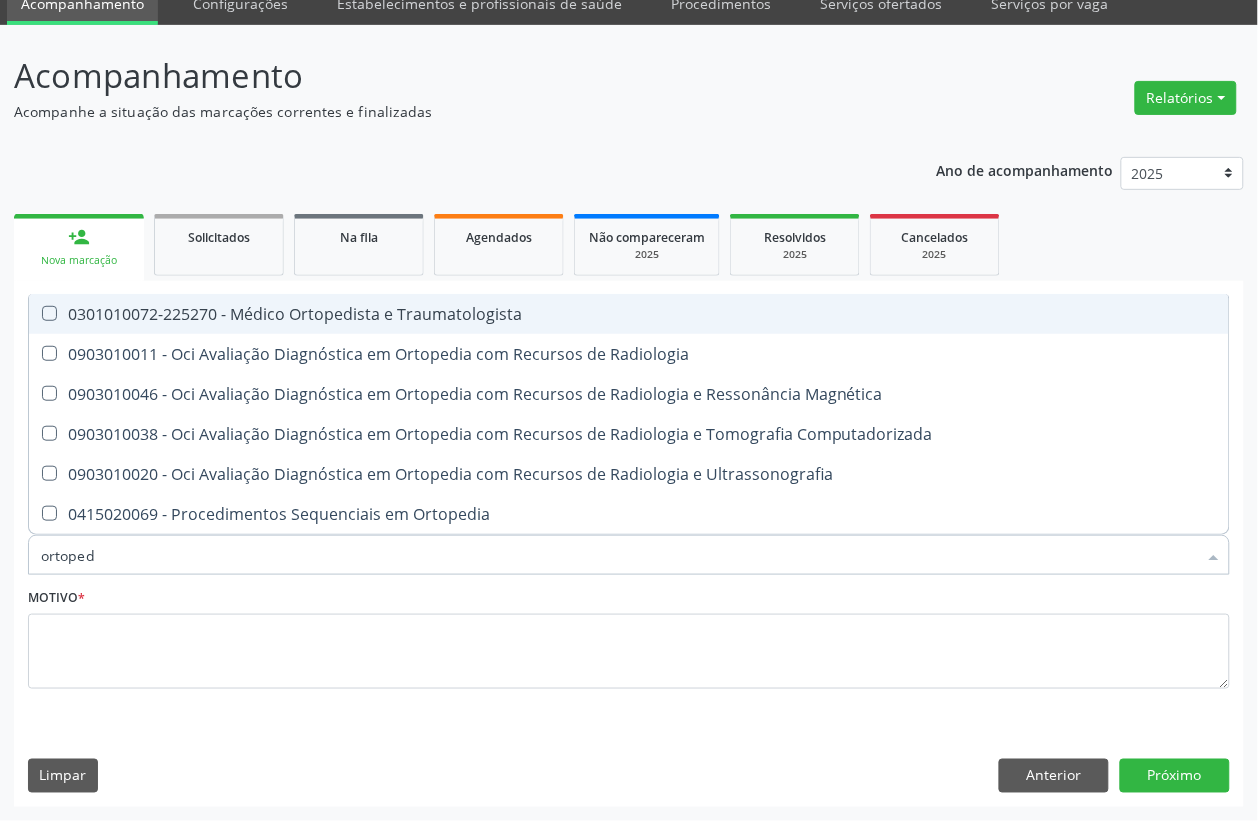 click on "0301010072-225270 - Médico Ortopedista e Traumatologista" at bounding box center [629, 314] 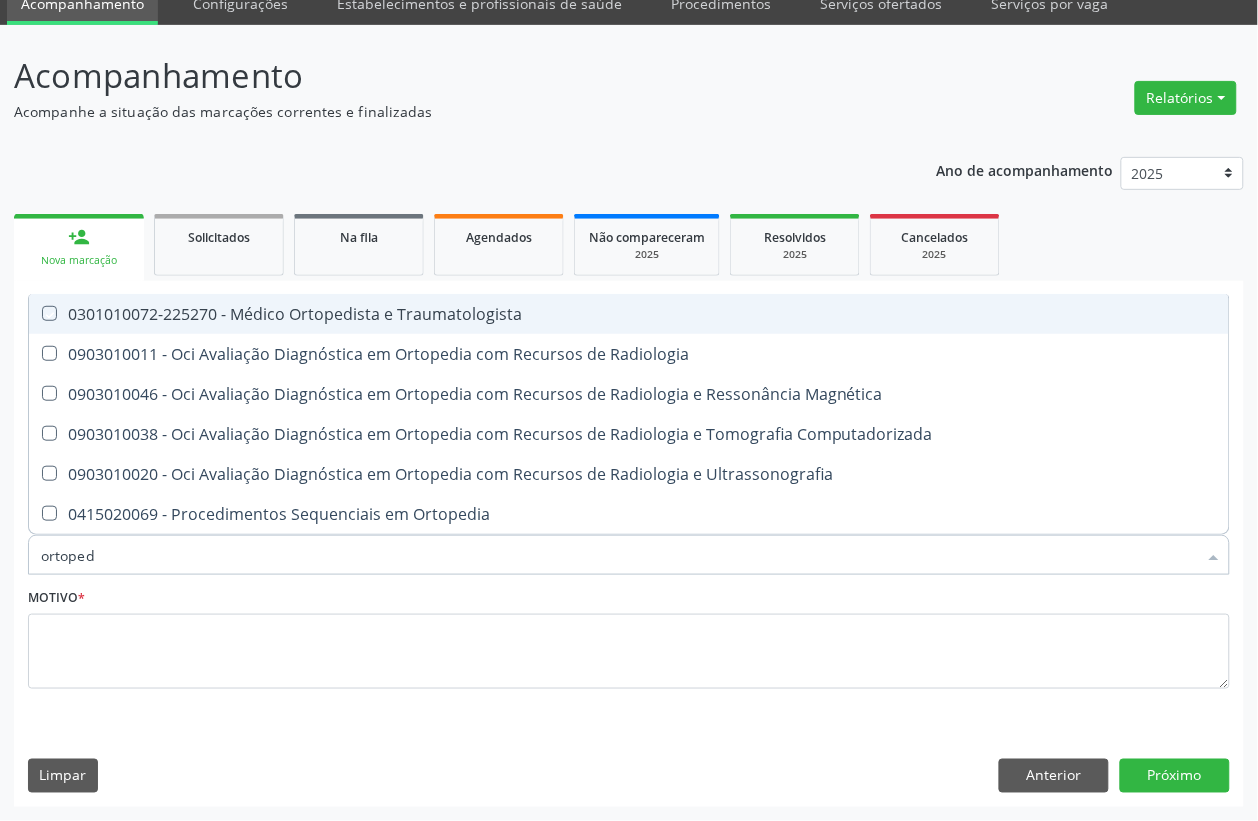 checkbox on "true" 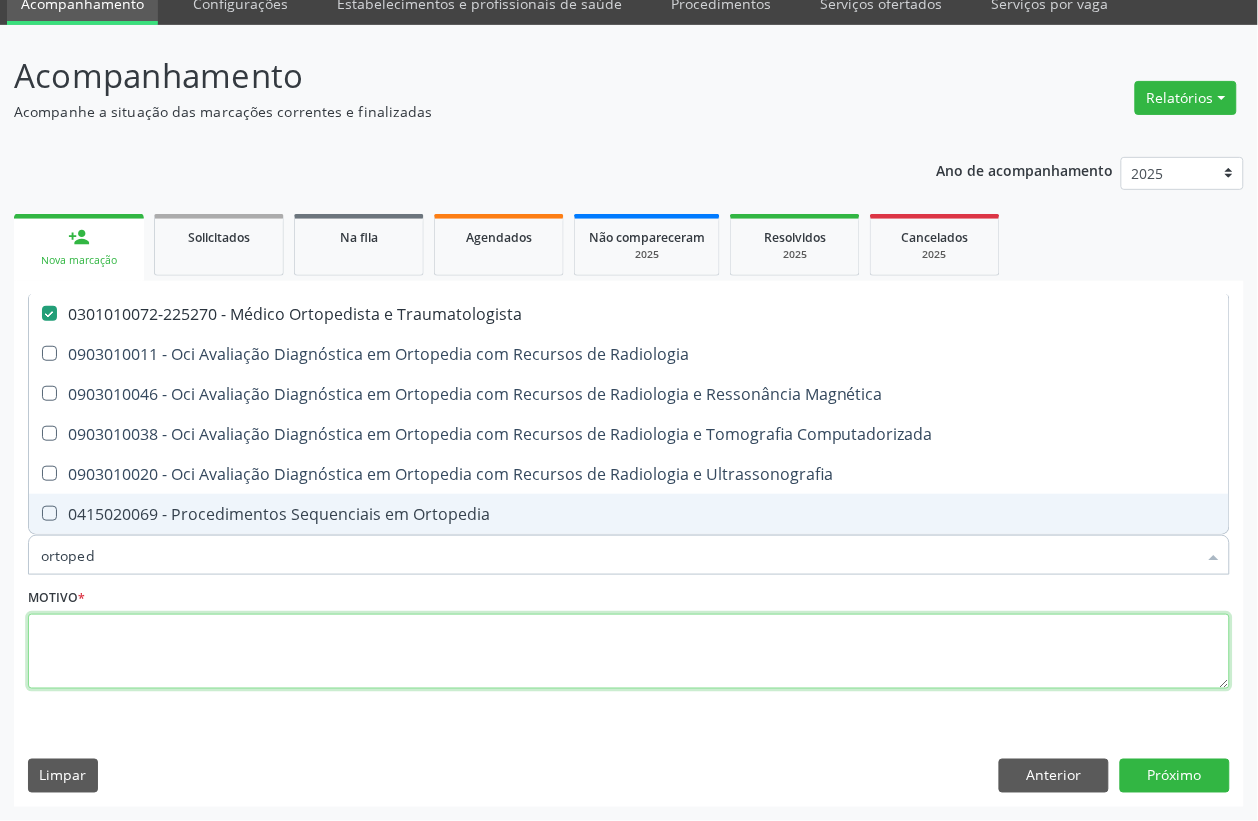 click at bounding box center (629, 652) 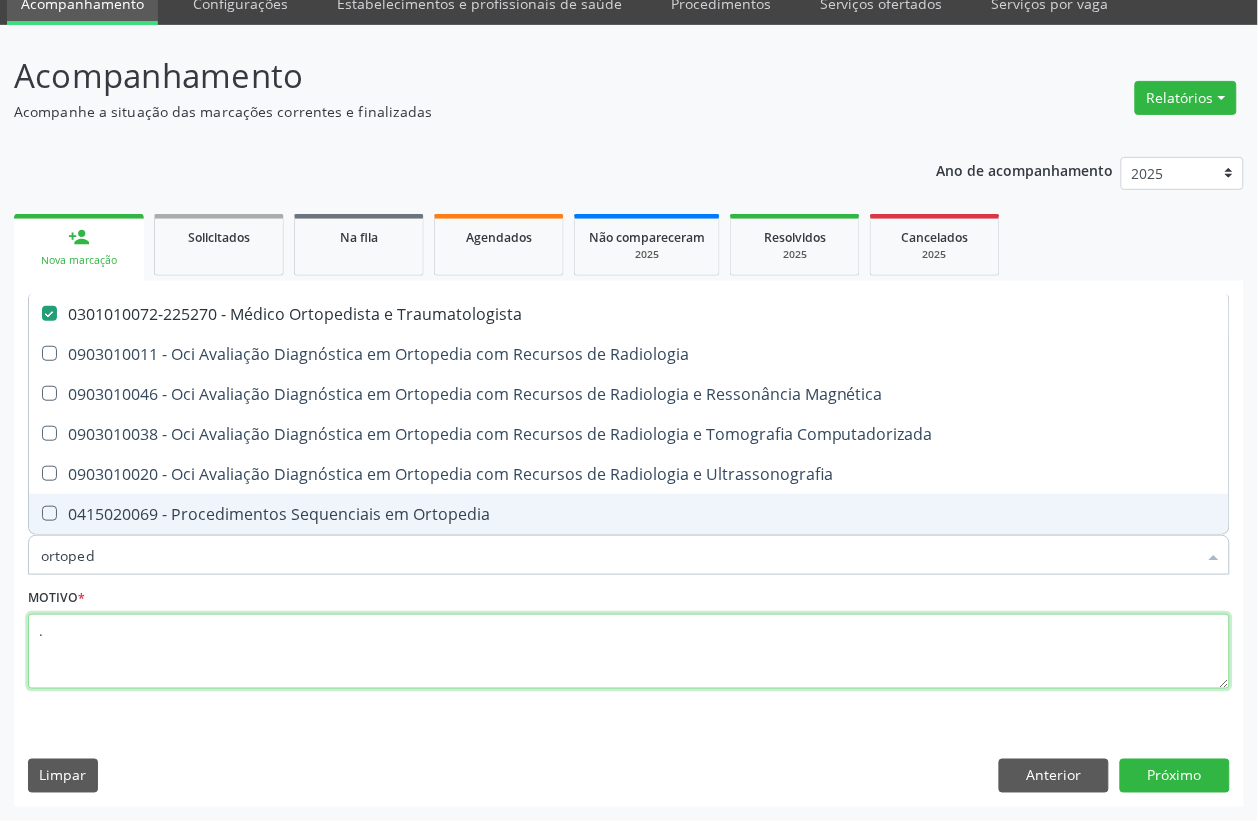 checkbox on "true" 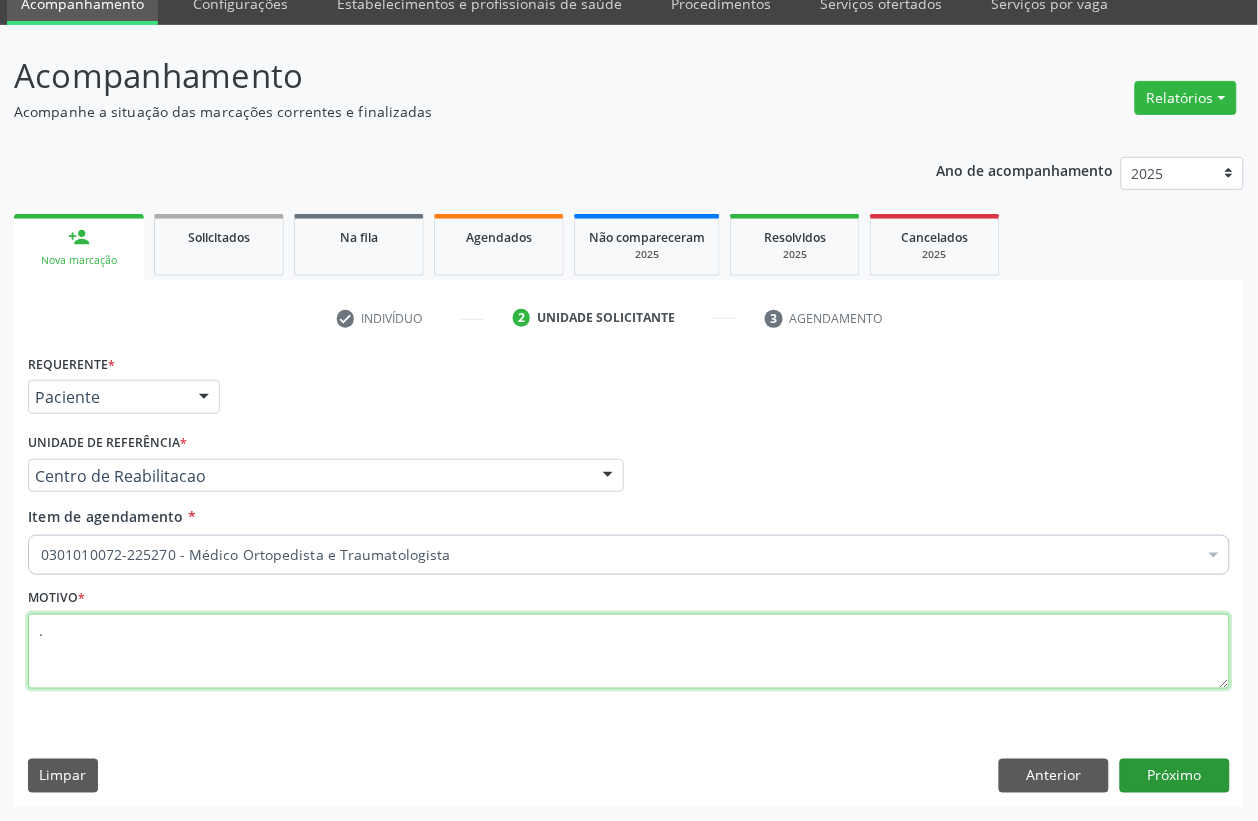 type on "." 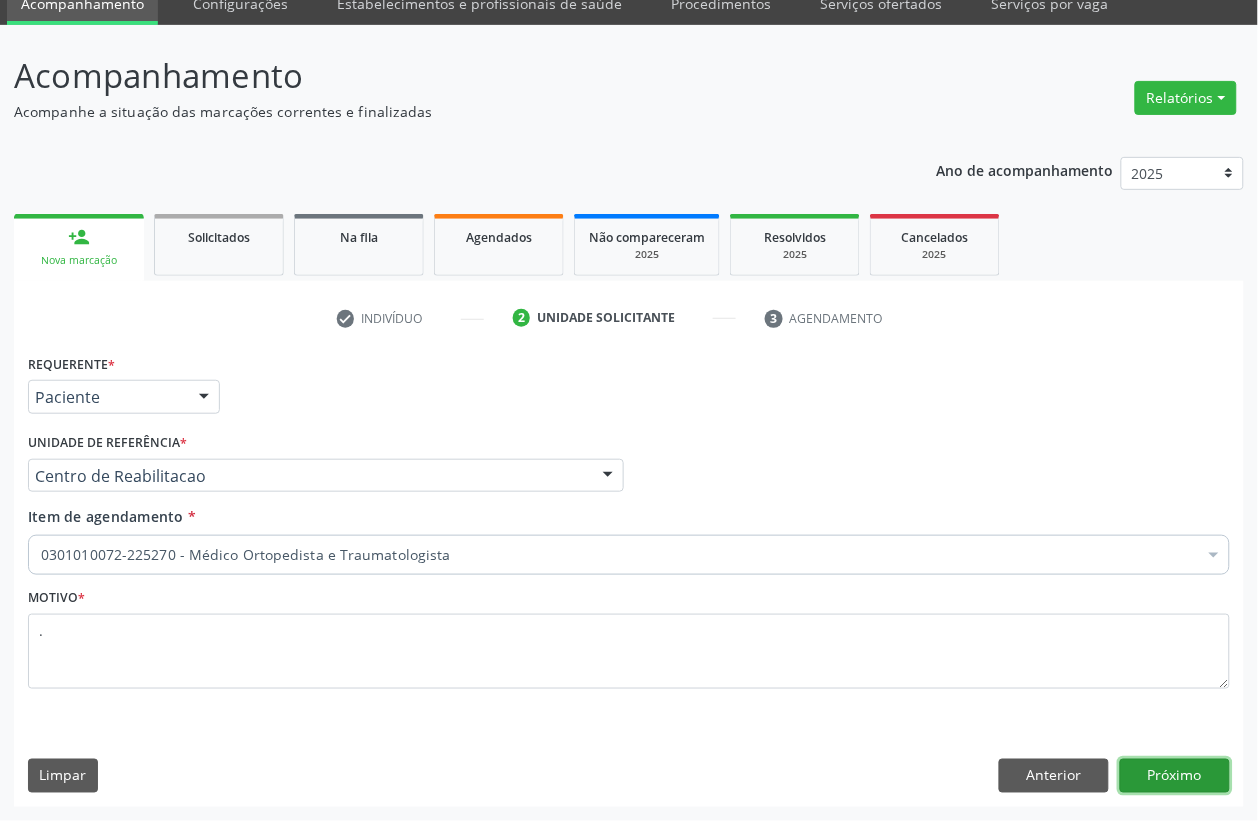click on "Próximo" at bounding box center (1175, 776) 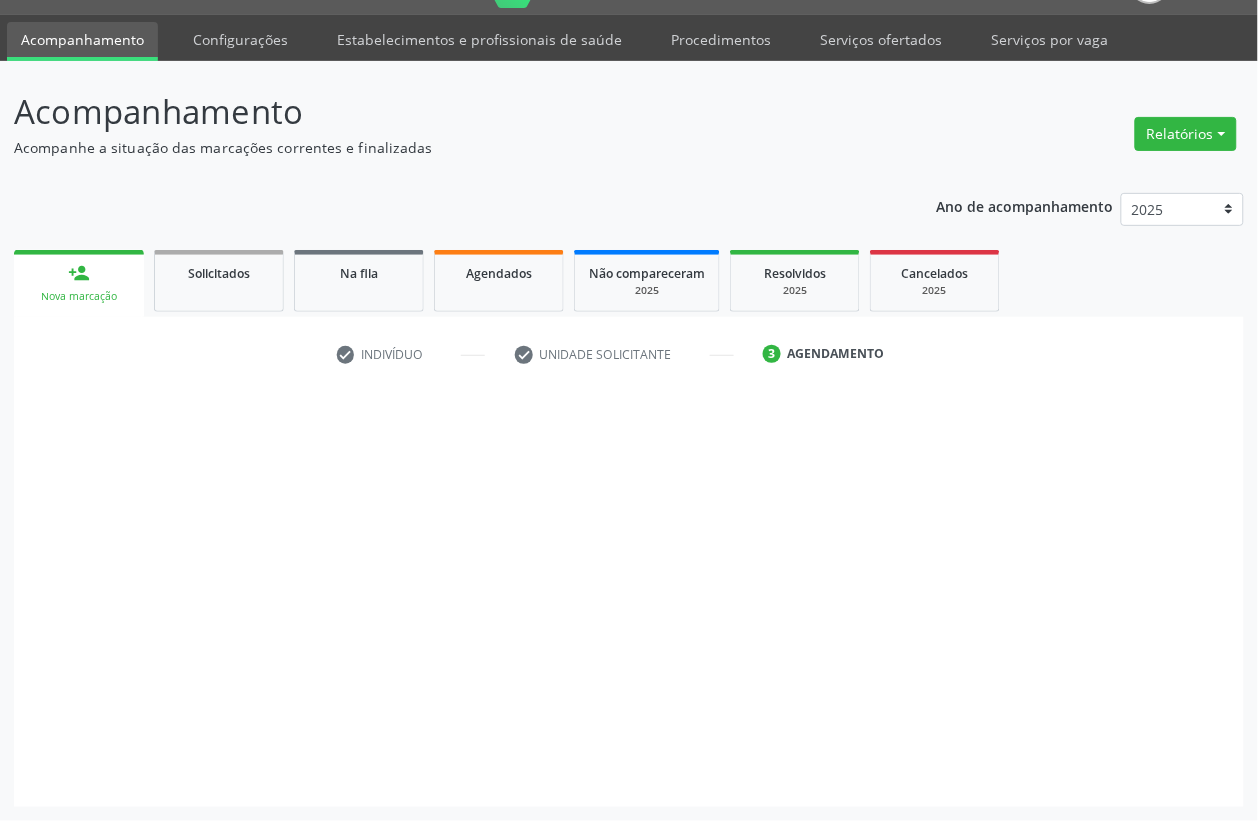 scroll, scrollTop: 50, scrollLeft: 0, axis: vertical 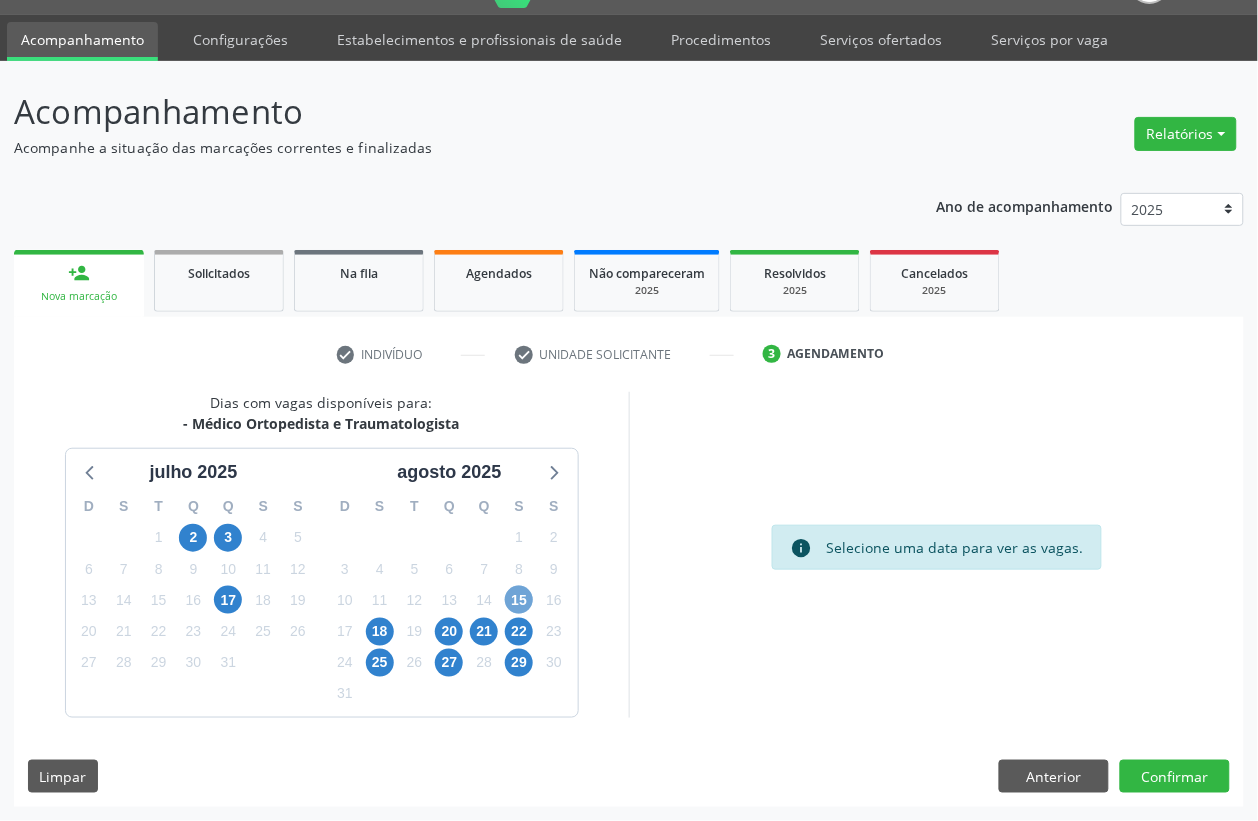 click on "15" at bounding box center [519, 600] 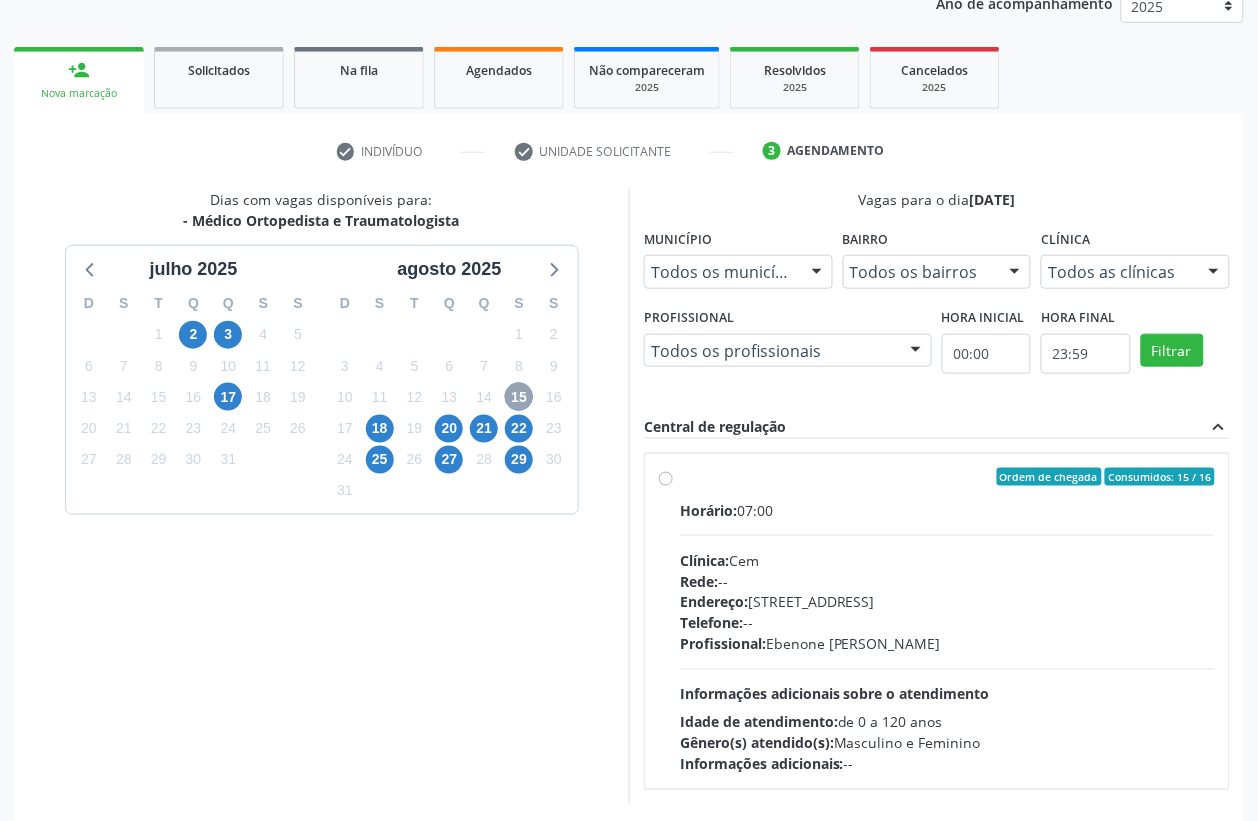 scroll, scrollTop: 338, scrollLeft: 0, axis: vertical 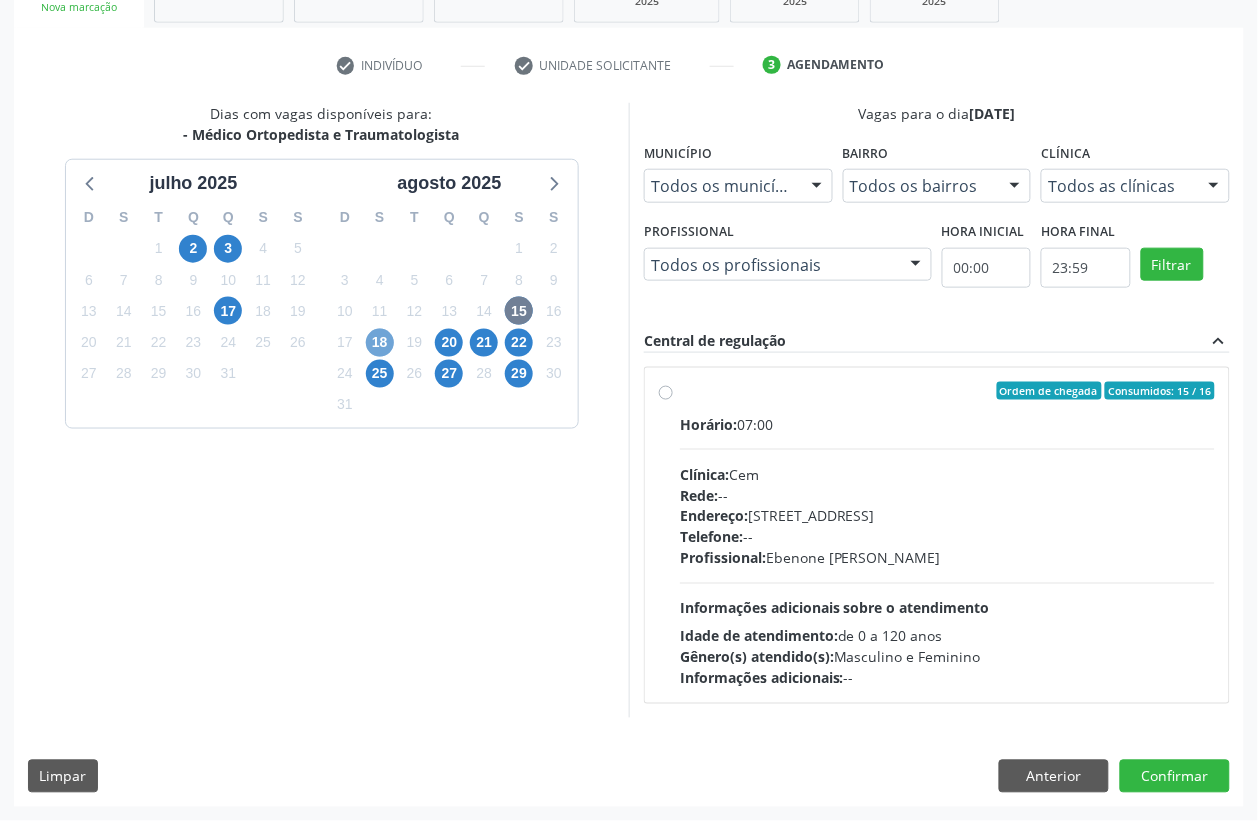 click on "18" at bounding box center [380, 343] 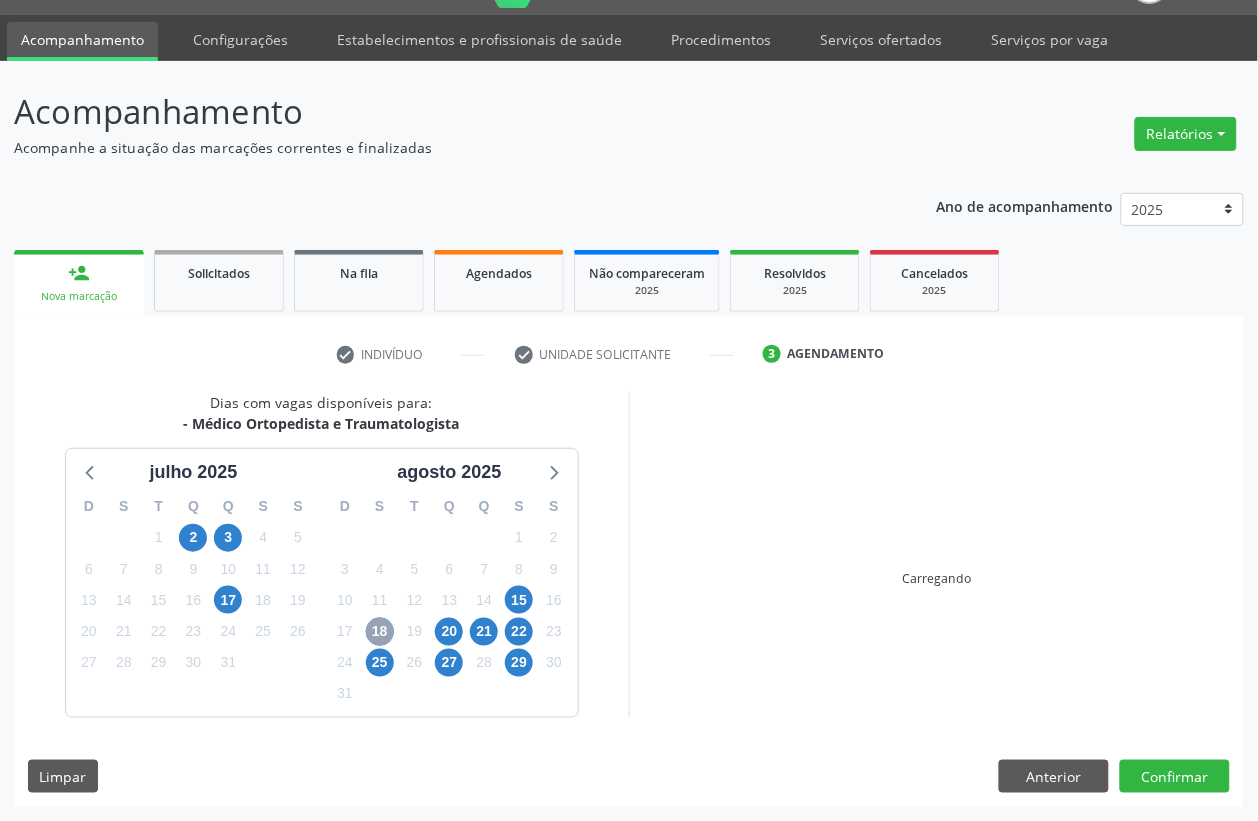 scroll, scrollTop: 338, scrollLeft: 0, axis: vertical 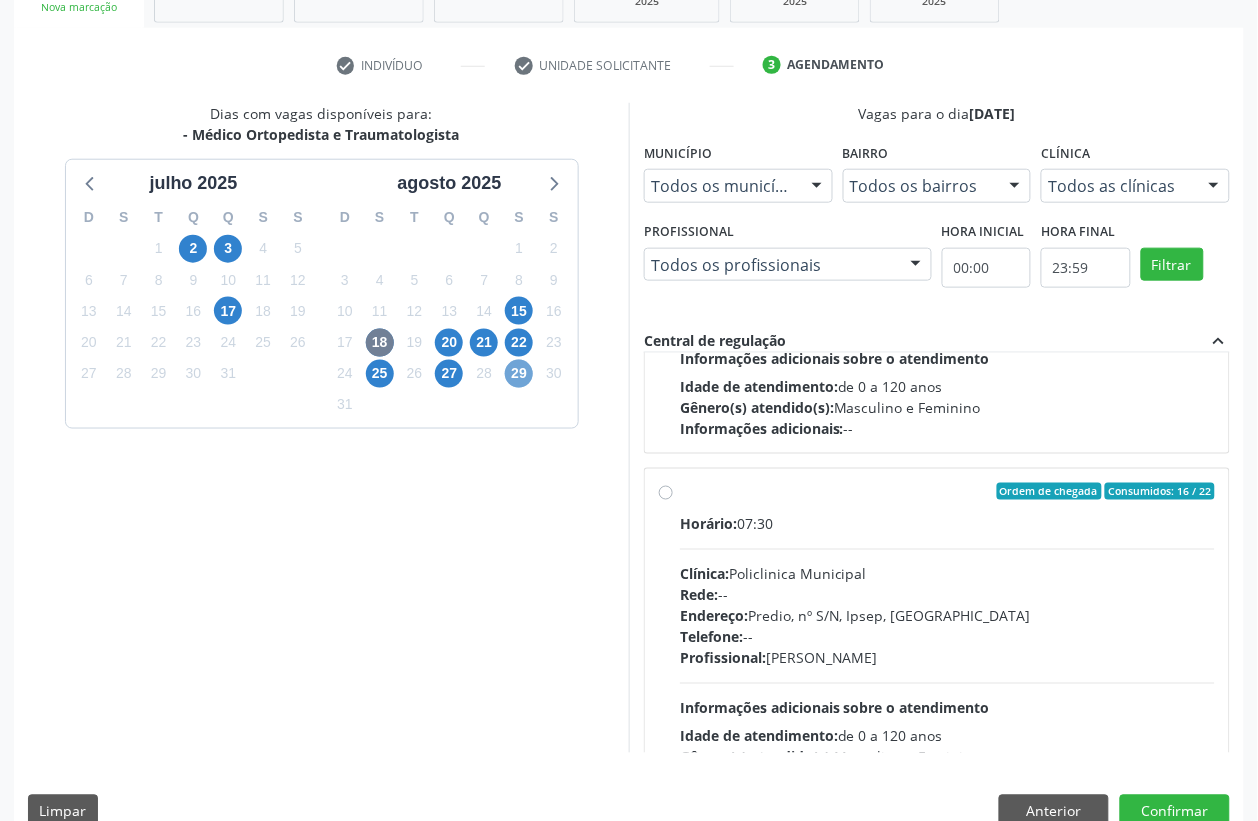 click on "29" at bounding box center (519, 374) 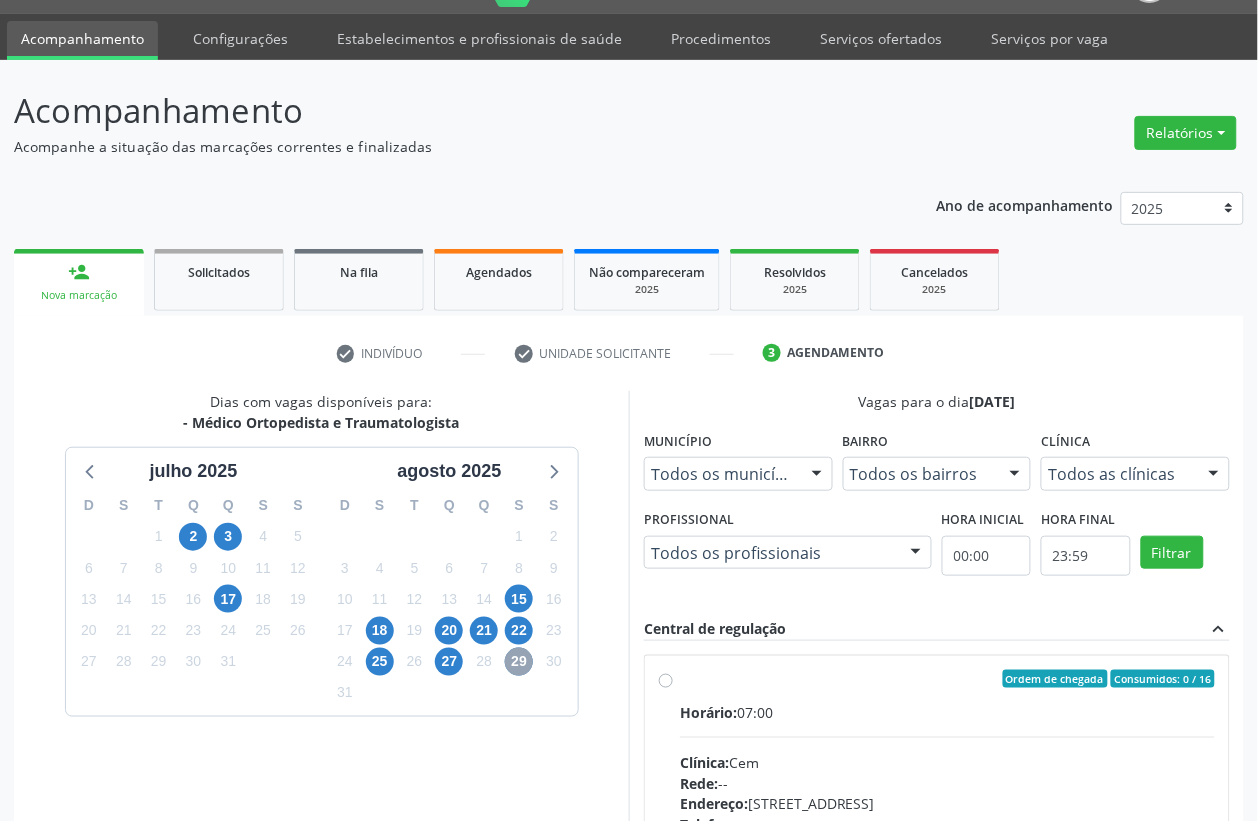 scroll, scrollTop: 338, scrollLeft: 0, axis: vertical 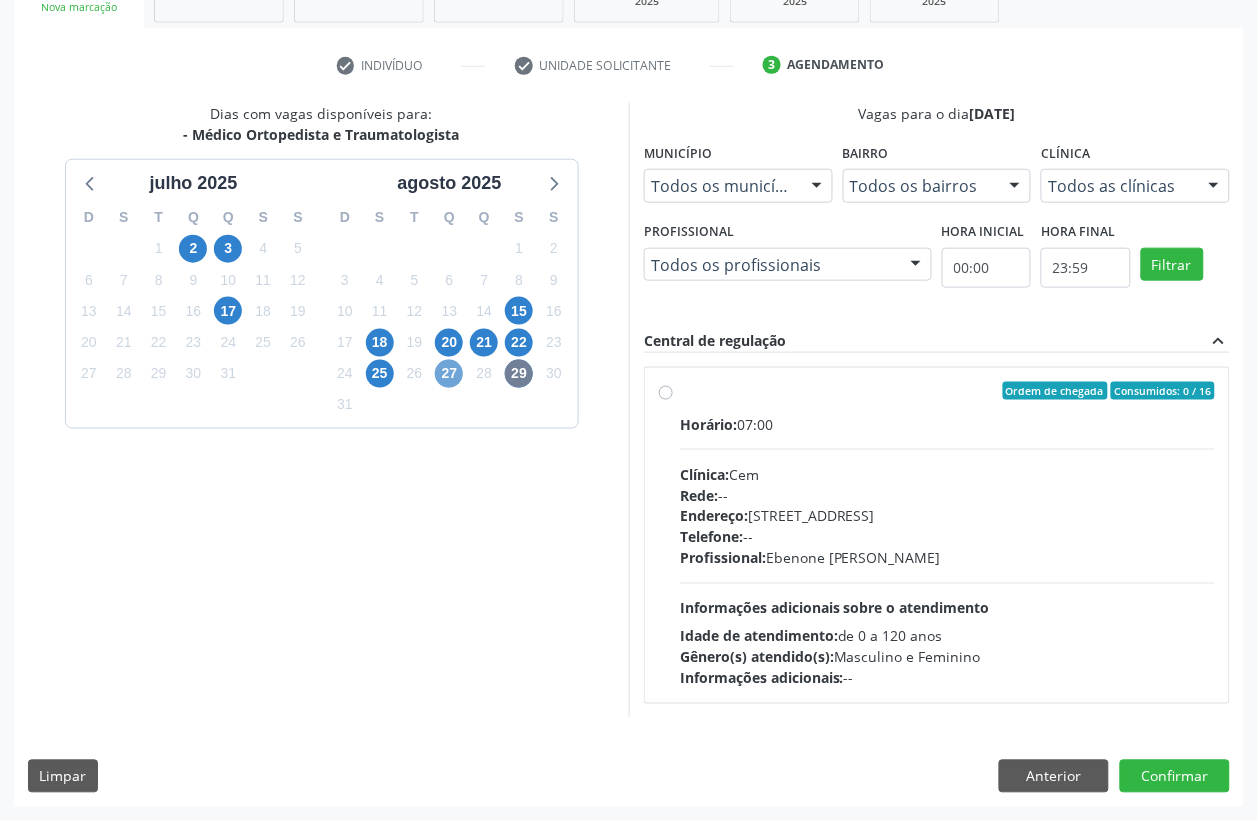 click on "27" at bounding box center (449, 374) 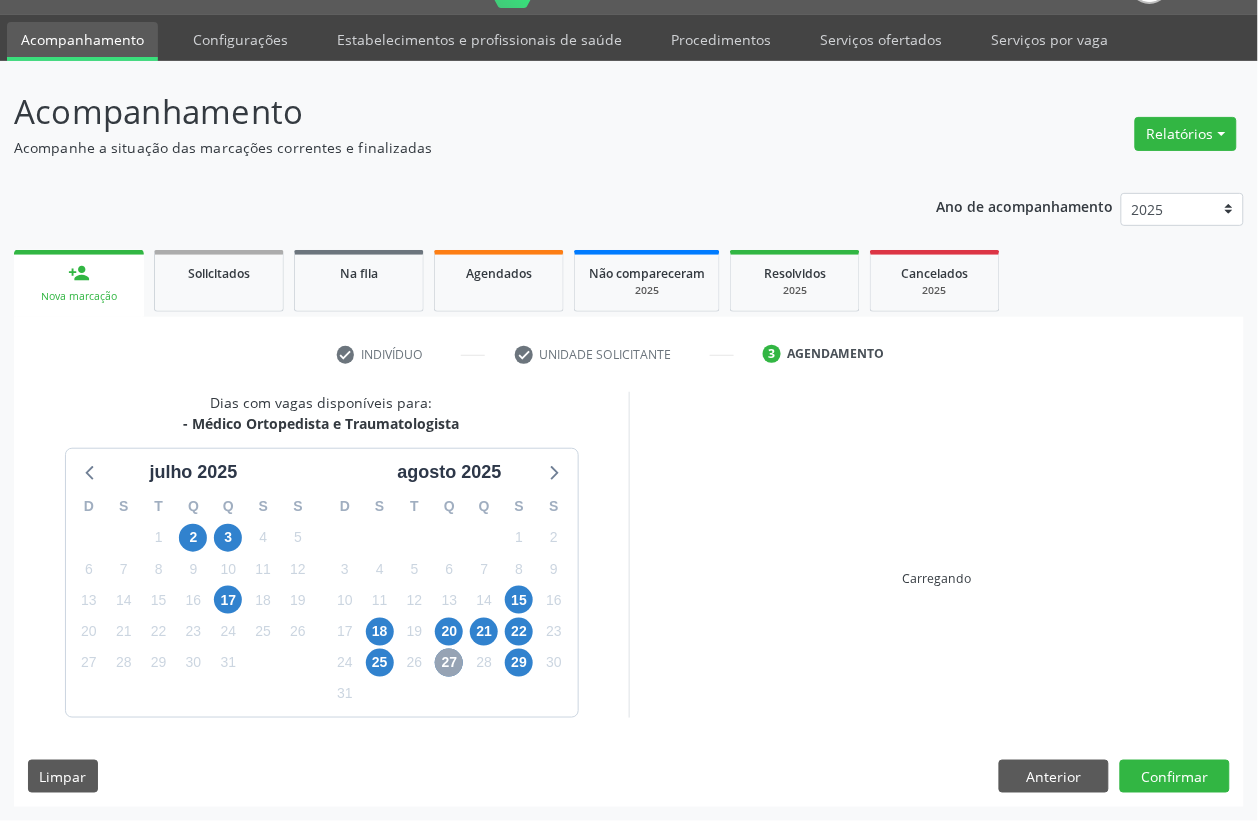scroll, scrollTop: 338, scrollLeft: 0, axis: vertical 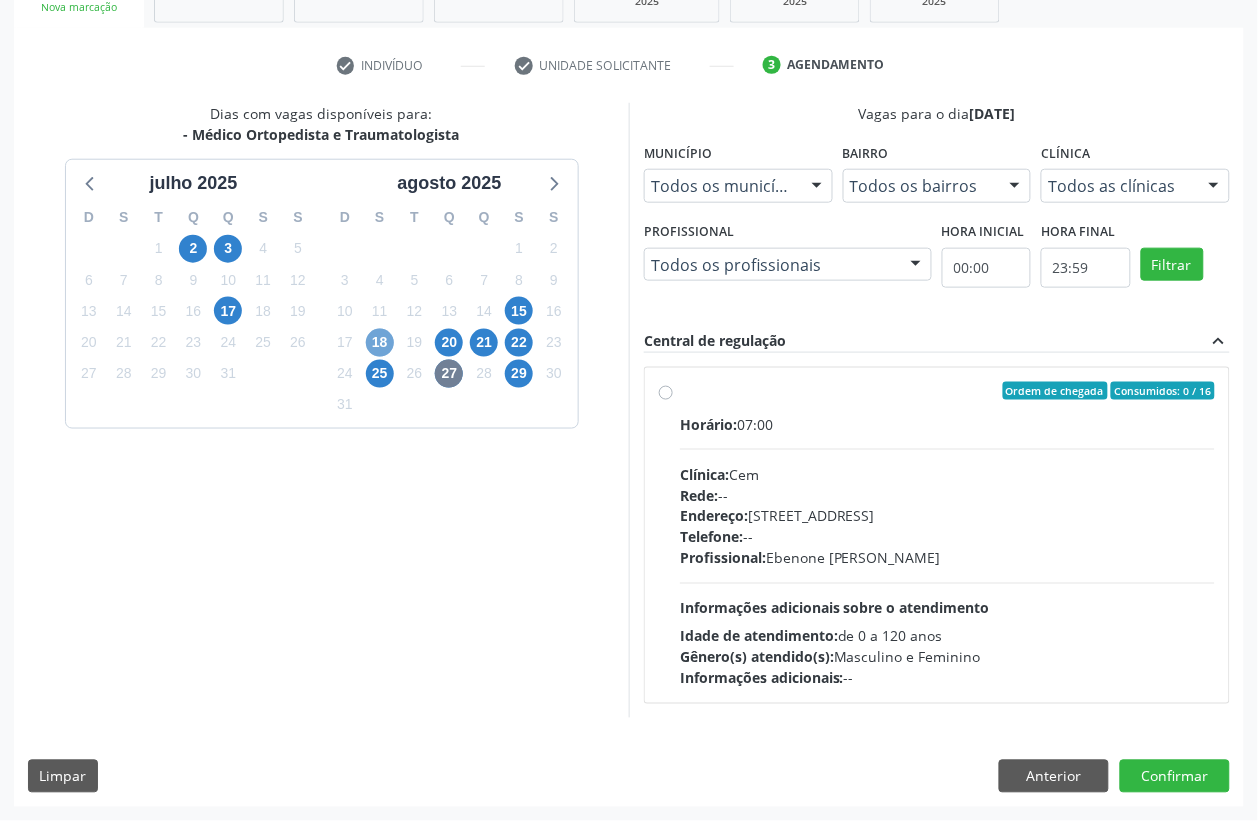 click on "18" at bounding box center [380, 343] 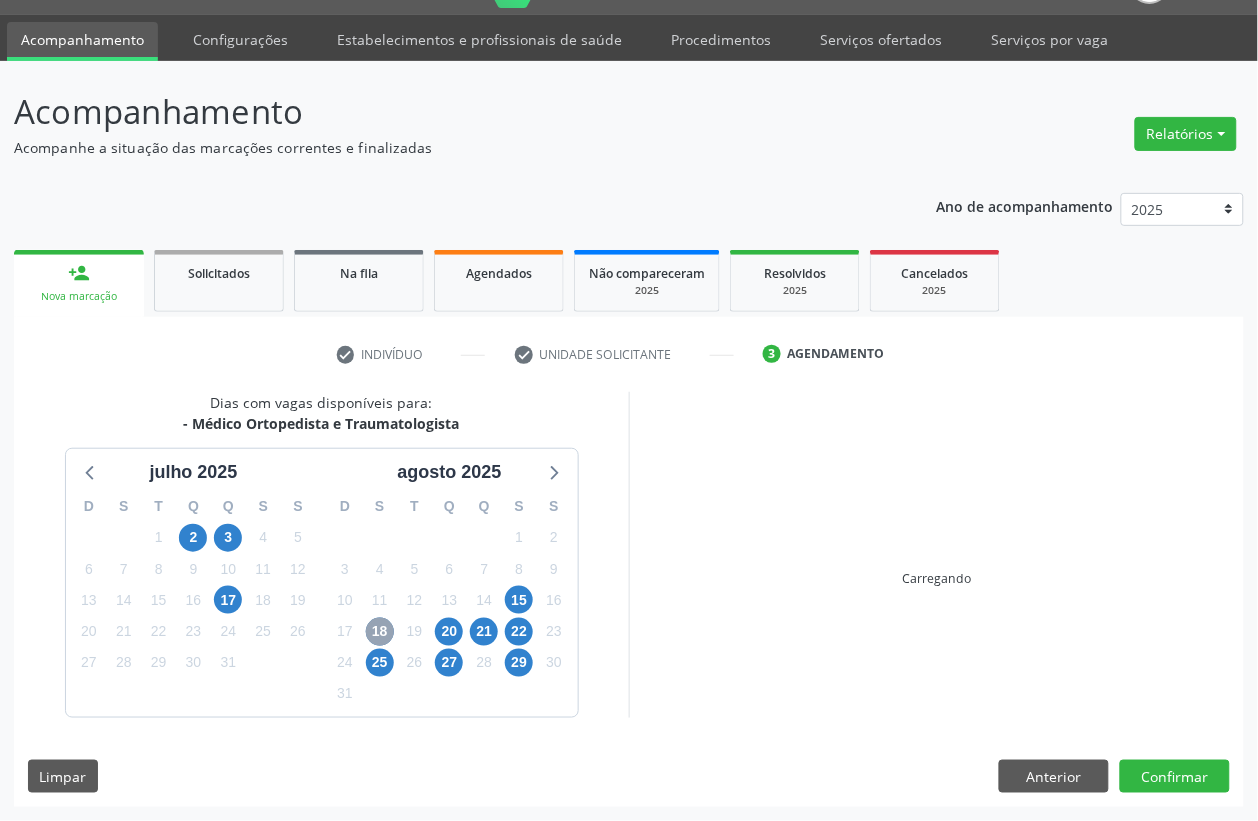scroll, scrollTop: 338, scrollLeft: 0, axis: vertical 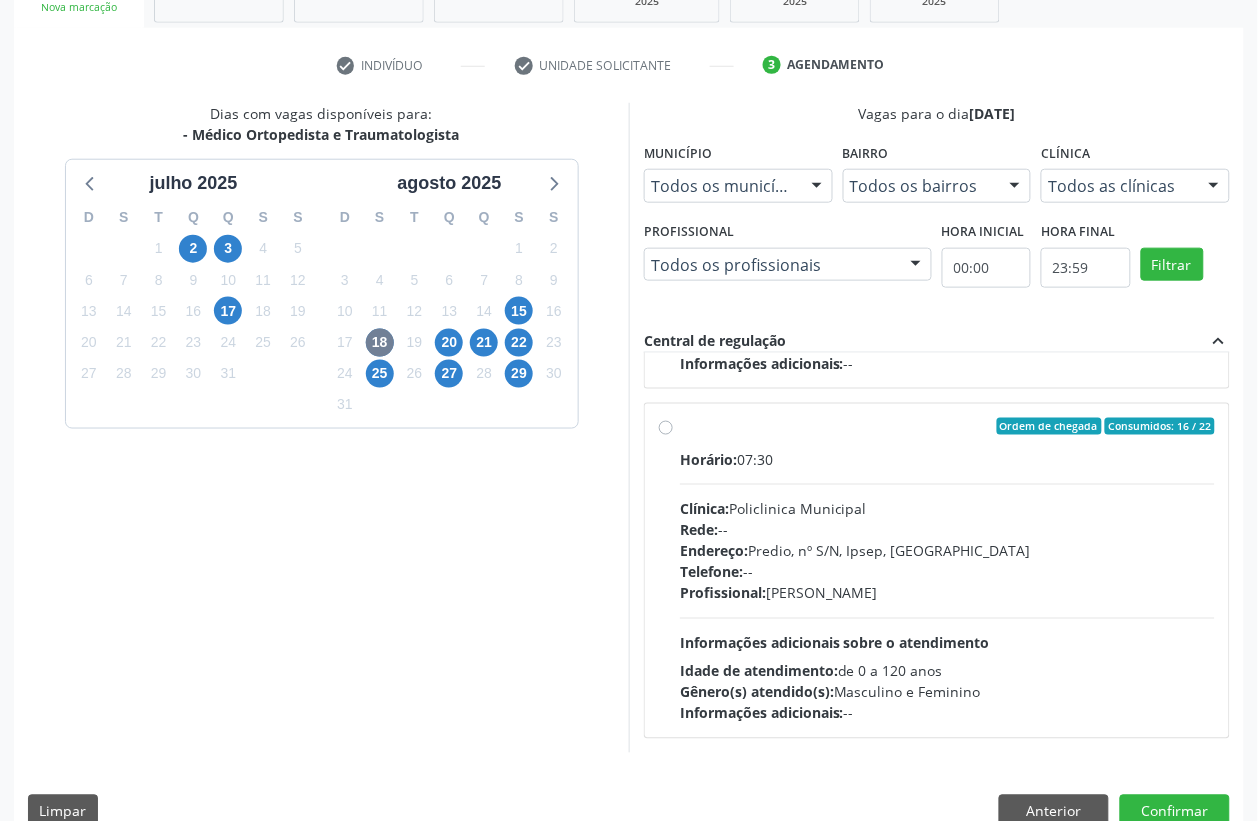 click on "Horário:   07:30
Clínica:  Policlinica Municipal
Rede:
--
Endereço:   Predio, nº S/N, Ipsep, Serra Talhada - PE
Telefone:   --
Profissional:
Joao Bosco Barreto Couto Neto
Informações adicionais sobre o atendimento
Idade de atendimento:
de 0 a 120 anos
Gênero(s) atendido(s):
Masculino e Feminino
Informações adicionais:
--" at bounding box center (947, 586) 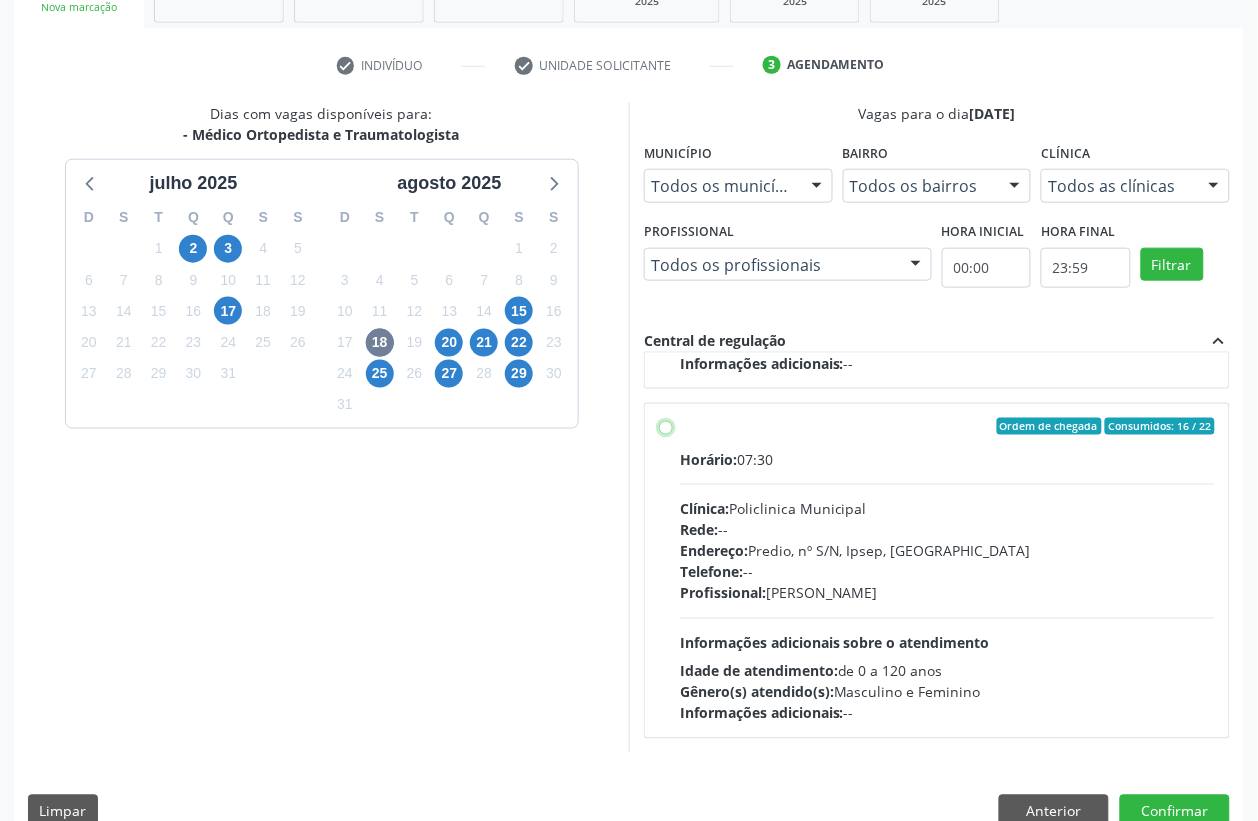 radio on "true" 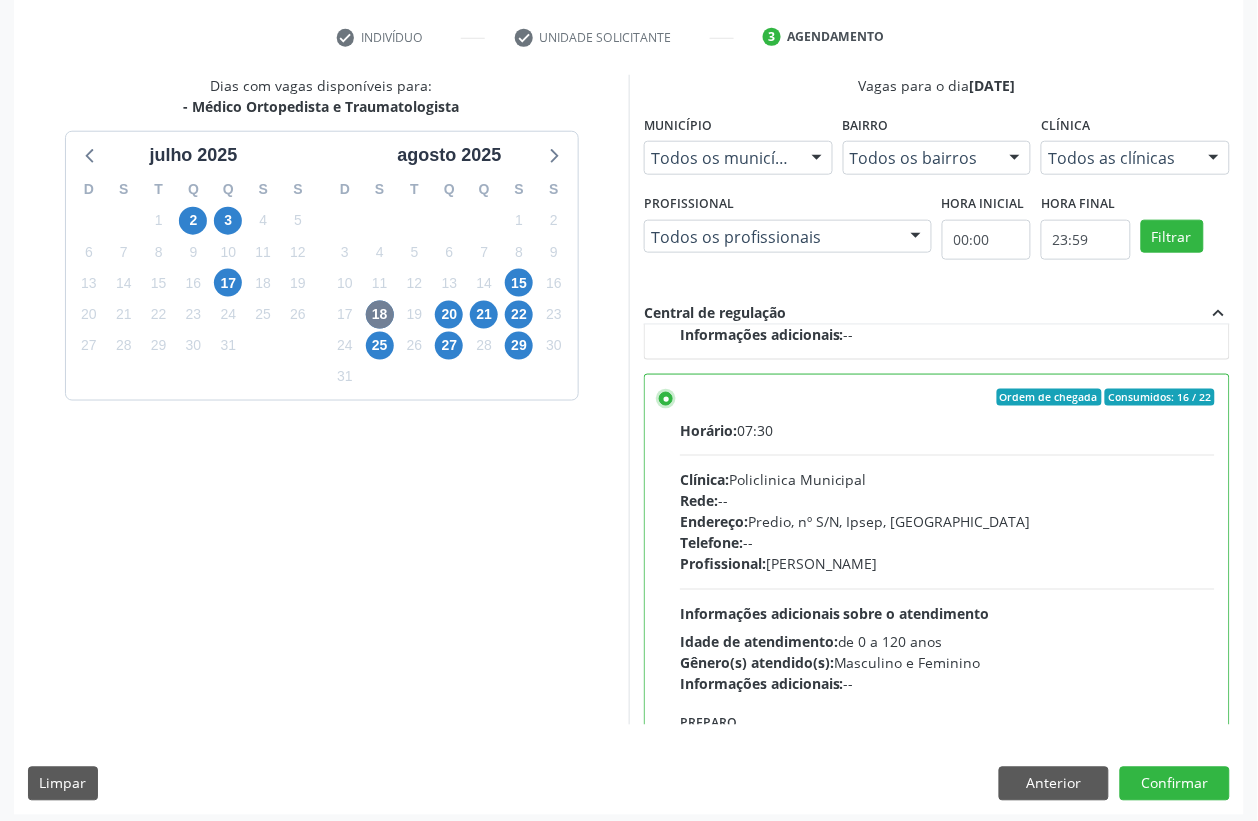 scroll, scrollTop: 373, scrollLeft: 0, axis: vertical 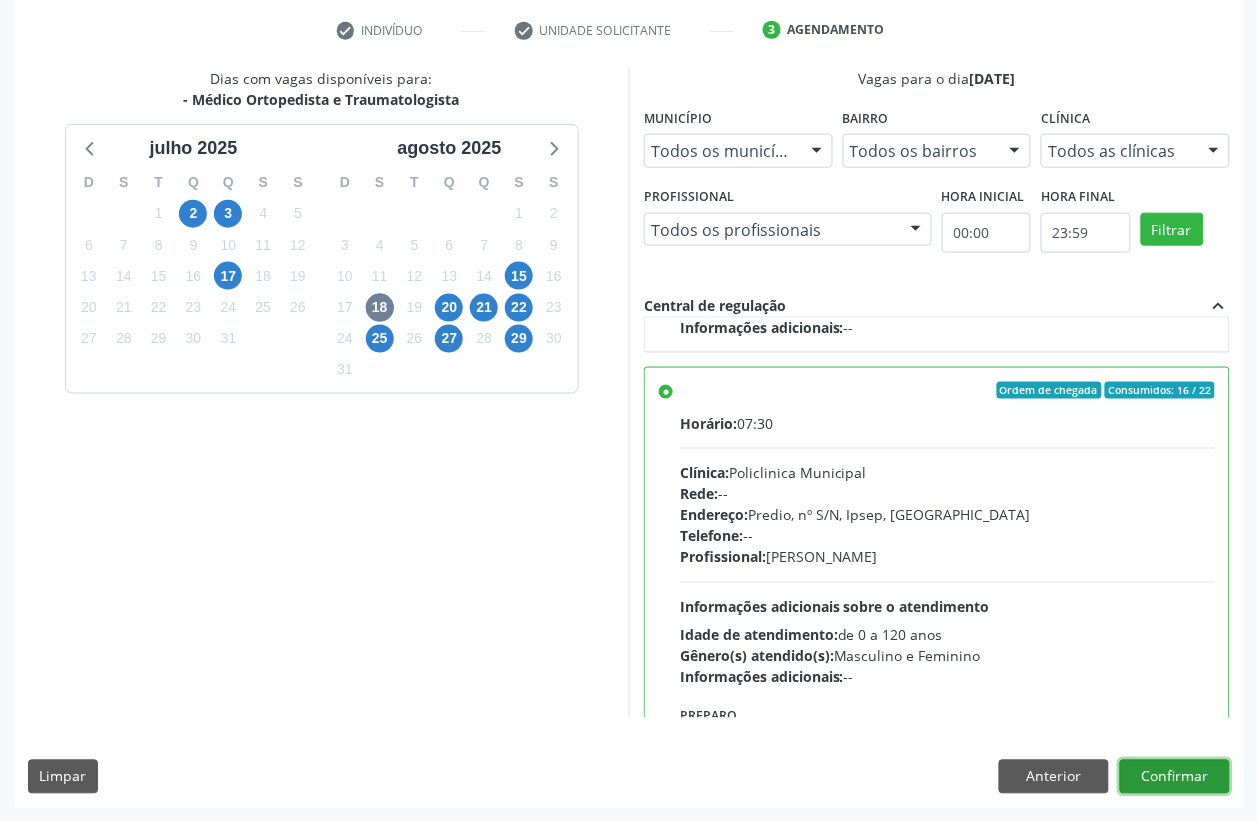 click on "Confirmar" at bounding box center [1175, 777] 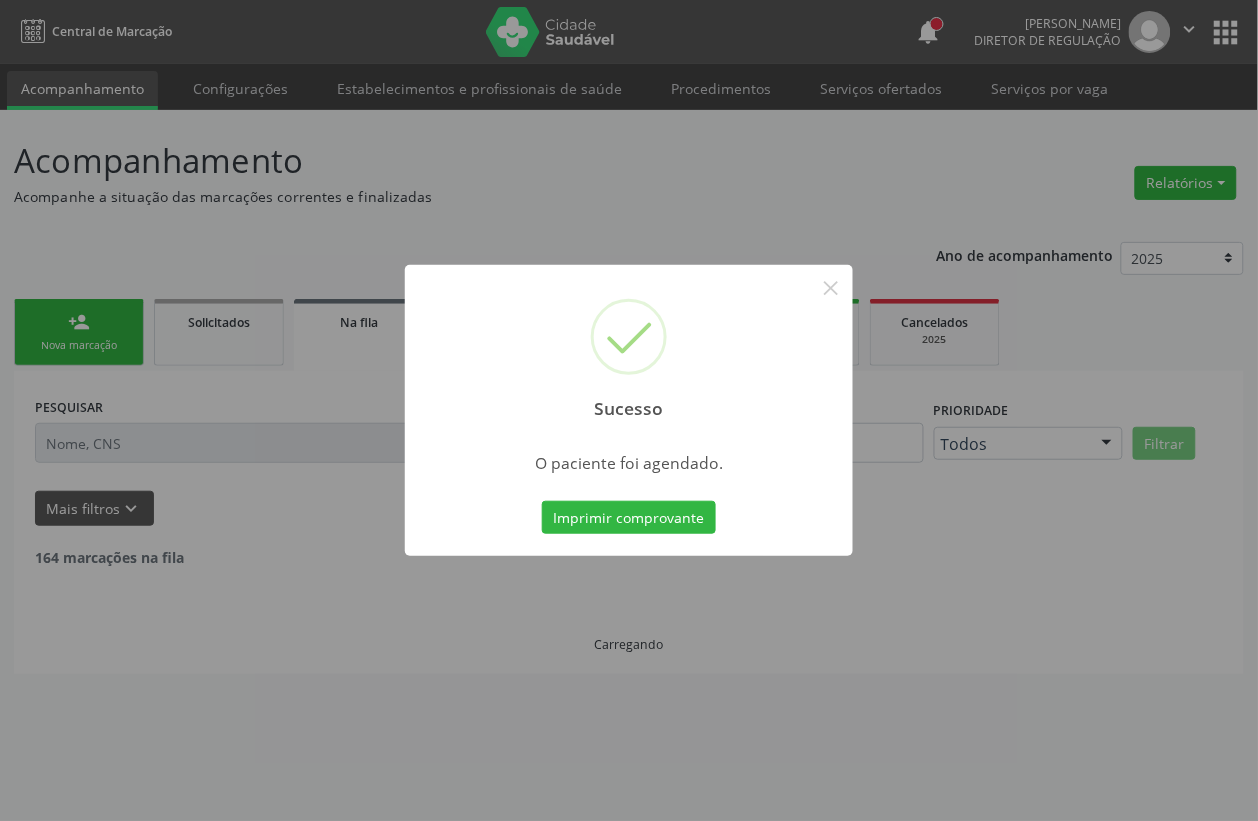 scroll, scrollTop: 0, scrollLeft: 0, axis: both 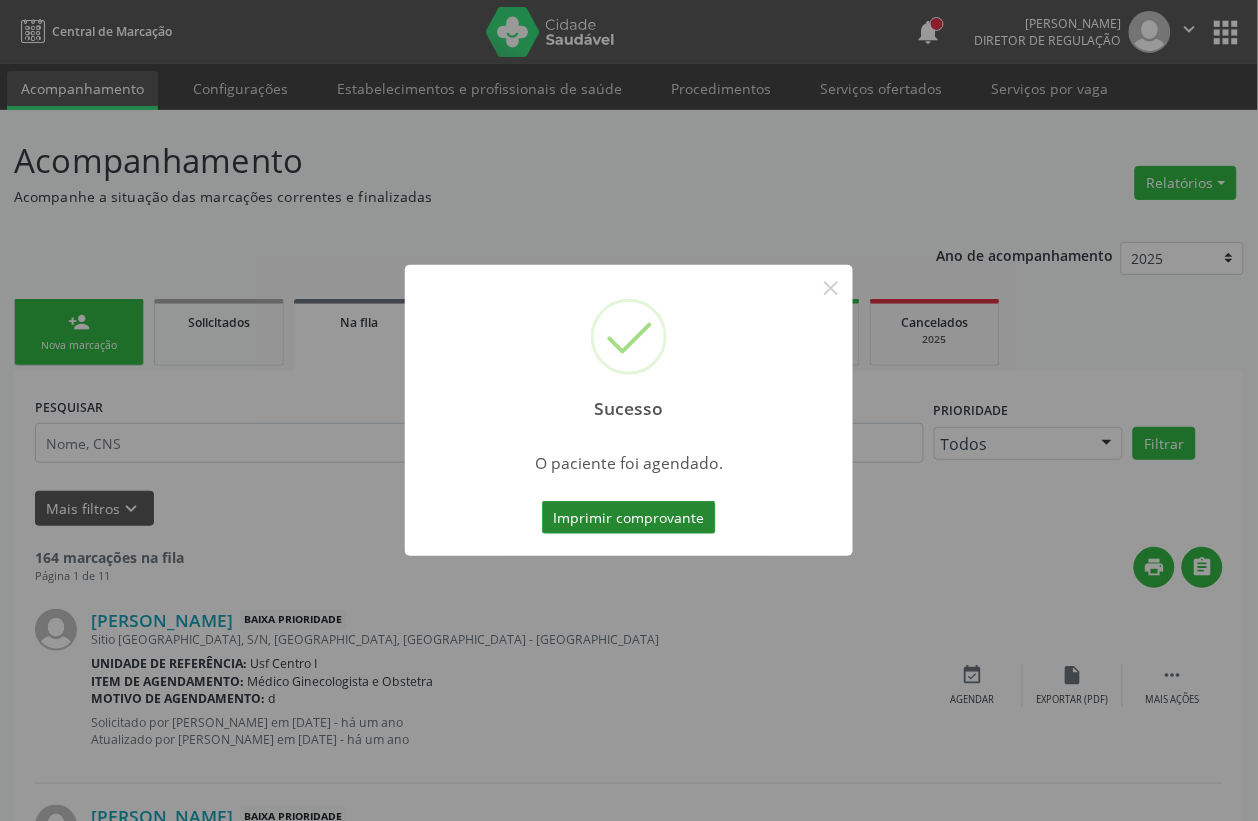 click on "Imprimir comprovante" at bounding box center [629, 518] 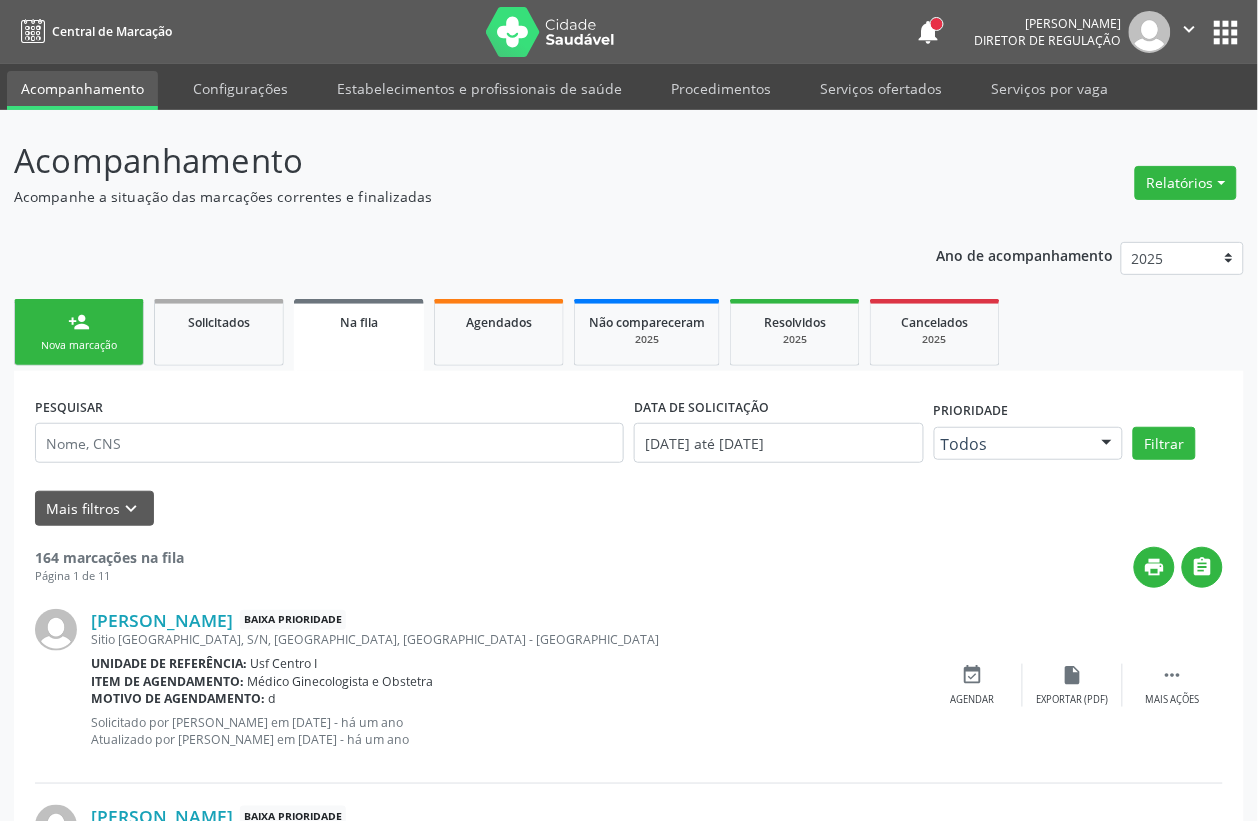 click on "person_add
Nova marcação" at bounding box center [79, 332] 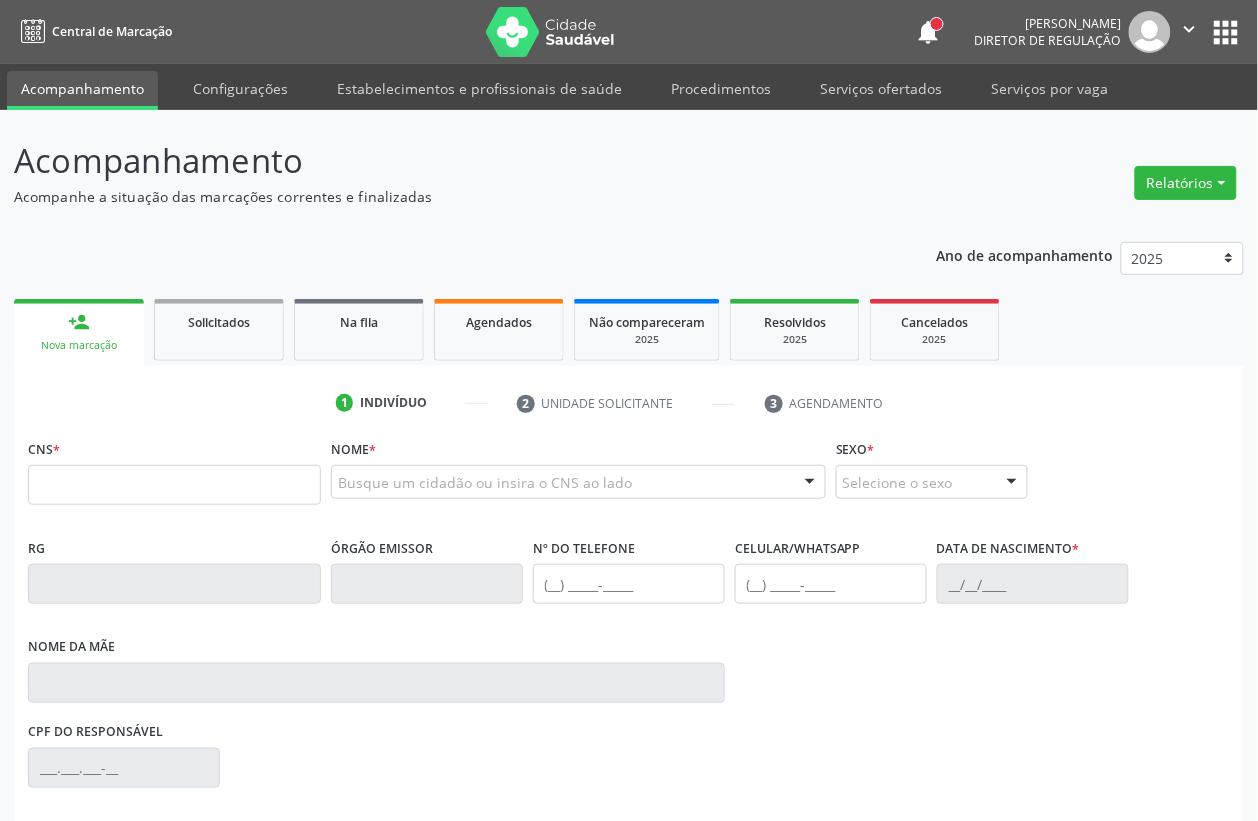 click on "Busque um cidadão ou insira o CNS ao lado
Nenhum resultado encontrado para: "   "
Digite o nome ou CNS para buscar um indivíduo" at bounding box center (578, 489) 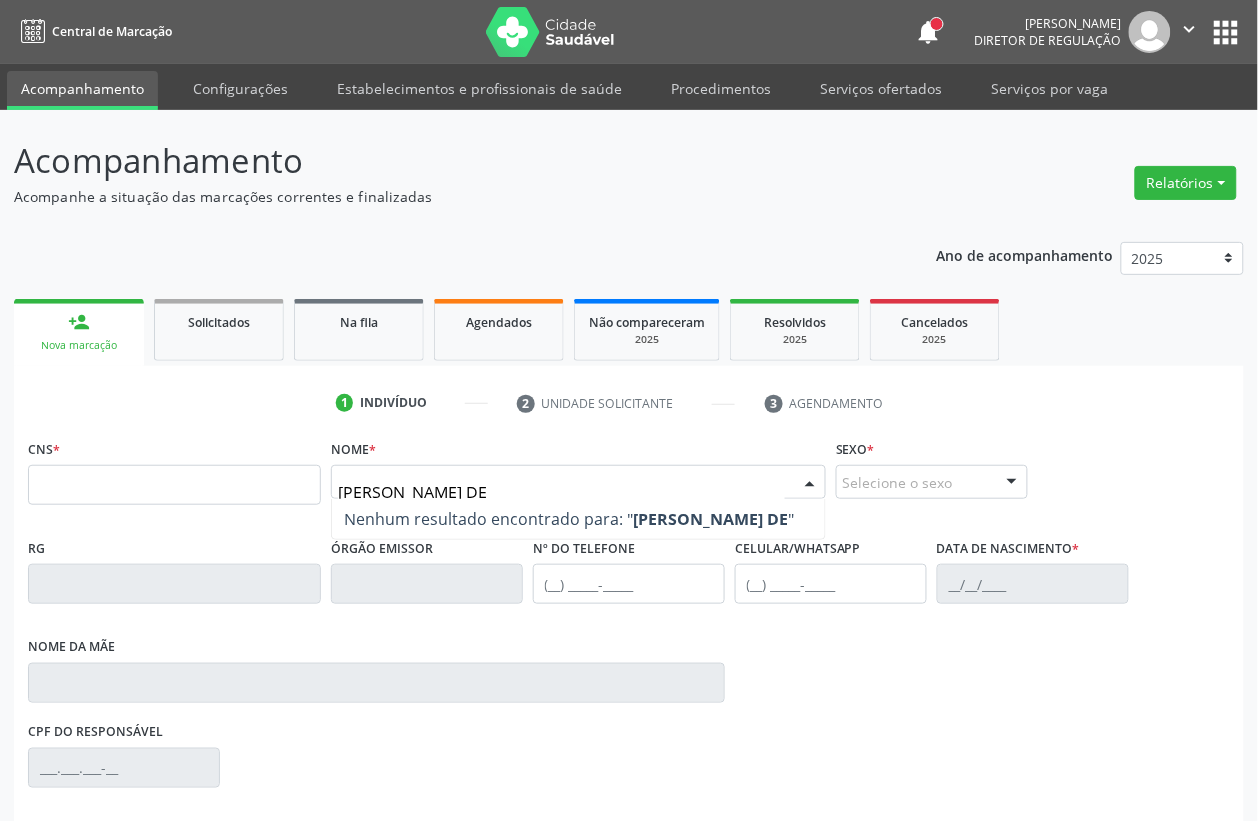 type on "KATIANE LEAL DE B" 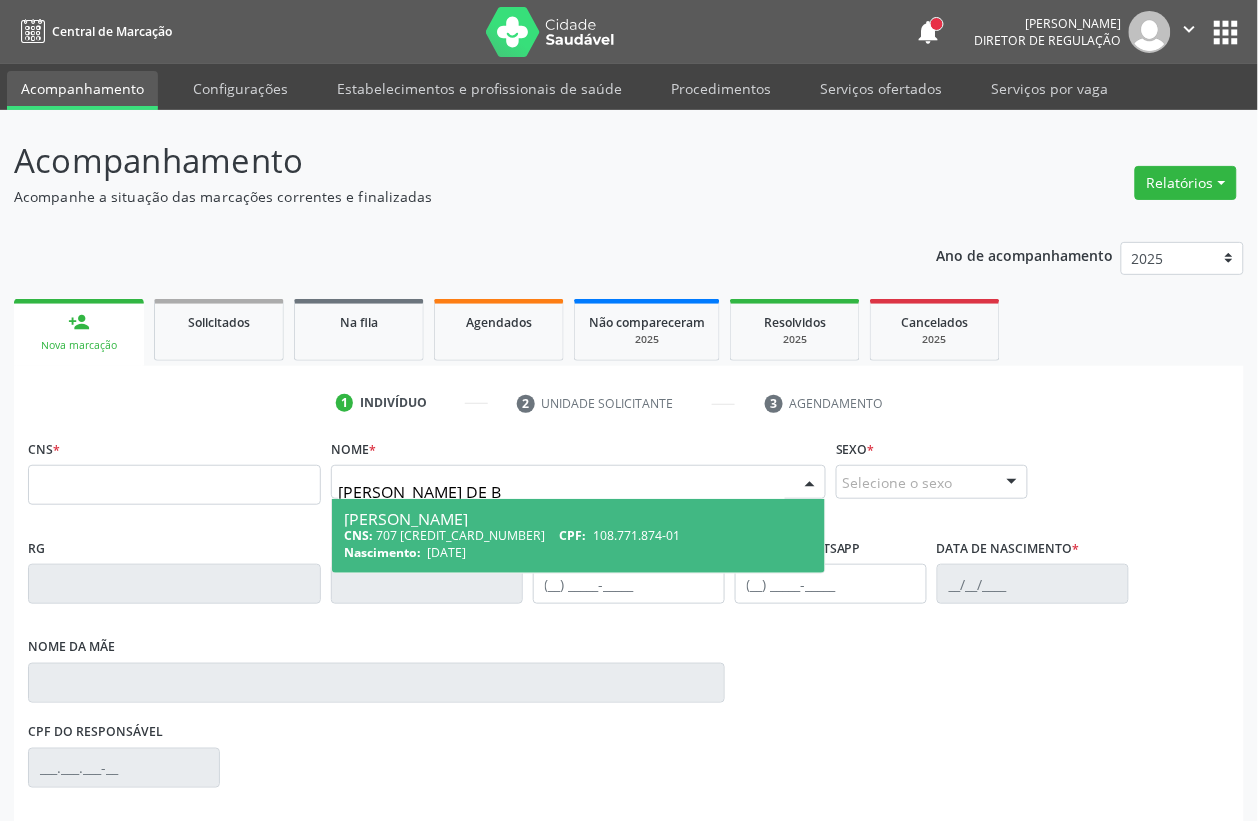 click on "CPF:" at bounding box center (573, 535) 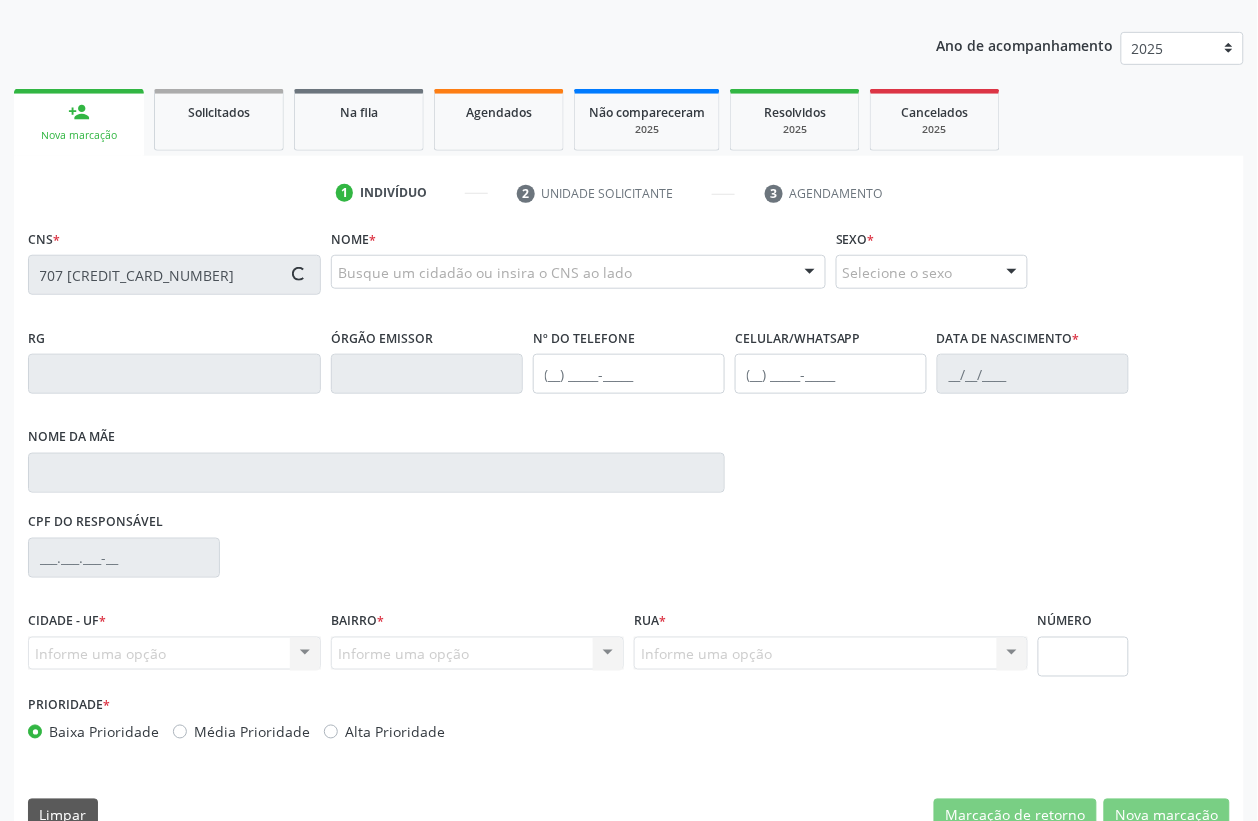 scroll, scrollTop: 248, scrollLeft: 0, axis: vertical 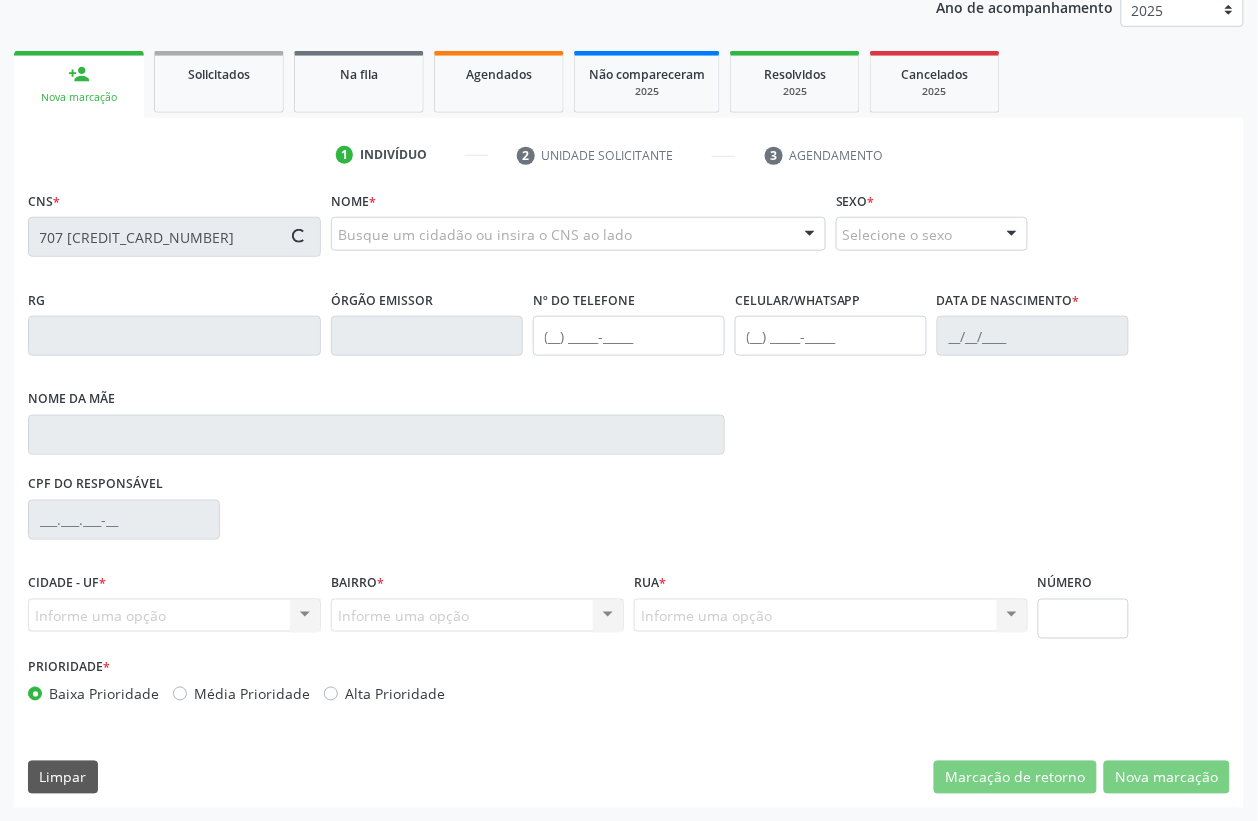 type on "707 6042 2562 8899" 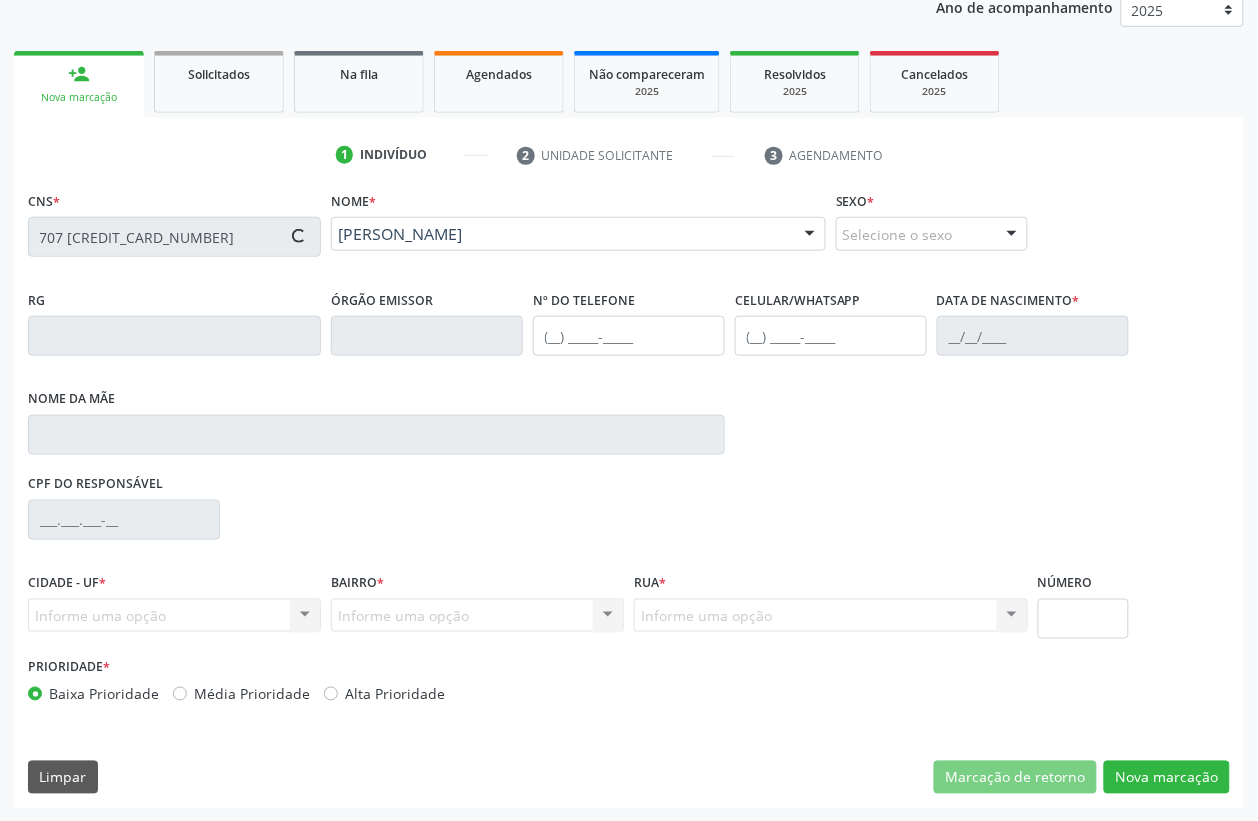 type on "(87) 99659-2677" 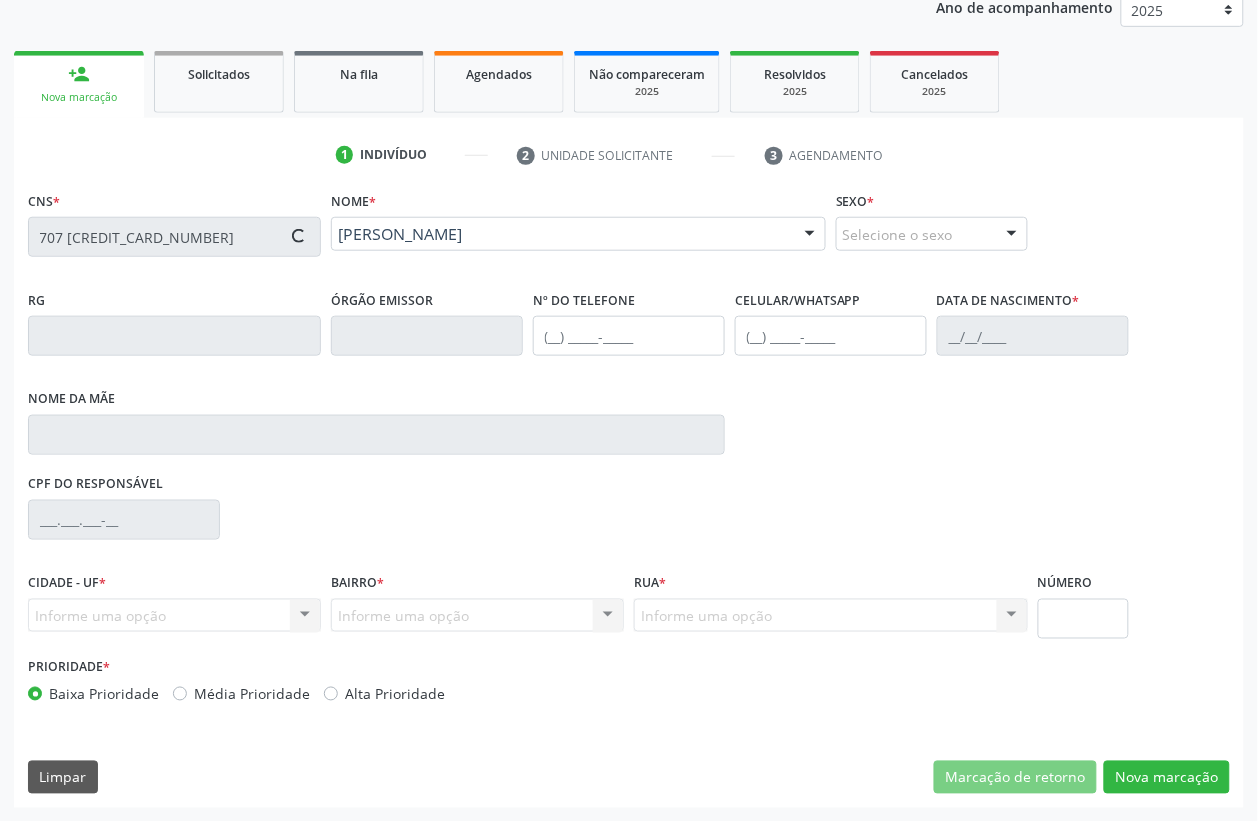 type on "23/10/1993" 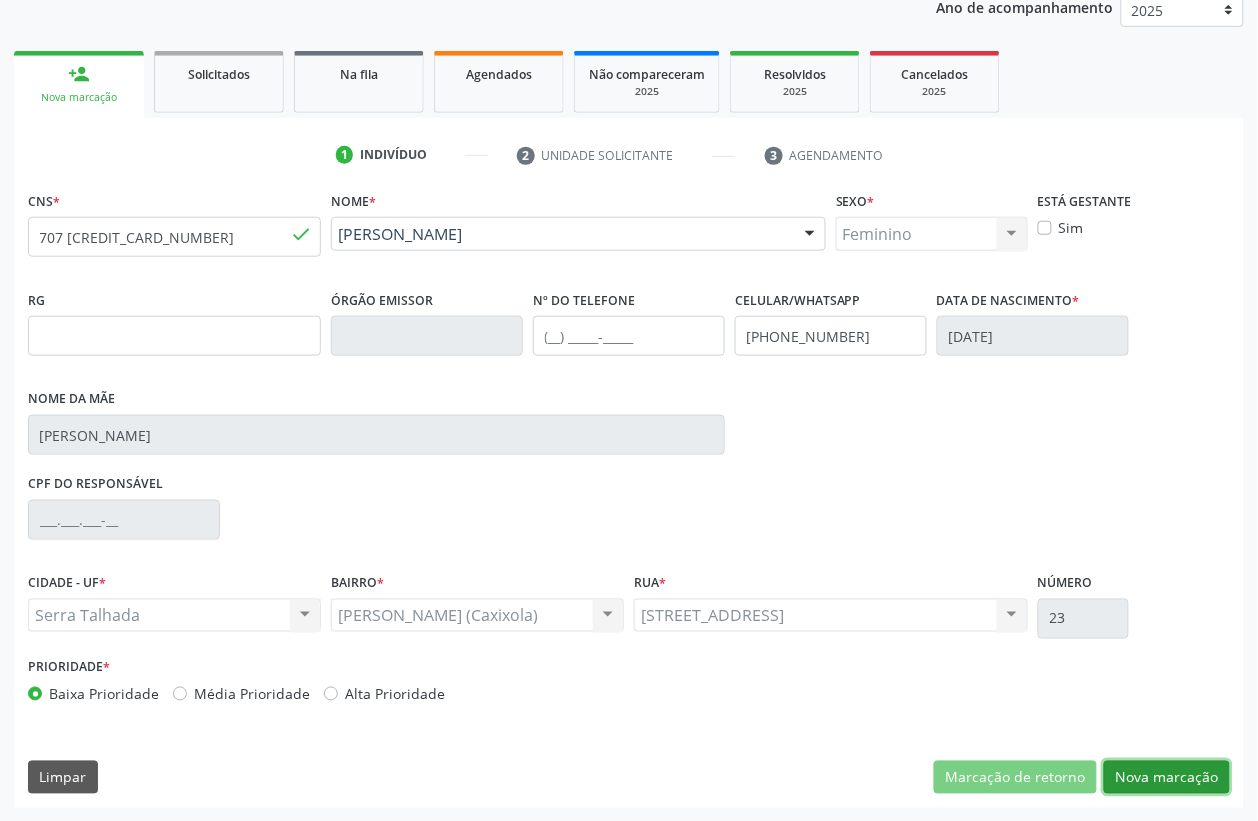 click on "Nova marcação" at bounding box center [1167, 778] 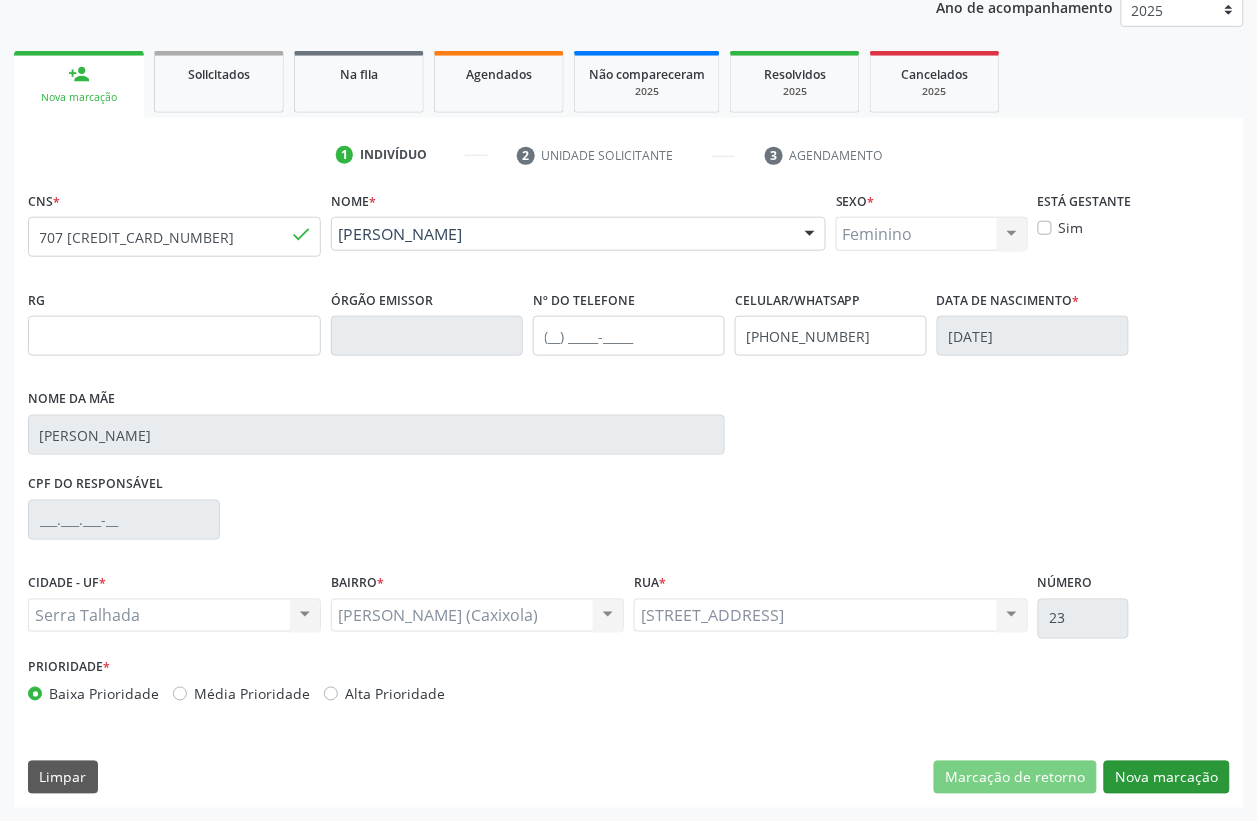 scroll, scrollTop: 85, scrollLeft: 0, axis: vertical 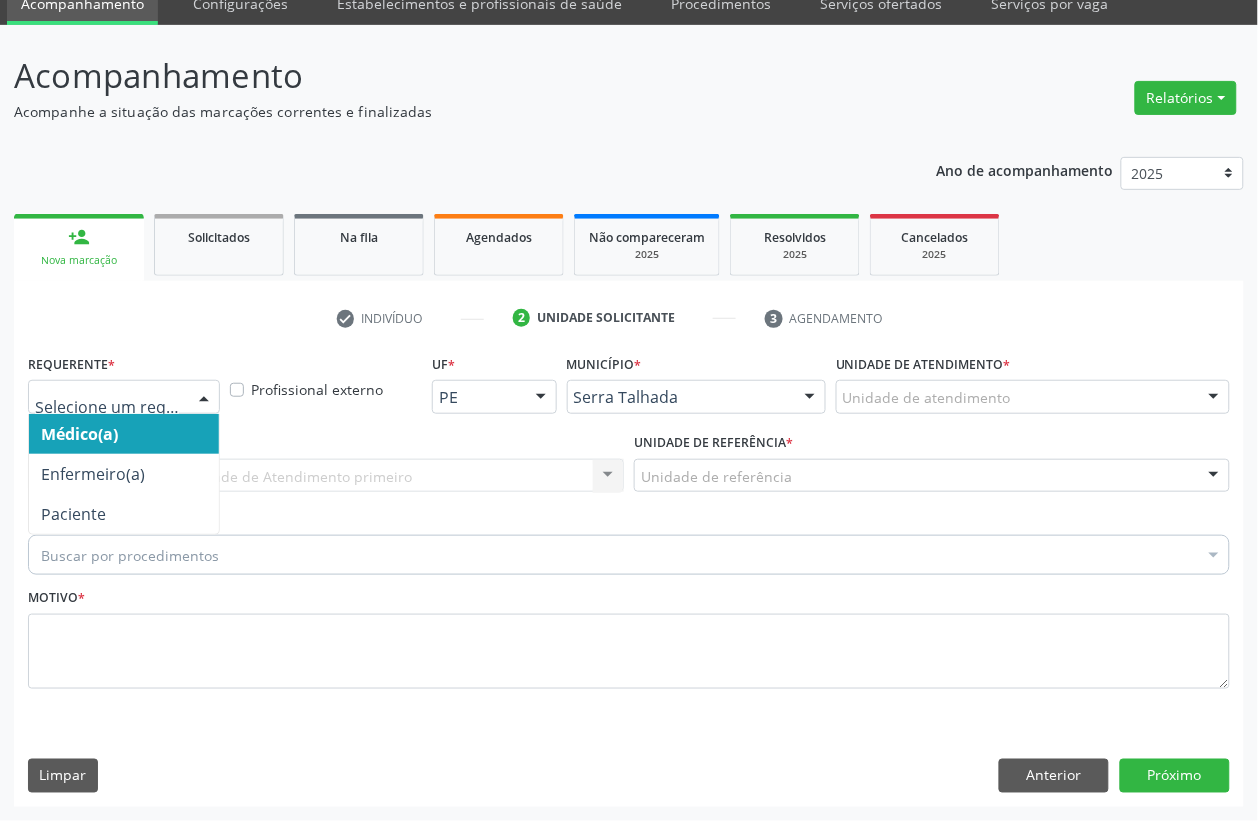 click at bounding box center (204, 398) 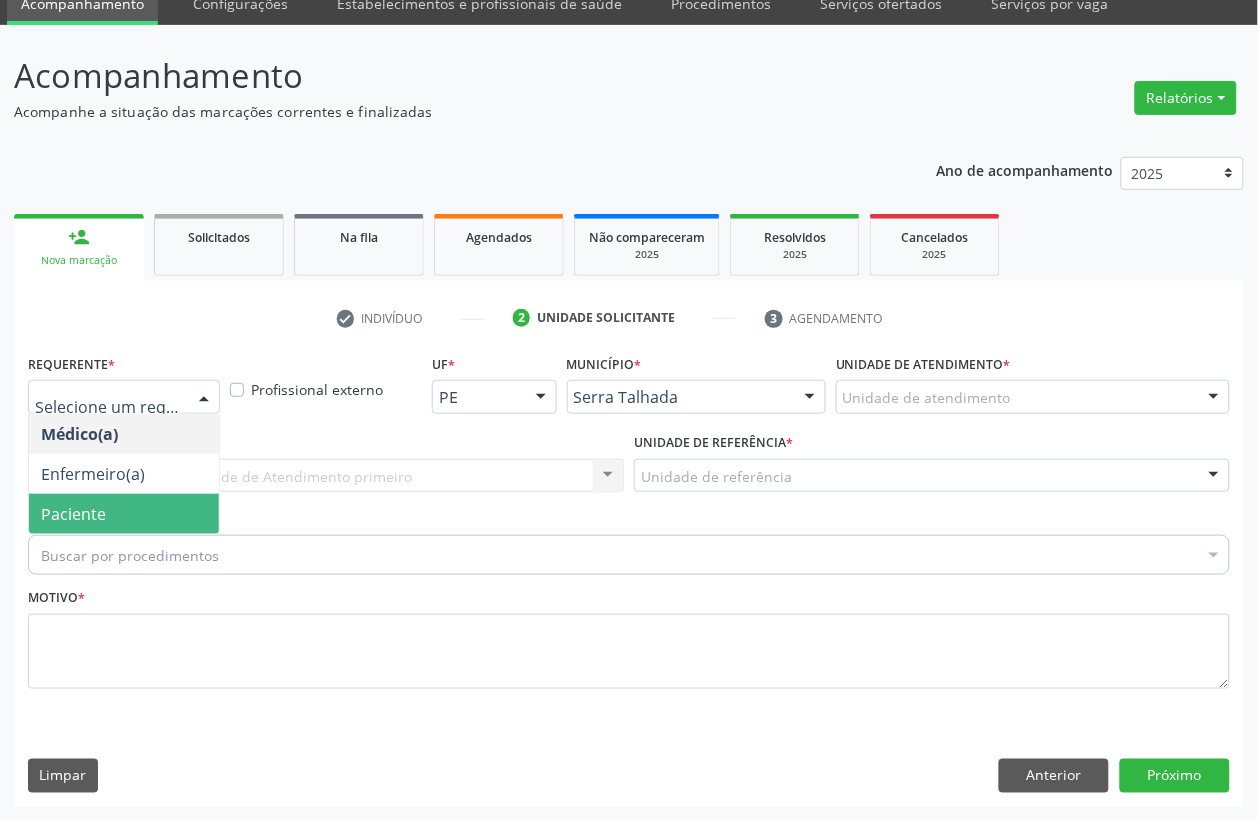 click on "Paciente" at bounding box center [124, 514] 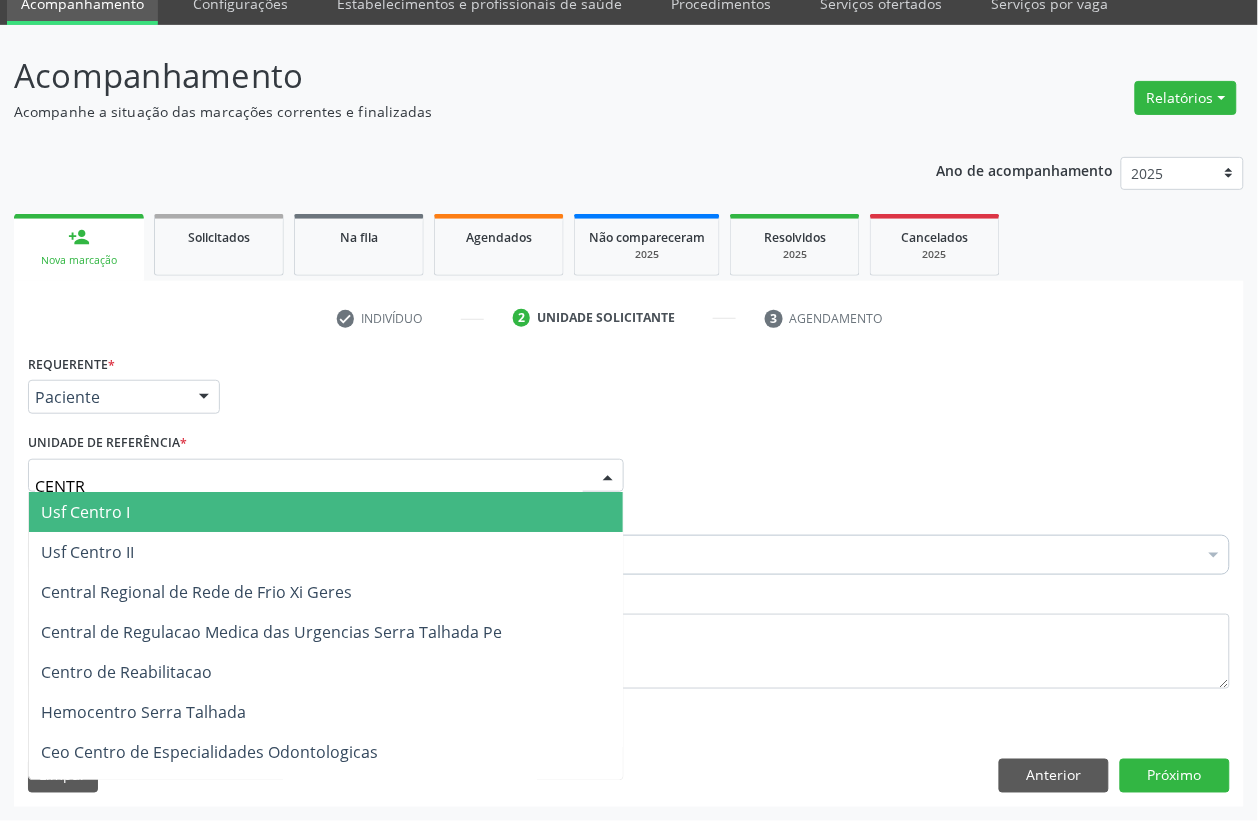type on "CENTRO" 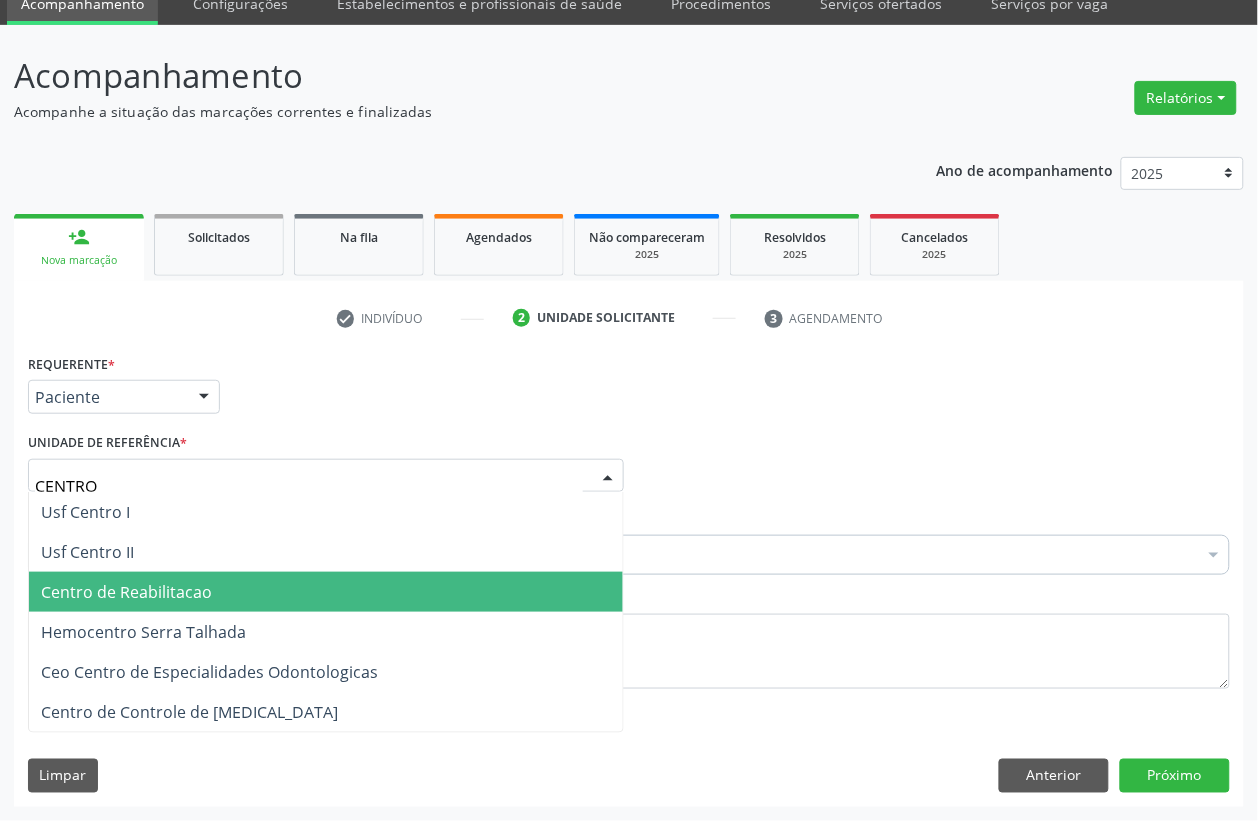 click on "Centro de Reabilitacao" at bounding box center (326, 592) 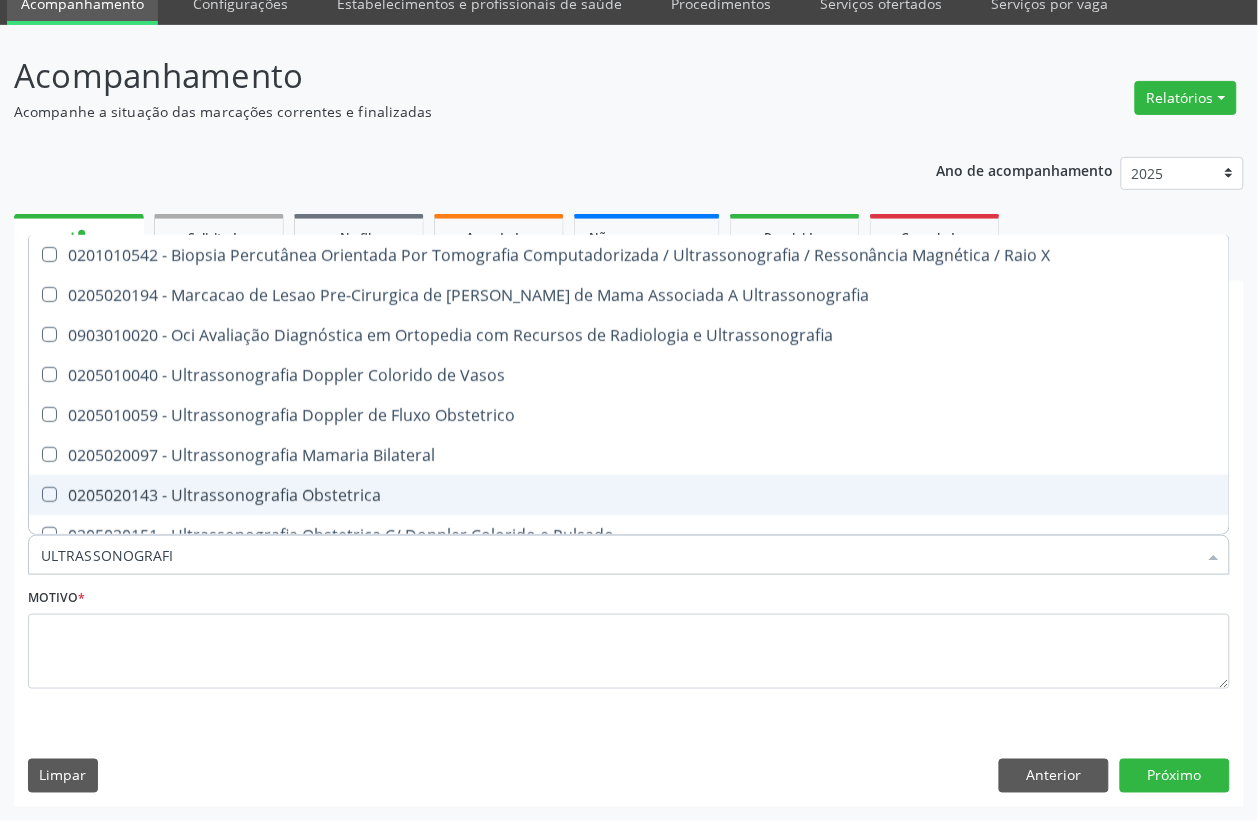 type on "ULTRASSONOGRAFIA" 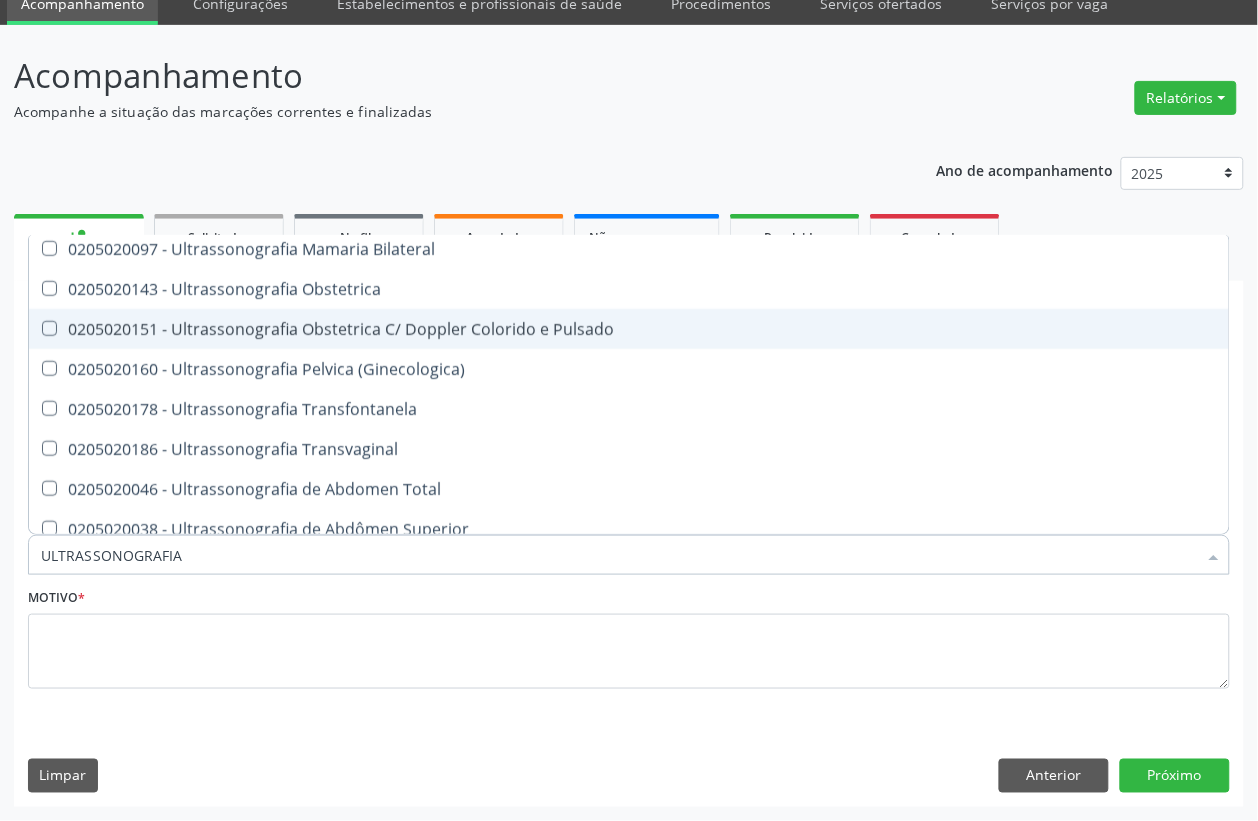 scroll, scrollTop: 250, scrollLeft: 0, axis: vertical 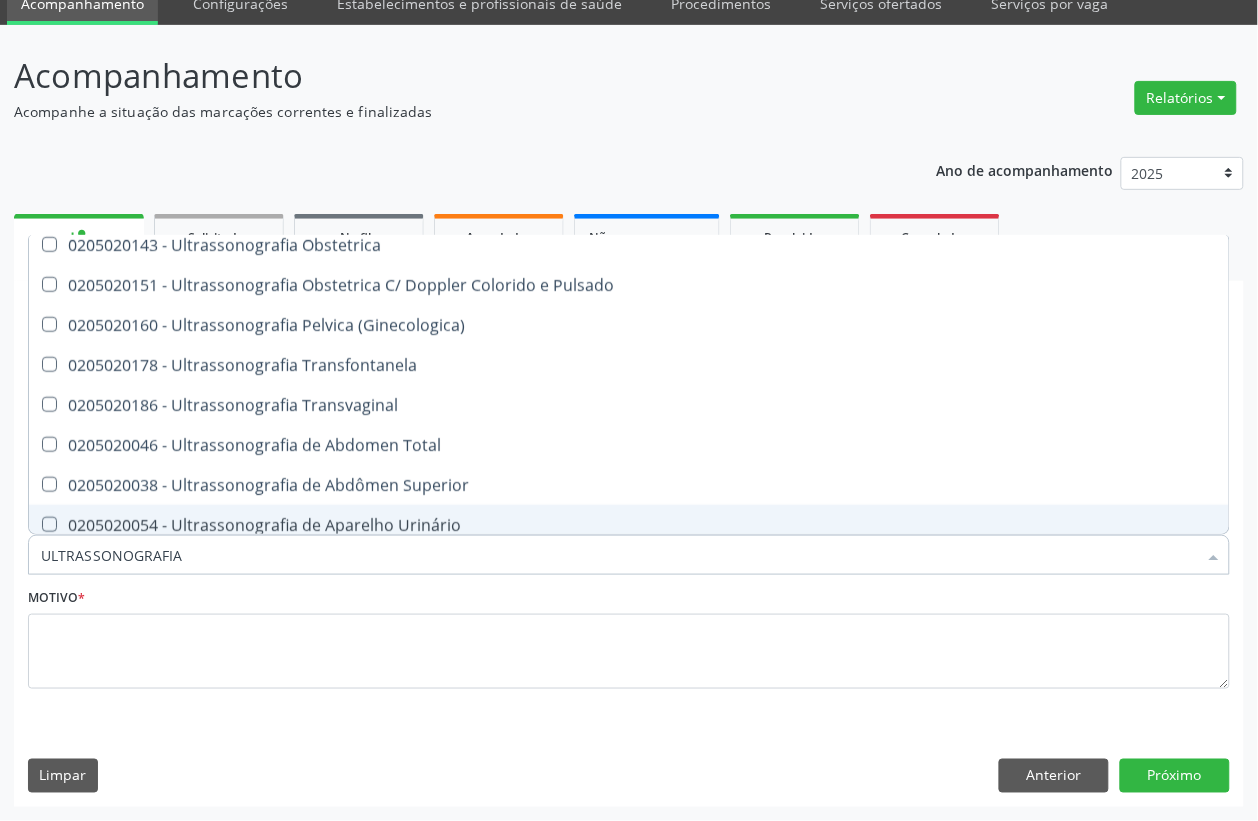 click on "0205020054 - Ultrassonografia de Aparelho Urinário" at bounding box center [629, 525] 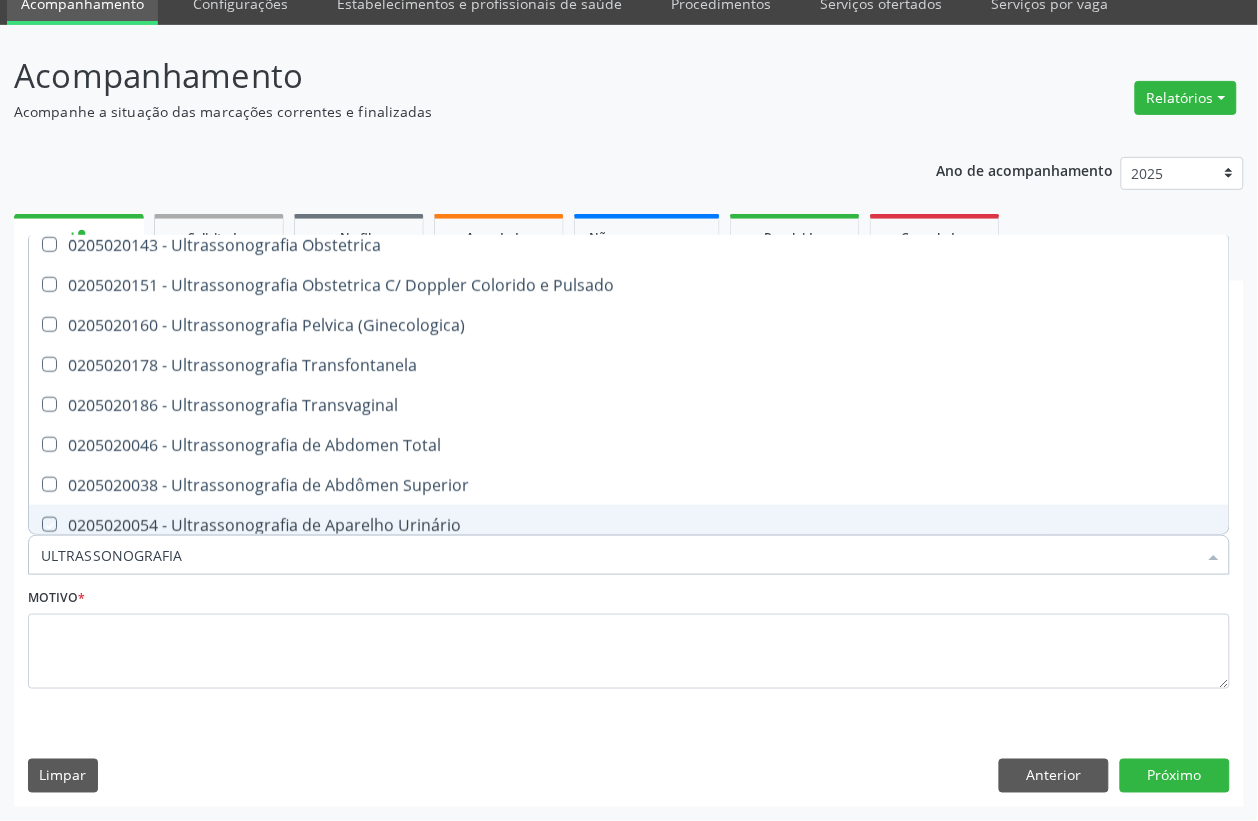 checkbox on "true" 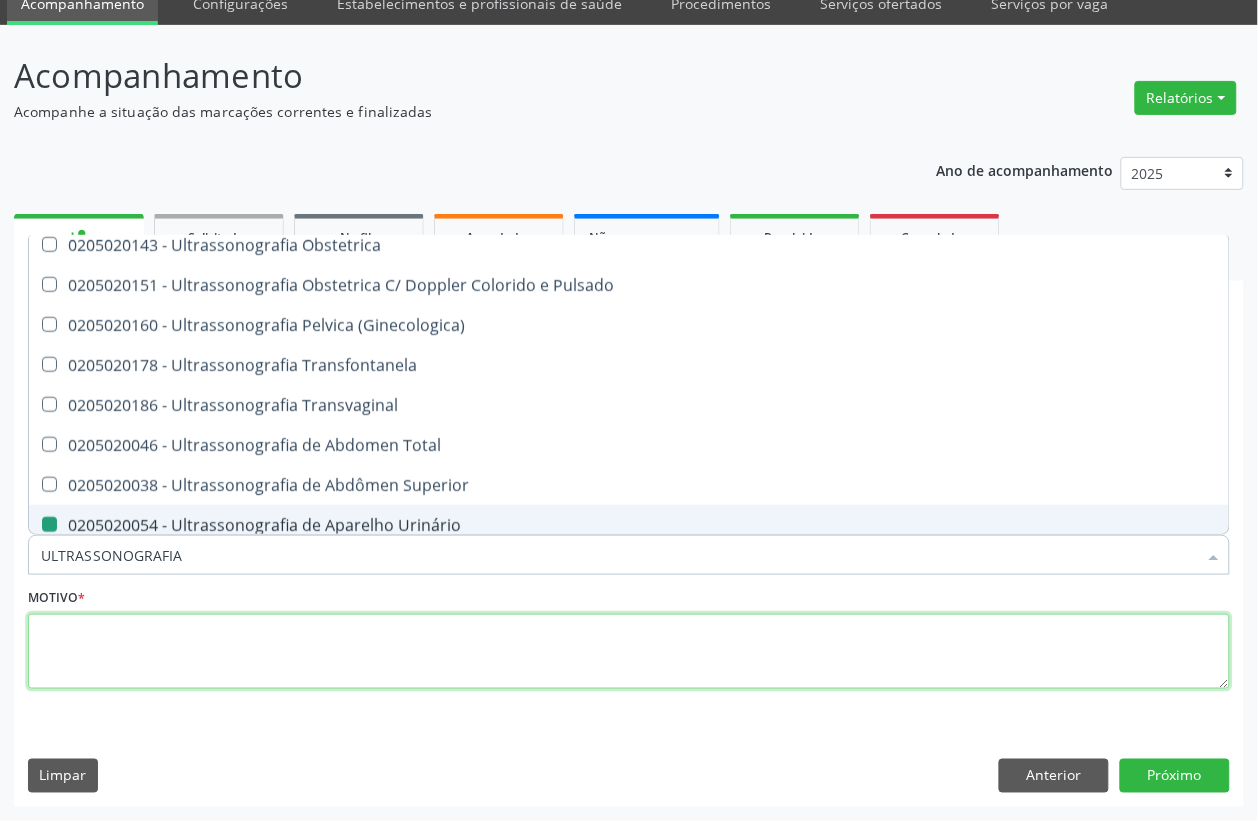 click at bounding box center [629, 652] 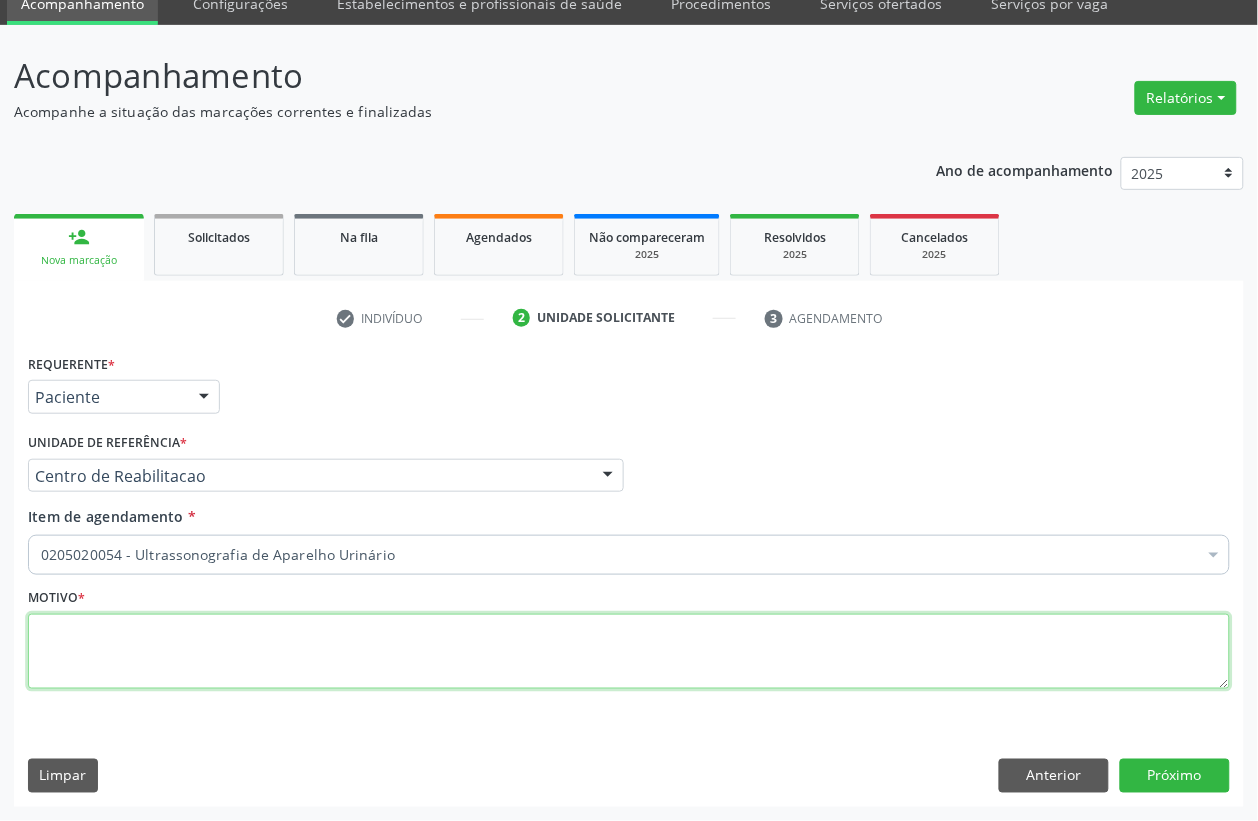 scroll, scrollTop: 0, scrollLeft: 0, axis: both 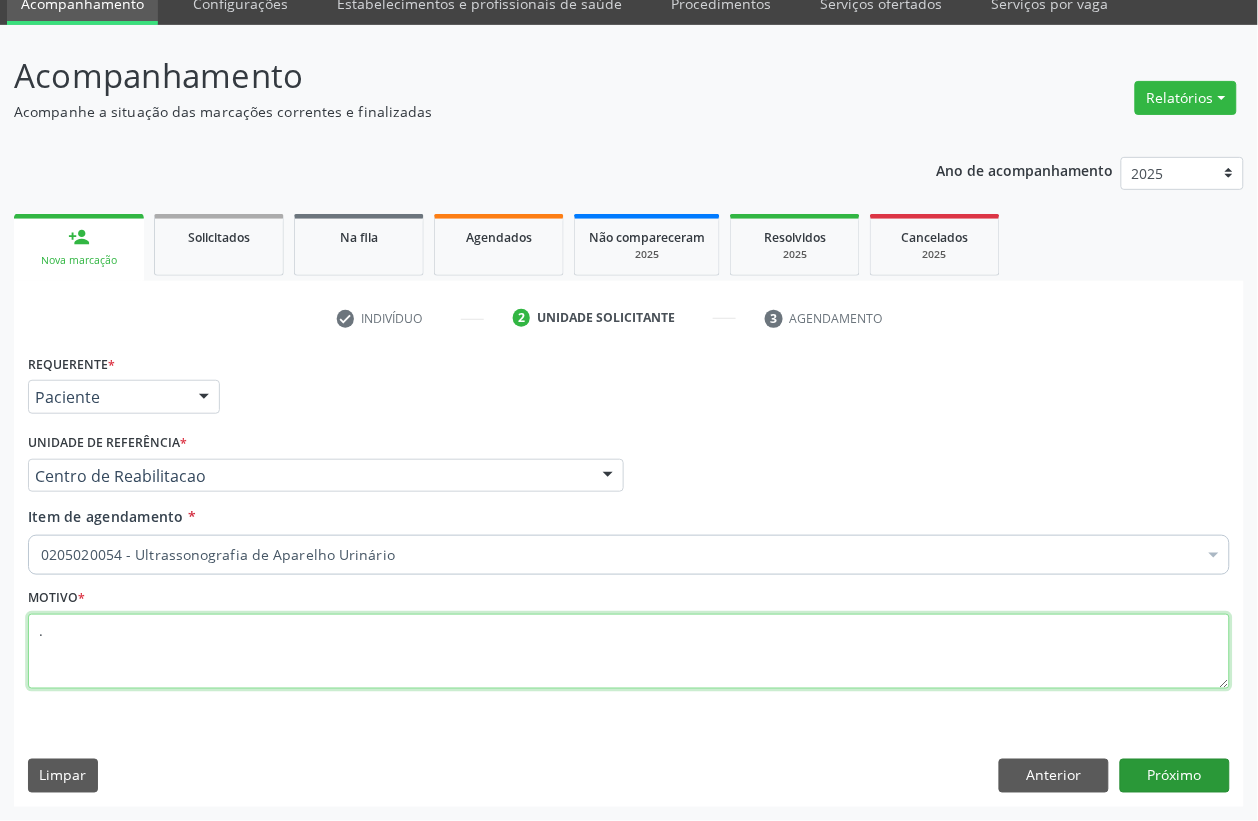 type on "." 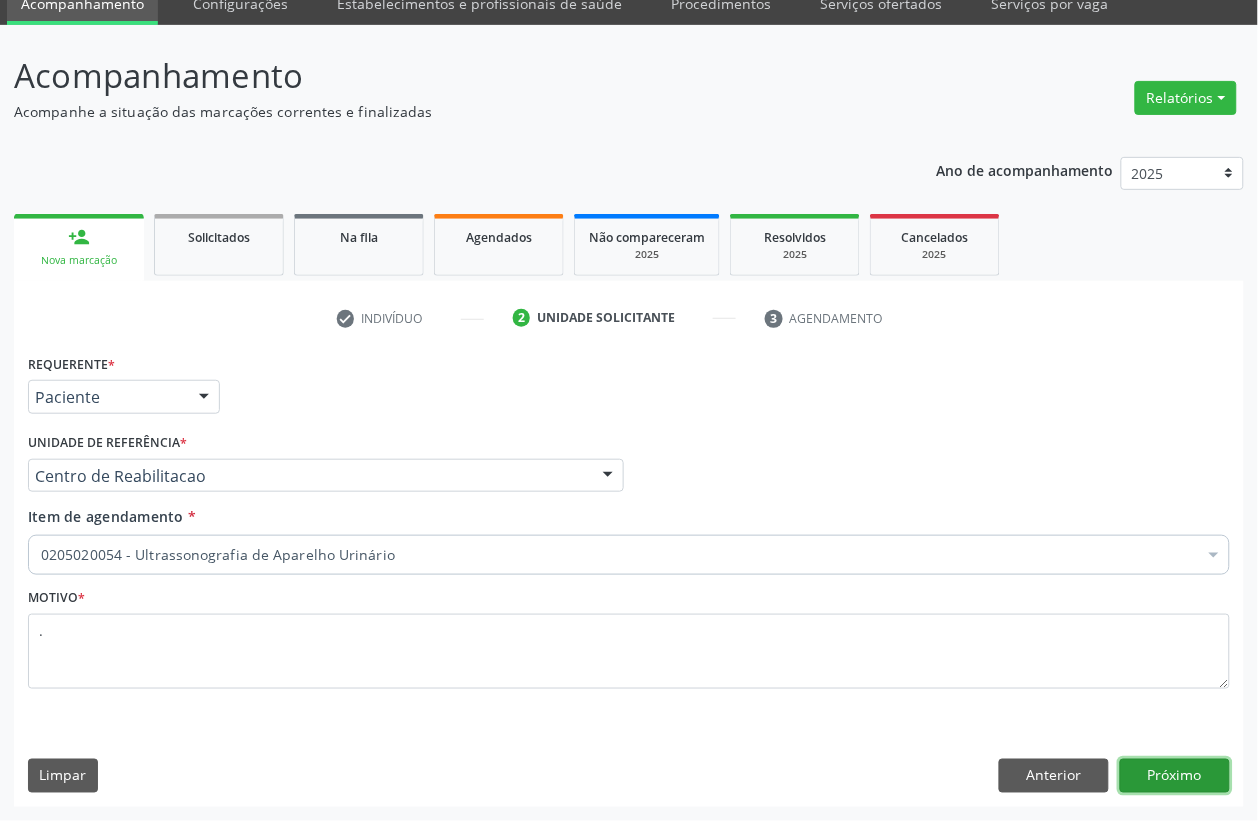 click on "Próximo" at bounding box center [1175, 776] 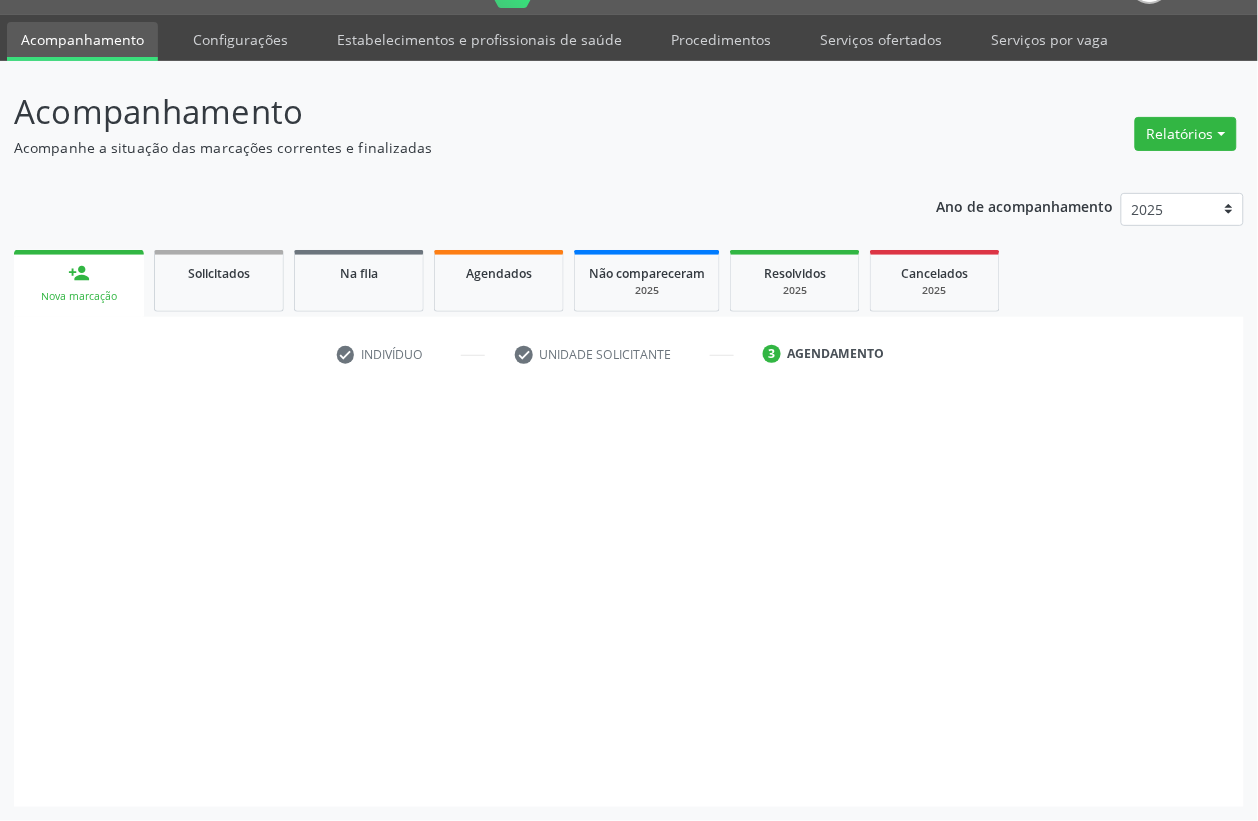 scroll, scrollTop: 50, scrollLeft: 0, axis: vertical 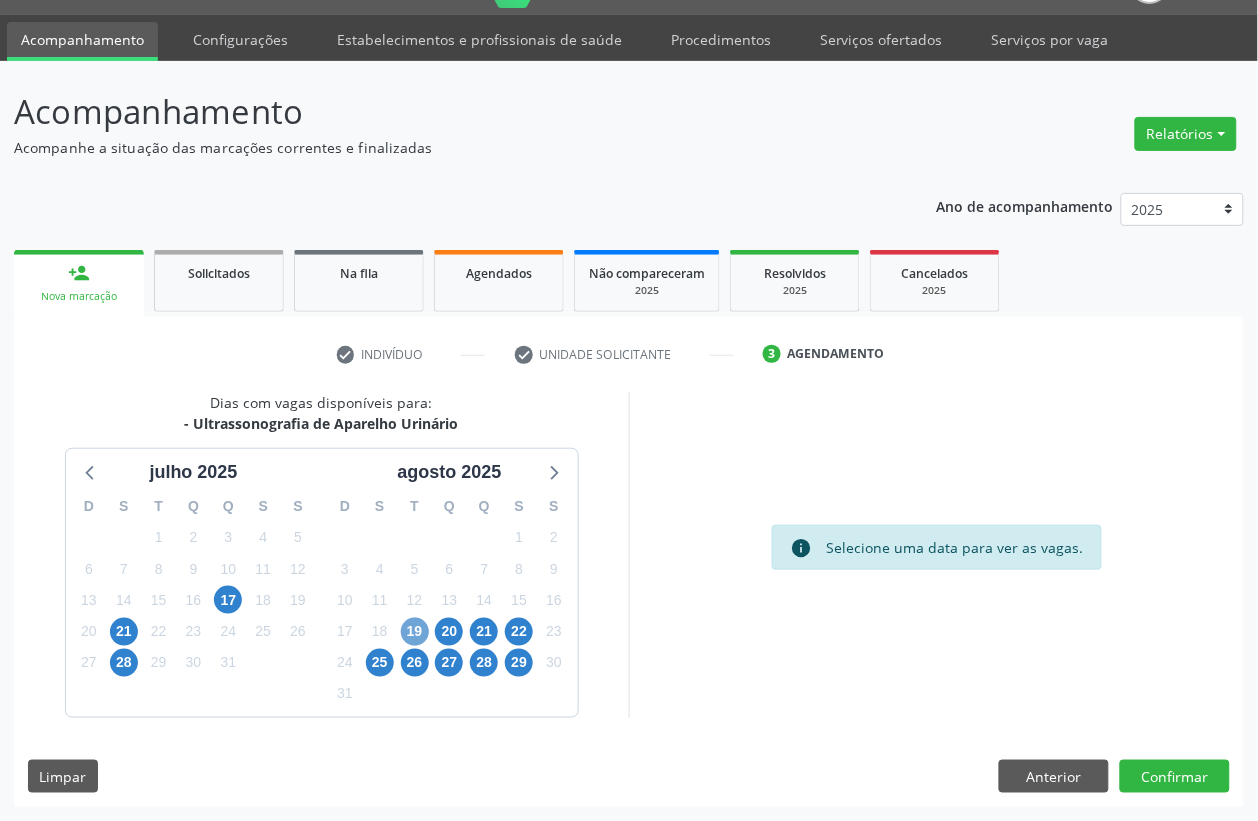 click on "19" at bounding box center (415, 632) 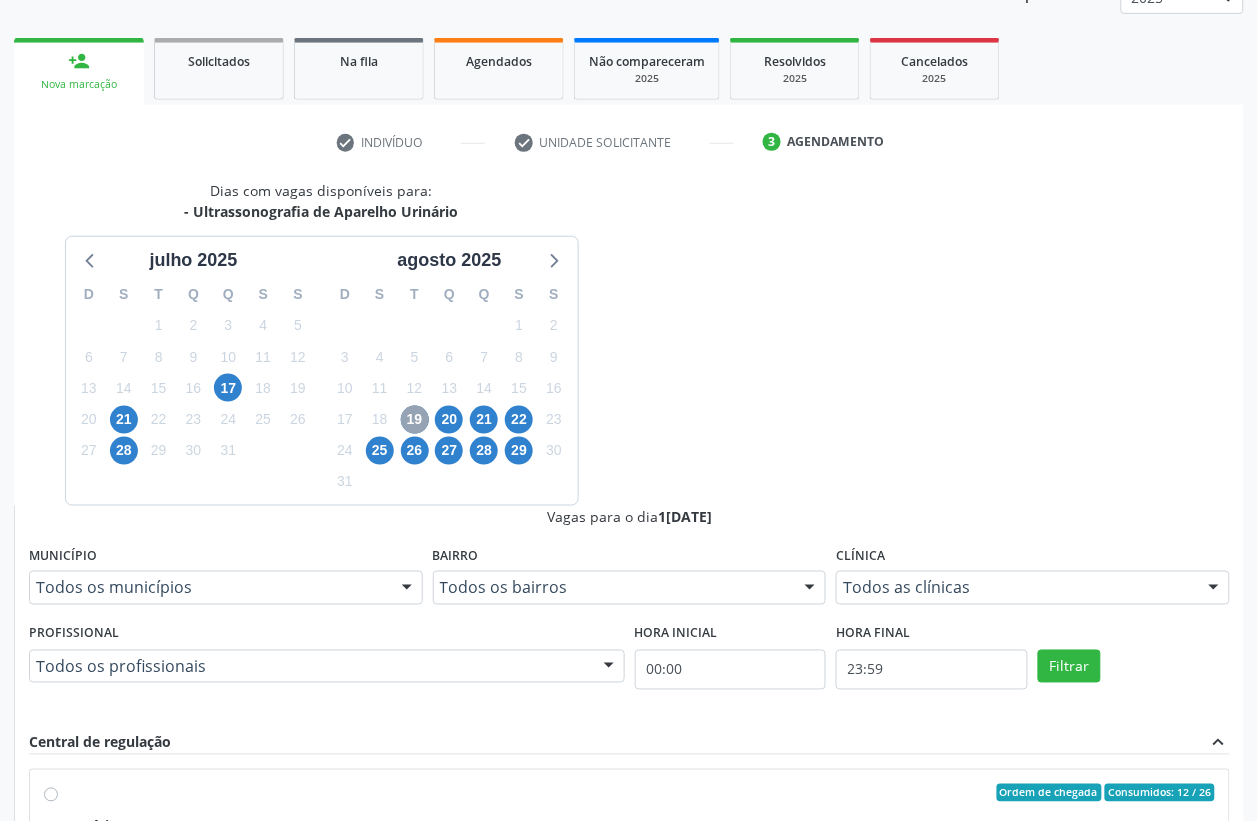 scroll, scrollTop: 300, scrollLeft: 0, axis: vertical 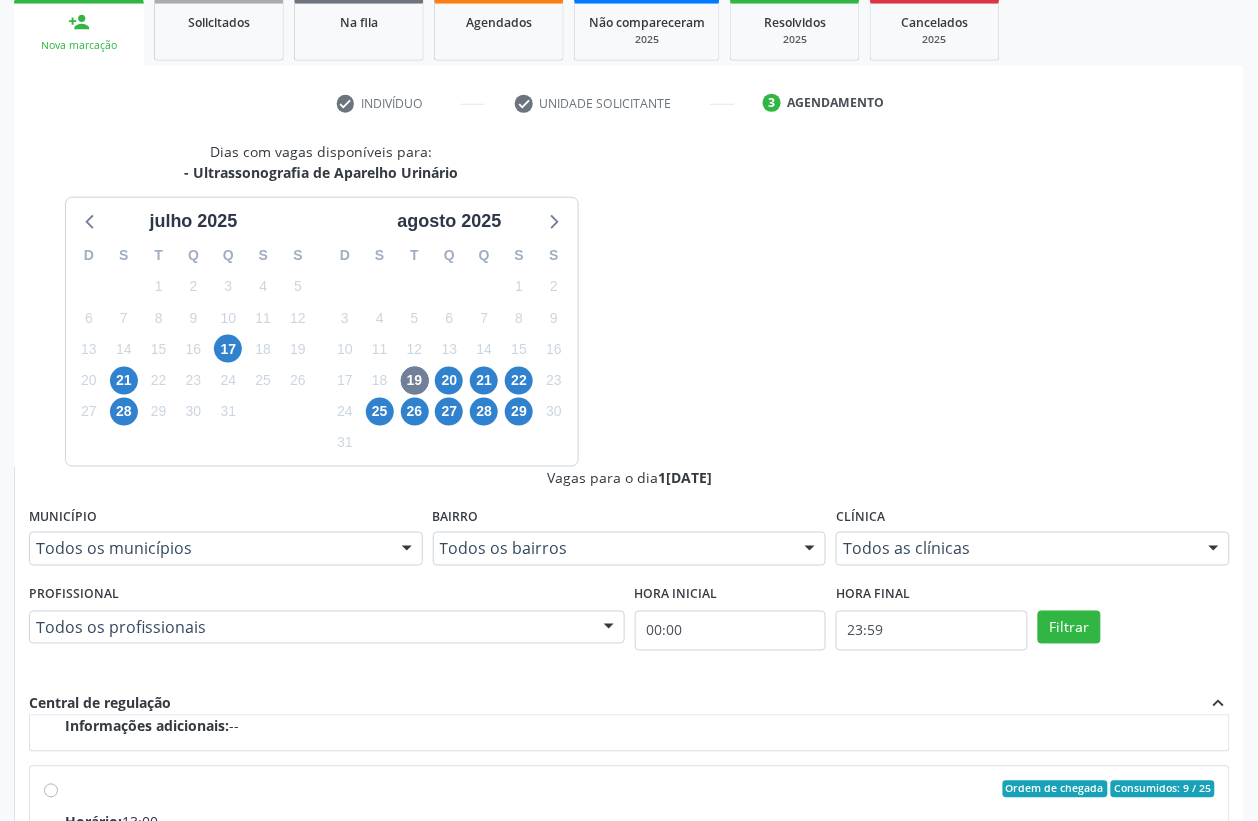 click on "Profissional:" at bounding box center (108, 956) 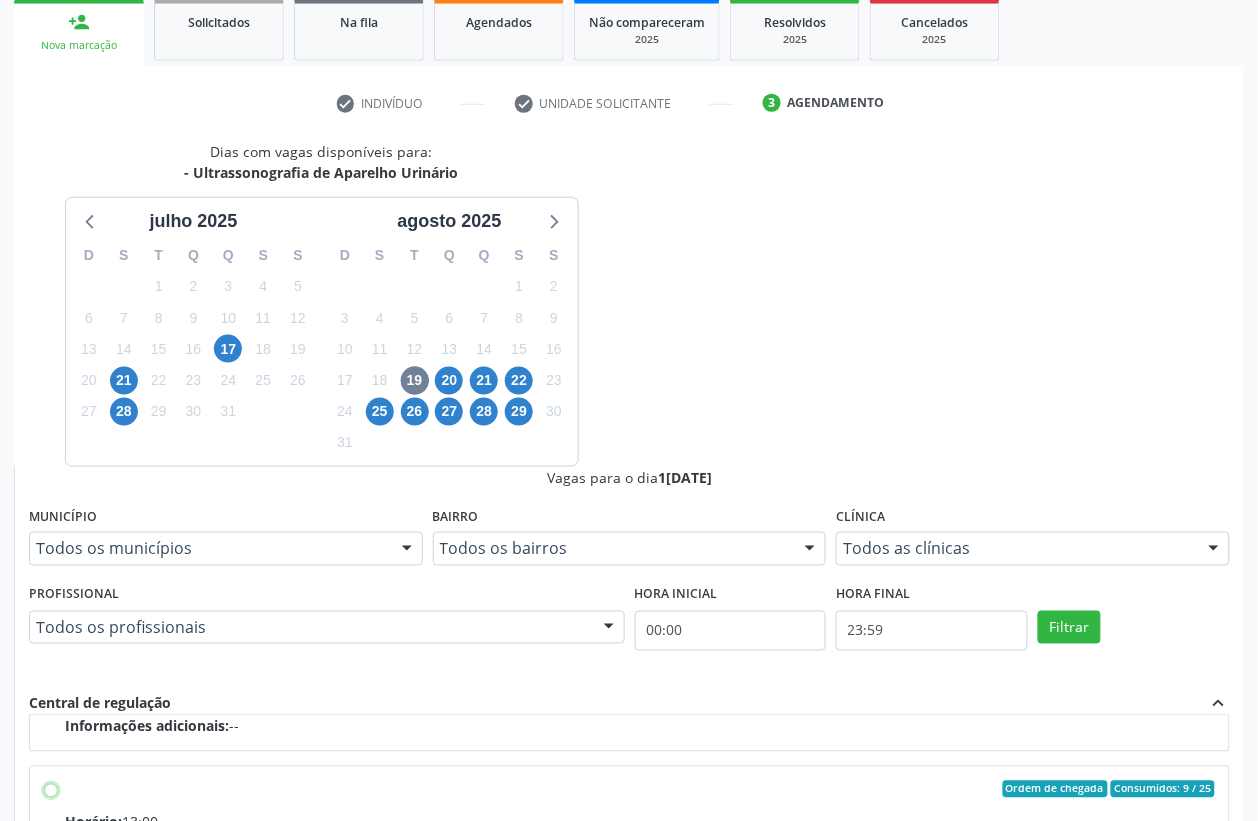 radio on "true" 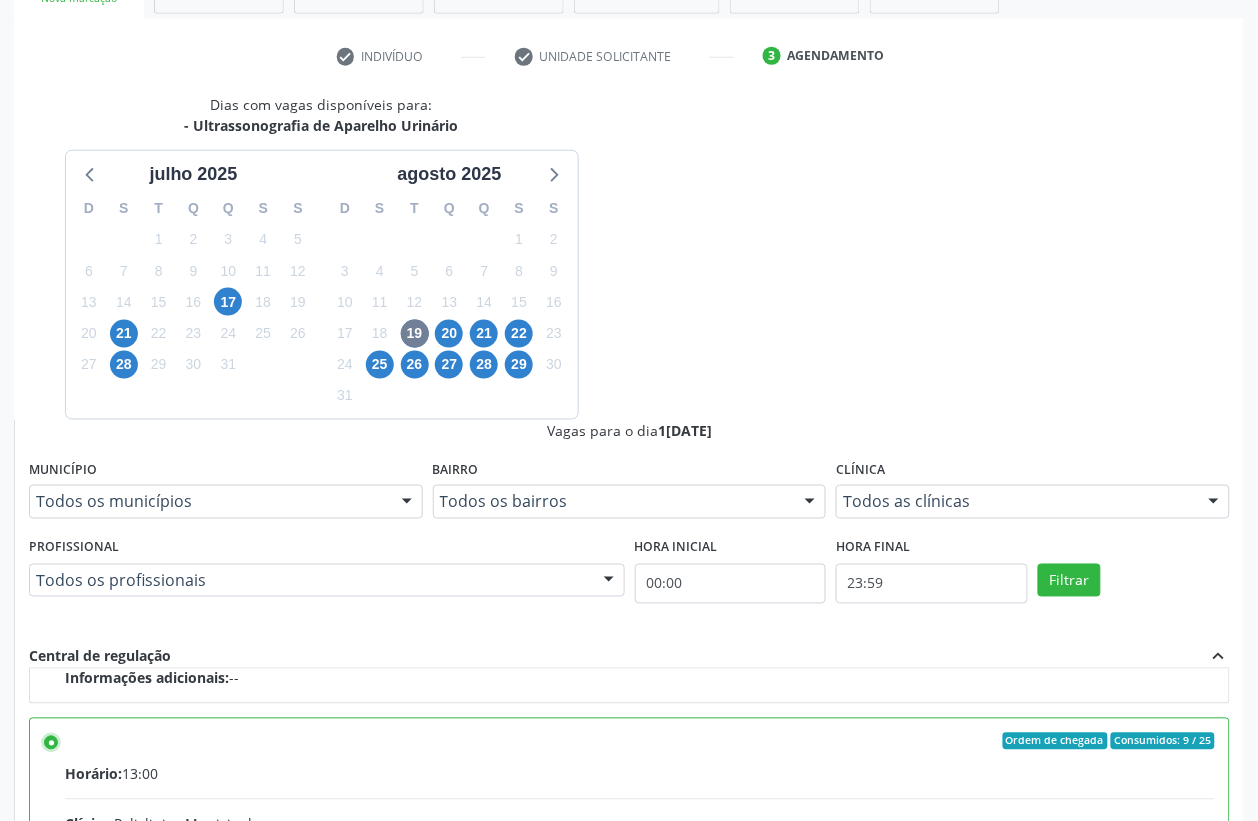 scroll, scrollTop: 373, scrollLeft: 0, axis: vertical 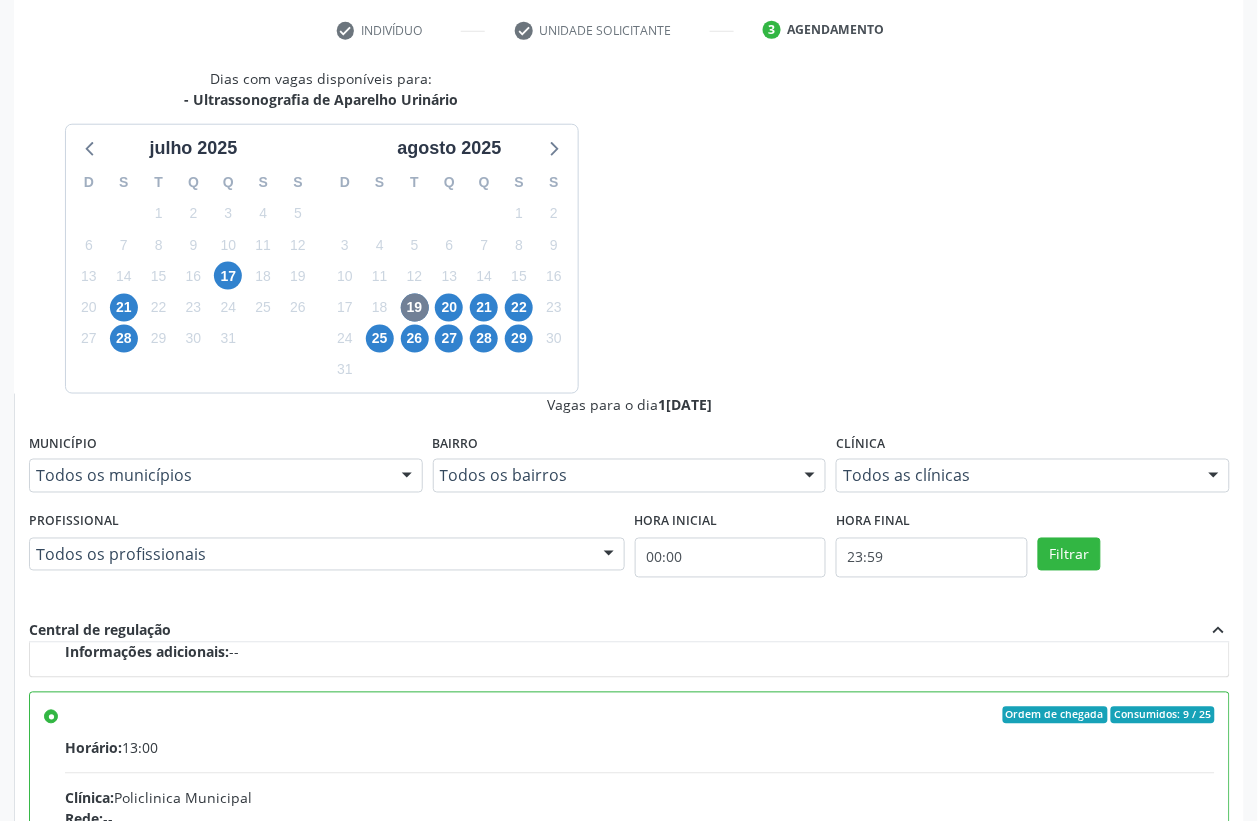 click on "Confirmar" at bounding box center [1175, 1102] 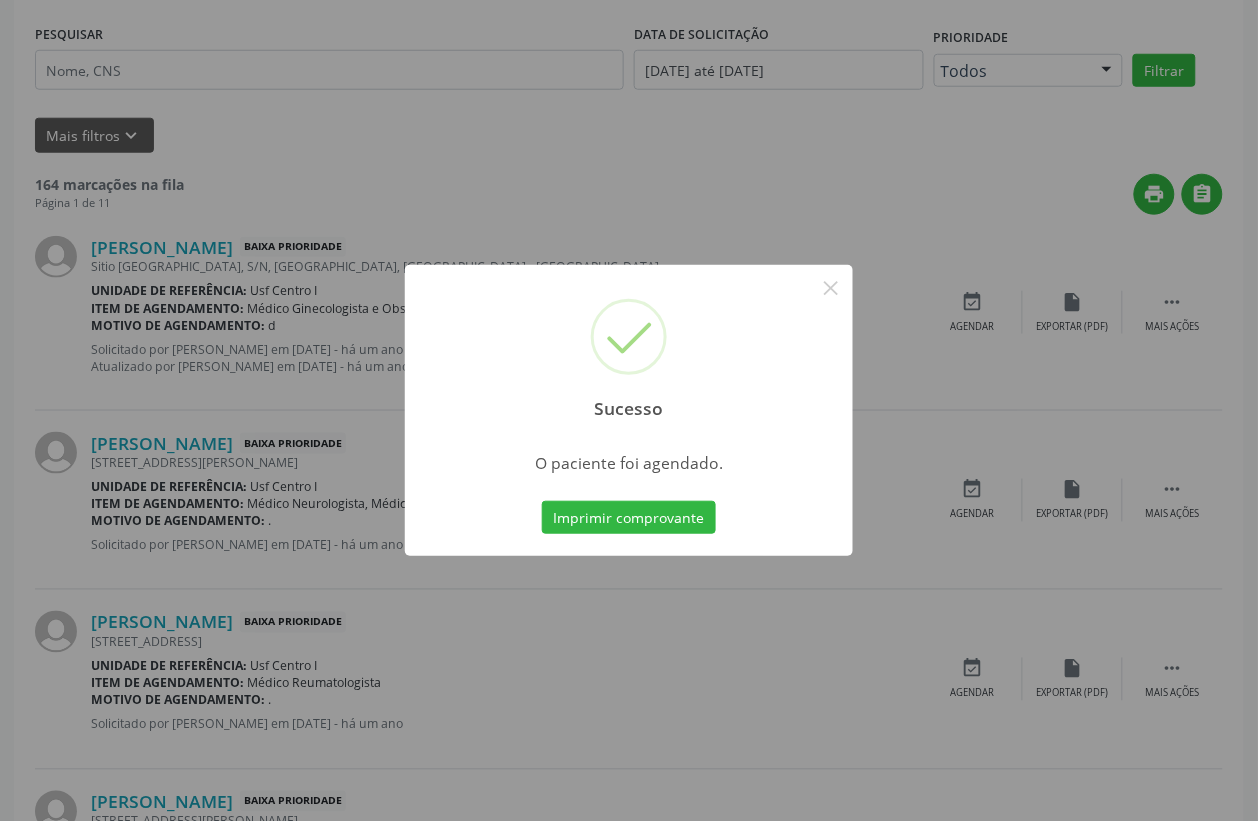 scroll, scrollTop: 0, scrollLeft: 0, axis: both 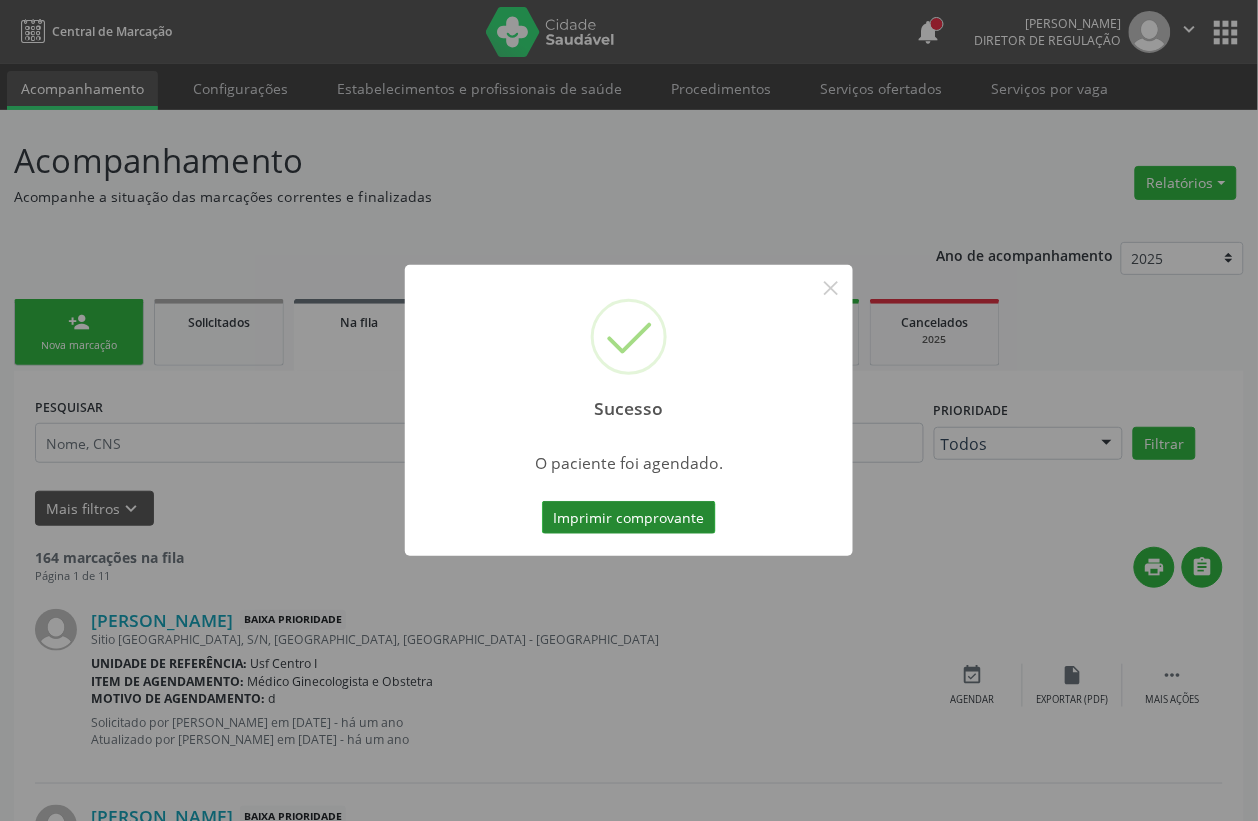 click on "Imprimir comprovante" at bounding box center (629, 518) 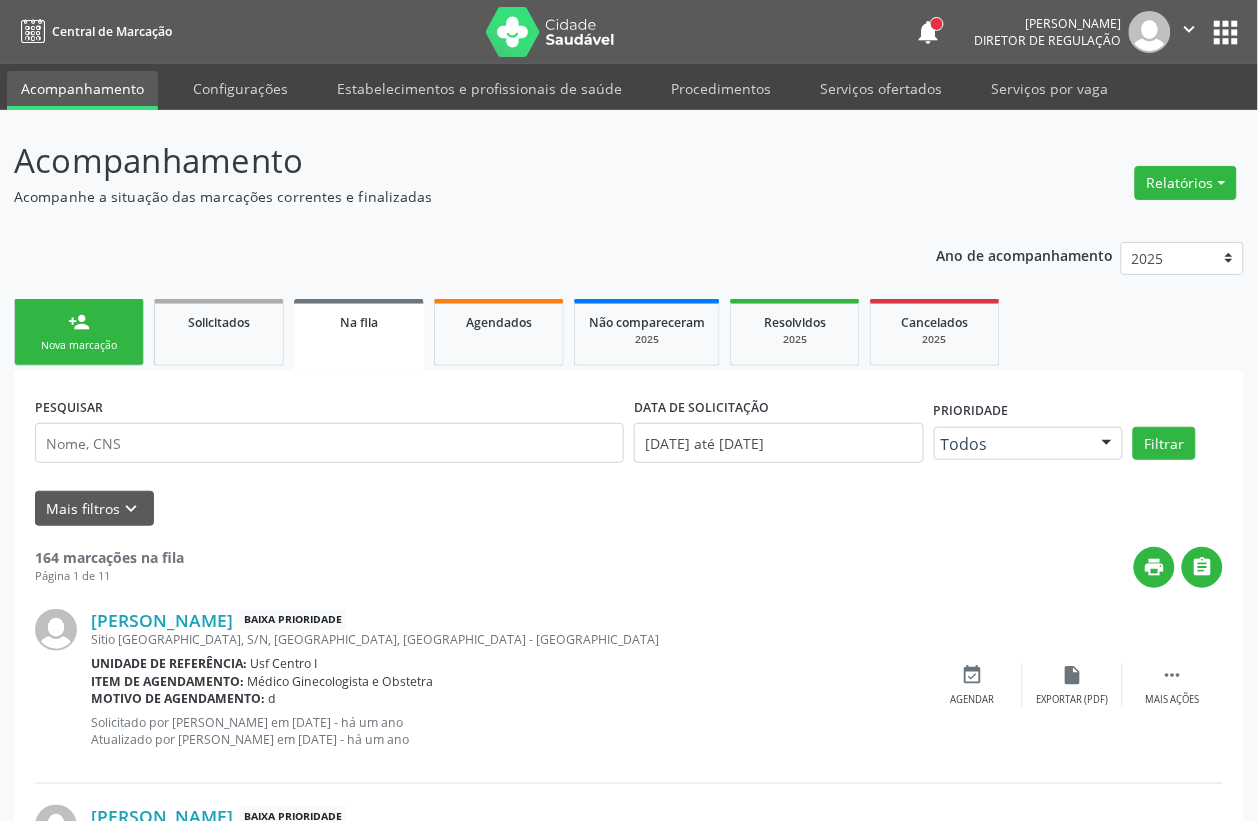 click on "person_add
Nova marcação" at bounding box center [79, 332] 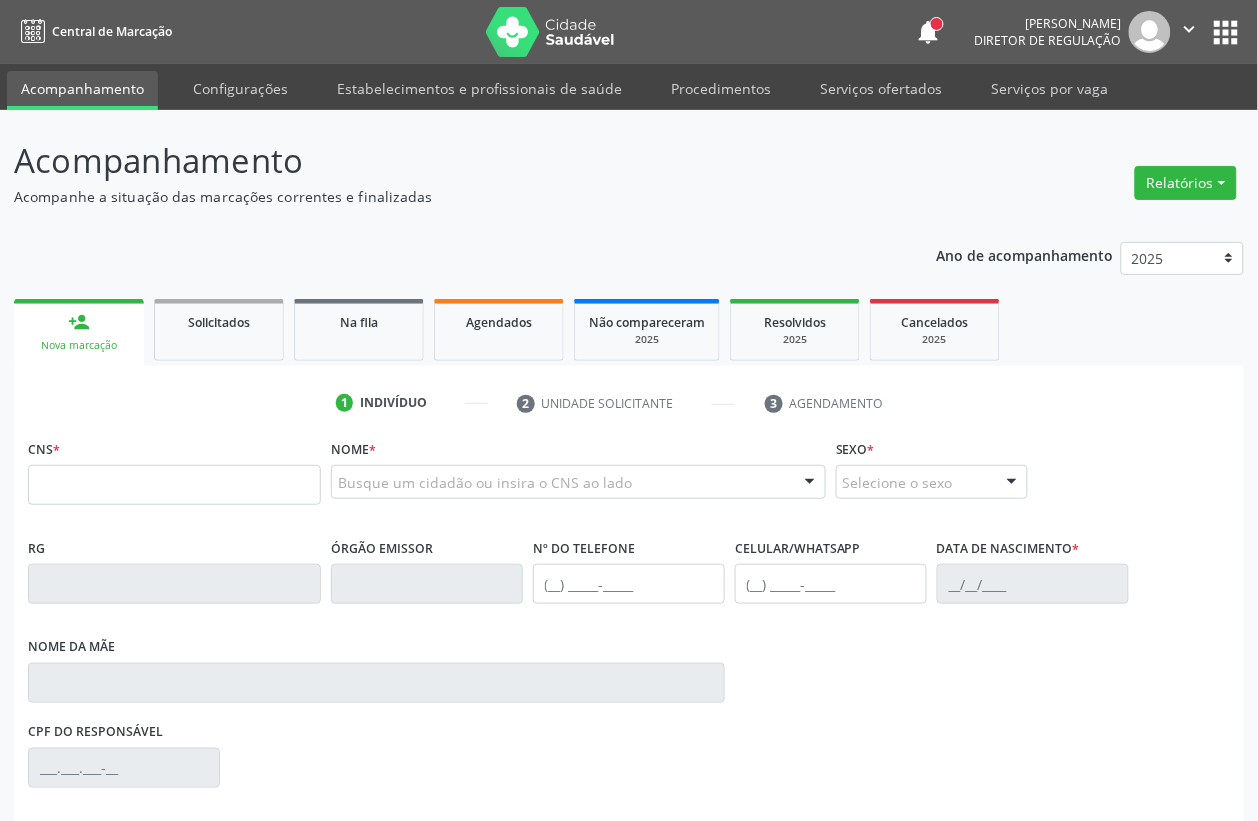 click on "person_add
Nova marcação" at bounding box center [79, 332] 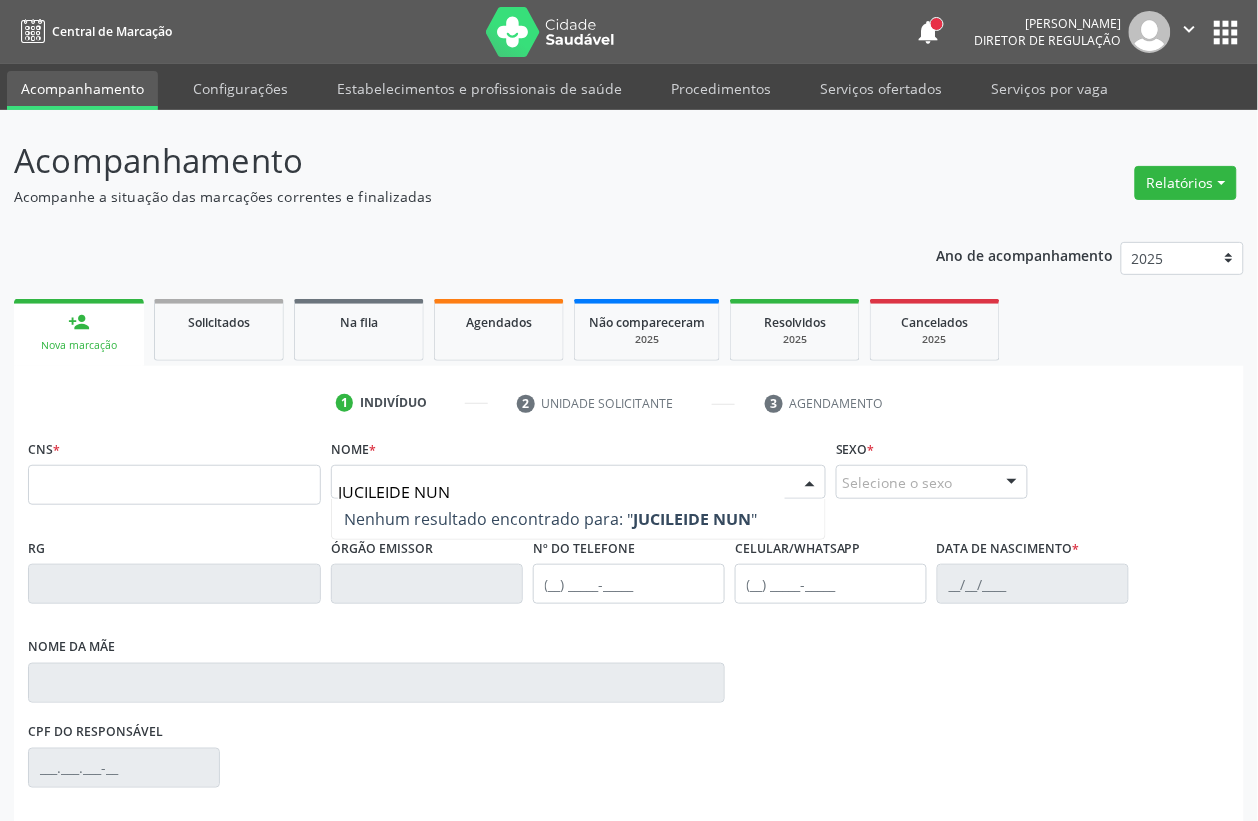 type on "JUCILEIDE NUNE" 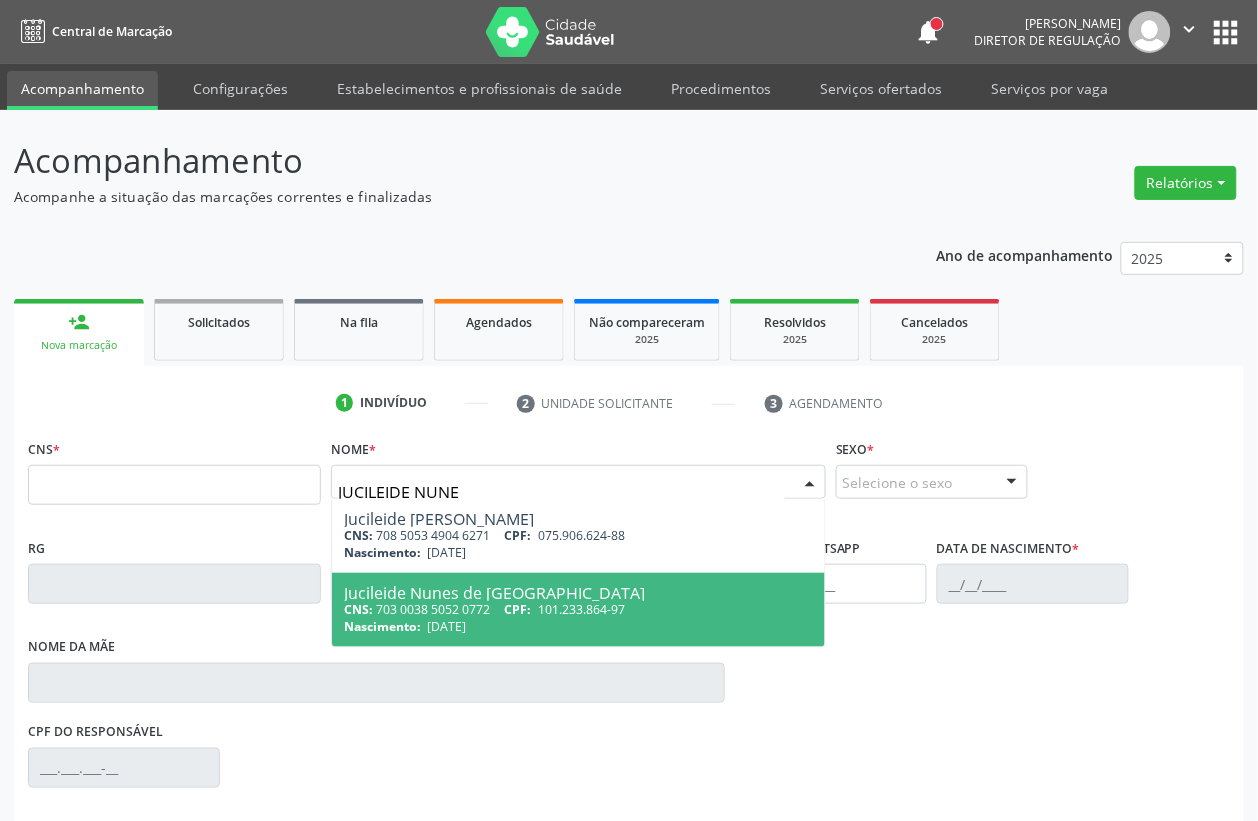 click on "CNS:
703 0038 5052 0772
CPF:
101.233.864-97" at bounding box center (578, 609) 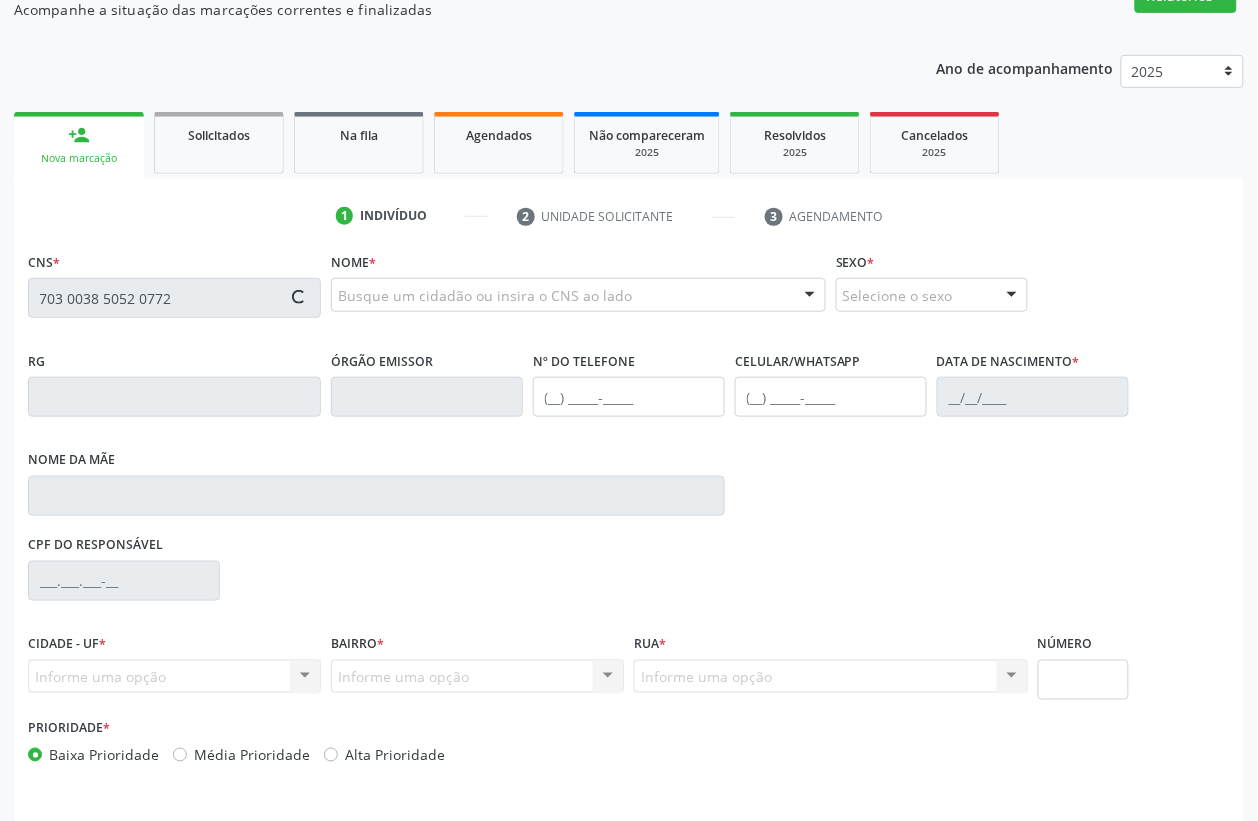 scroll, scrollTop: 248, scrollLeft: 0, axis: vertical 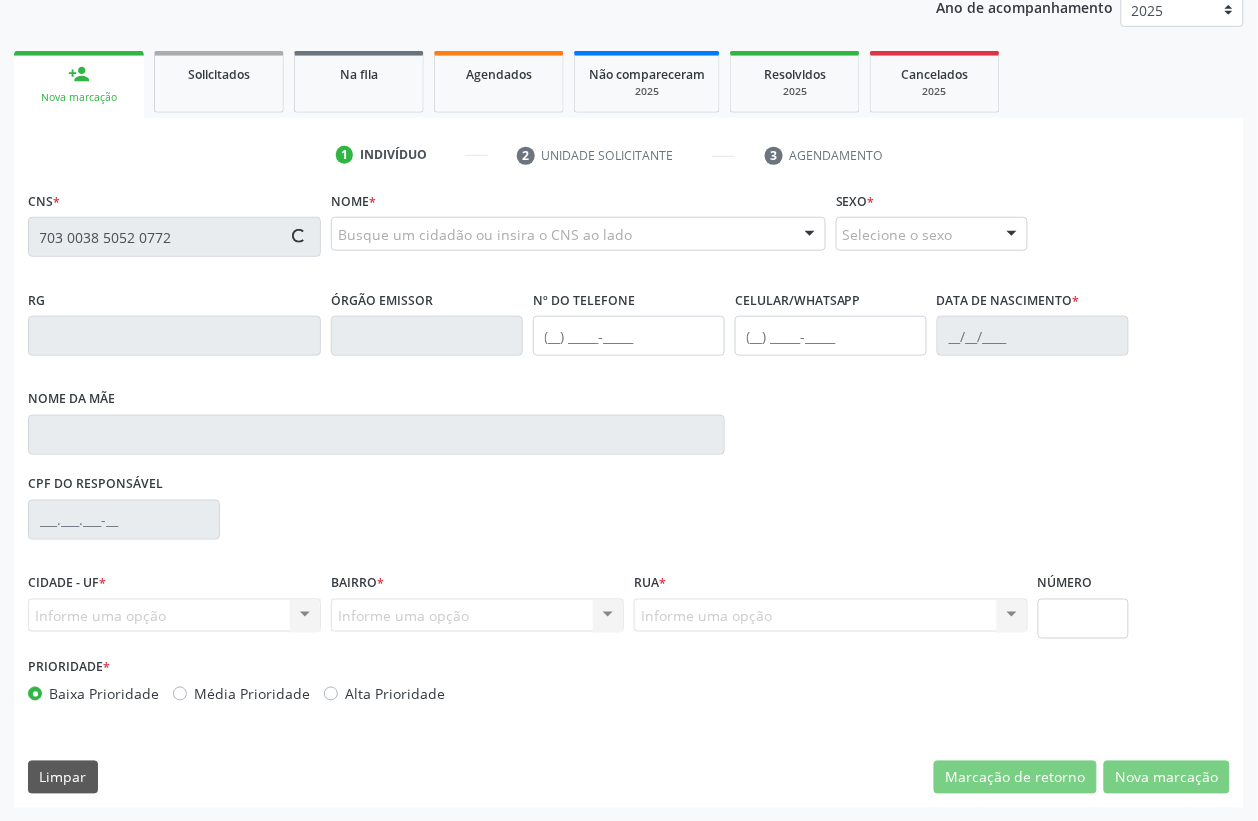 type on "703 0038 5052 0772" 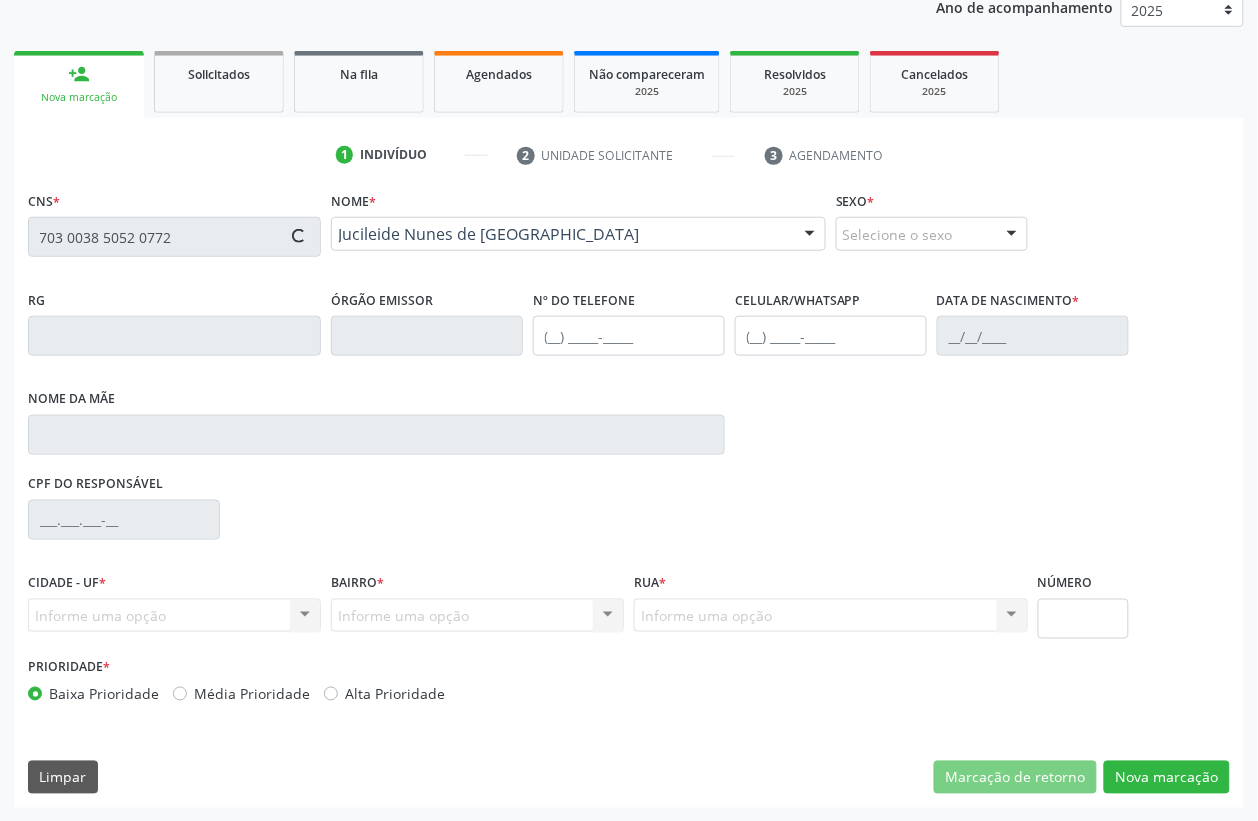 type on "(87) 98129-5902" 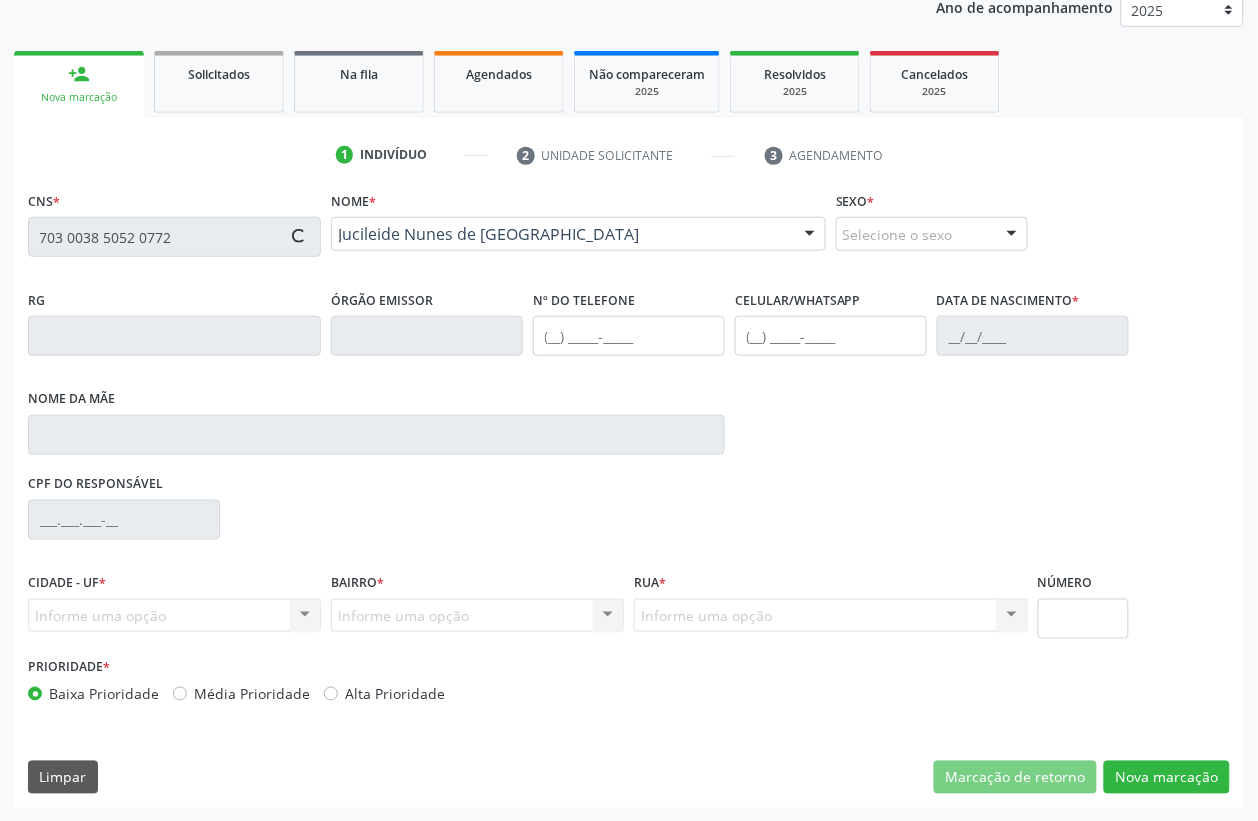 type on "(87) 98129-5902" 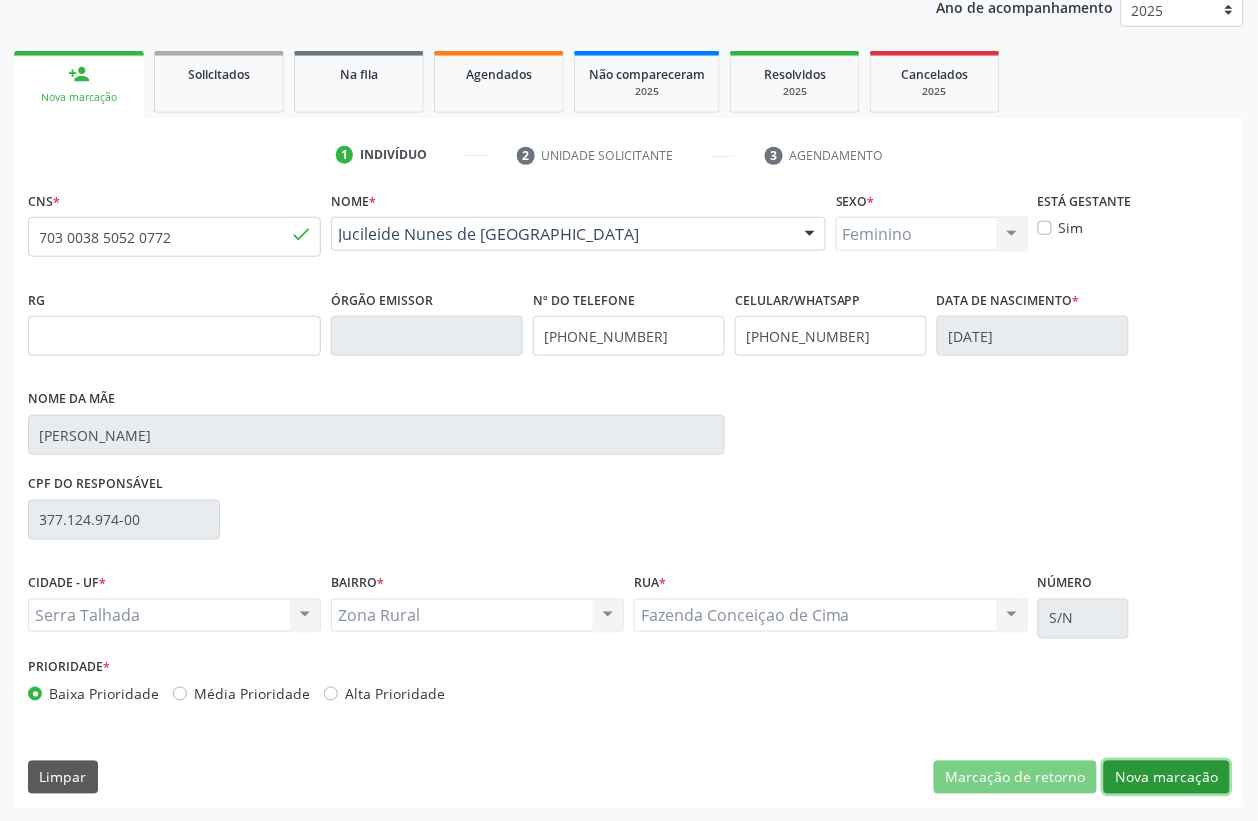 click on "Nova marcação" at bounding box center [1167, 778] 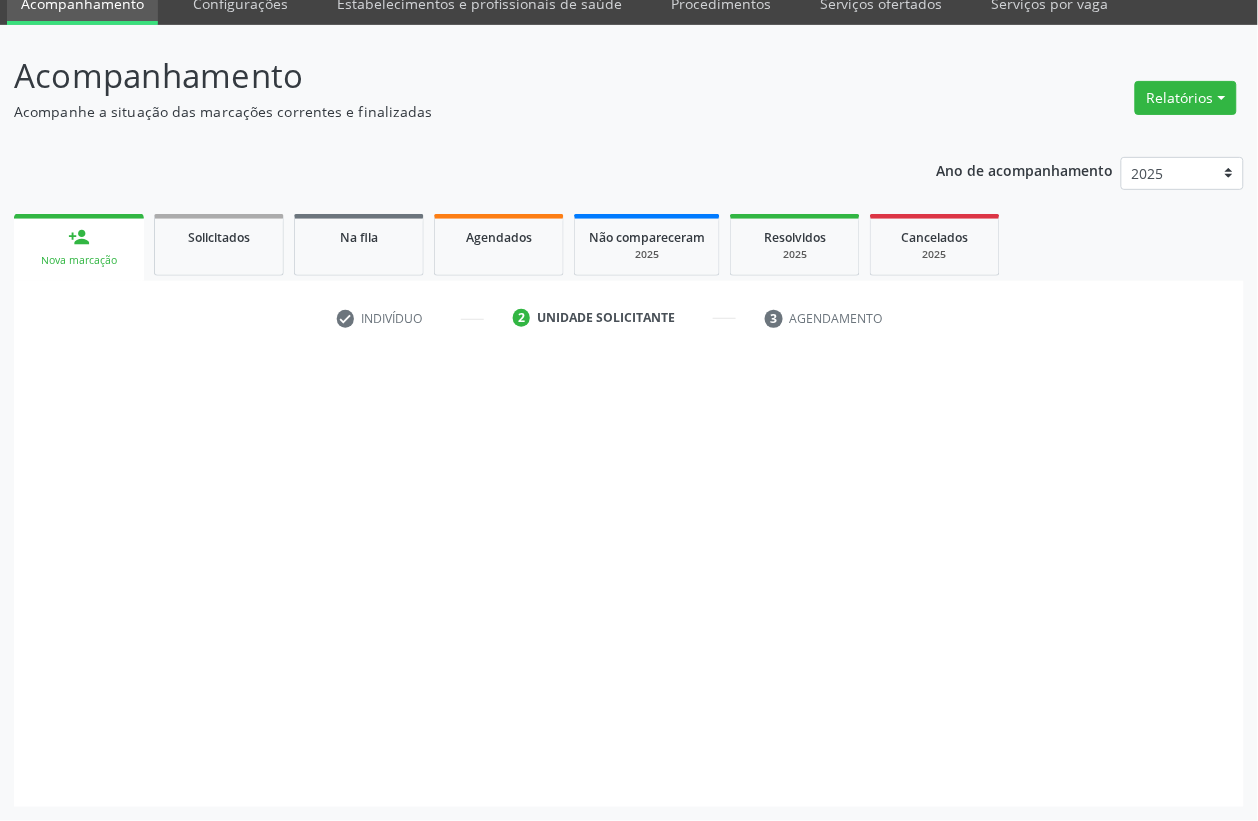 scroll, scrollTop: 85, scrollLeft: 0, axis: vertical 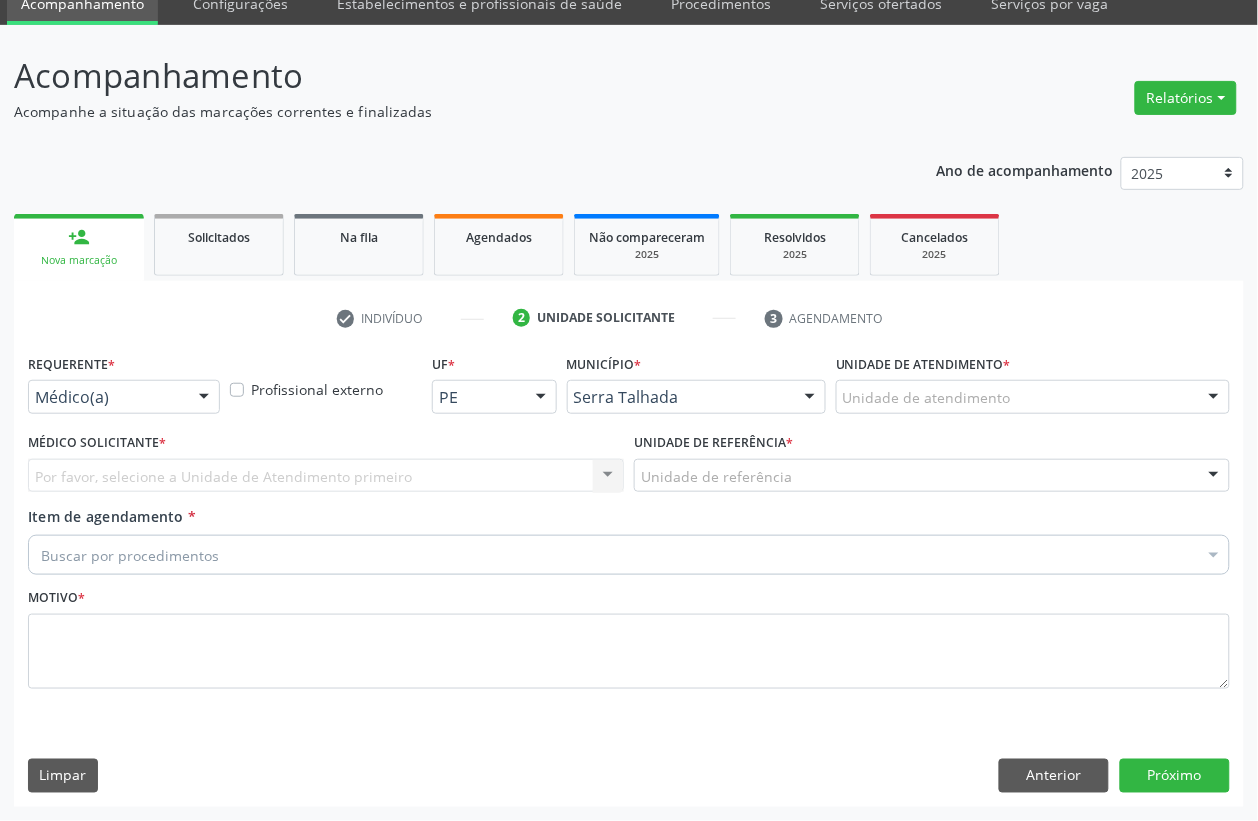 click at bounding box center [204, 398] 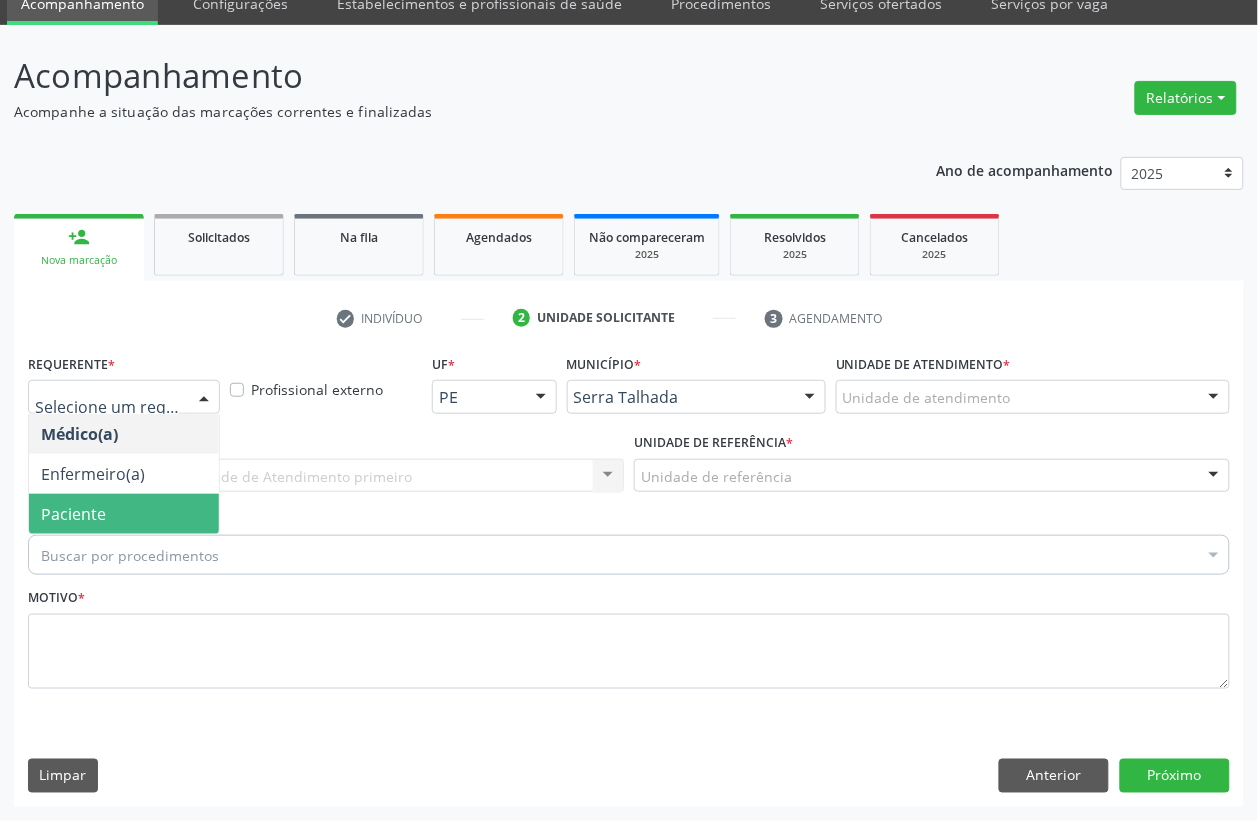 click on "Paciente" at bounding box center [124, 514] 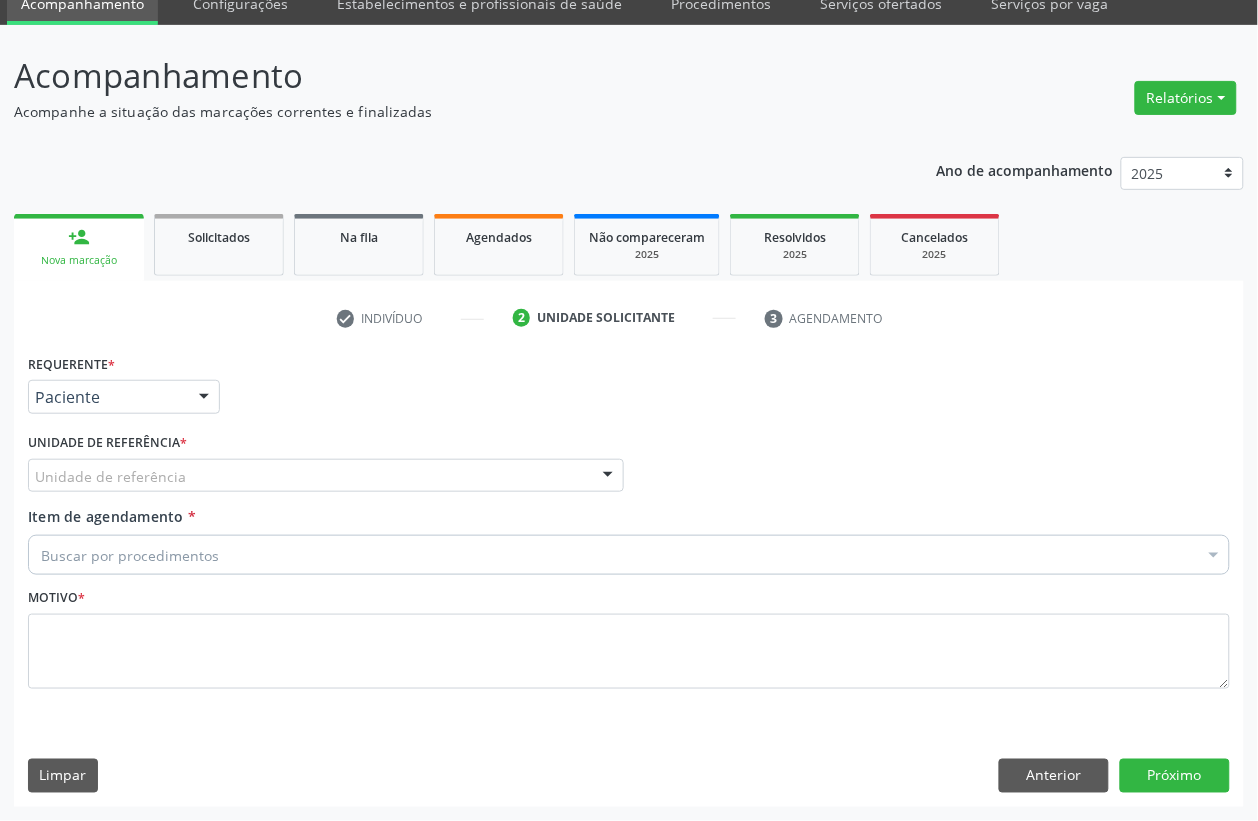 click on "Unidade de referência" at bounding box center (326, 476) 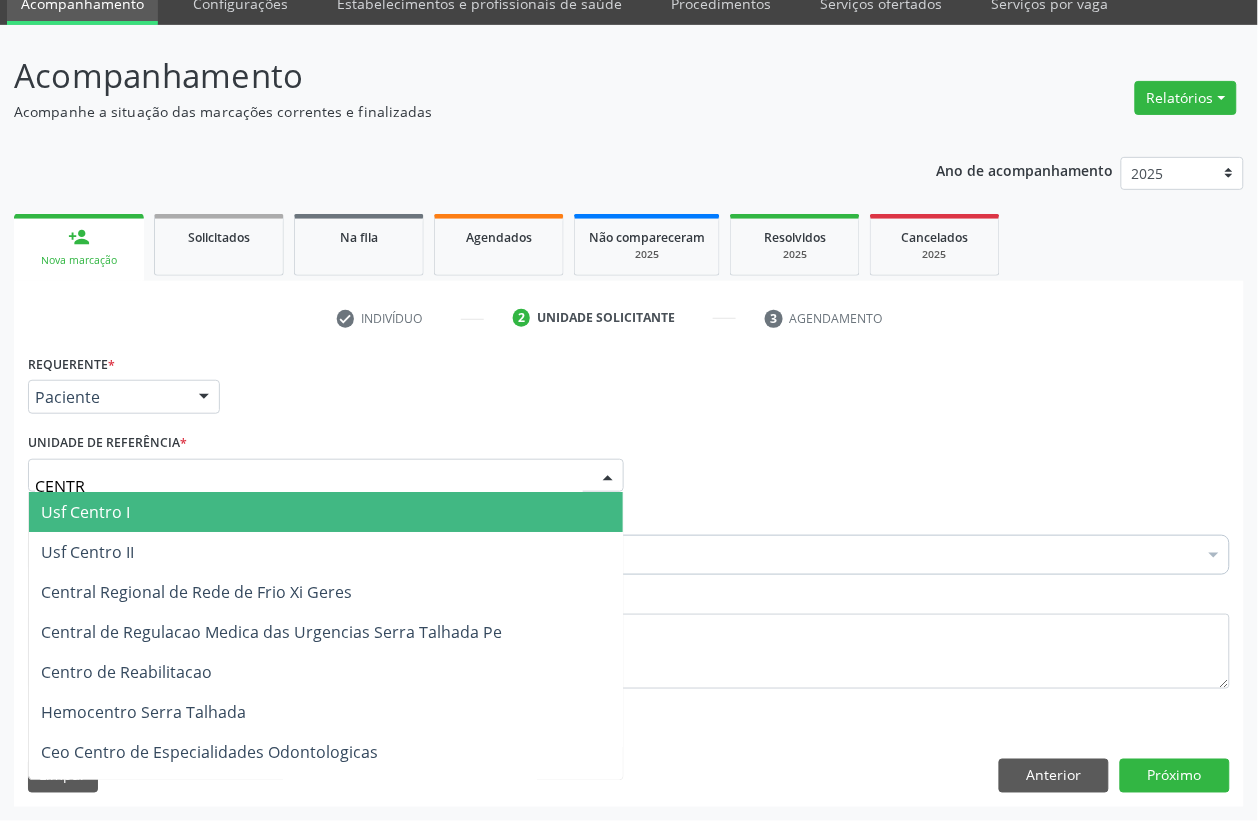 type on "CENTRO" 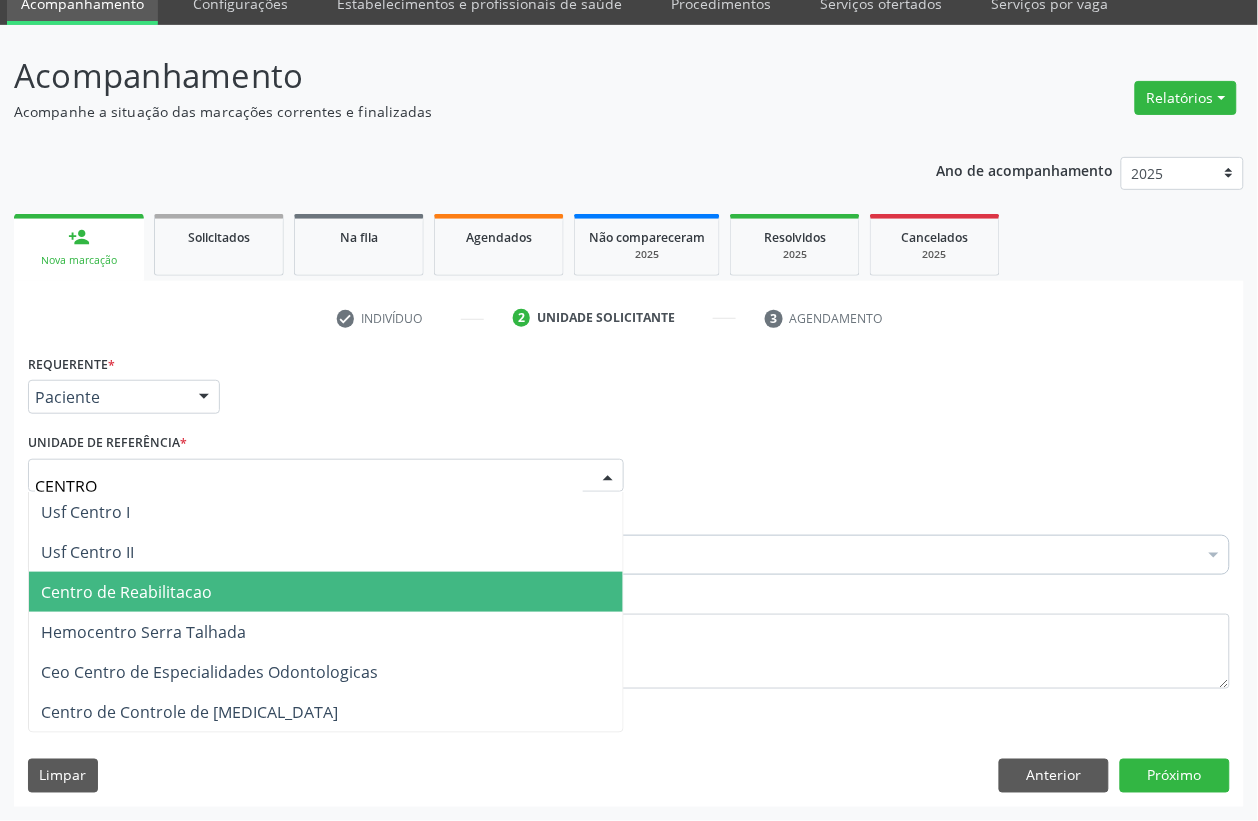 click on "Centro de Reabilitacao" at bounding box center (326, 592) 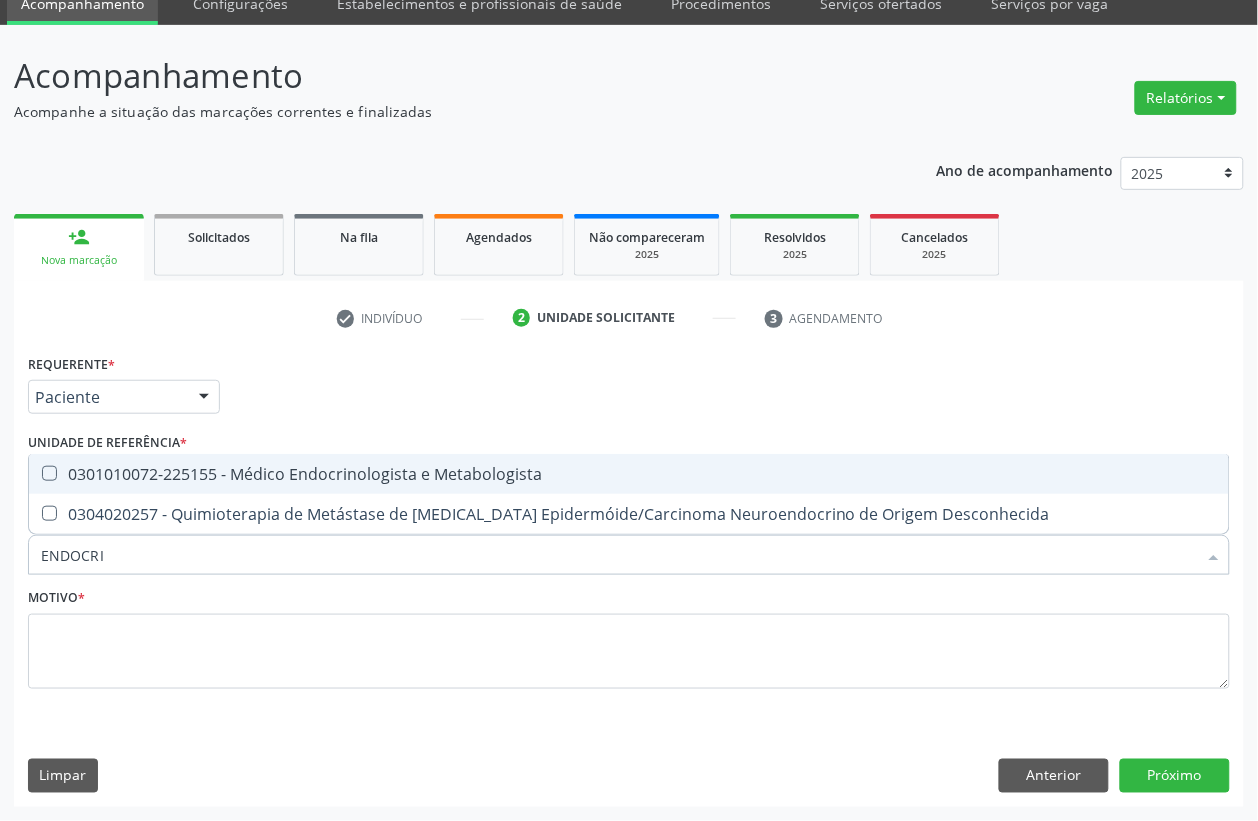 type on "ENDOCRIN" 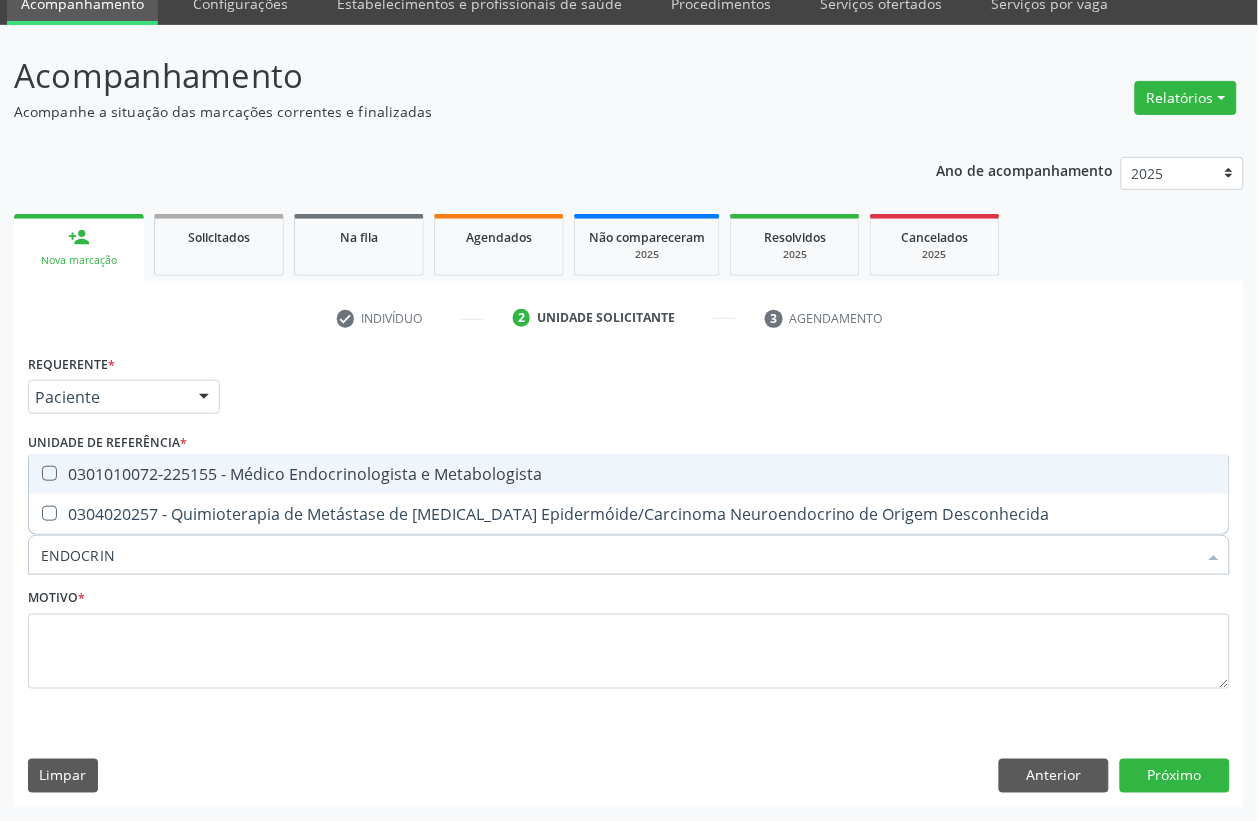 click on "0301010072-225155 - Médico Endocrinologista e Metabologista" at bounding box center (629, 474) 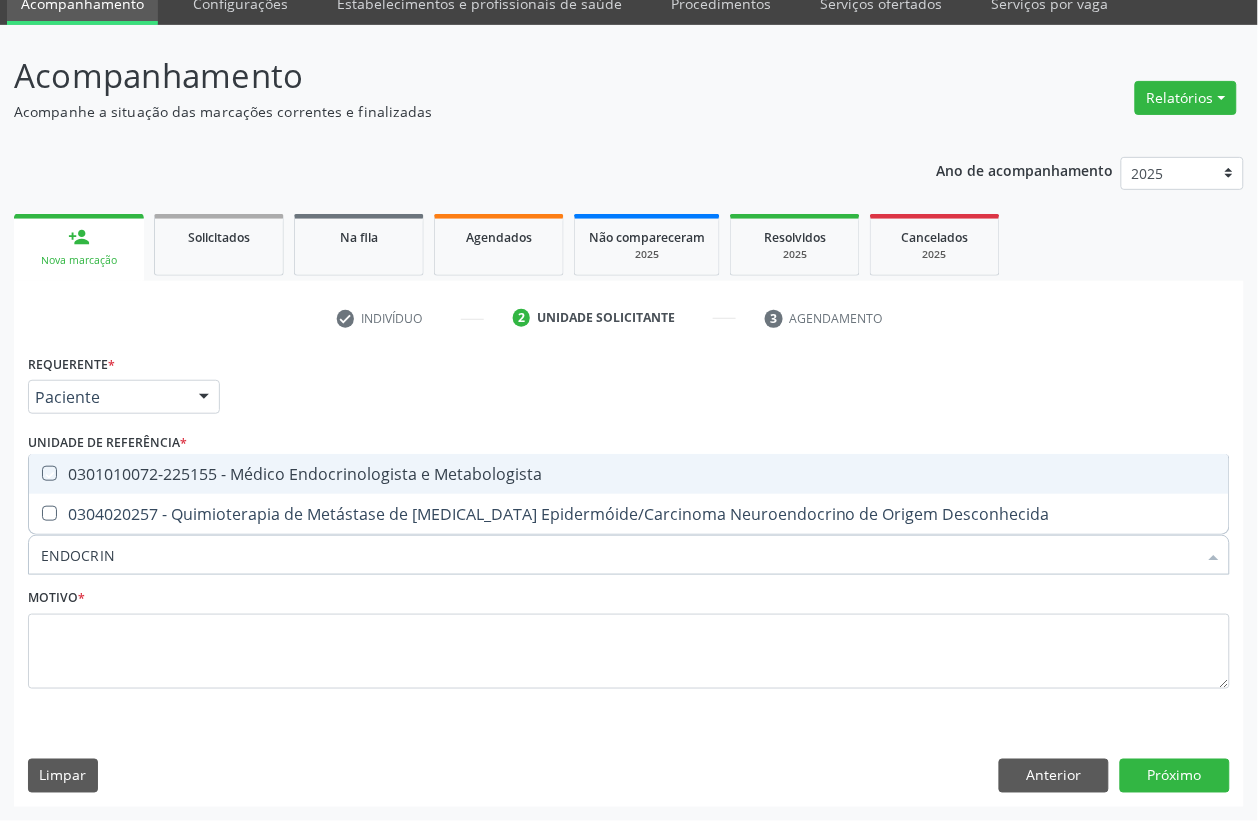 checkbox on "true" 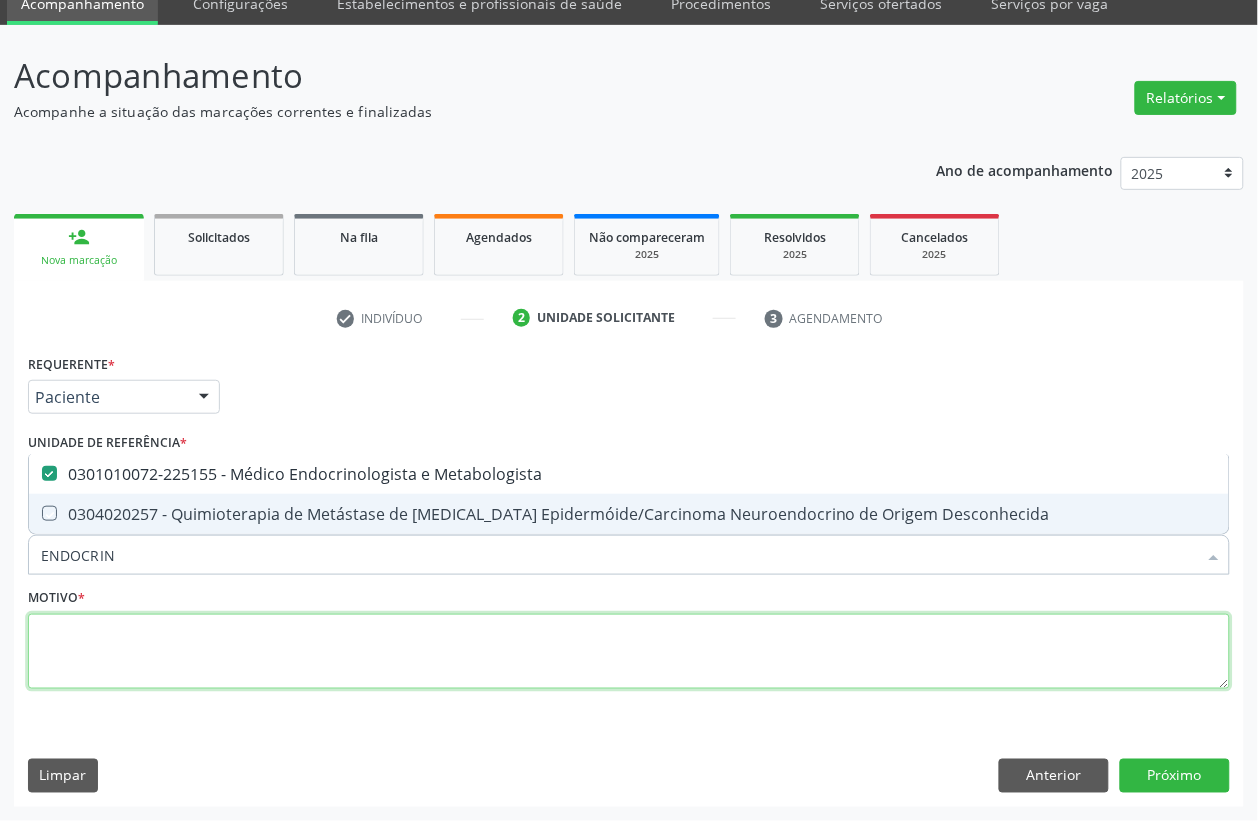 click at bounding box center (629, 652) 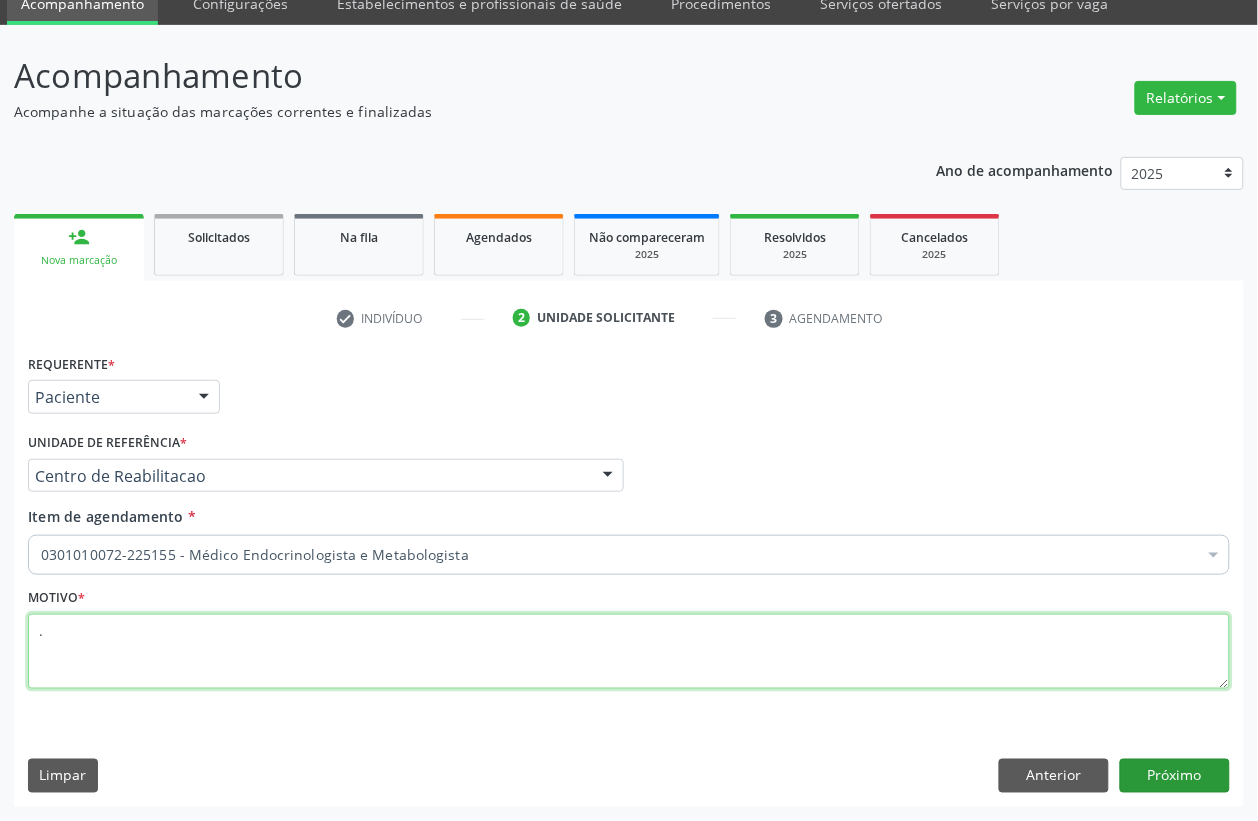 type on "." 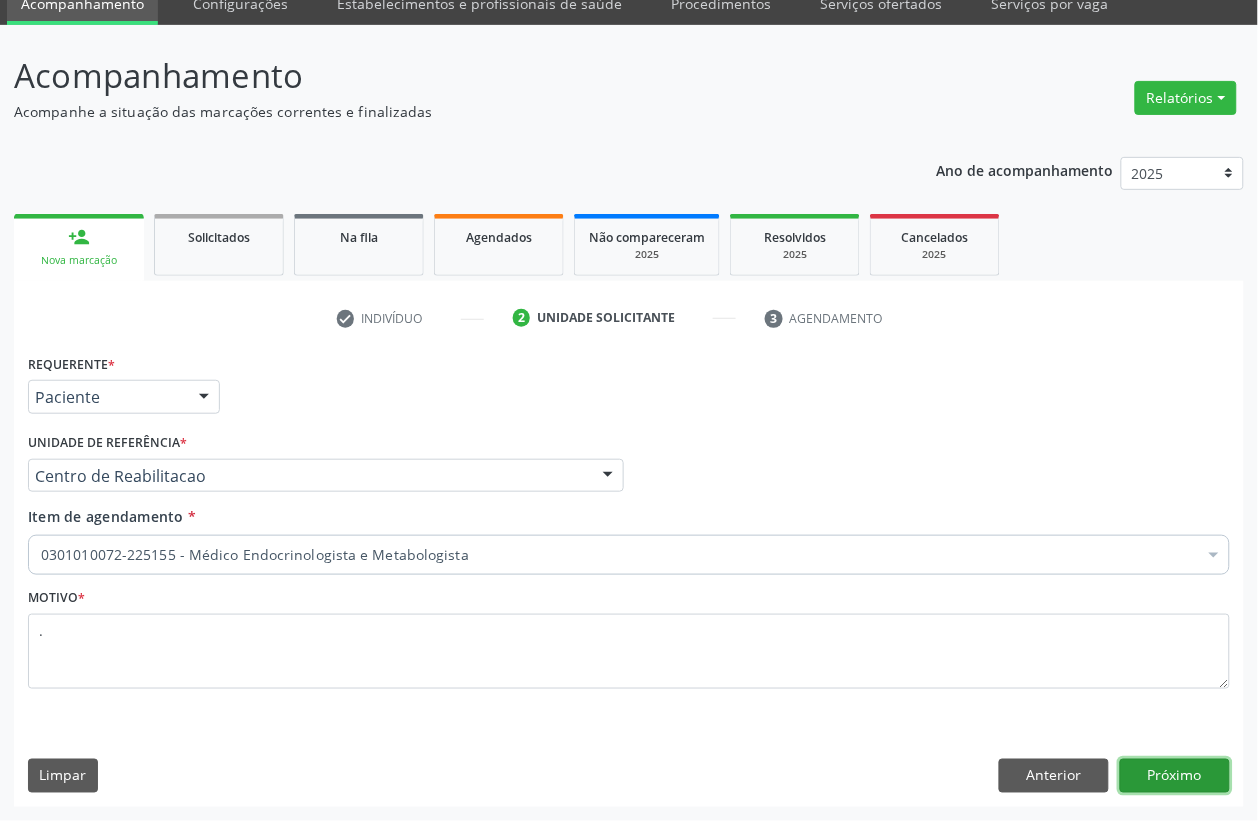 click on "Próximo" at bounding box center [1175, 776] 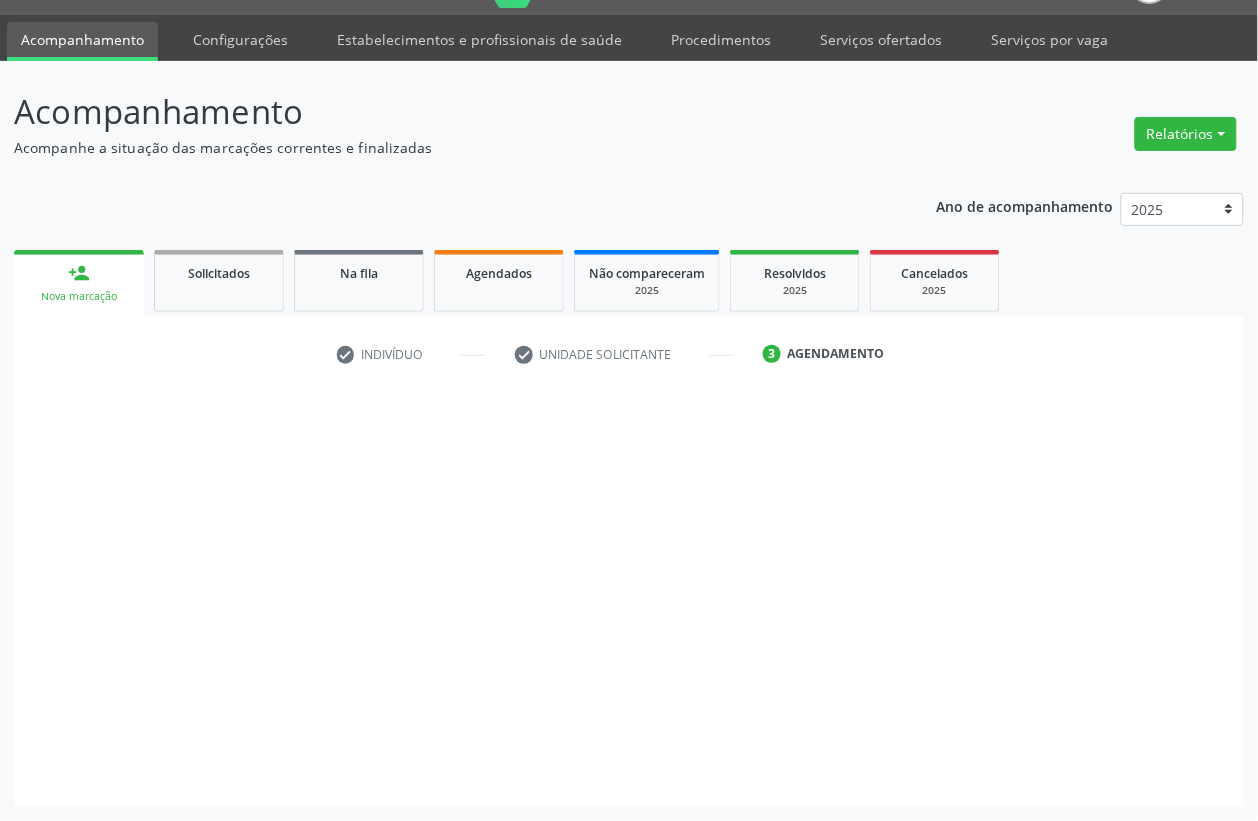 scroll, scrollTop: 50, scrollLeft: 0, axis: vertical 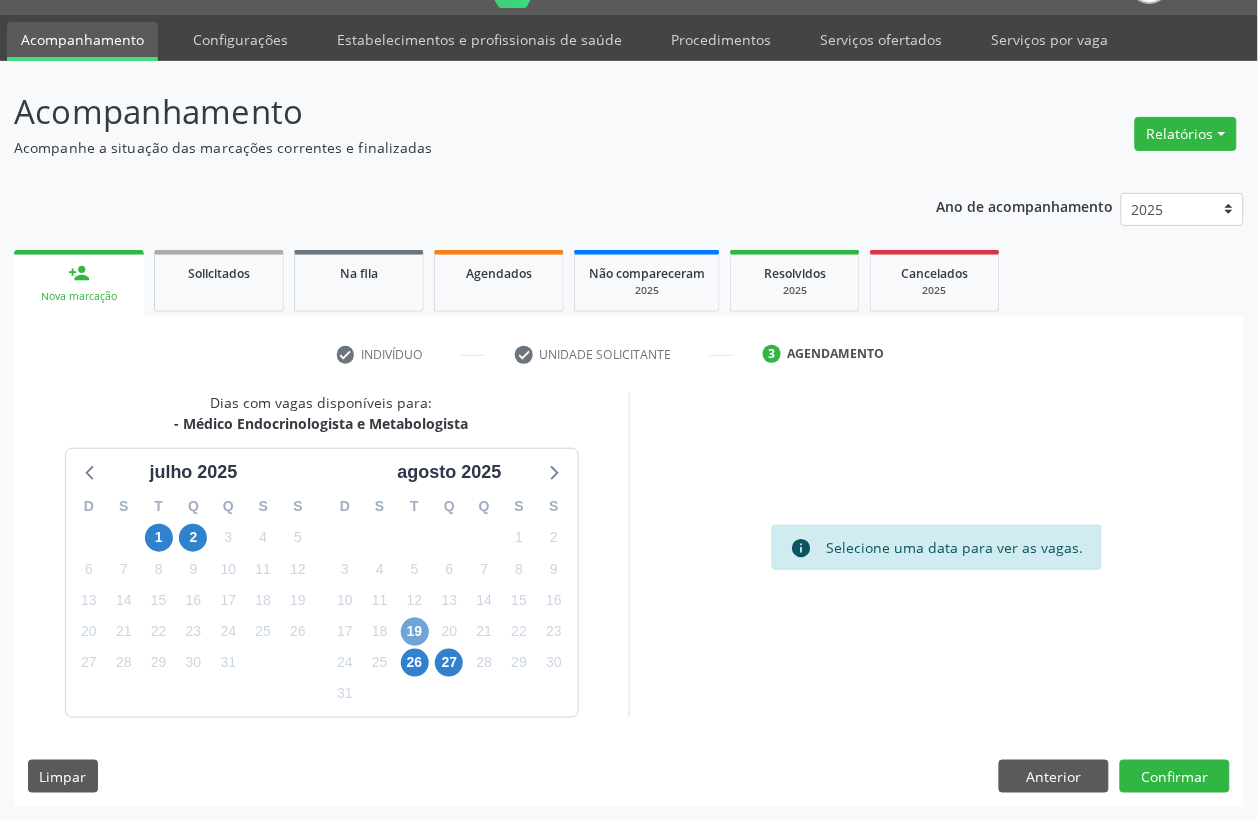 click on "19" at bounding box center (415, 632) 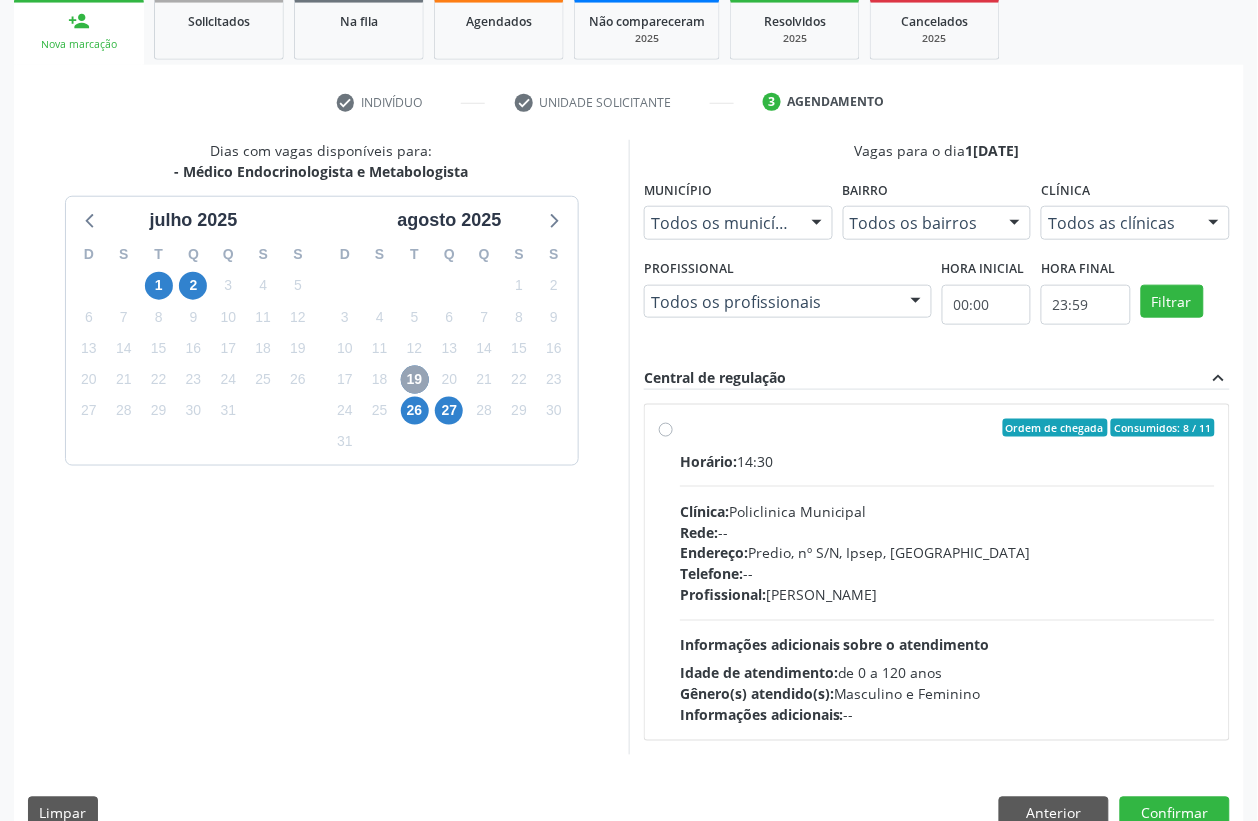 scroll, scrollTop: 338, scrollLeft: 0, axis: vertical 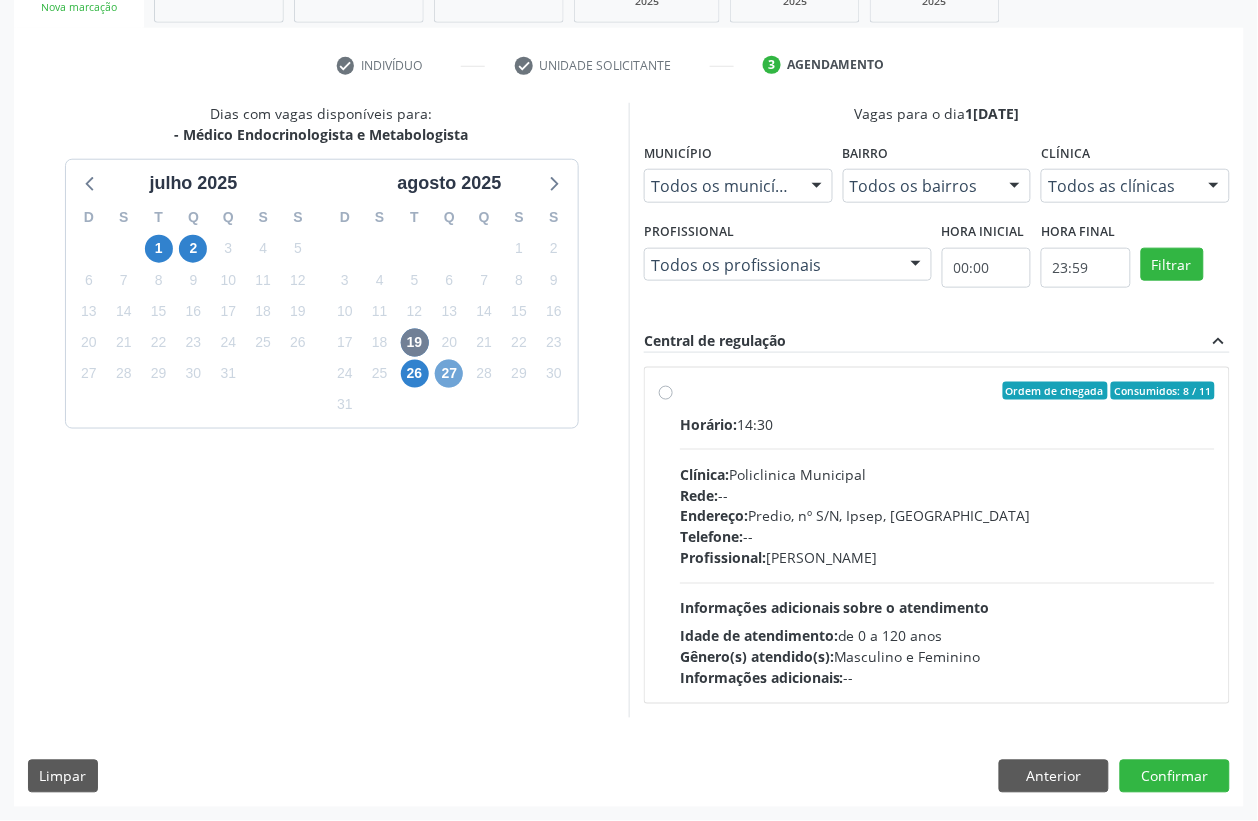 click on "27" at bounding box center [449, 374] 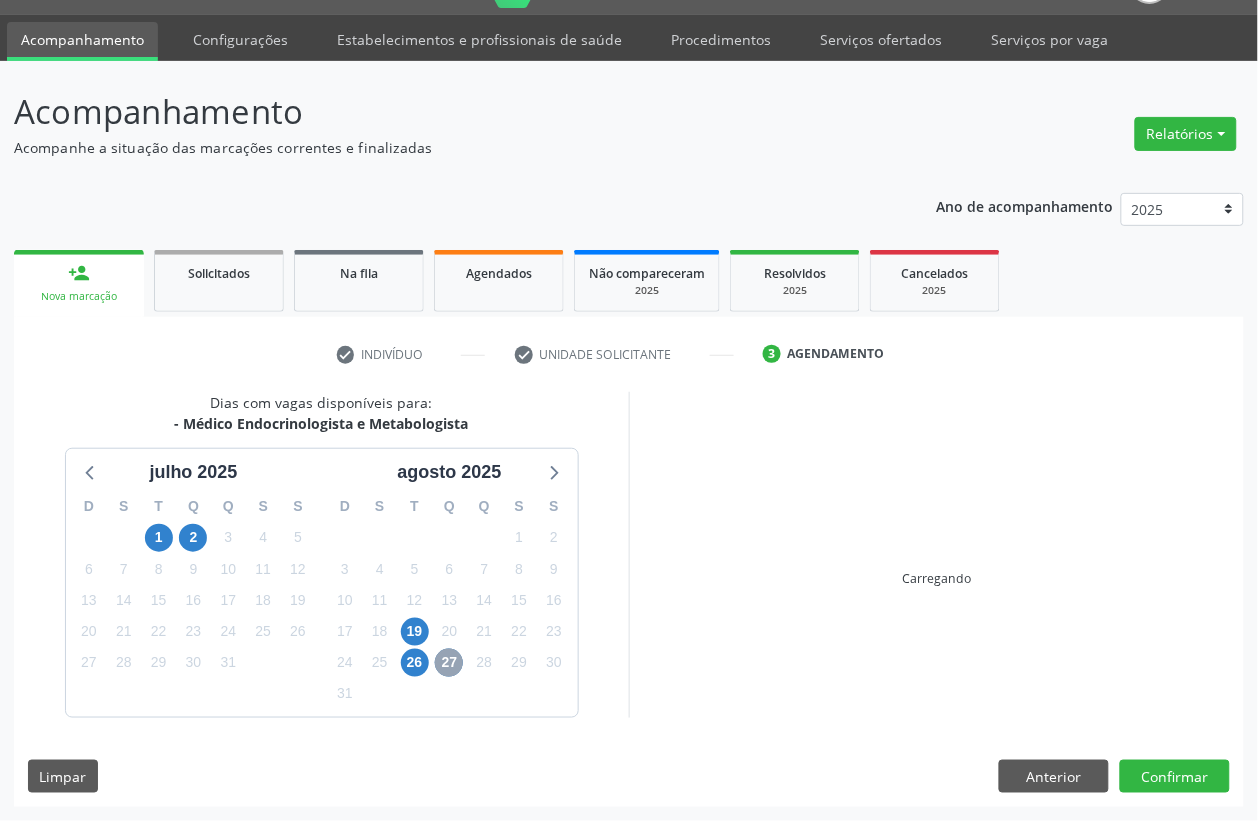 scroll, scrollTop: 338, scrollLeft: 0, axis: vertical 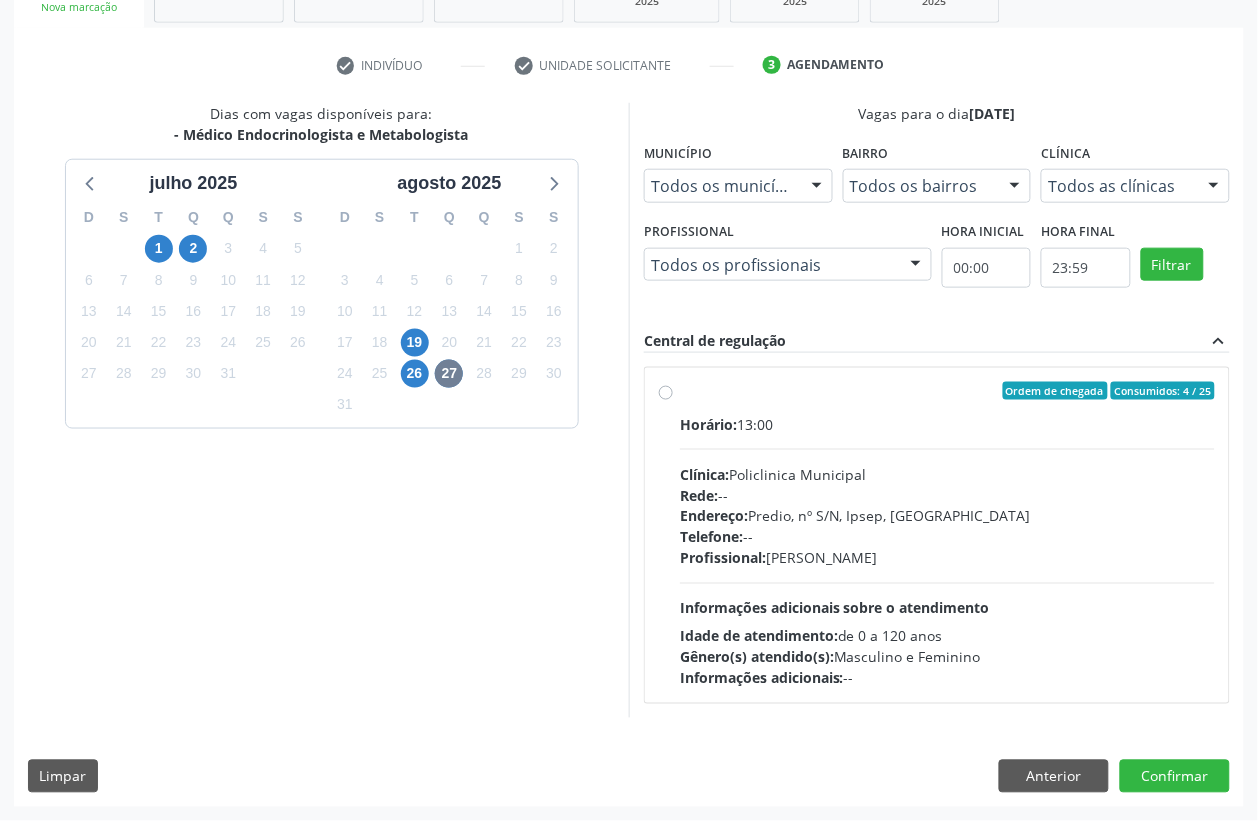 click on "Rede:
--" at bounding box center (947, 495) 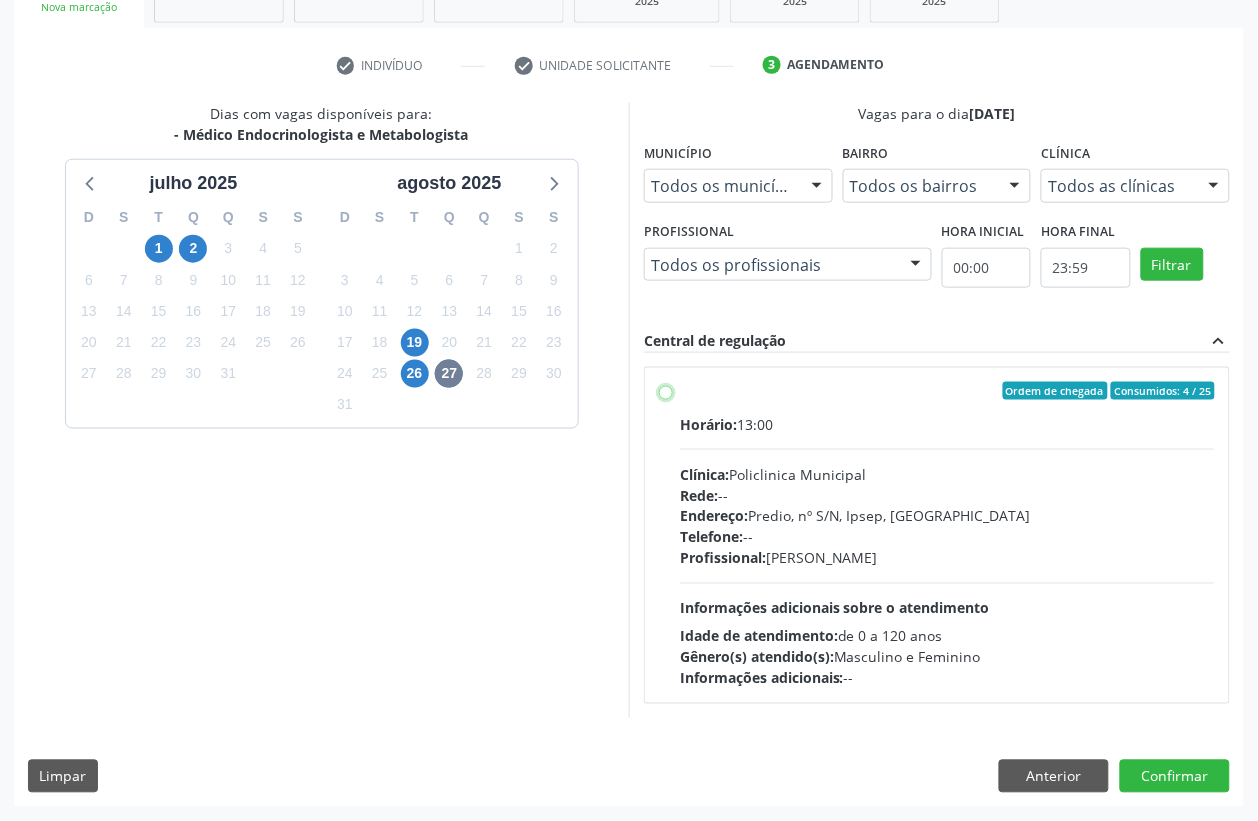 click on "Ordem de chegada
Consumidos: 4 / 25
Horário:   13:00
Clínica:  Policlinica Municipal
Rede:
--
Endereço:   Predio, nº S/N, Ipsep, Serra Talhada - PE
Telefone:   --
Profissional:
Antonio Carlos Brito Pereira de Meneses
Informações adicionais sobre o atendimento
Idade de atendimento:
de 0 a 120 anos
Gênero(s) atendido(s):
Masculino e Feminino
Informações adicionais:
--" at bounding box center [666, 391] 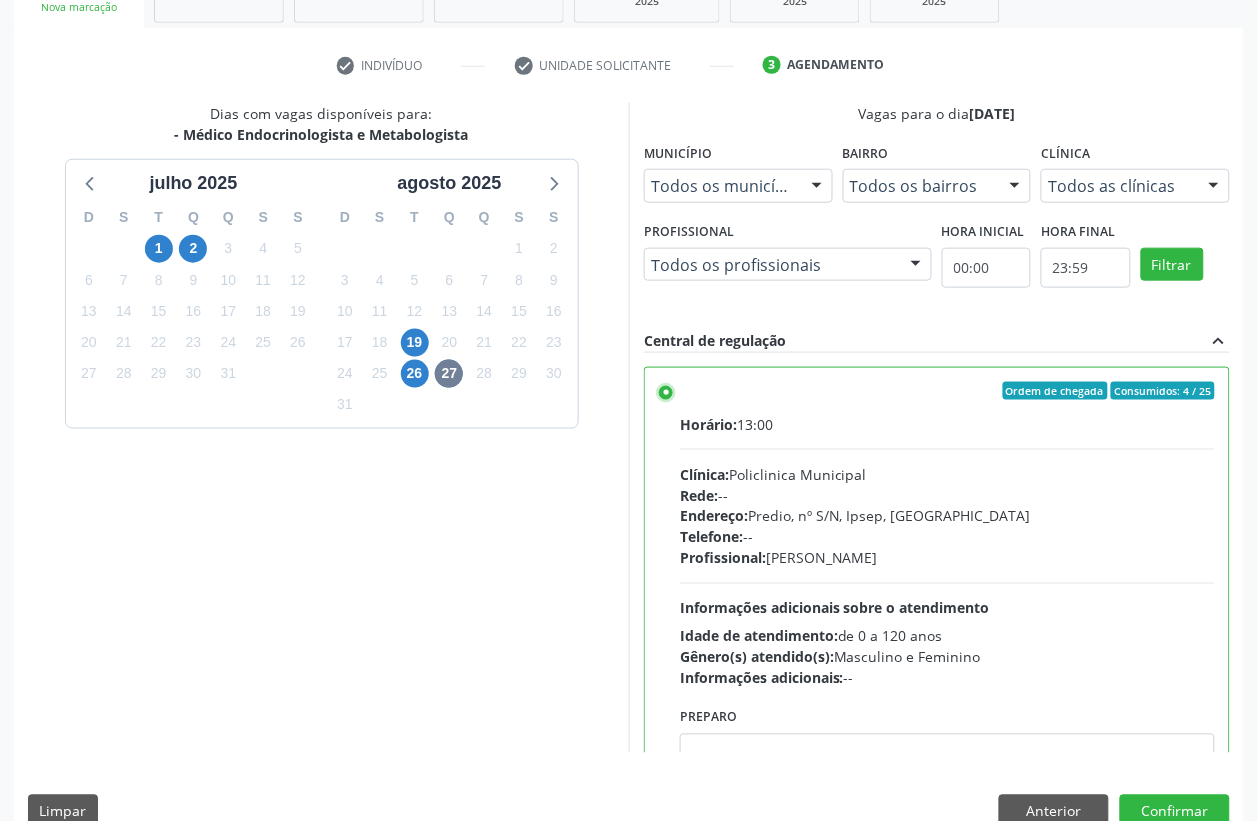 scroll, scrollTop: 373, scrollLeft: 0, axis: vertical 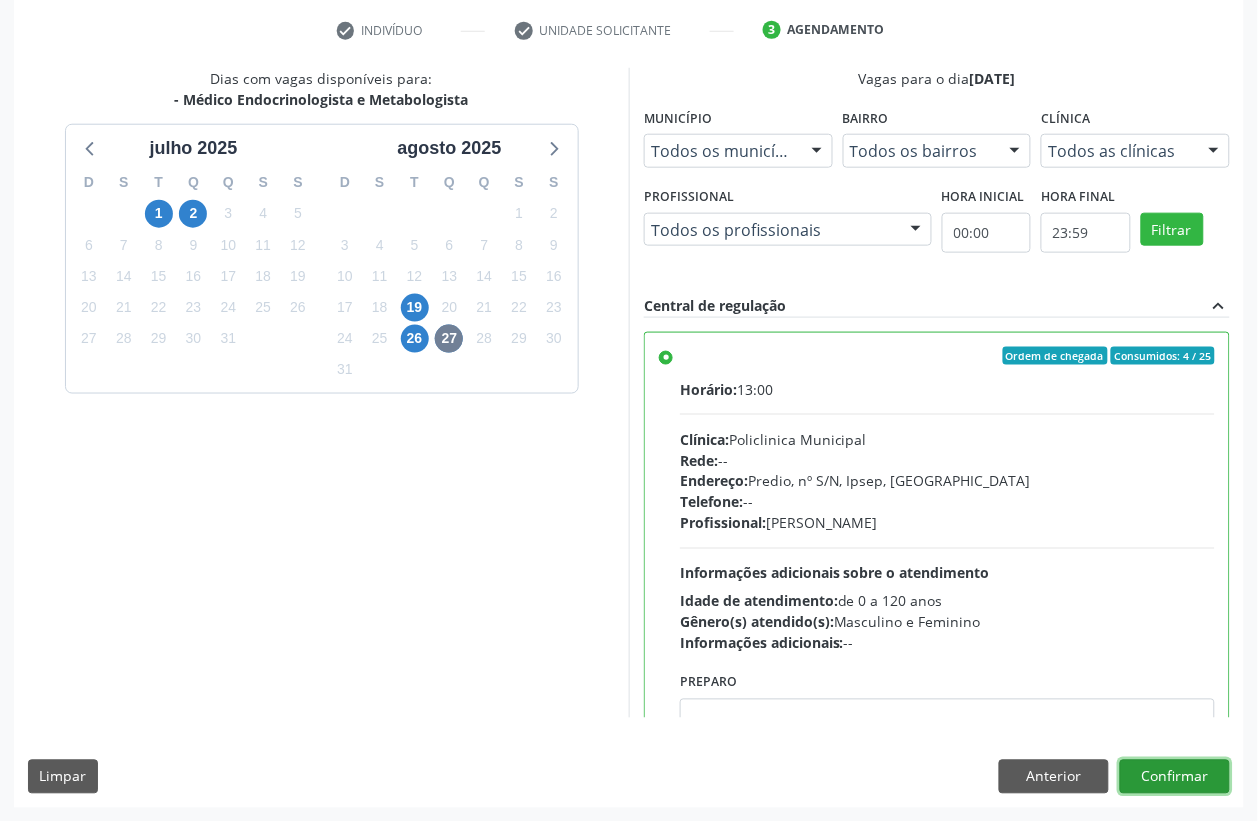 click on "Confirmar" at bounding box center (1175, 777) 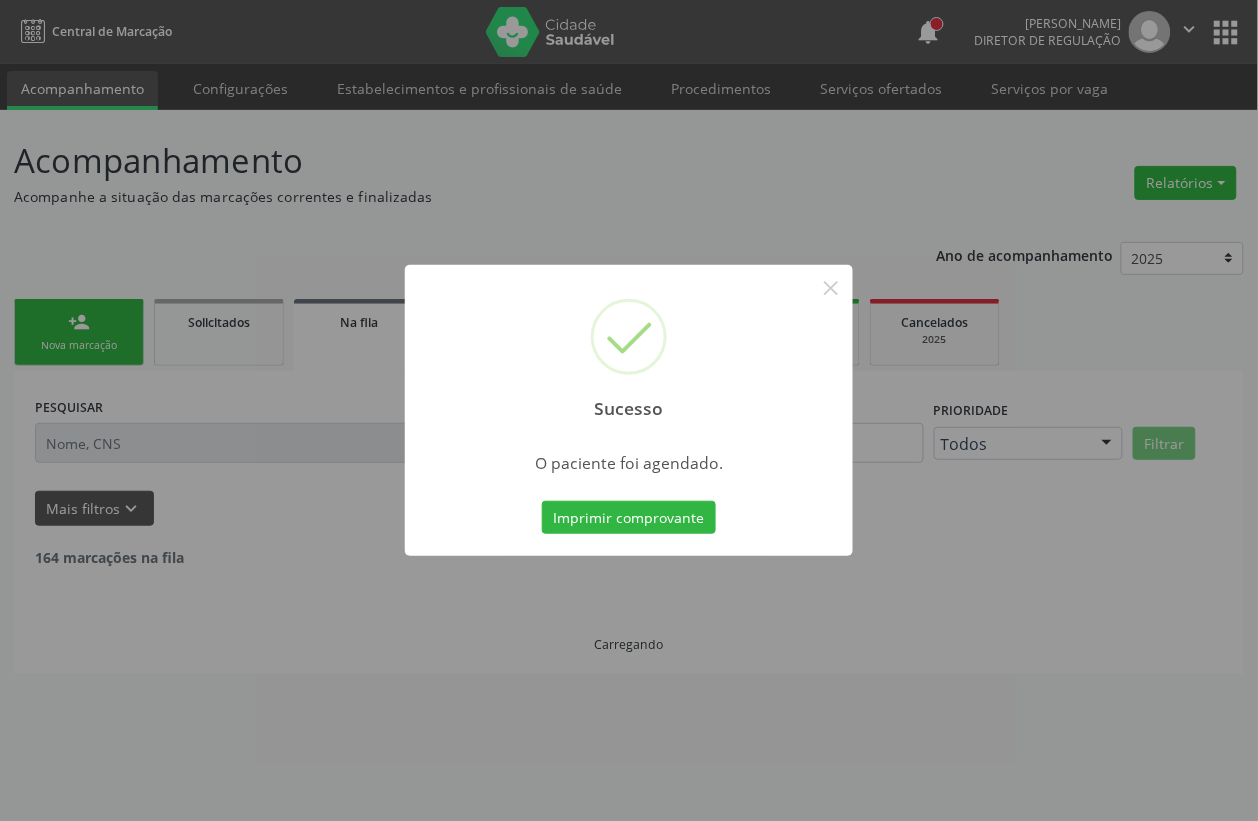 scroll, scrollTop: 0, scrollLeft: 0, axis: both 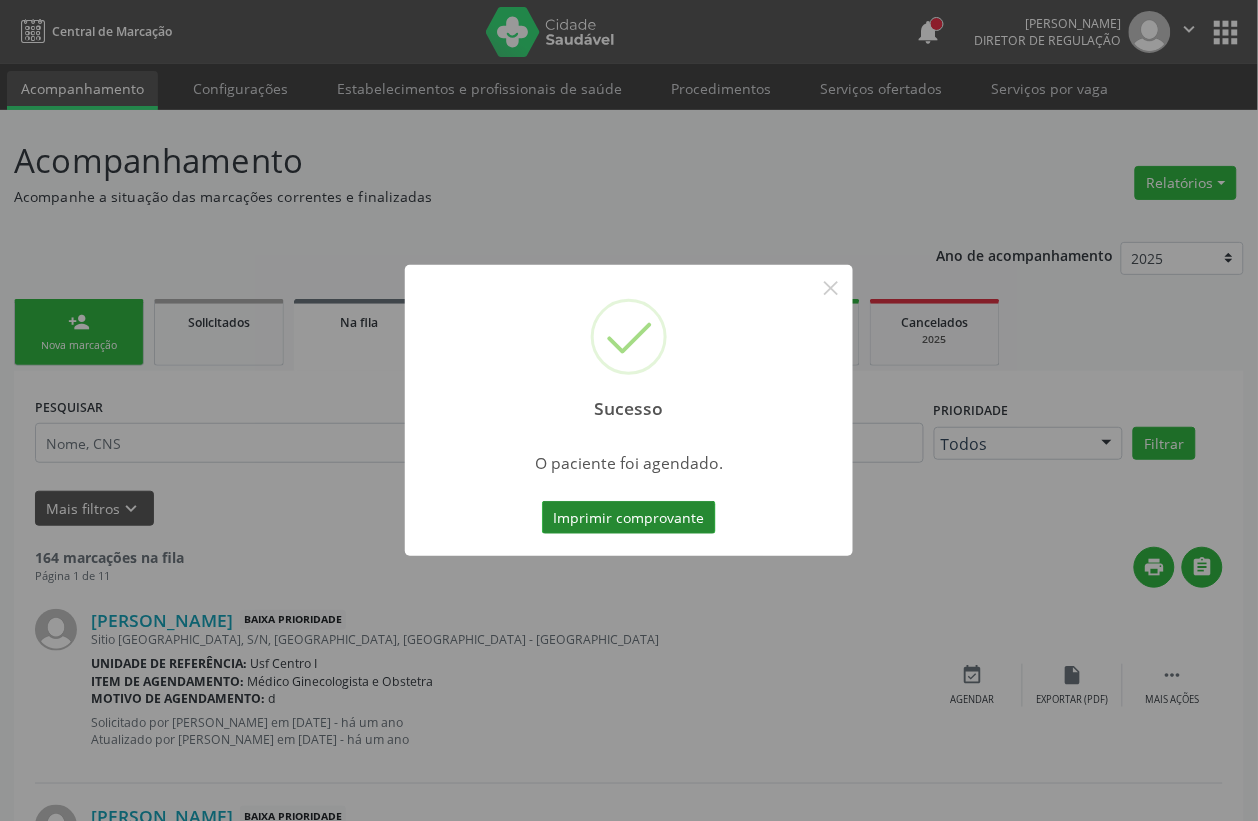 click on "Imprimir comprovante" at bounding box center [629, 518] 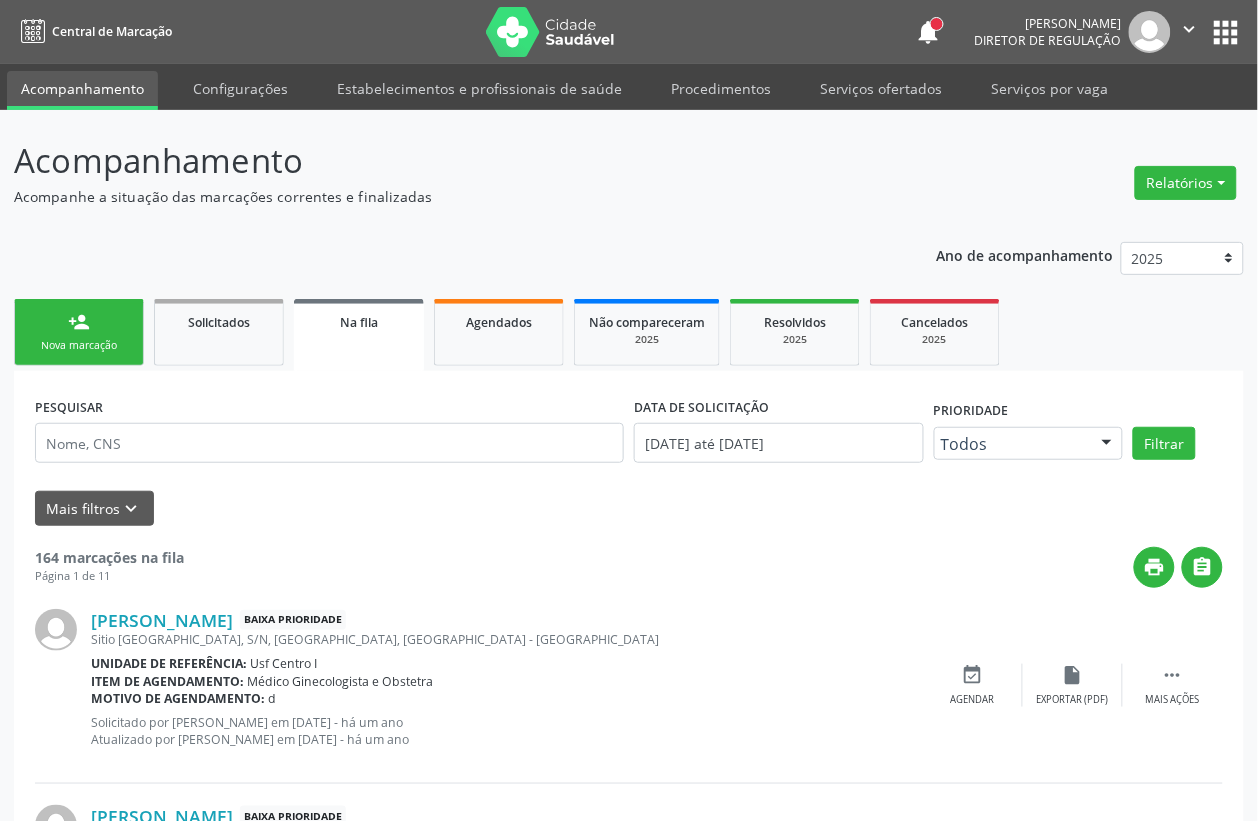 click on "Nova marcação" at bounding box center [79, 345] 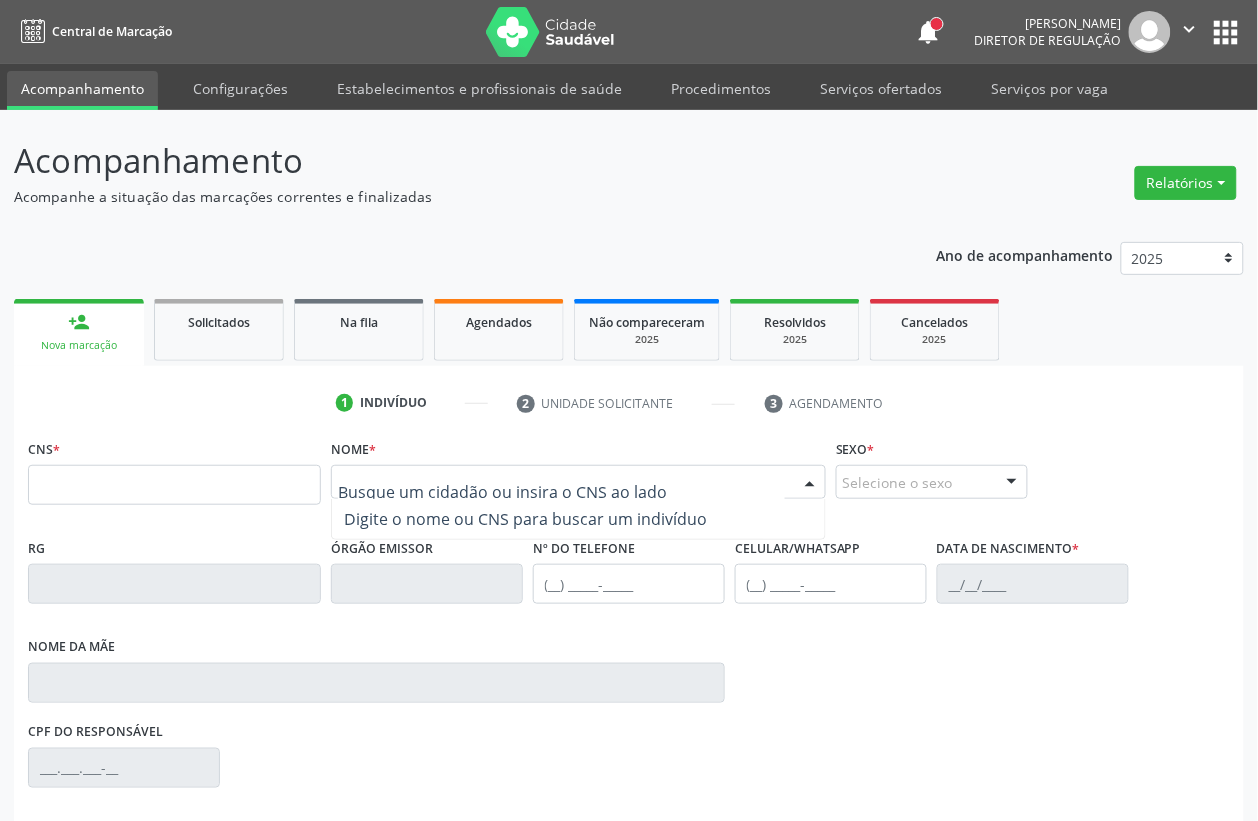 click at bounding box center [578, 482] 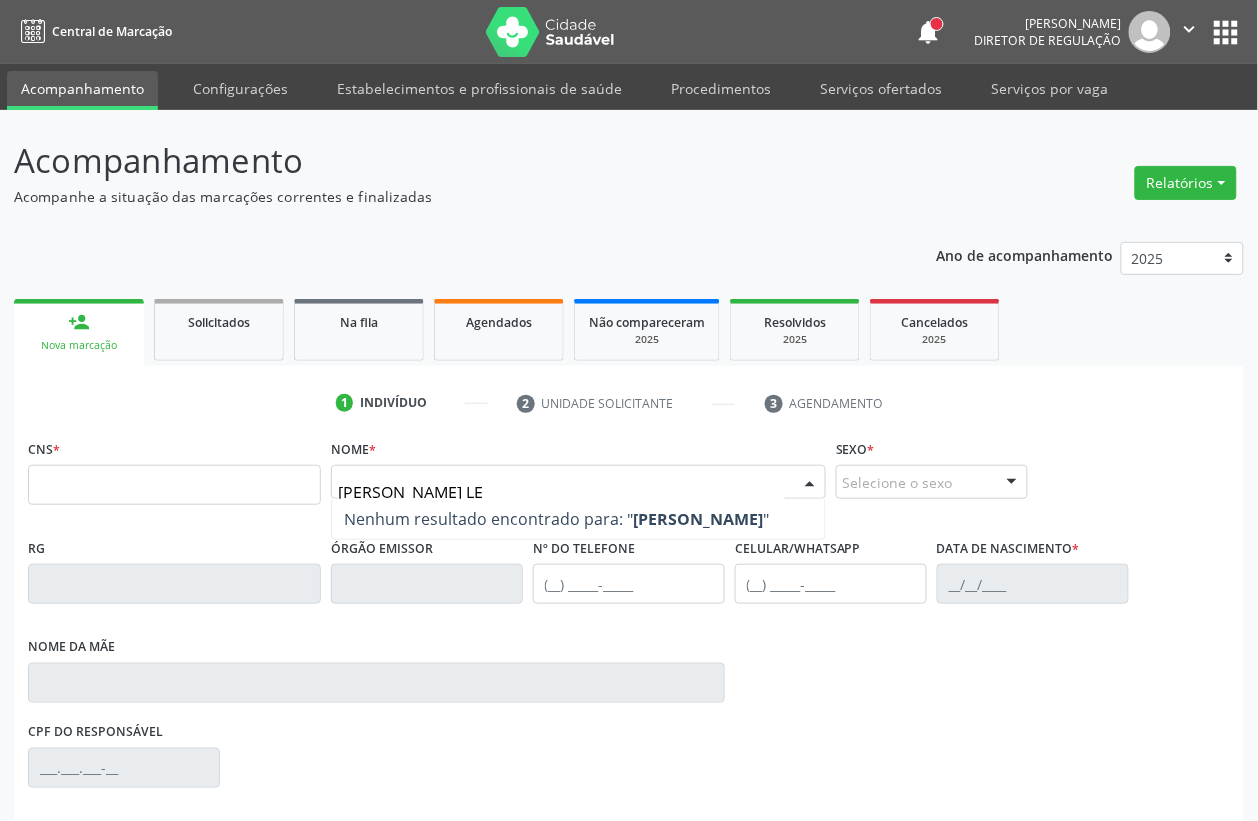 type on "LUCIENE DE SOUSA LEI" 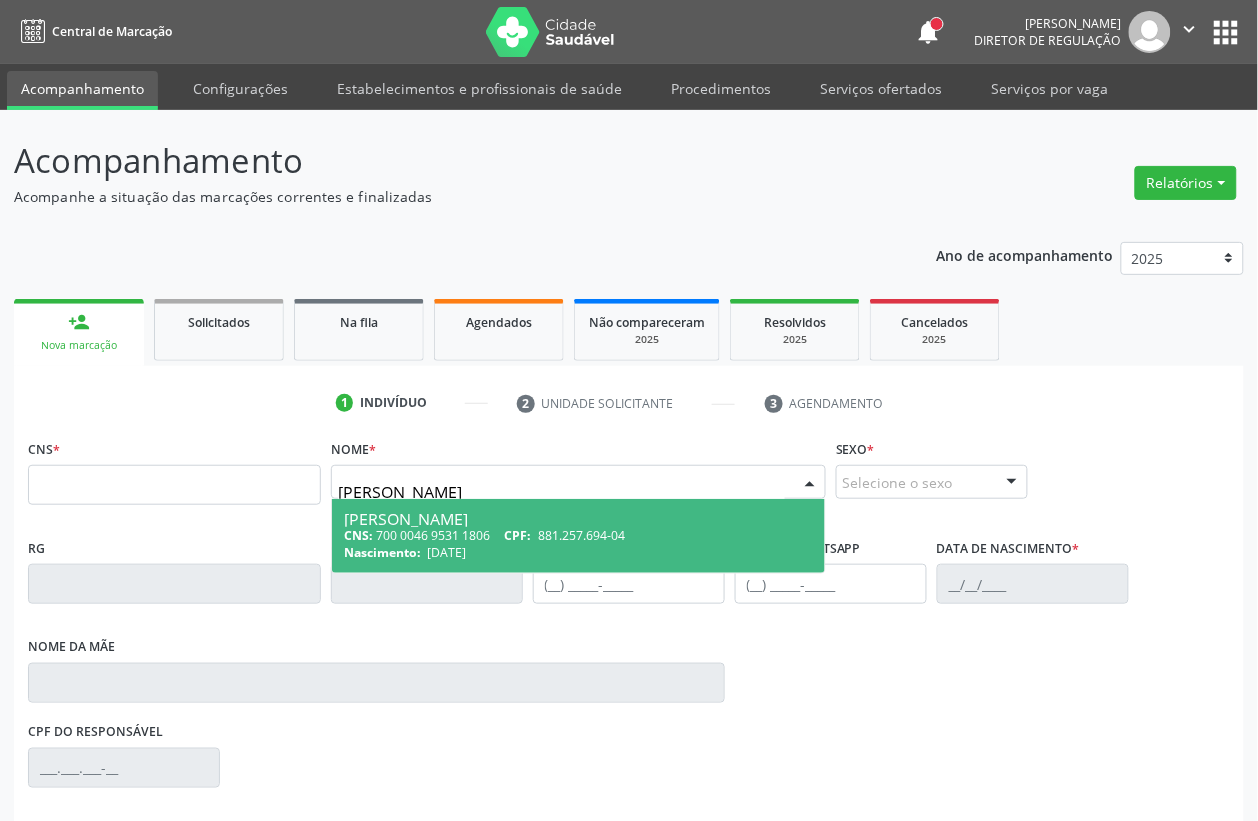 click on "881.257.694-04" at bounding box center (581, 535) 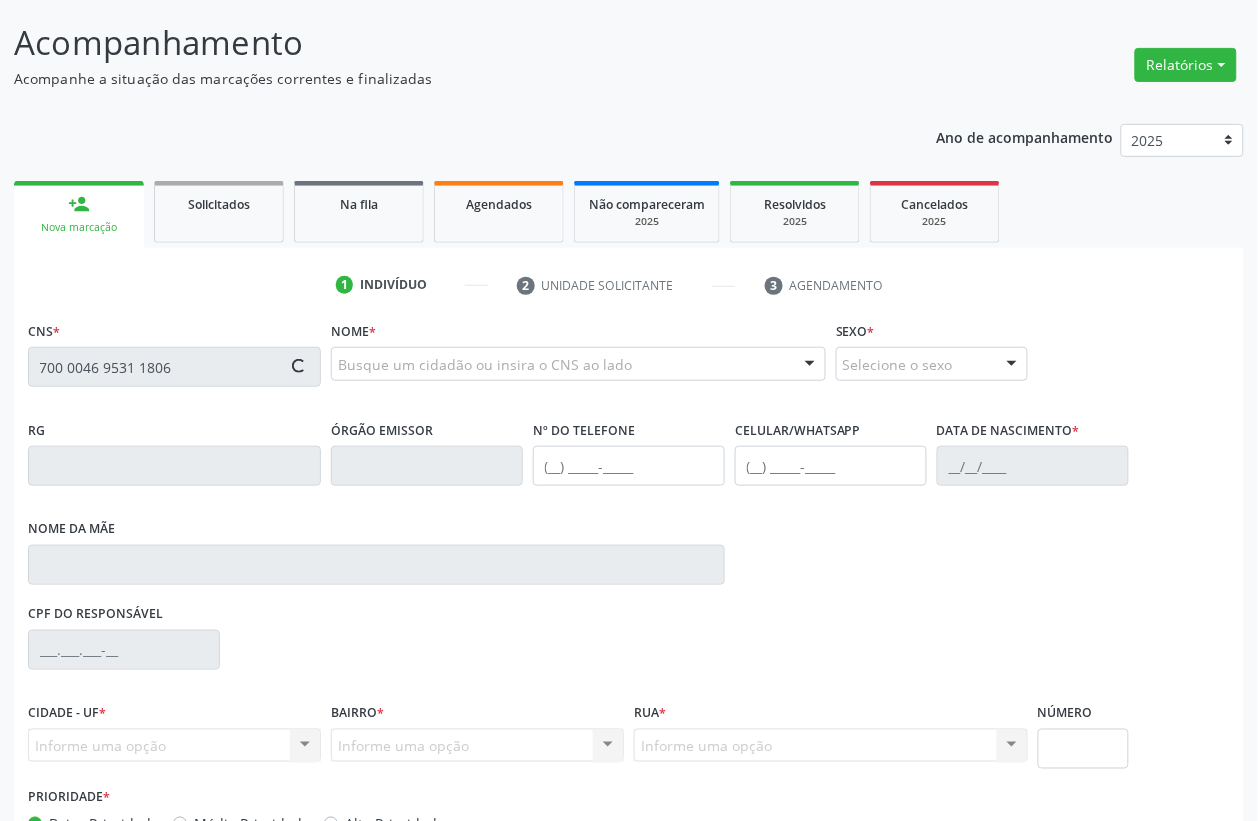 scroll, scrollTop: 248, scrollLeft: 0, axis: vertical 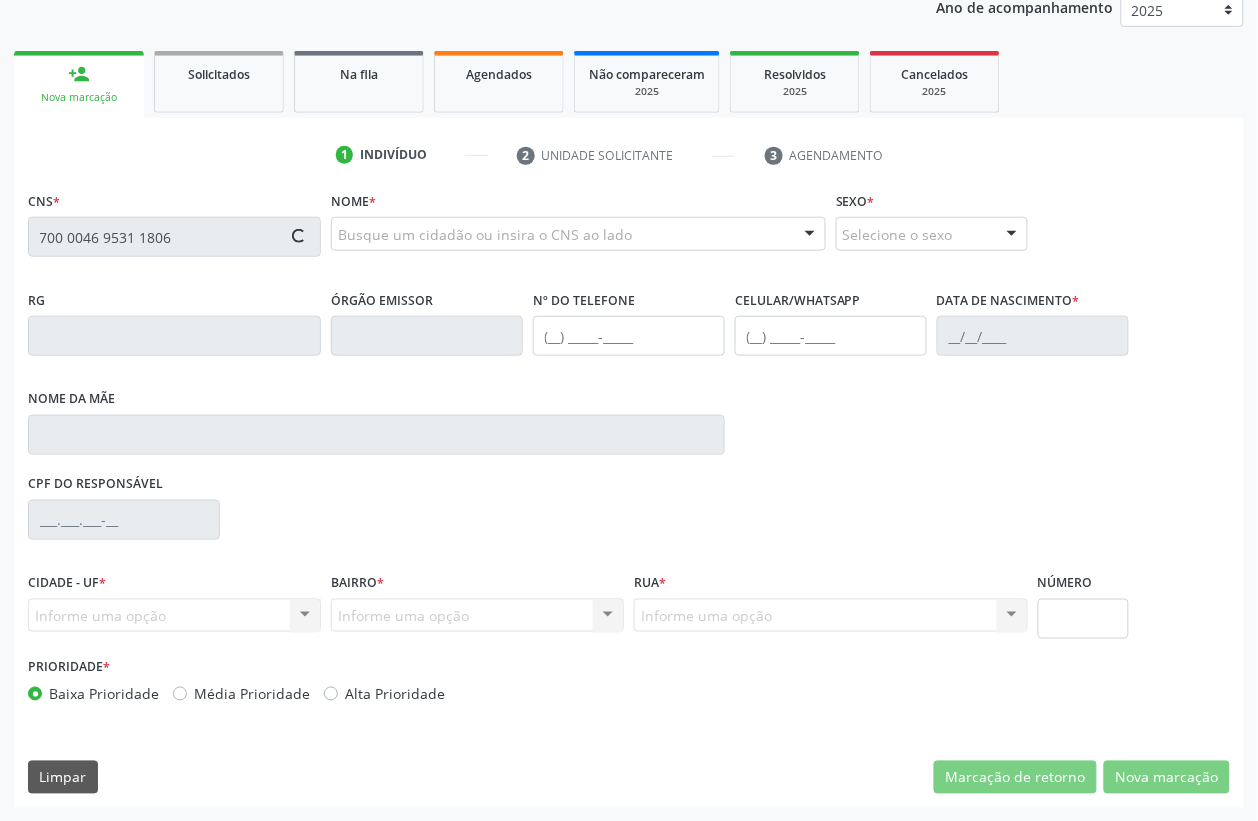 type on "700 0046 9531 1806" 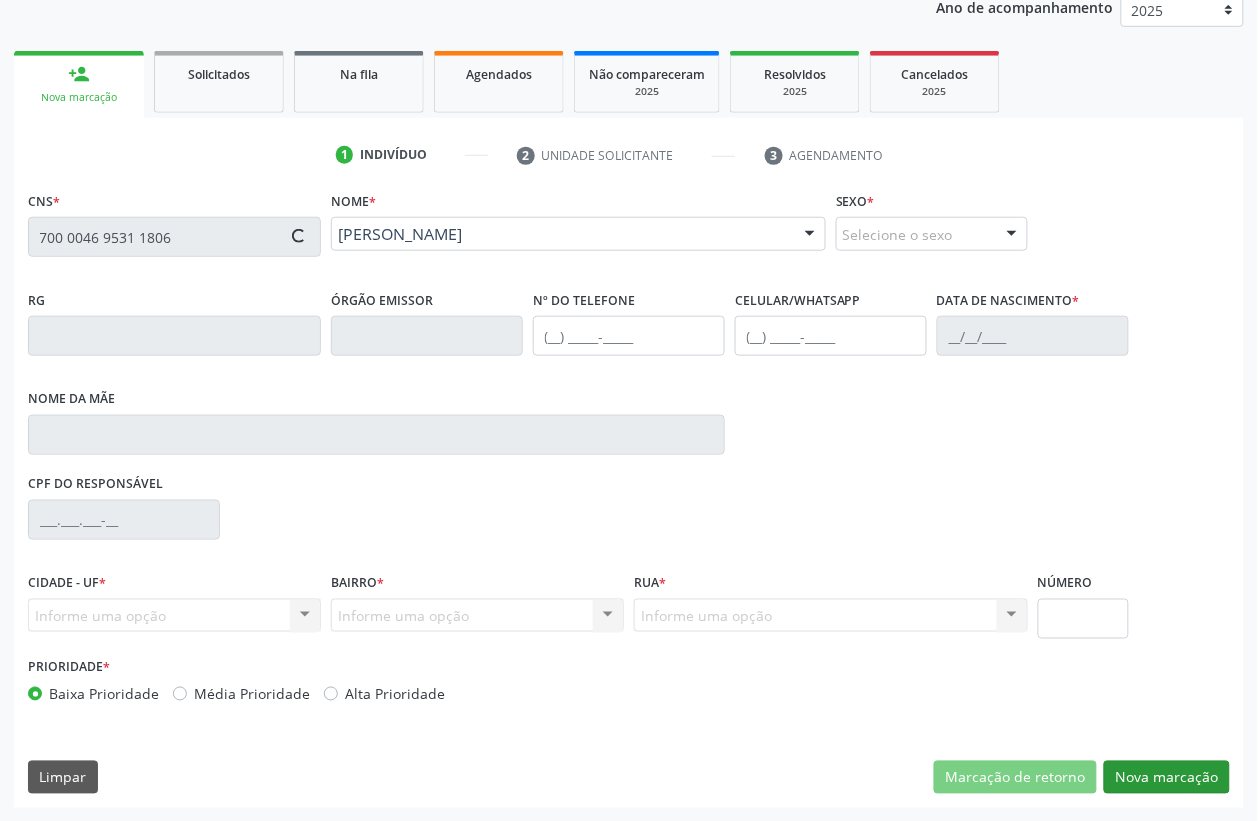 type on "(87) 98828-8868" 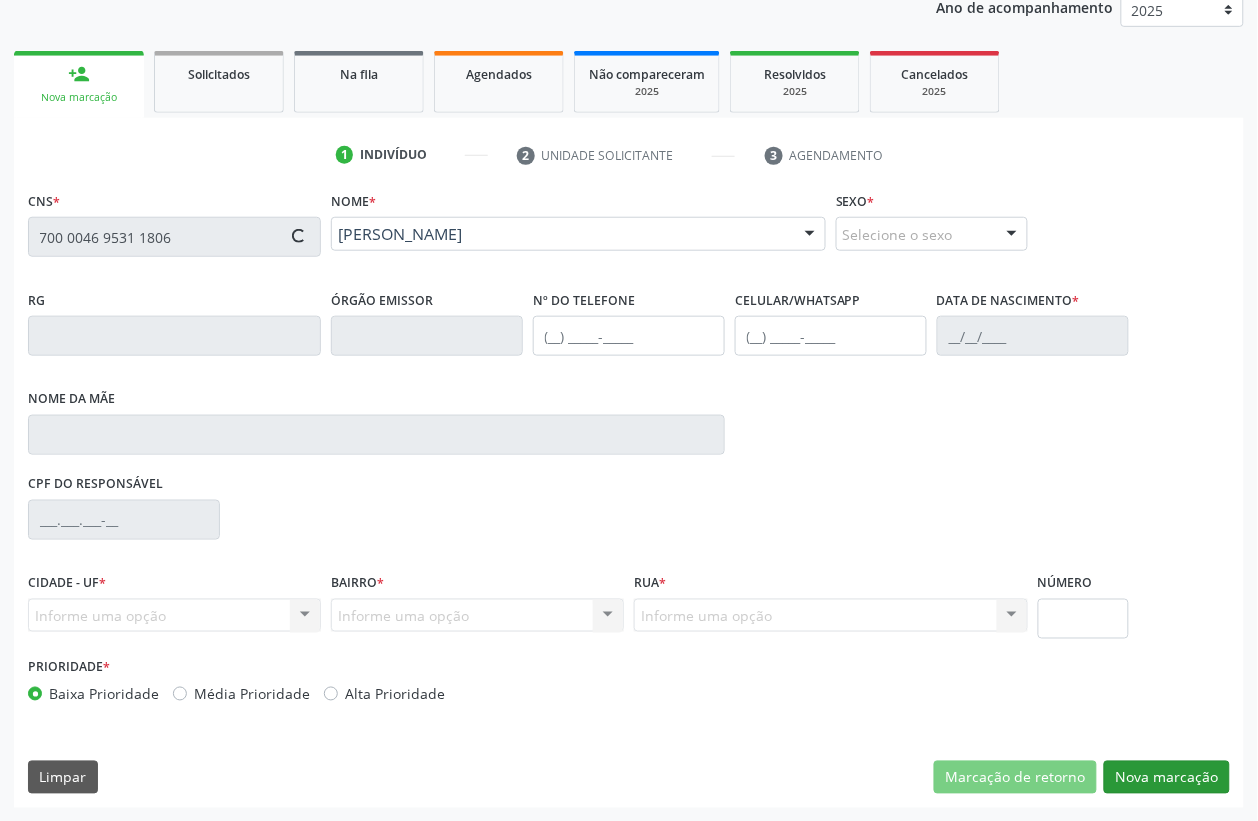 type on "(87) 98166-1079" 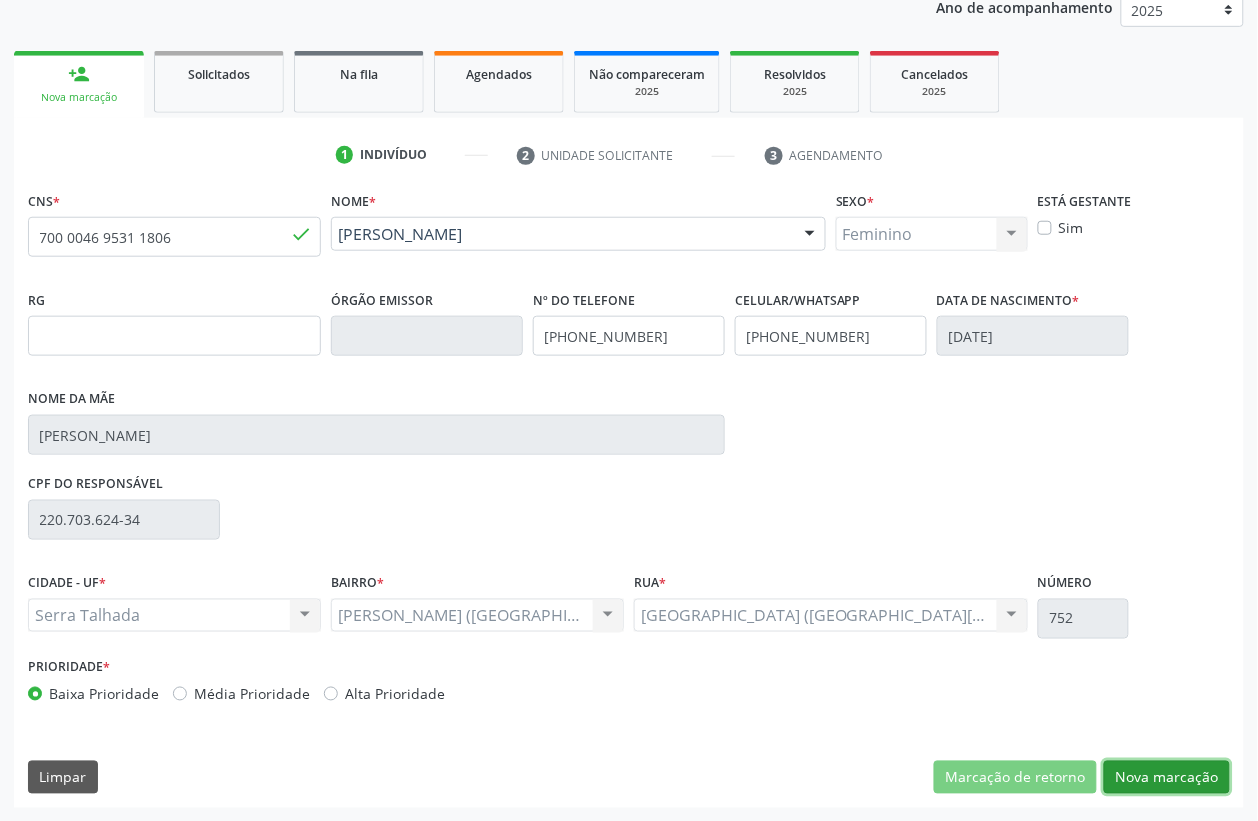 click on "Nova marcação" at bounding box center (1167, 778) 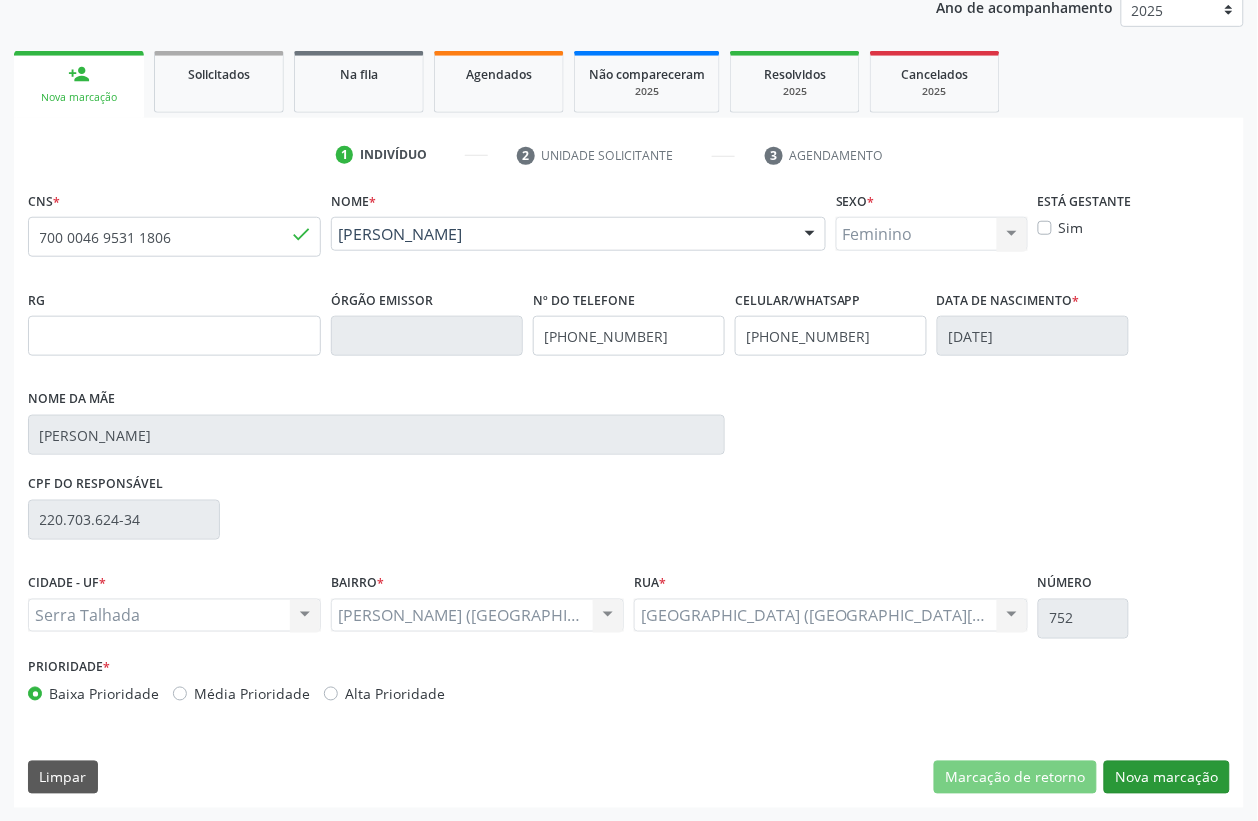 scroll, scrollTop: 85, scrollLeft: 0, axis: vertical 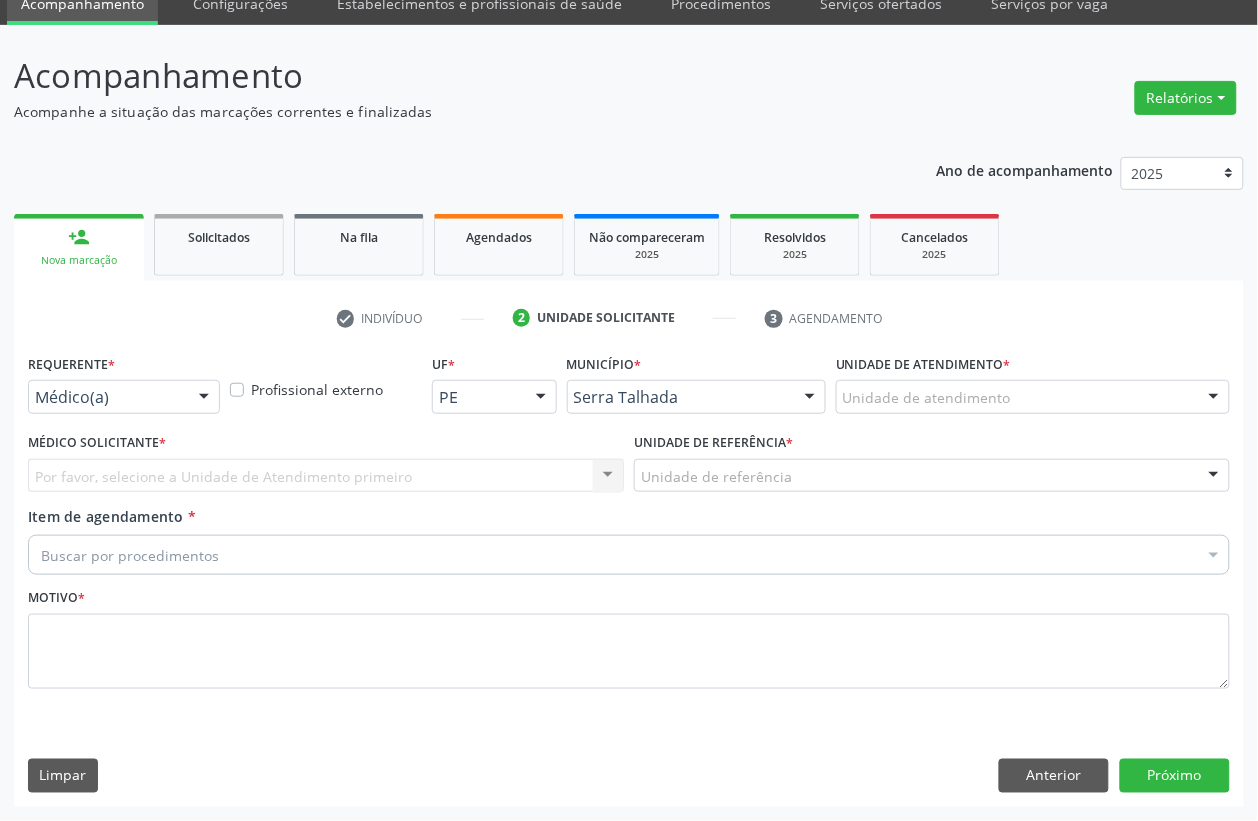 click on "Médico(a)" at bounding box center [124, 397] 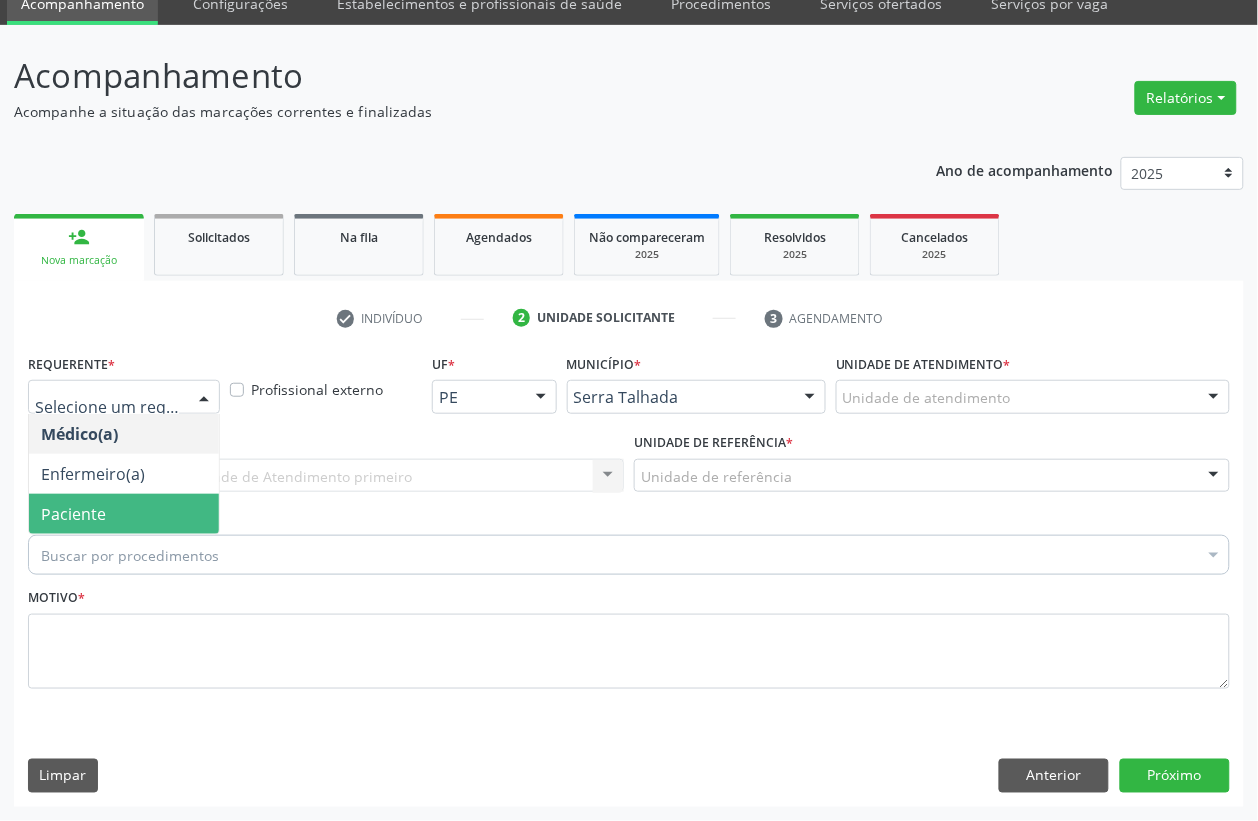 click on "Paciente" at bounding box center (124, 514) 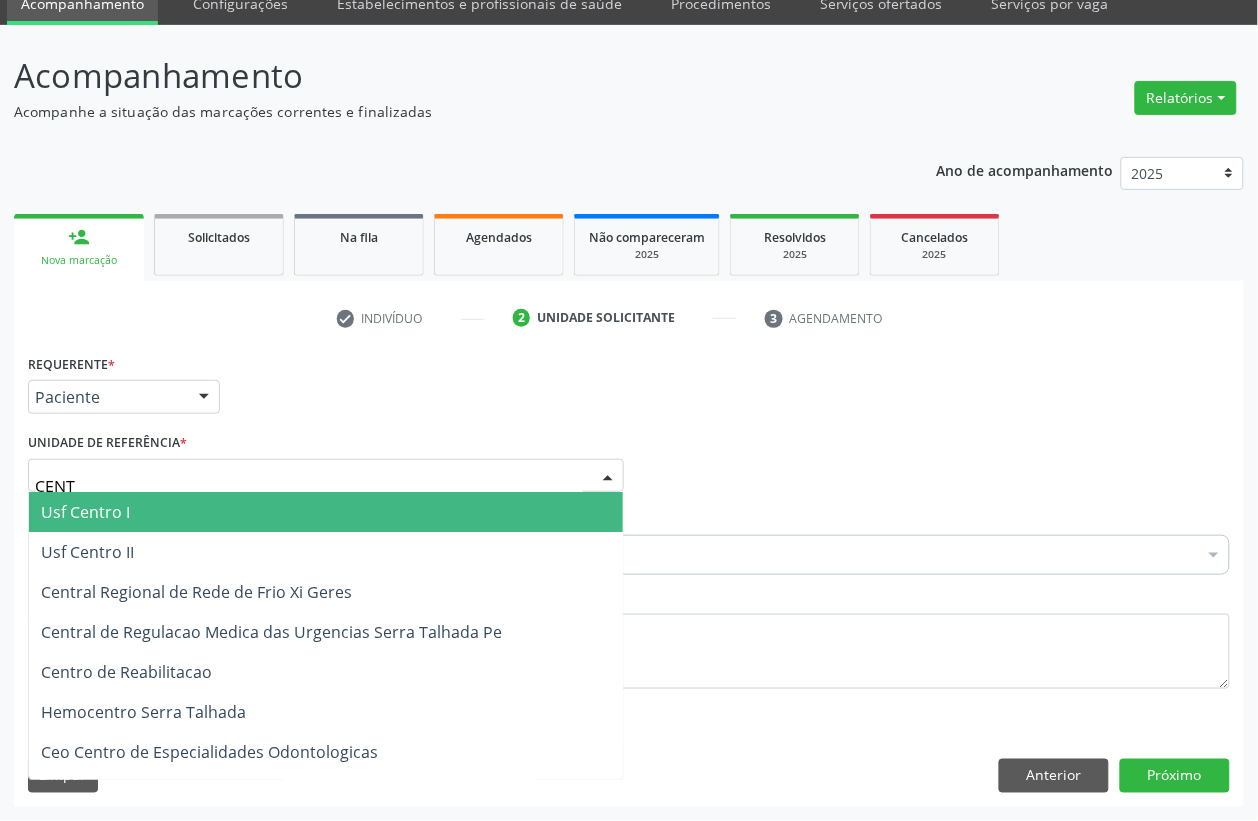 type on "CENTR" 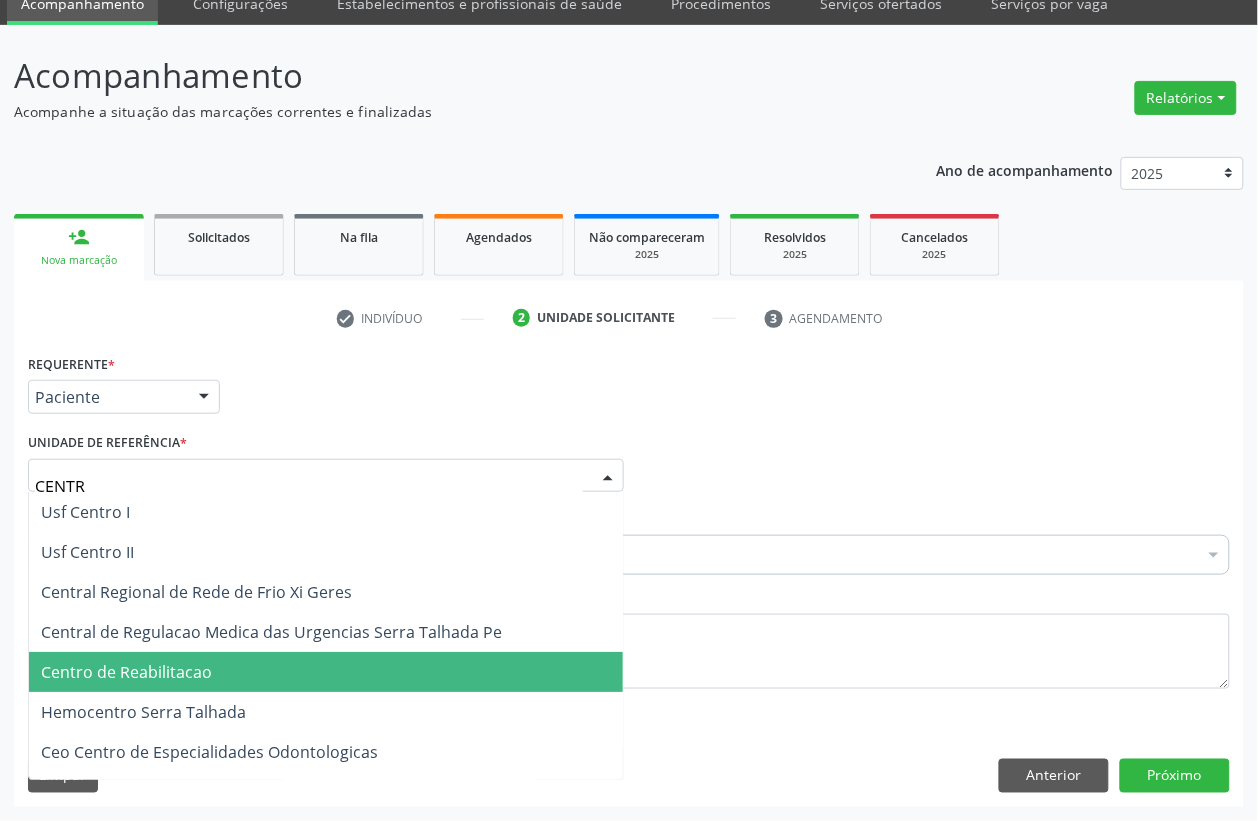 click on "Centro de Reabilitacao" at bounding box center [126, 672] 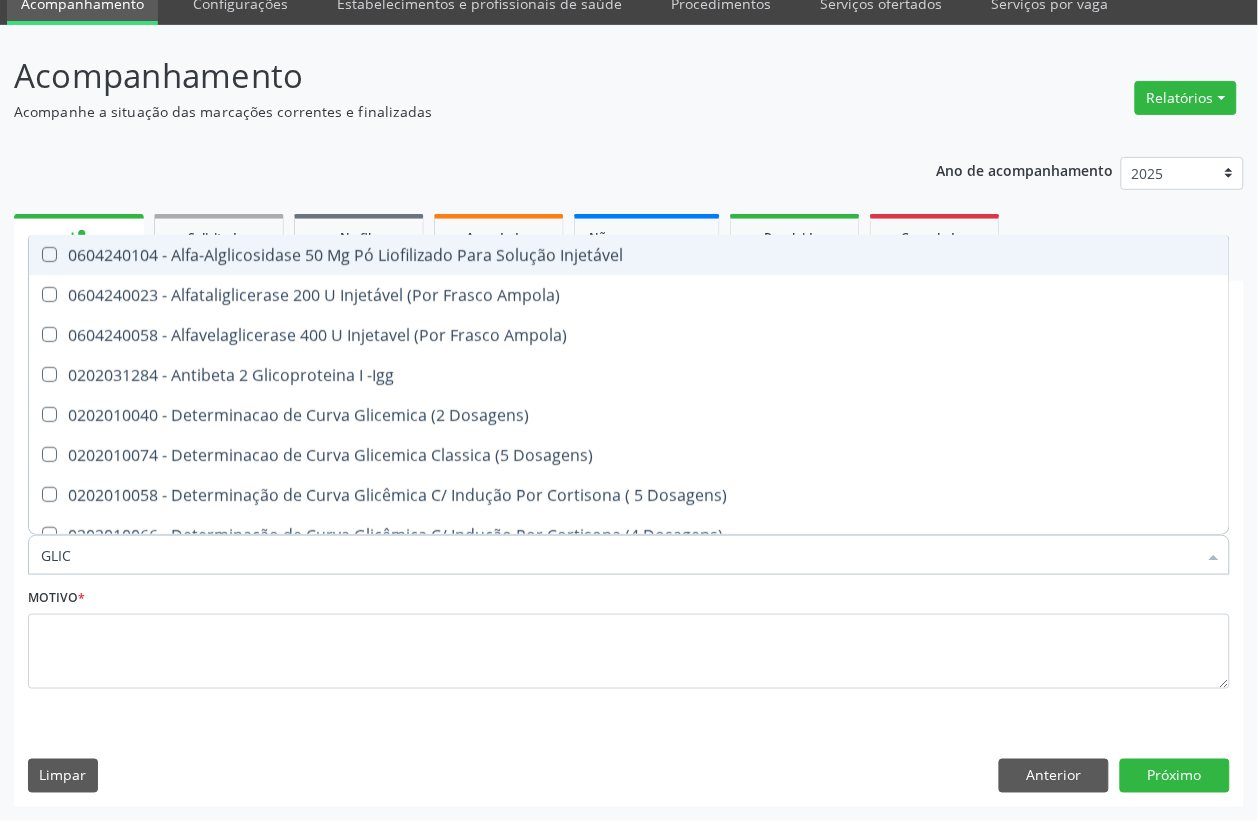 type on "GLICO" 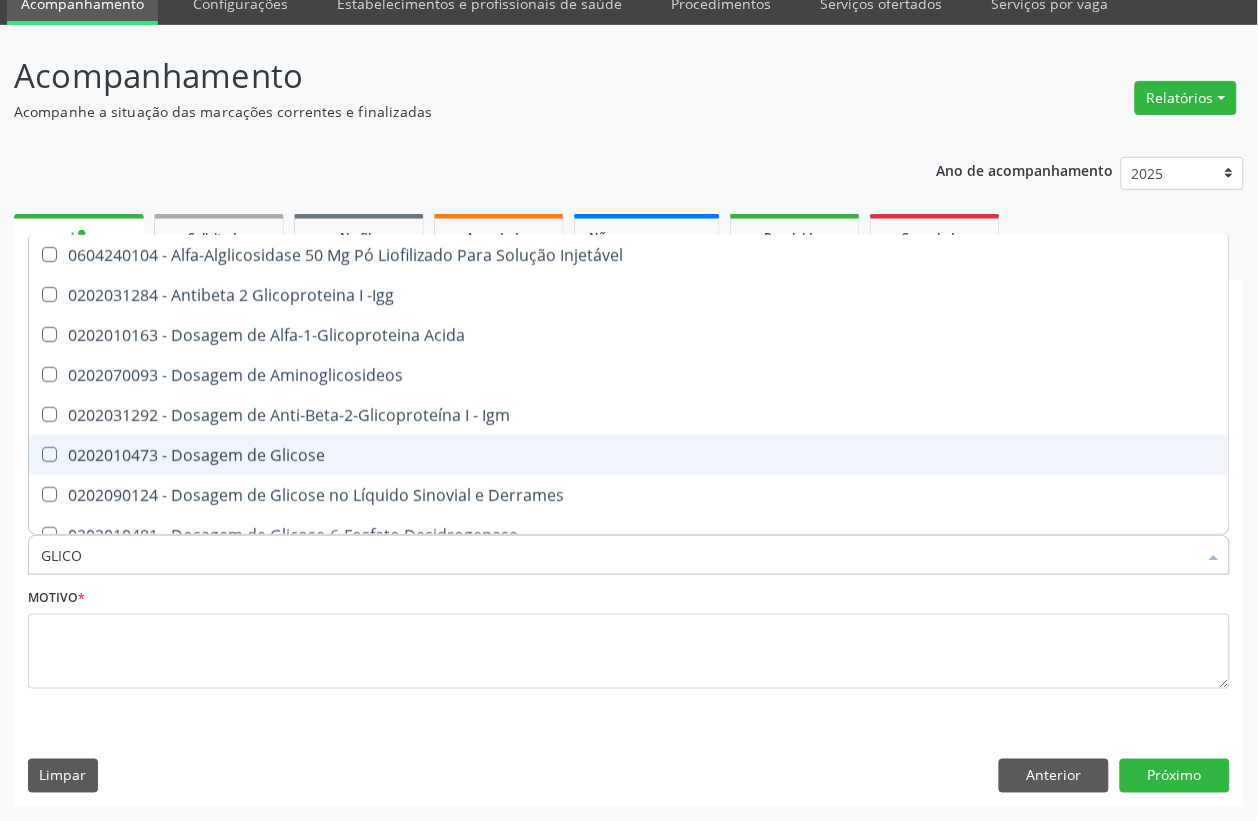click on "0202010473 - Dosagem de Glicose" at bounding box center [629, 455] 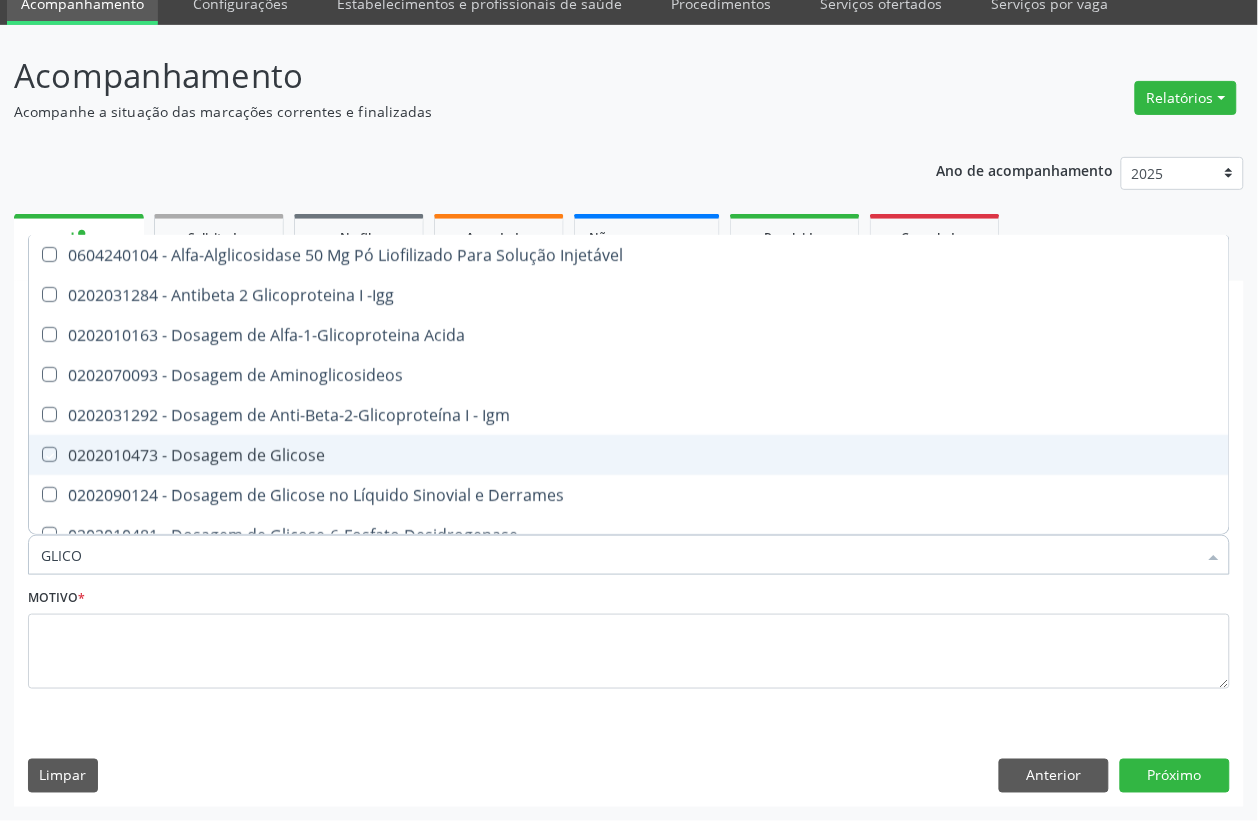checkbox on "true" 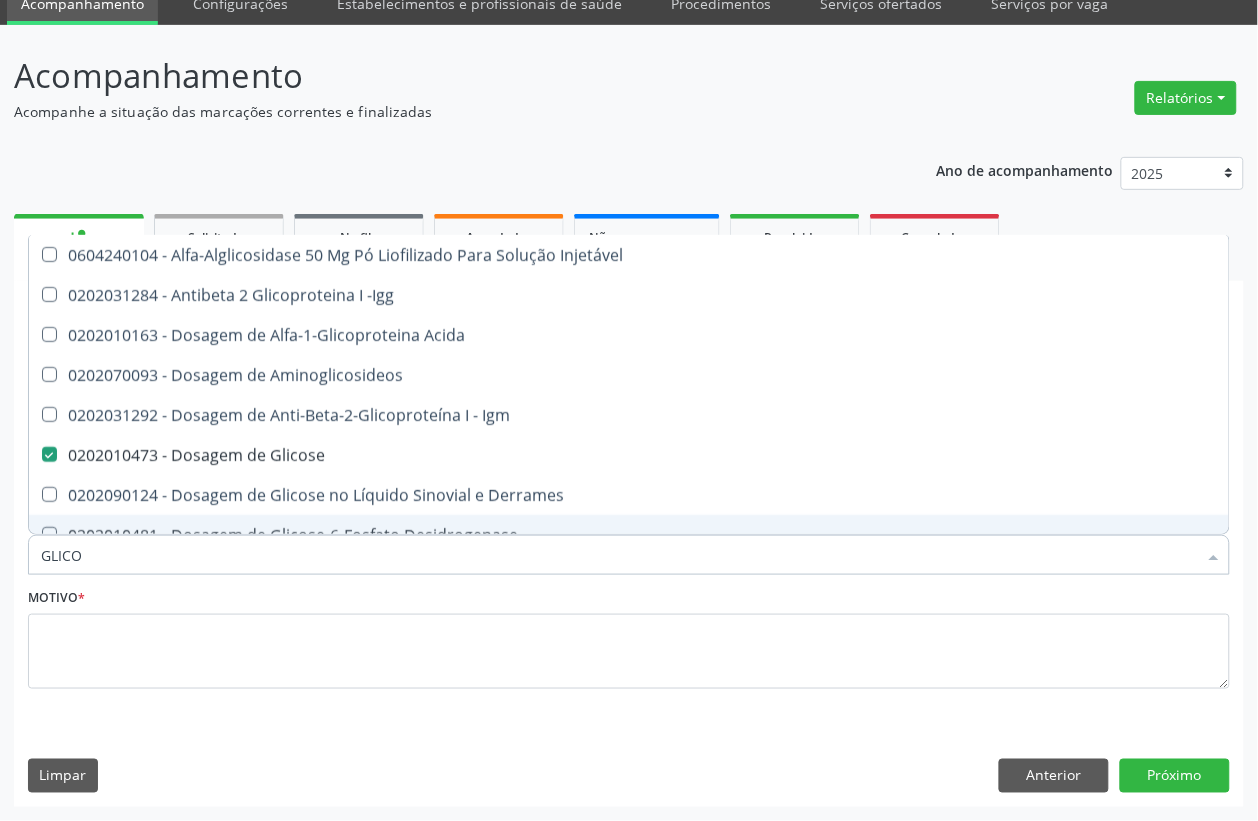 drag, startPoint x: 108, startPoint y: 558, endPoint x: 0, endPoint y: 557, distance: 108.00463 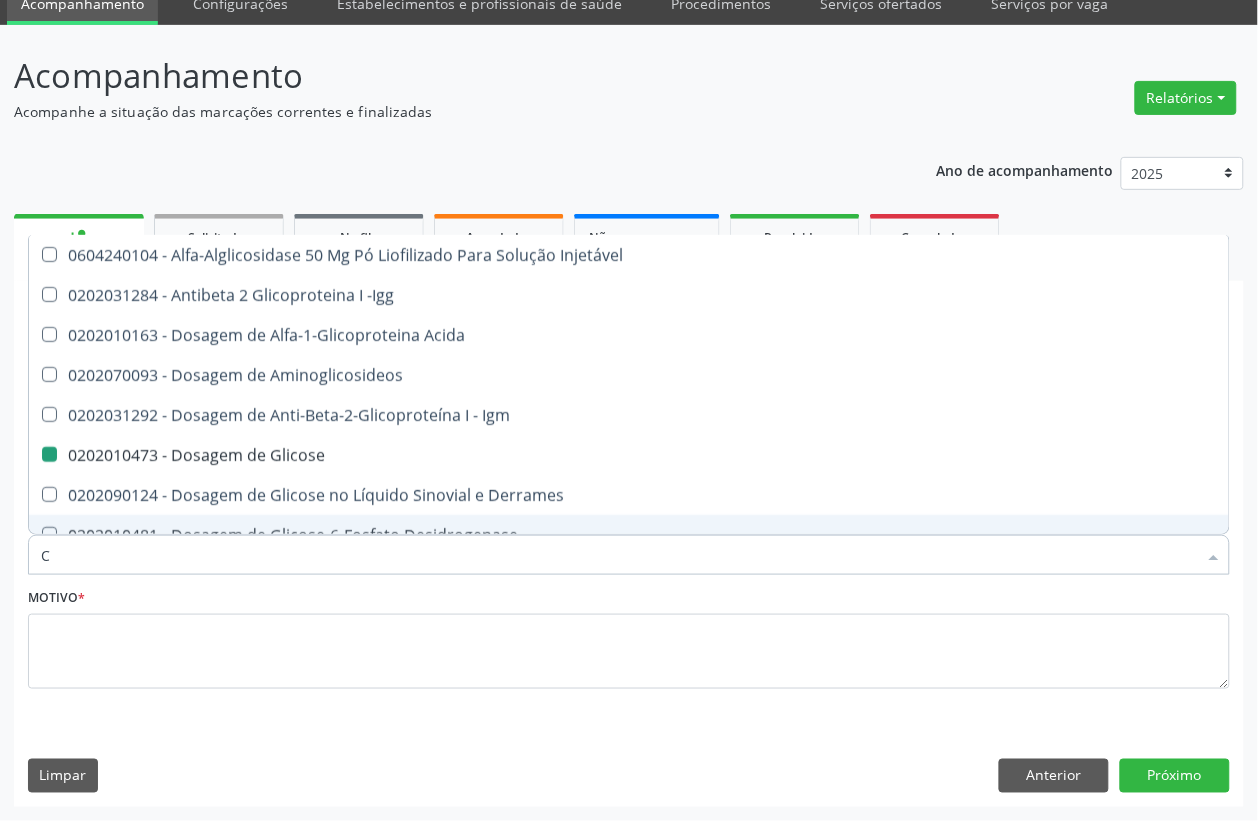 type on "CR" 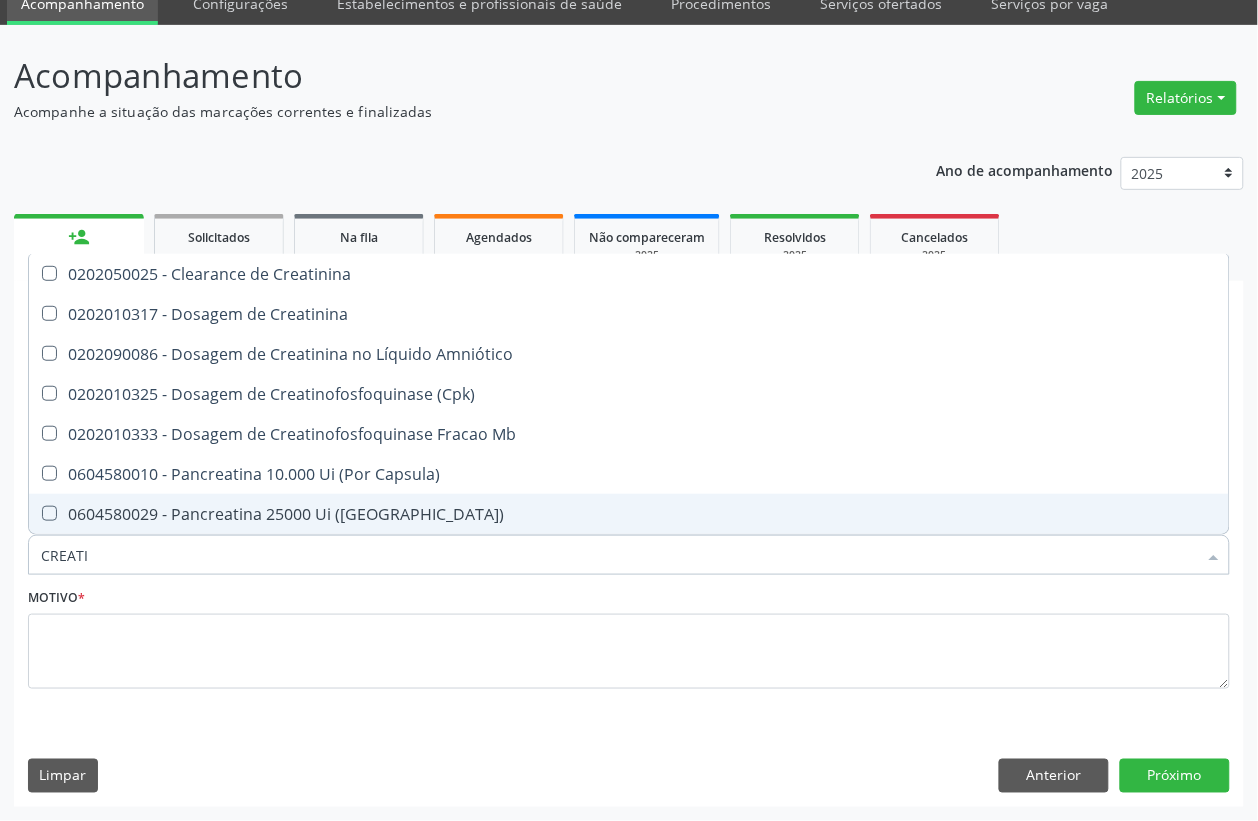type on "CREATIN" 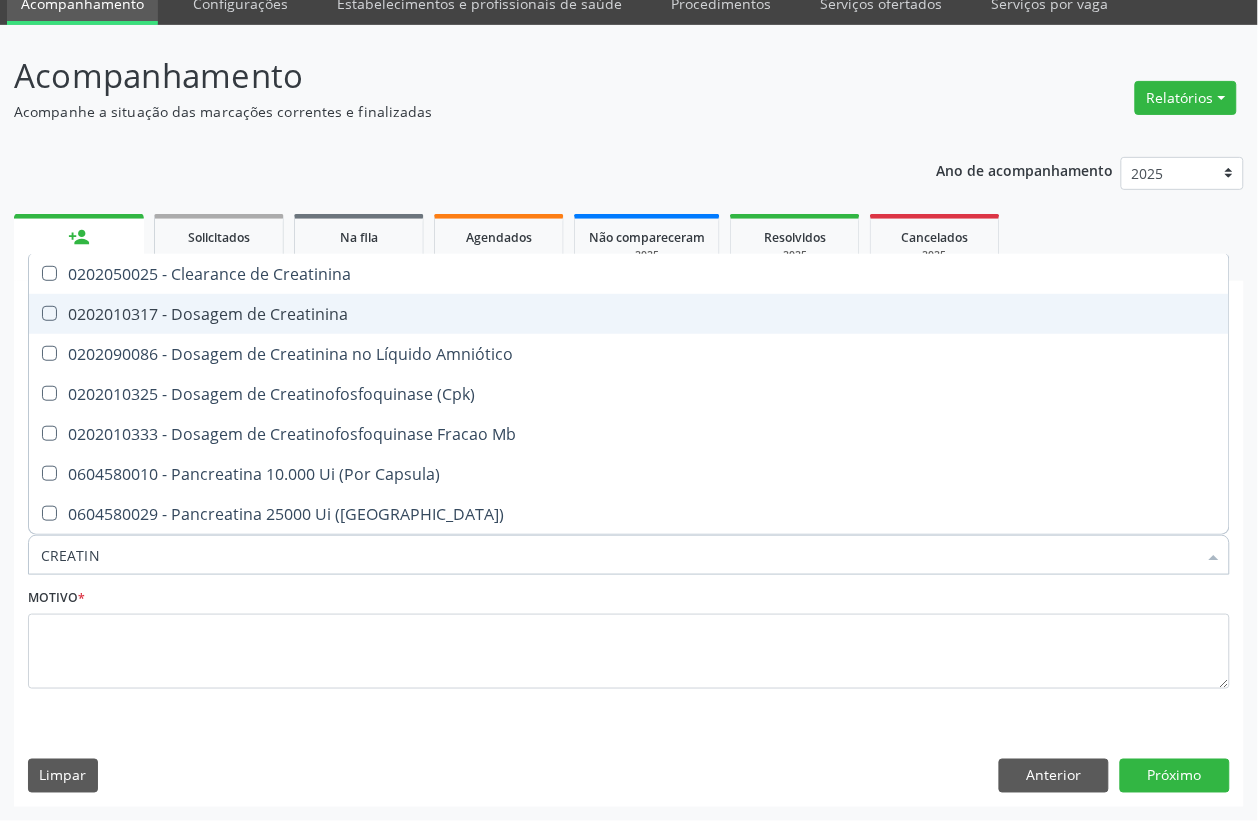 click on "0202010317 - Dosagem de Creatinina" at bounding box center (629, 314) 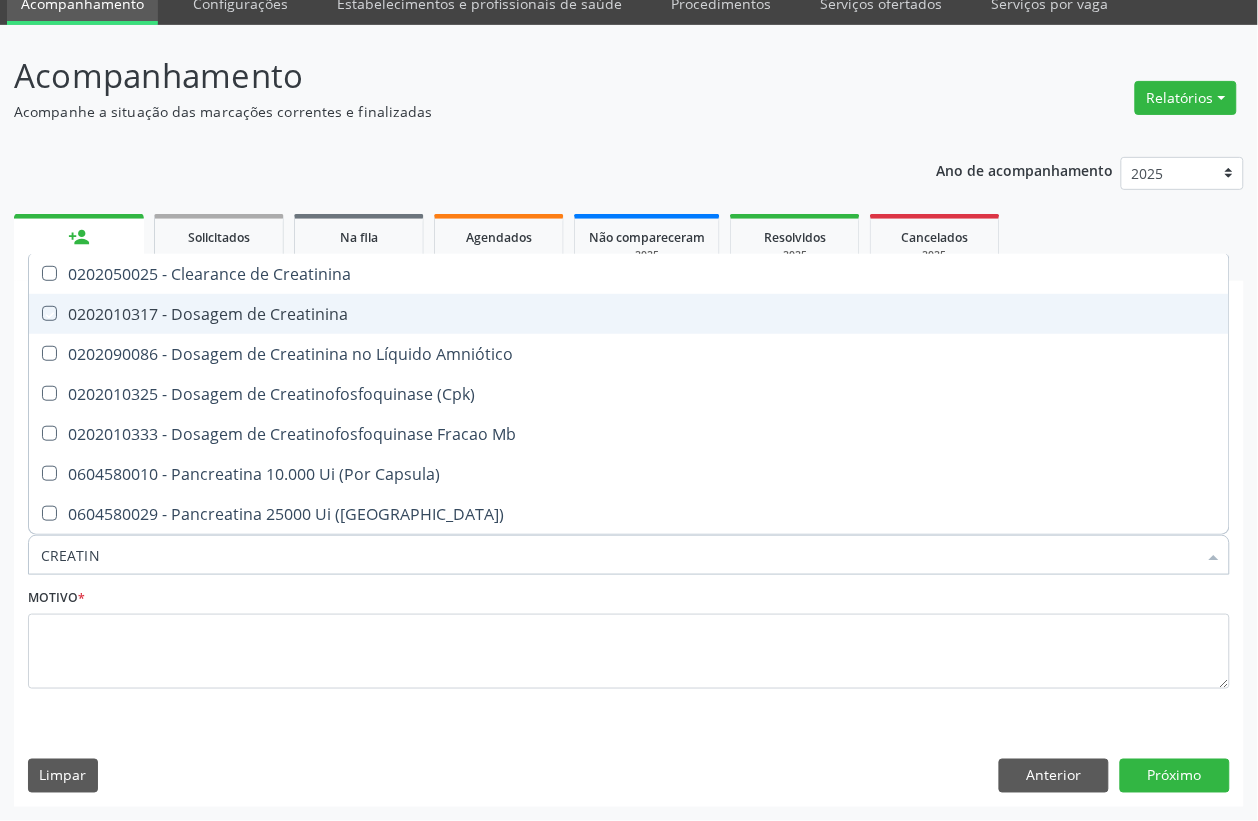 checkbox on "true" 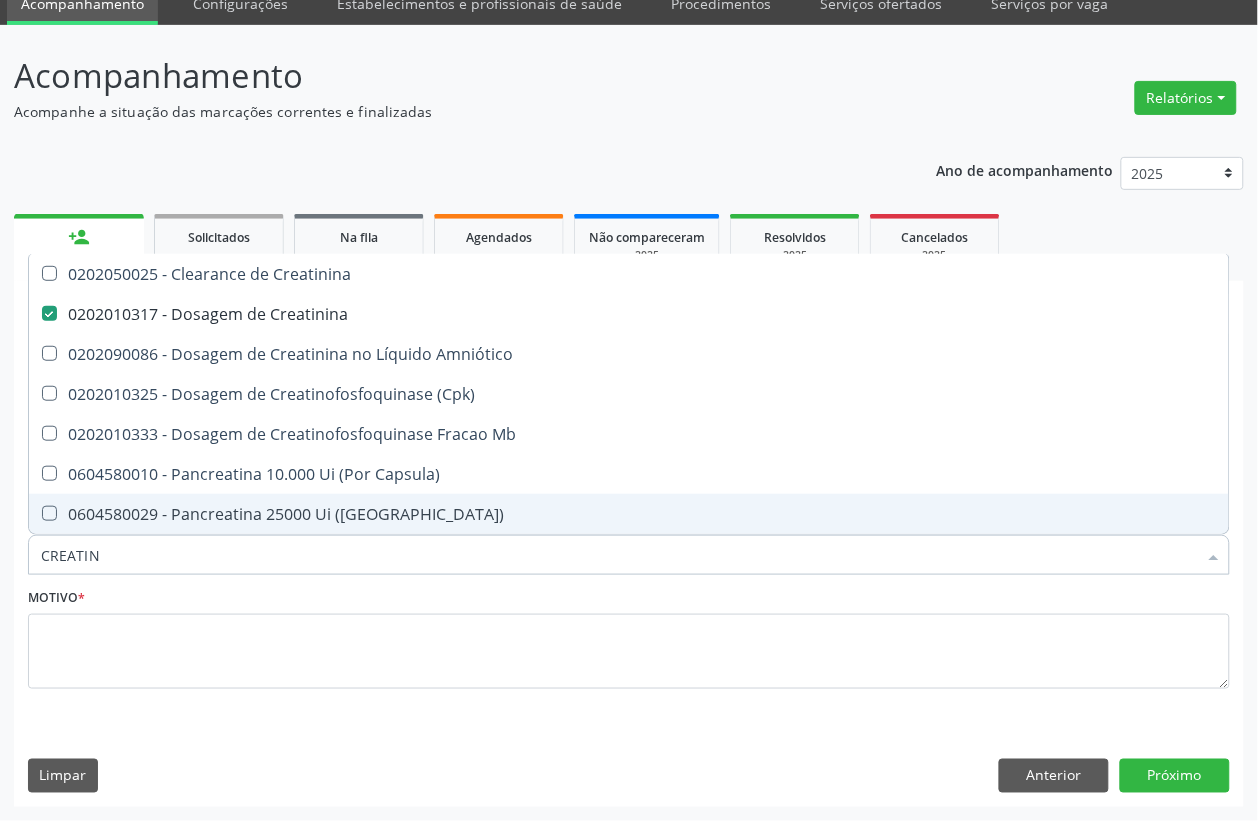 drag, startPoint x: 133, startPoint y: 553, endPoint x: 11, endPoint y: 571, distance: 123.32072 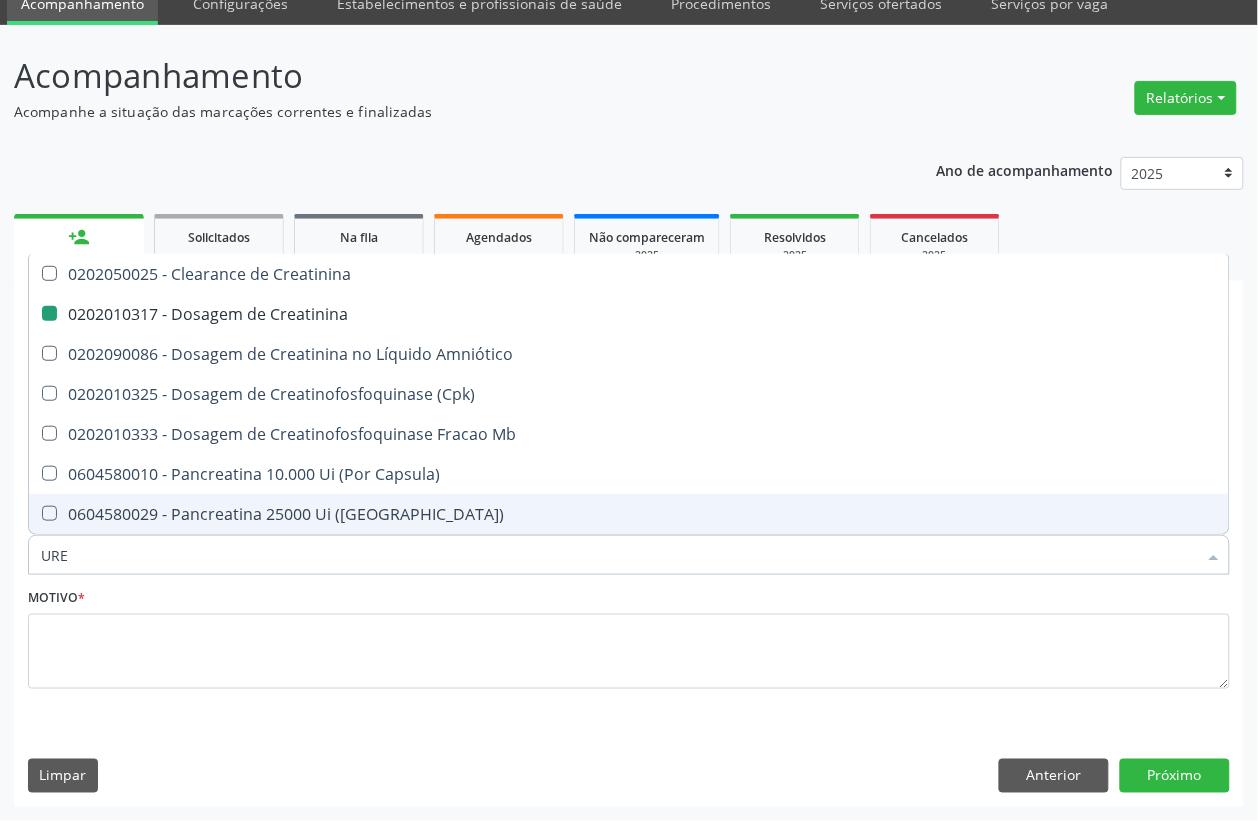 type on "UREI" 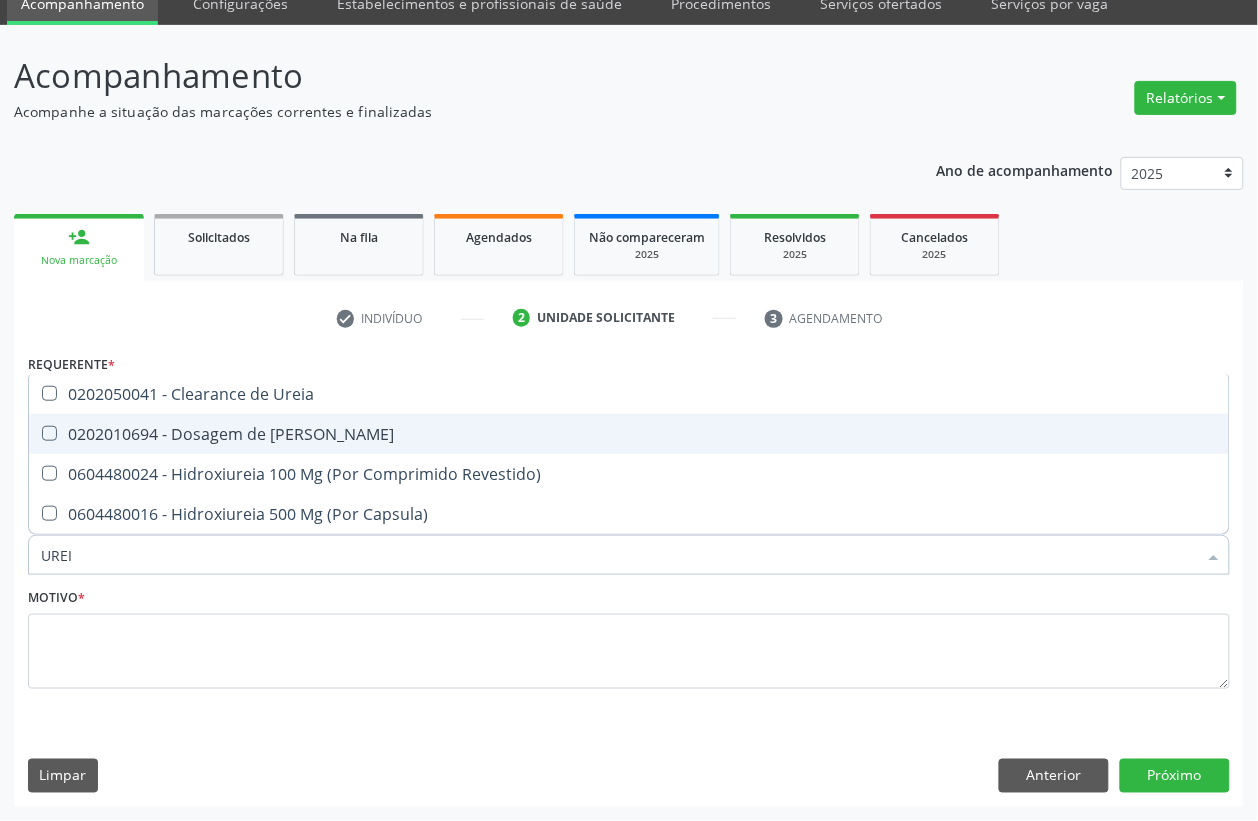 click on "0202010694 - Dosagem de [PERSON_NAME]" at bounding box center (629, 434) 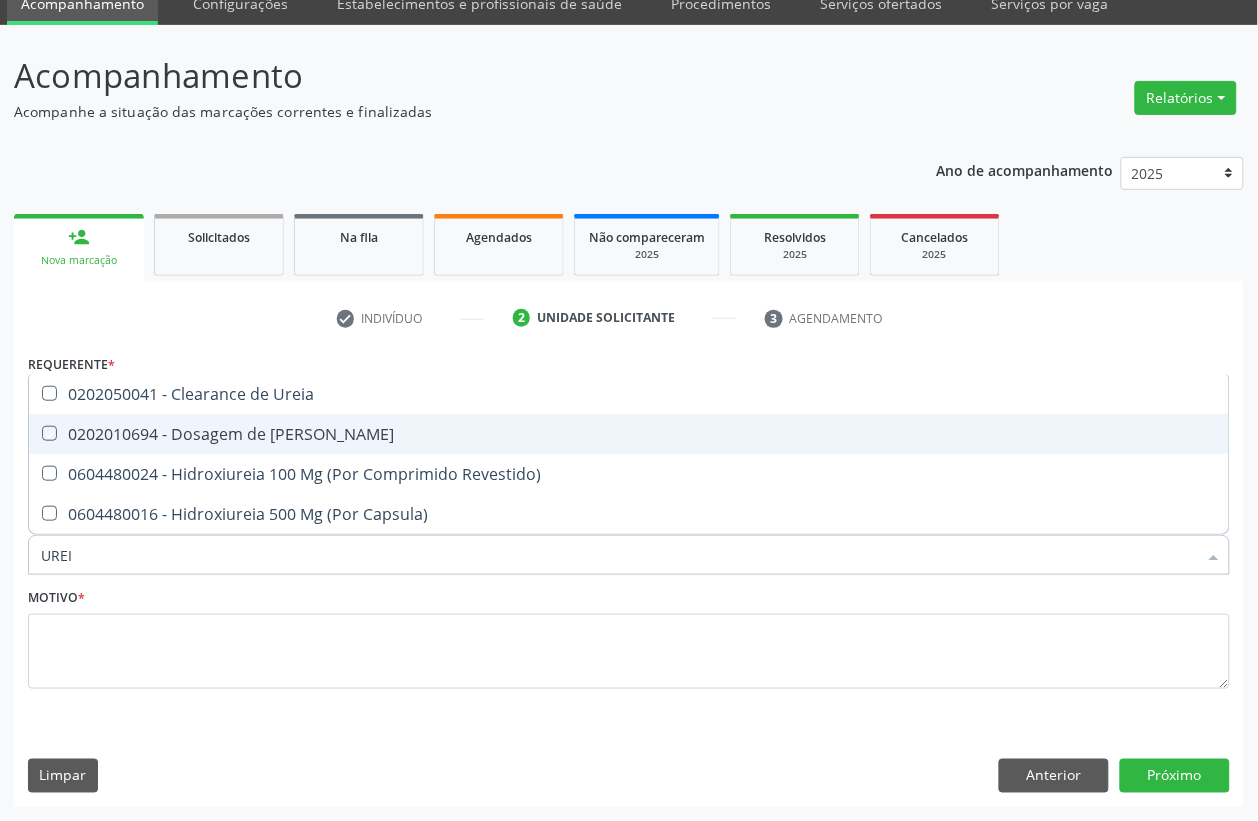 checkbox on "true" 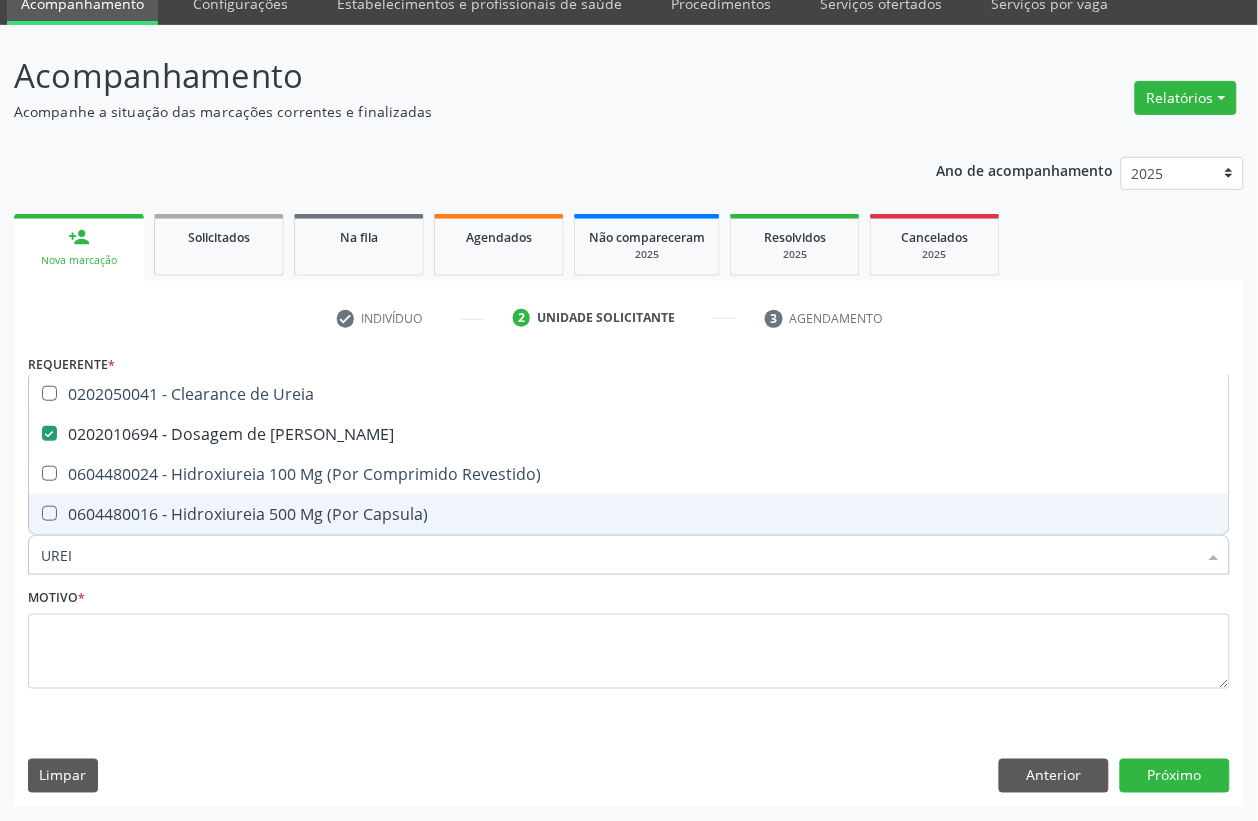 drag, startPoint x: 92, startPoint y: 562, endPoint x: 6, endPoint y: 567, distance: 86.145226 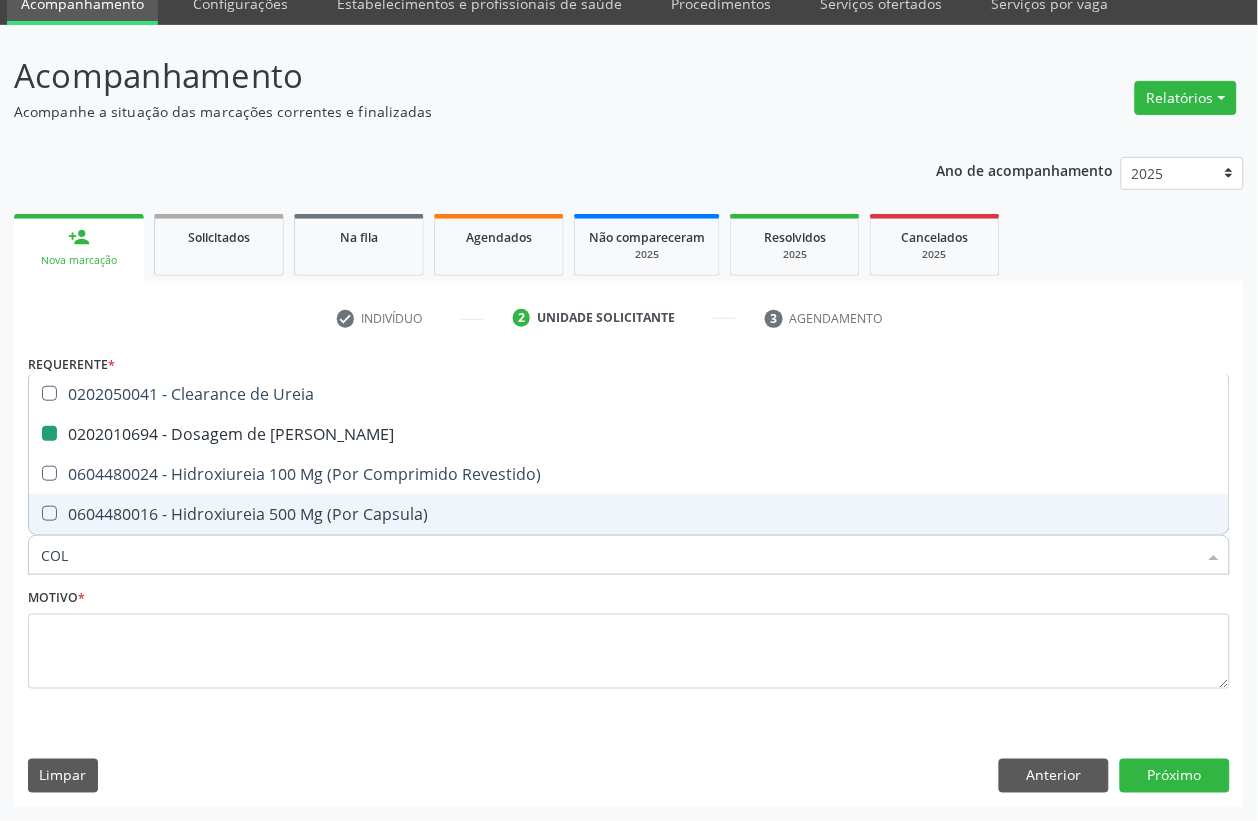 type on "COLE" 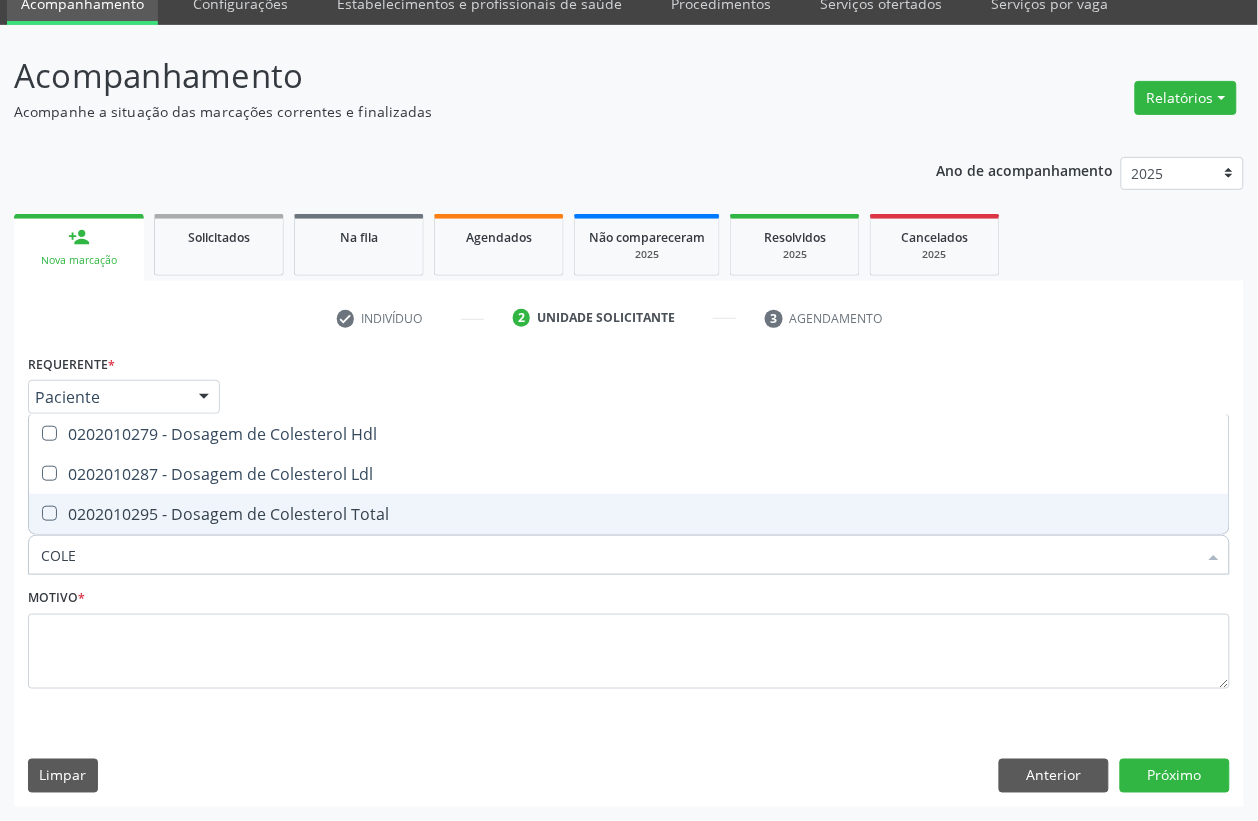 type on "COLES" 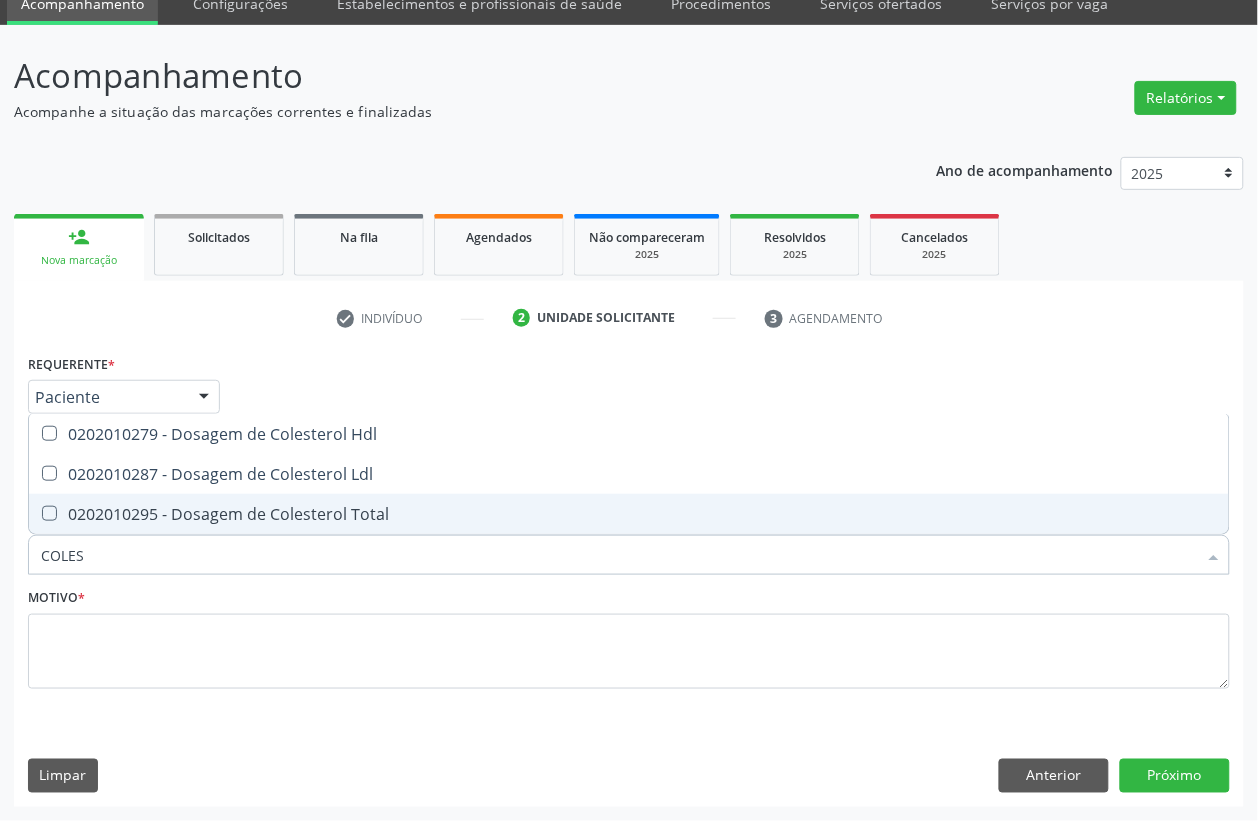 click on "0202010295 - Dosagem de Colesterol Total" at bounding box center [629, 514] 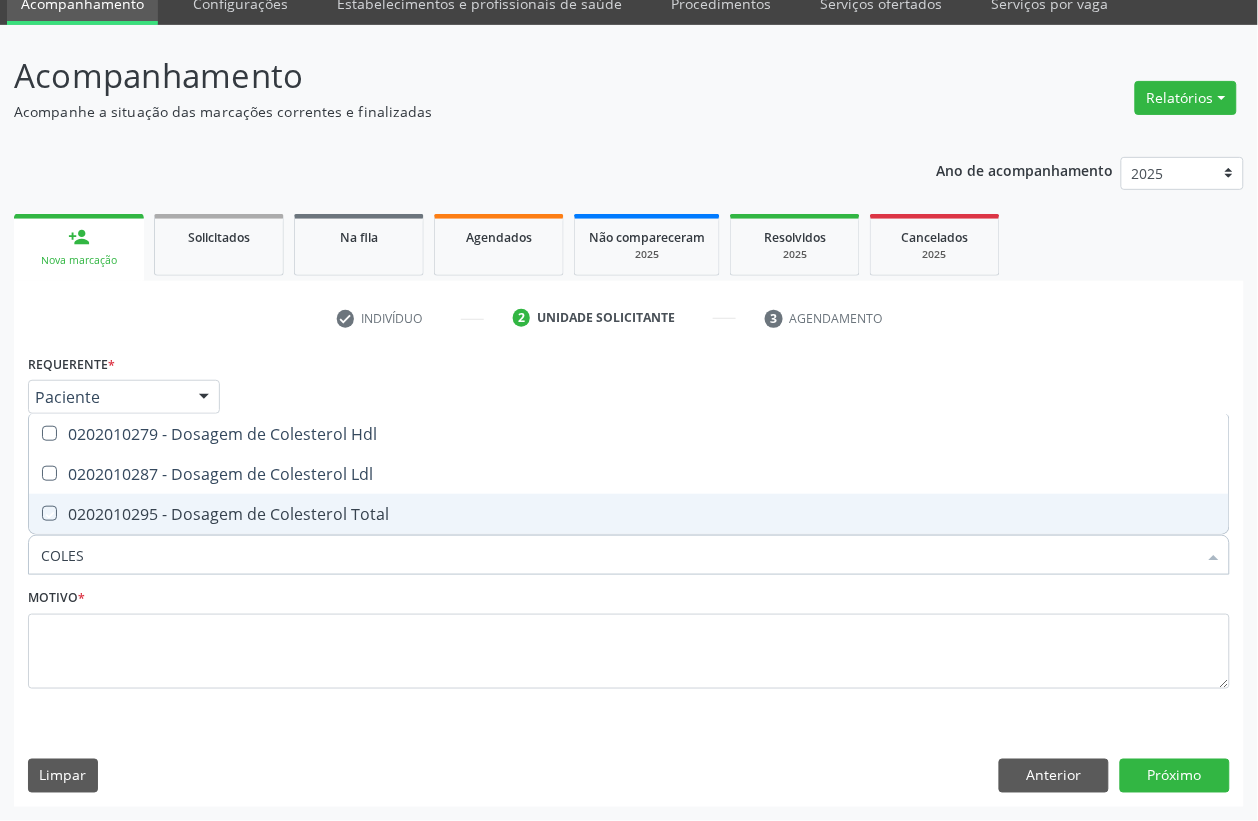 checkbox on "true" 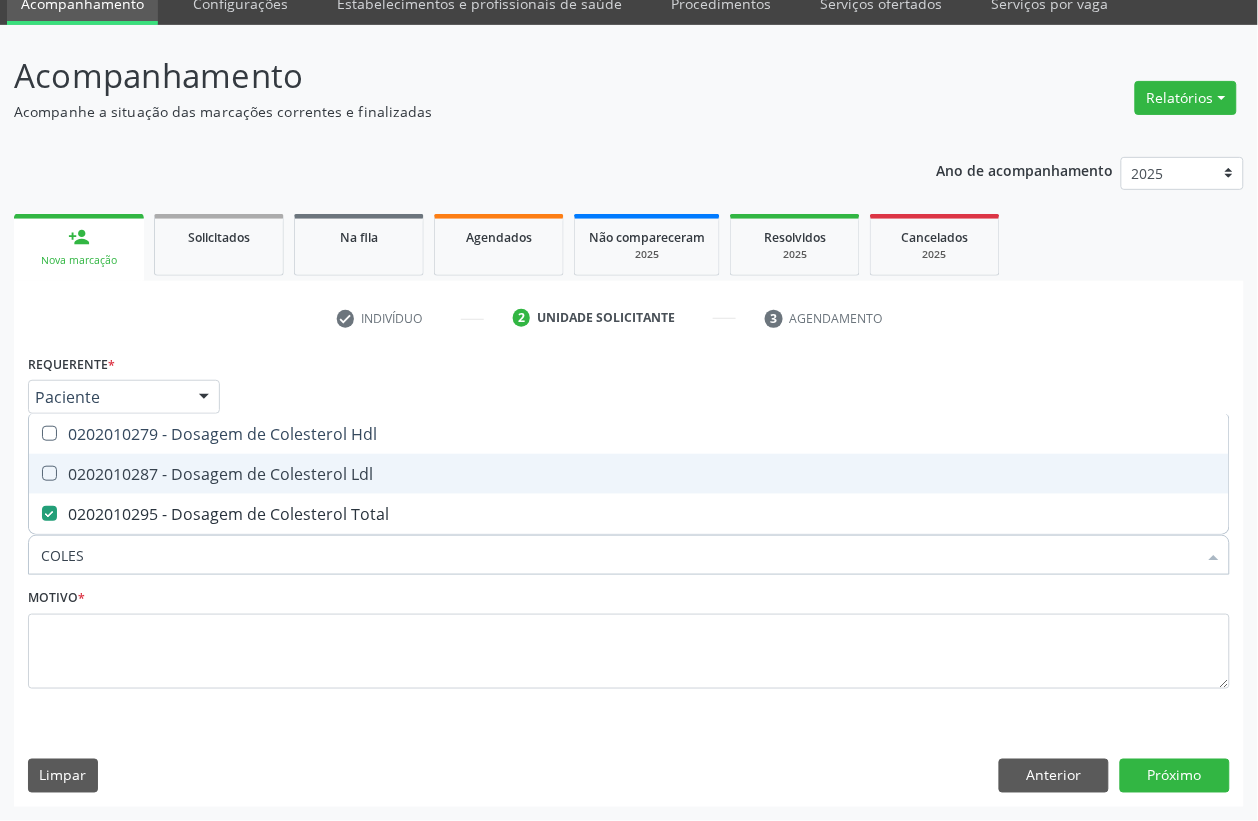 click at bounding box center [49, 473] 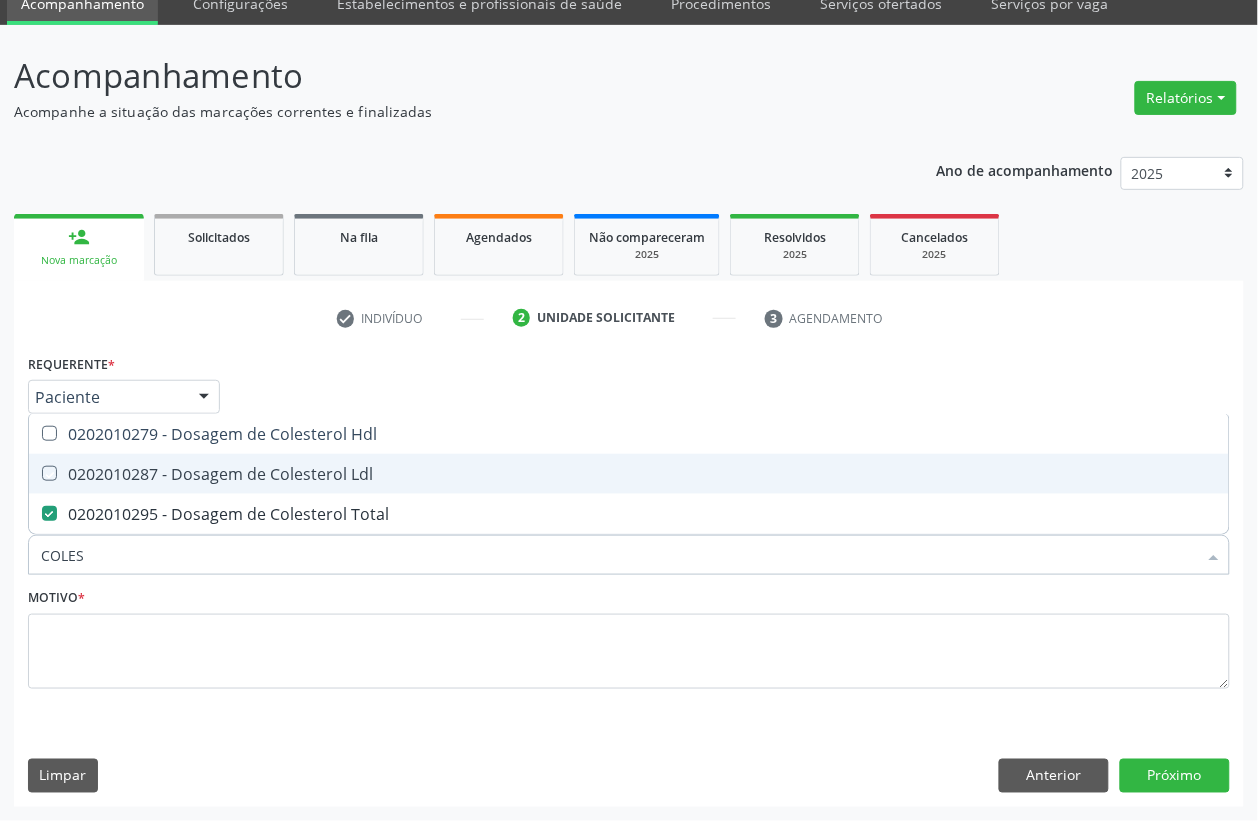 click at bounding box center (35, 473) 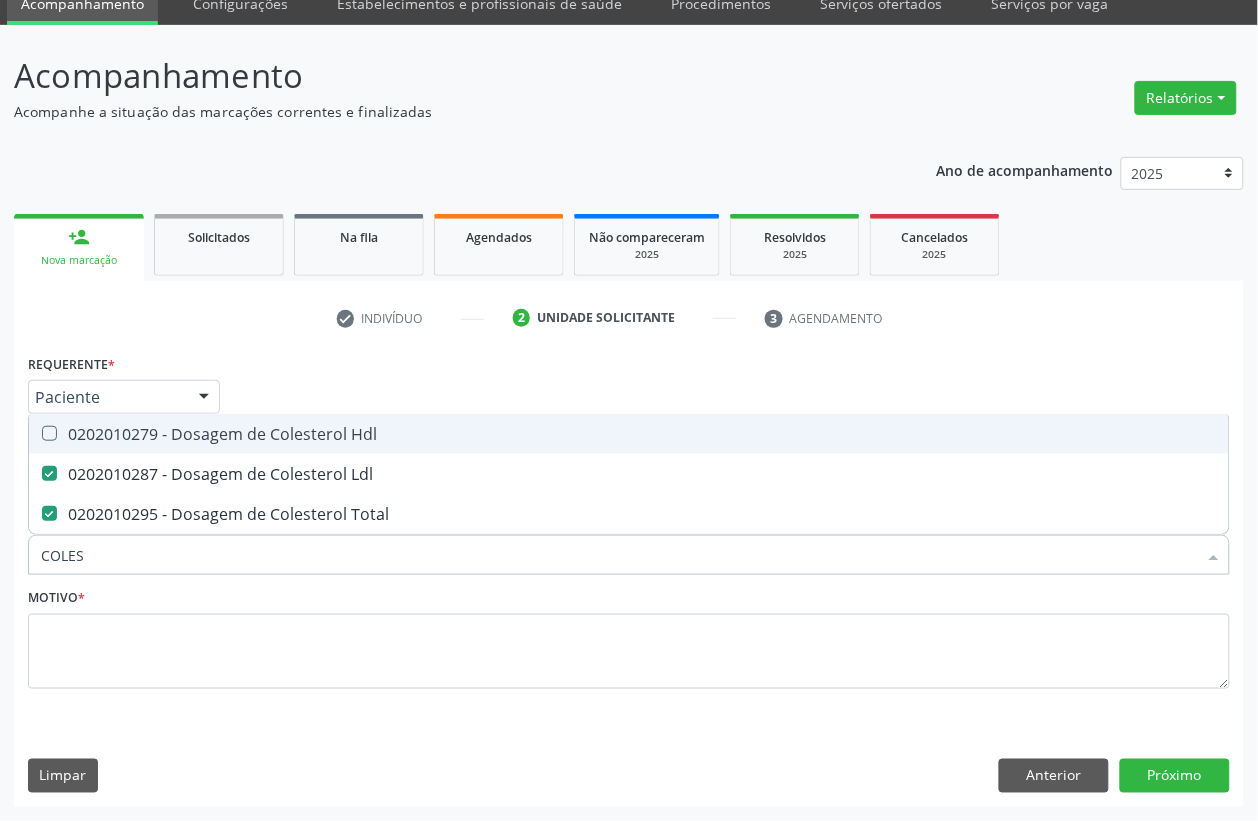 click at bounding box center (49, 433) 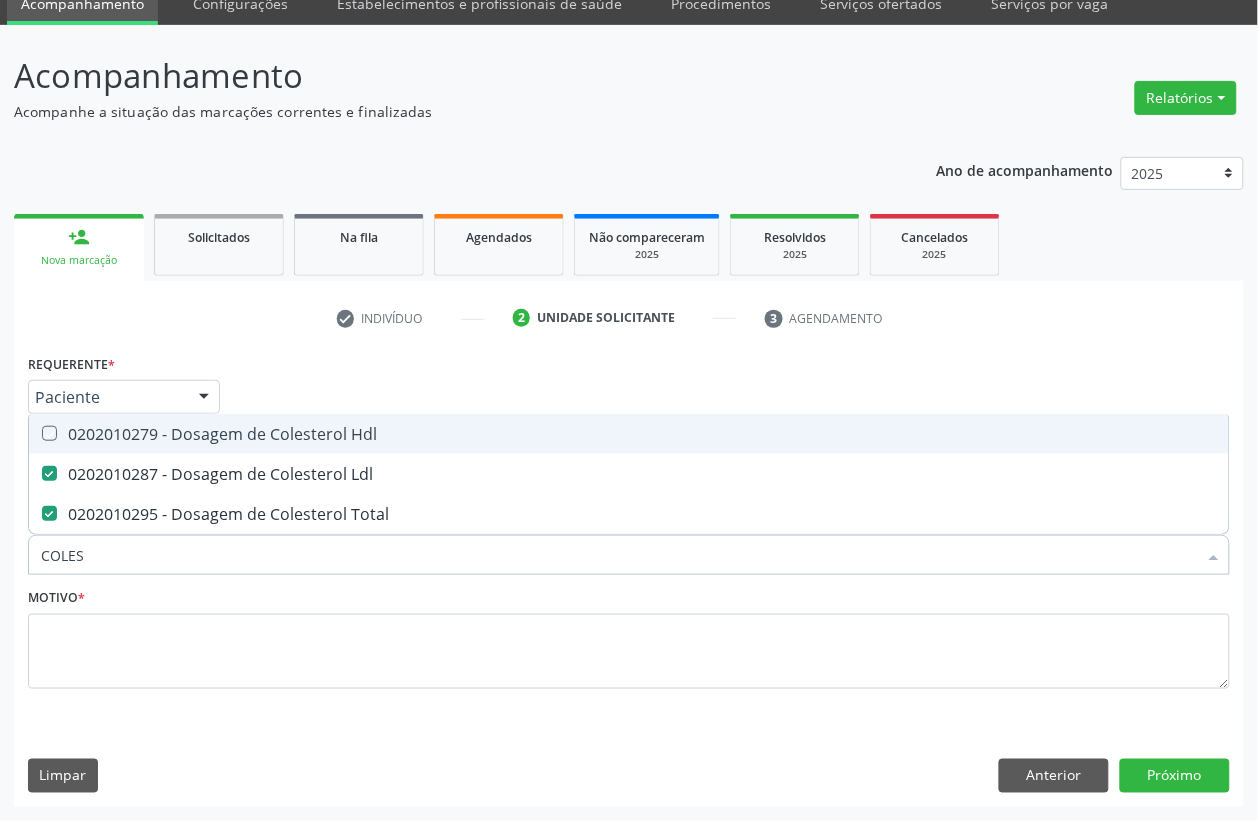 click at bounding box center (35, 433) 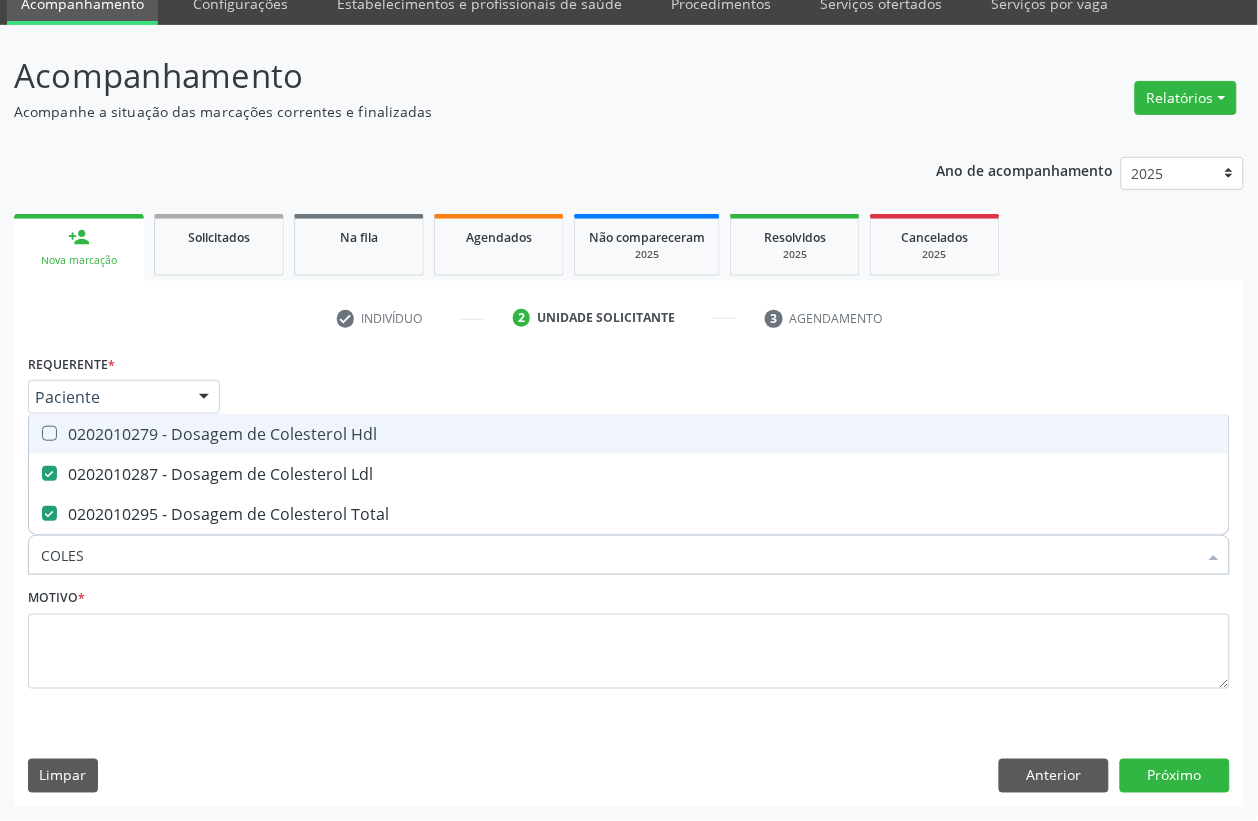 checkbox on "true" 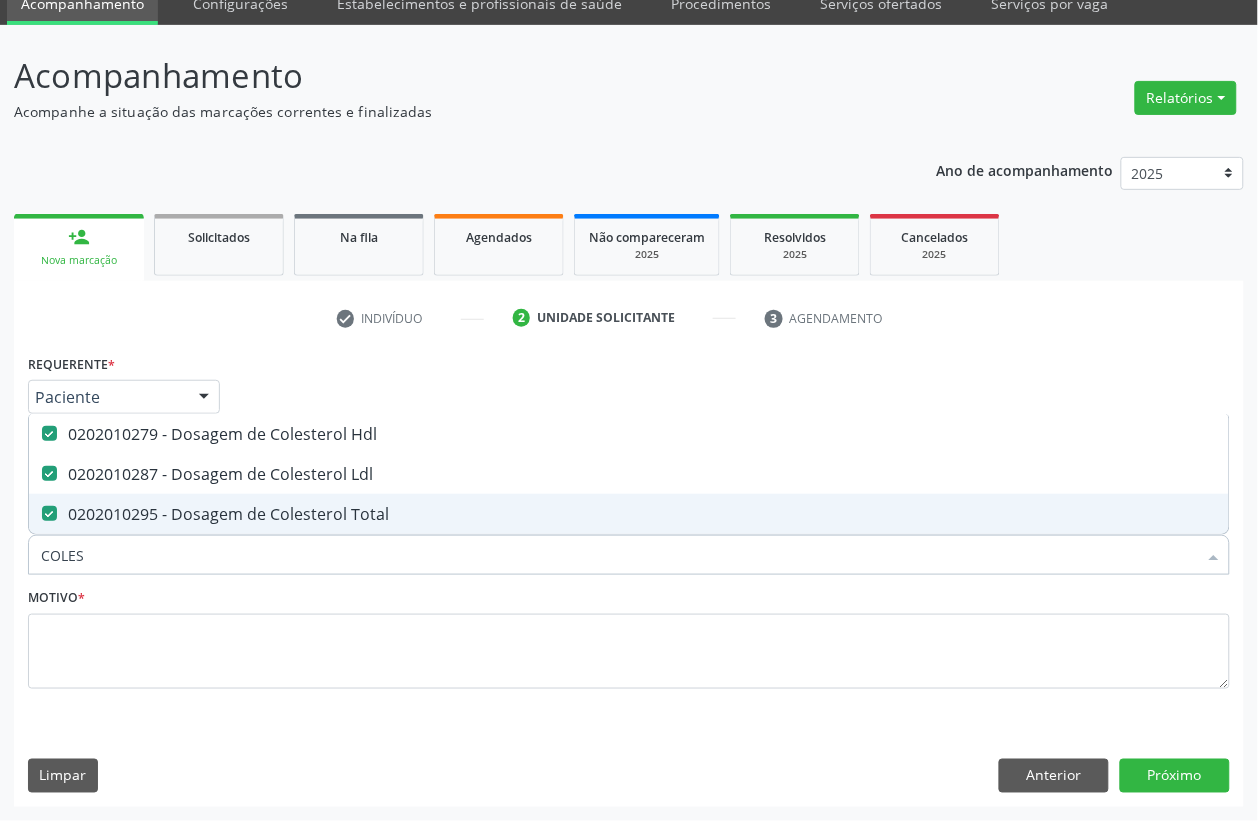drag, startPoint x: 88, startPoint y: 552, endPoint x: 0, endPoint y: 568, distance: 89.44272 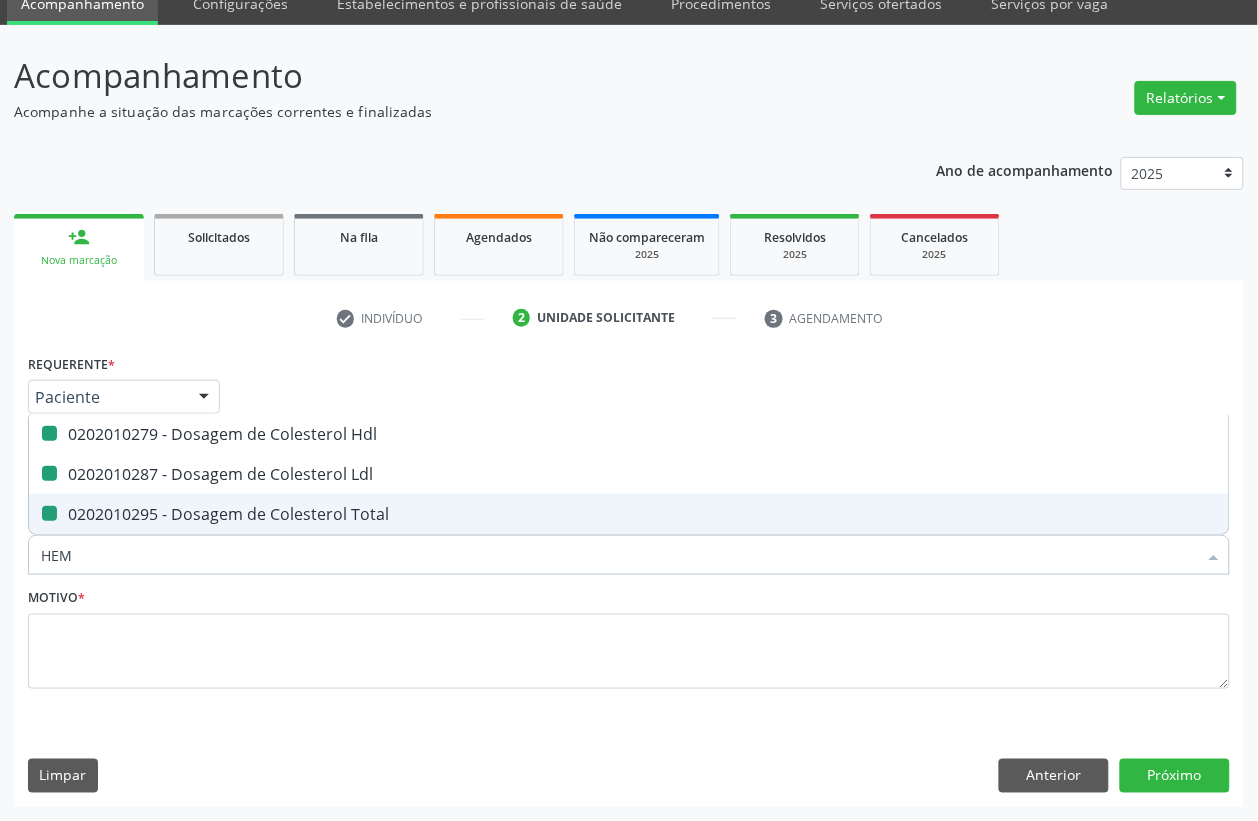 type on "HEMO" 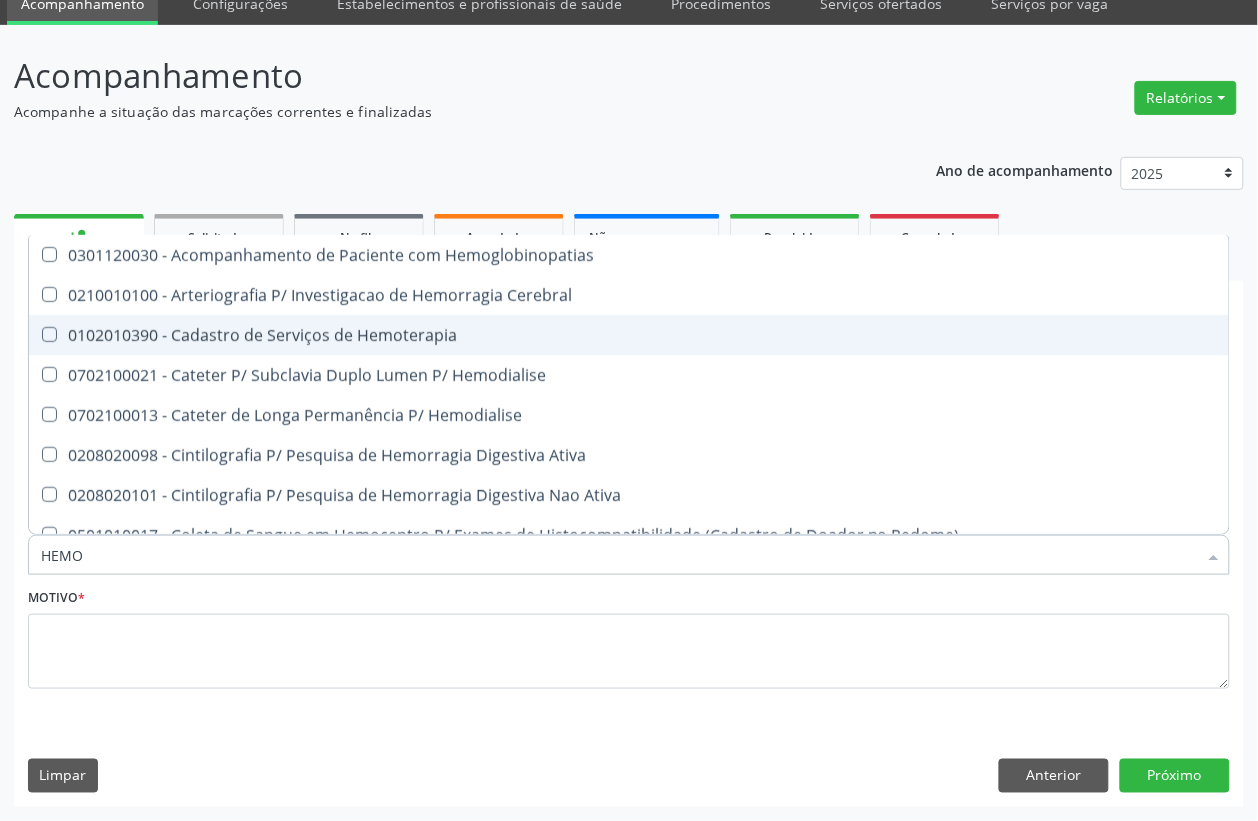 checkbox on "false" 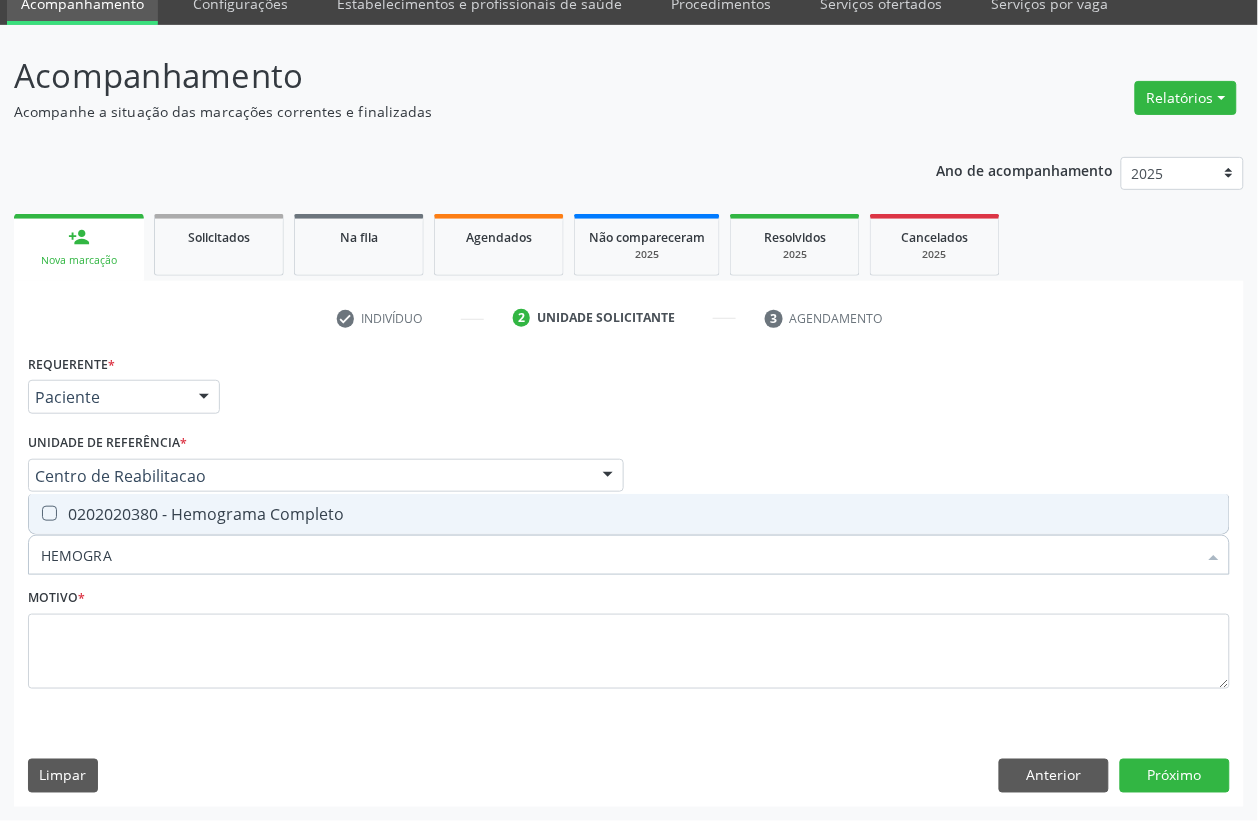 type on "HEMOGRAM" 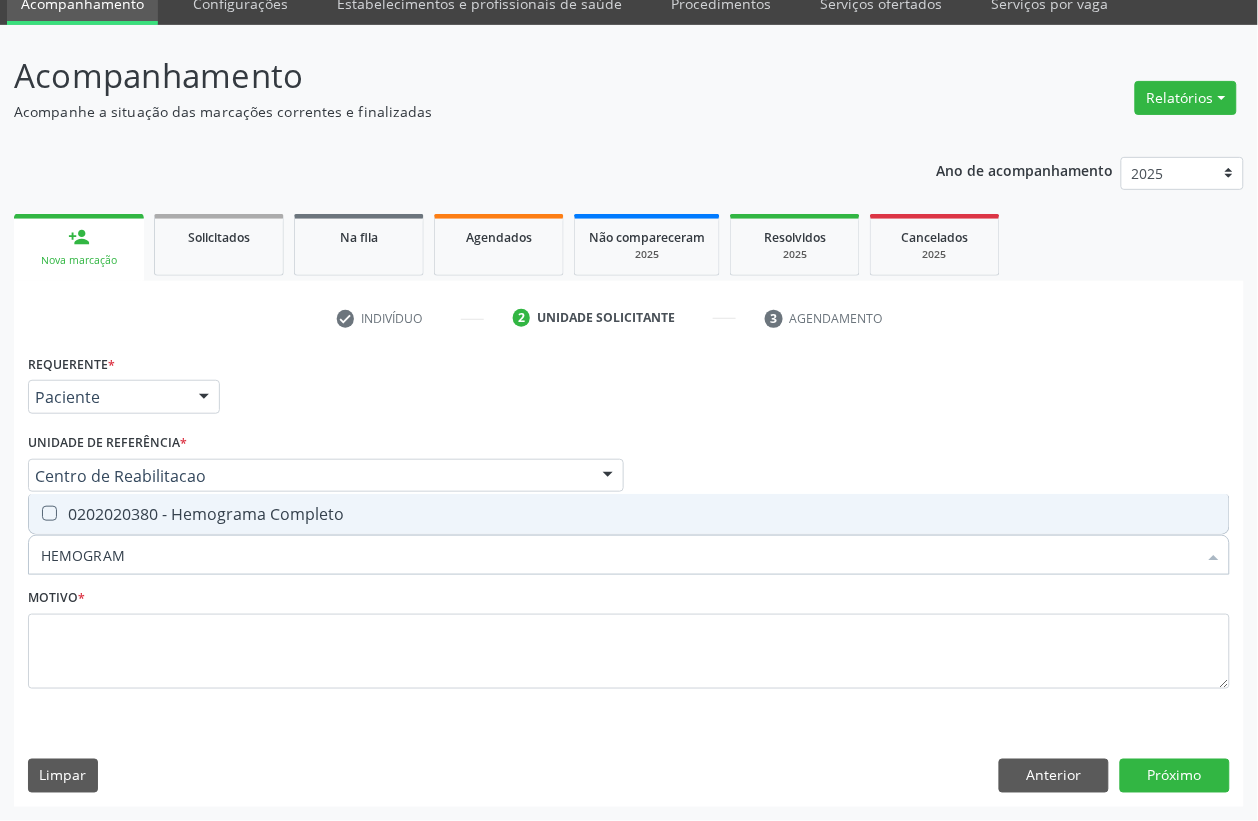 click on "0202020380 - Hemograma Completo" at bounding box center (629, 514) 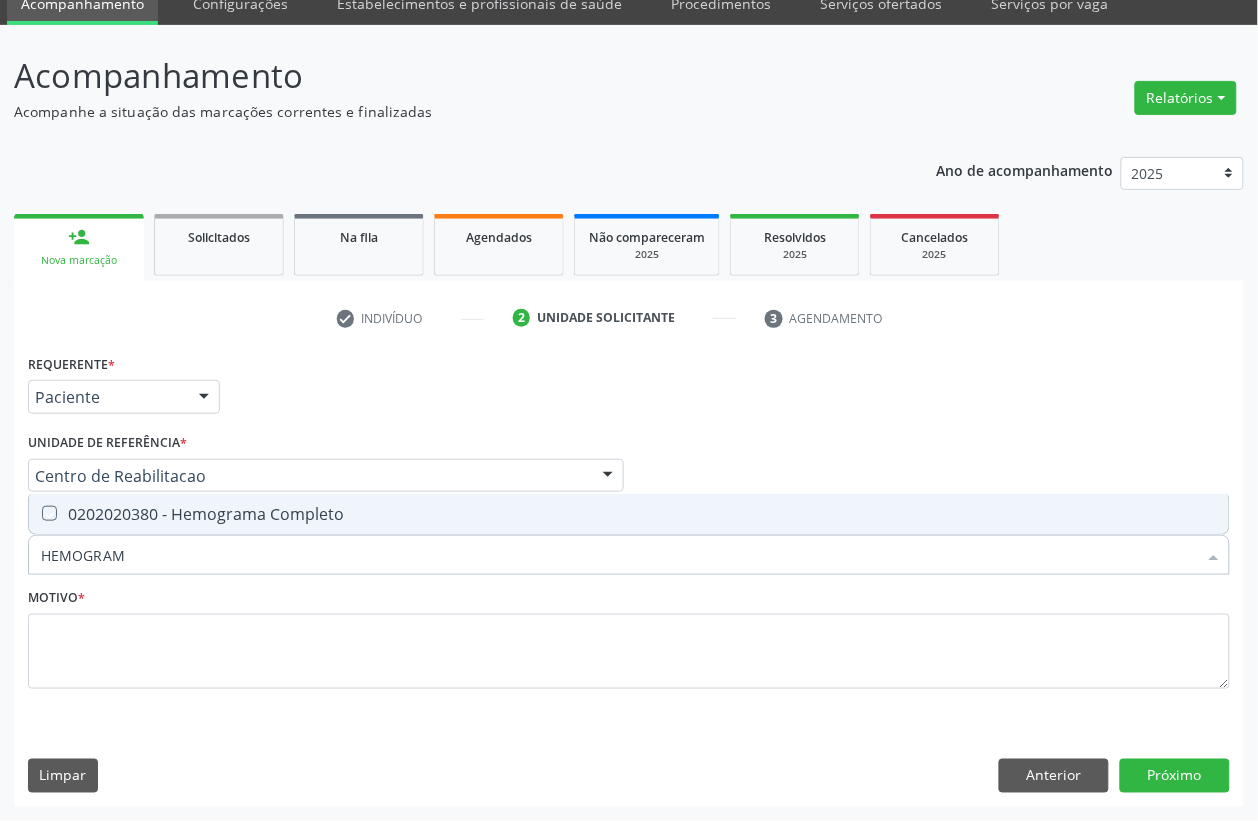 checkbox on "true" 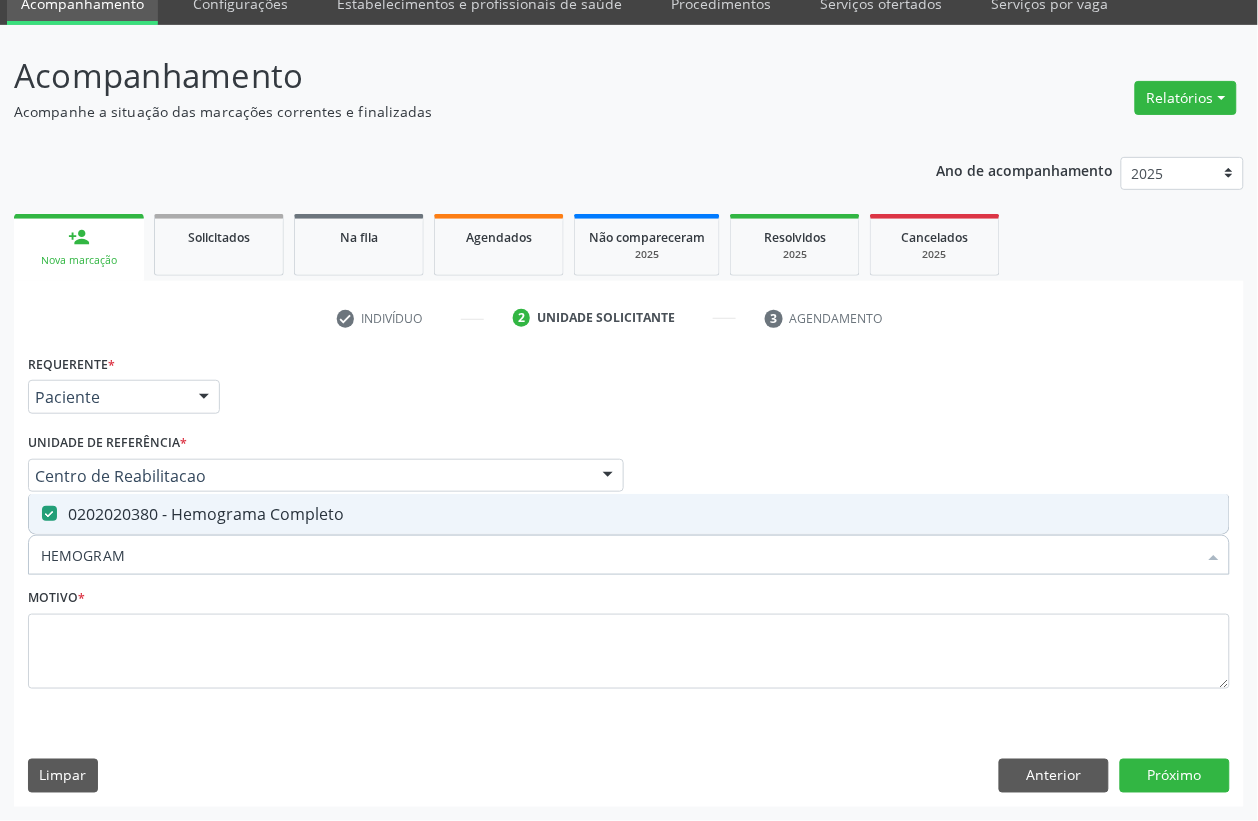 drag, startPoint x: 153, startPoint y: 542, endPoint x: 36, endPoint y: 551, distance: 117.34564 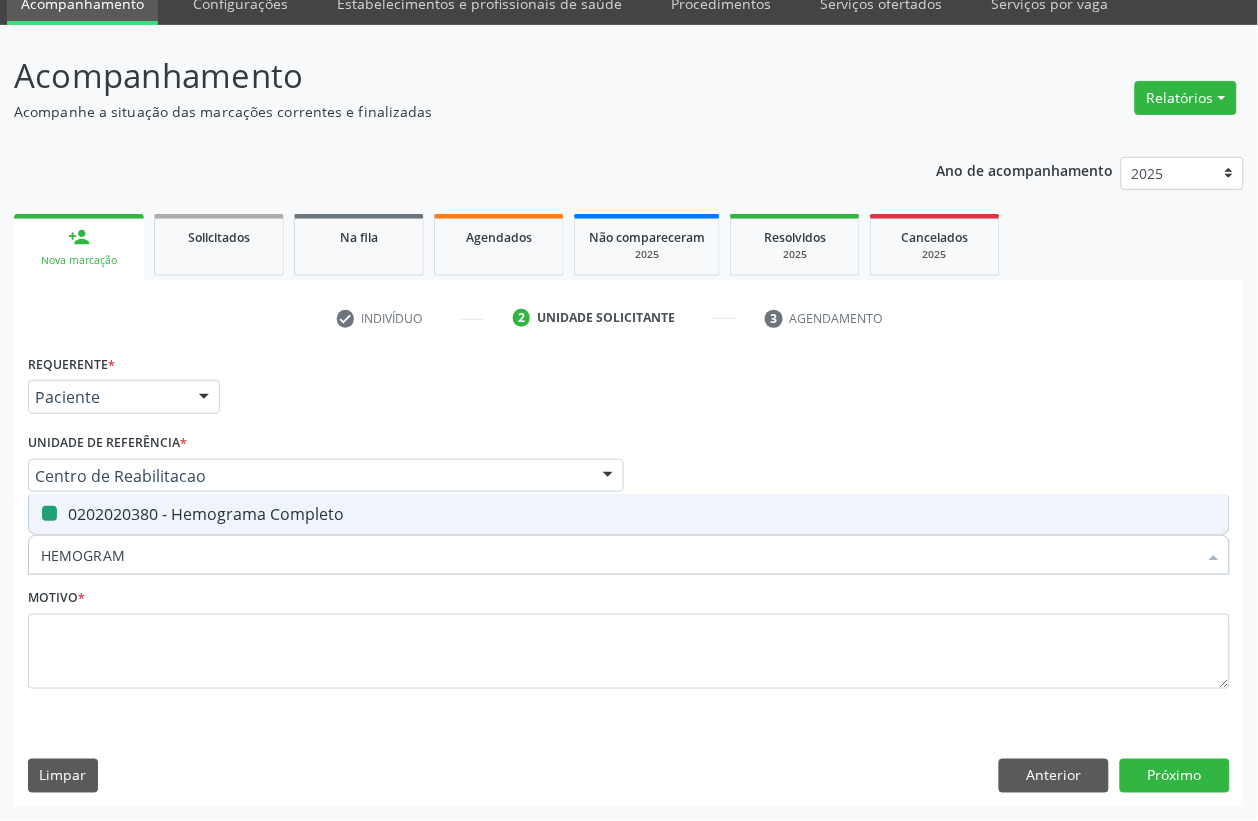 type 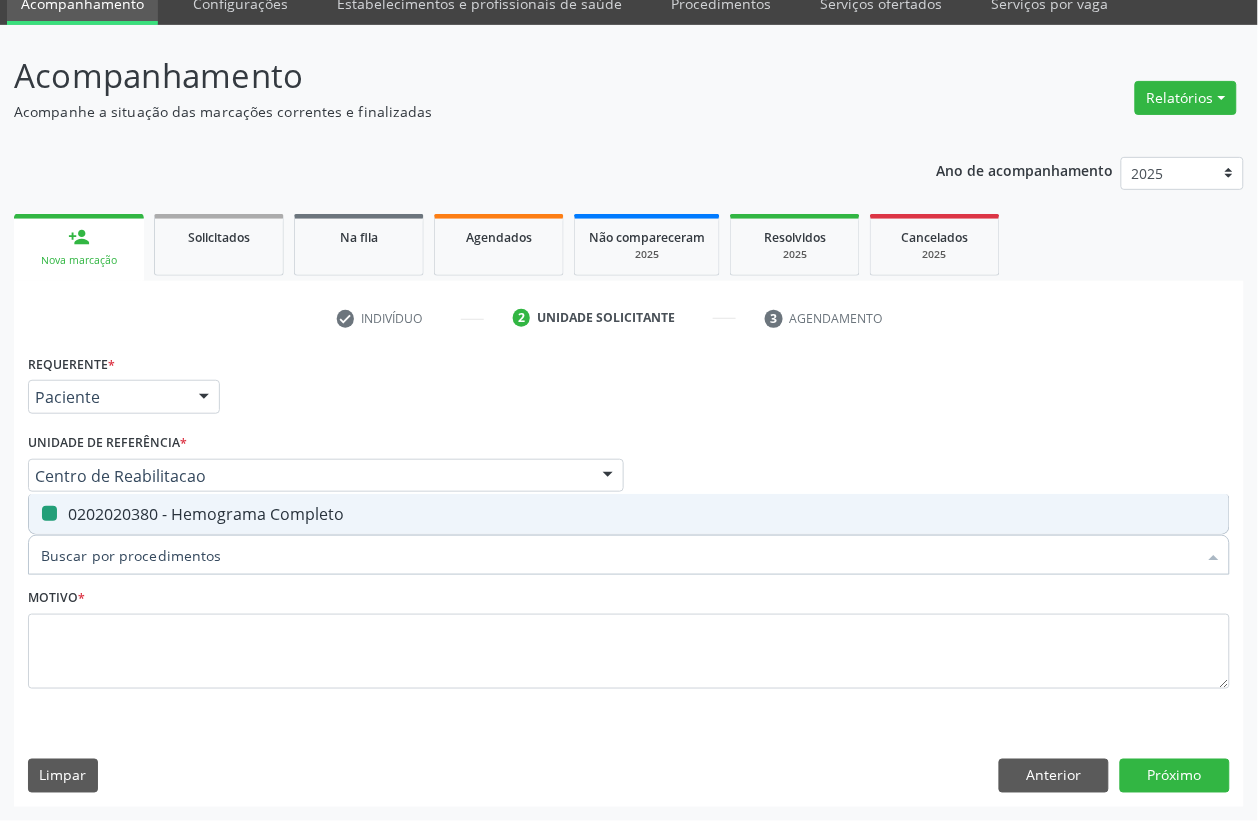 checkbox on "false" 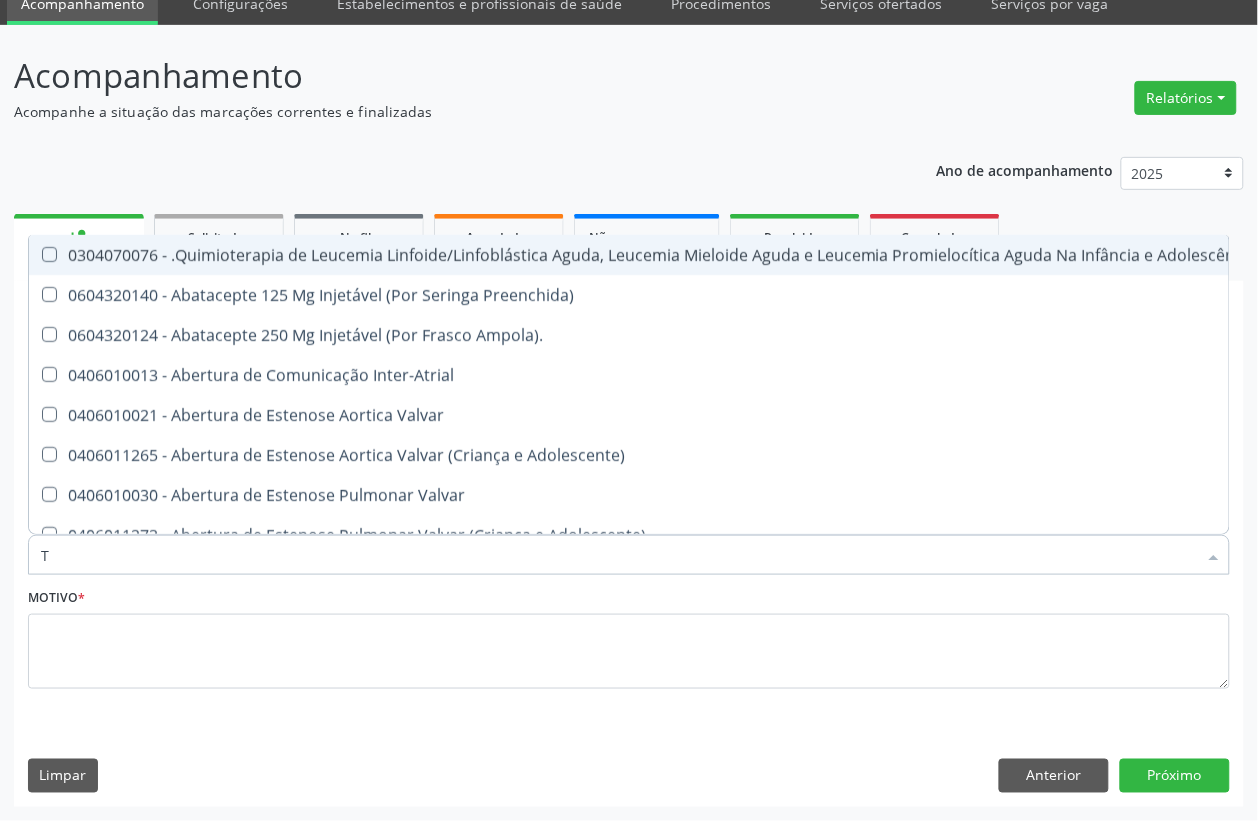type on "T4" 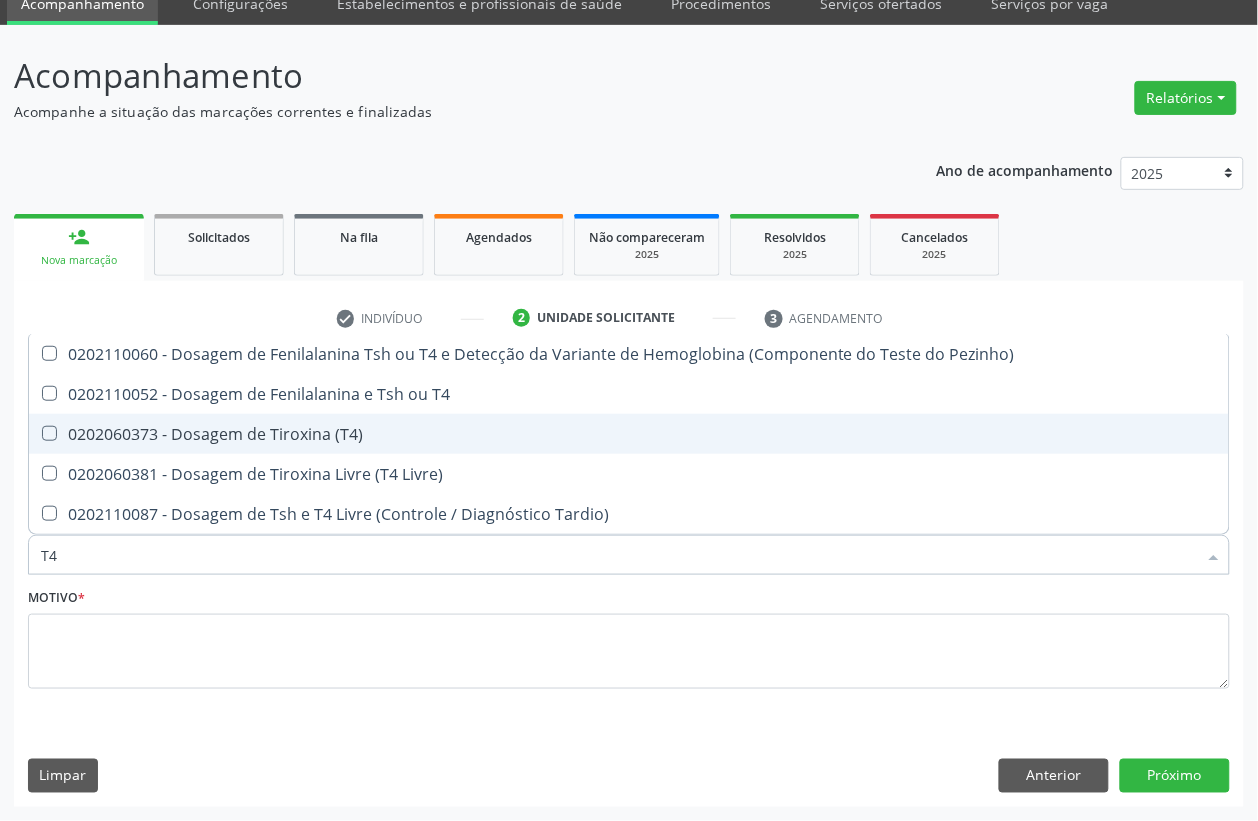 click on "0202060373 - Dosagem de Tiroxina (T4)" at bounding box center (629, 434) 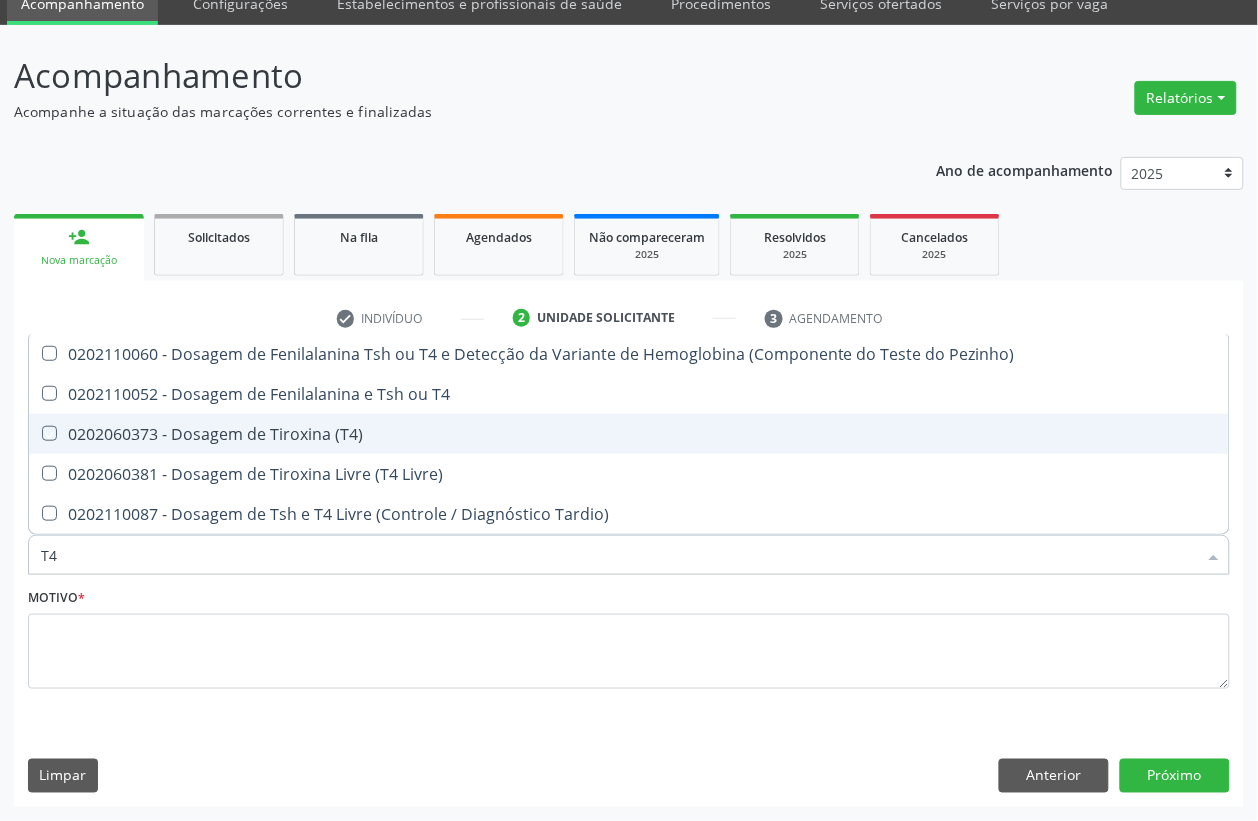 checkbox on "true" 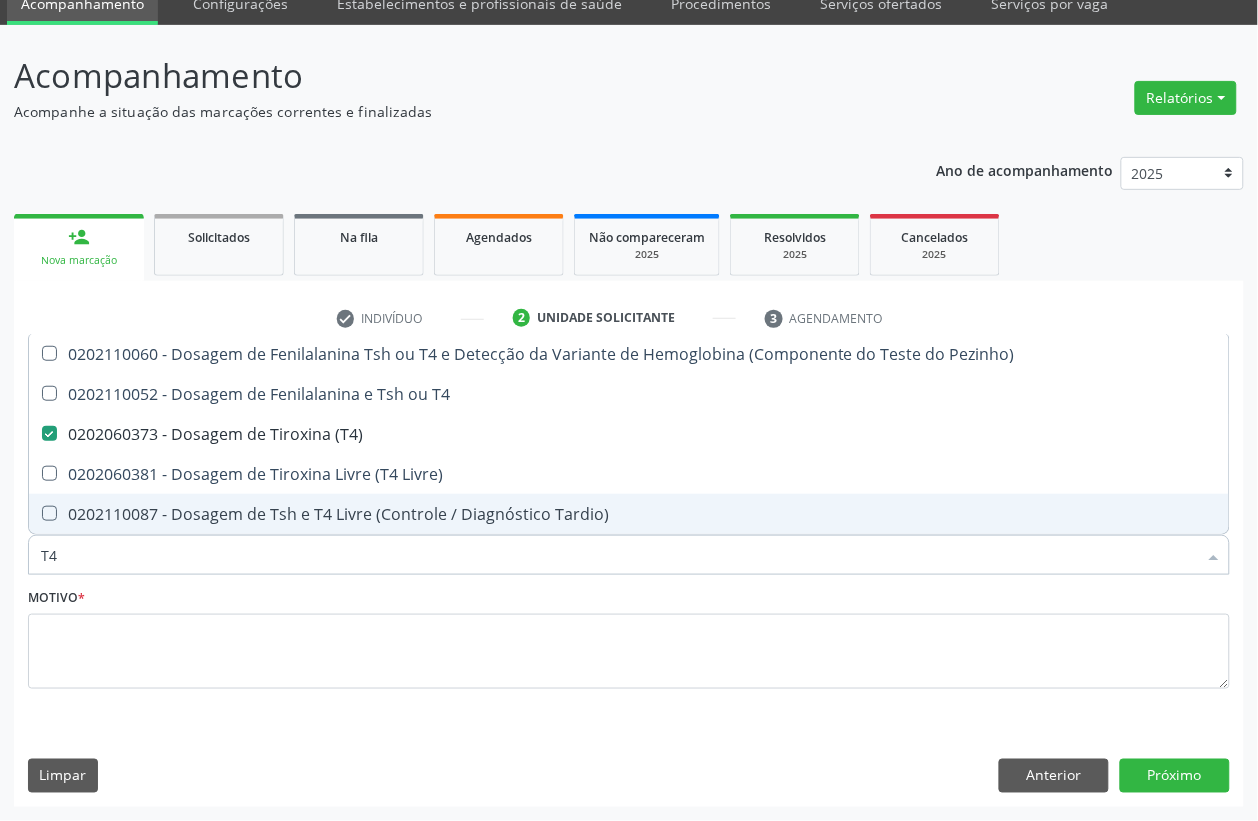 drag, startPoint x: 42, startPoint y: 553, endPoint x: 5, endPoint y: 553, distance: 37 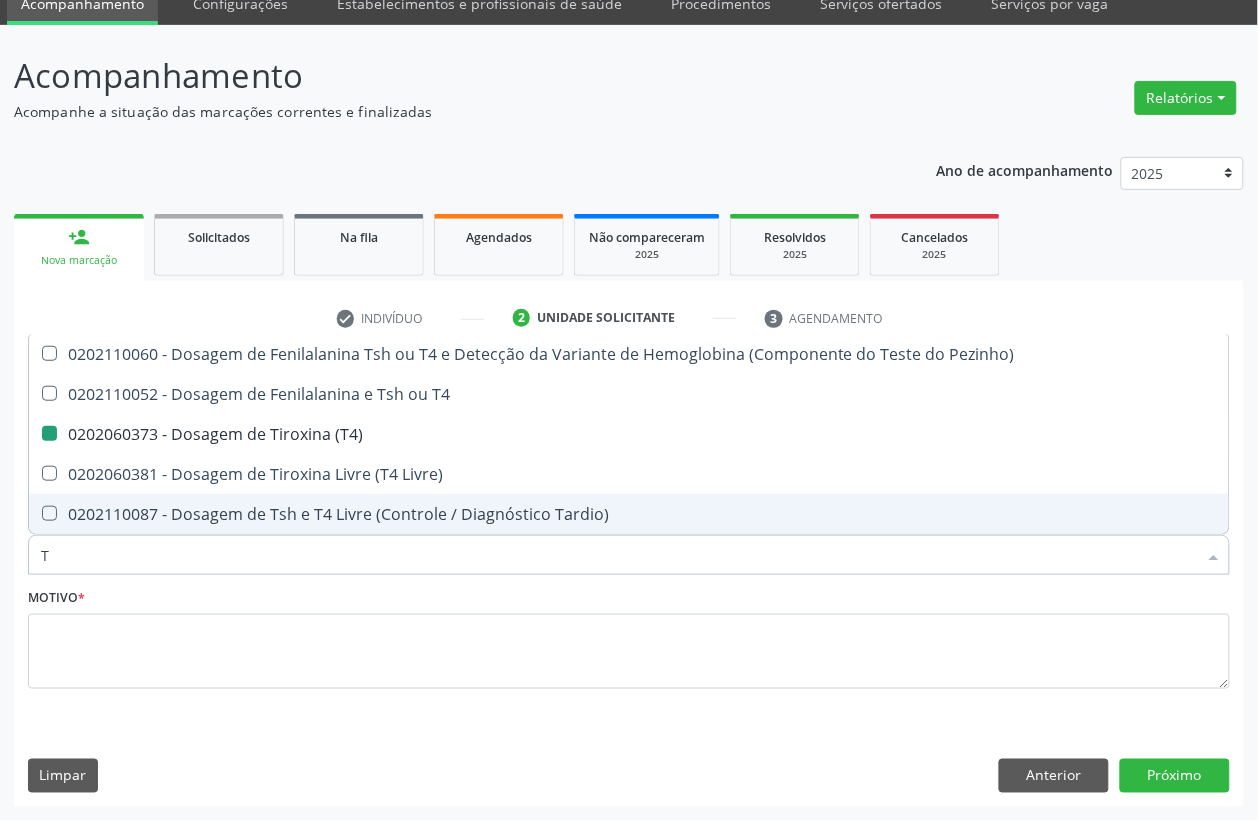 type on "TS" 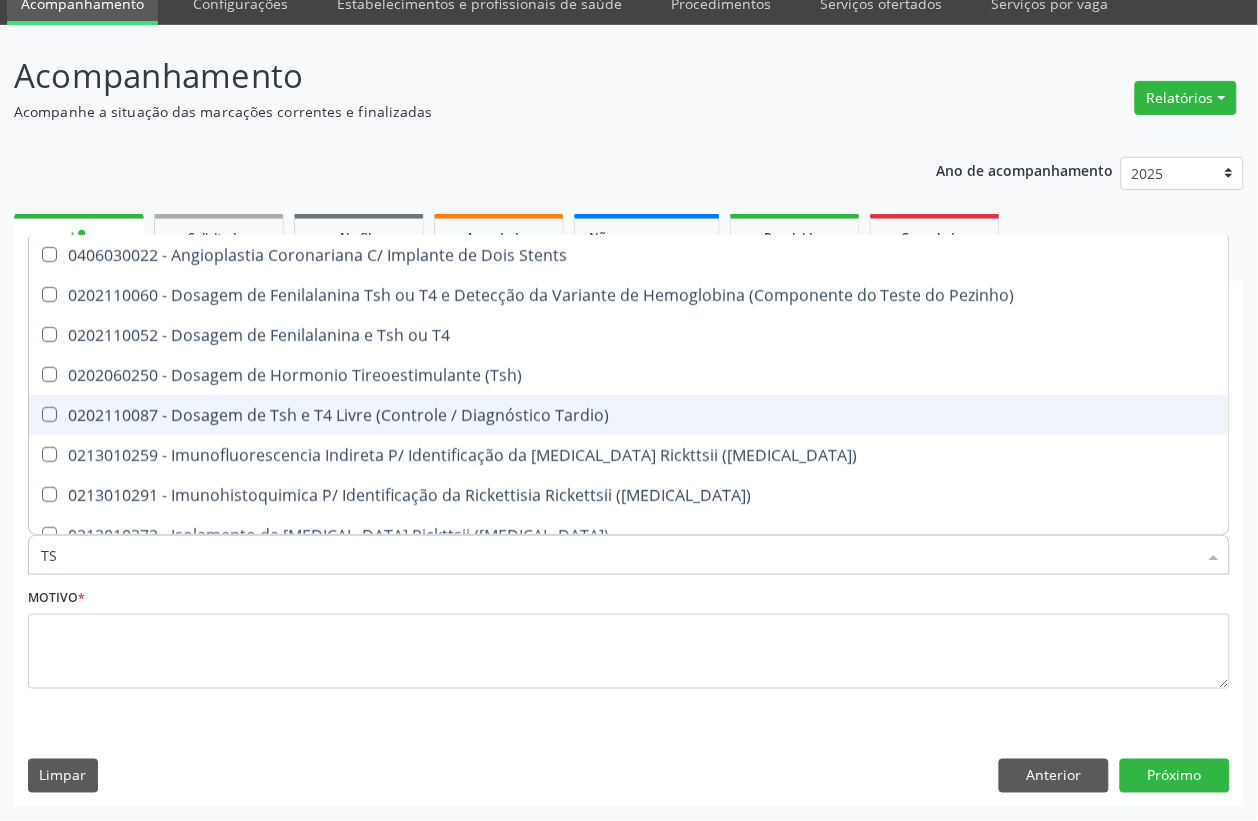 type on "TSH" 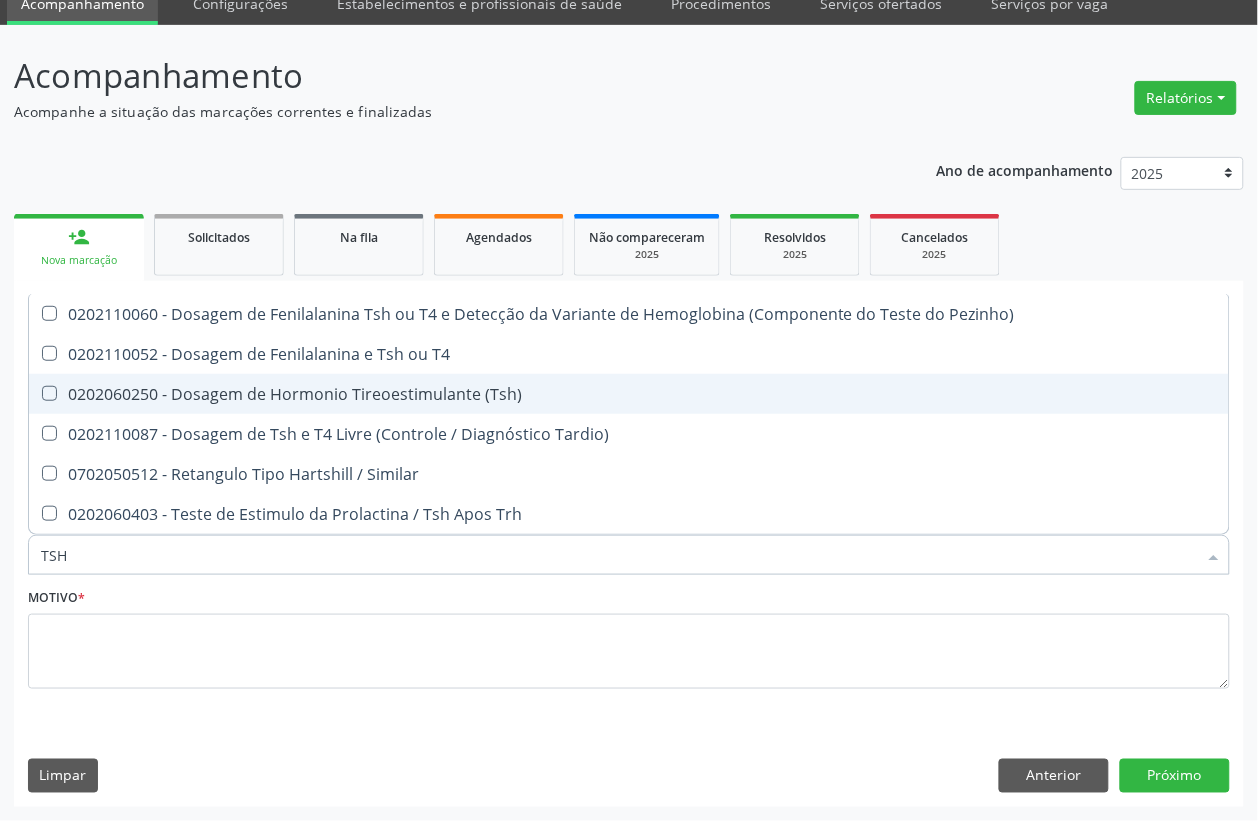 click on "0202060250 - Dosagem de Hormonio Tireoestimulante (Tsh)" at bounding box center [629, 394] 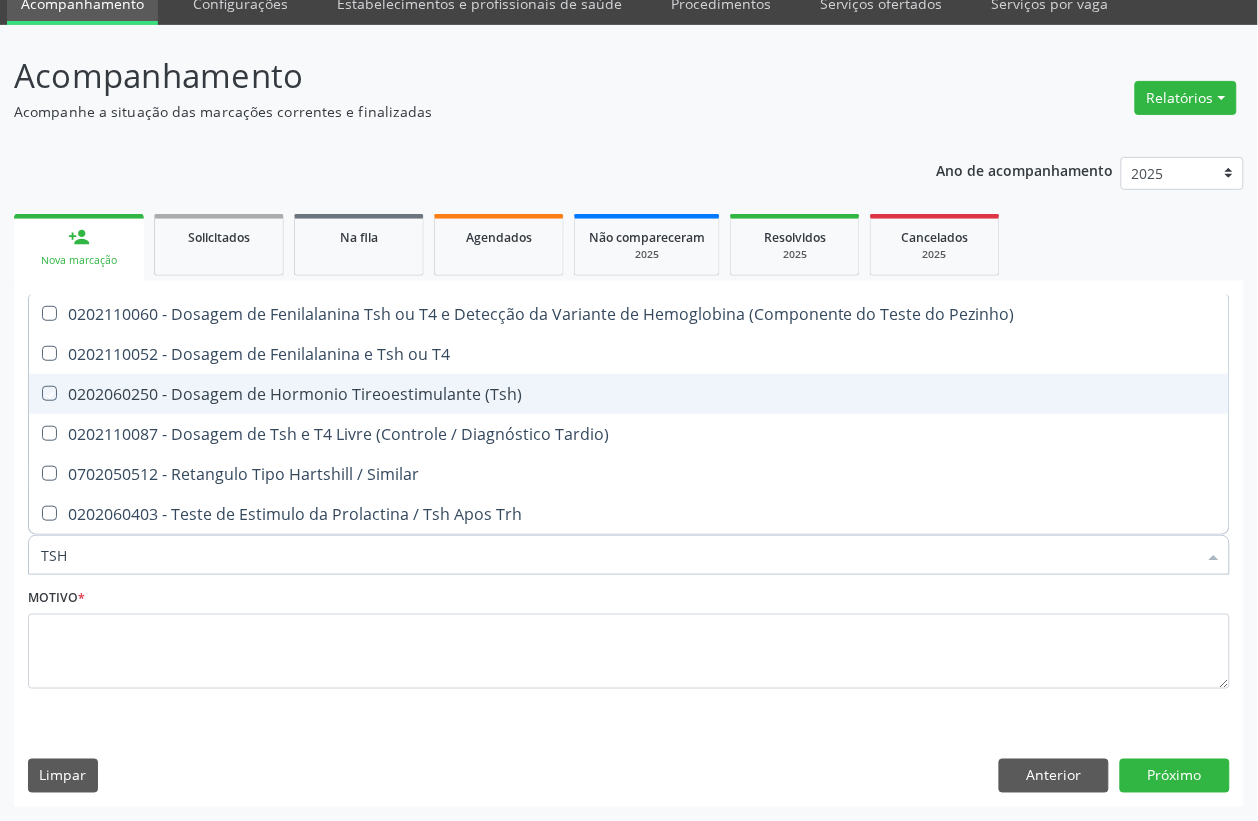 checkbox on "true" 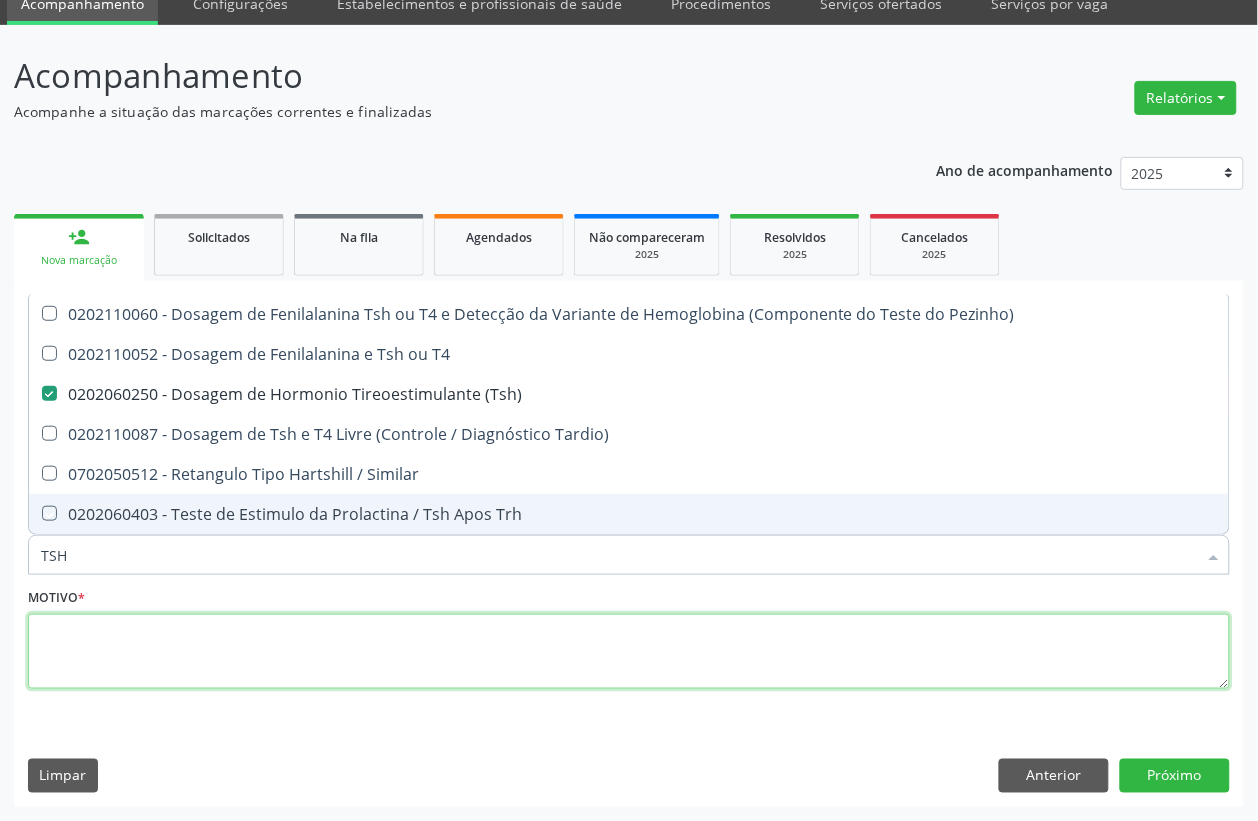 click at bounding box center [629, 652] 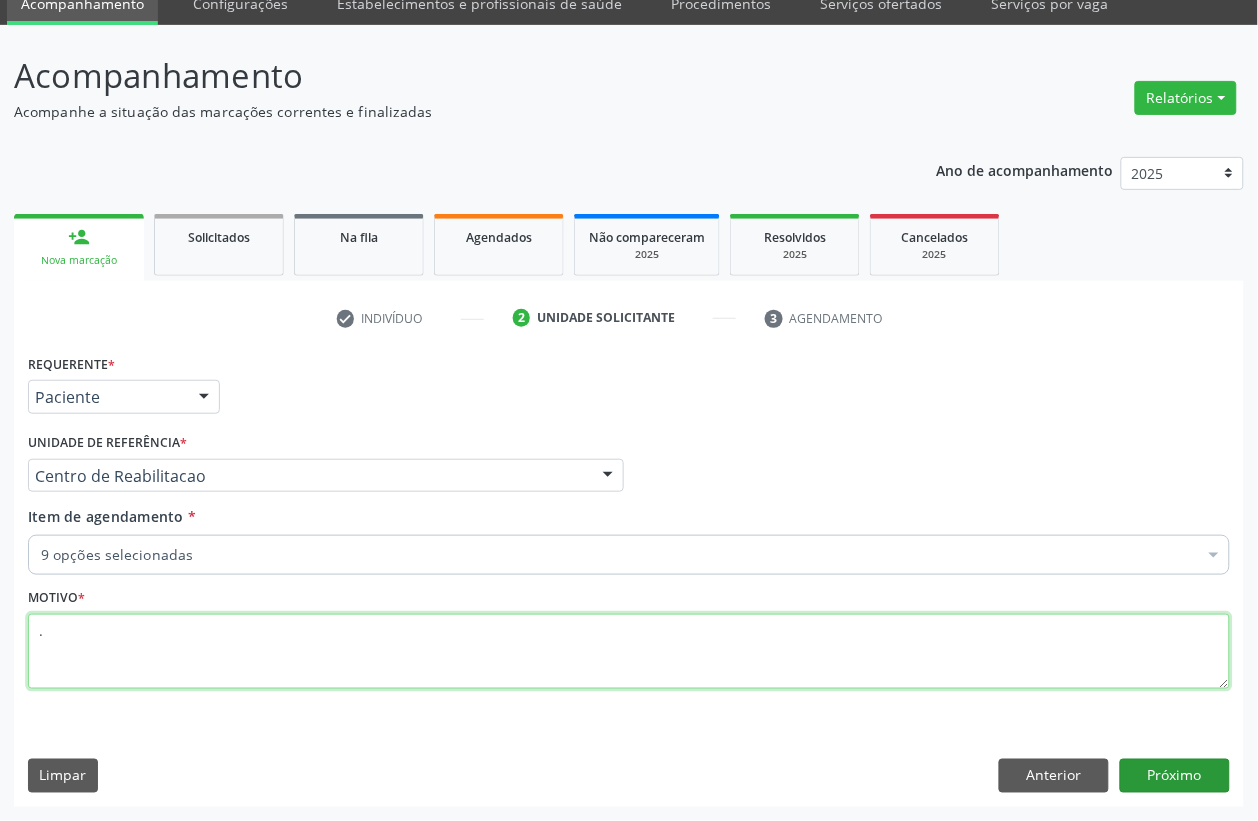 type on "." 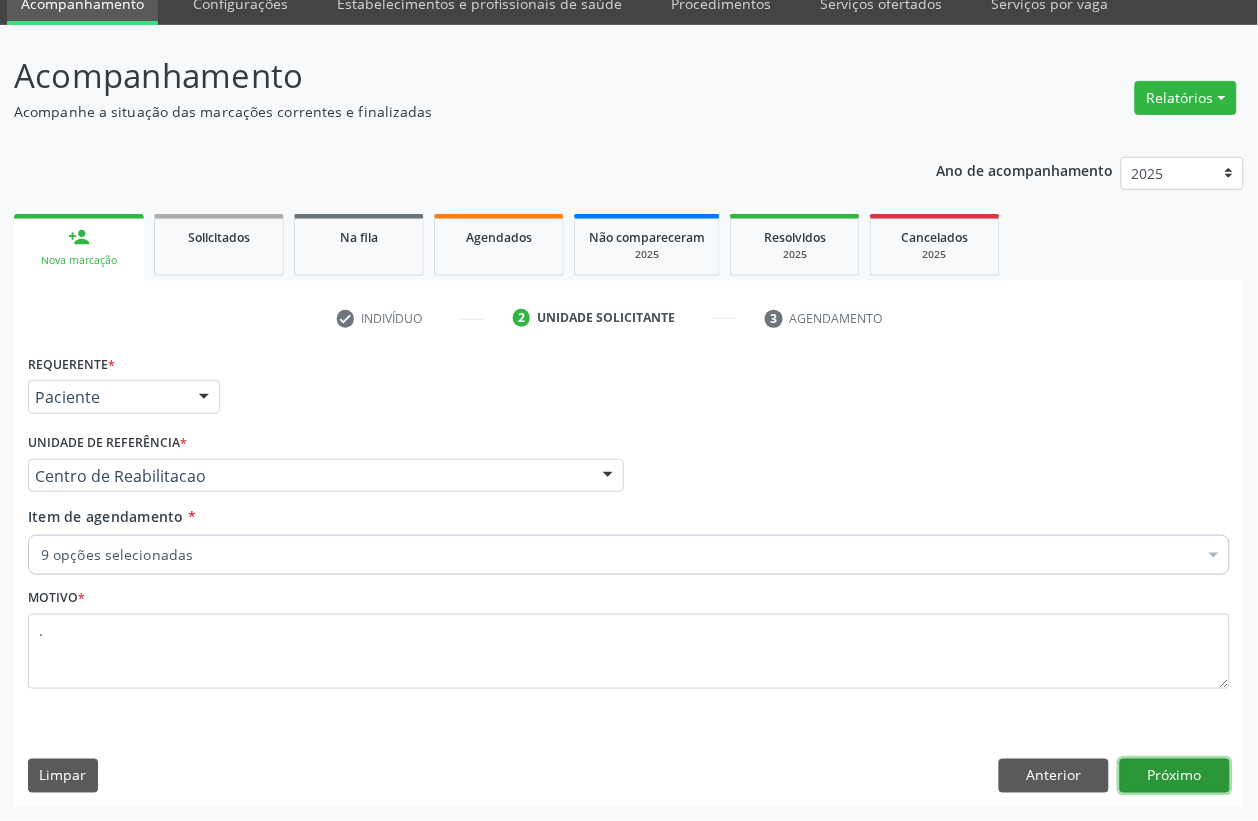 click on "Próximo" at bounding box center [1175, 776] 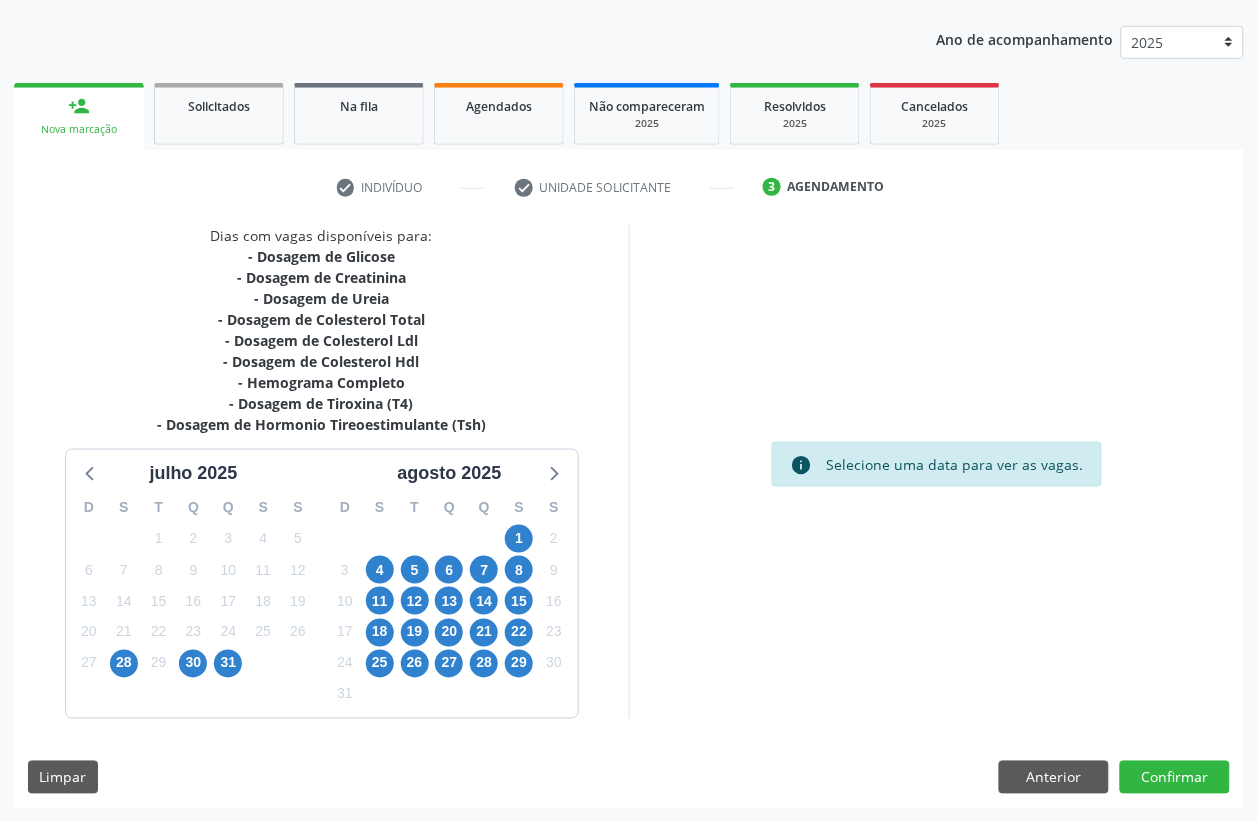 scroll, scrollTop: 217, scrollLeft: 0, axis: vertical 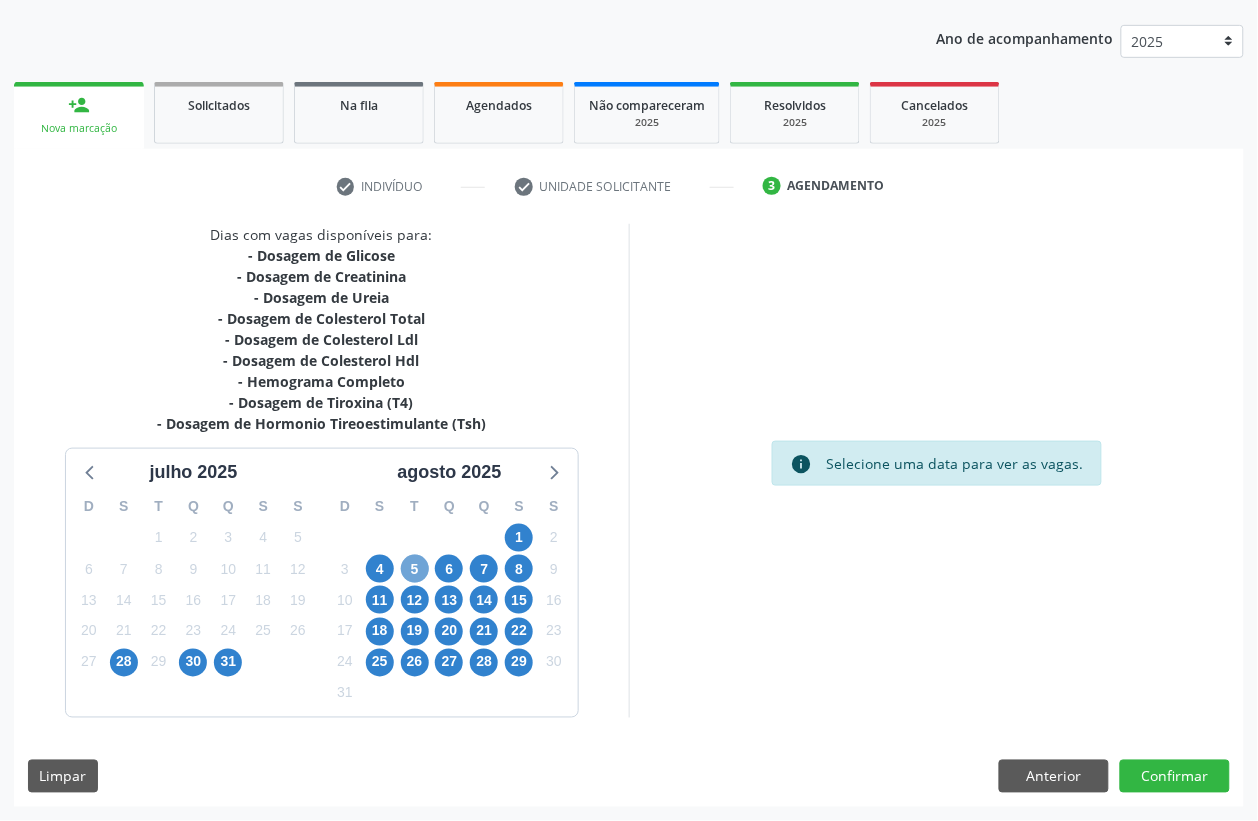 click on "5" at bounding box center [415, 569] 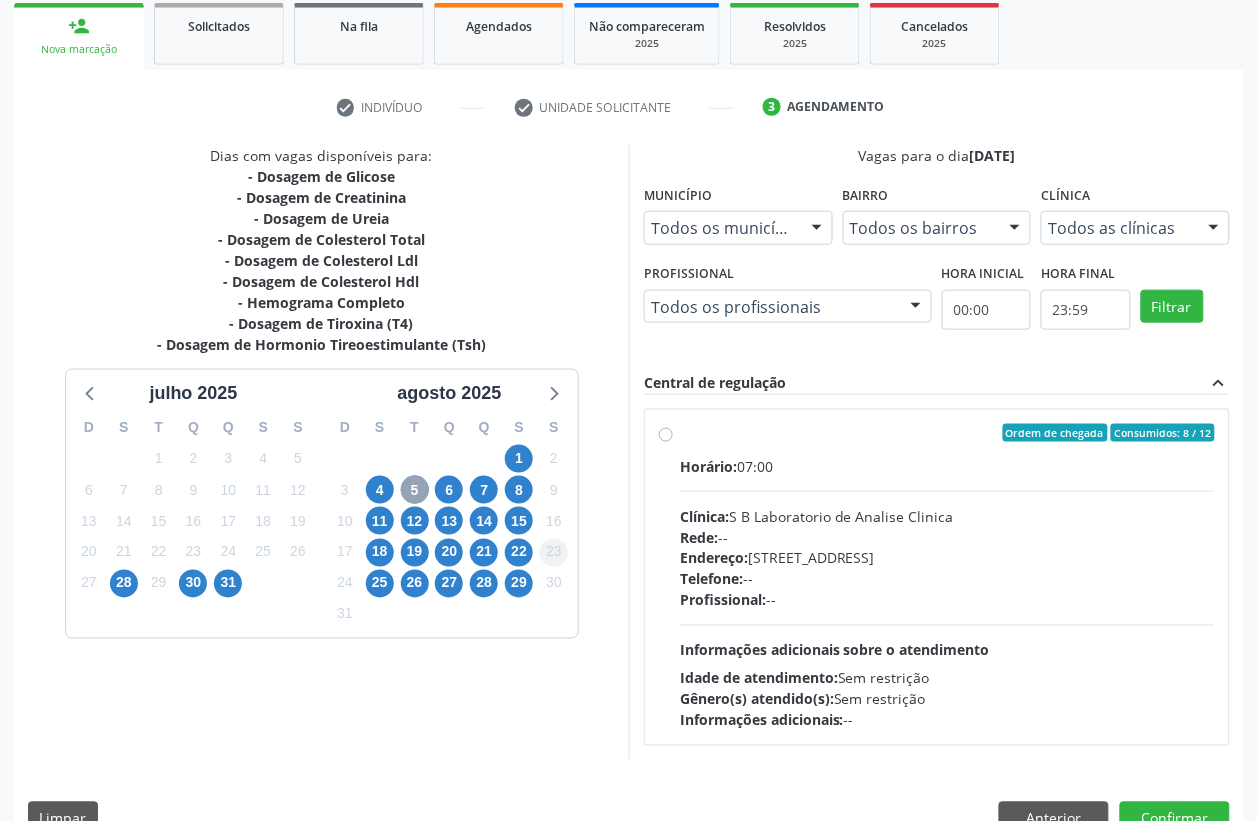 scroll, scrollTop: 338, scrollLeft: 0, axis: vertical 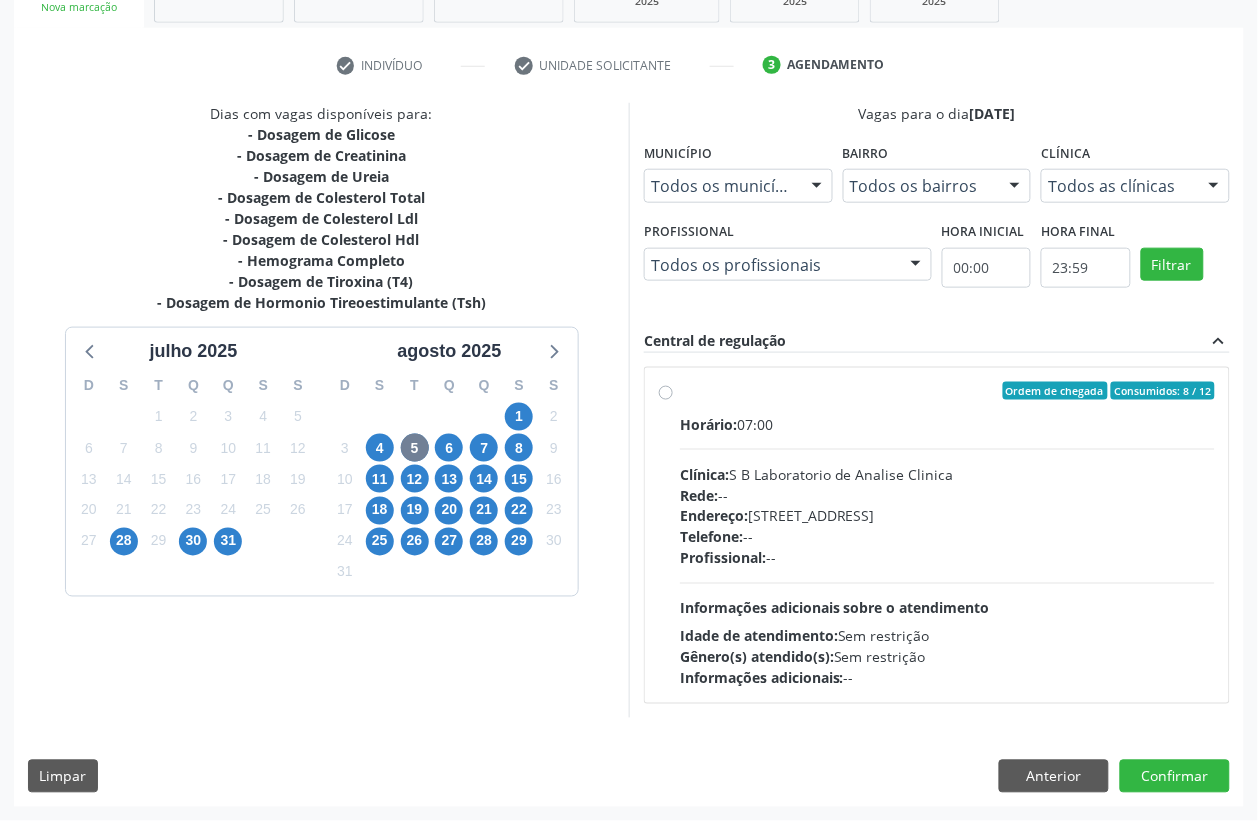 click on "Horário:   07:00
Clínica:  S B Laboratorio de Analise Clinica
Rede:
--
Endereço:   Casa, nº 679, Centro, Serra Talhada - PE
Telefone:   --
Profissional:
--
Informações adicionais sobre o atendimento
Idade de atendimento:
Sem restrição
Gênero(s) atendido(s):
Sem restrição
Informações adicionais:
--" at bounding box center (947, 551) 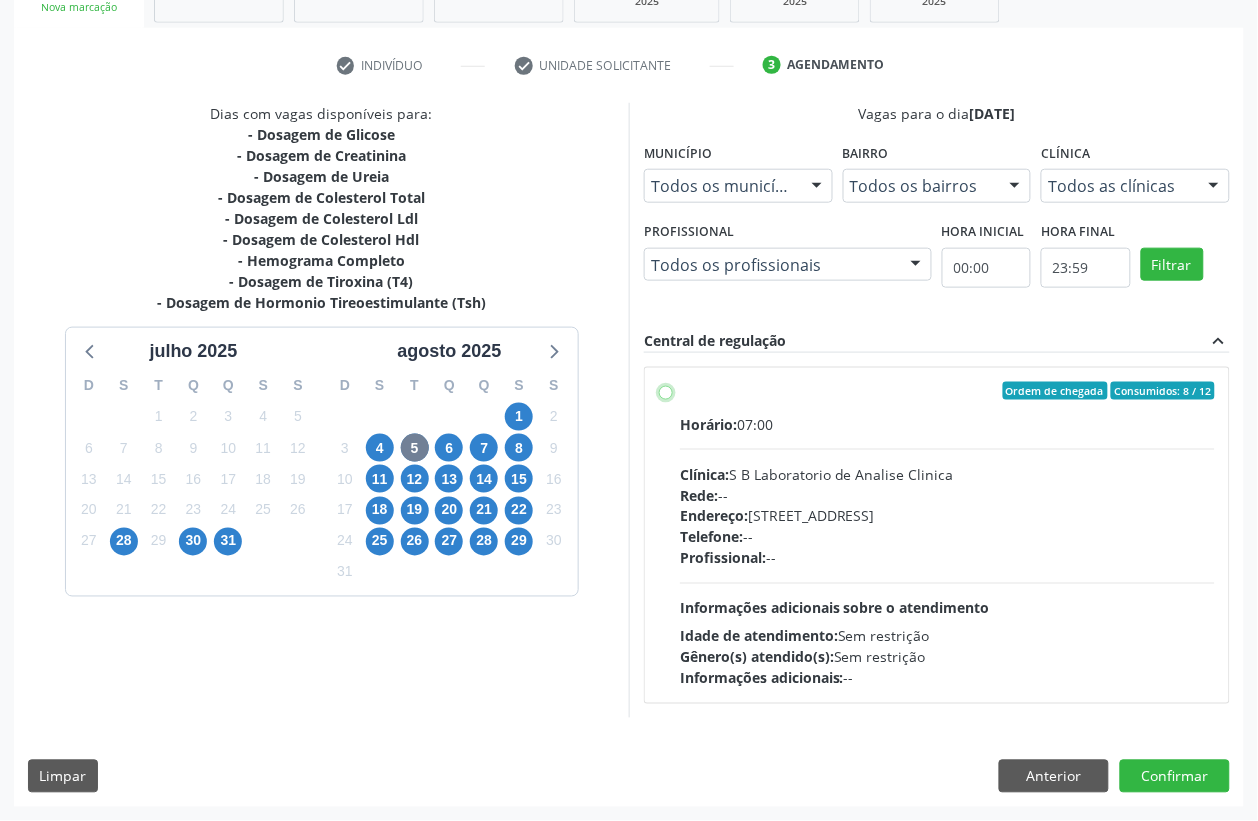radio on "true" 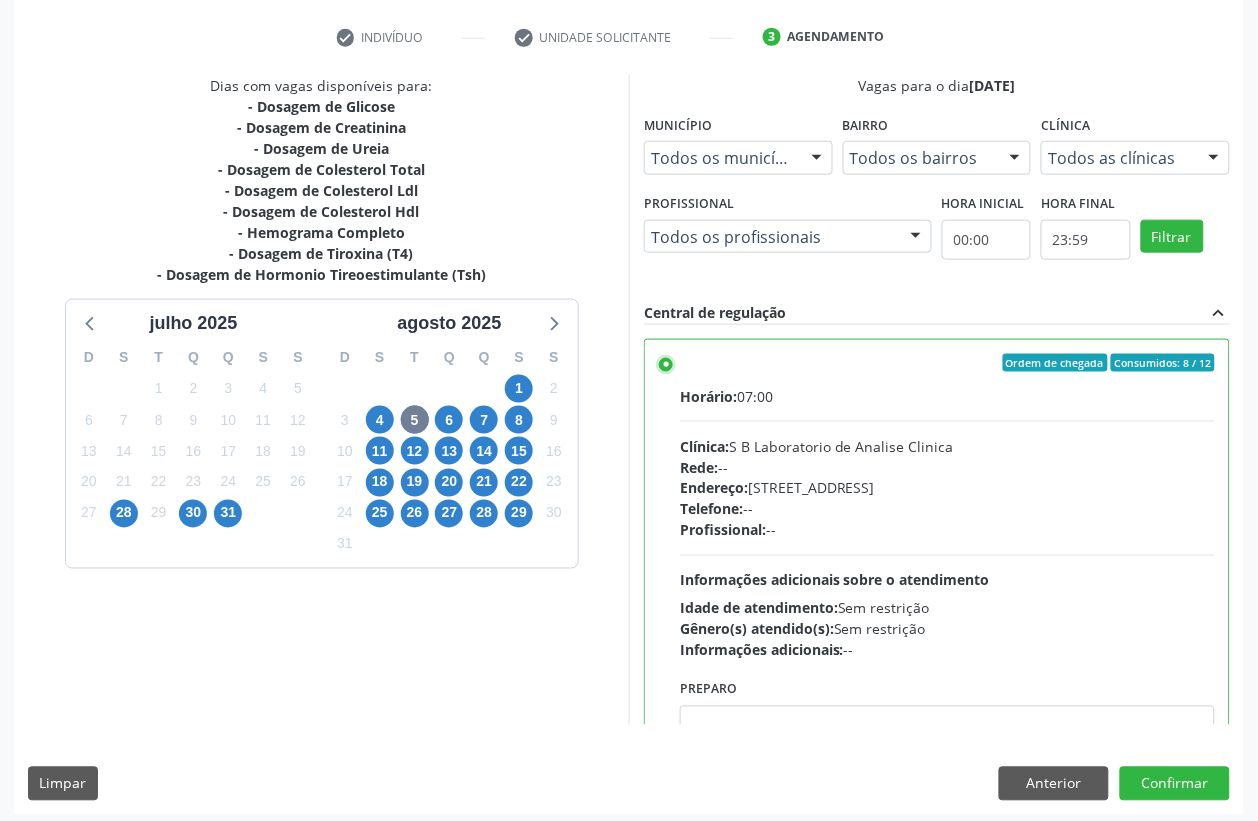 scroll, scrollTop: 373, scrollLeft: 0, axis: vertical 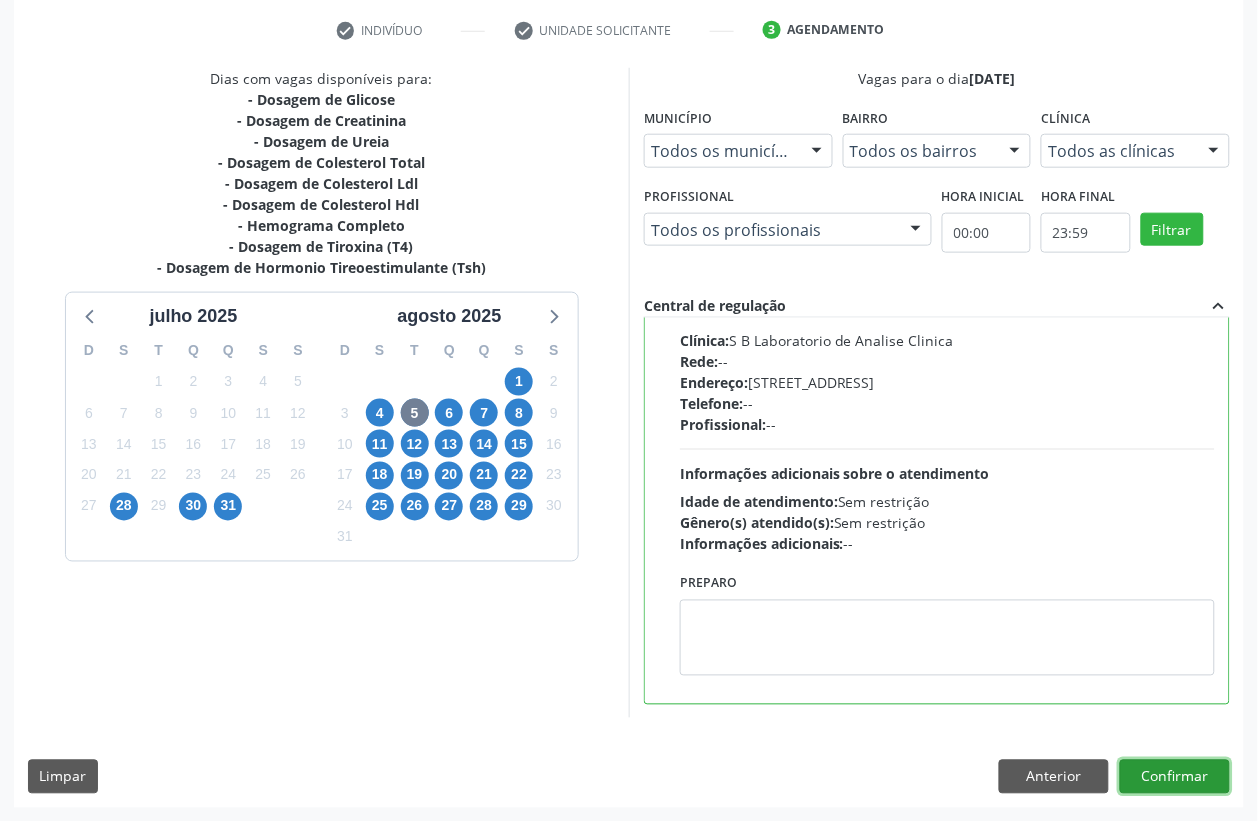 click on "Confirmar" at bounding box center [1175, 777] 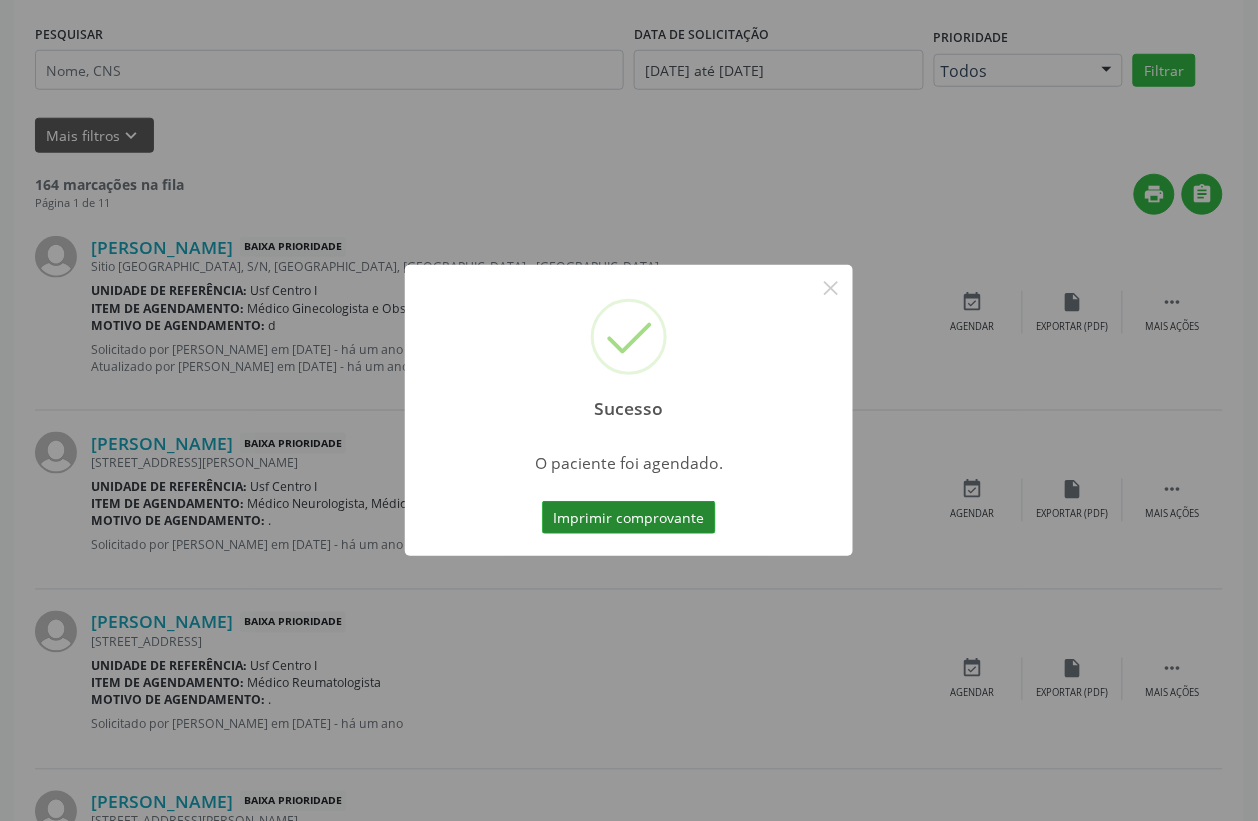 scroll, scrollTop: 0, scrollLeft: 0, axis: both 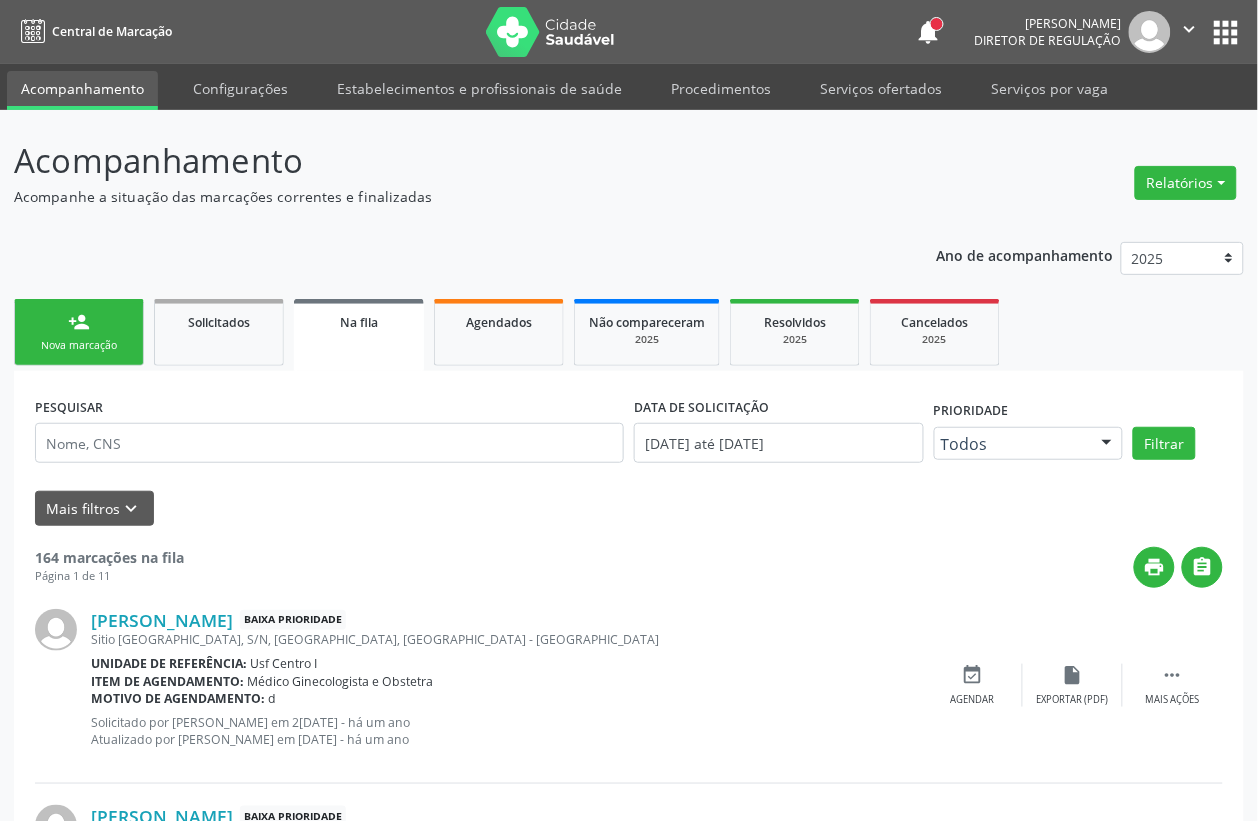 click on "Nova marcação" at bounding box center (79, 345) 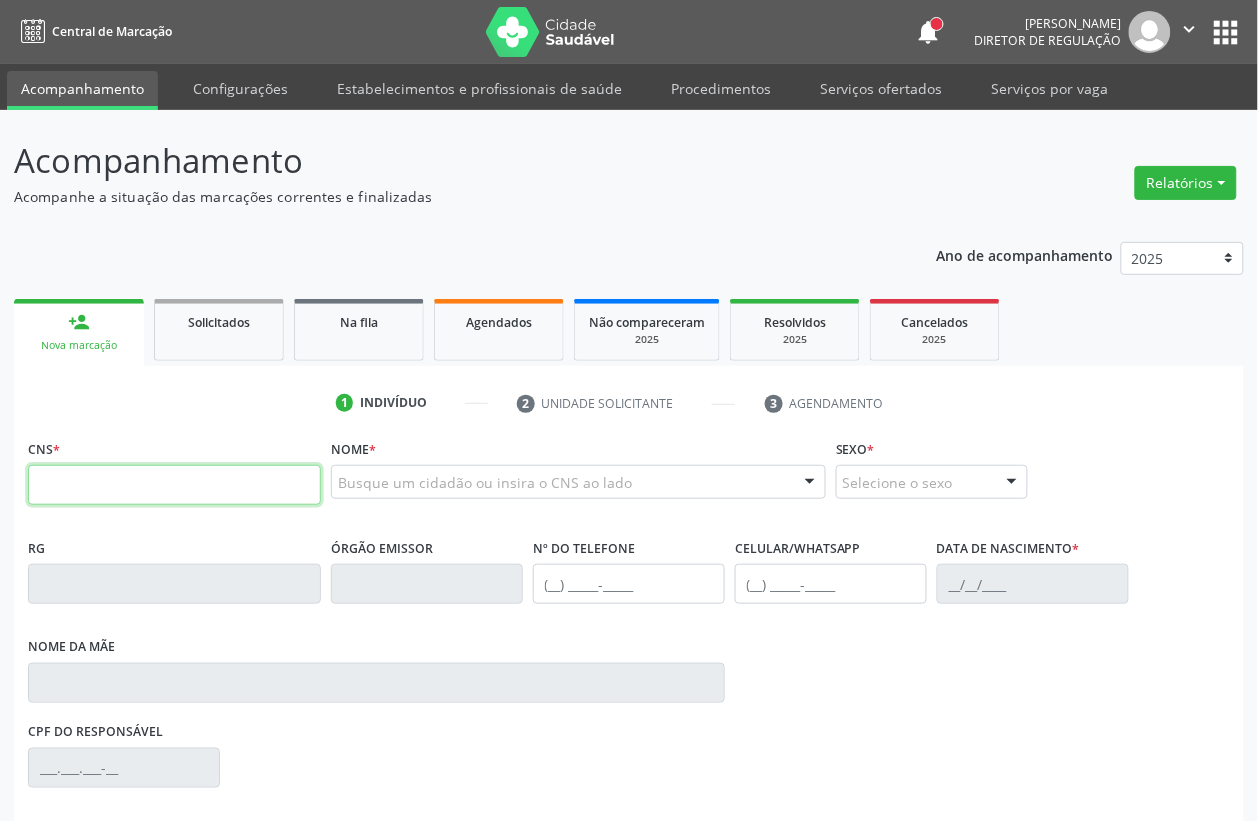 click at bounding box center (174, 485) 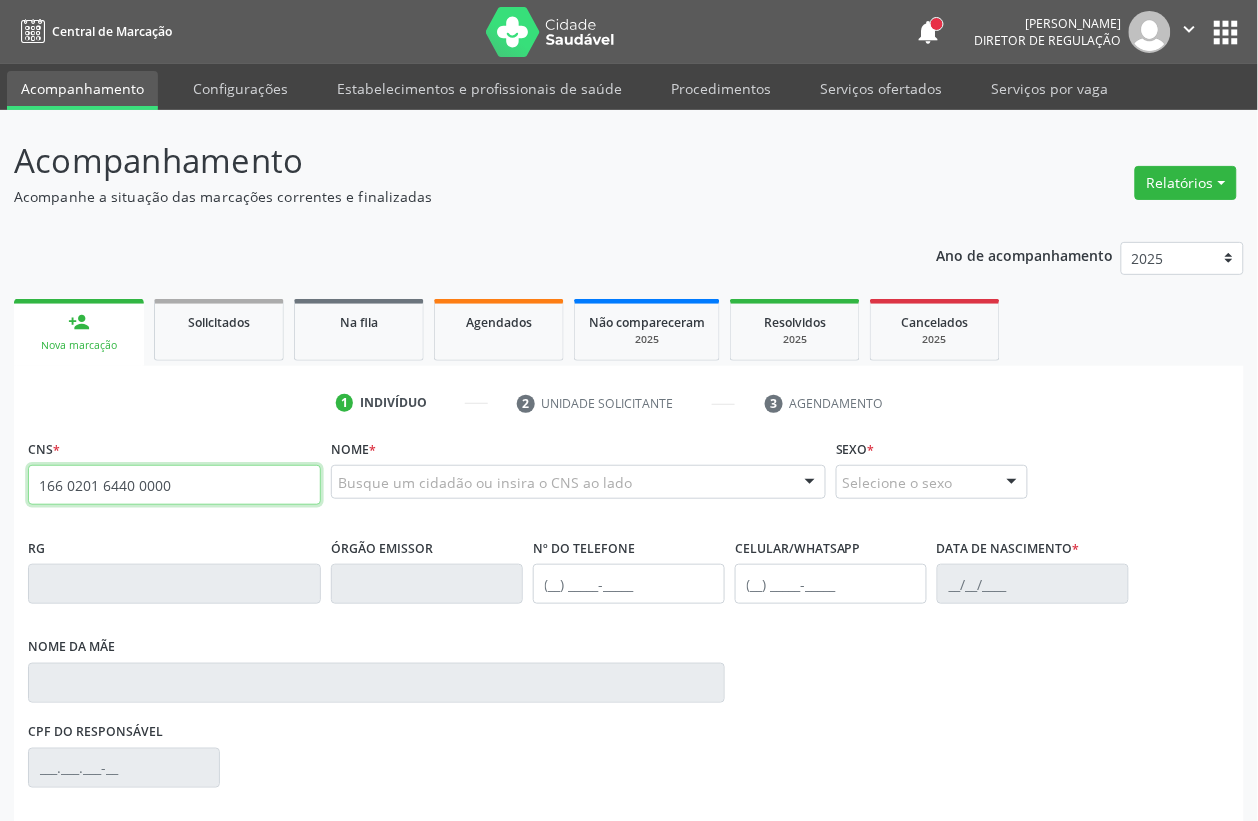 type on "166 0201 6440 0000" 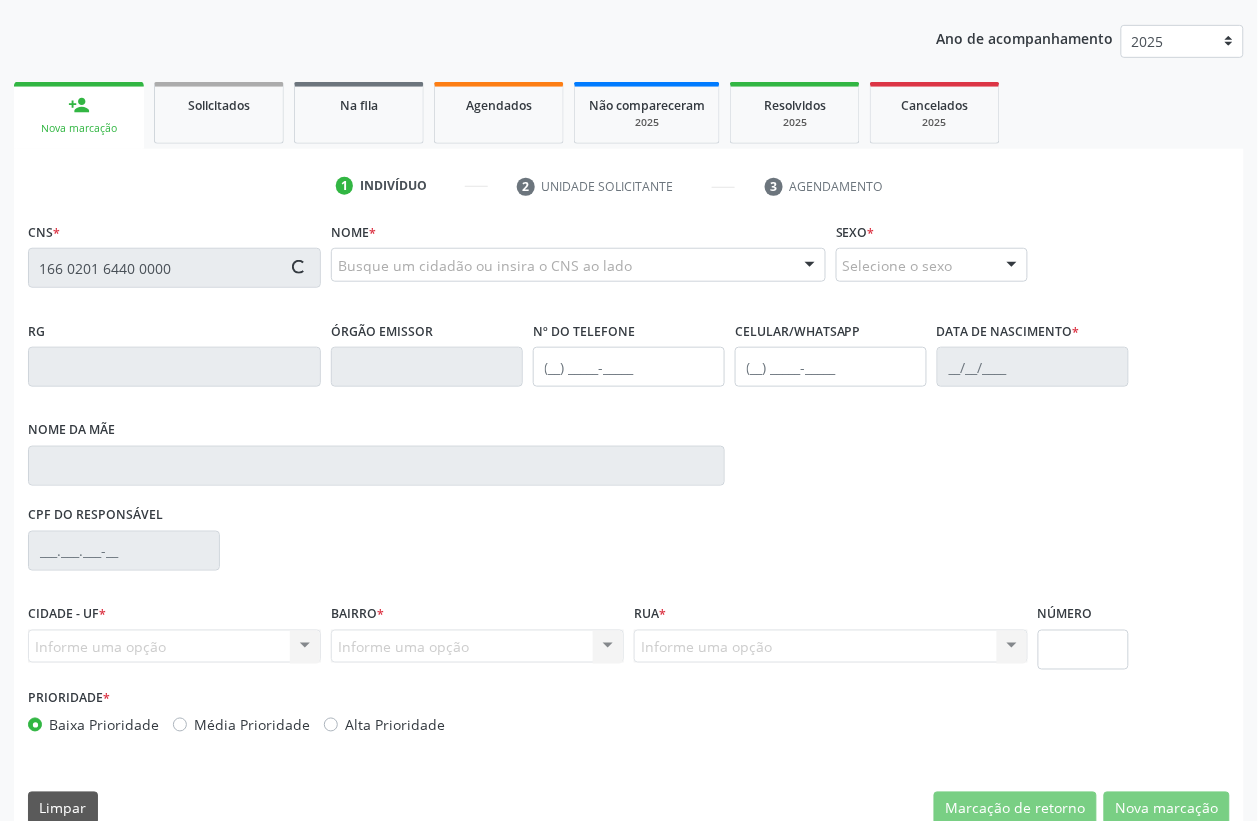 scroll, scrollTop: 248, scrollLeft: 0, axis: vertical 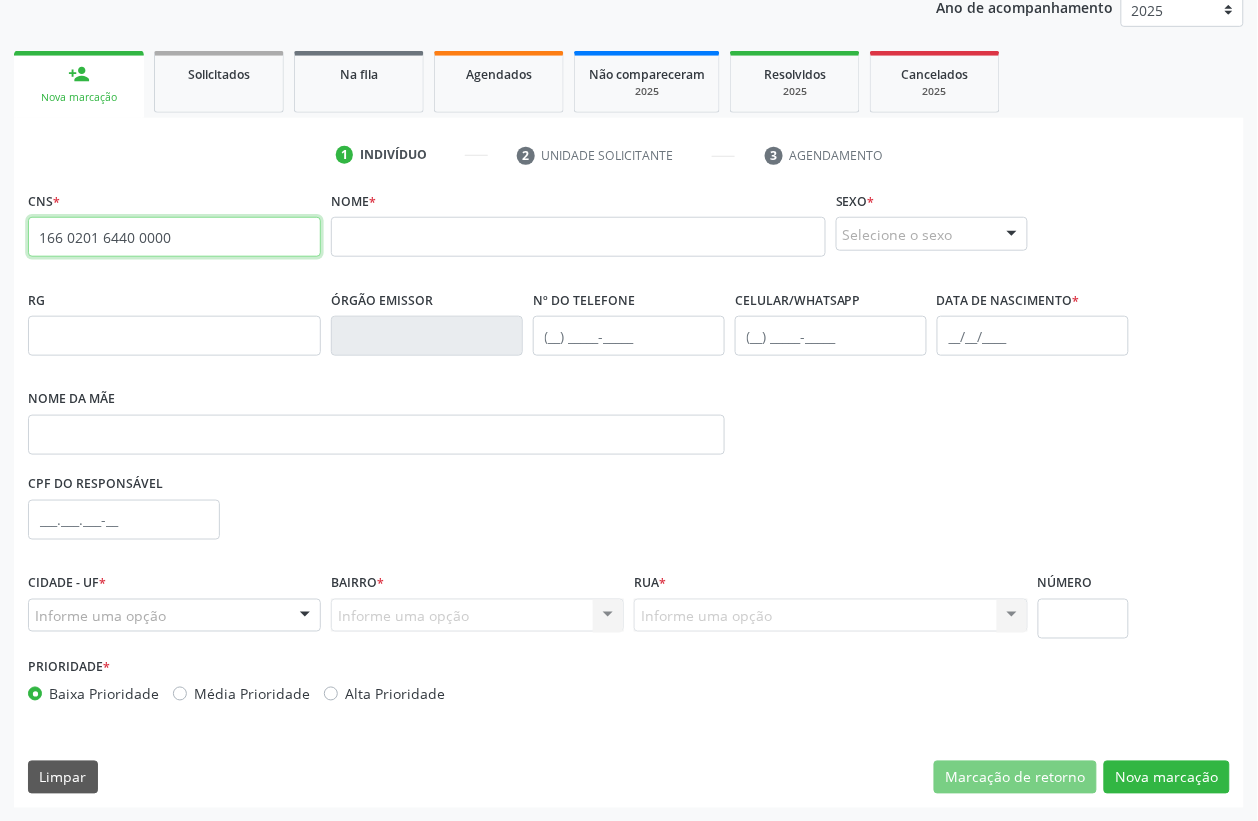 drag, startPoint x: 178, startPoint y: 240, endPoint x: 0, endPoint y: 220, distance: 179.12007 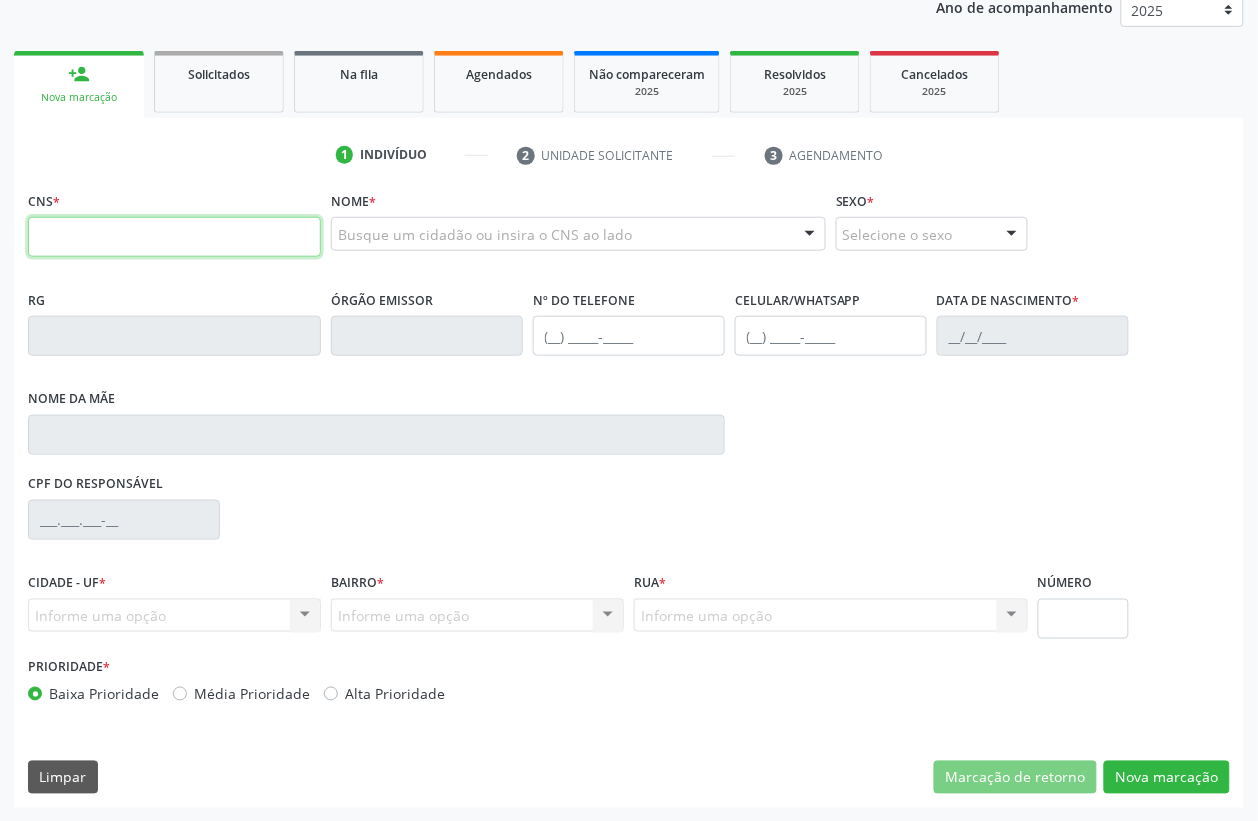 type 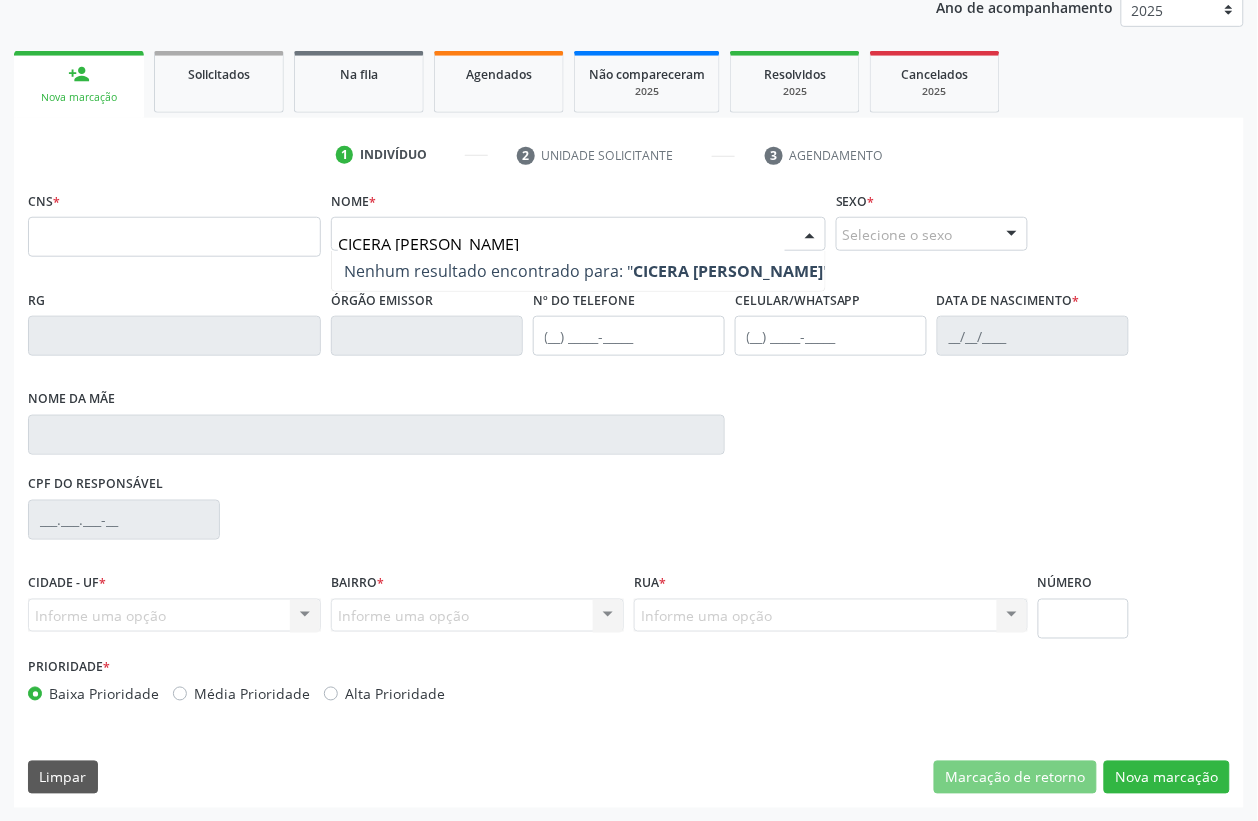 type on "CICERA [PERSON_NAME]" 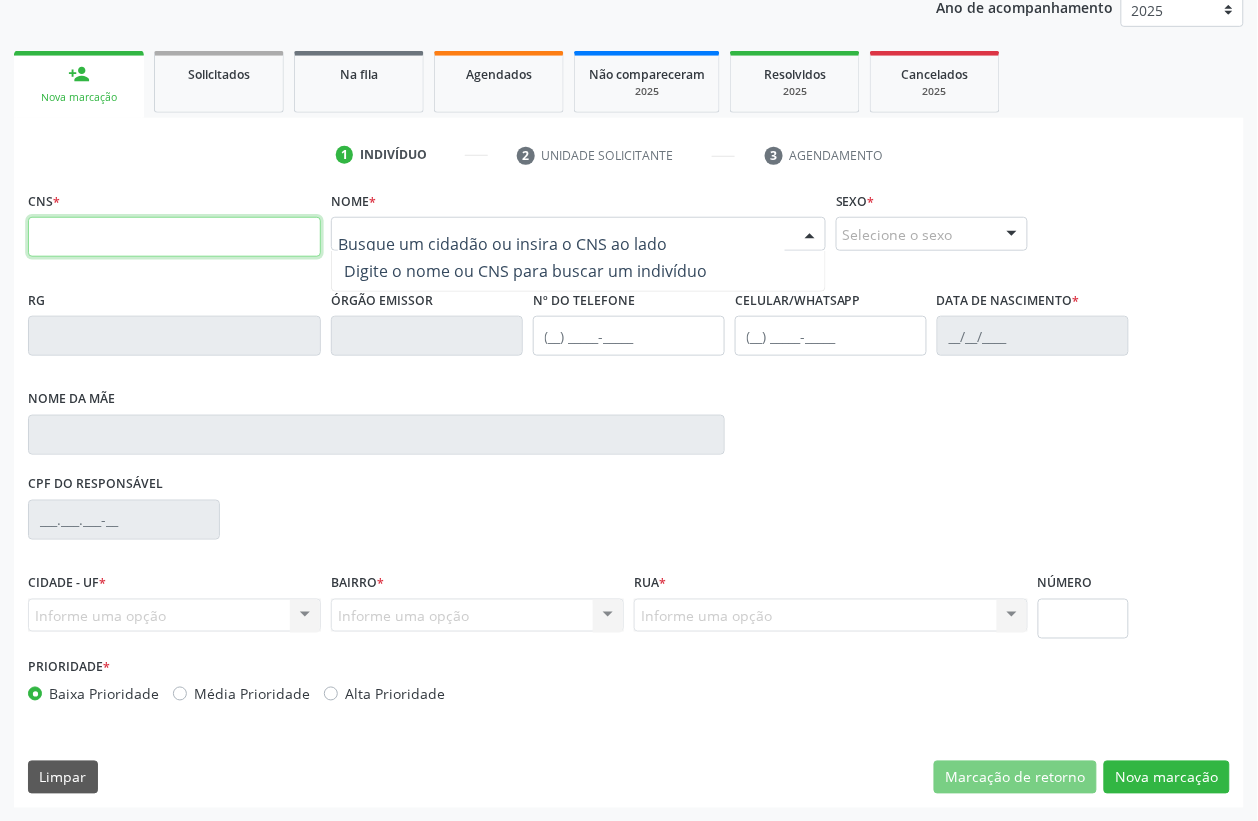 click at bounding box center [174, 237] 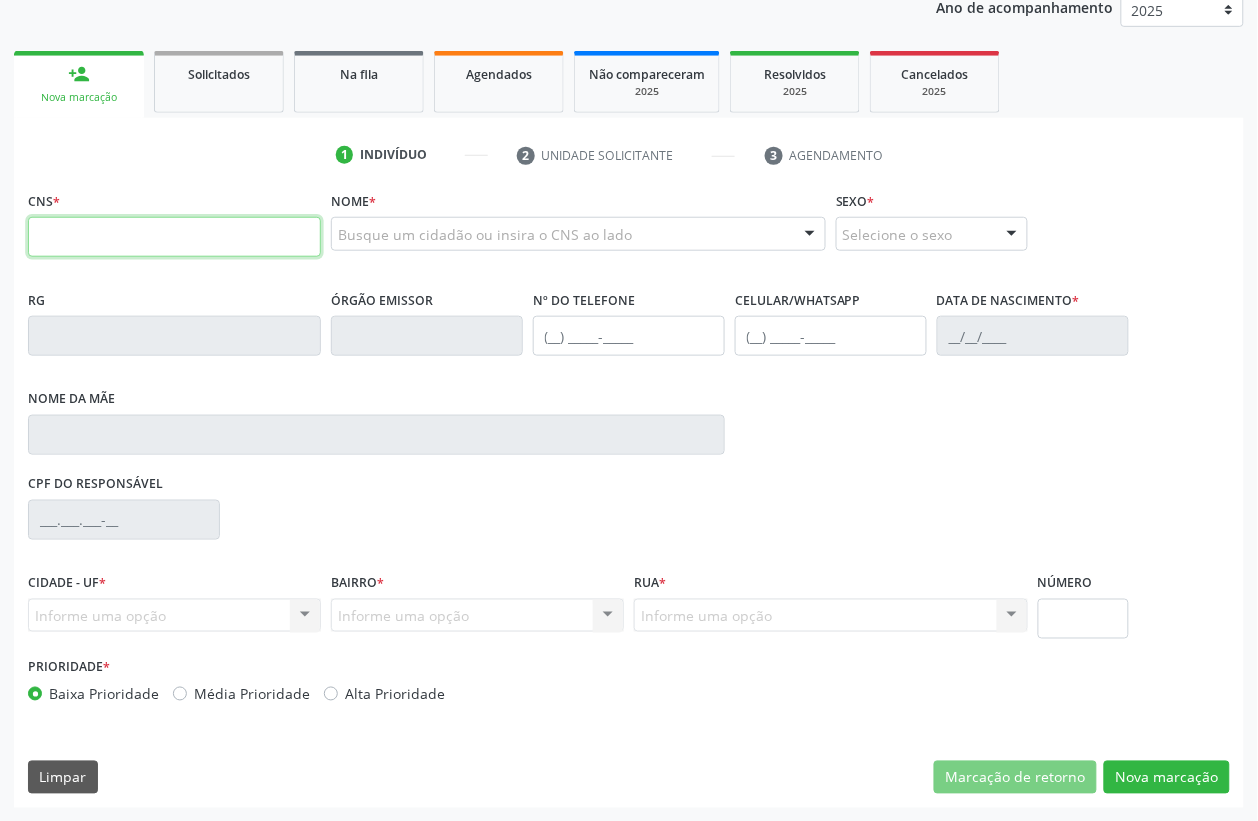 paste on "166 0201 6440 0000" 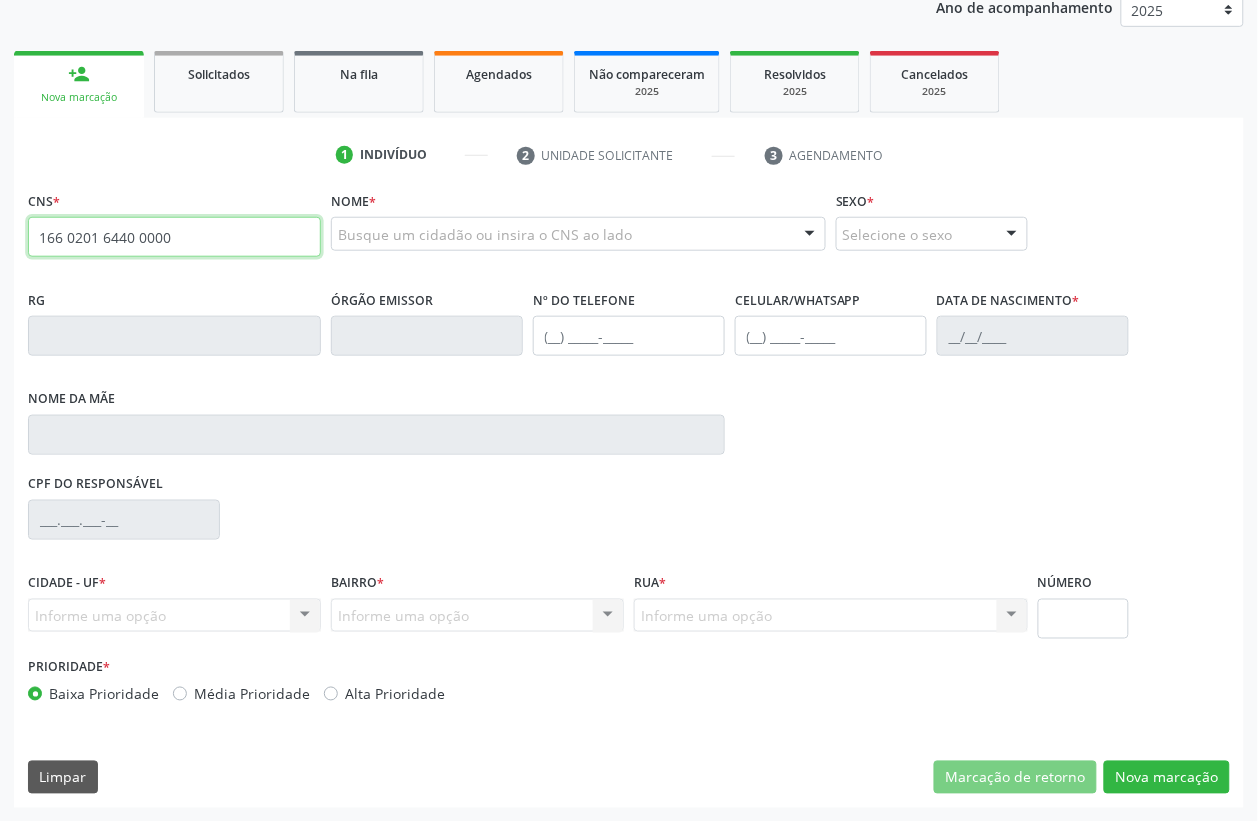 type on "166 0201 6440 0000" 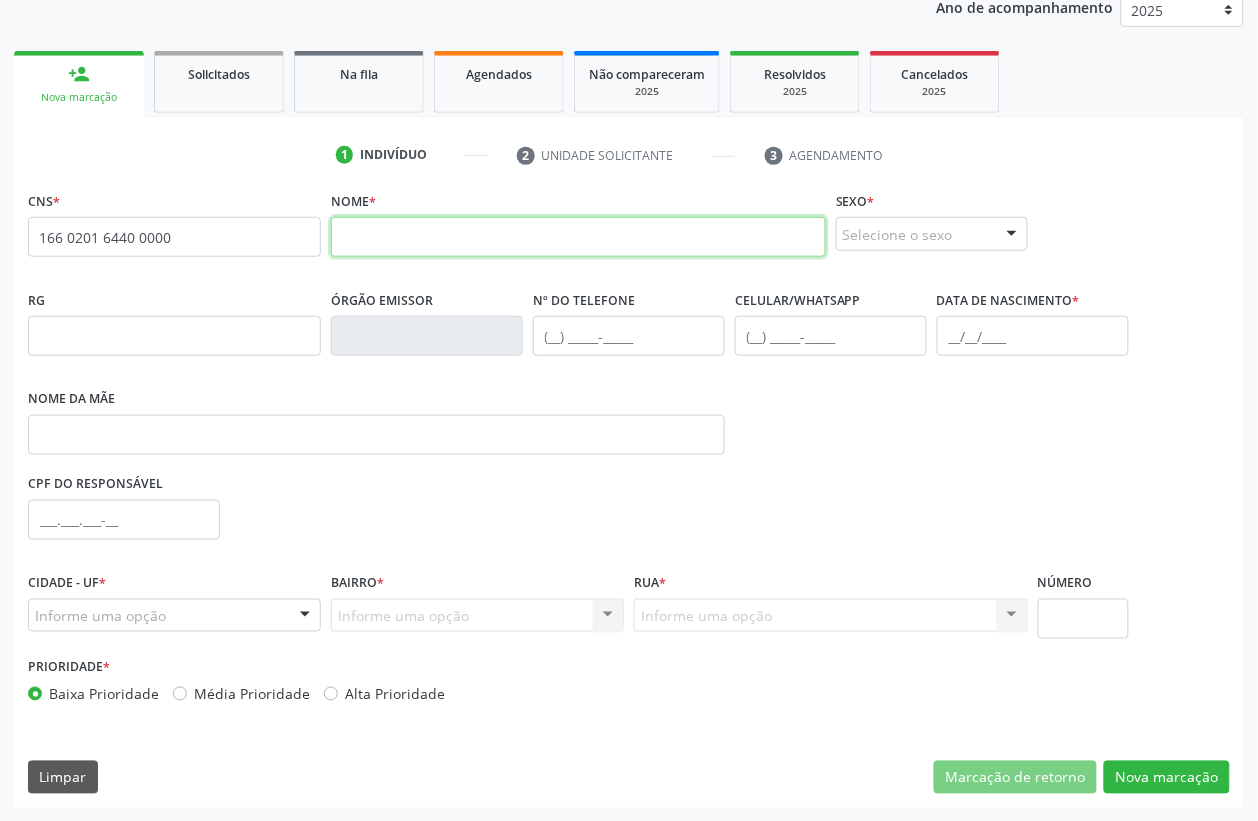 click at bounding box center [578, 237] 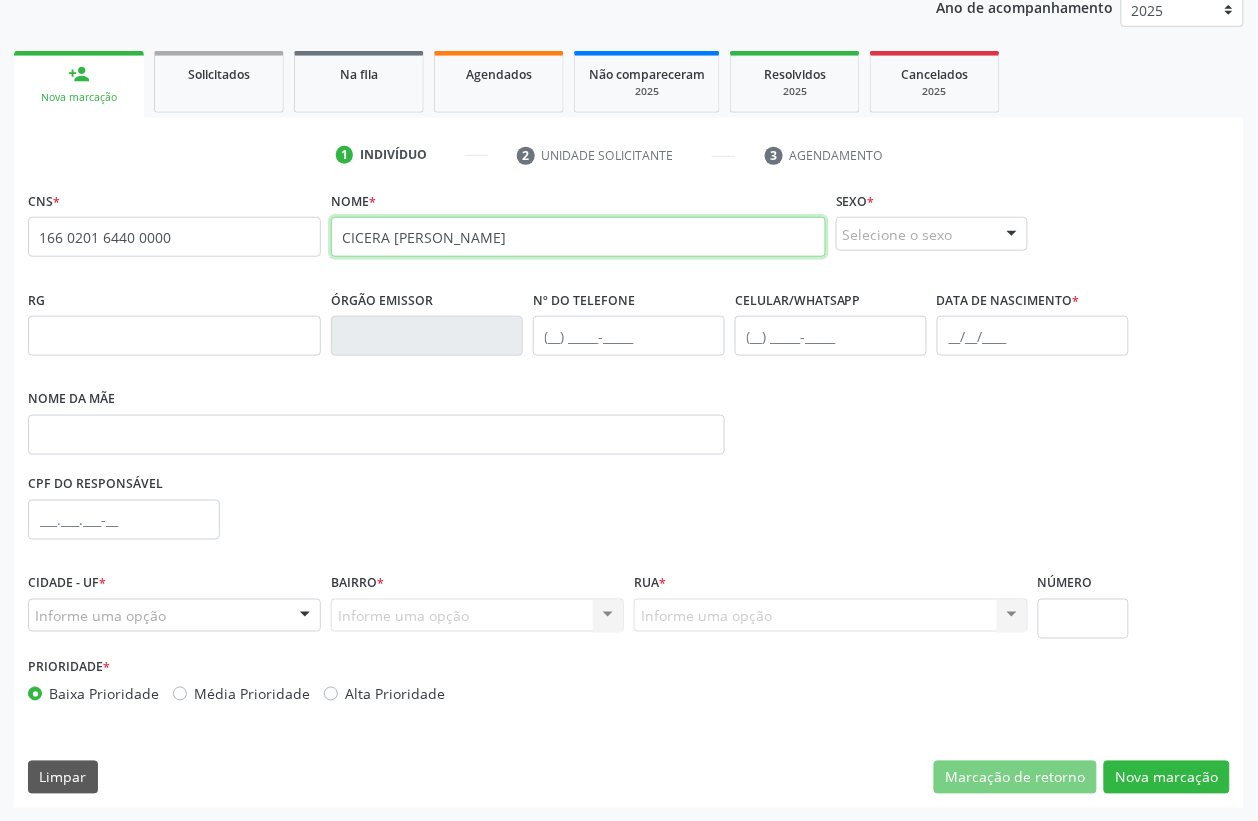 type on "CICERA [PERSON_NAME]" 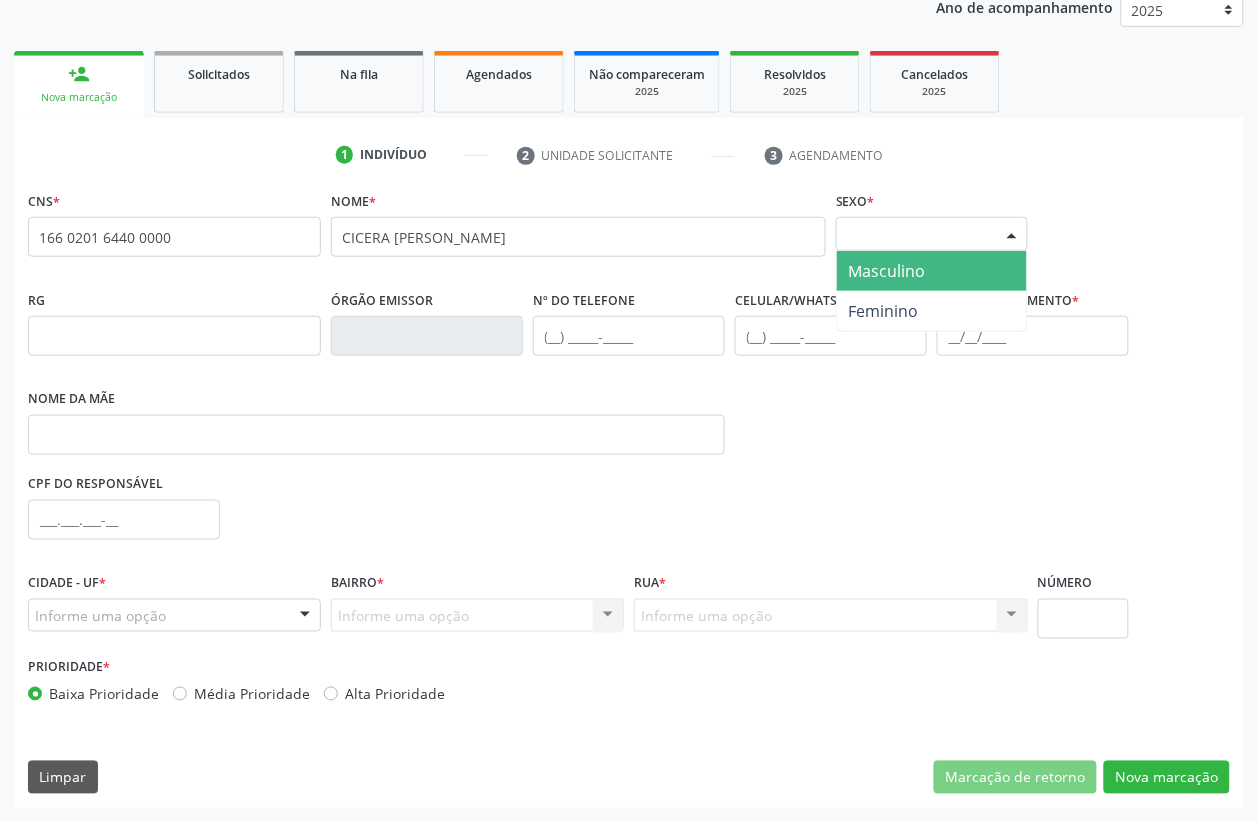click on "Selecione o sexo" at bounding box center (932, 234) 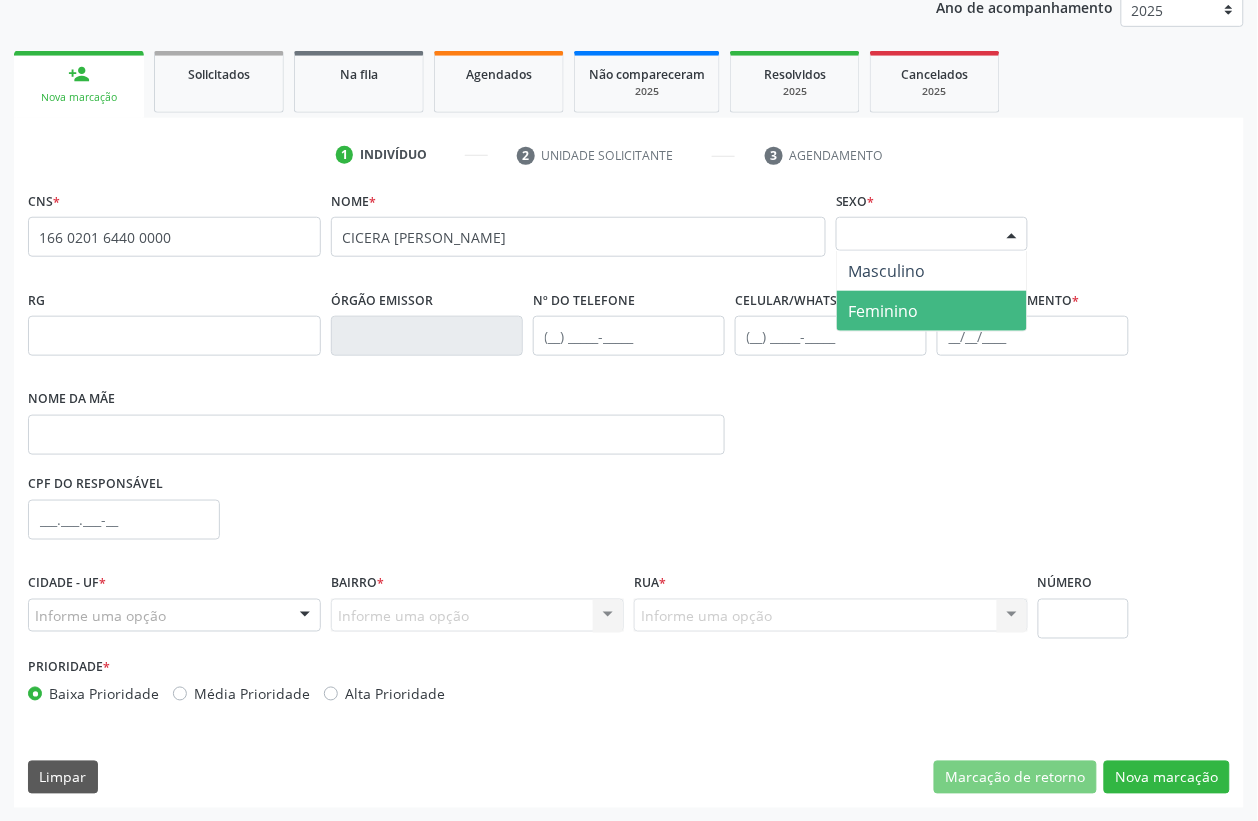 click on "Feminino" at bounding box center (884, 311) 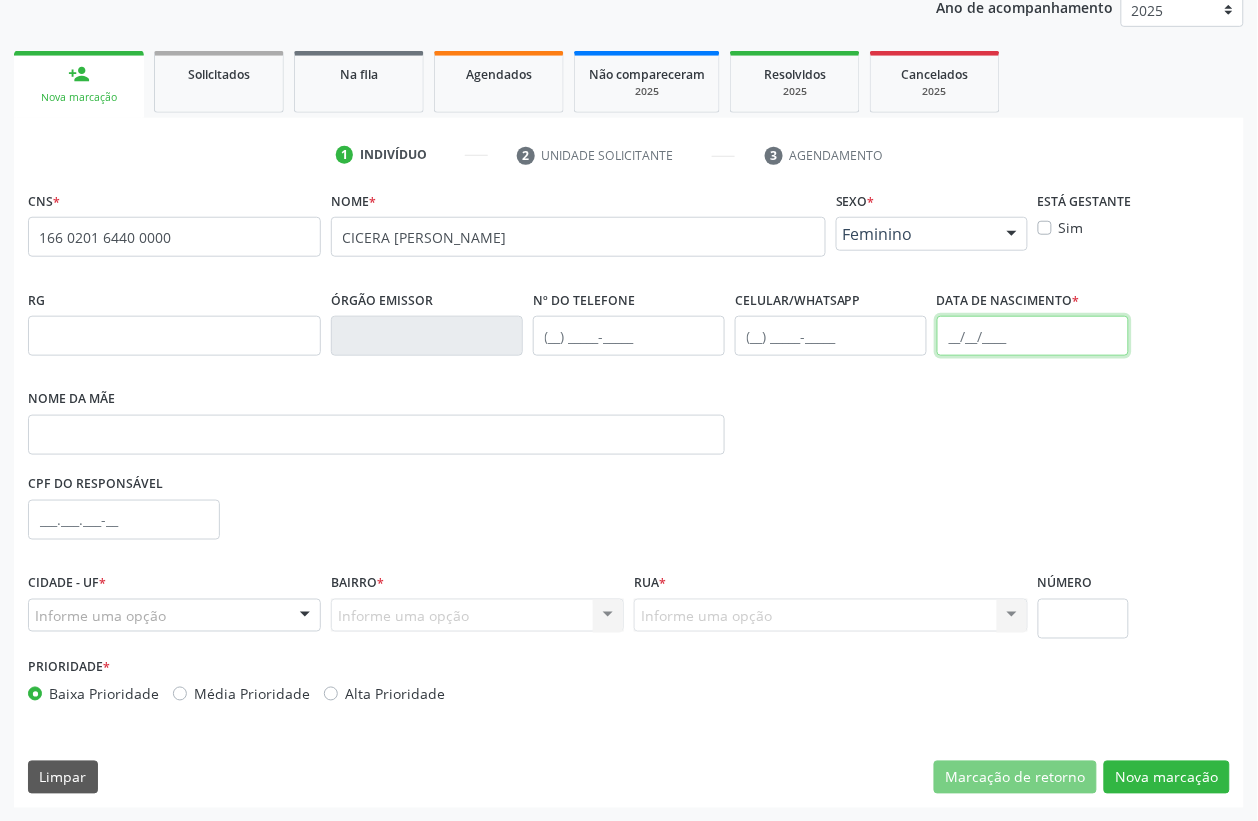 click at bounding box center (1033, 336) 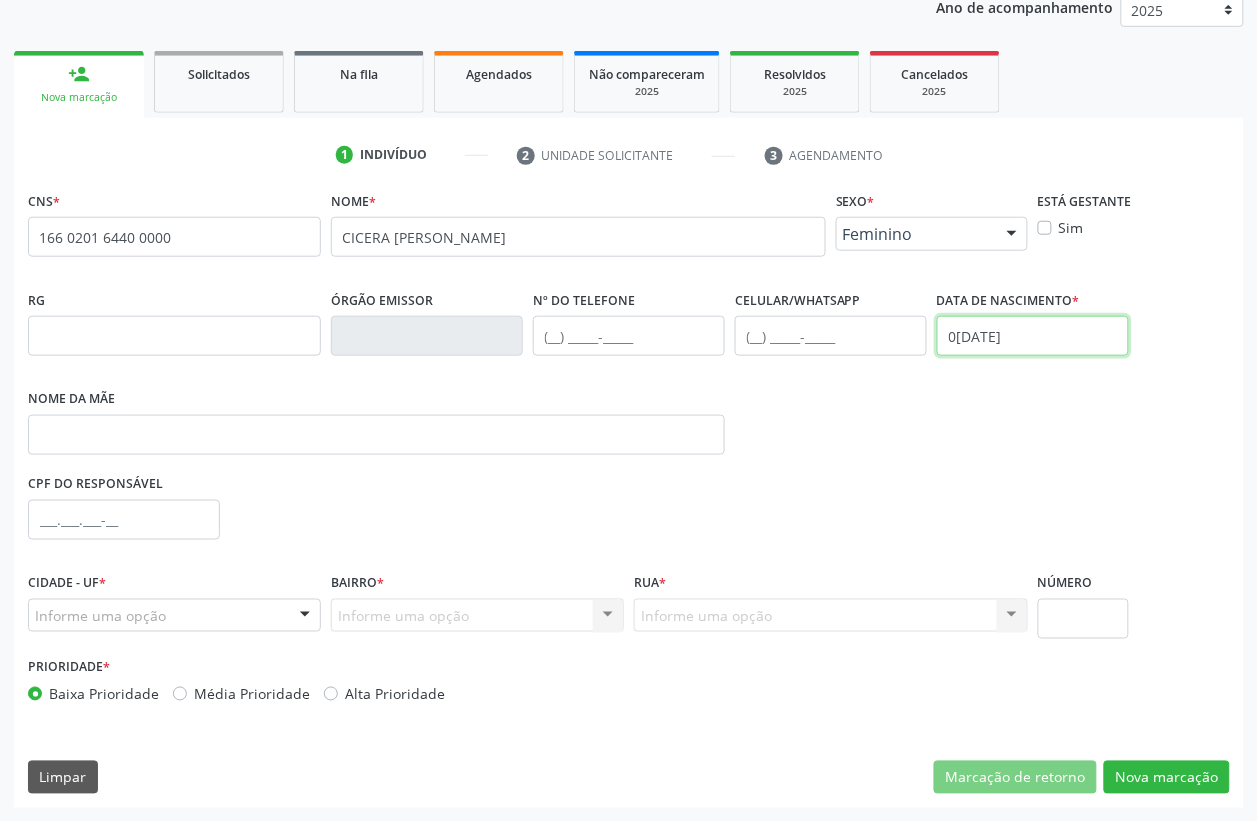 type on "0[DATE]" 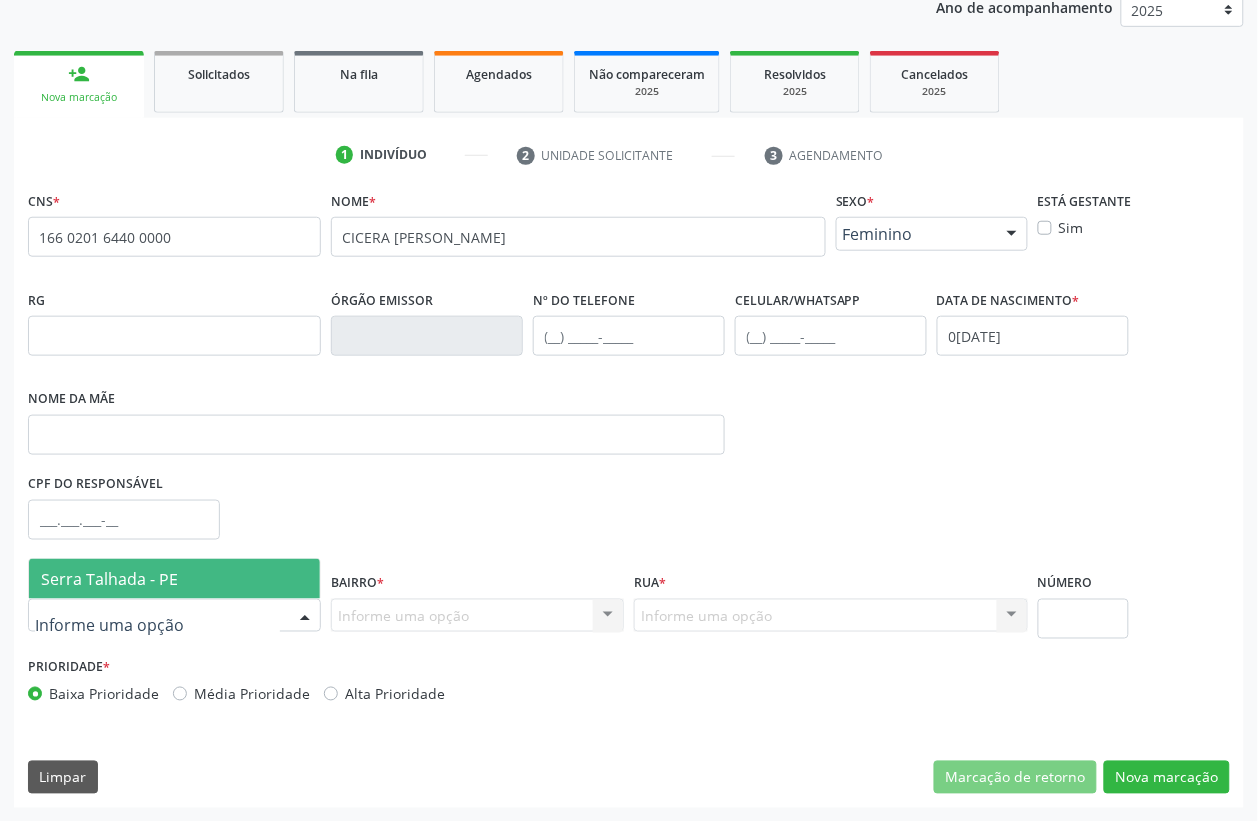 click on "Serra Talhada - PE" at bounding box center (109, 579) 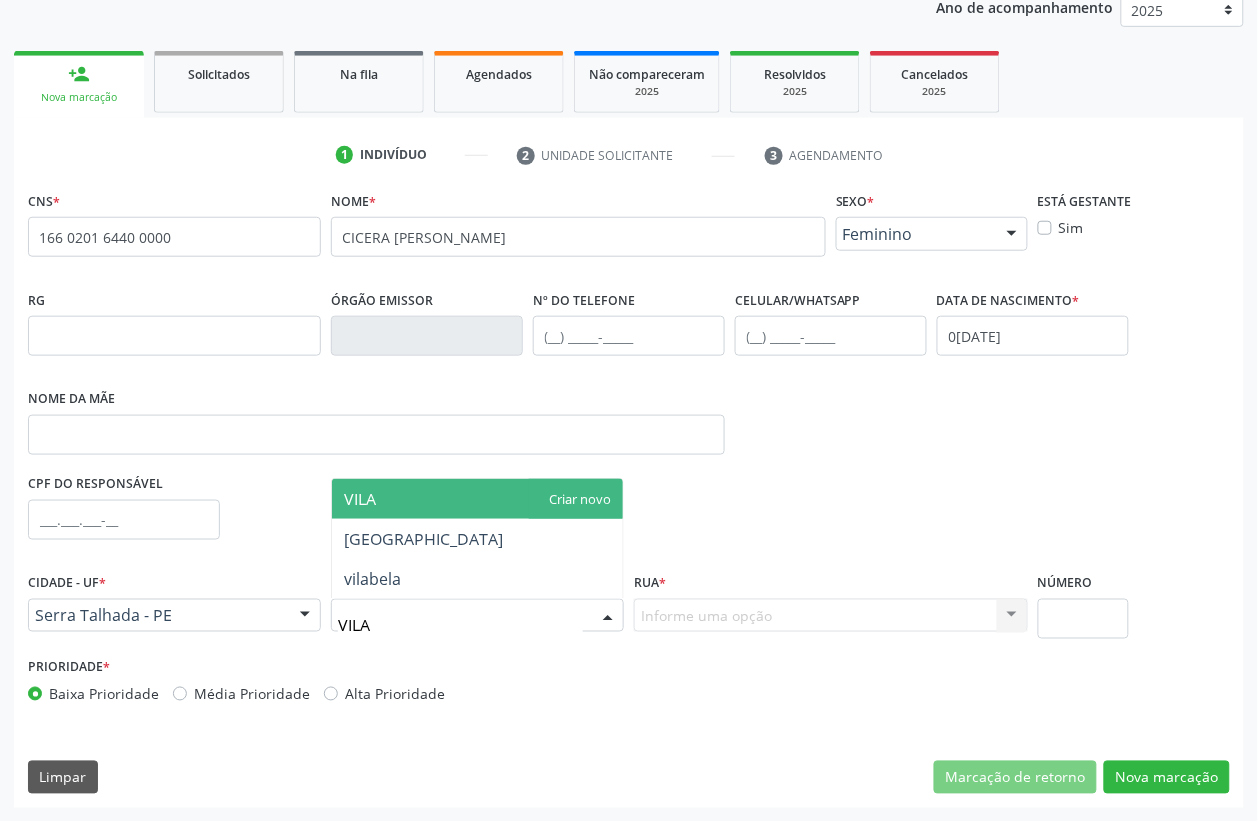 type on "VILA B" 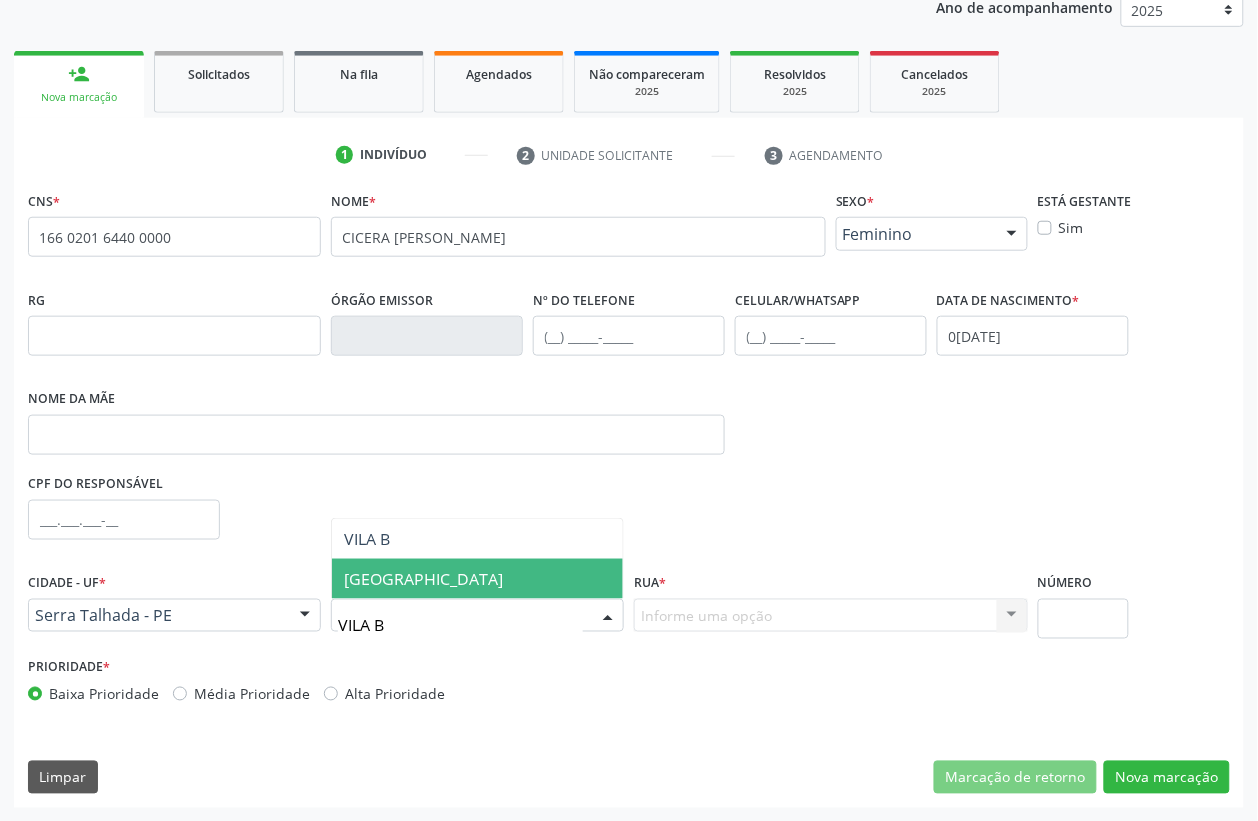 click on "[GEOGRAPHIC_DATA]" at bounding box center (423, 579) 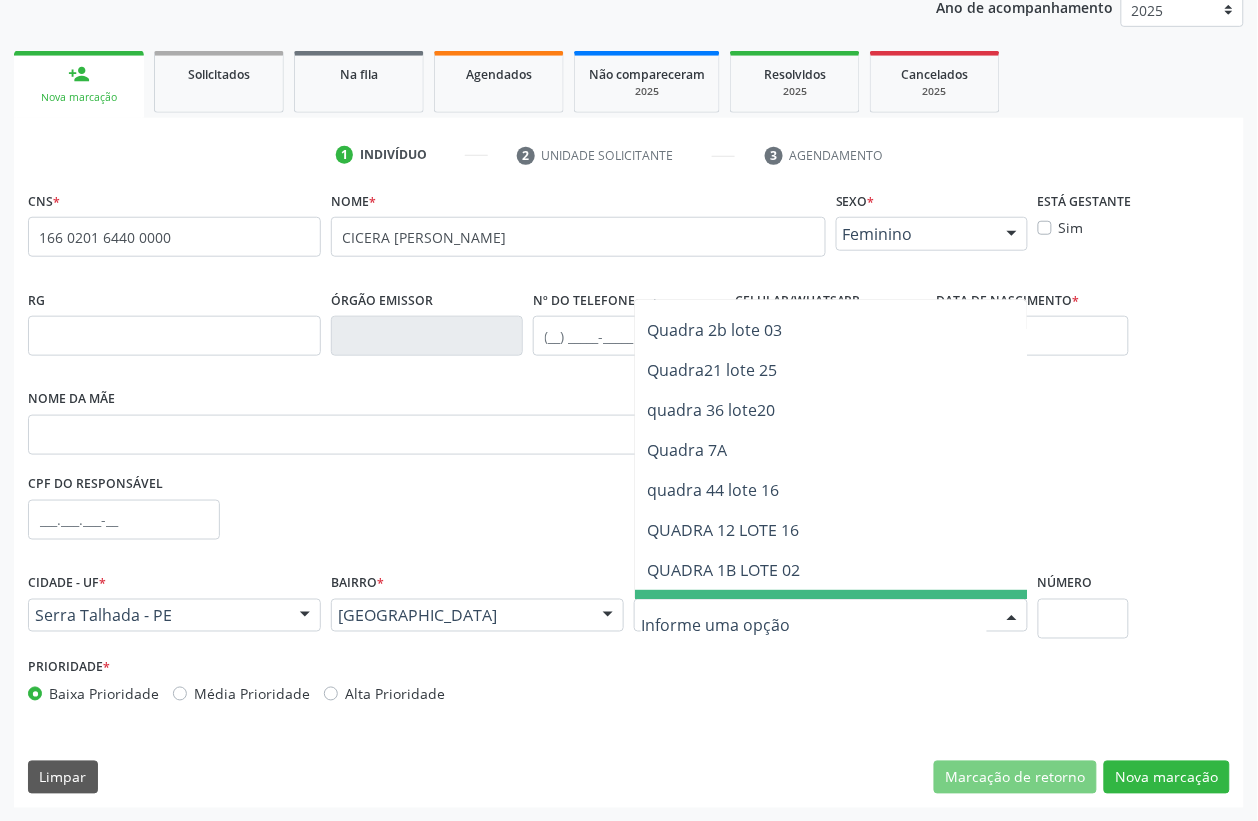 scroll, scrollTop: 1625, scrollLeft: 0, axis: vertical 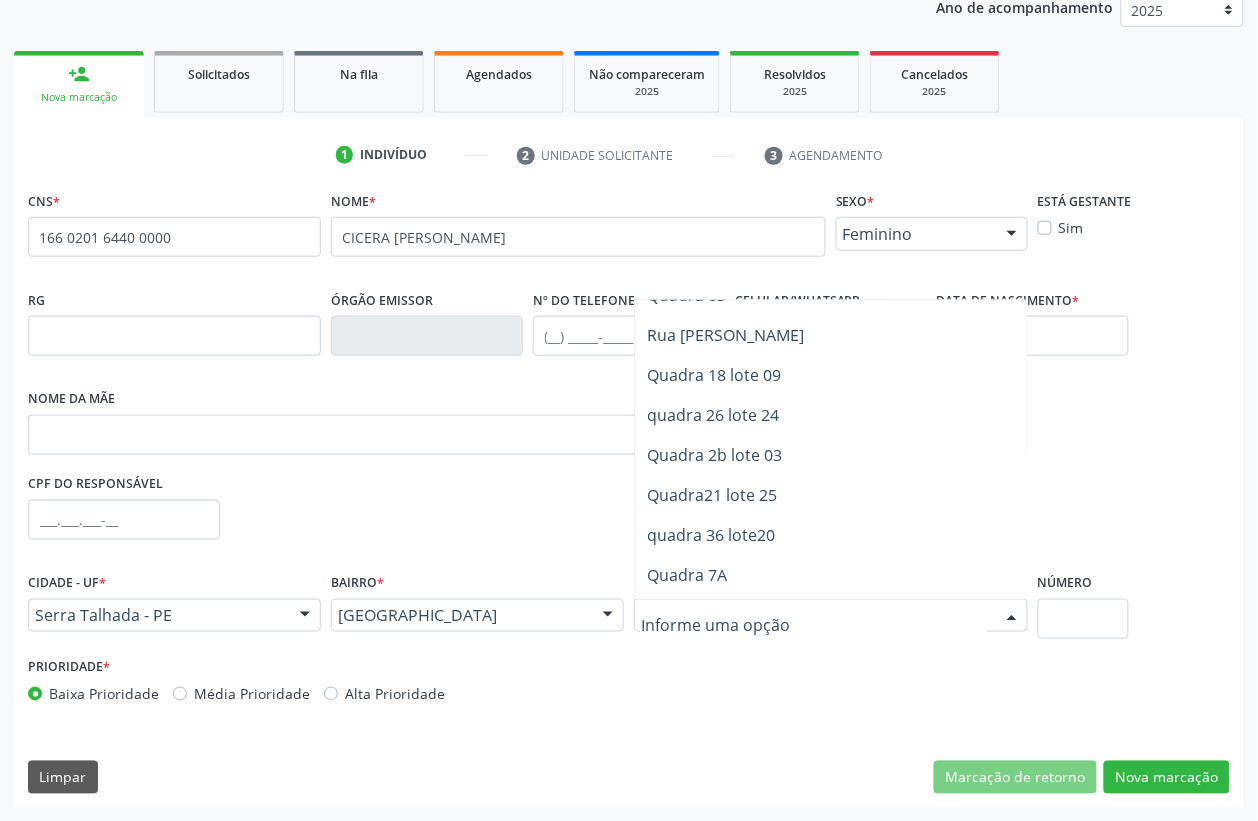 click on "Quadra21 lote 25" at bounding box center (712, 495) 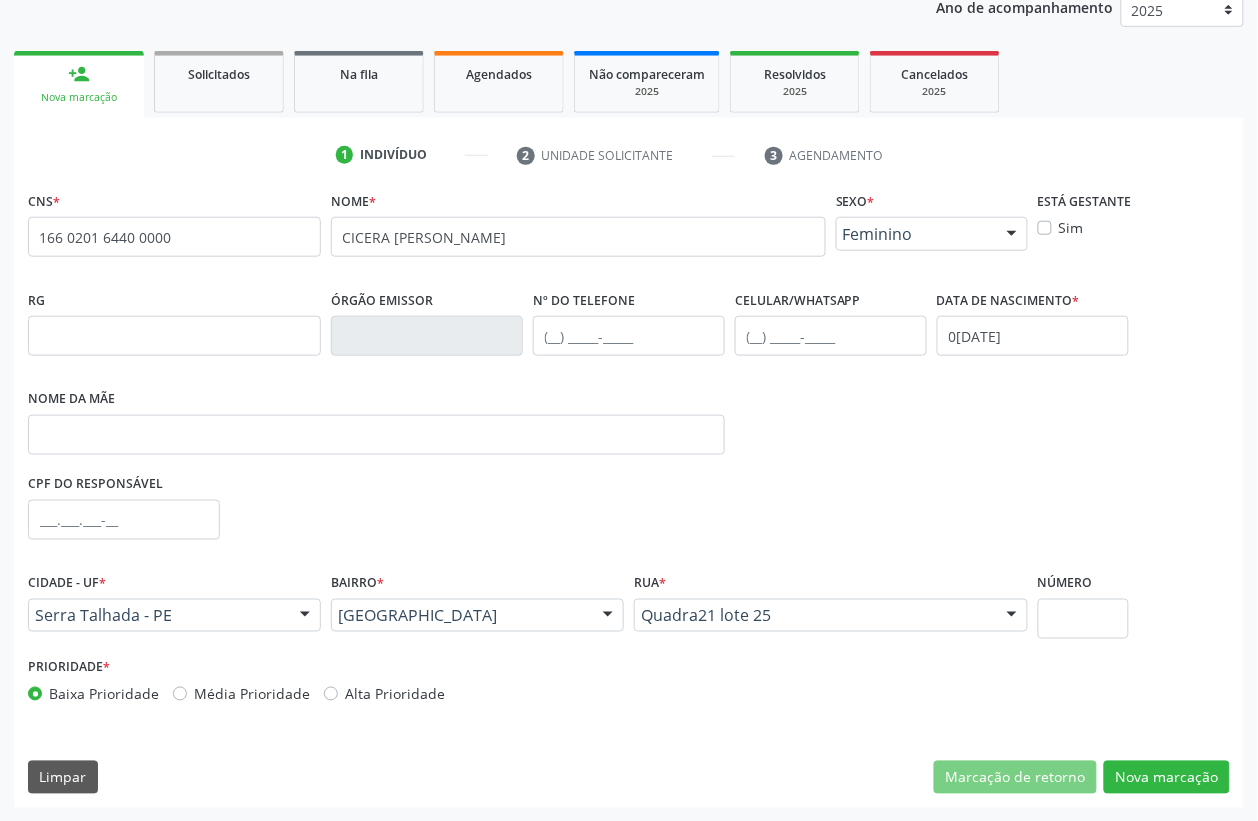 click on "Número" at bounding box center [1065, 583] 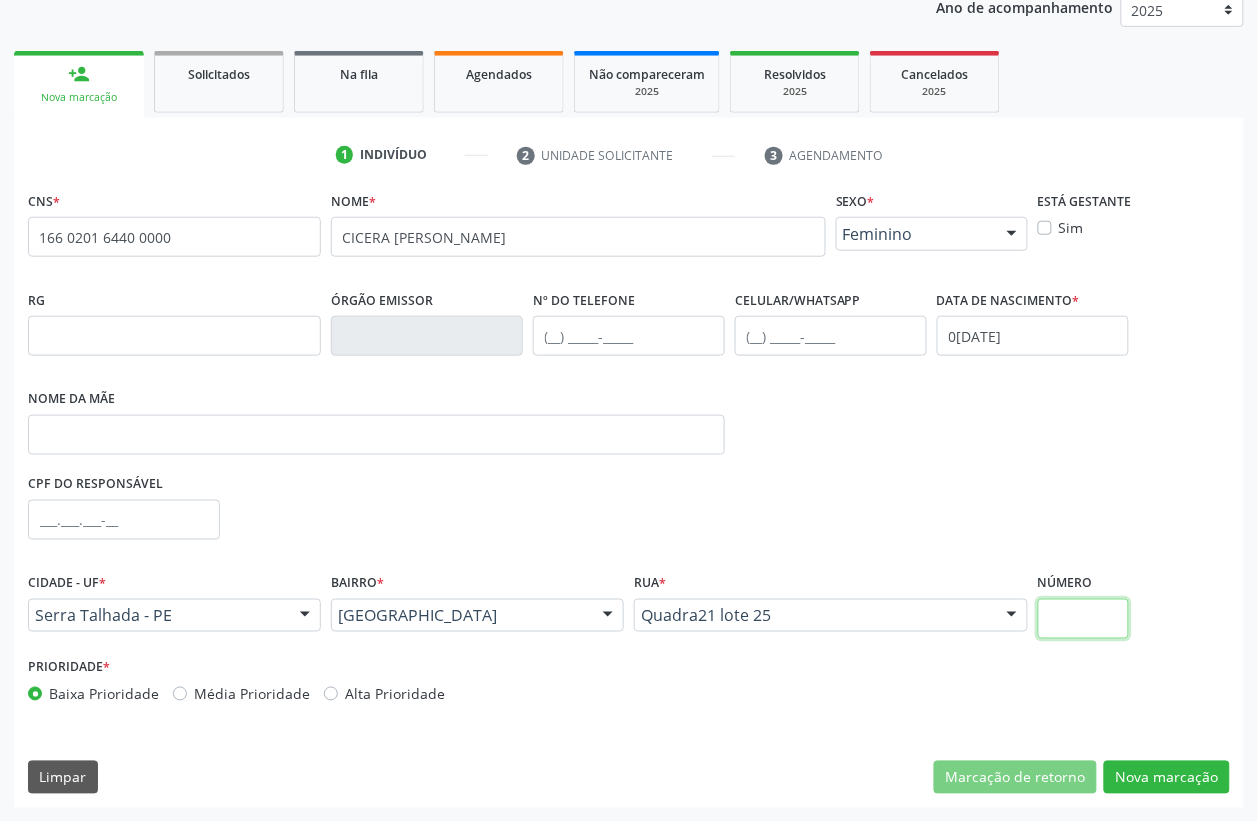 click at bounding box center [1083, 619] 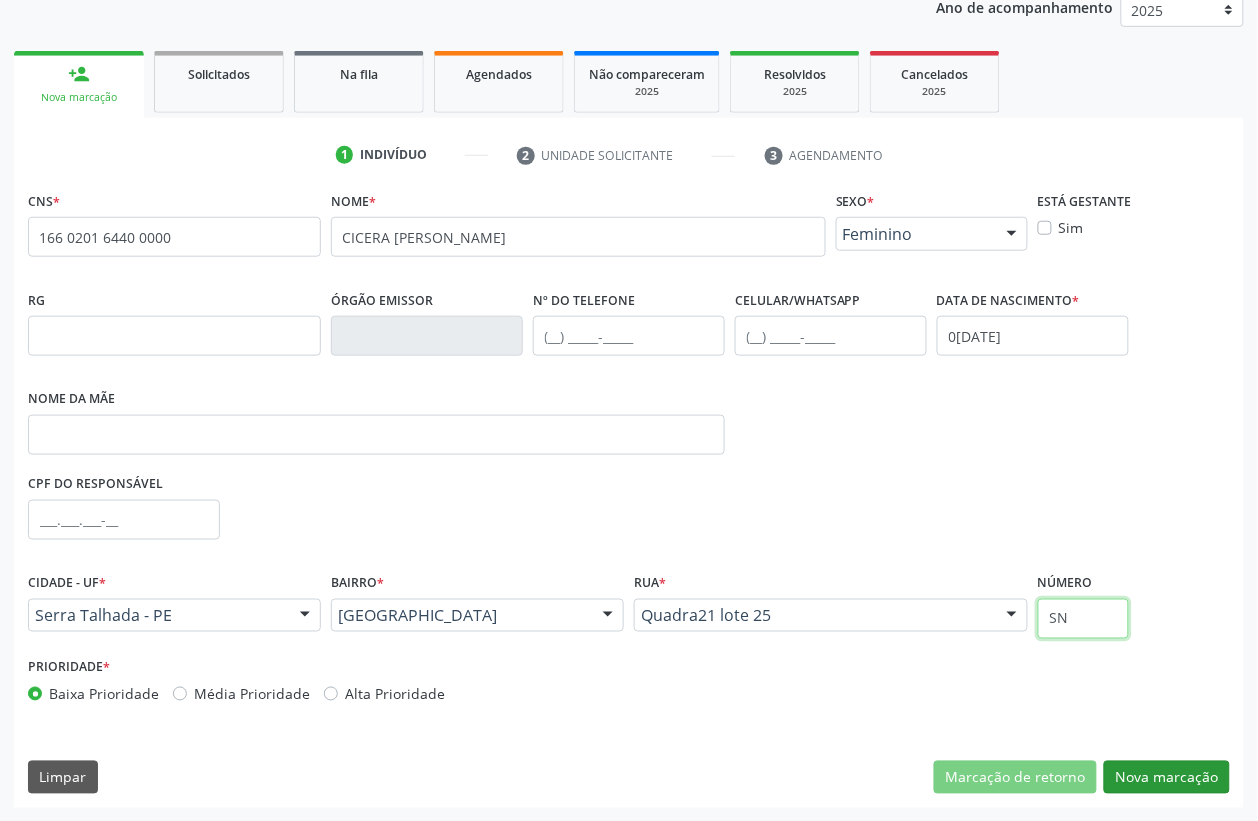 type on "SN" 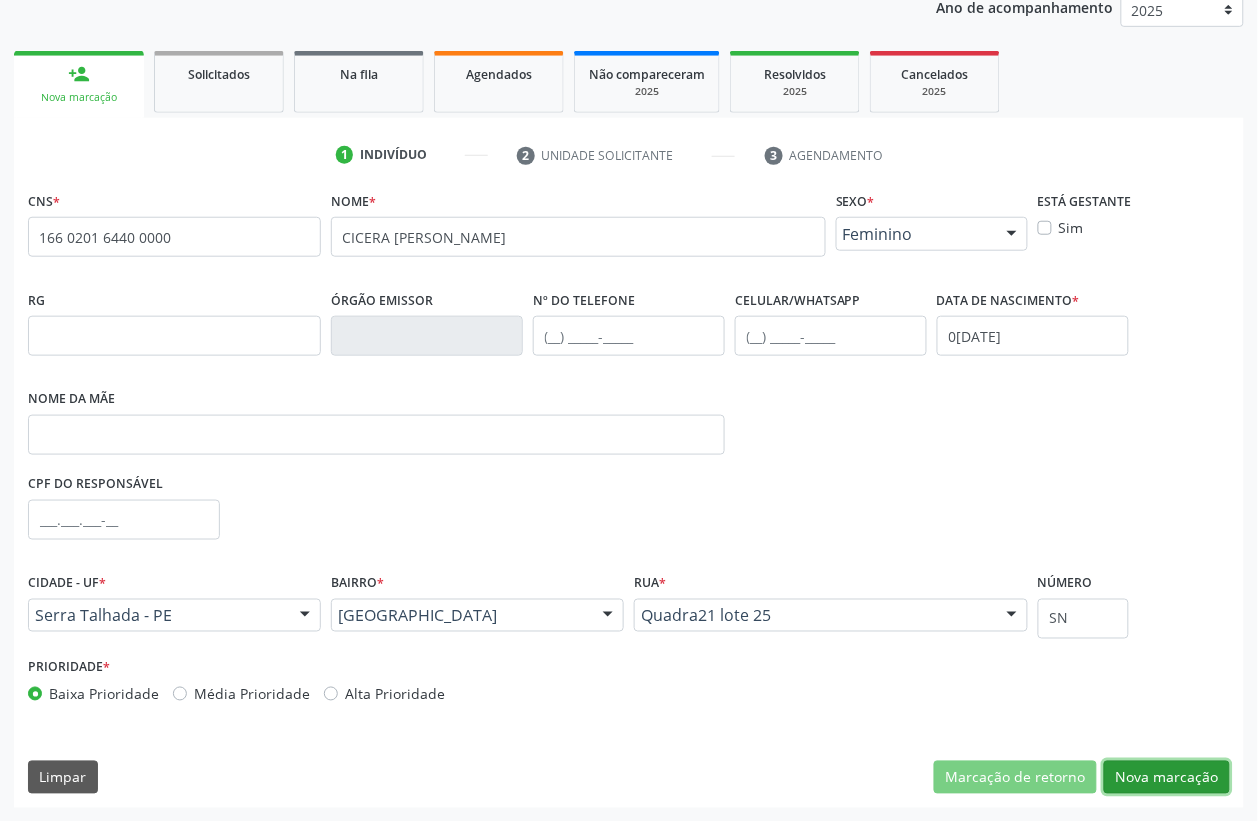 click on "Nova marcação" at bounding box center (1167, 778) 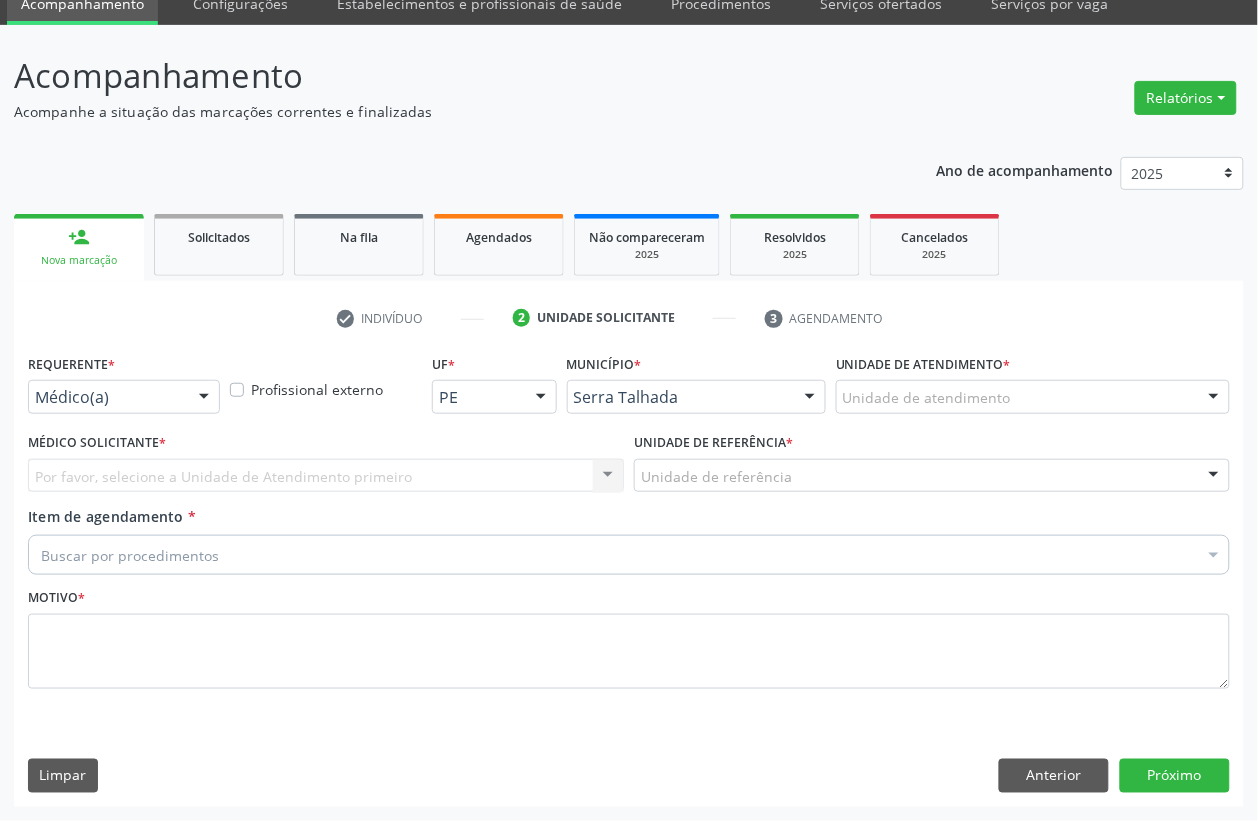 scroll, scrollTop: 85, scrollLeft: 0, axis: vertical 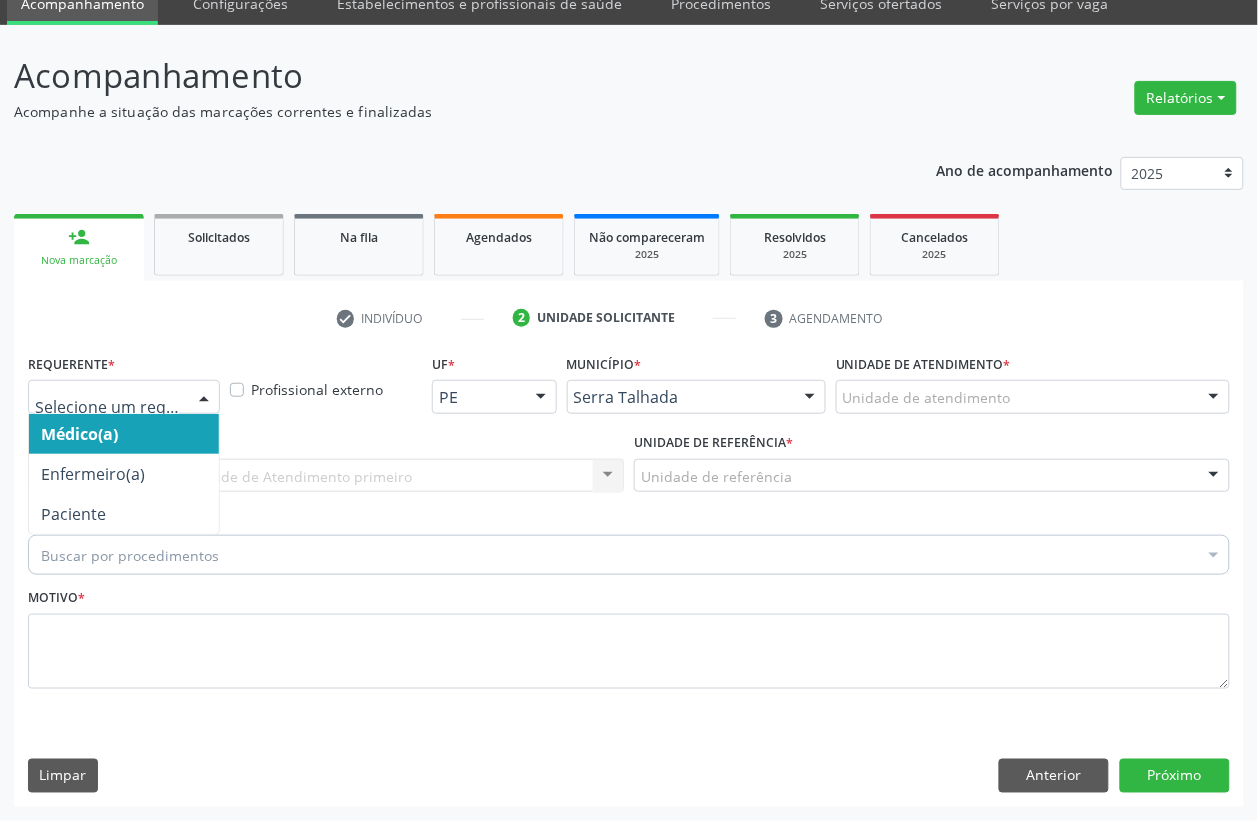 click at bounding box center (204, 398) 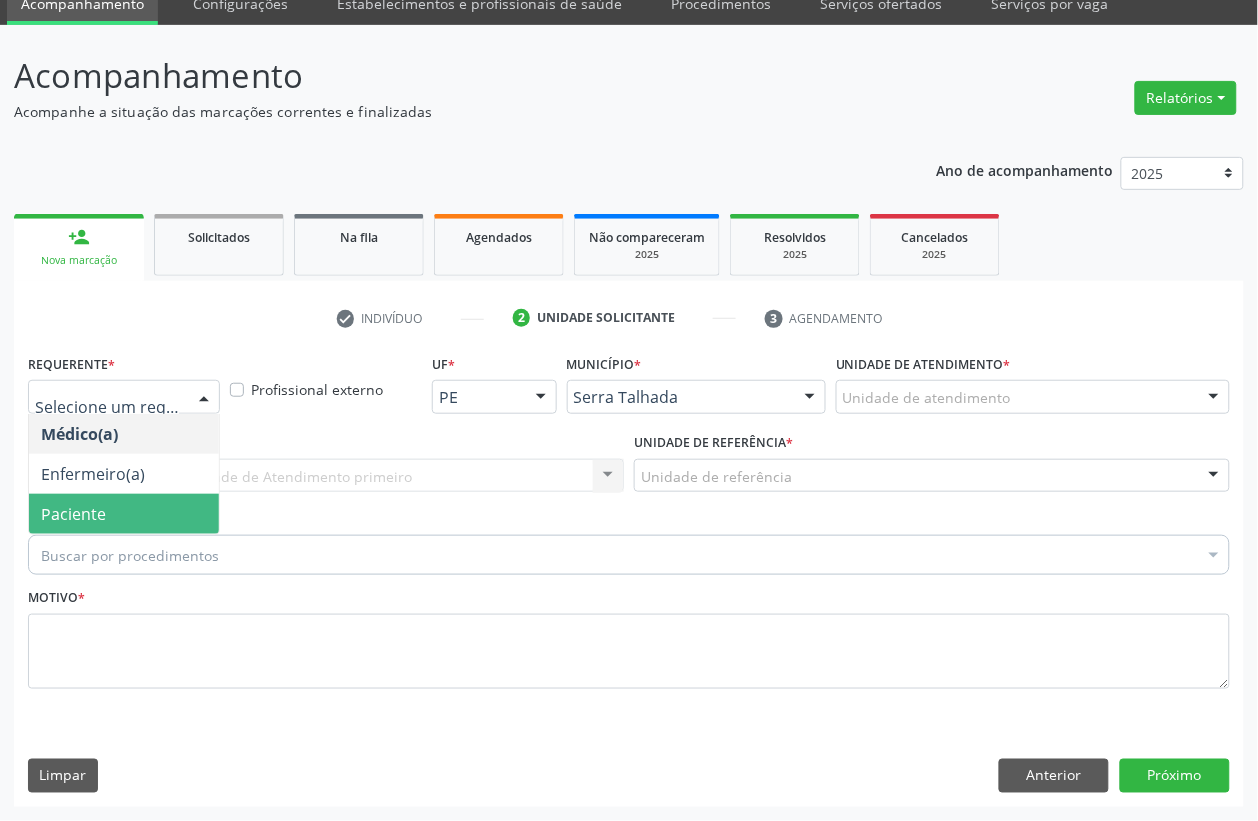 click on "Paciente" at bounding box center (124, 514) 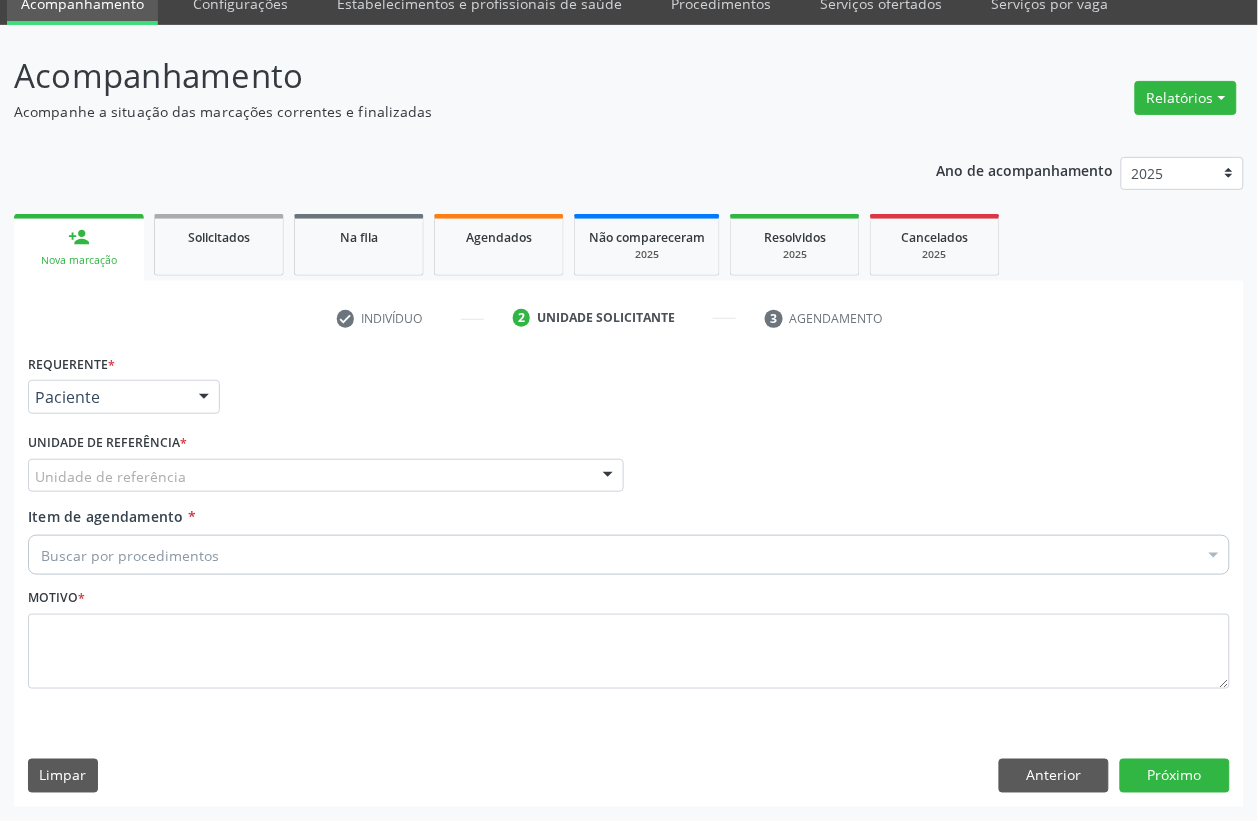 click on "Unidade de referência" at bounding box center [326, 476] 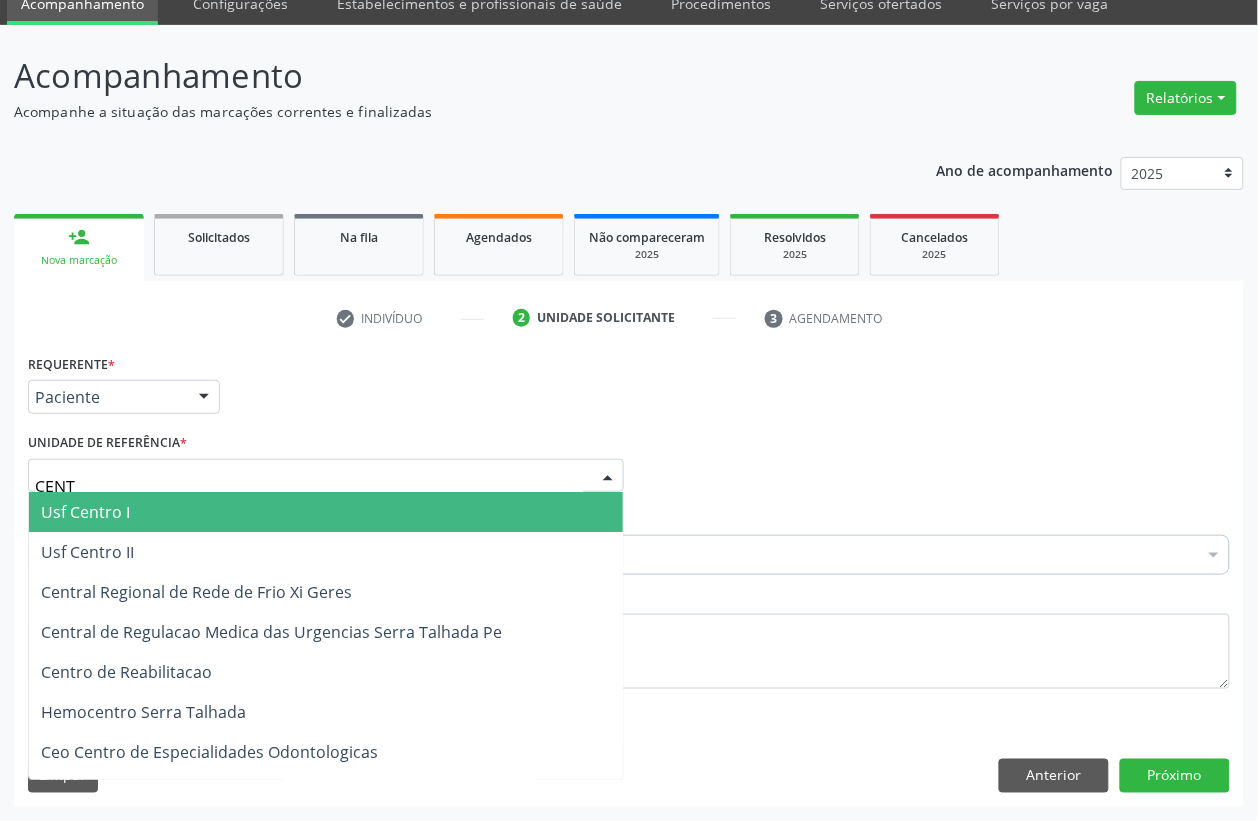 type on "CENTR" 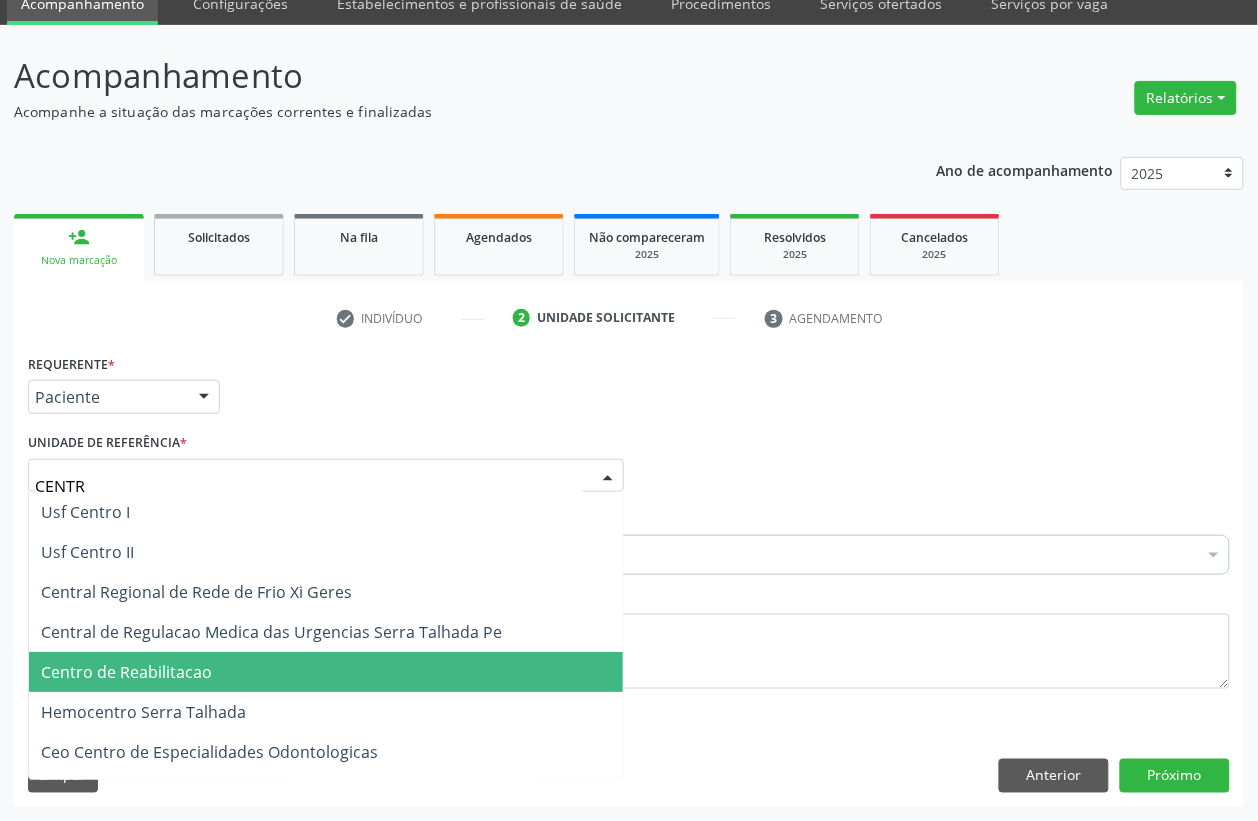 click on "Centro de Reabilitacao" at bounding box center (126, 672) 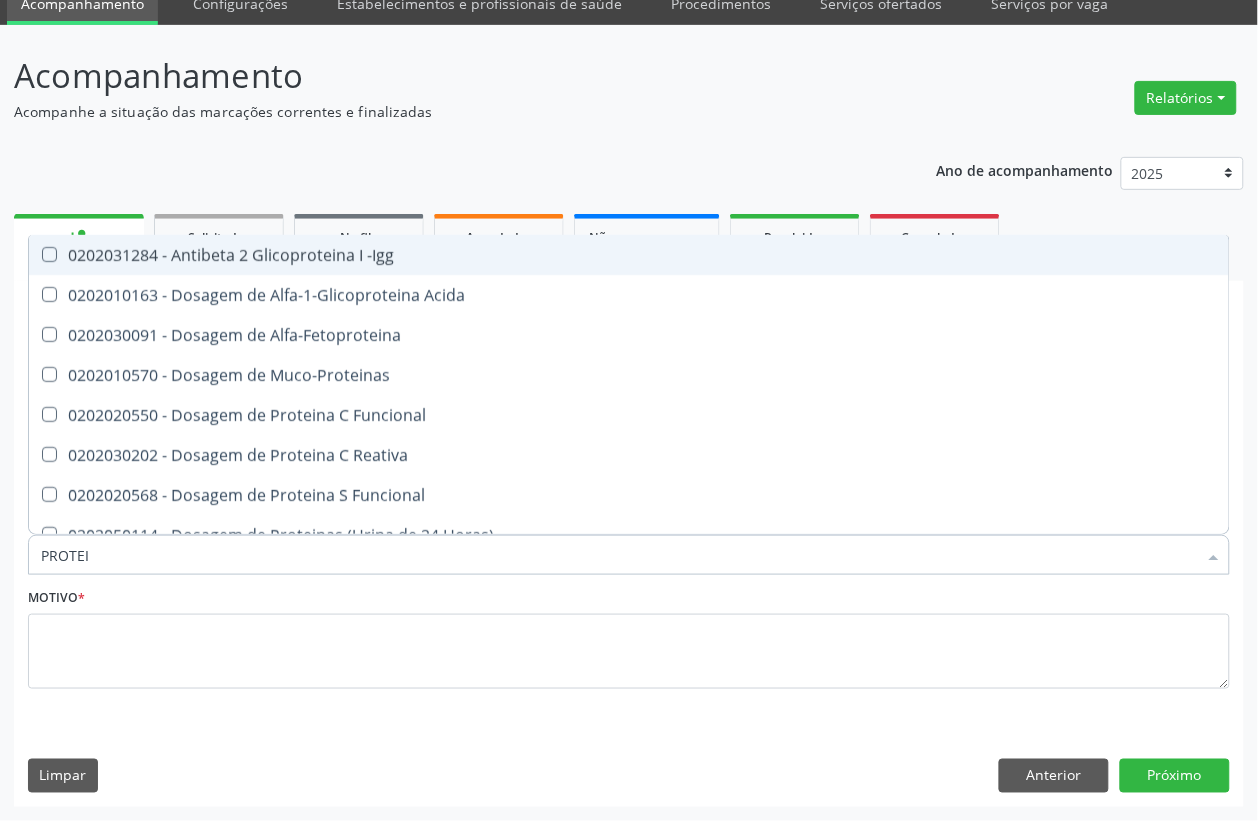 type on "PROTEIN" 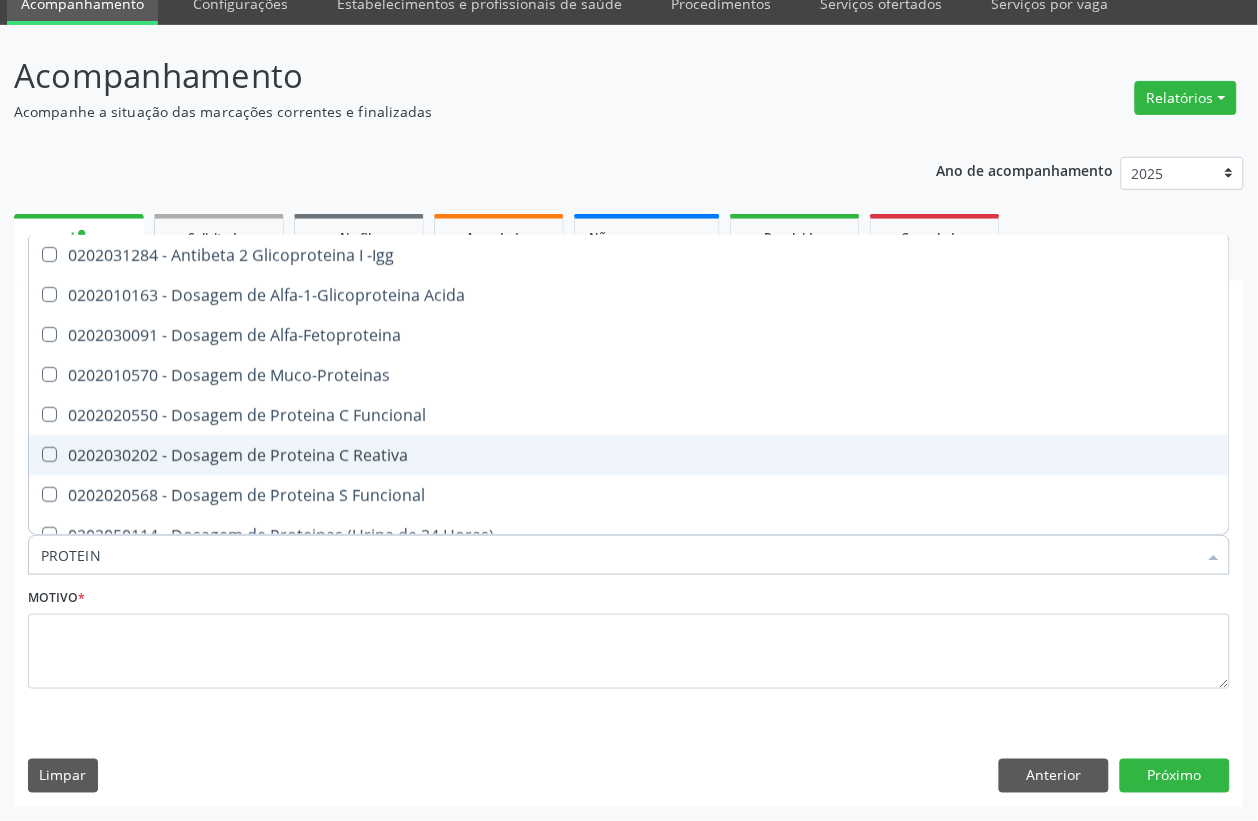 click on "0202030202 - Dosagem de Proteina C Reativa" at bounding box center (629, 455) 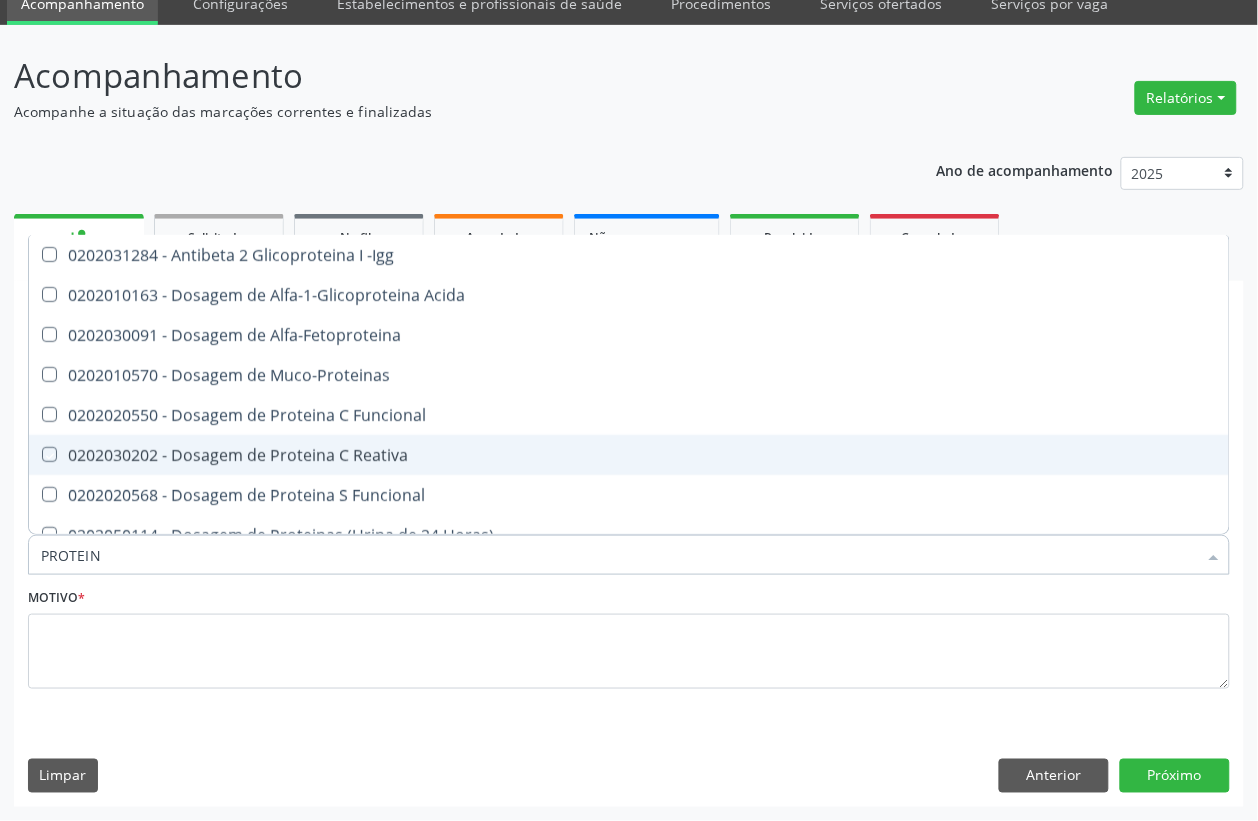 checkbox on "true" 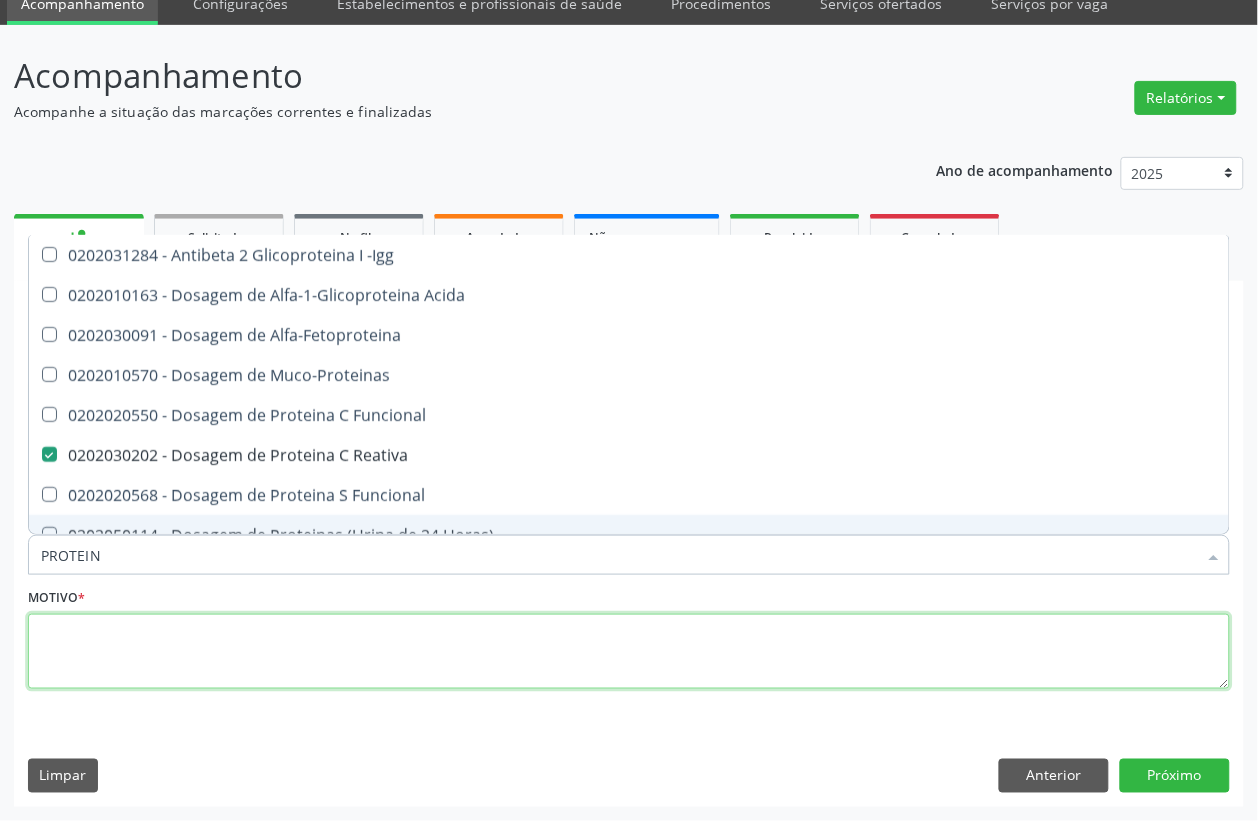 click at bounding box center (629, 652) 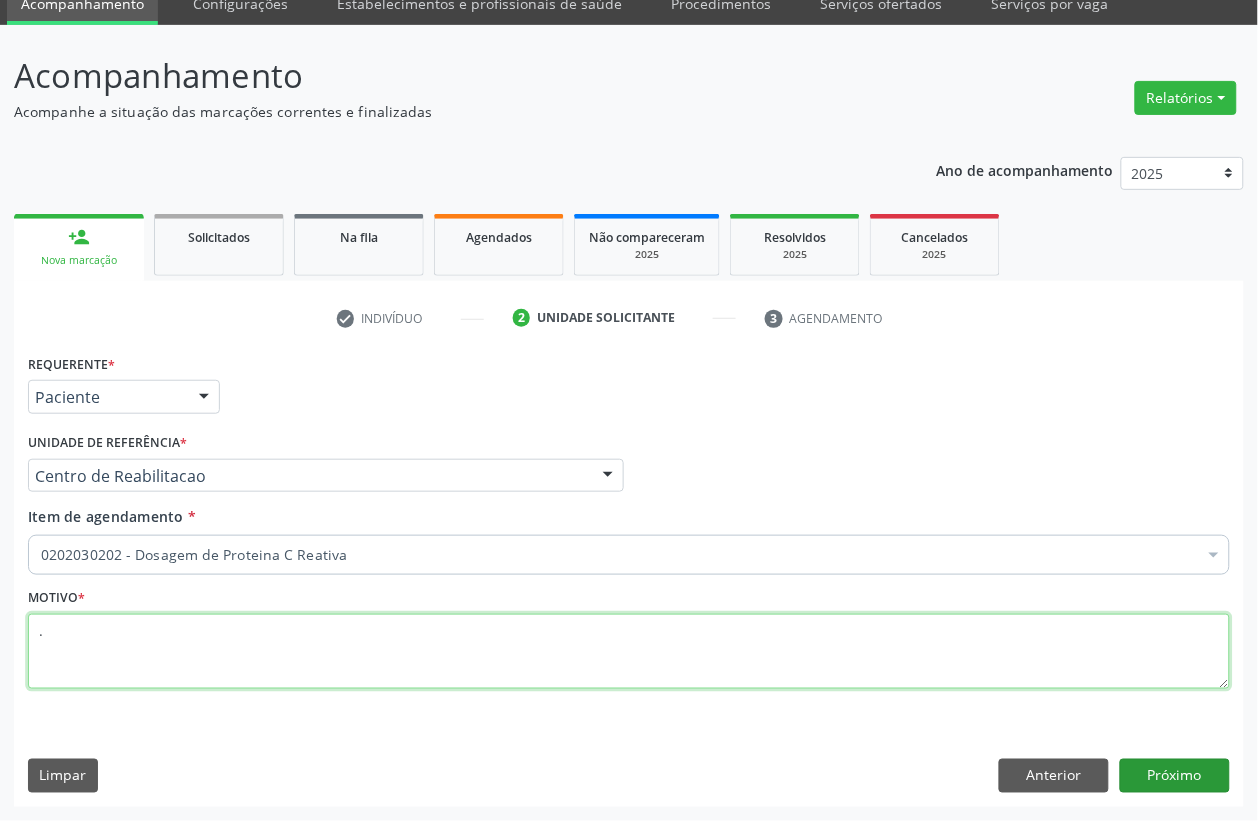 type on "." 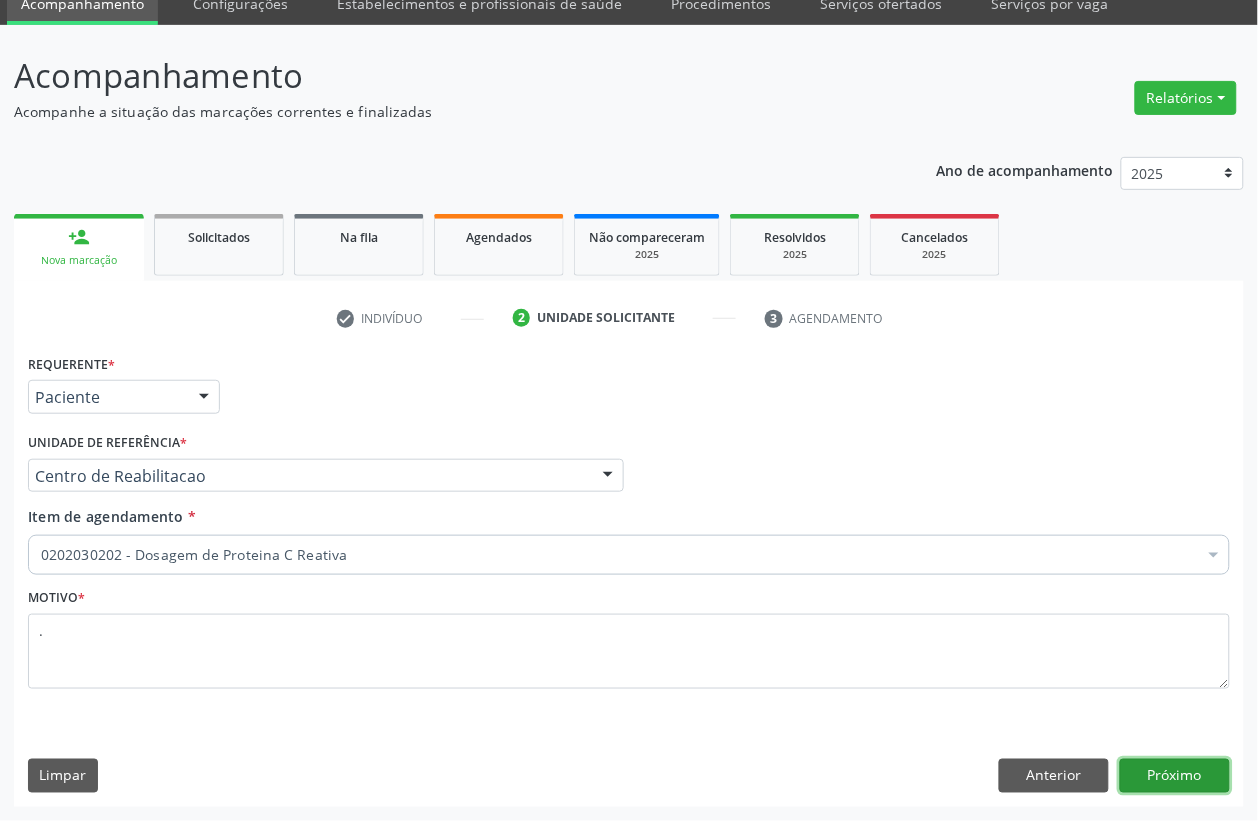click on "Próximo" at bounding box center (1175, 776) 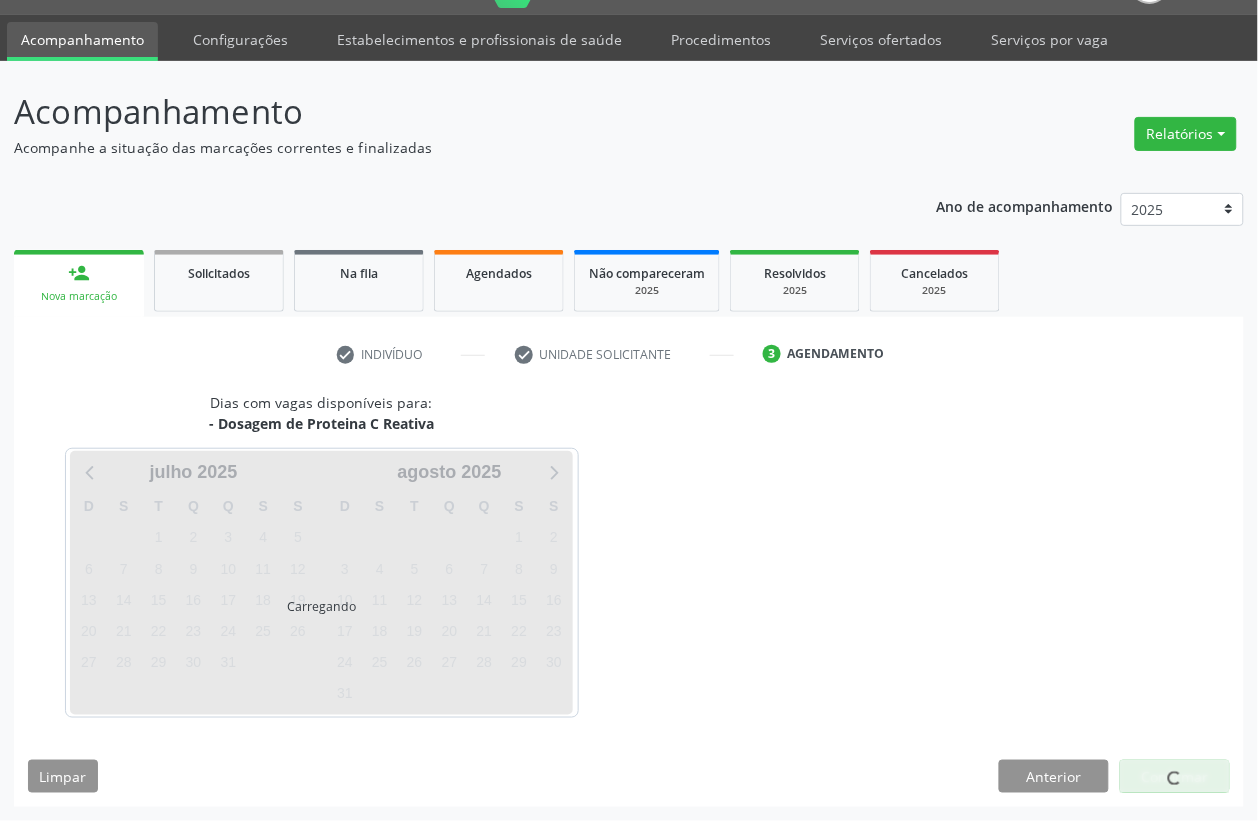 scroll, scrollTop: 50, scrollLeft: 0, axis: vertical 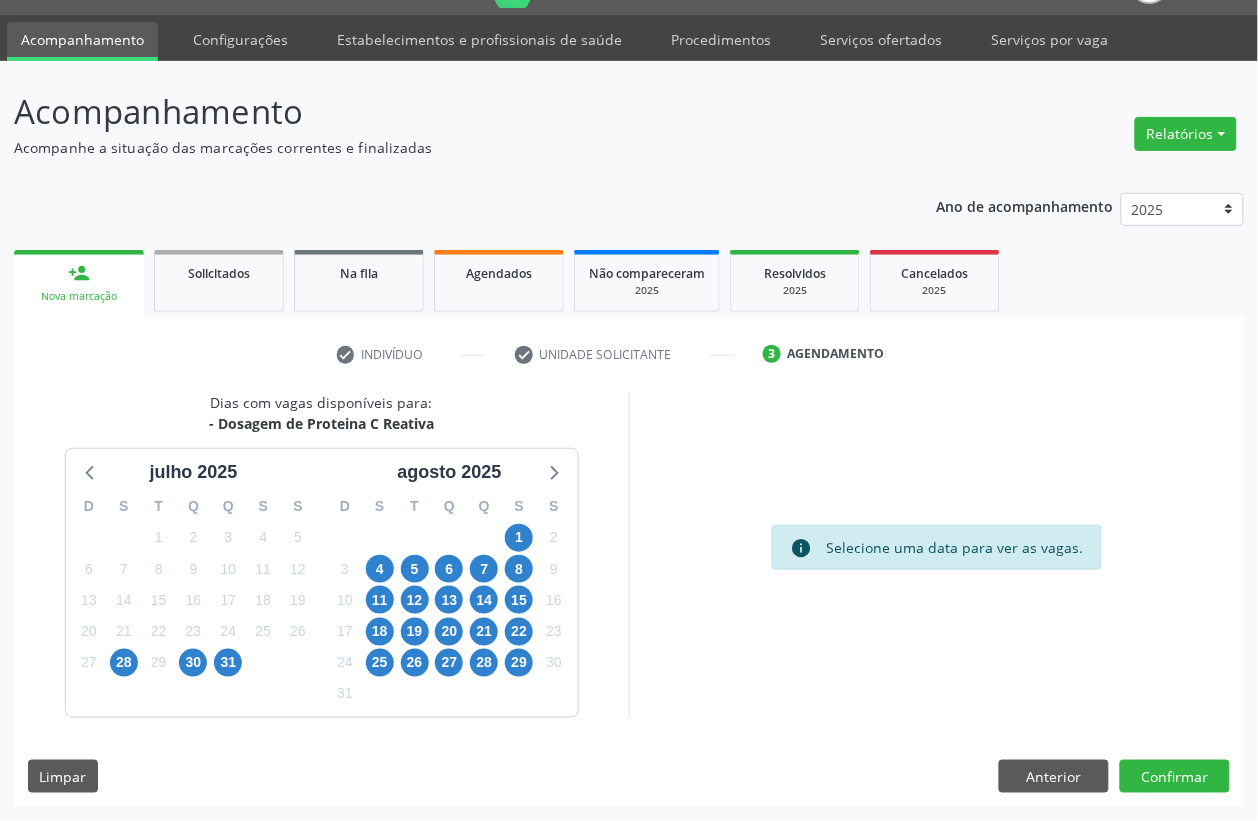 click on "1" at bounding box center (519, 537) 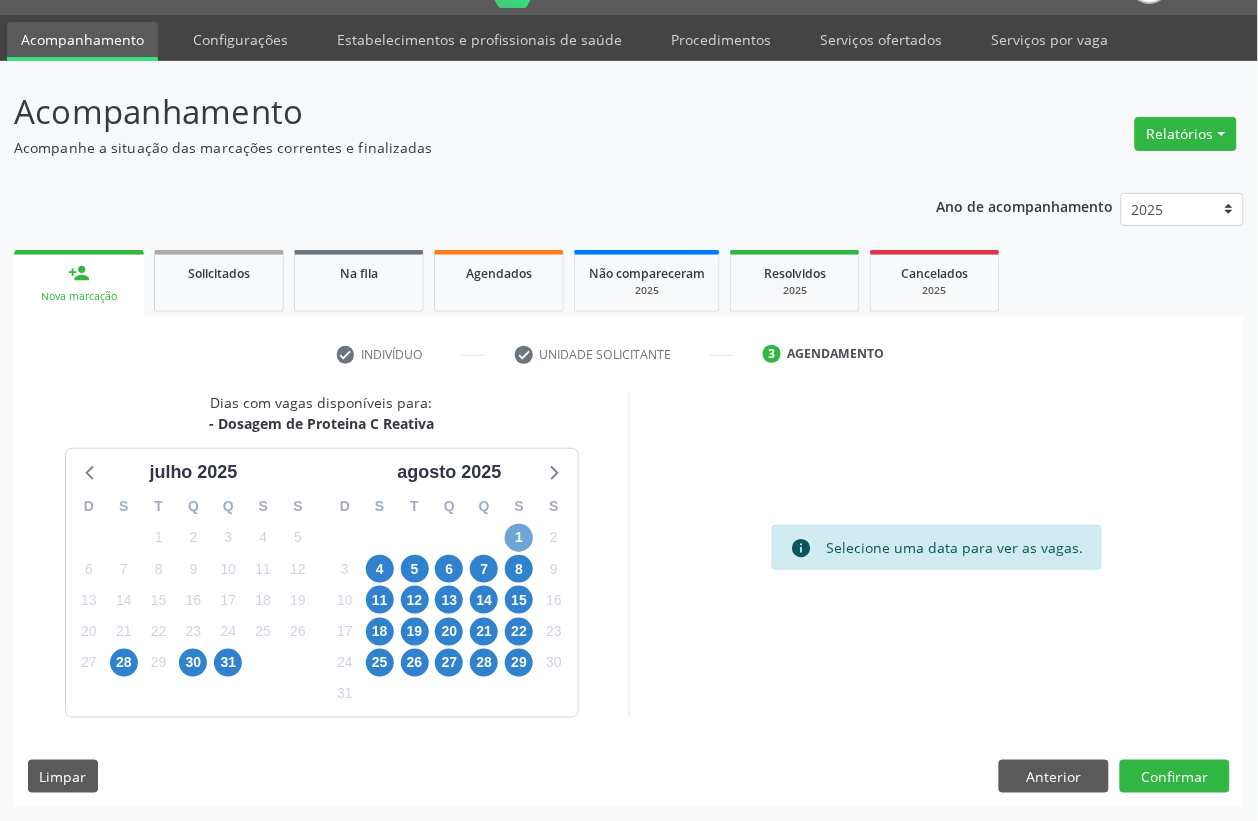 click on "1" at bounding box center [519, 538] 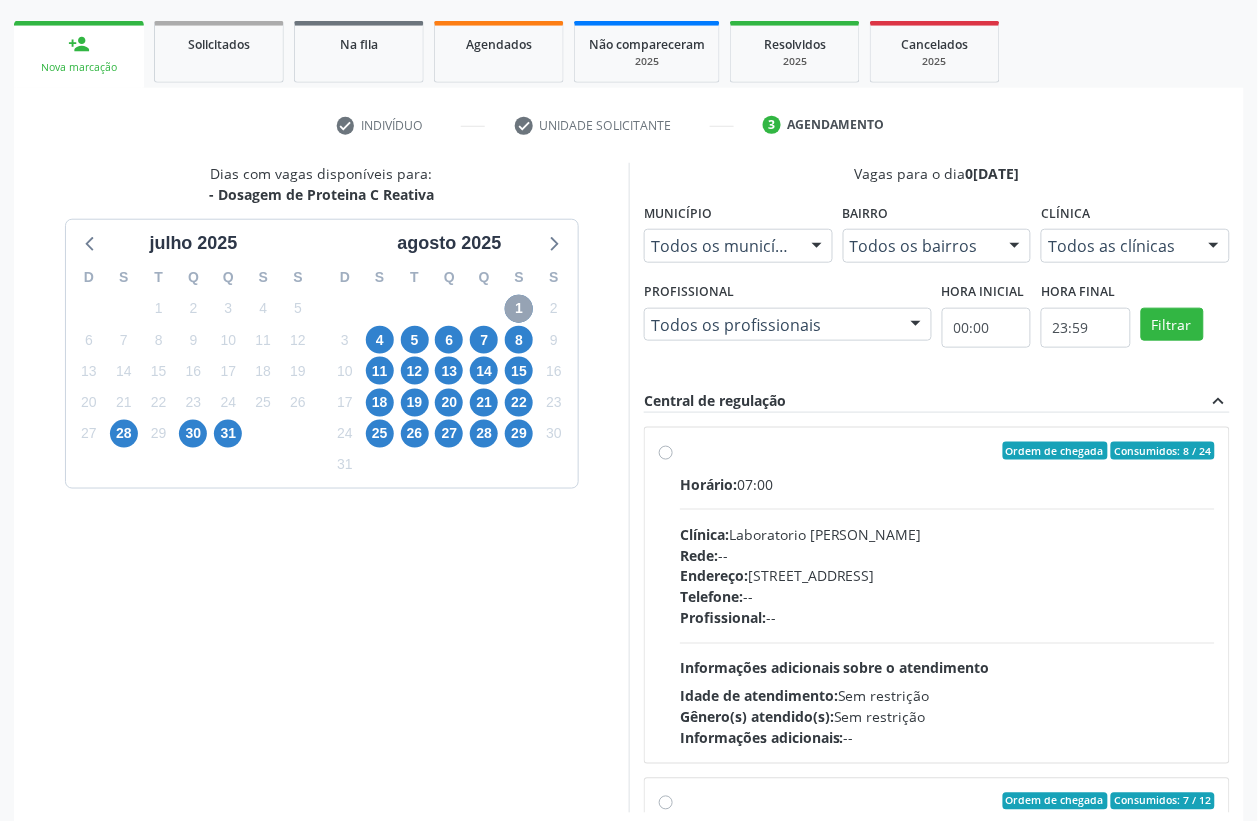 scroll, scrollTop: 373, scrollLeft: 0, axis: vertical 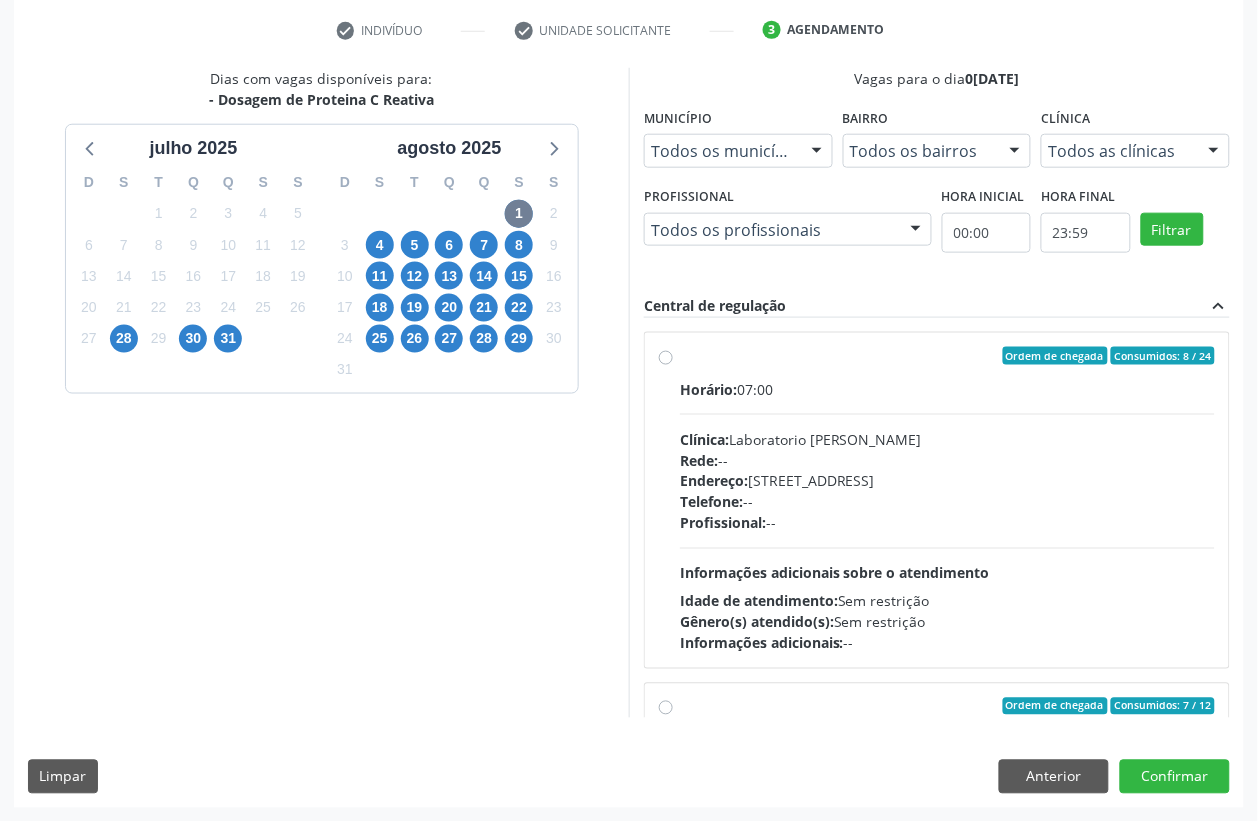 click on "Telefone:   --" at bounding box center (947, 502) 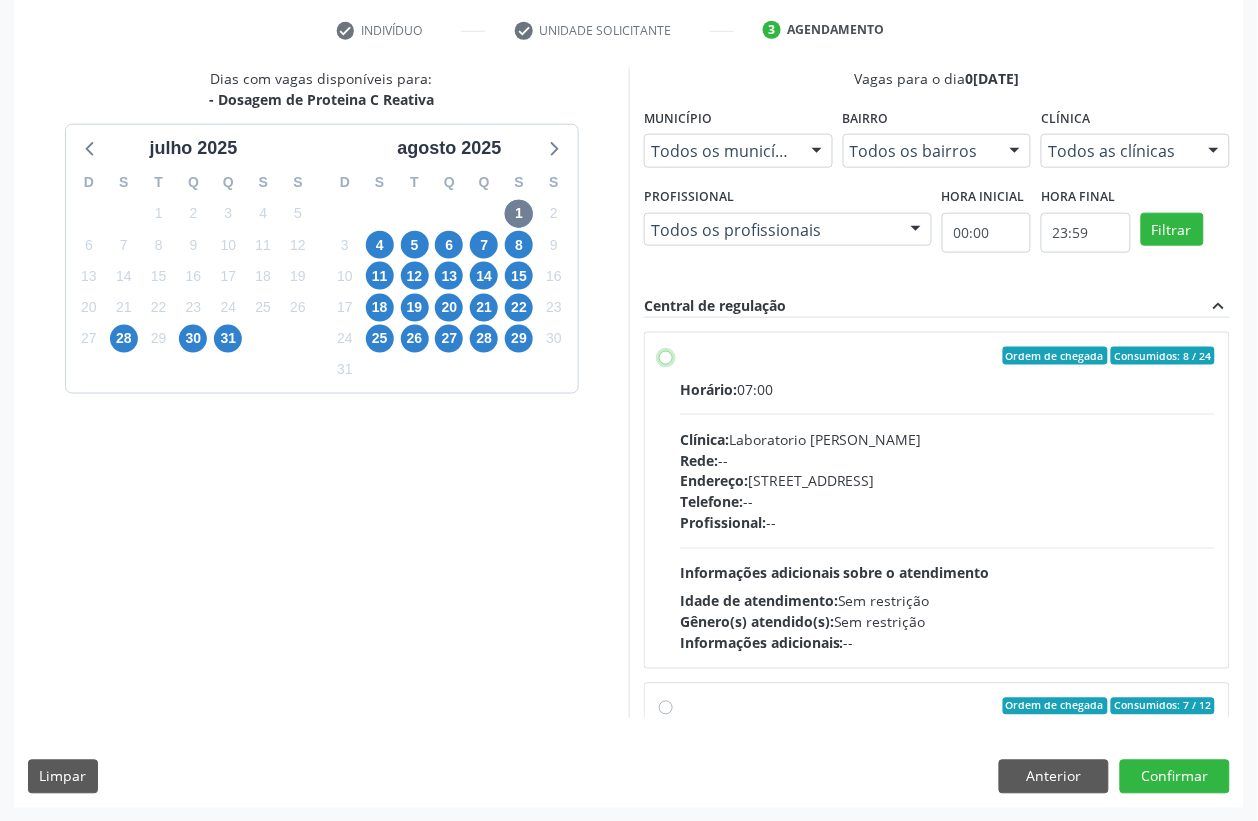 click on "Ordem de chegada
Consumidos: 8 / 24
Horário:   07:00
Clínica:  Laboratorio [PERSON_NAME]
Rede:
--
Endereço:   [STREET_ADDRESS]
Telefone:   --
Profissional:
--
Informações adicionais sobre o atendimento
Idade de atendimento:
Sem restrição
Gênero(s) atendido(s):
Sem restrição
Informações adicionais:
--" at bounding box center (666, 356) 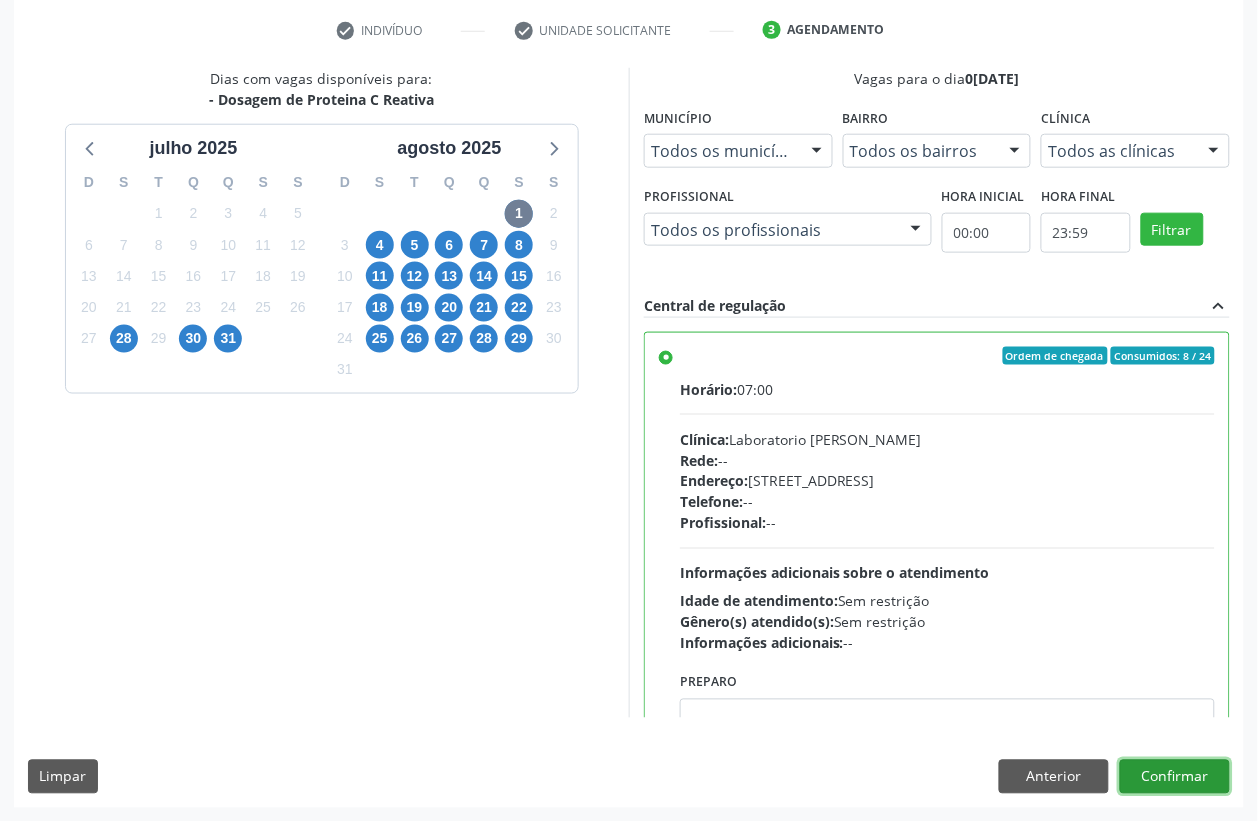 click on "Confirmar" at bounding box center [1175, 777] 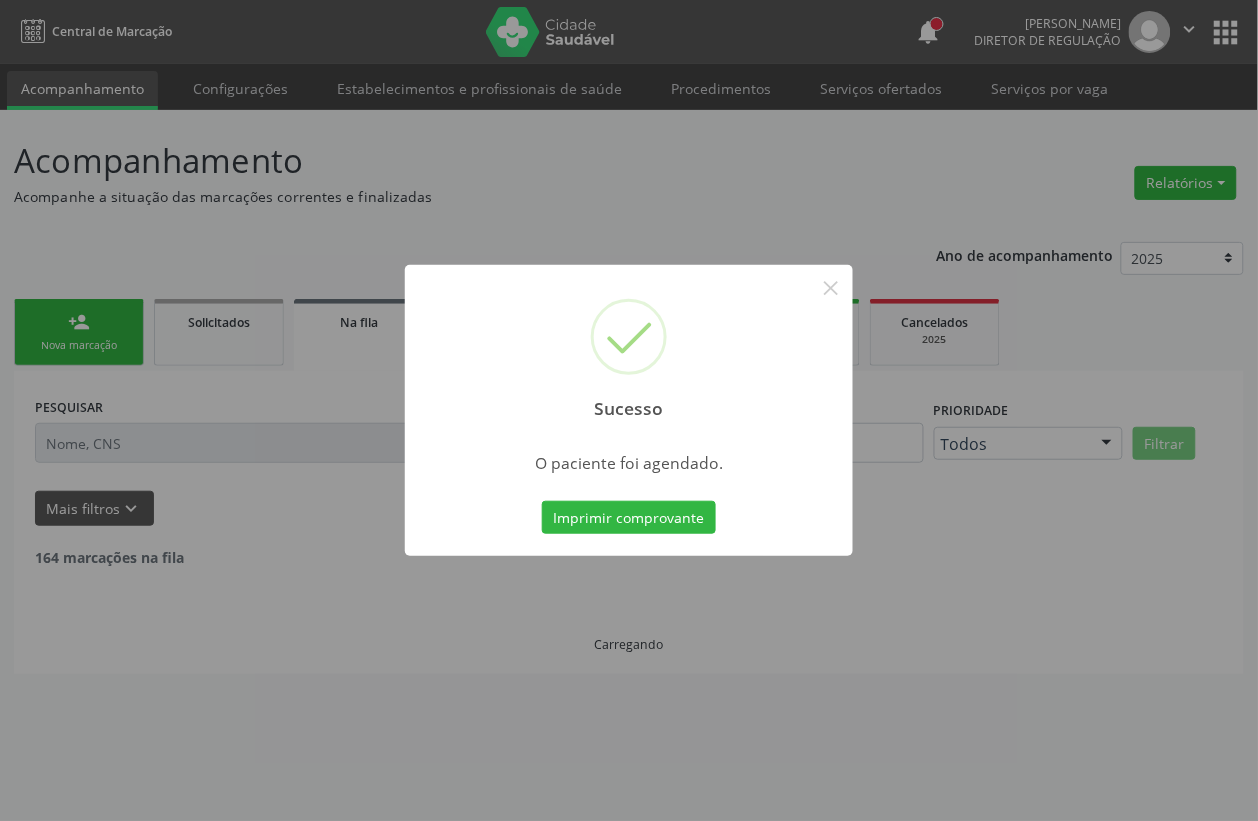 scroll, scrollTop: 0, scrollLeft: 0, axis: both 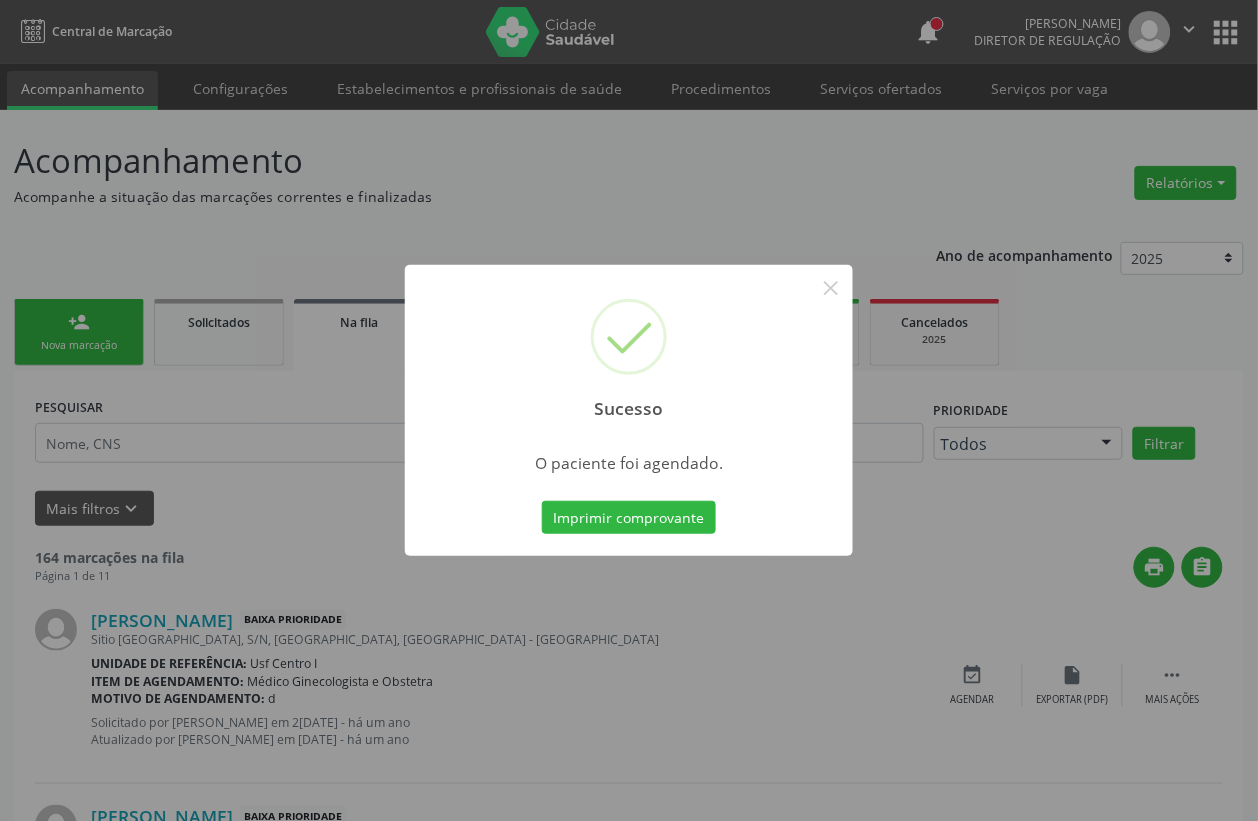 click on "Imprimir comprovante" at bounding box center [629, 518] 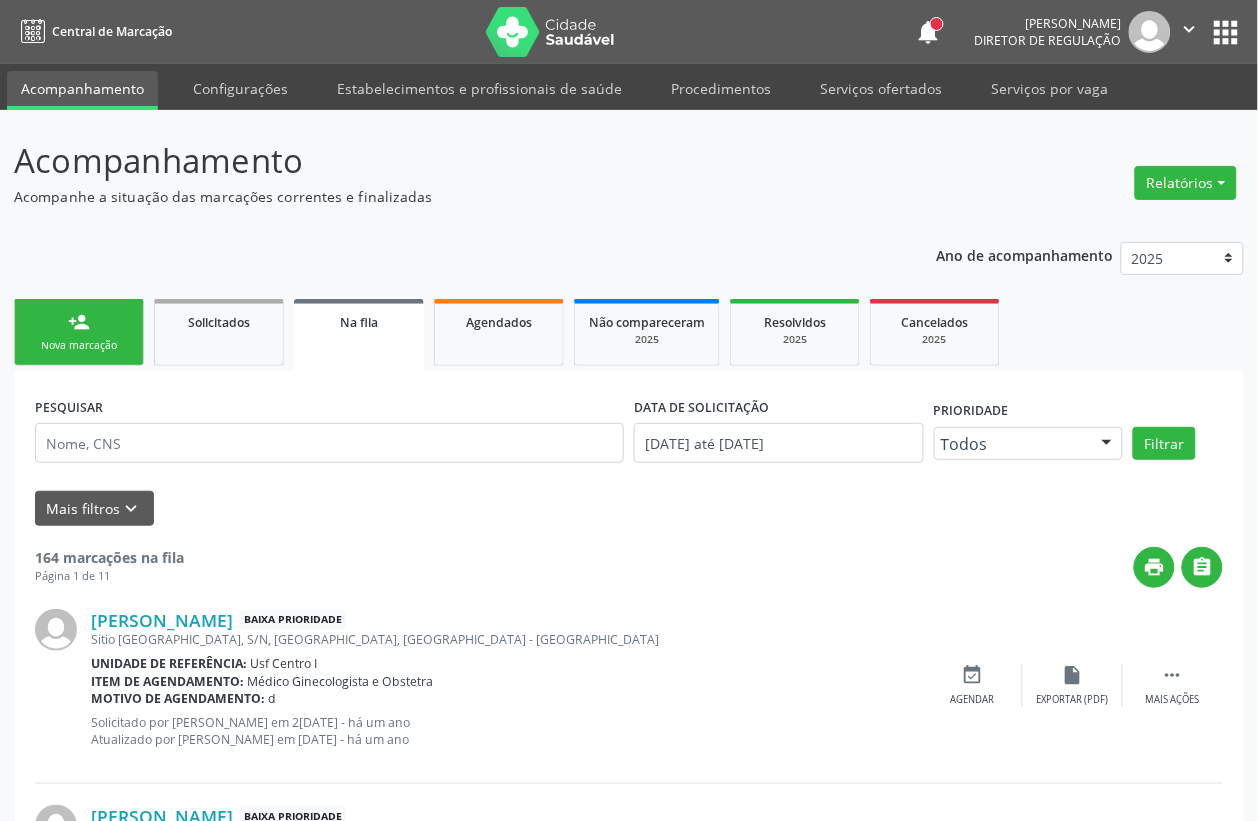 click on "Nova marcação" at bounding box center (79, 345) 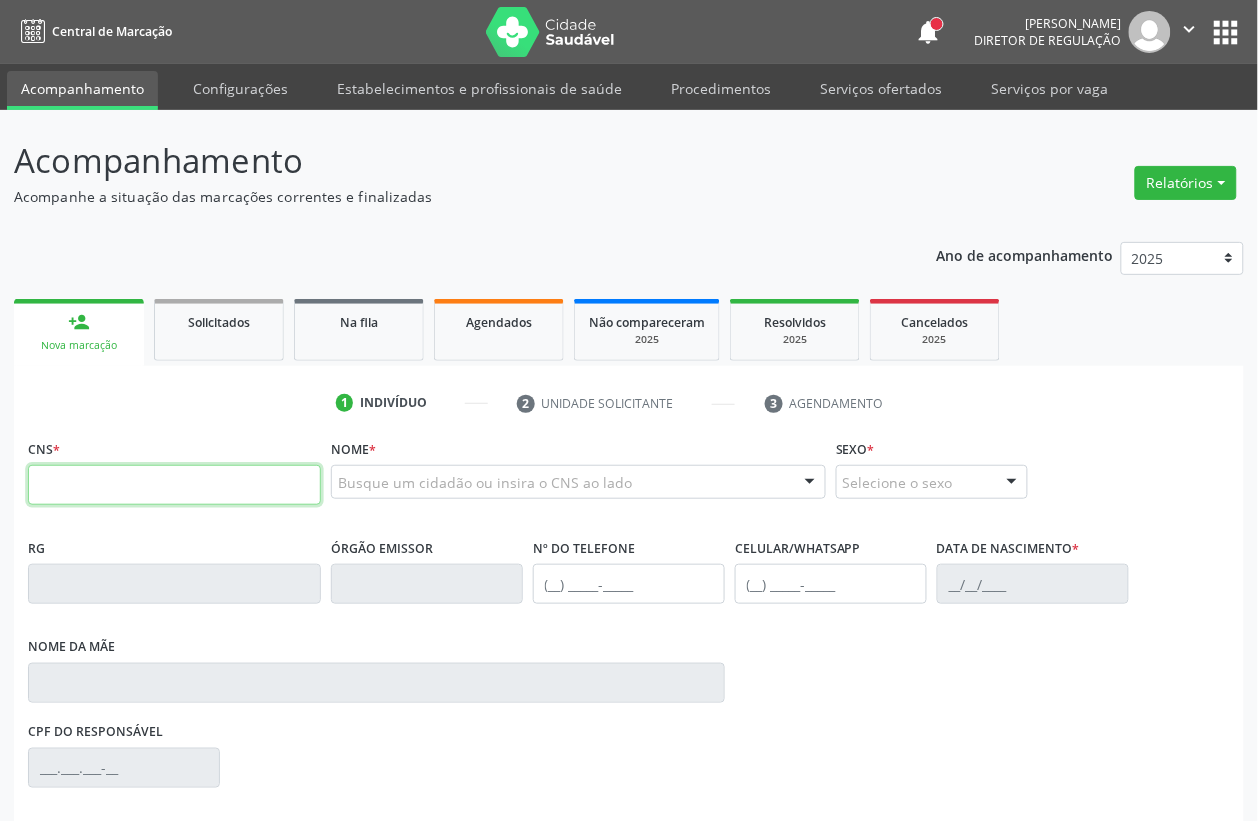 click at bounding box center [174, 485] 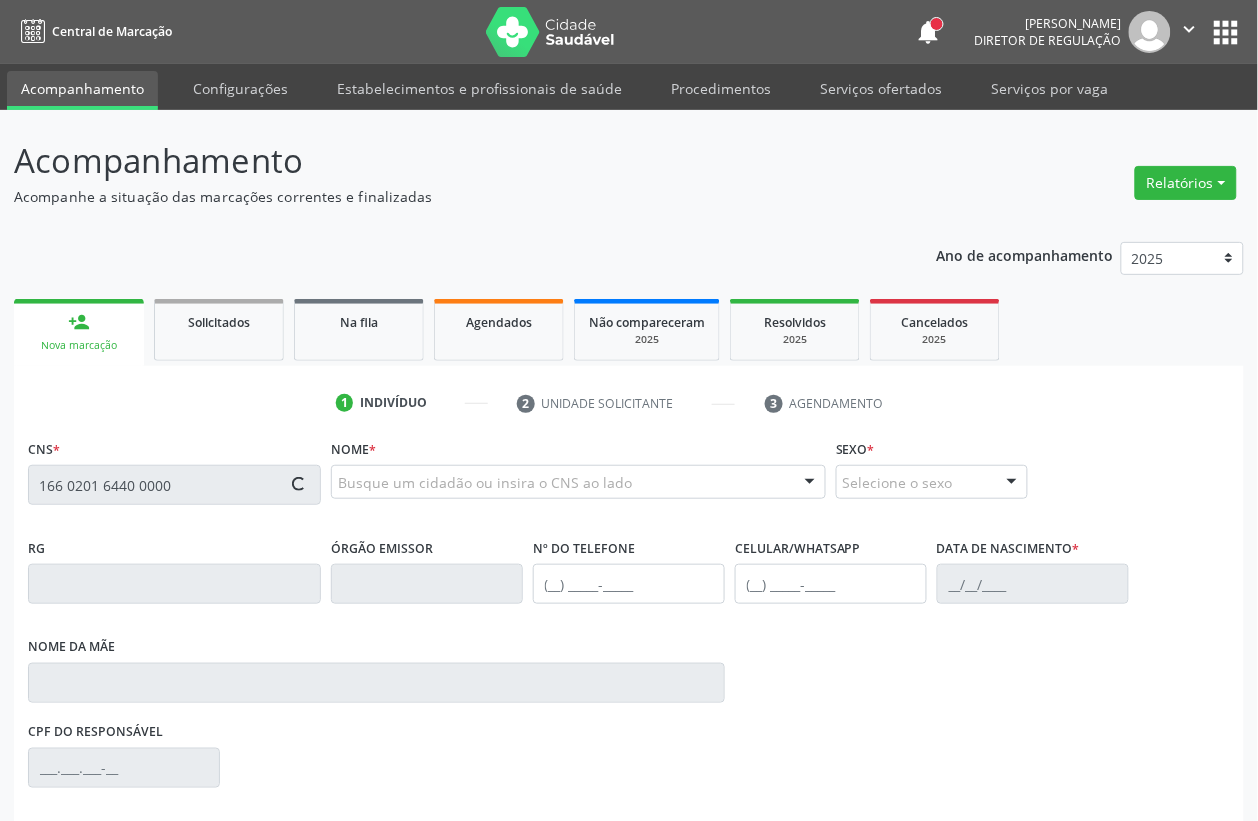 type on "166 0201 6440 0000" 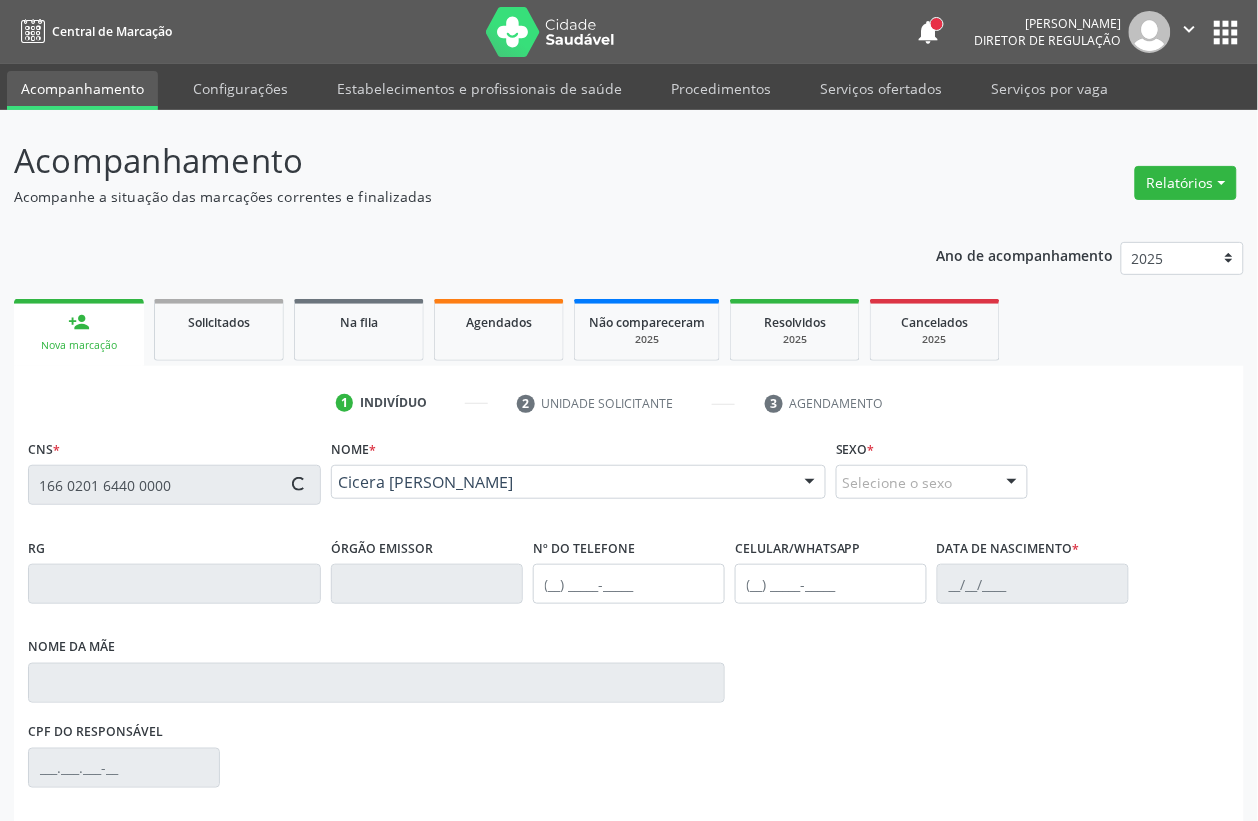 type on "0[DATE]" 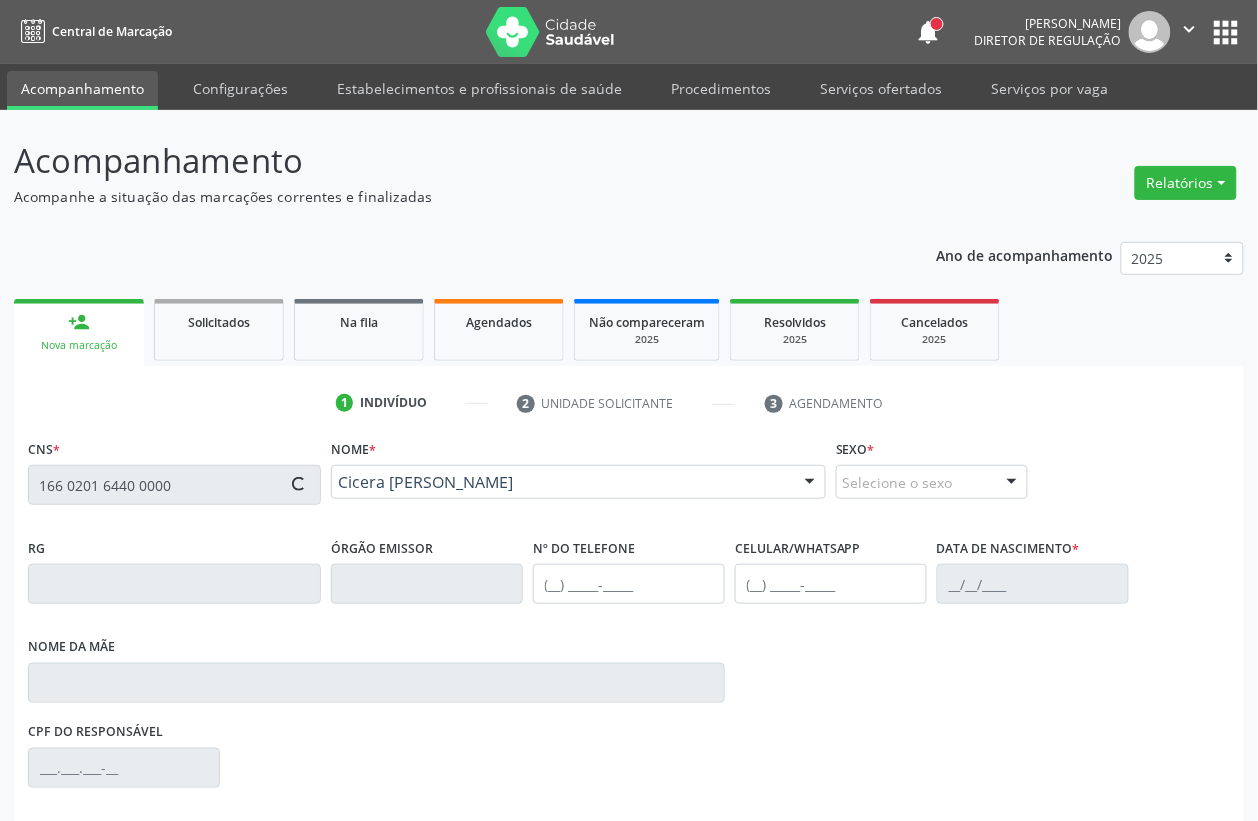 type on "SN" 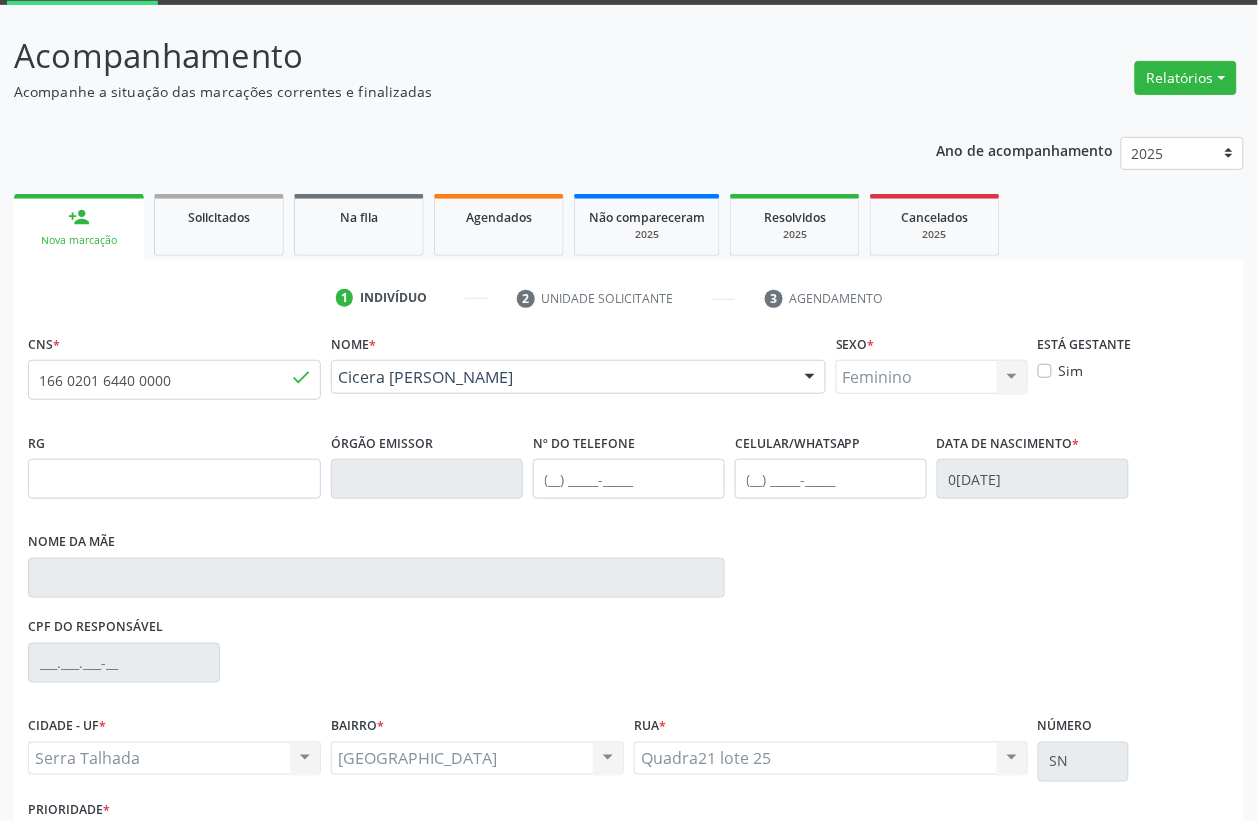 scroll, scrollTop: 248, scrollLeft: 0, axis: vertical 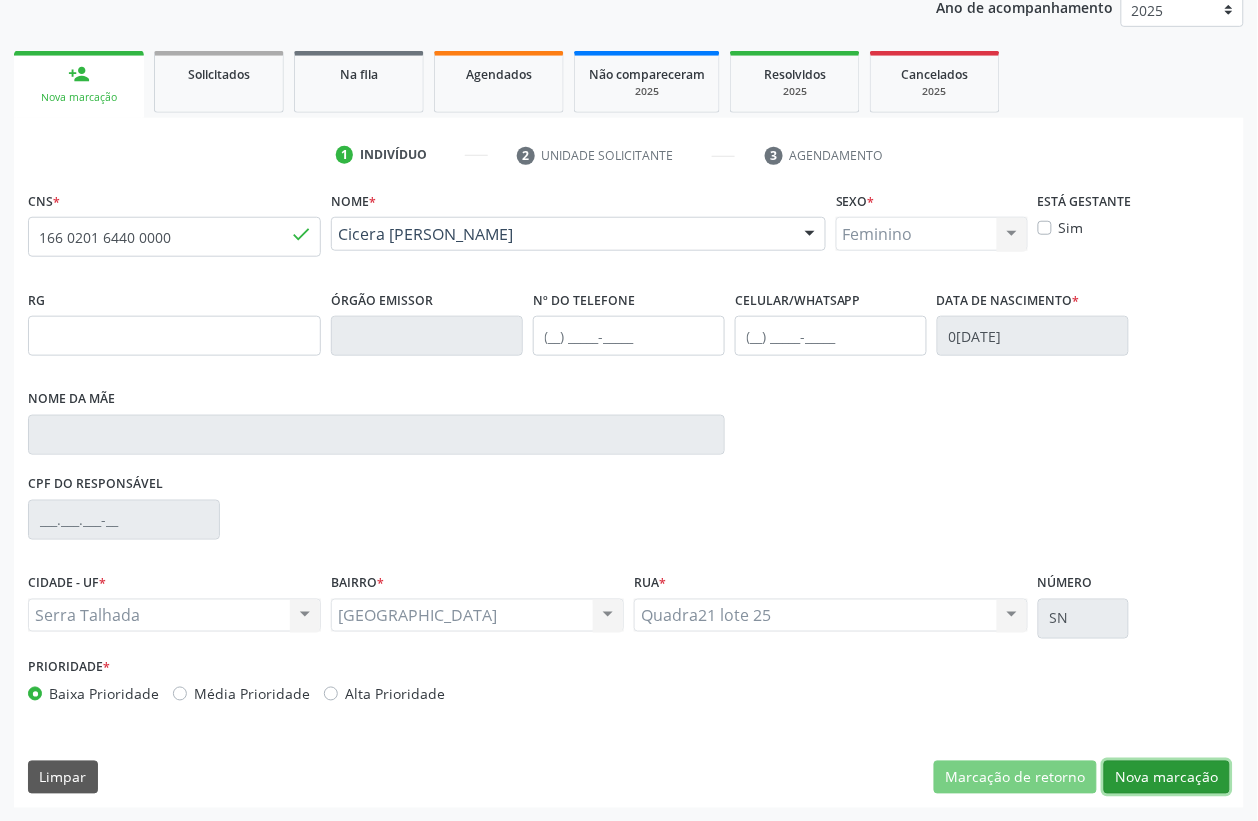 click on "Nova marcação" at bounding box center [1167, 778] 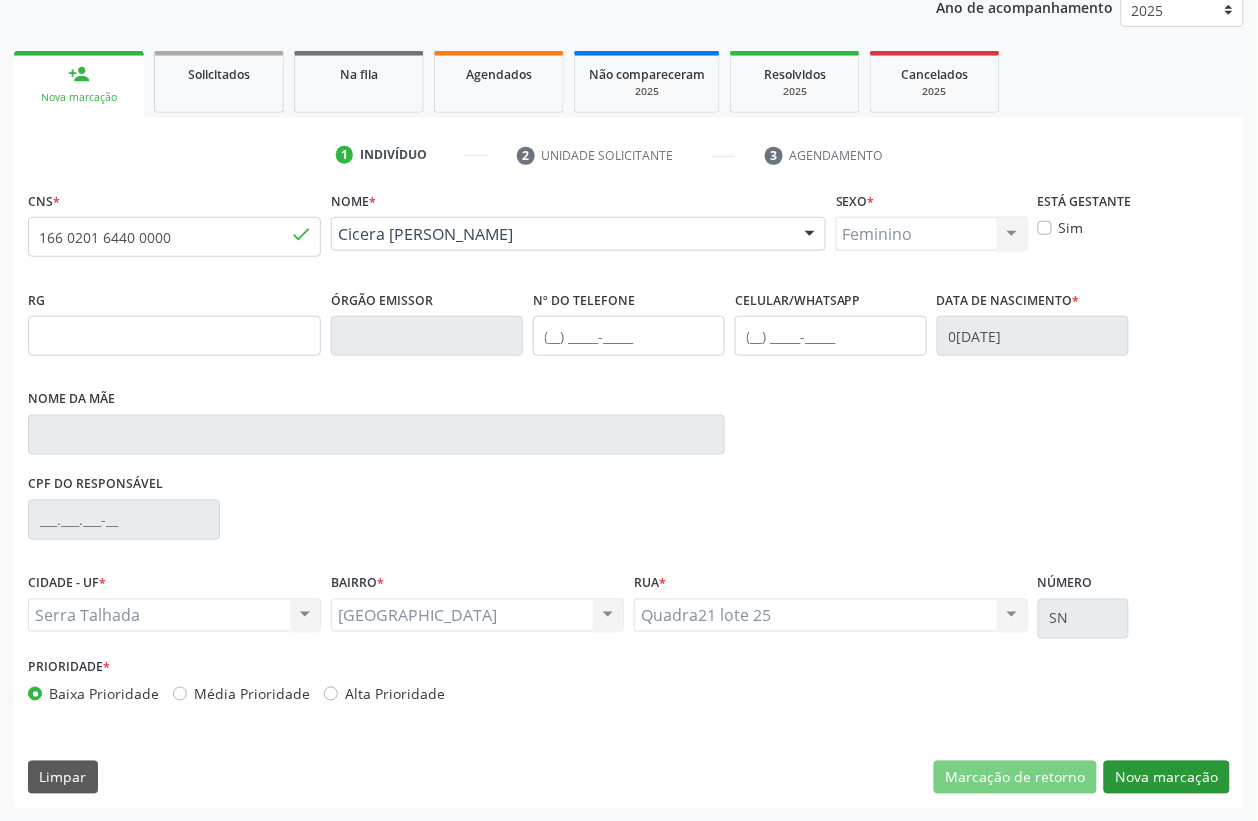 scroll, scrollTop: 85, scrollLeft: 0, axis: vertical 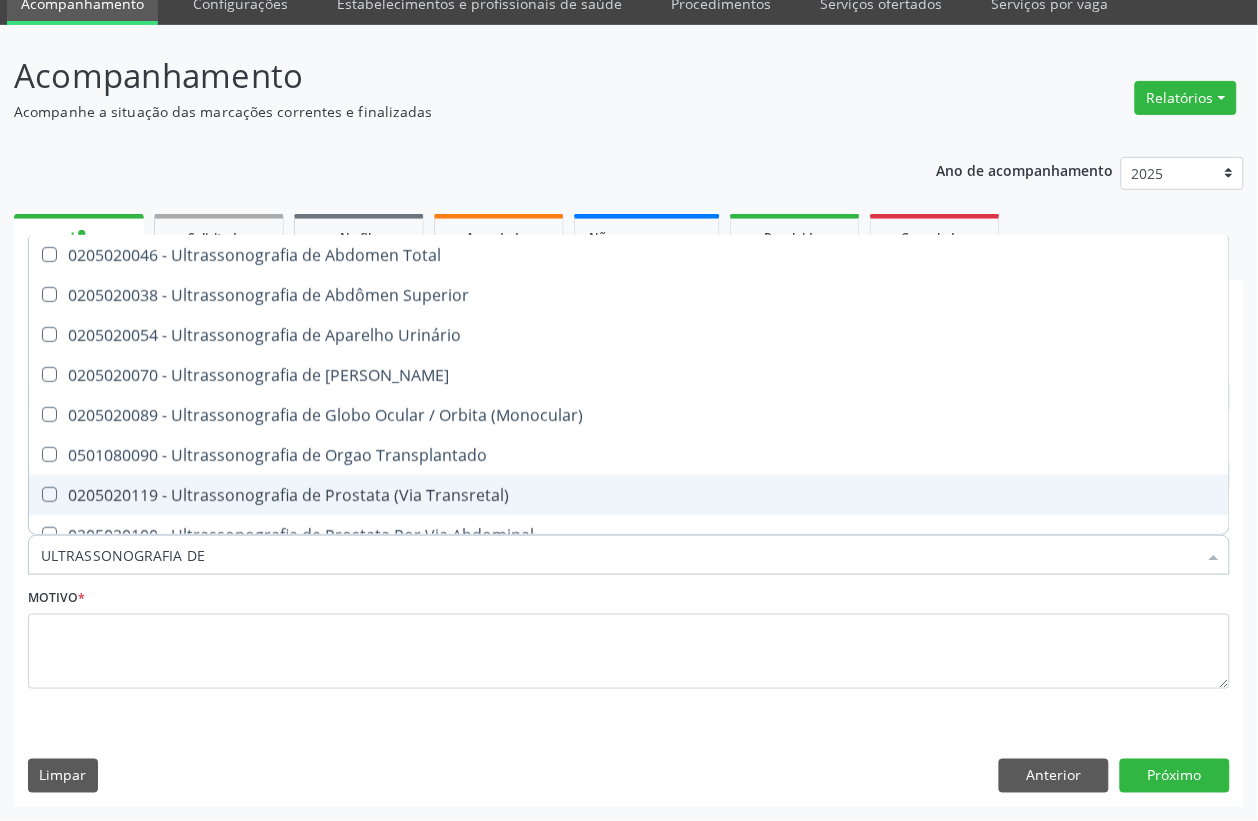 type on "ULTRASSONOGRAFIA DE A" 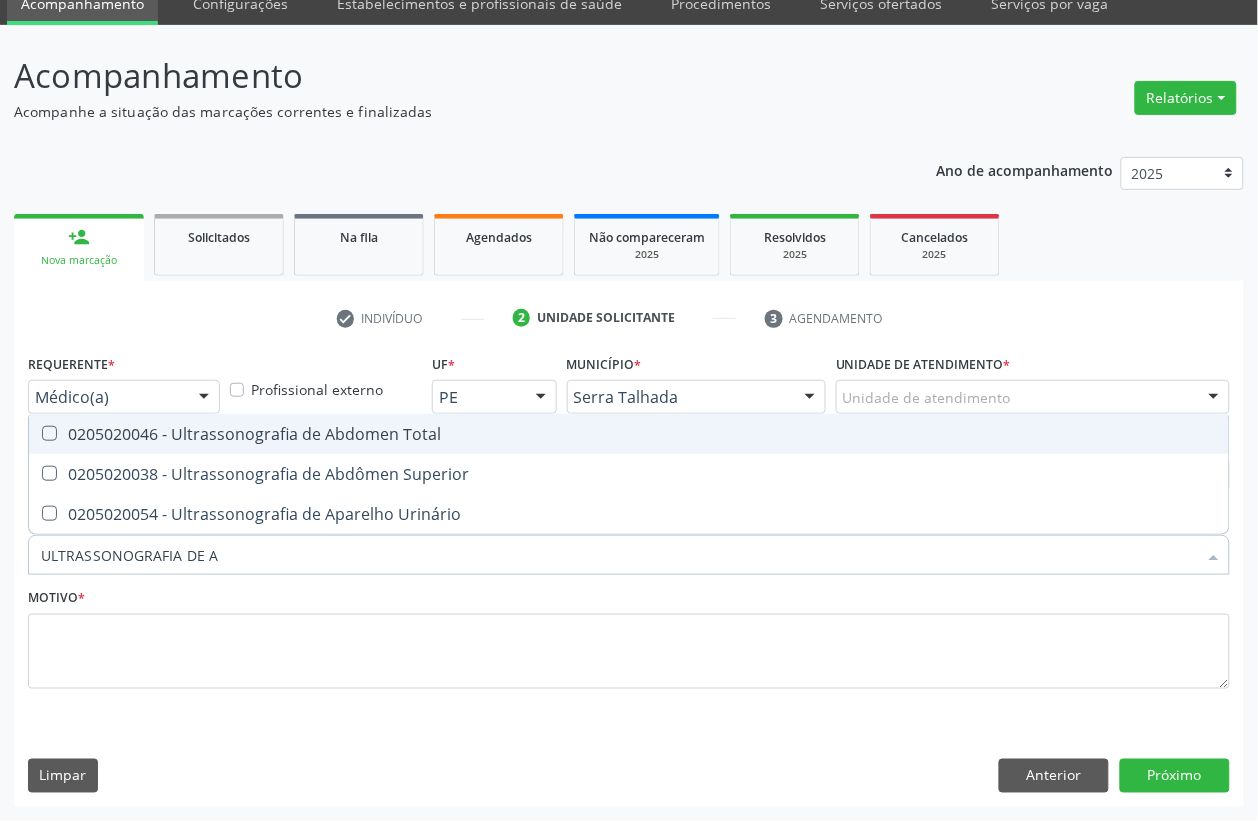 click on "0205020046 - Ultrassonografia de Abdomen Total" at bounding box center (629, 434) 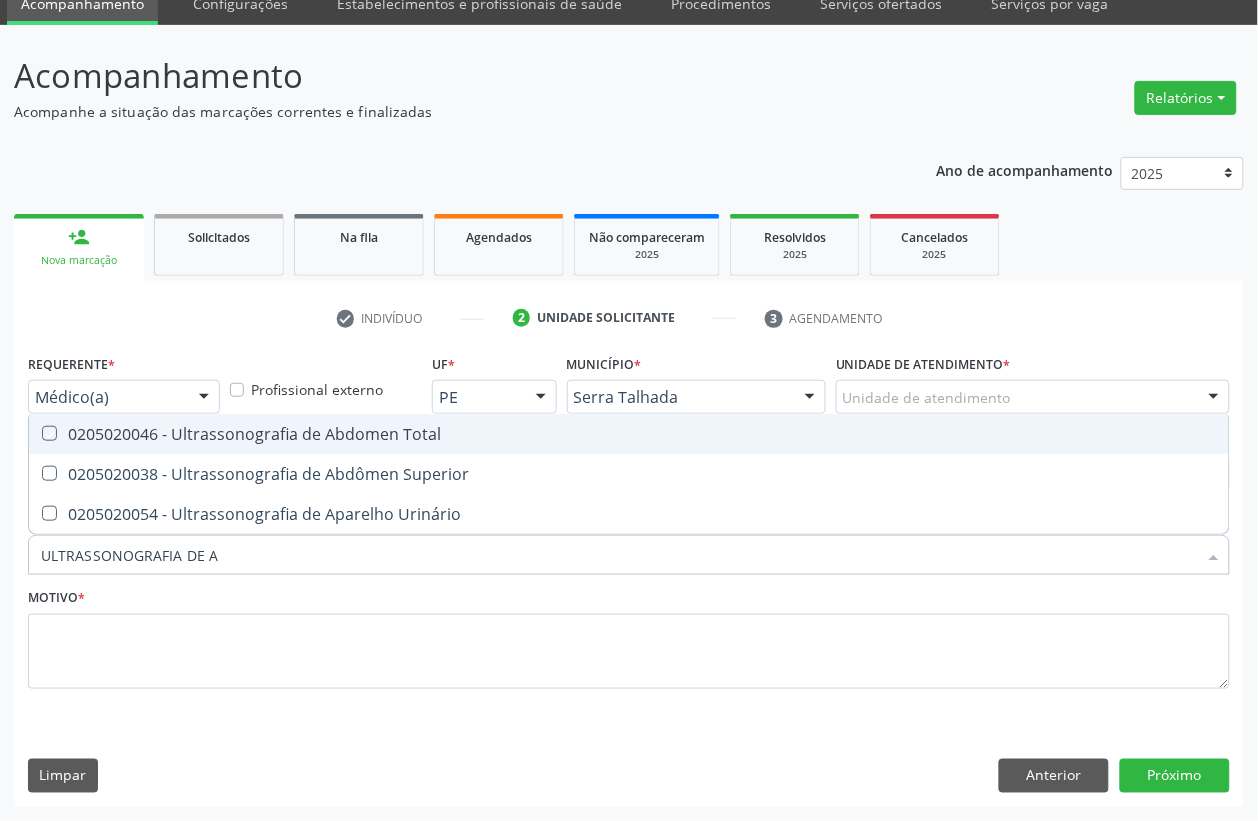 checkbox on "true" 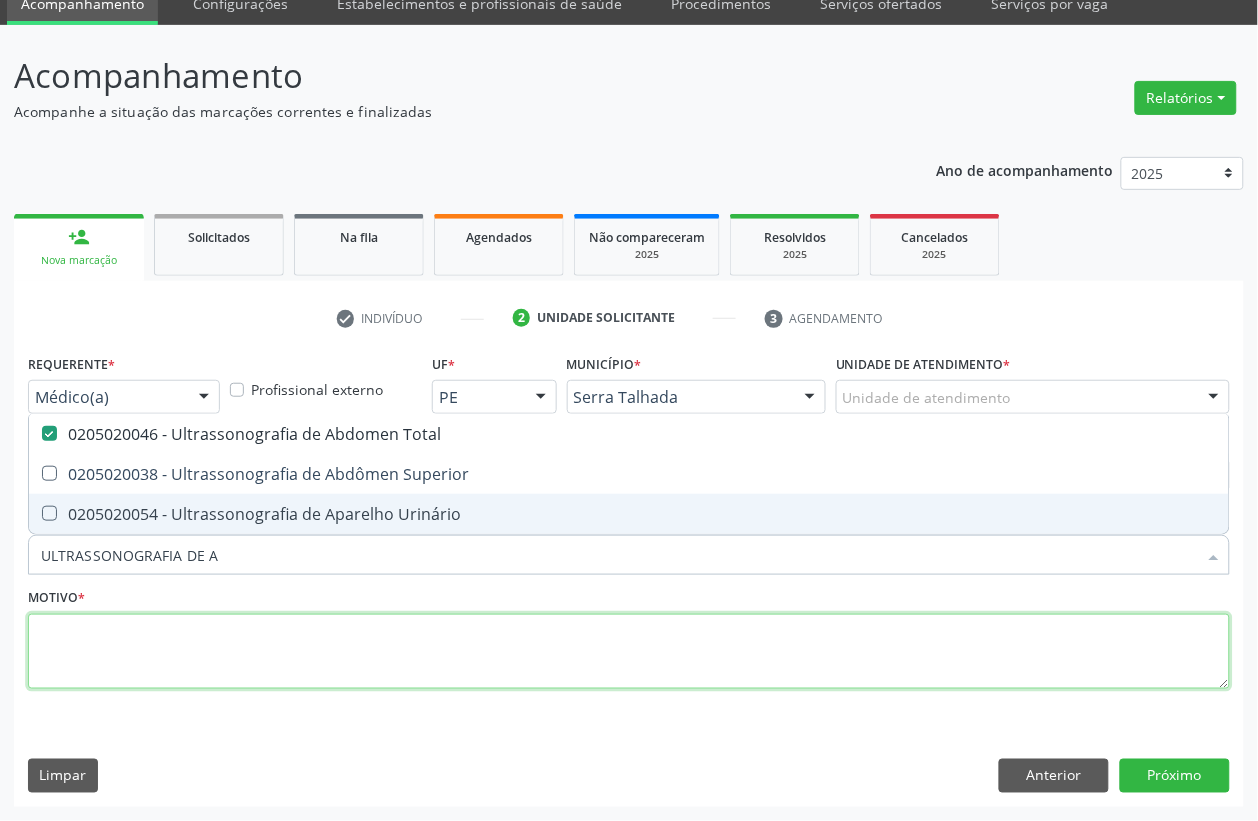 click at bounding box center [629, 652] 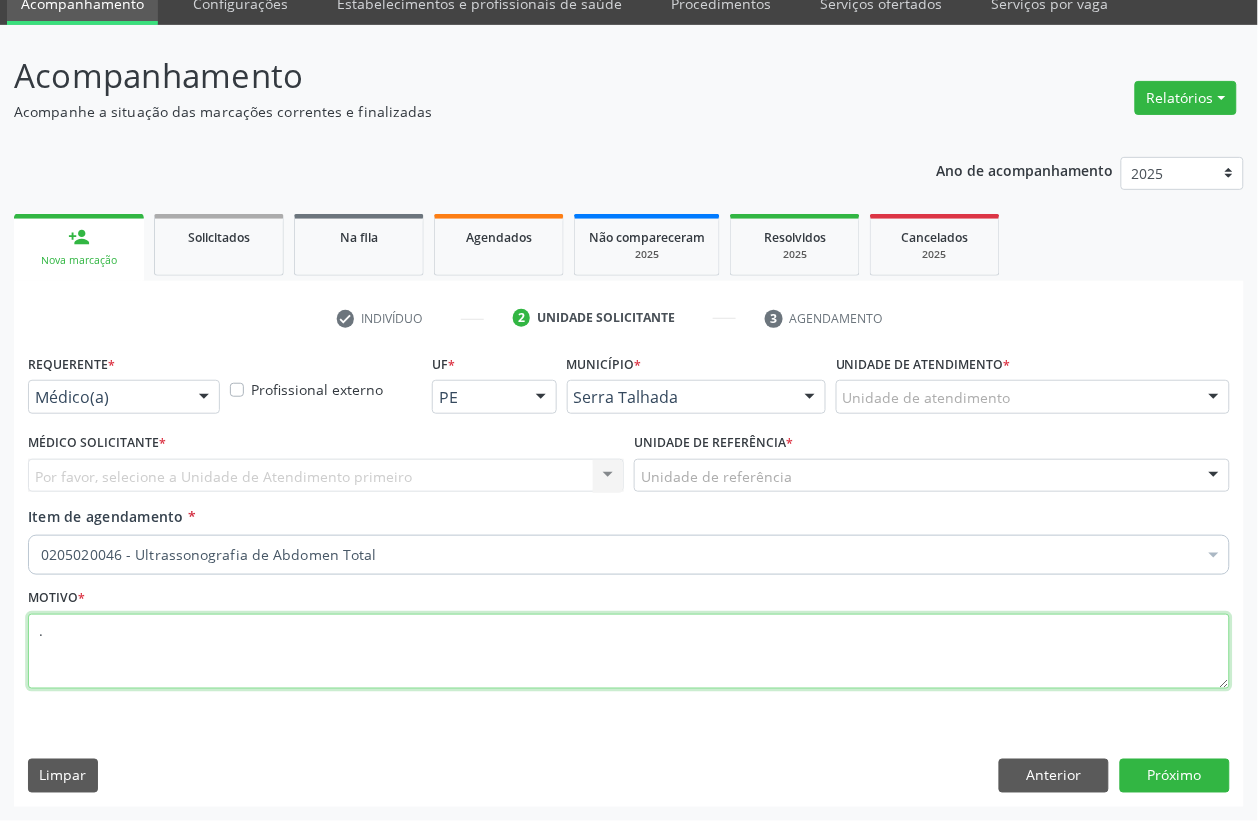 type on "." 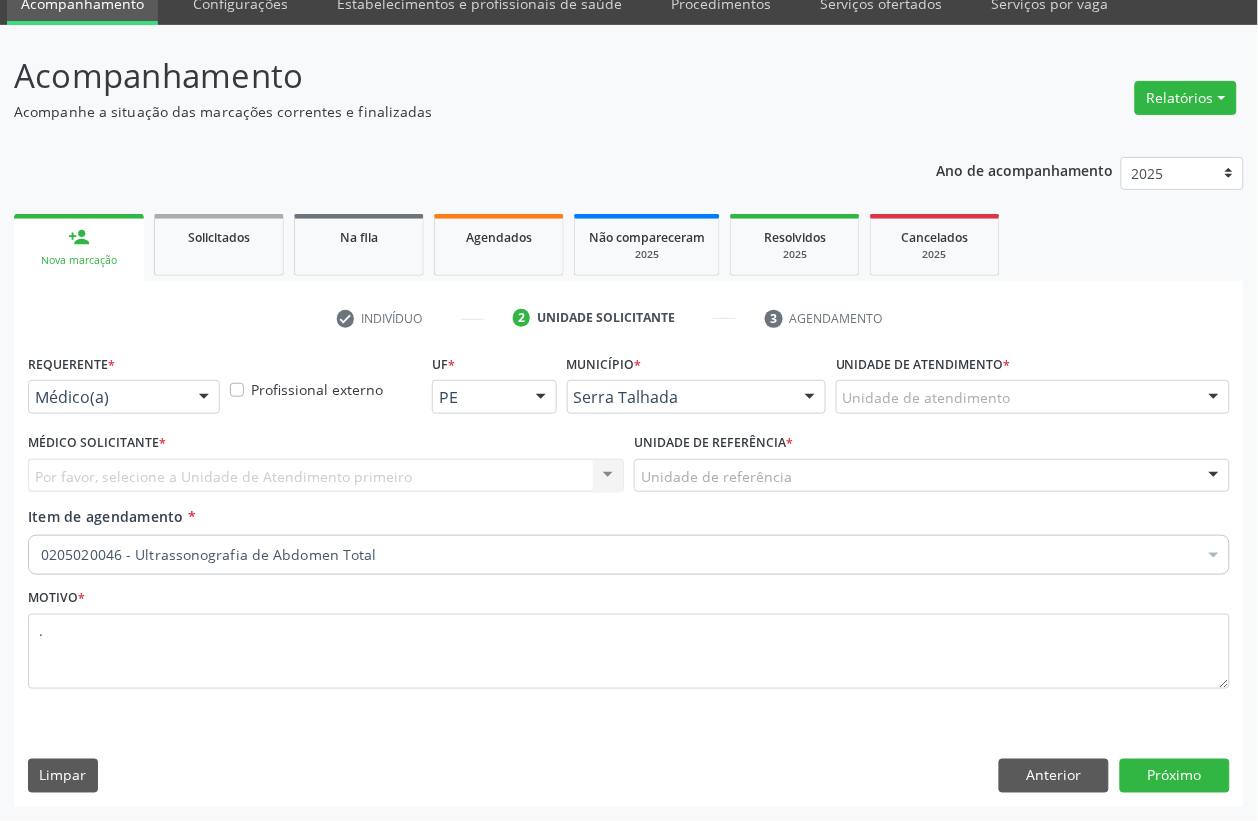 click on "Por favor, selecione a Unidade de Atendimento primeiro
Nenhum resultado encontrado para: "   "
Não há nenhuma opção para ser exibida." at bounding box center [326, 476] 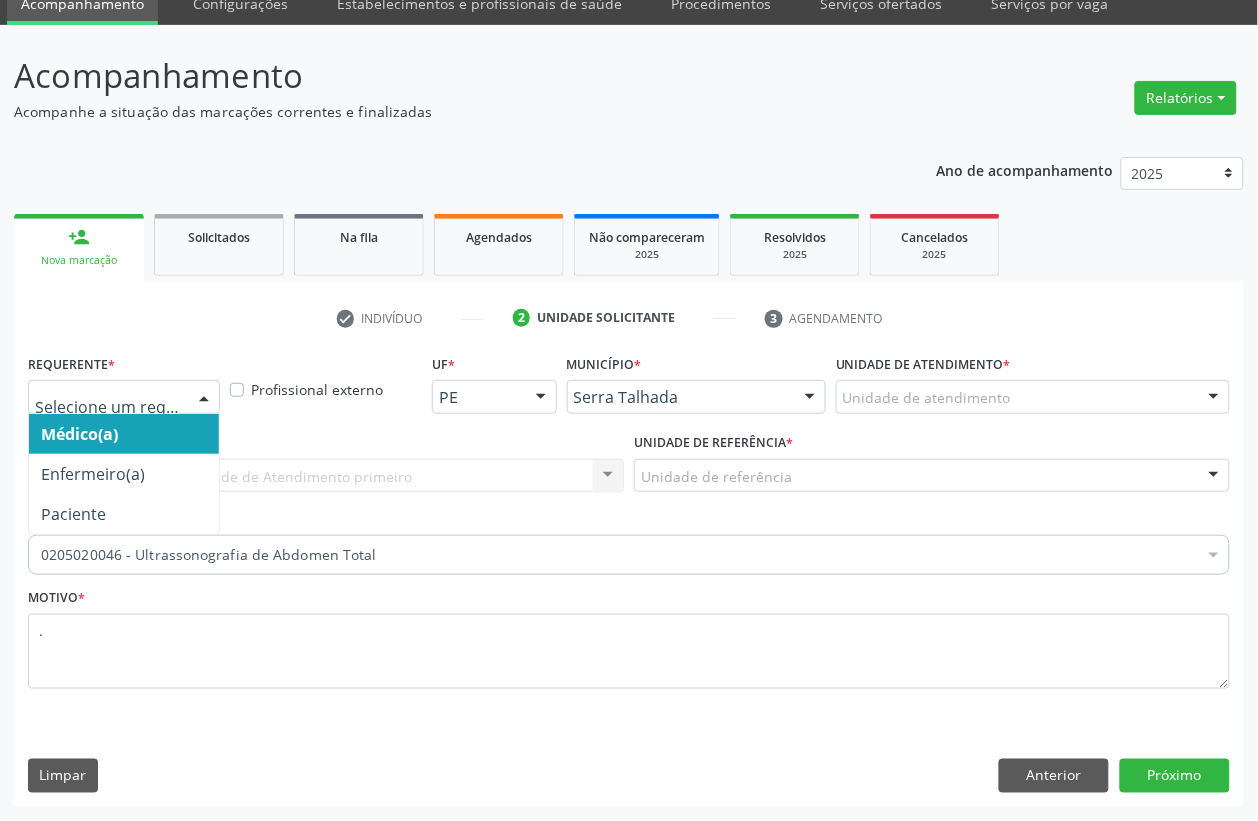 click at bounding box center [204, 398] 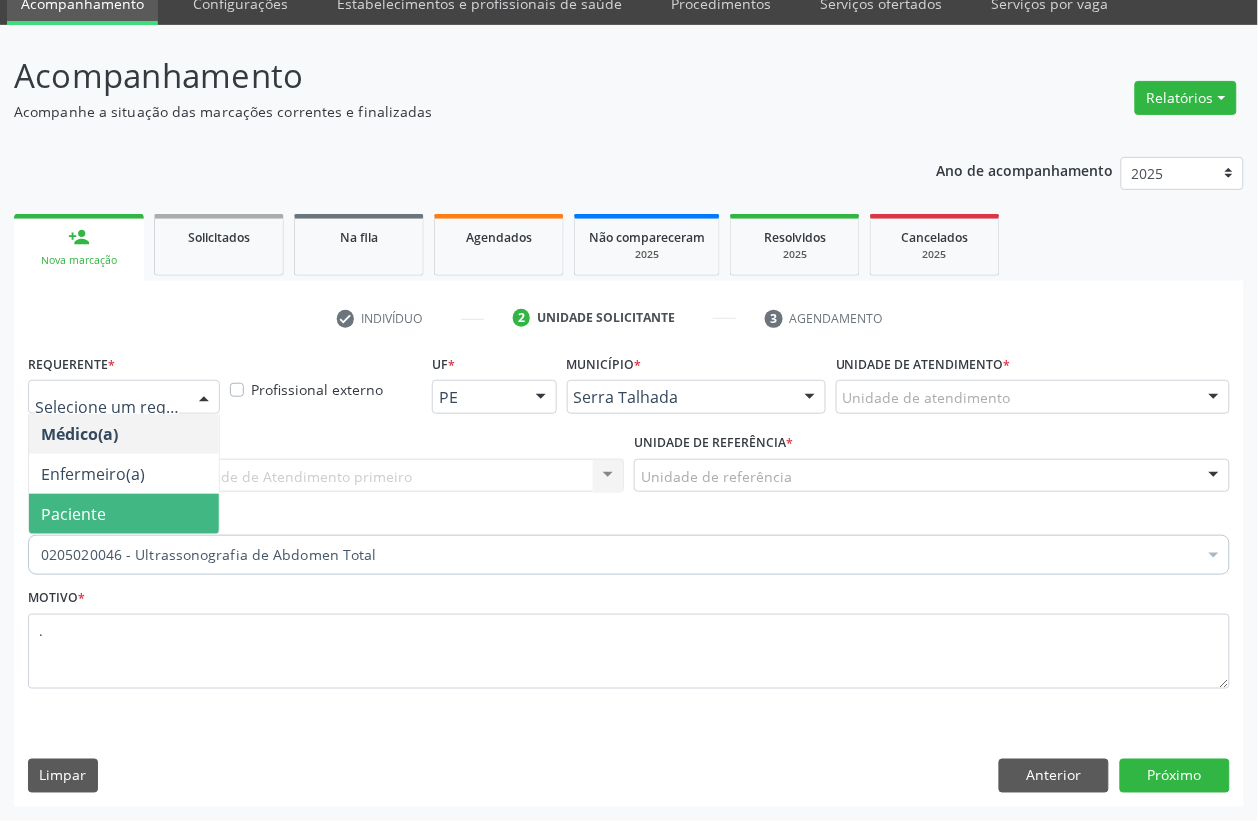 click on "Paciente" at bounding box center (73, 514) 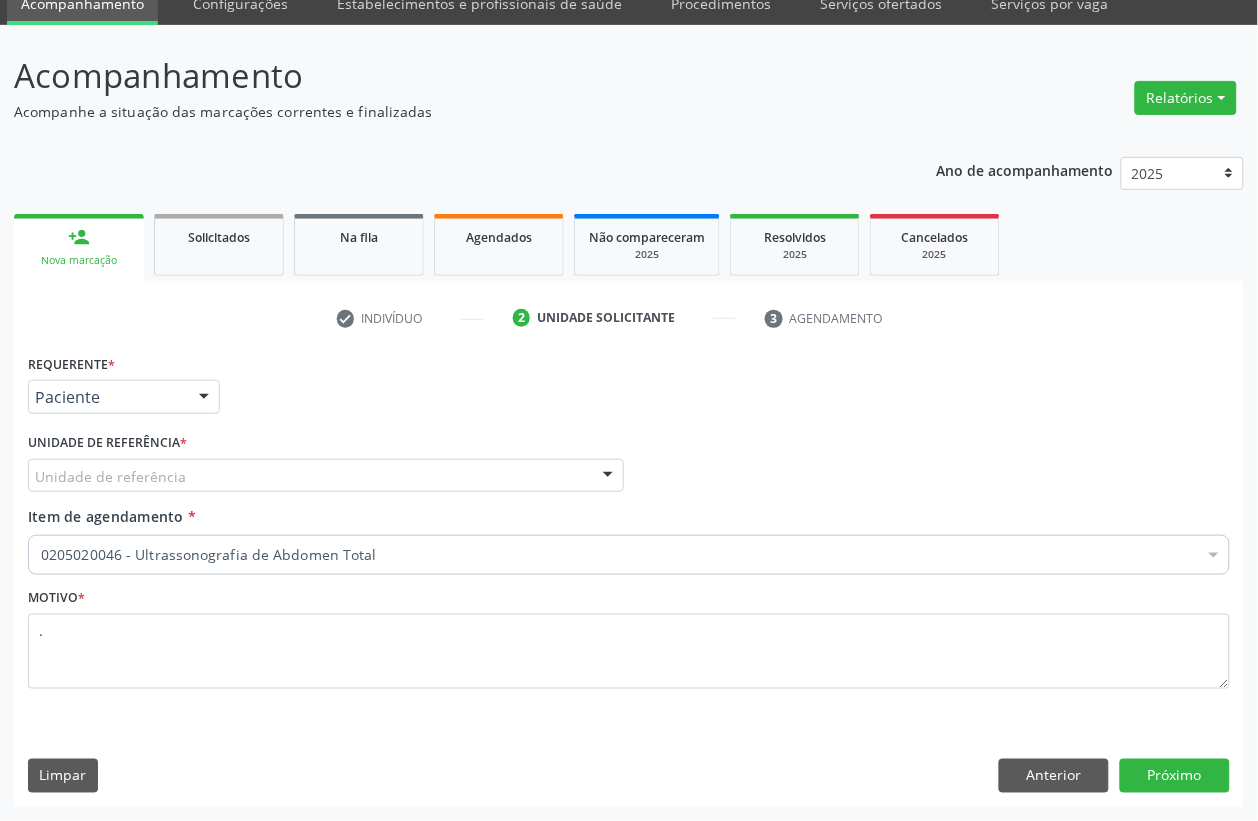 click at bounding box center [608, 477] 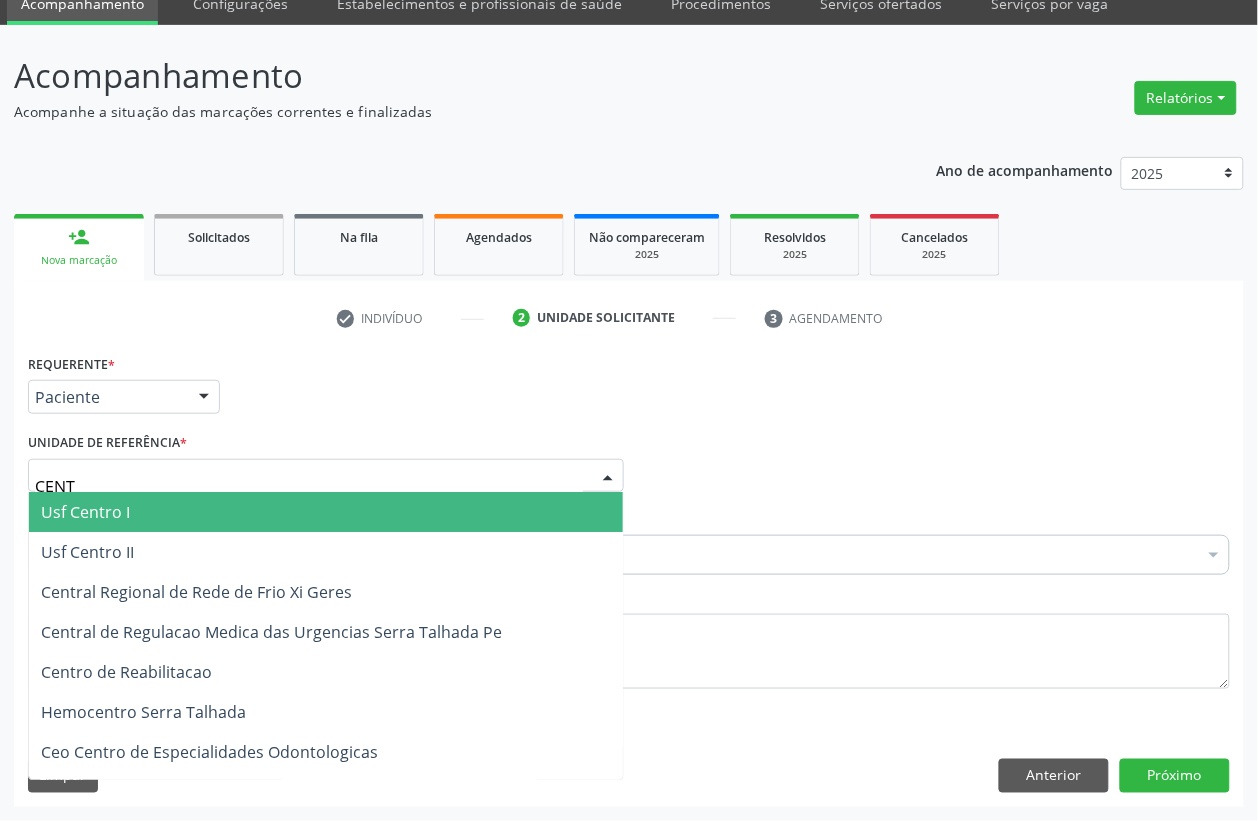 type on "CENTR" 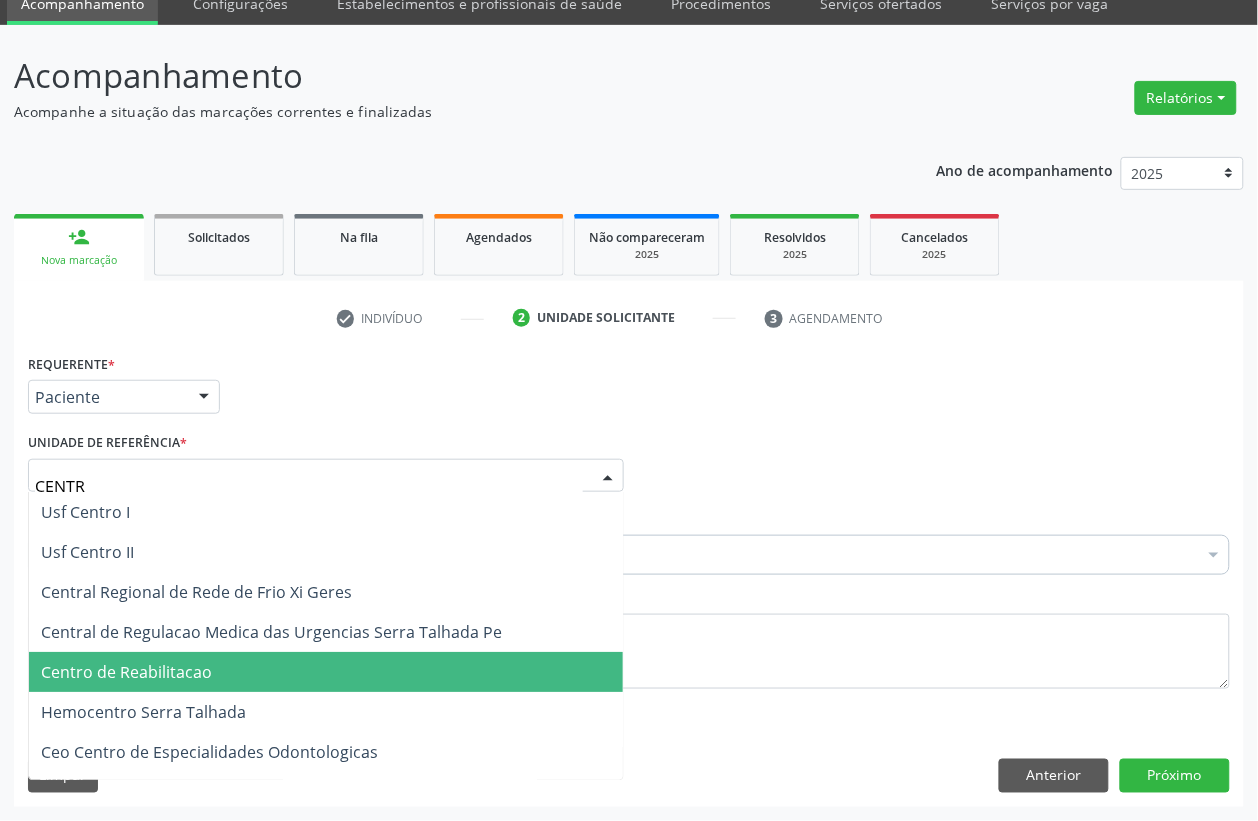 click on "Centro de Reabilitacao" at bounding box center (326, 672) 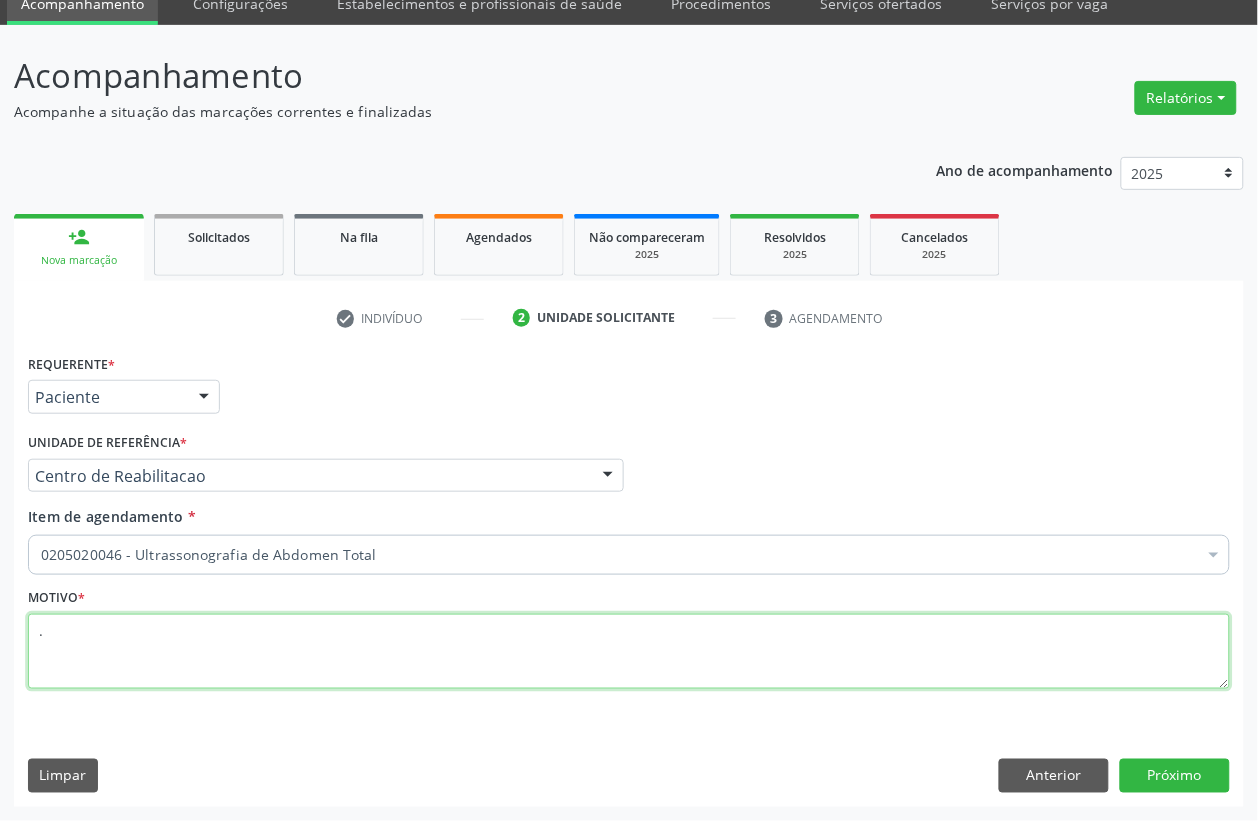 click on "." at bounding box center [629, 652] 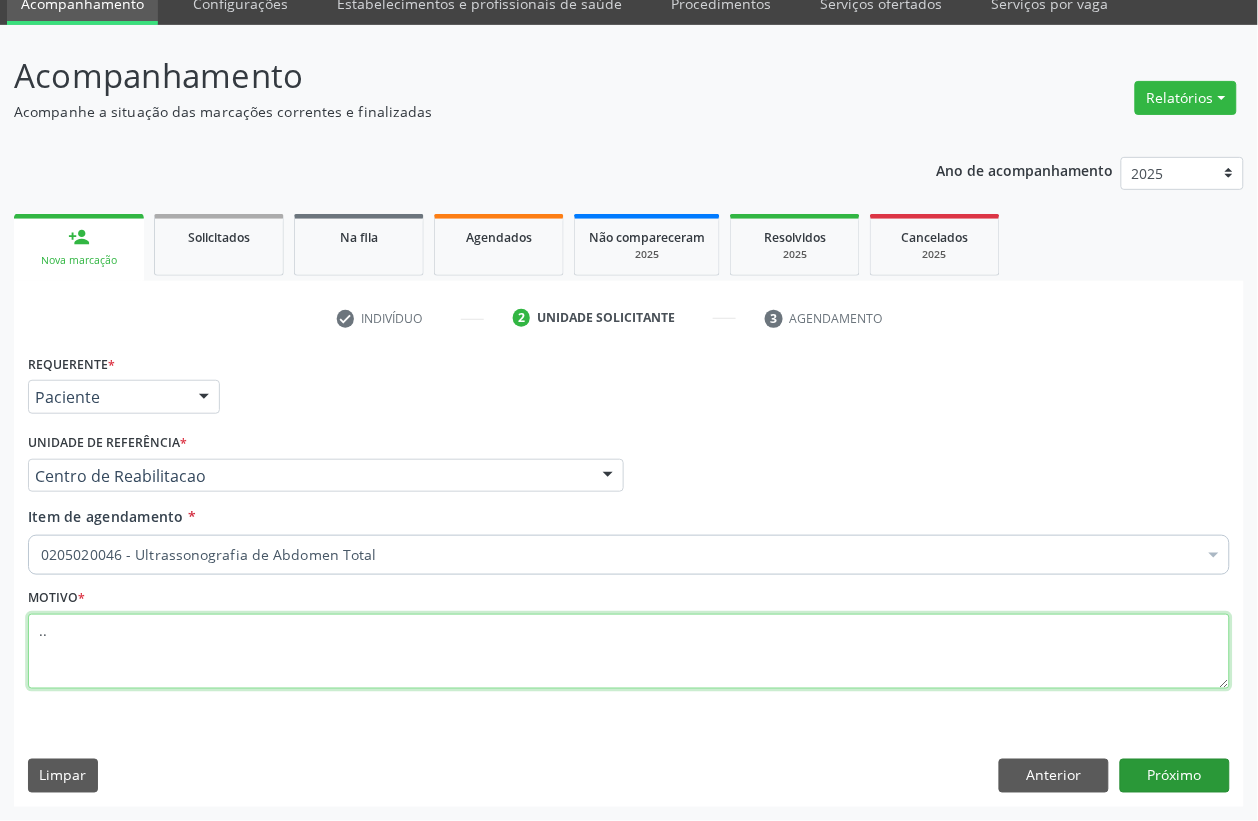 type on ".." 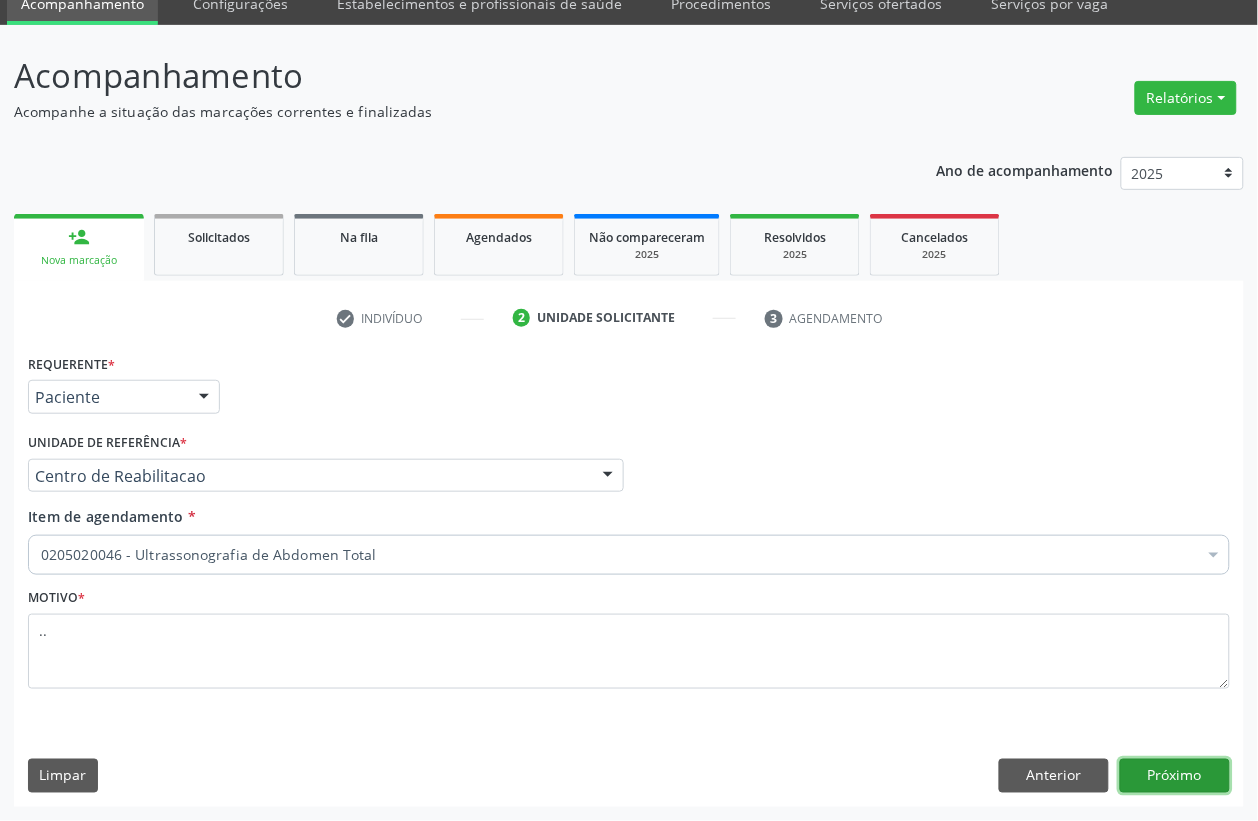click on "Próximo" at bounding box center (1175, 776) 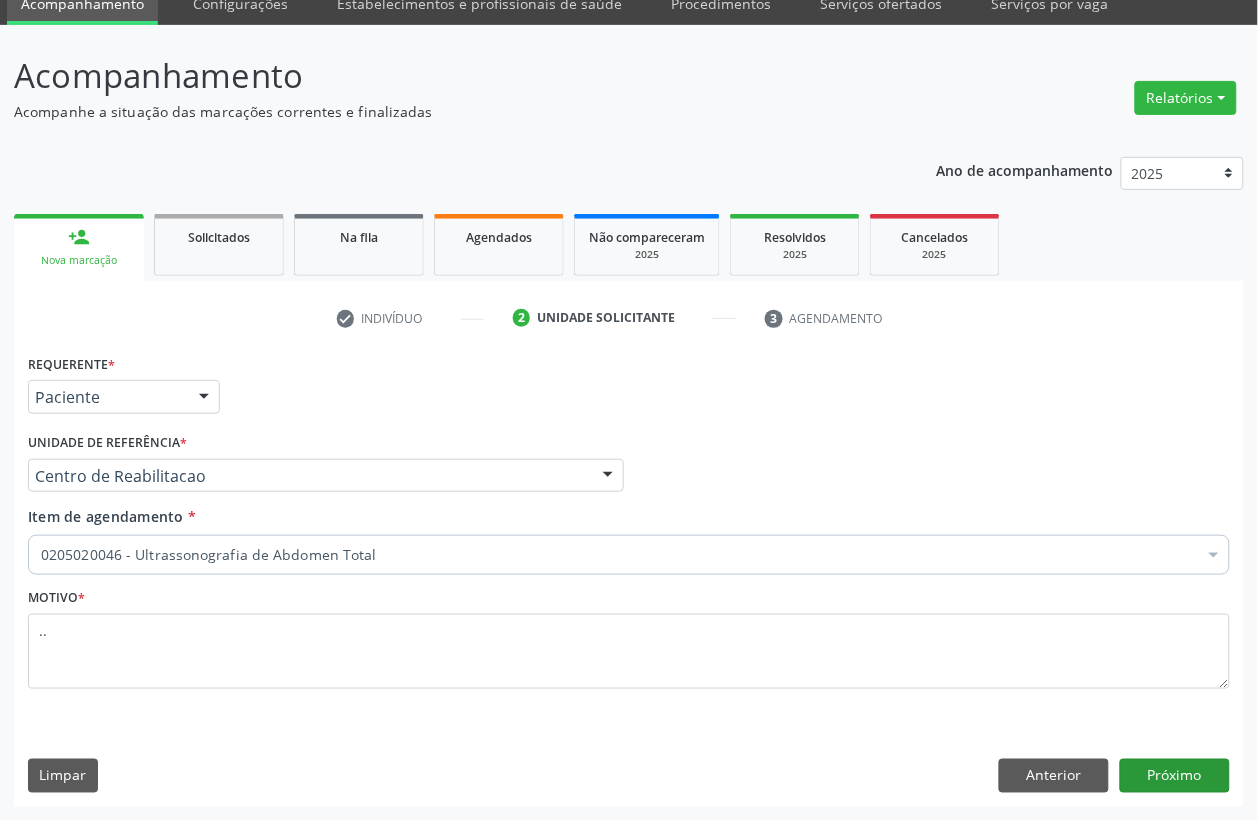 scroll, scrollTop: 50, scrollLeft: 0, axis: vertical 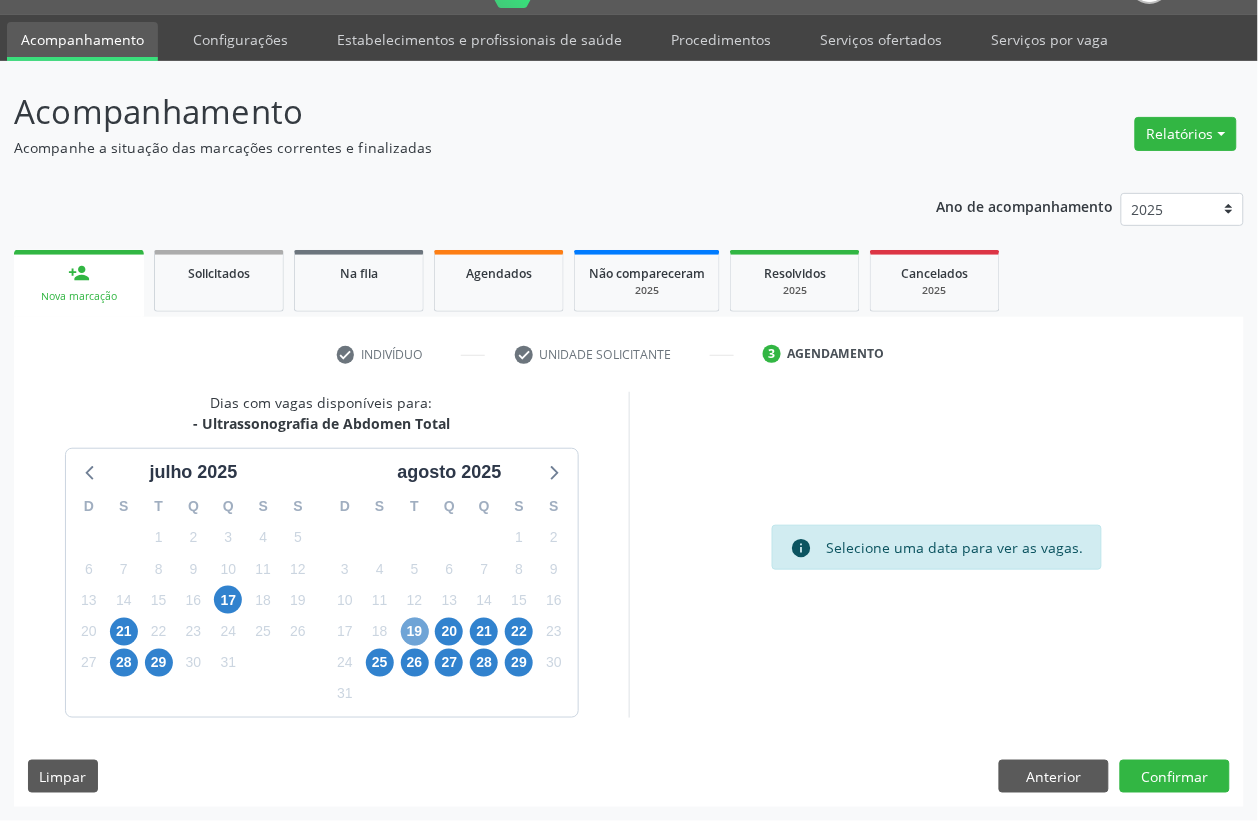 click on "19" at bounding box center (415, 632) 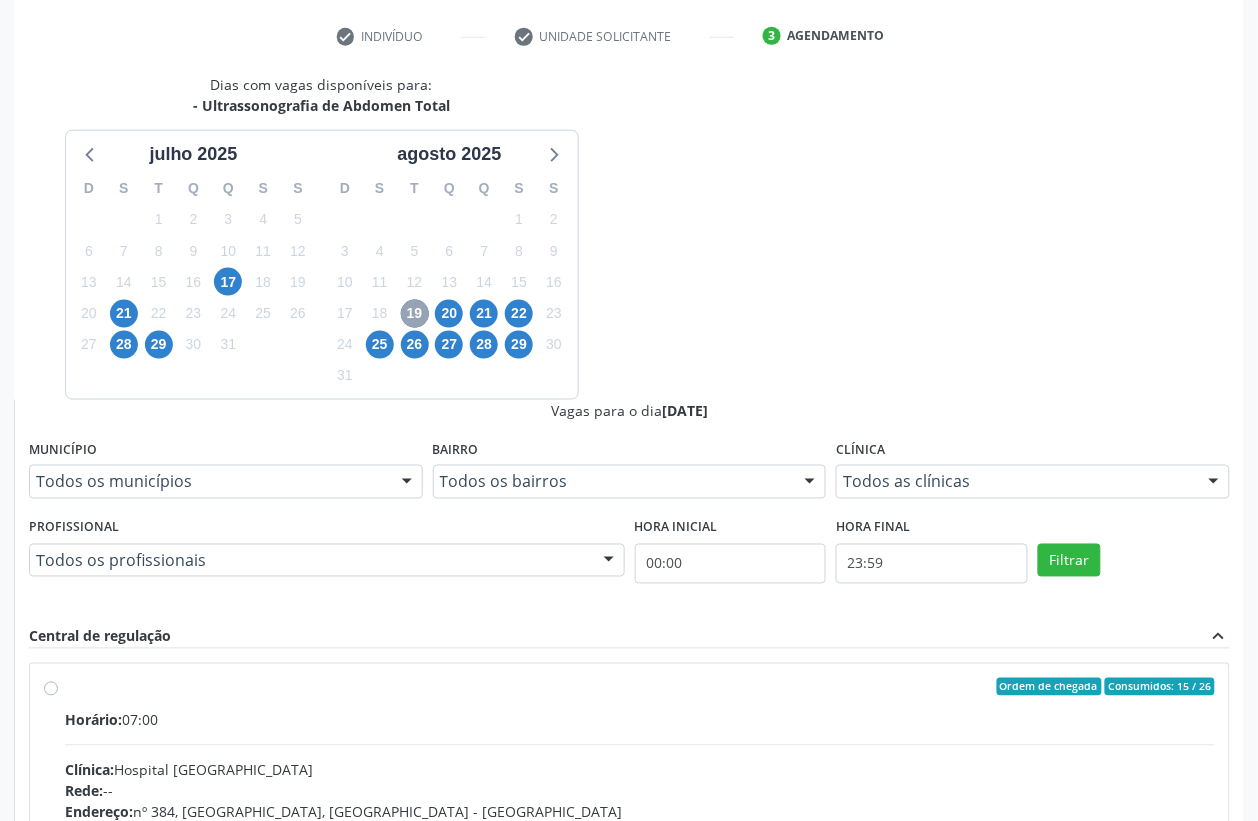 scroll, scrollTop: 373, scrollLeft: 0, axis: vertical 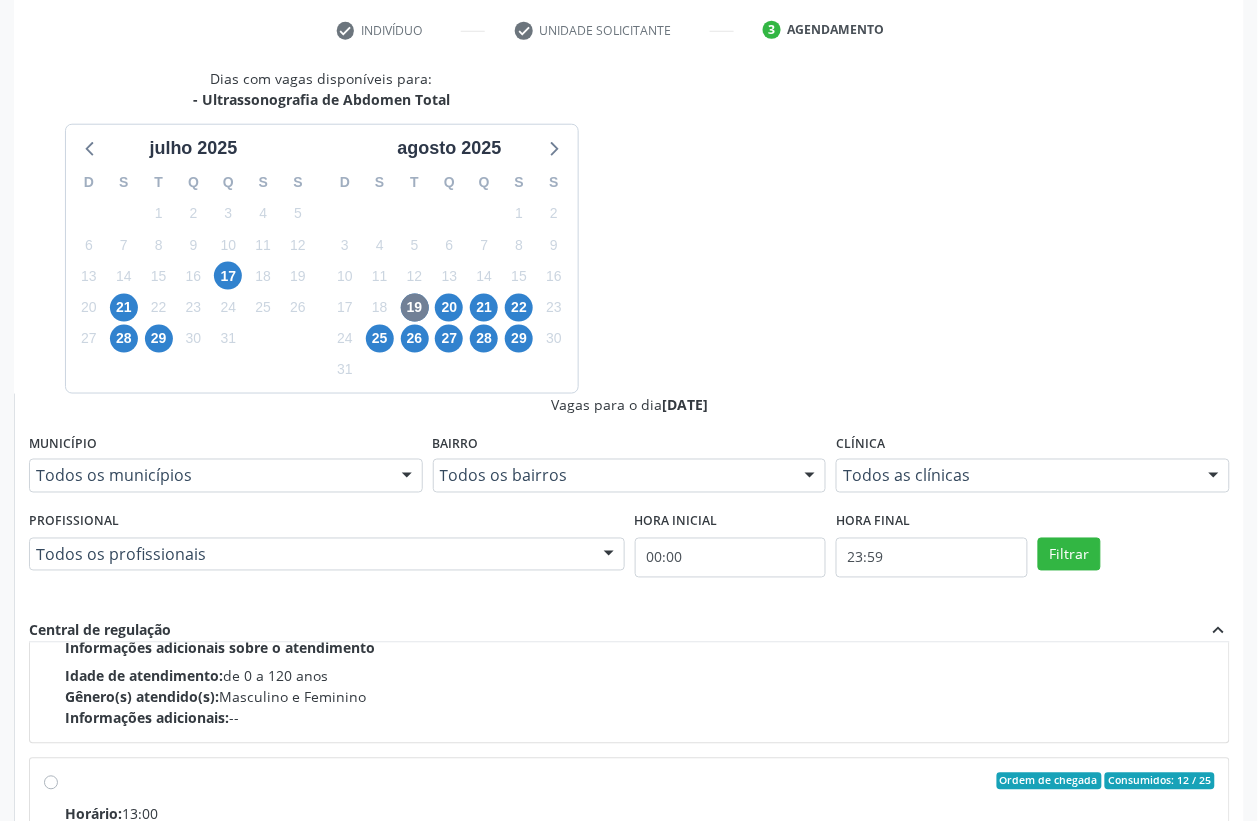 click on "Profissional:
[PERSON_NAME] de [PERSON_NAME]" at bounding box center (640, 948) 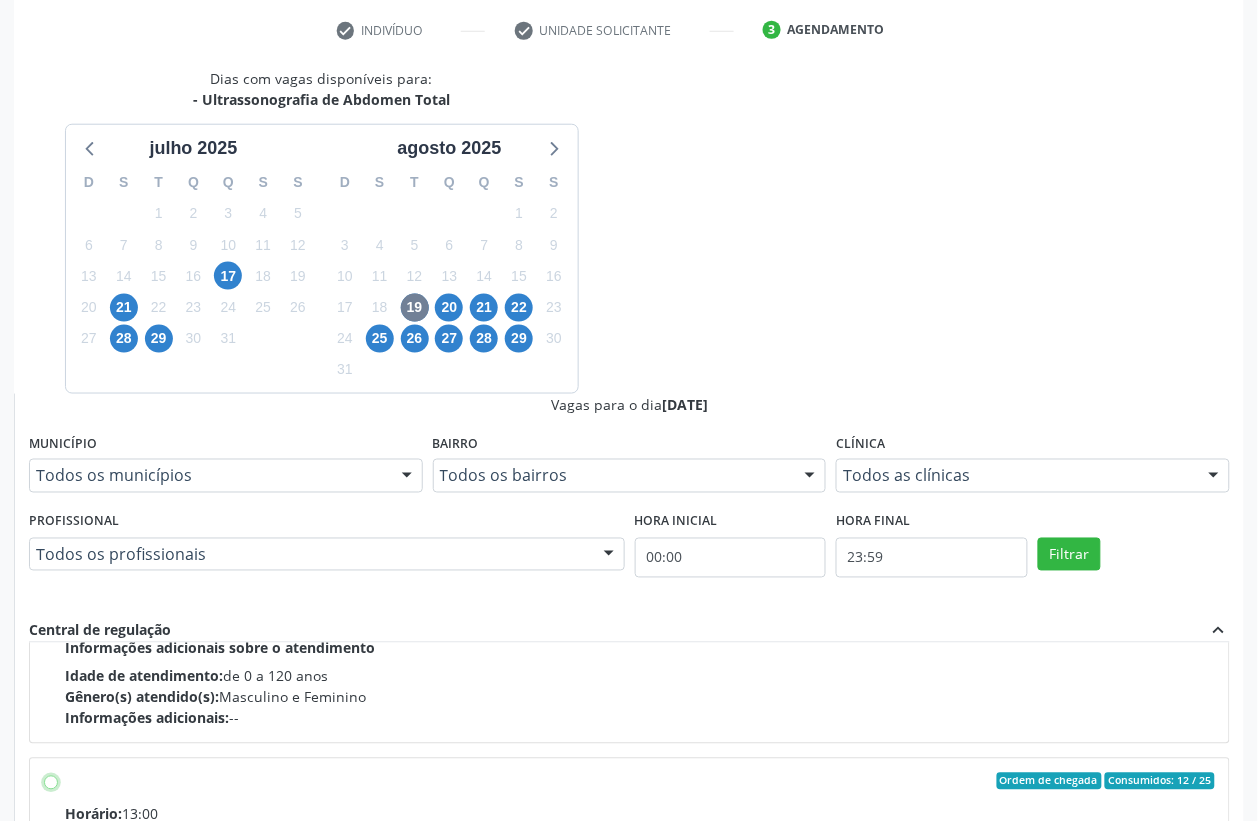 radio on "true" 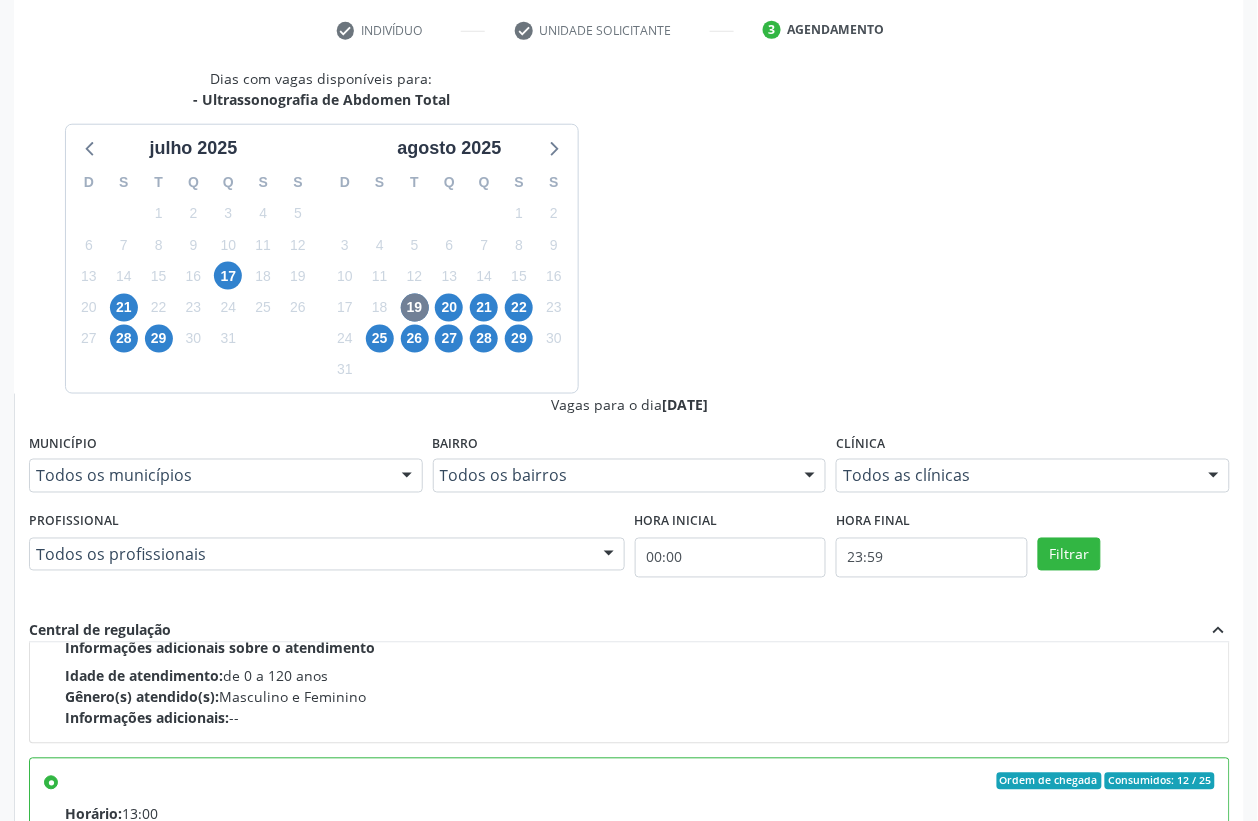 click on "Confirmar" at bounding box center (1175, 1102) 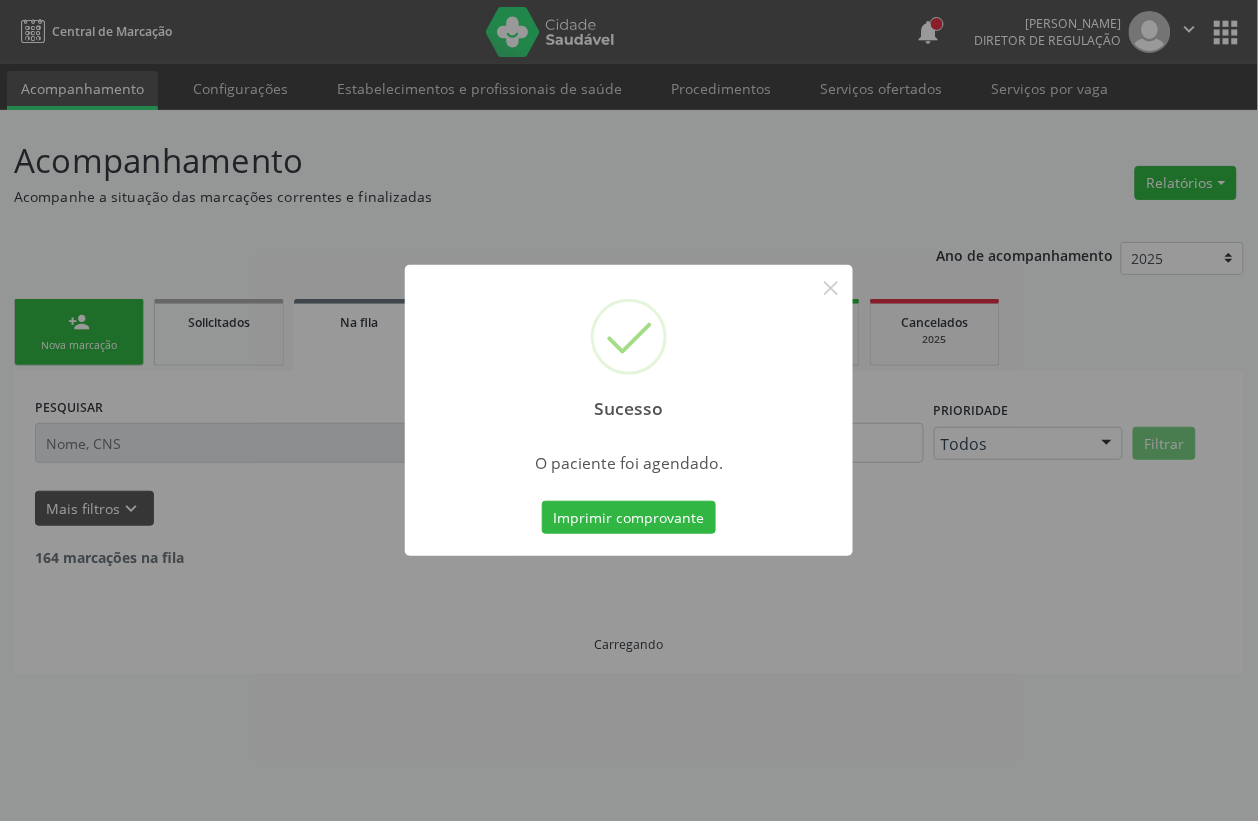 scroll, scrollTop: 0, scrollLeft: 0, axis: both 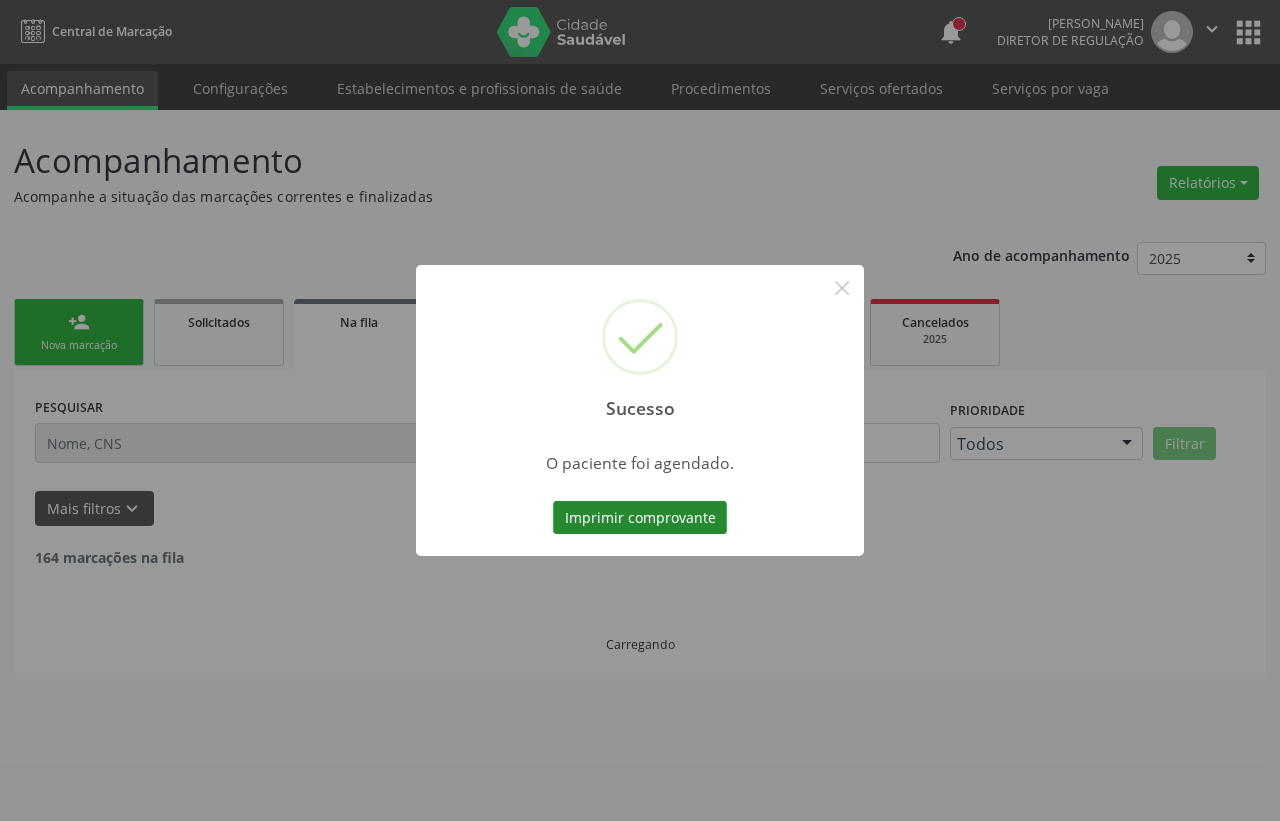 click on "Imprimir comprovante" at bounding box center (640, 518) 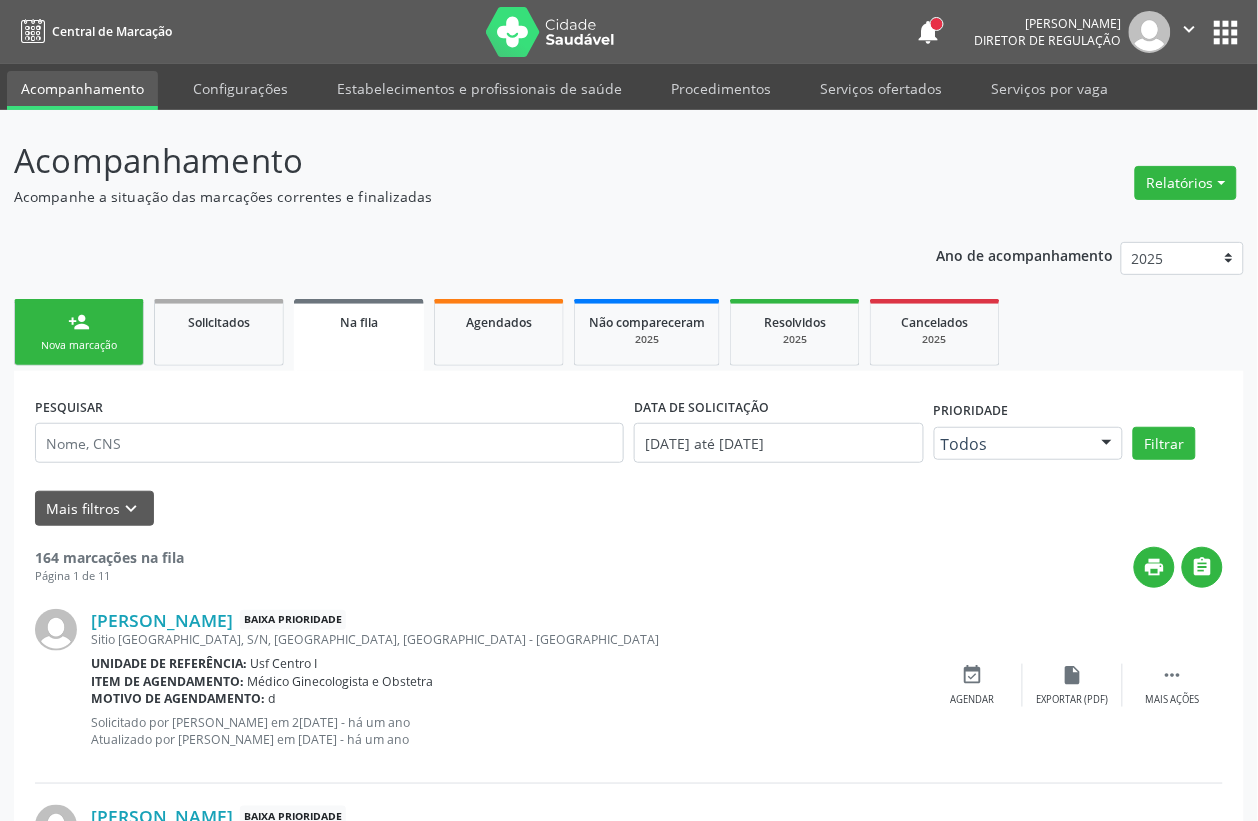 click on "person_add
Nova marcação" at bounding box center [79, 332] 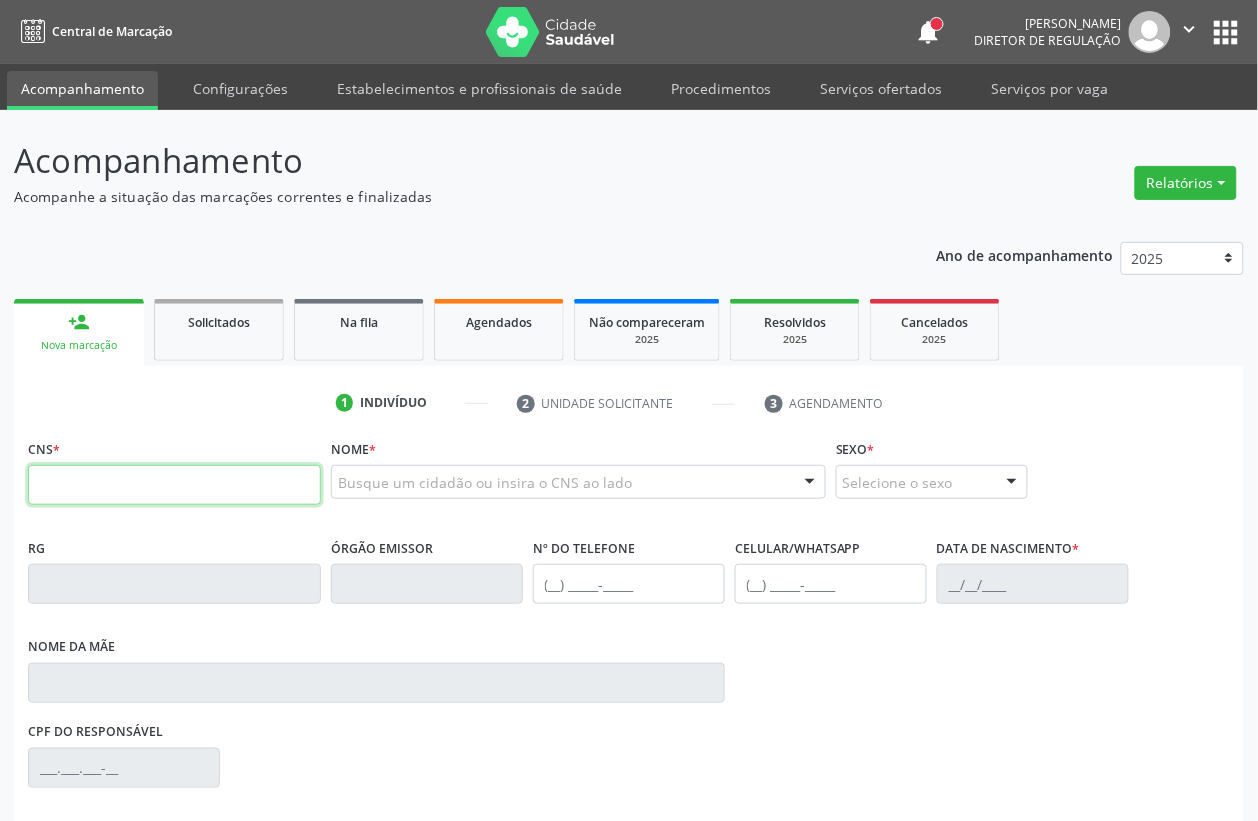 click at bounding box center [174, 485] 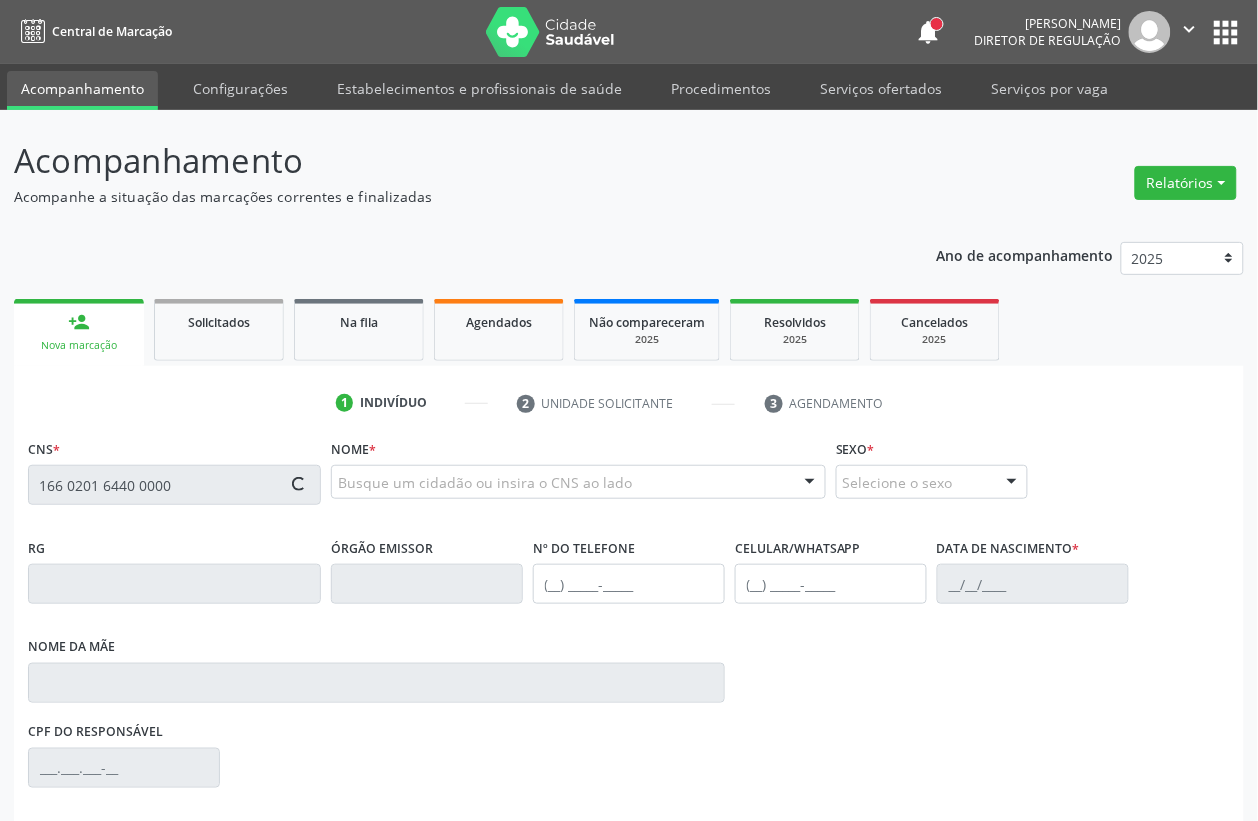 type on "166 0201 6440 0000" 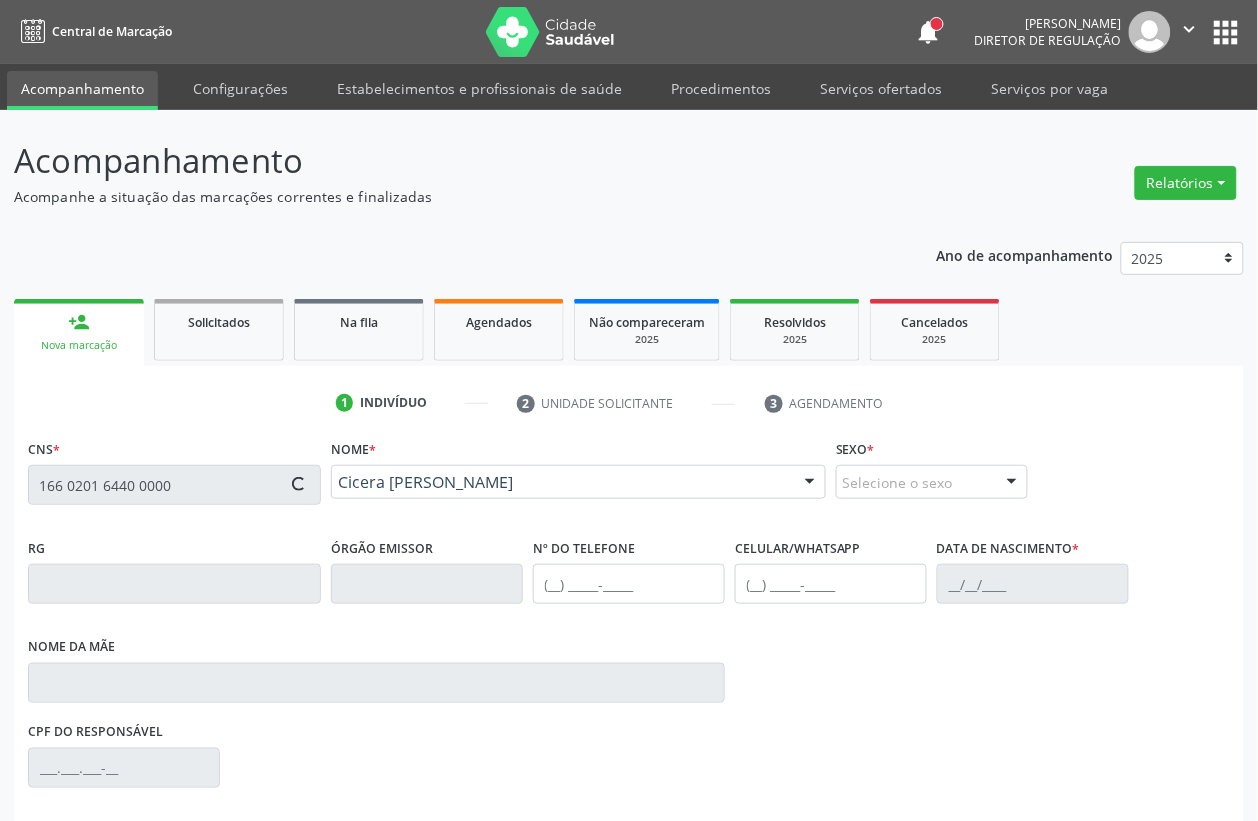 type on "0[DATE]" 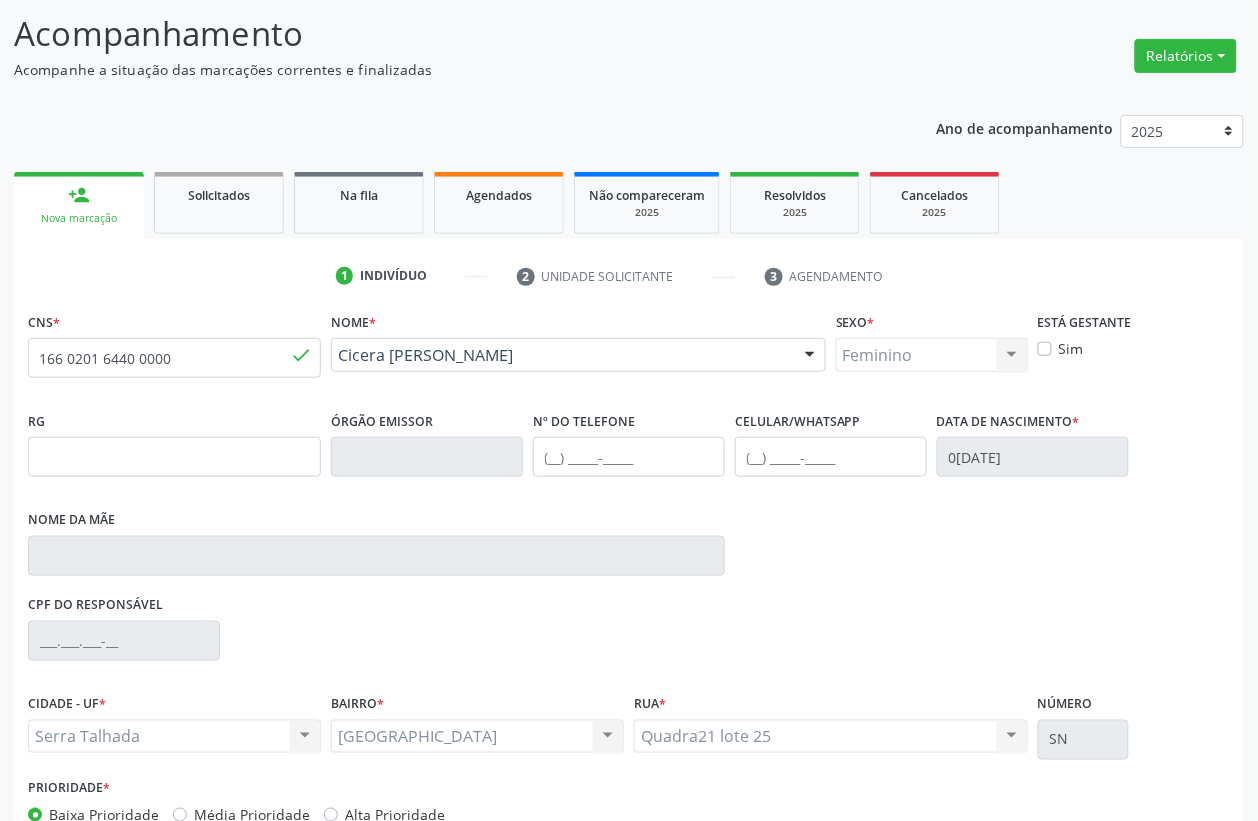 scroll, scrollTop: 248, scrollLeft: 0, axis: vertical 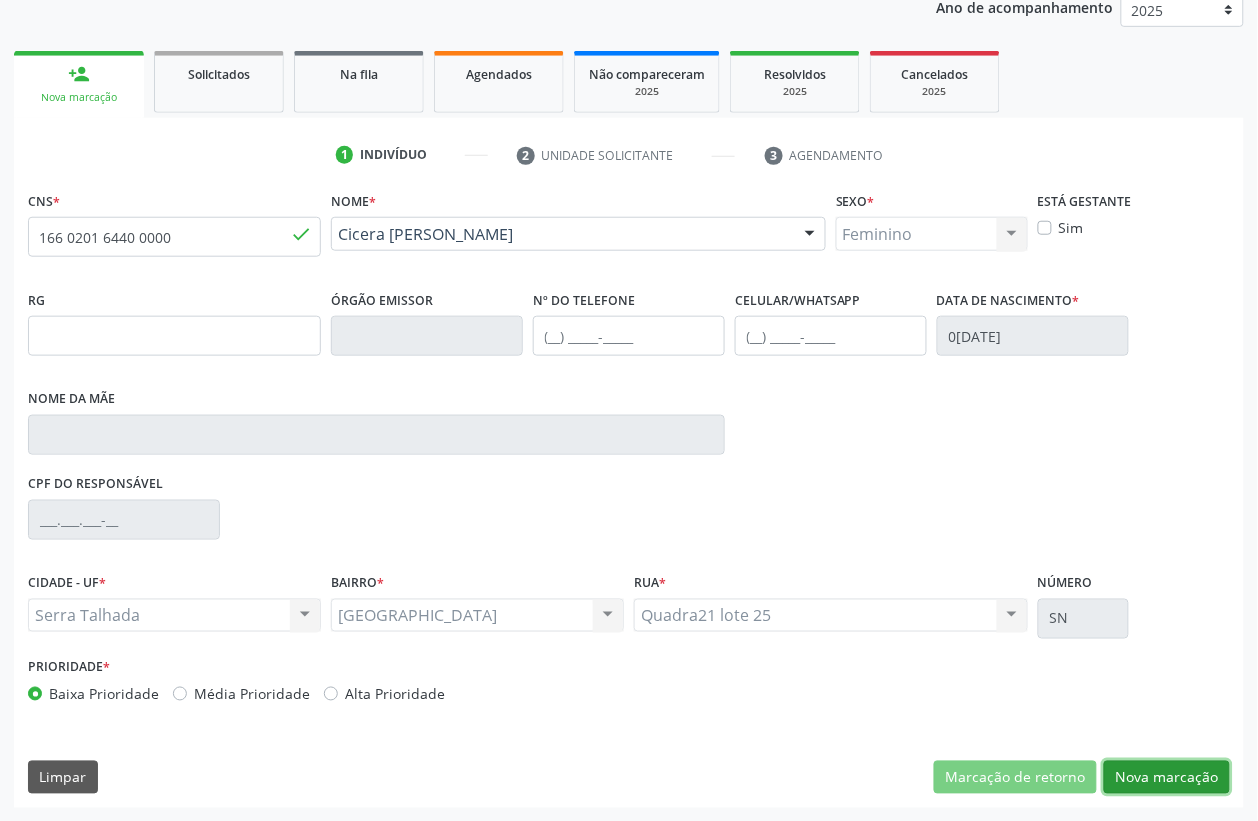 click on "Nova marcação" at bounding box center [1167, 778] 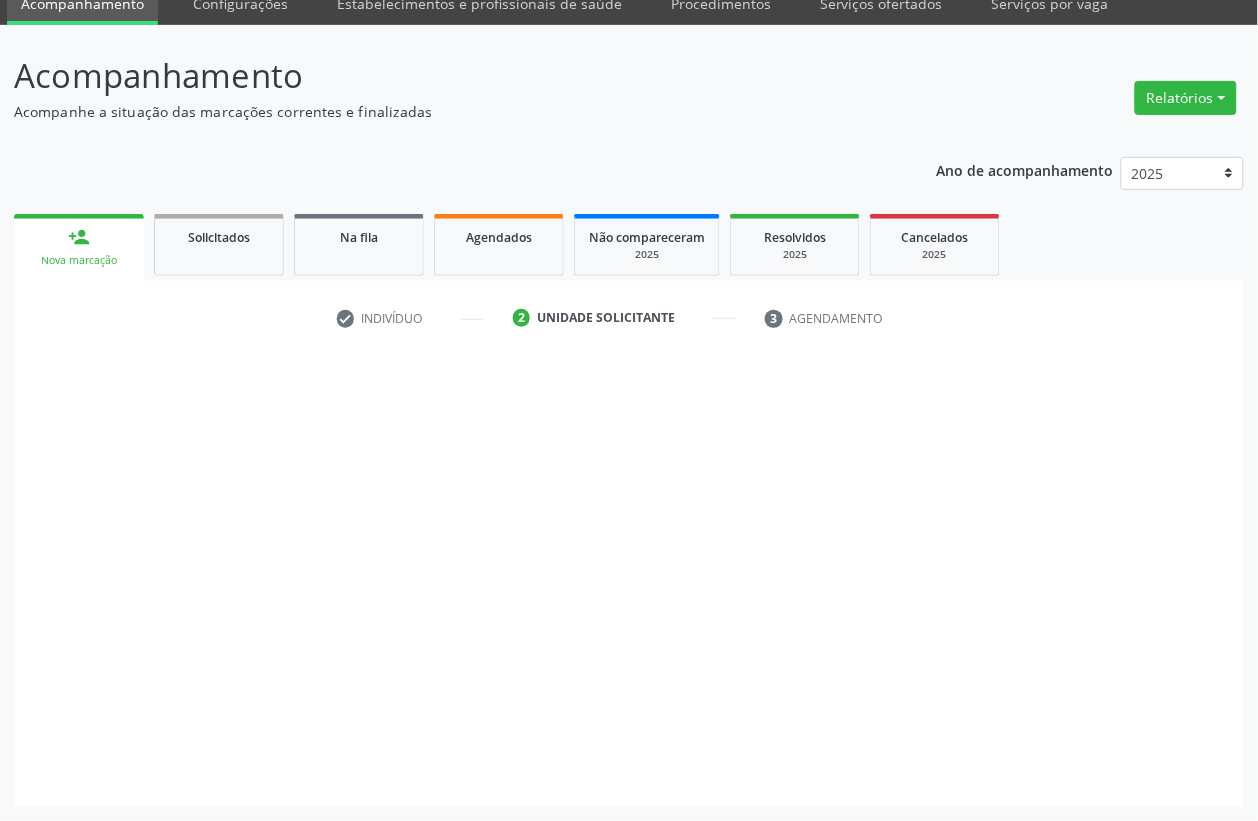 scroll, scrollTop: 85, scrollLeft: 0, axis: vertical 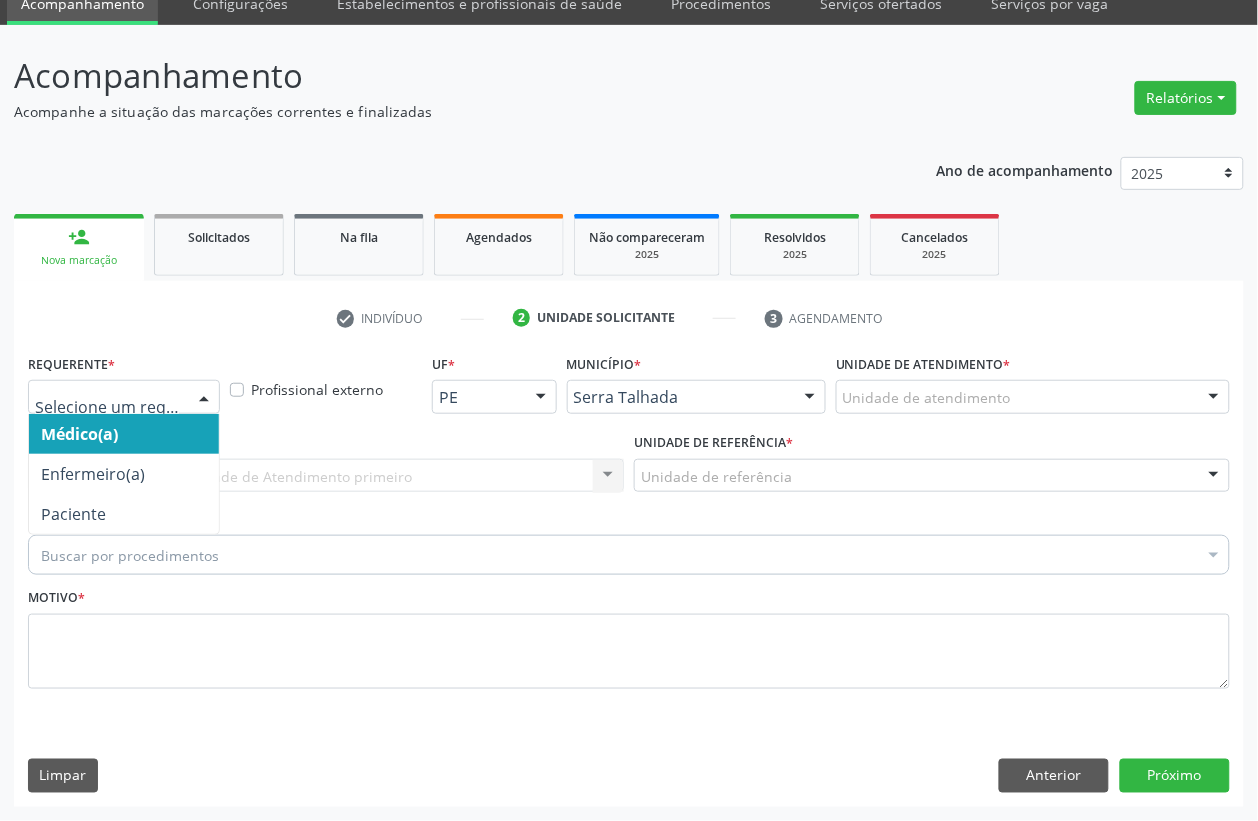 click at bounding box center (204, 398) 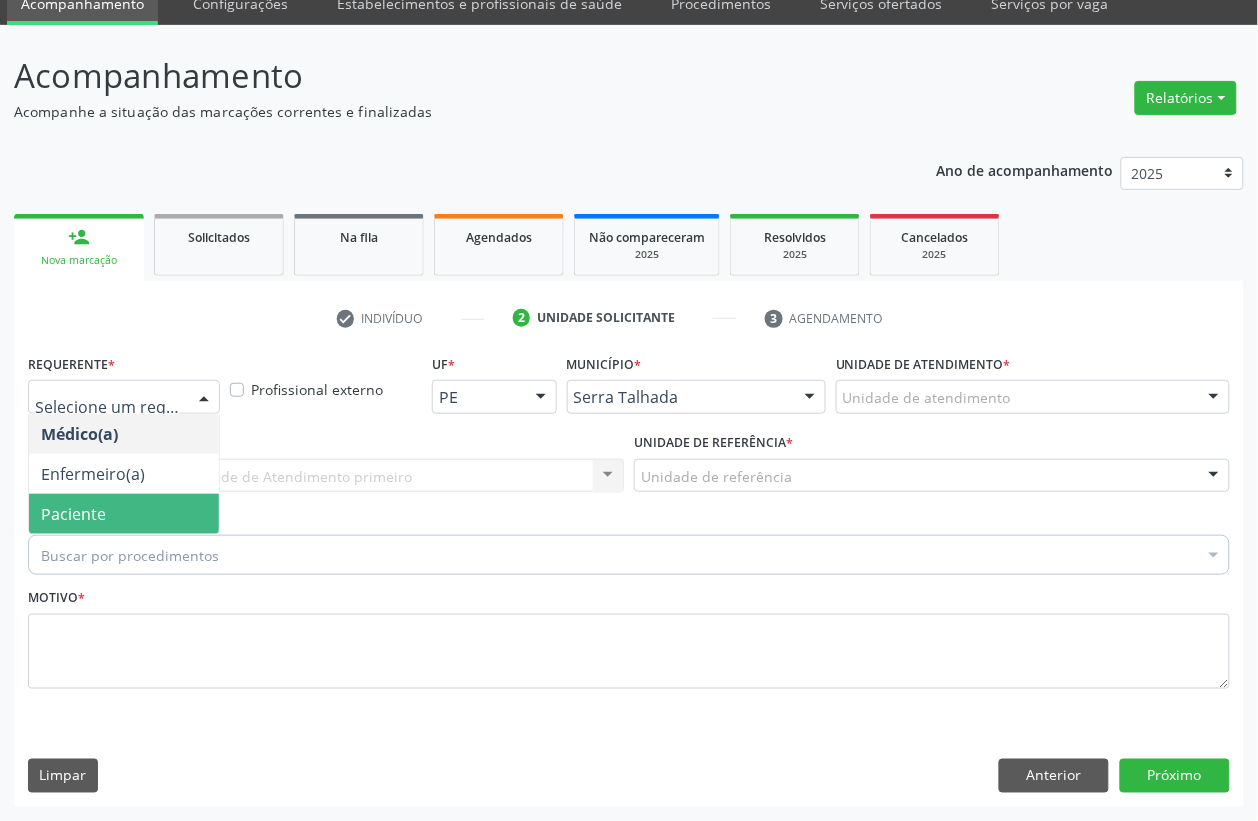click on "Paciente" at bounding box center (124, 514) 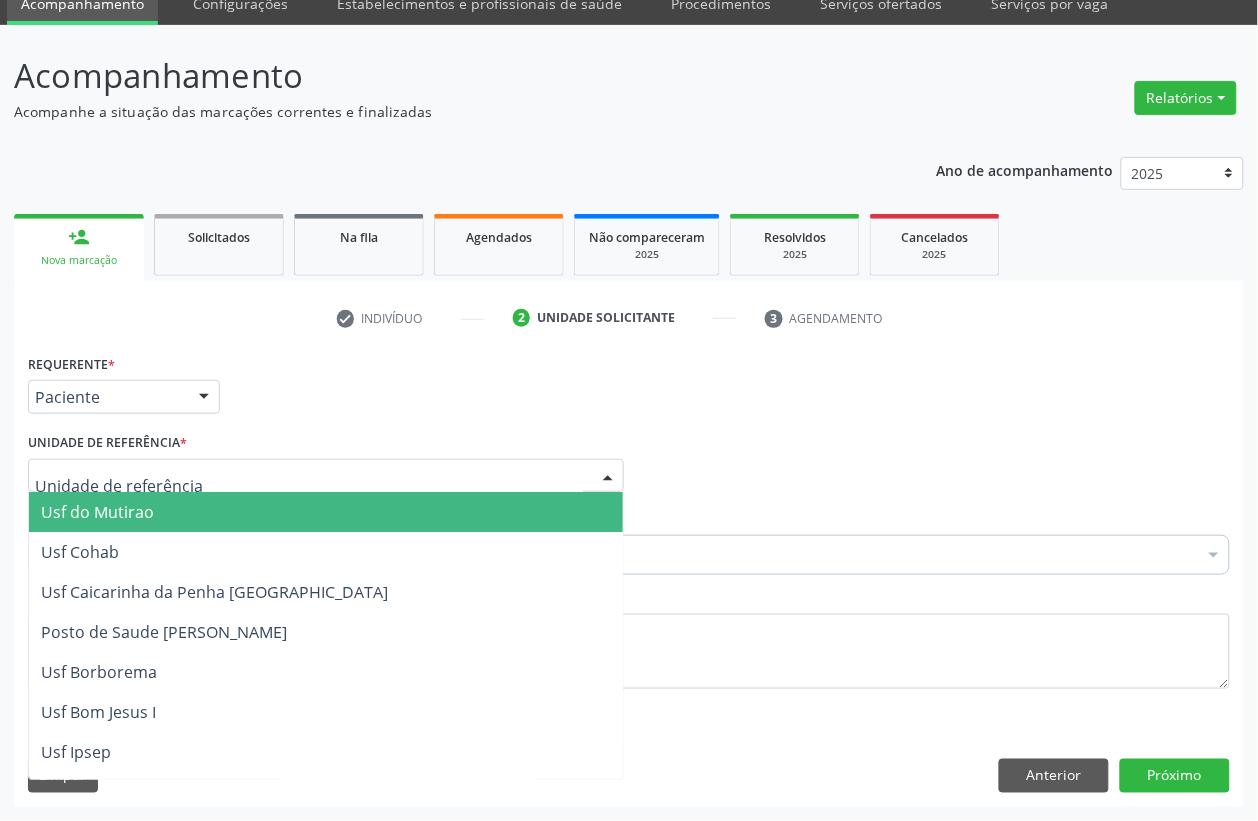 click at bounding box center [326, 476] 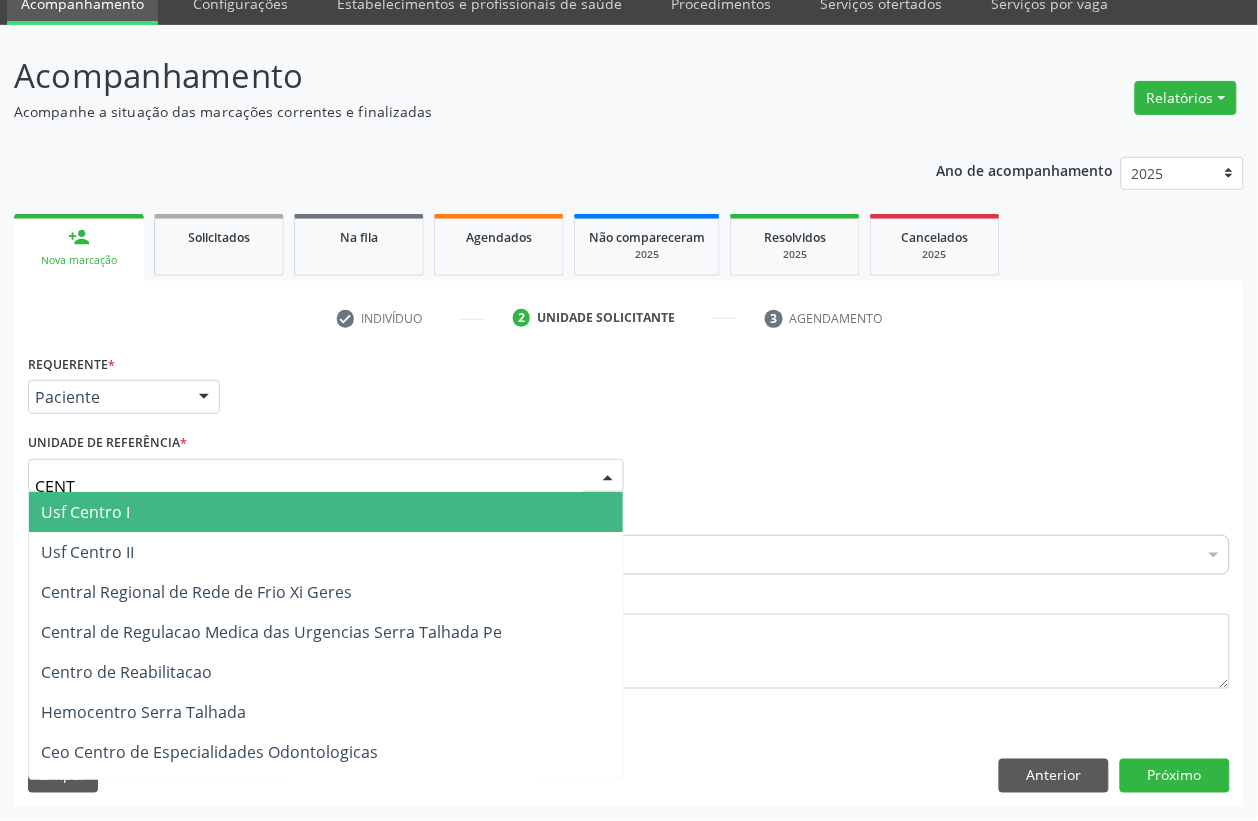 type on "CENTR" 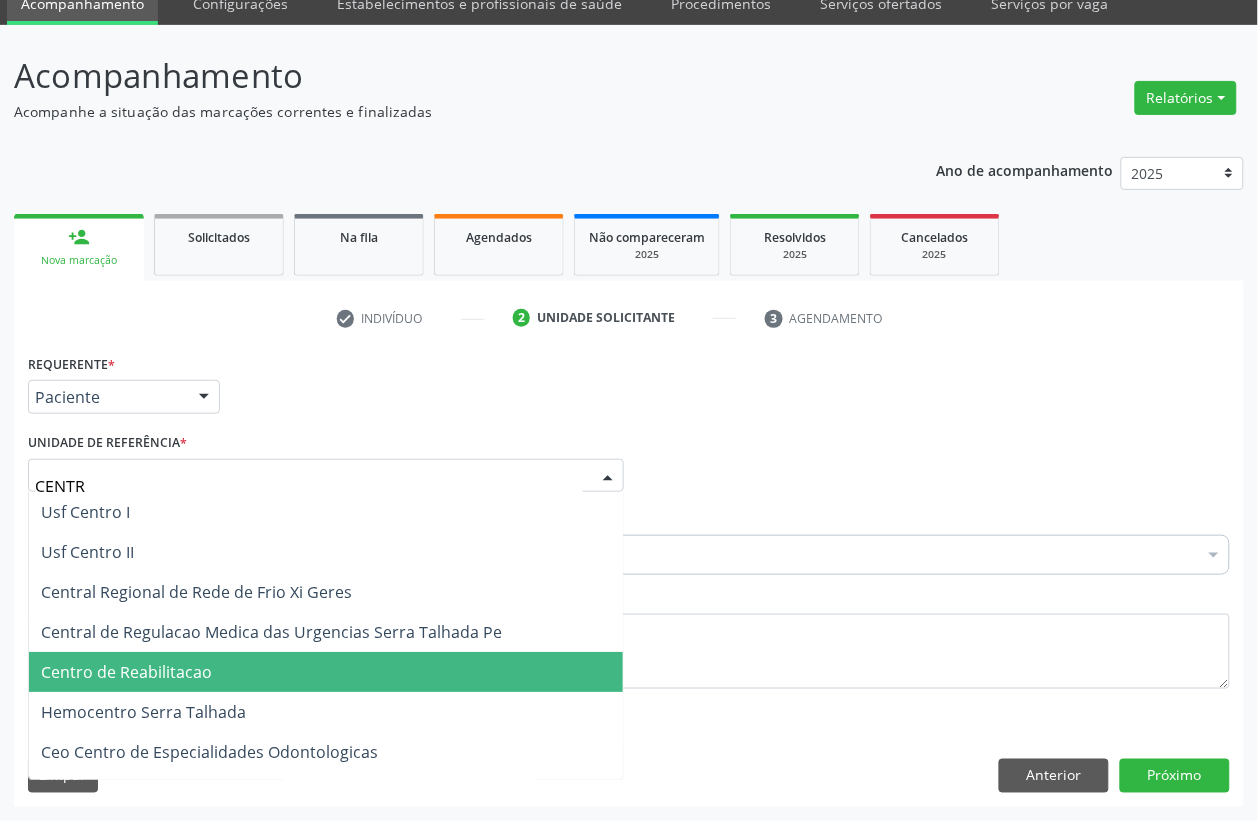 click on "Centro de Reabilitacao" at bounding box center [326, 672] 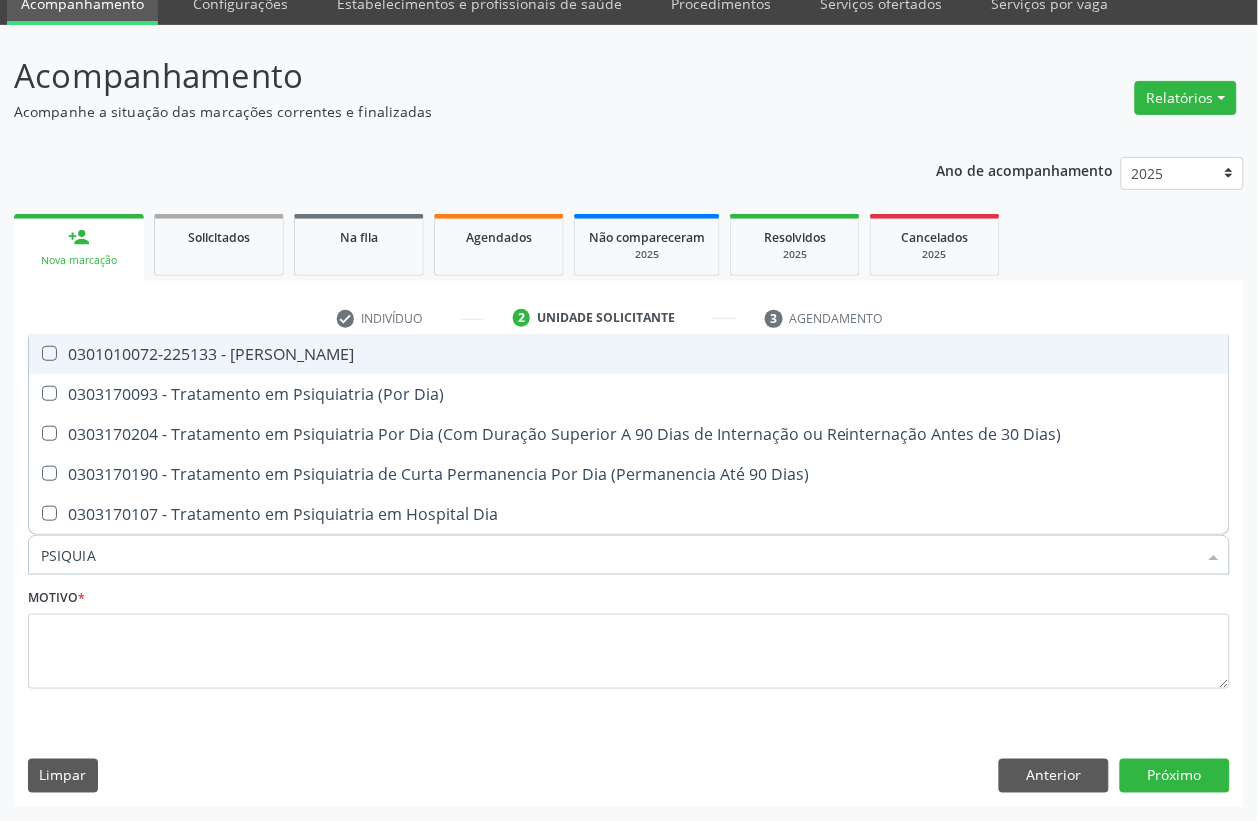 type on "PSIQUIAT" 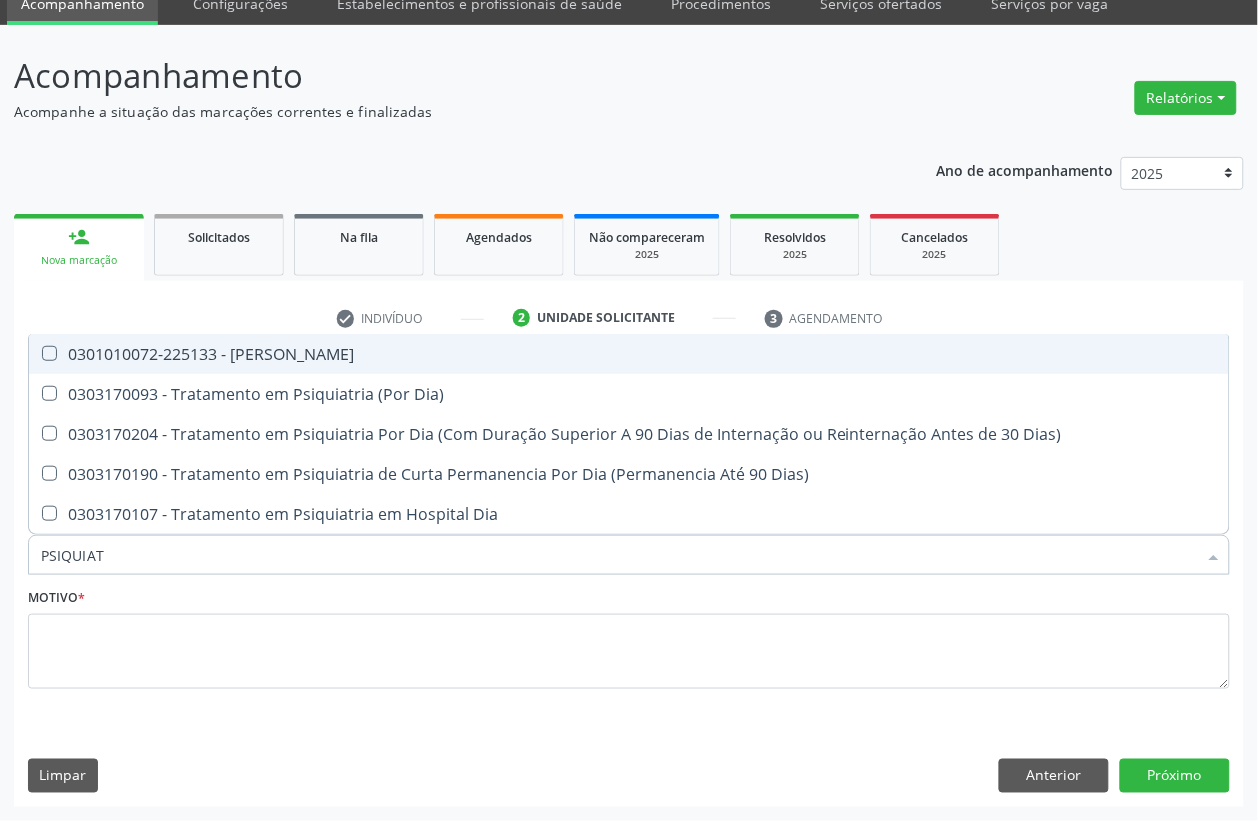 click on "0301010072-225133 - [PERSON_NAME]" at bounding box center (629, 354) 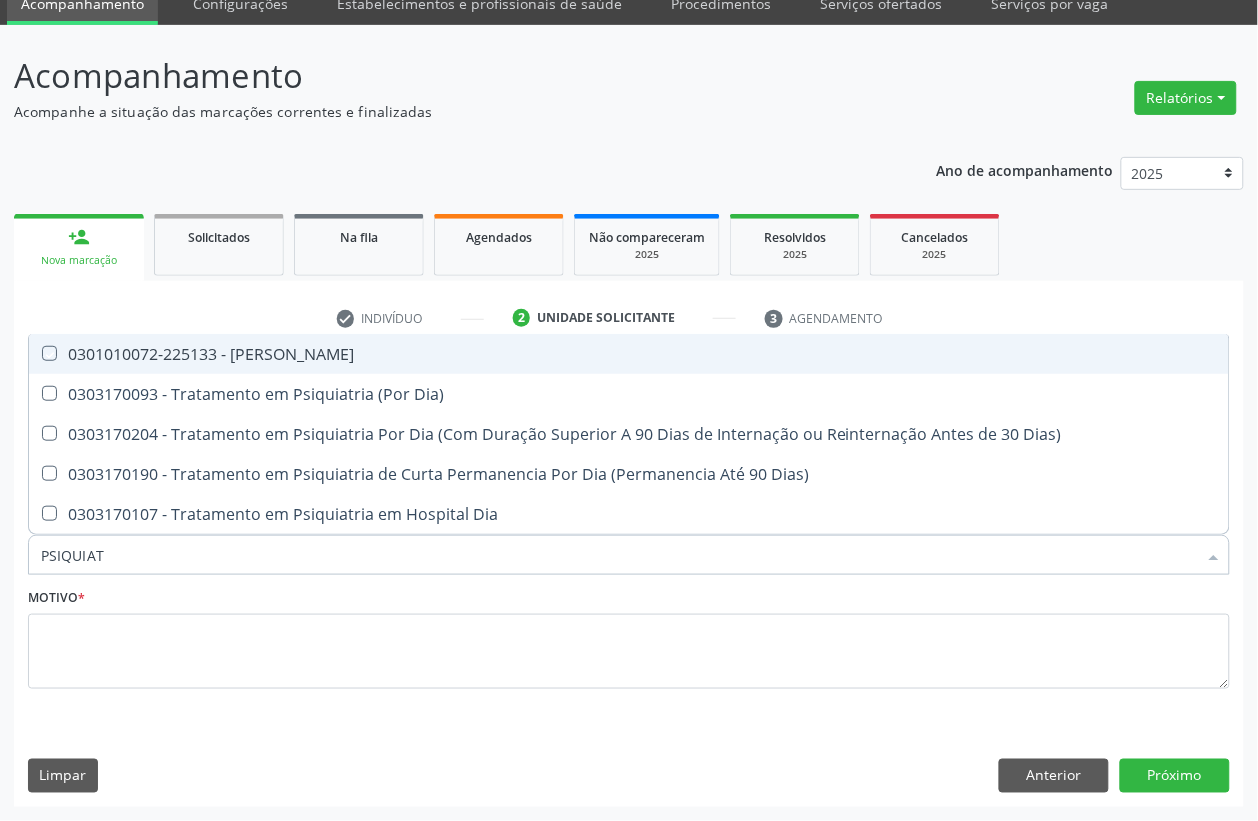 checkbox on "true" 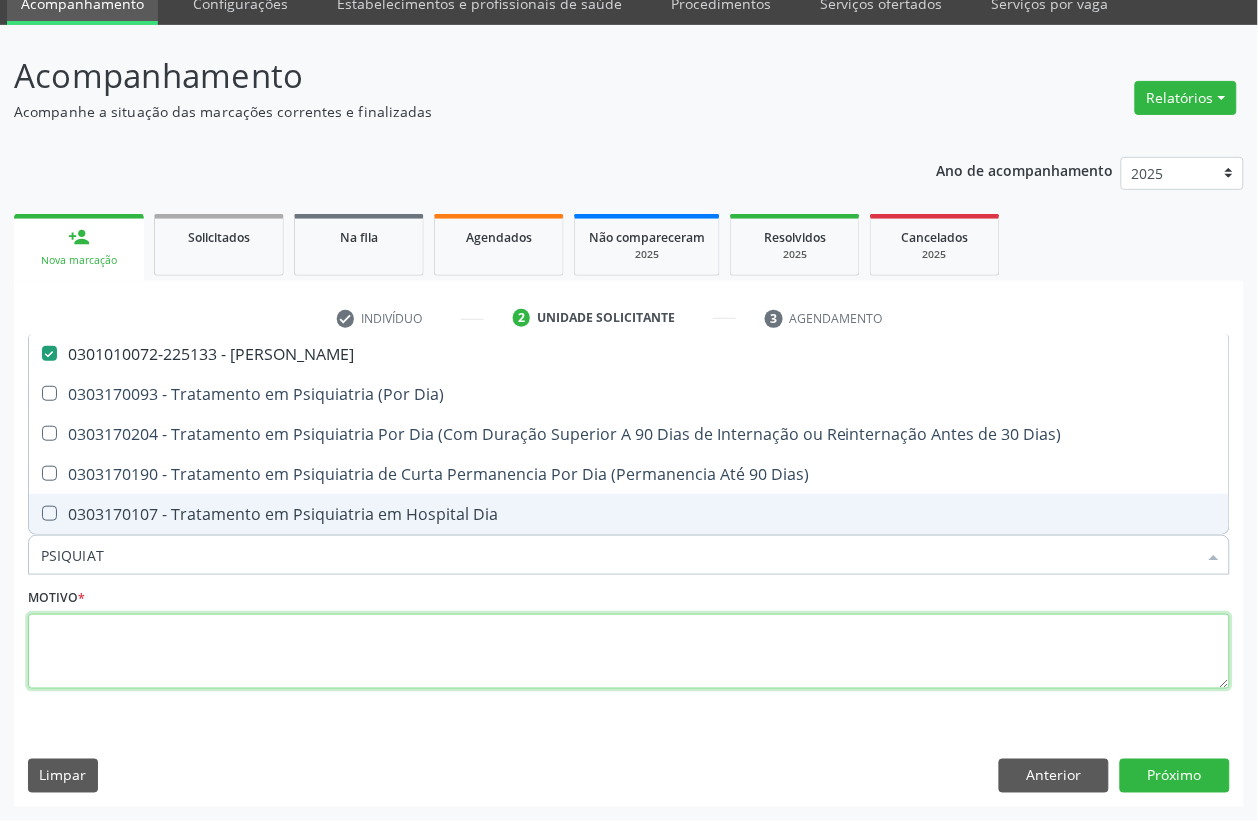 click at bounding box center [629, 652] 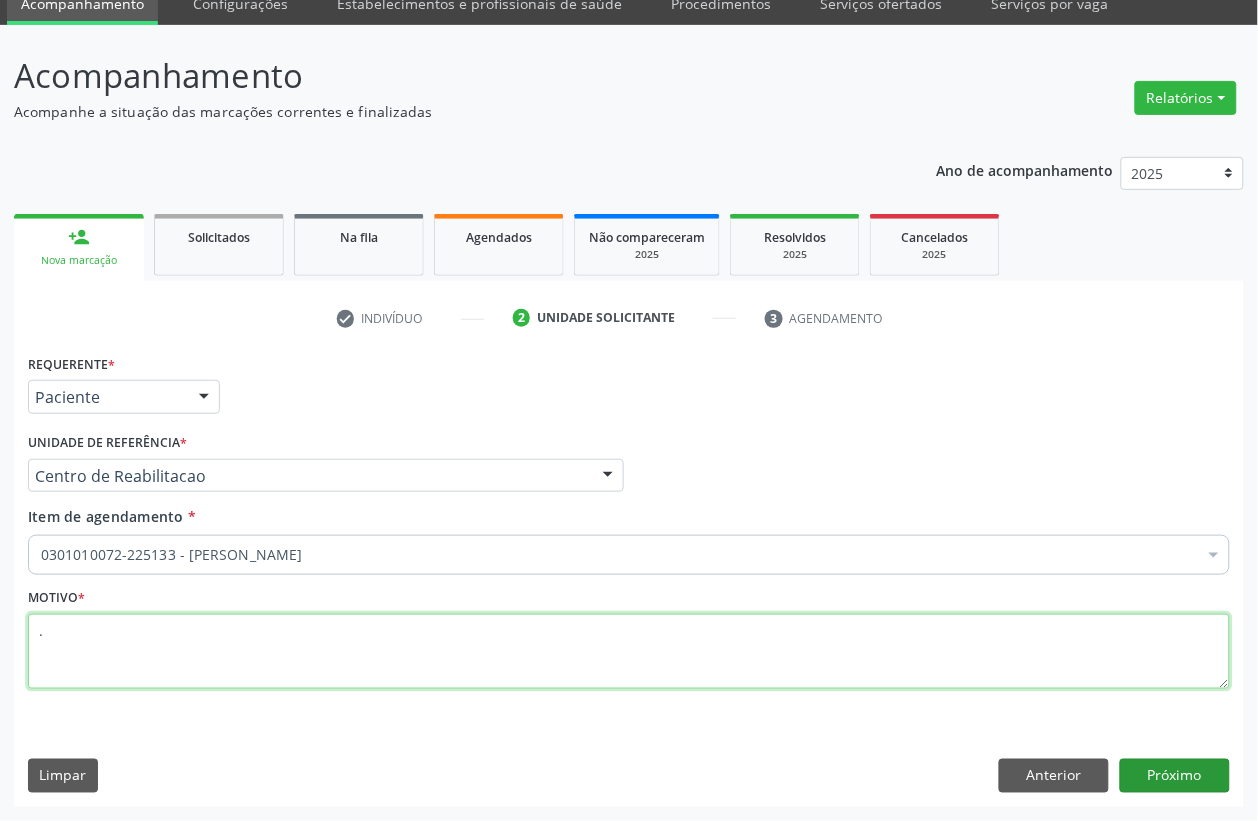 type on "." 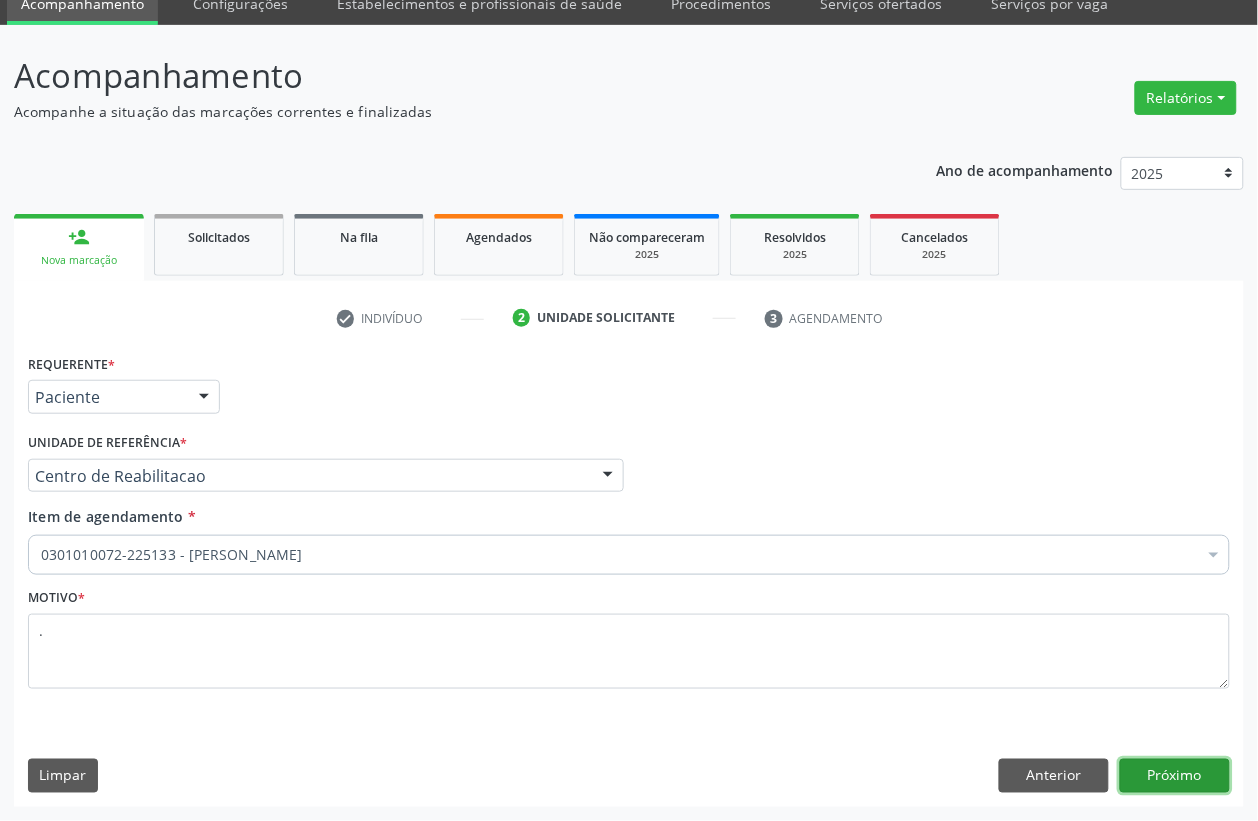 click on "Próximo" at bounding box center (1175, 776) 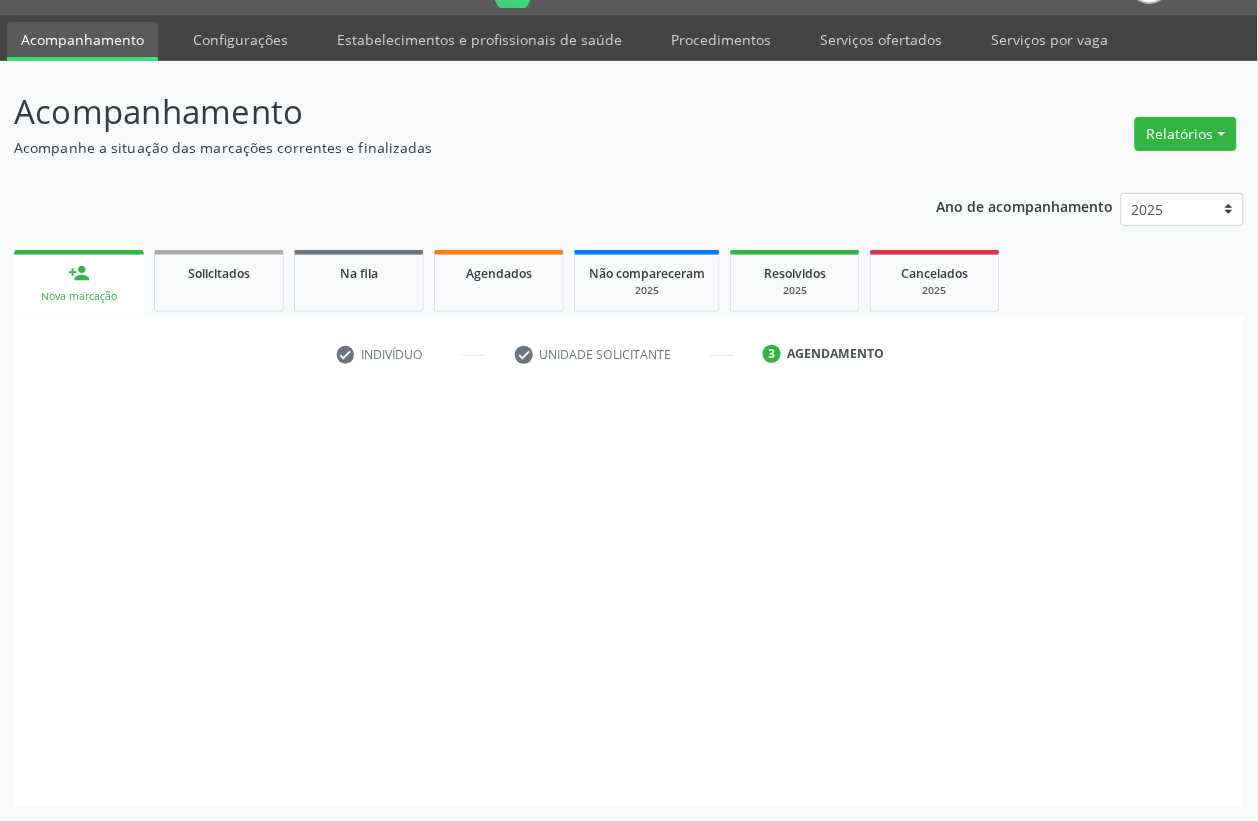 scroll, scrollTop: 50, scrollLeft: 0, axis: vertical 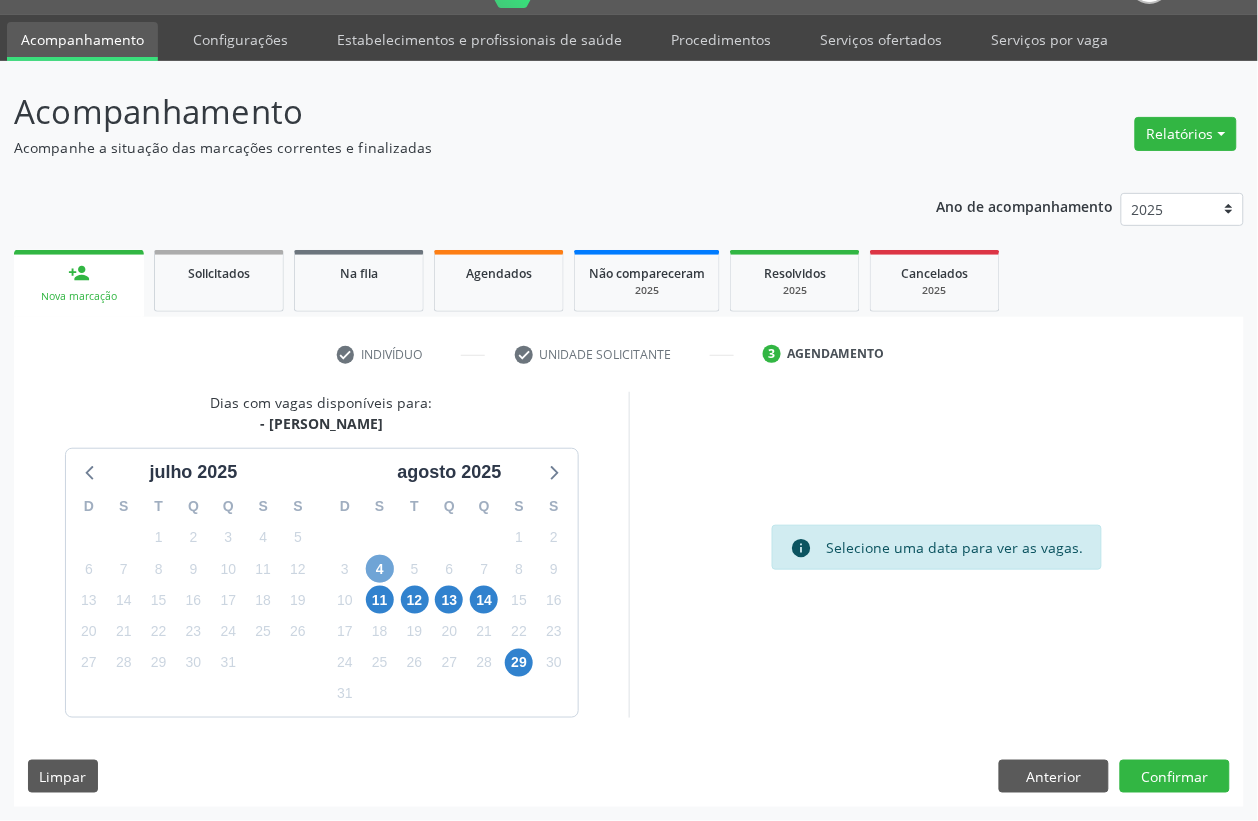 click on "4" at bounding box center (380, 569) 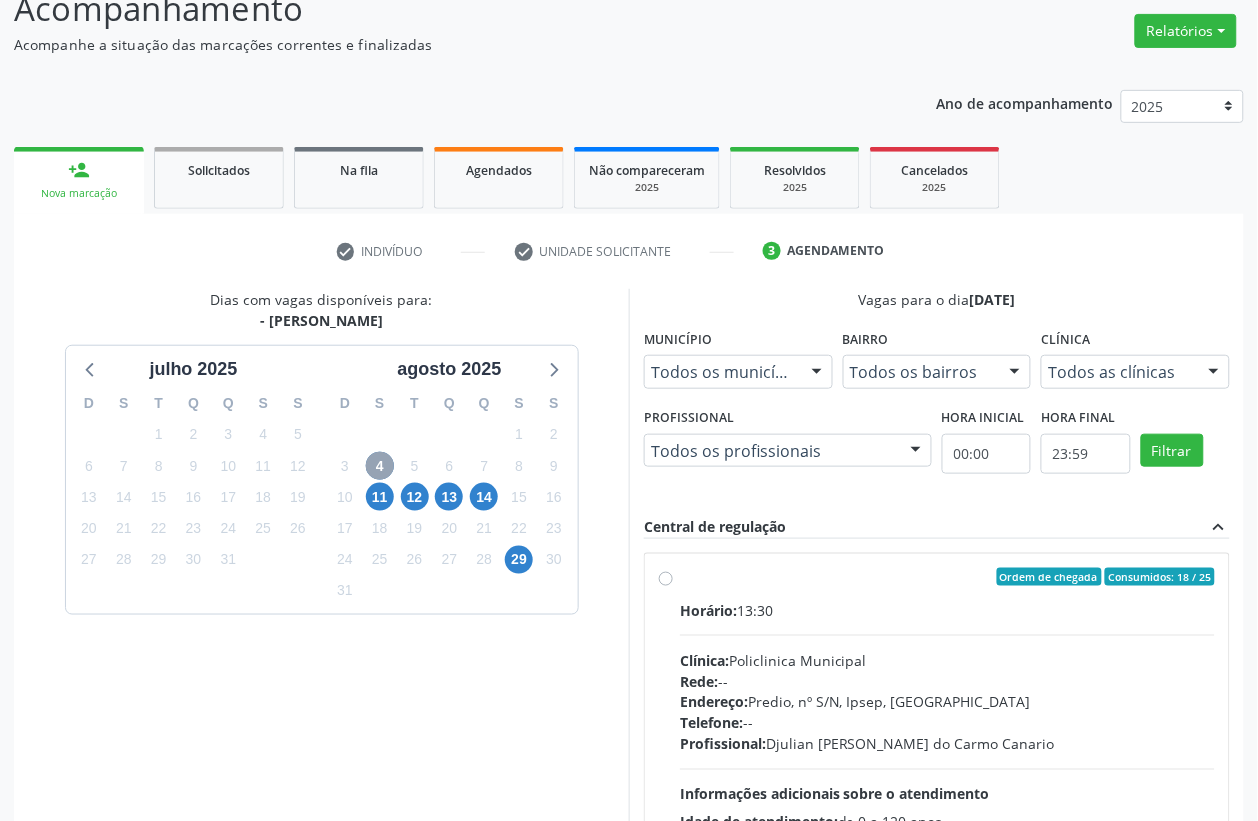 scroll, scrollTop: 300, scrollLeft: 0, axis: vertical 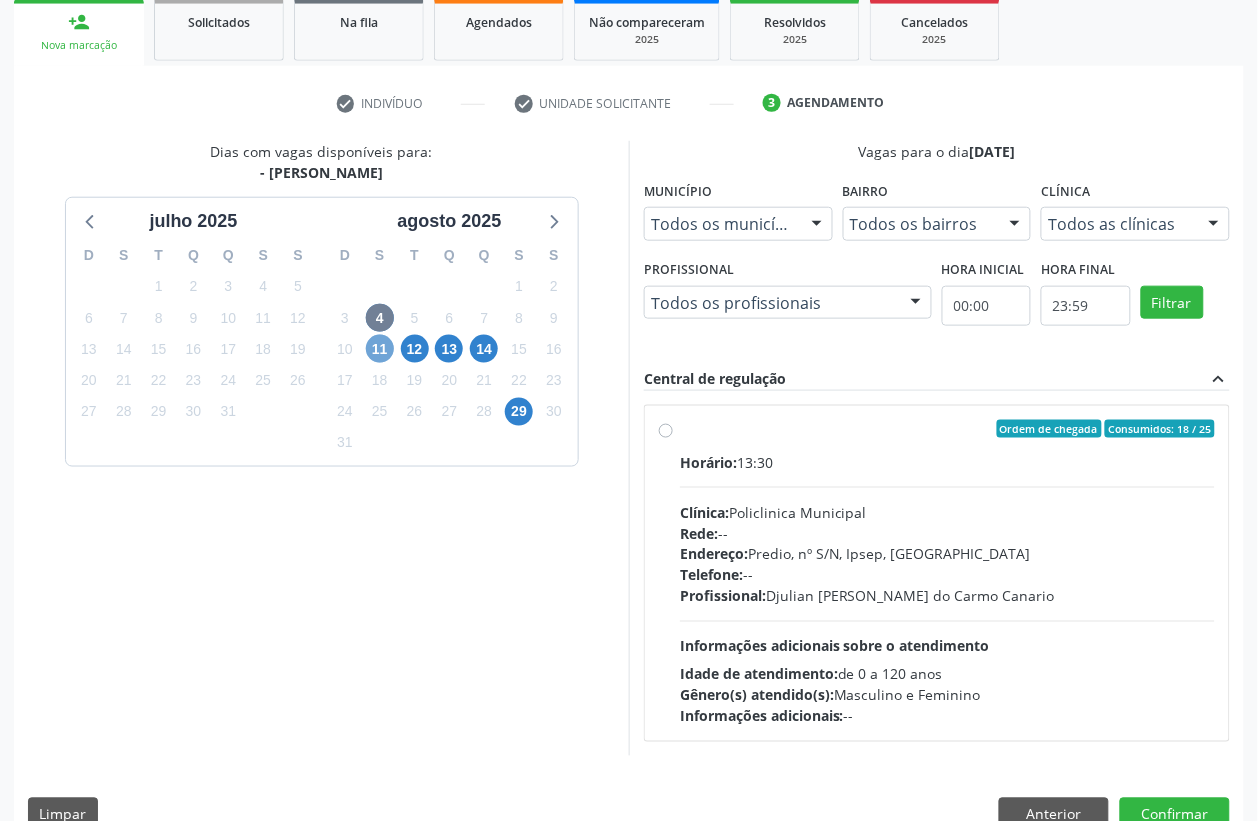 click on "11" at bounding box center [380, 349] 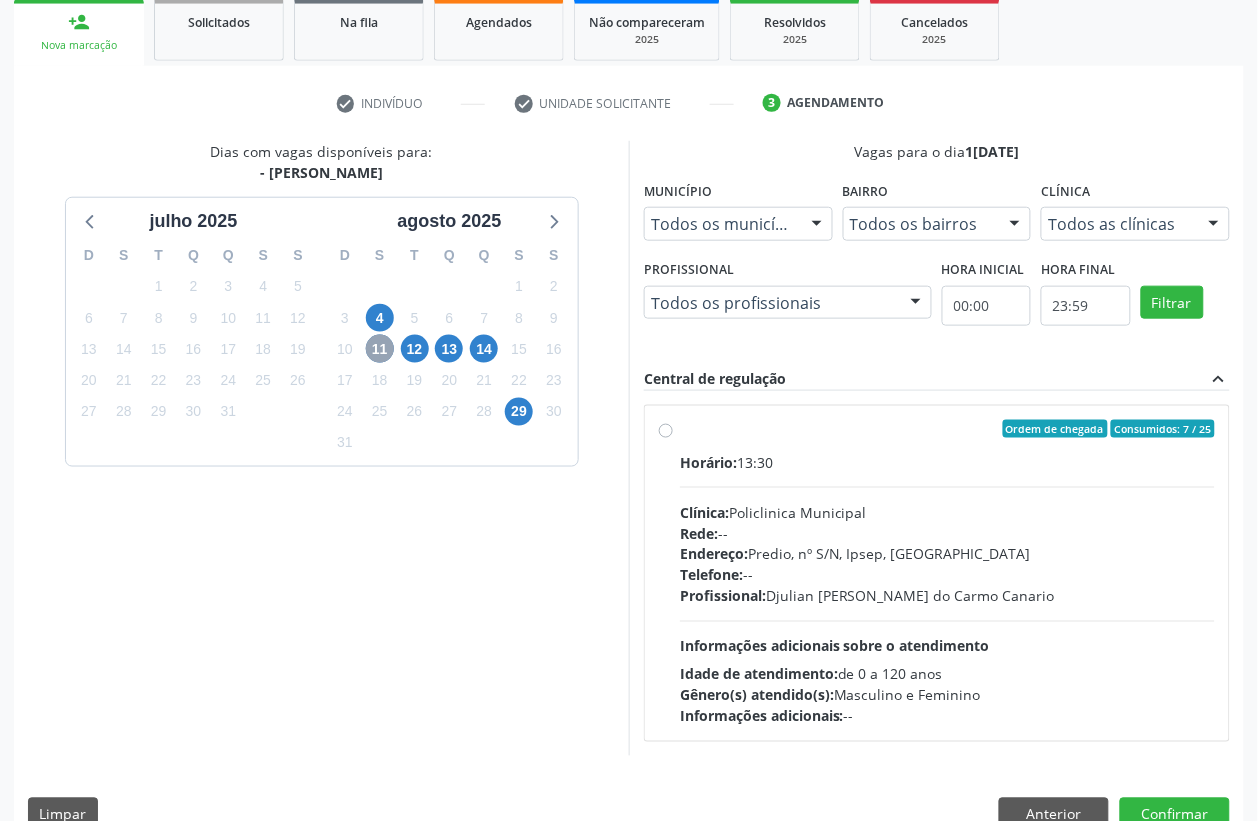 scroll, scrollTop: 338, scrollLeft: 0, axis: vertical 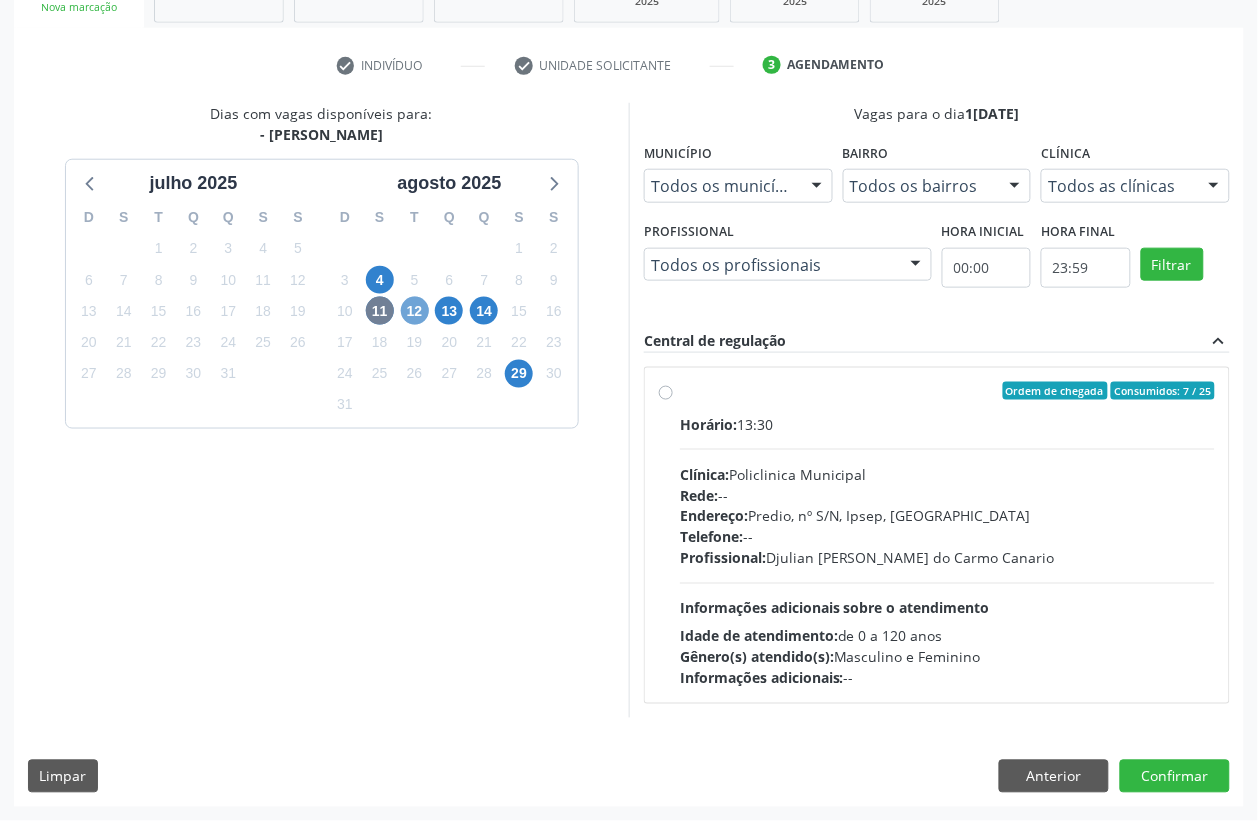click on "12" at bounding box center (415, 311) 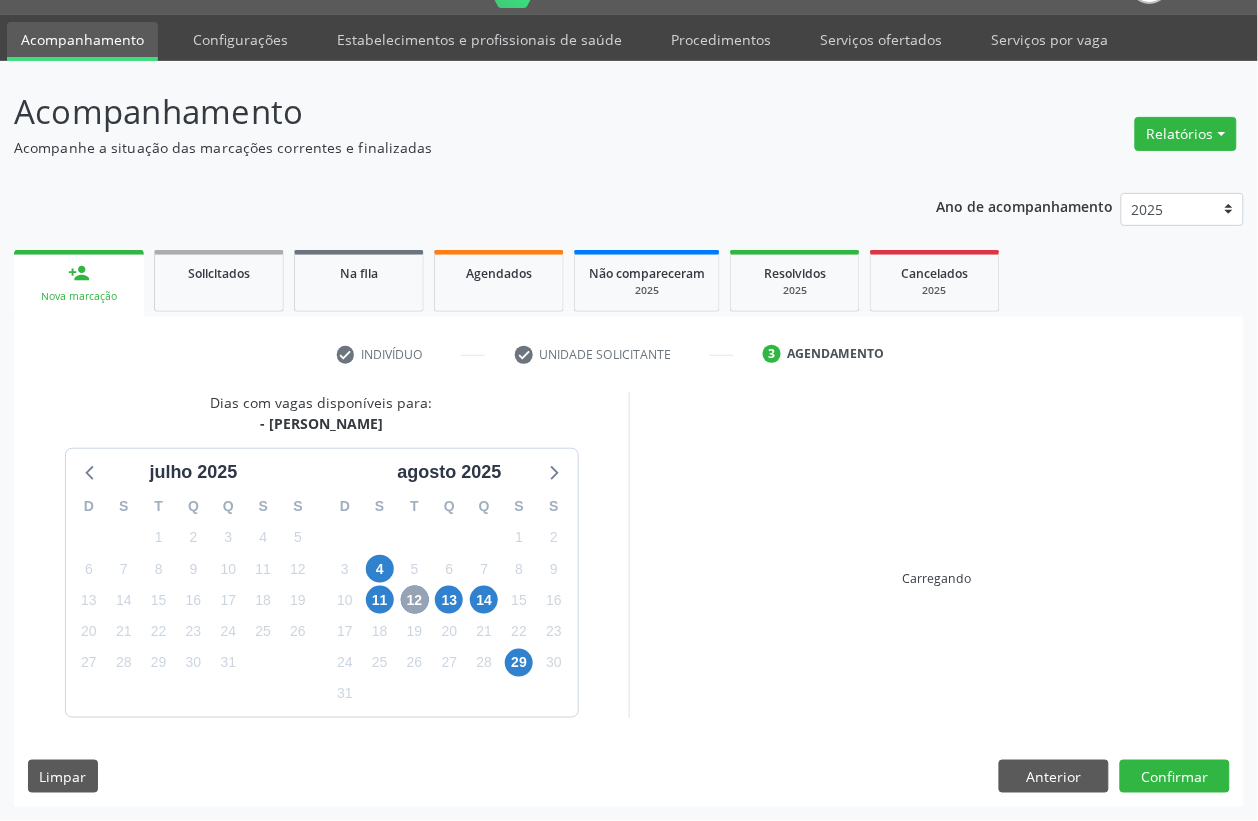 scroll, scrollTop: 338, scrollLeft: 0, axis: vertical 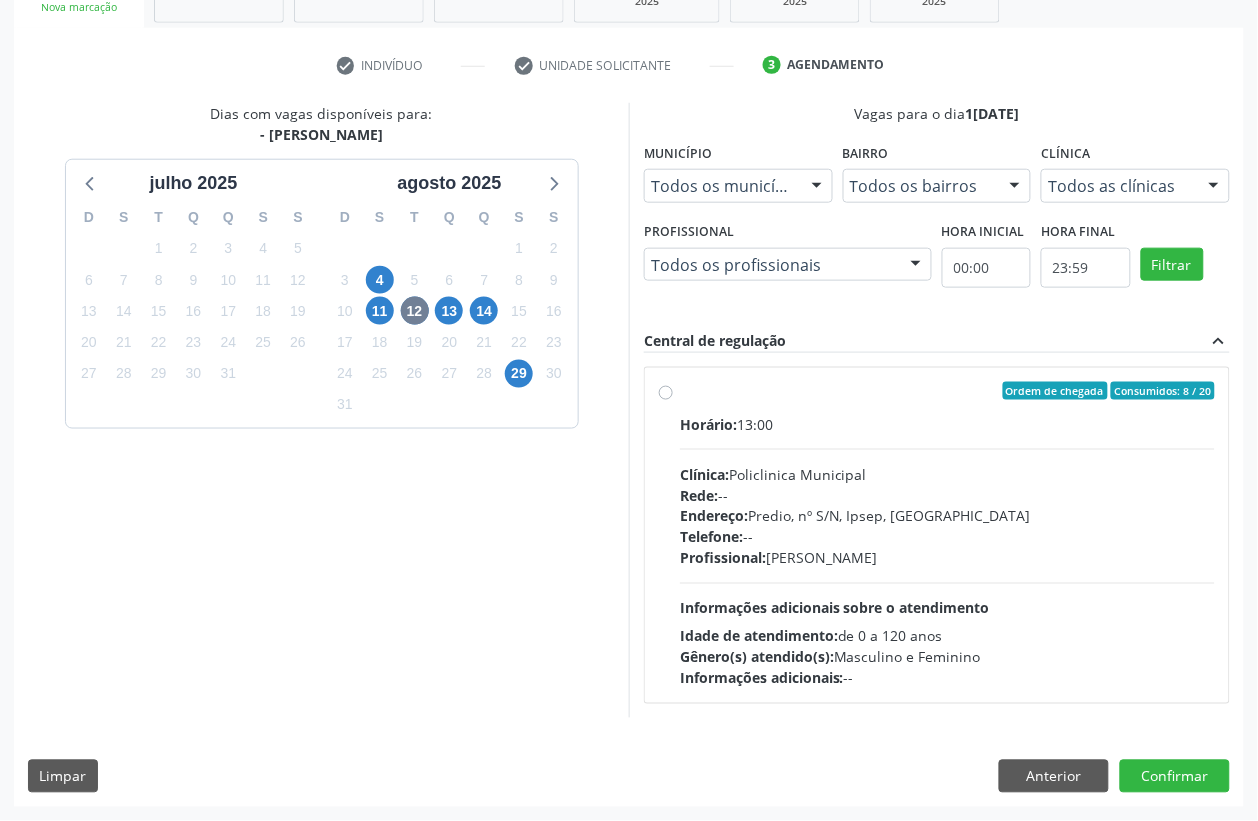 click on "Endereço:   Predio, nº S/N, Ipsep, [GEOGRAPHIC_DATA]" at bounding box center (947, 516) 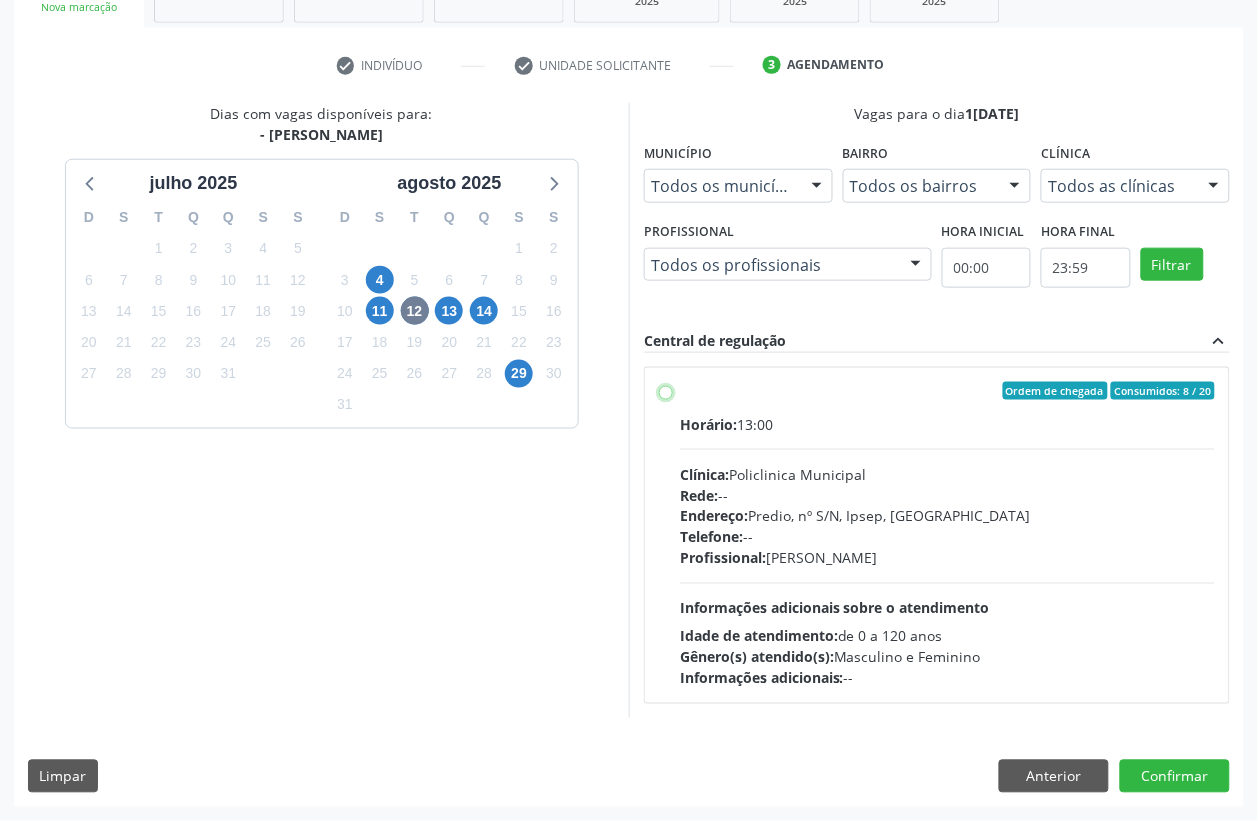 radio on "true" 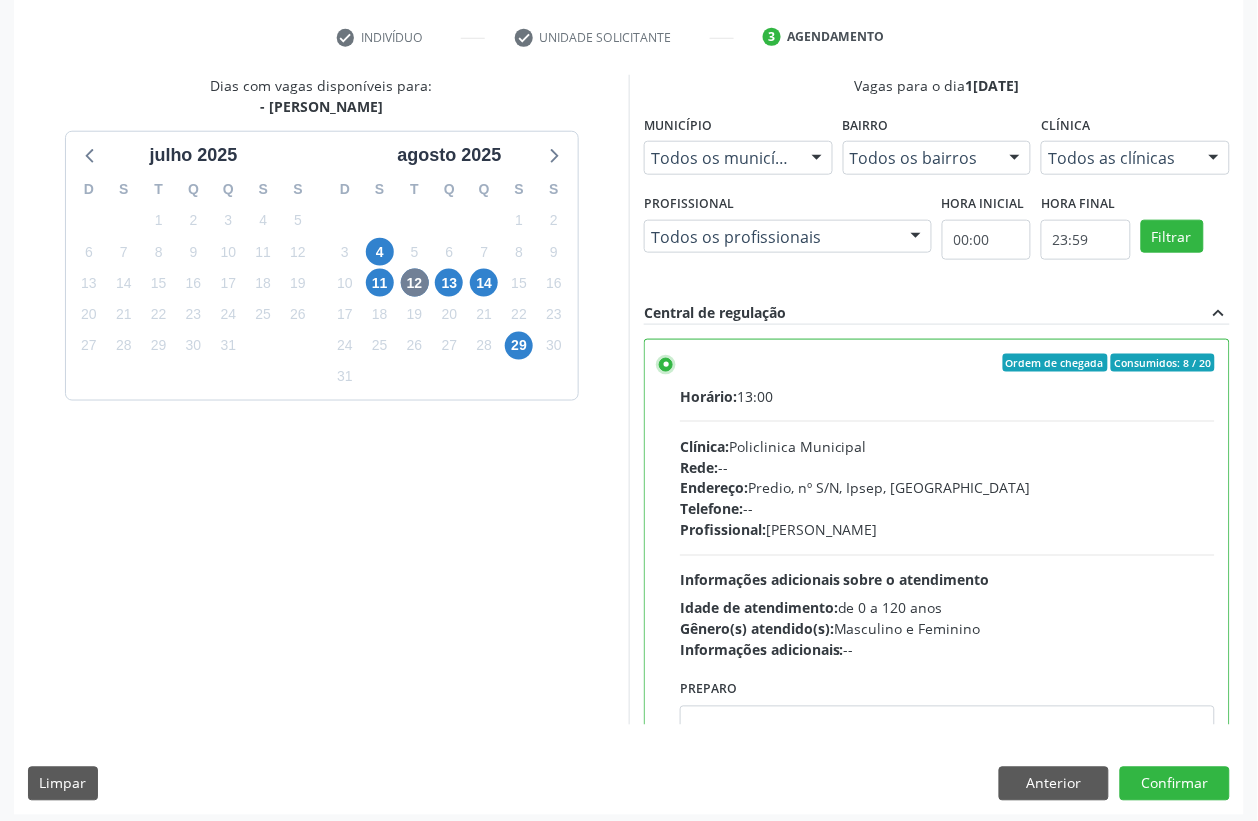 scroll, scrollTop: 373, scrollLeft: 0, axis: vertical 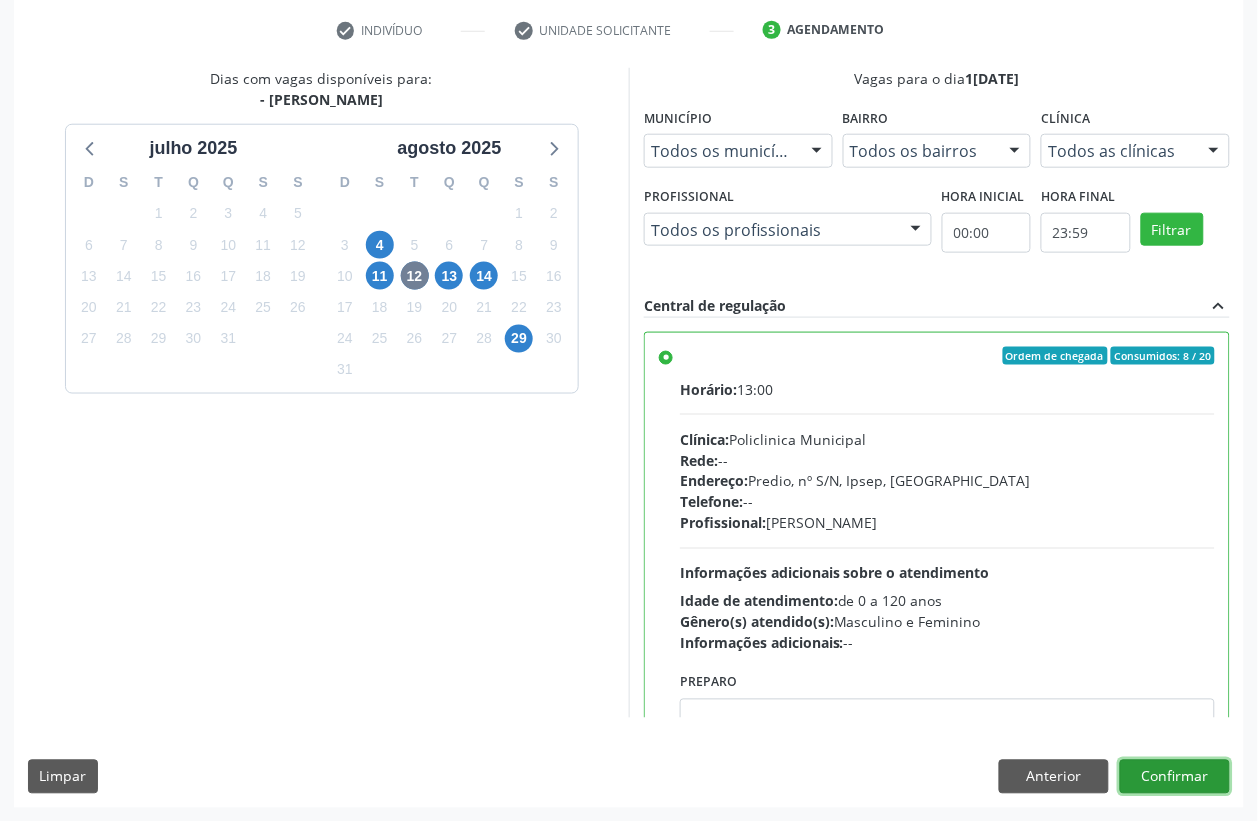 click on "Confirmar" at bounding box center (1175, 777) 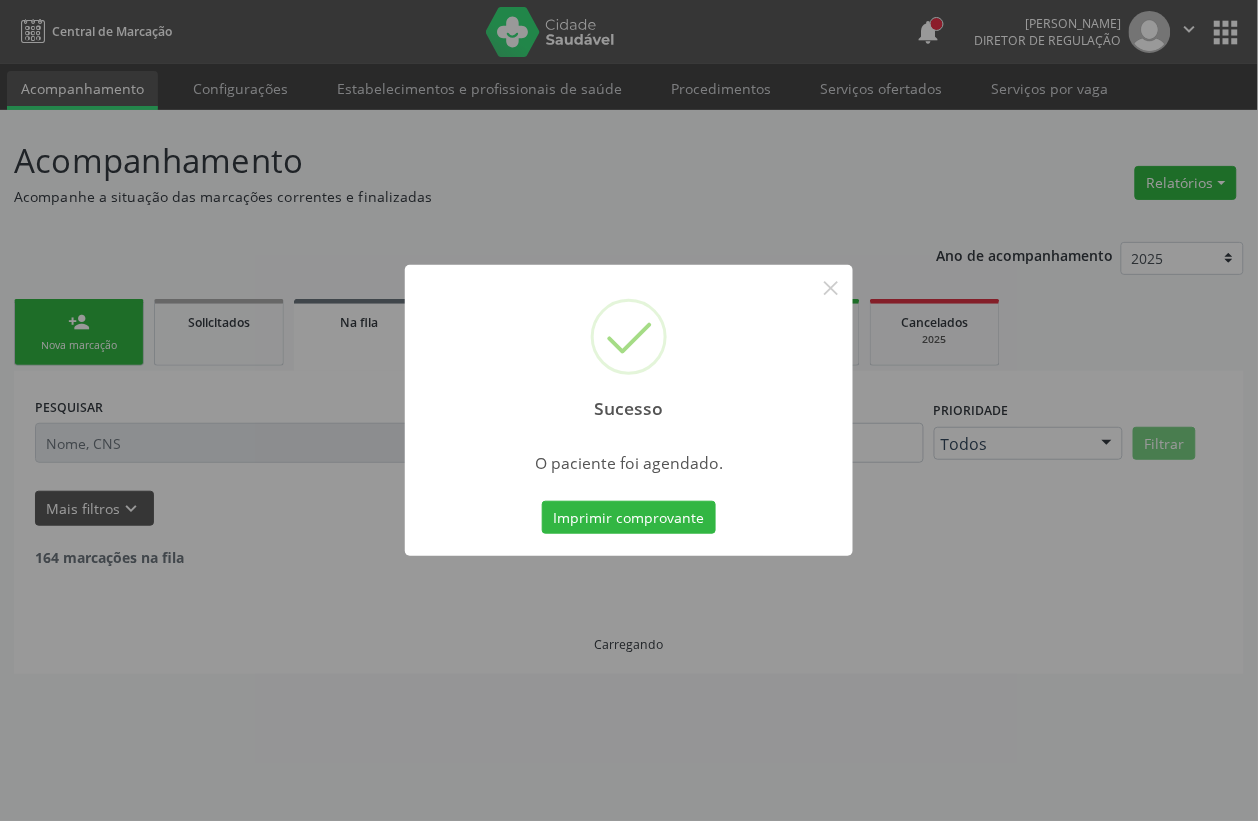 scroll, scrollTop: 0, scrollLeft: 0, axis: both 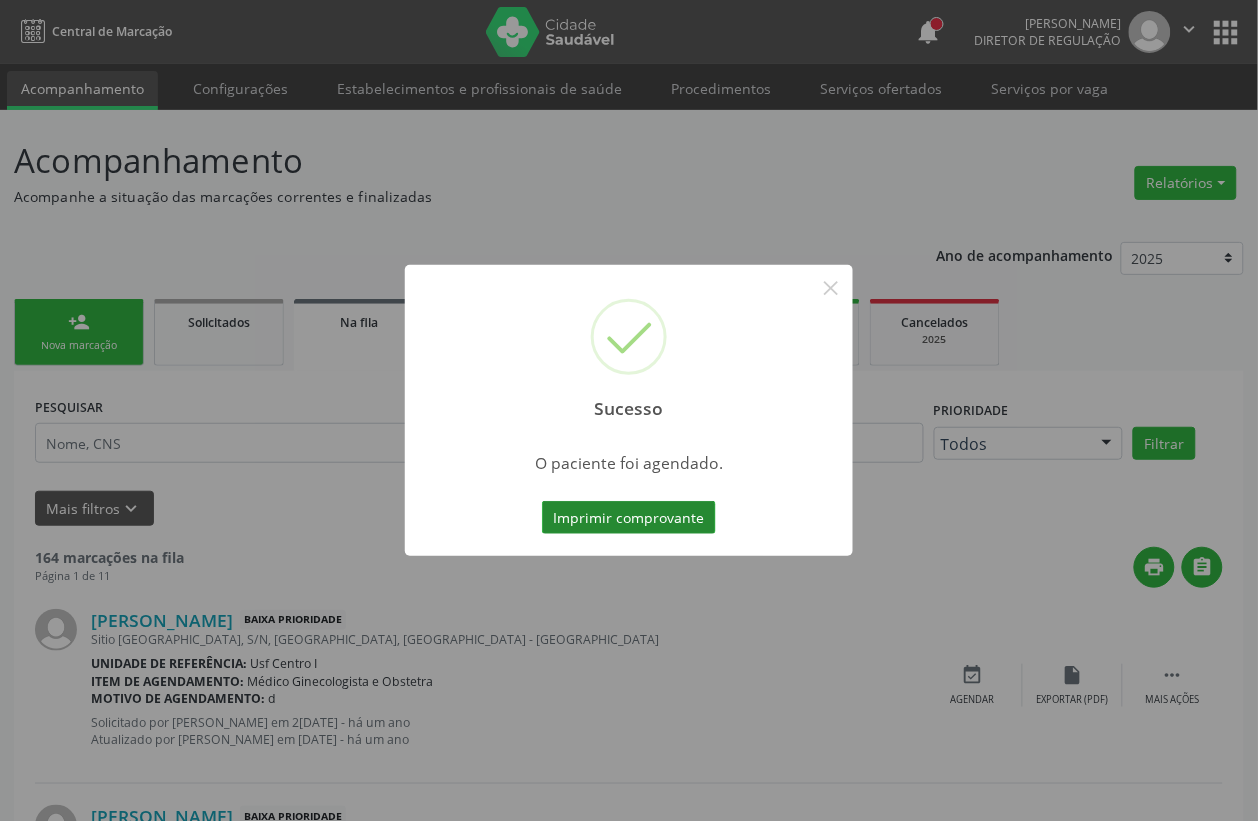 click on "Imprimir comprovante" at bounding box center (629, 518) 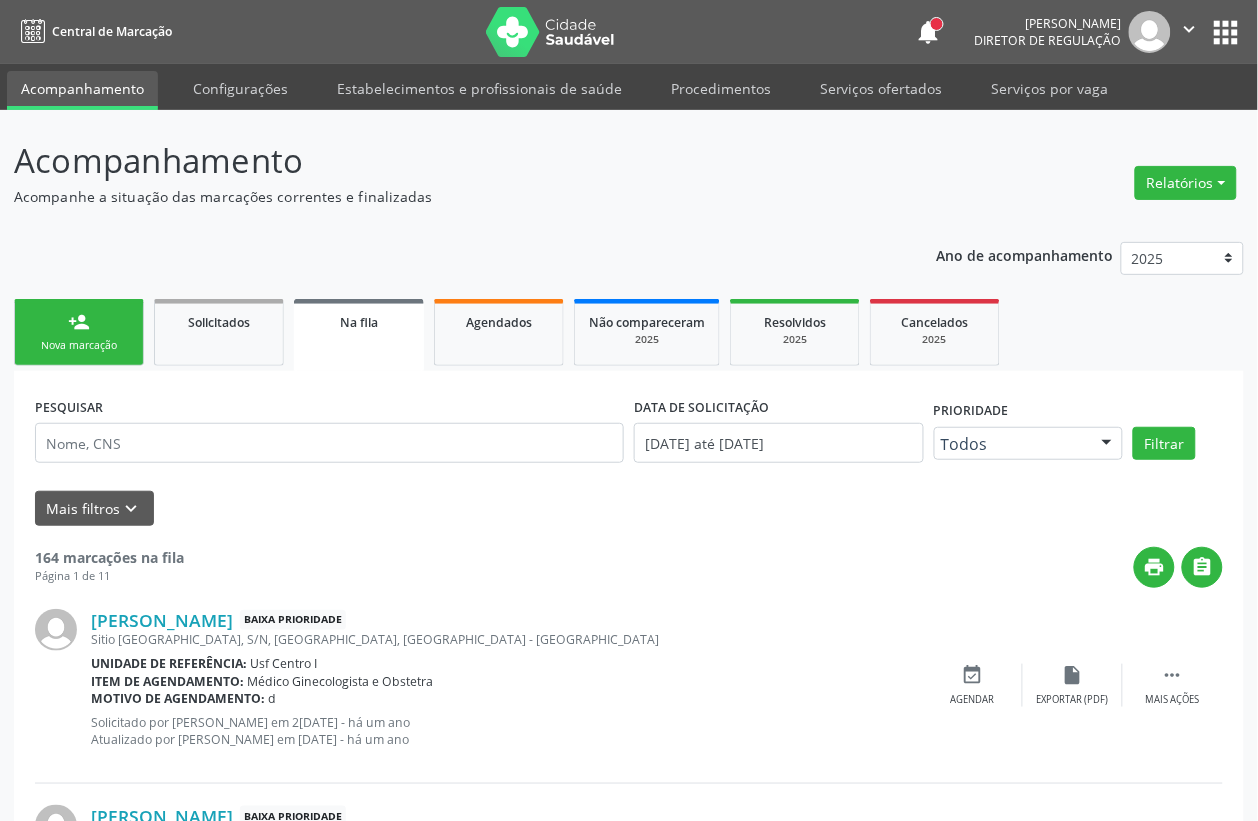 click on "Nova marcação" at bounding box center (79, 345) 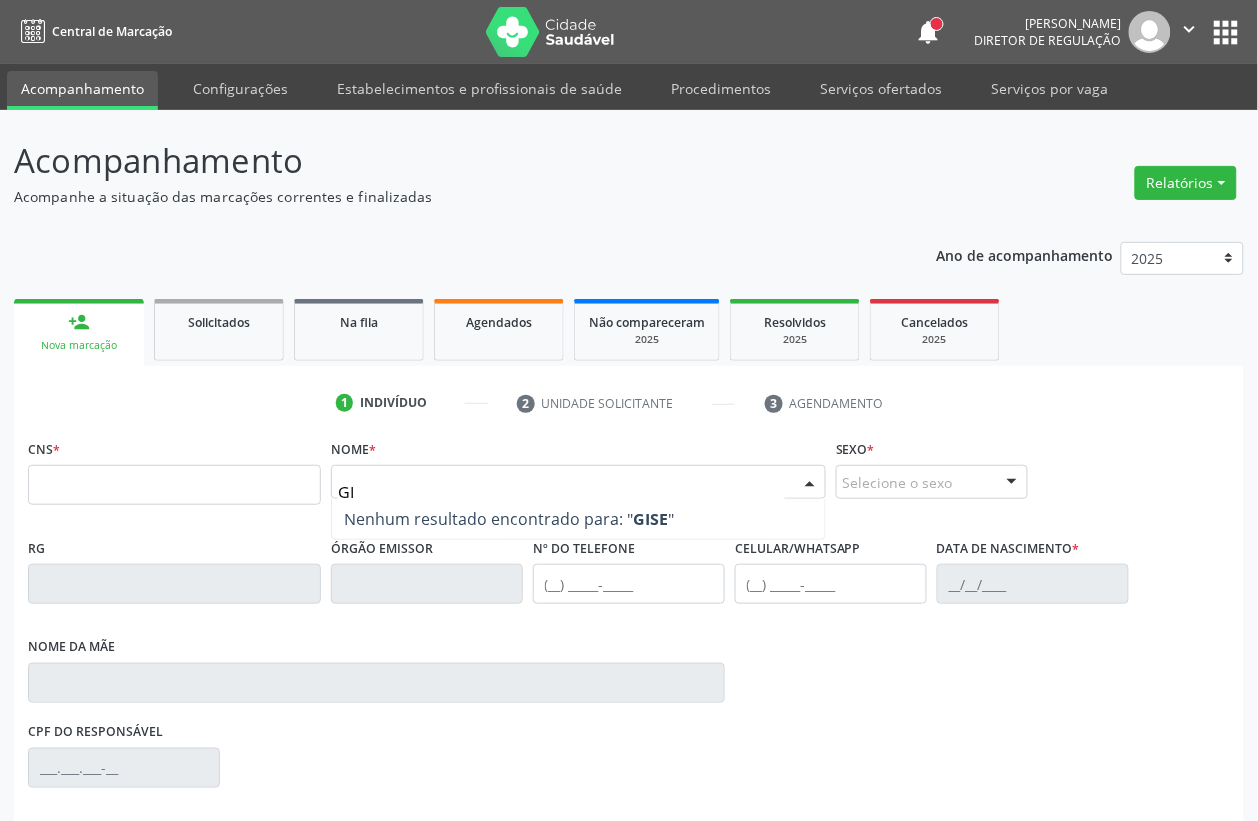 type on "G" 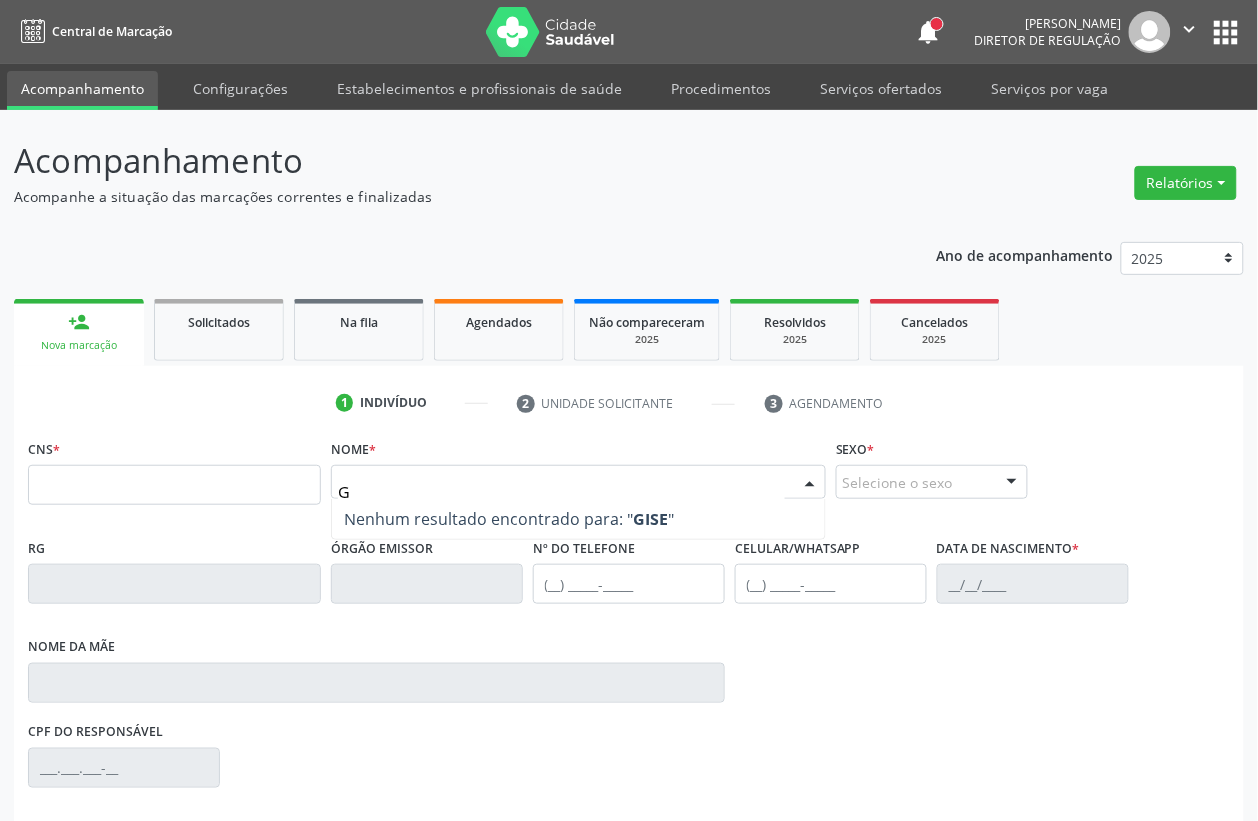 type 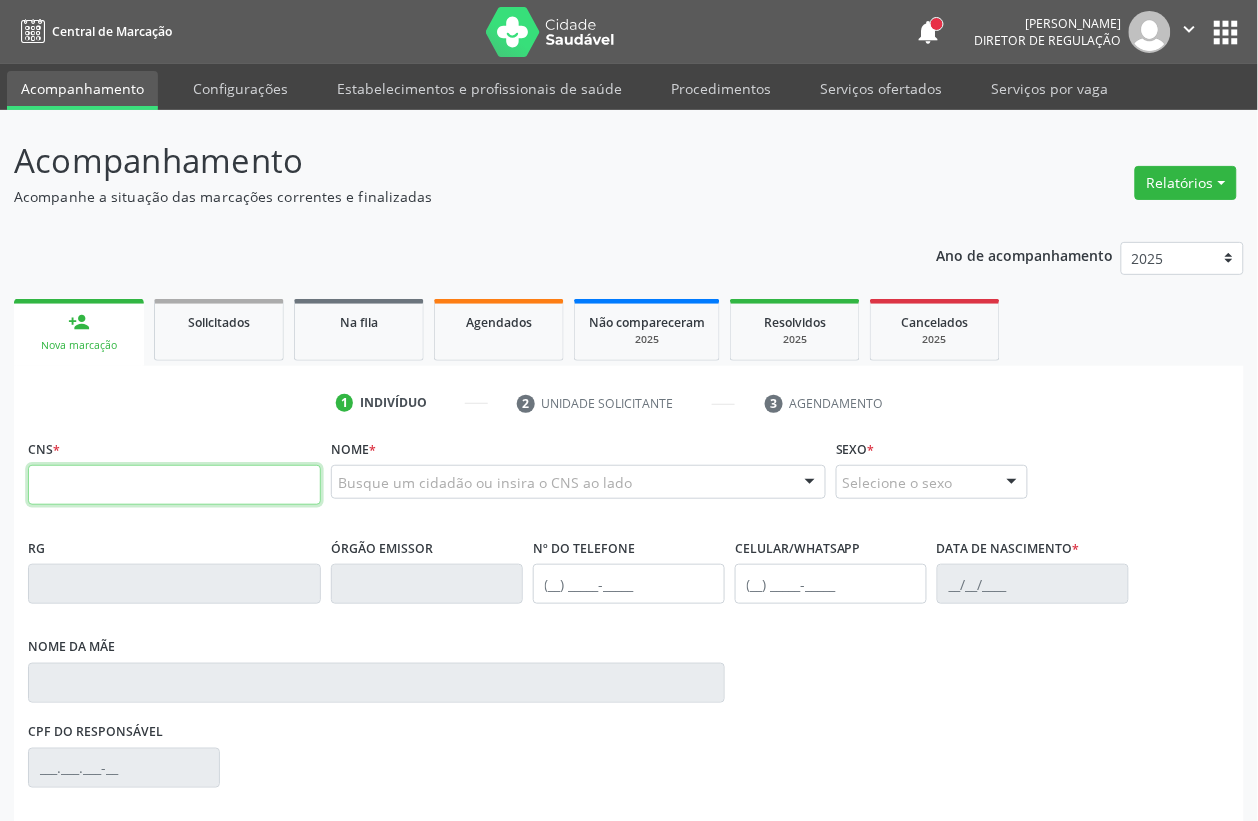 click at bounding box center (174, 485) 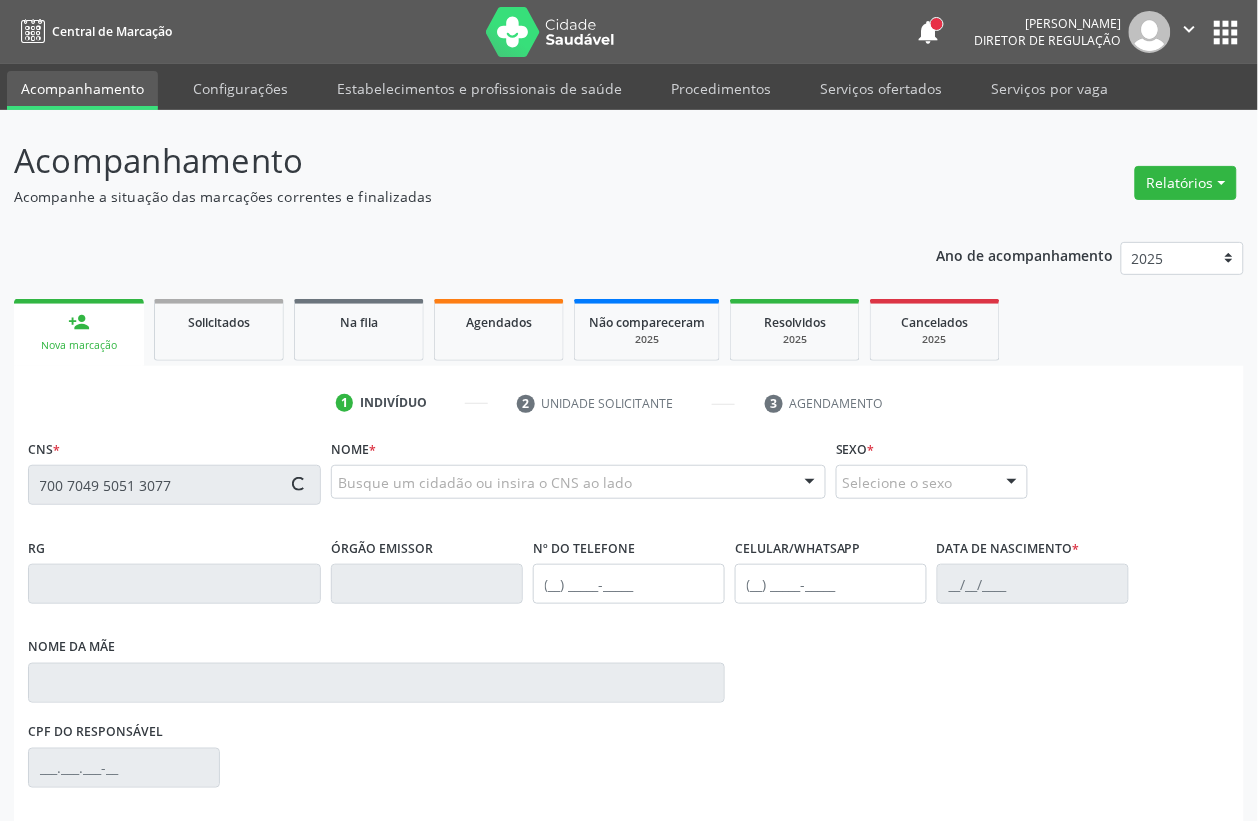 type on "700 7049 5051 3077" 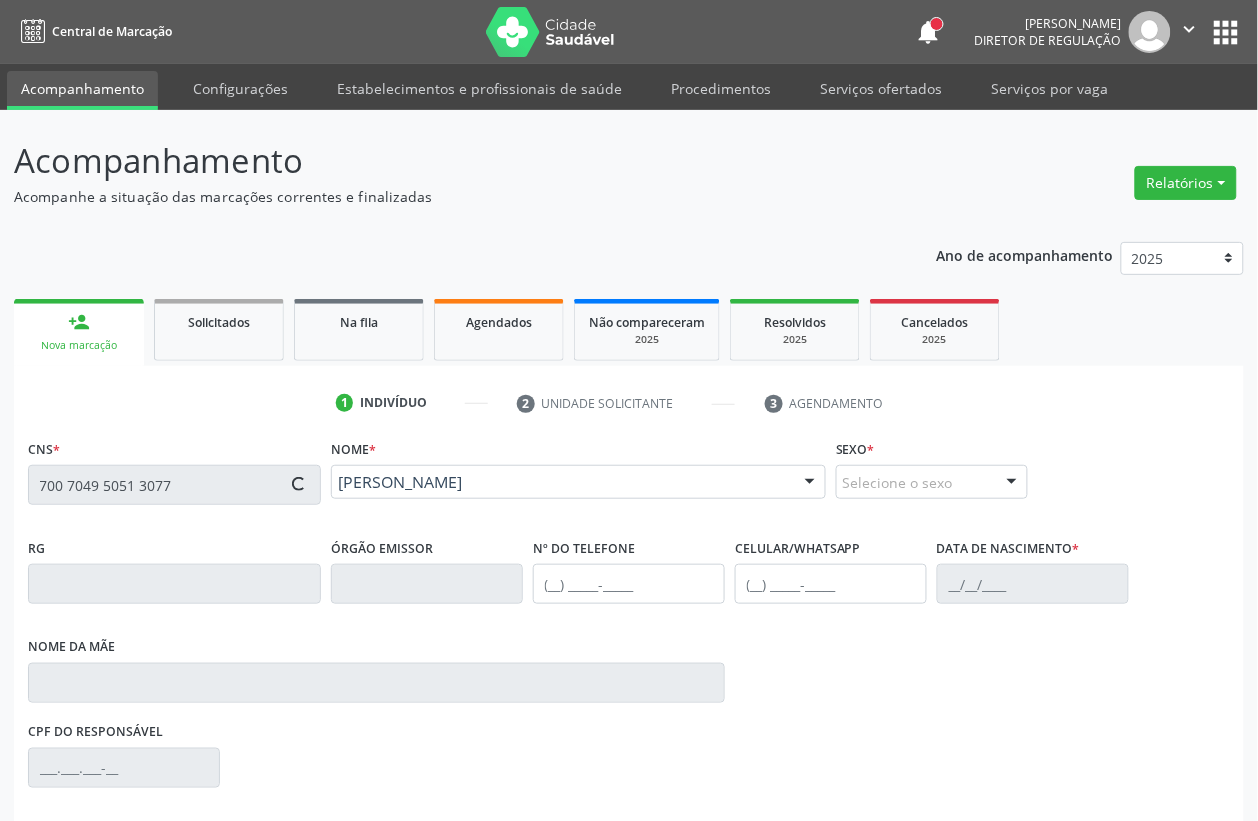 type on "[DATE]" 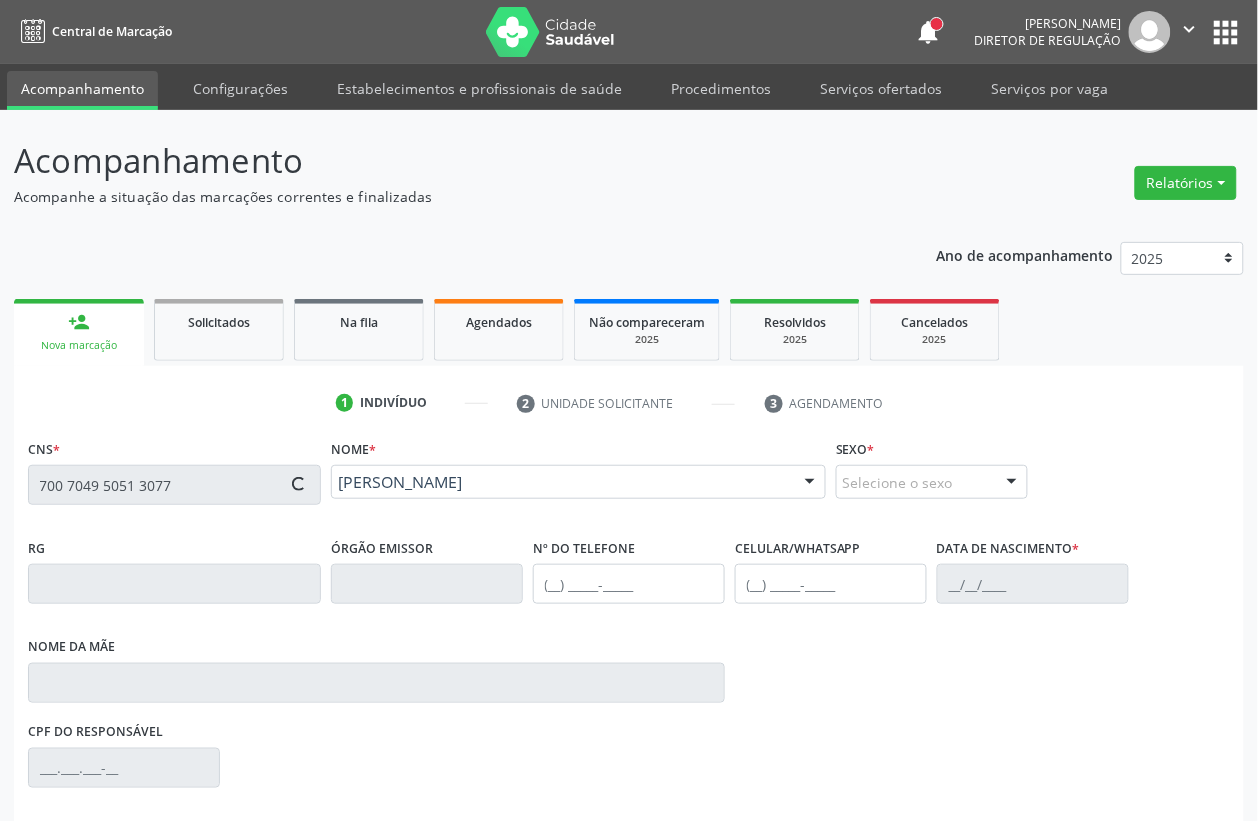 type on "[PERSON_NAME]" 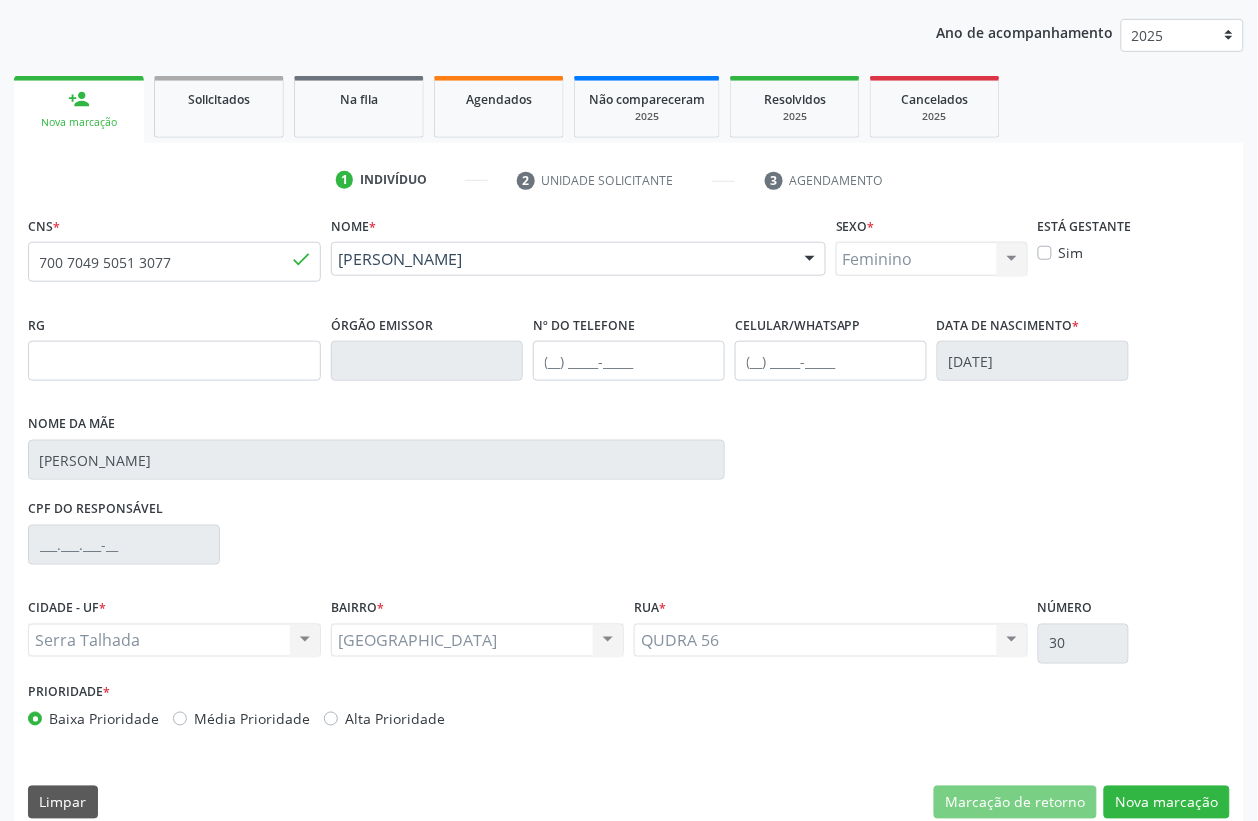 scroll, scrollTop: 248, scrollLeft: 0, axis: vertical 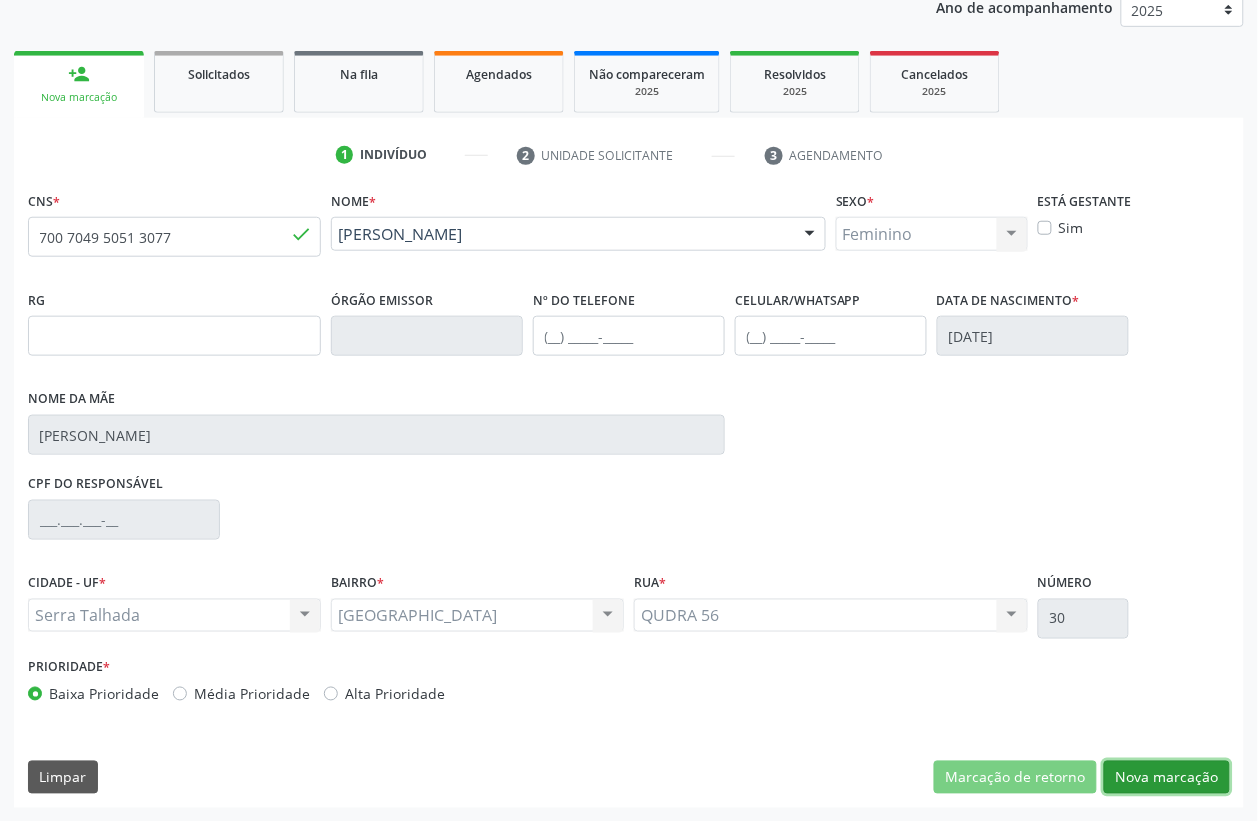 click on "Nova marcação" at bounding box center (1167, 778) 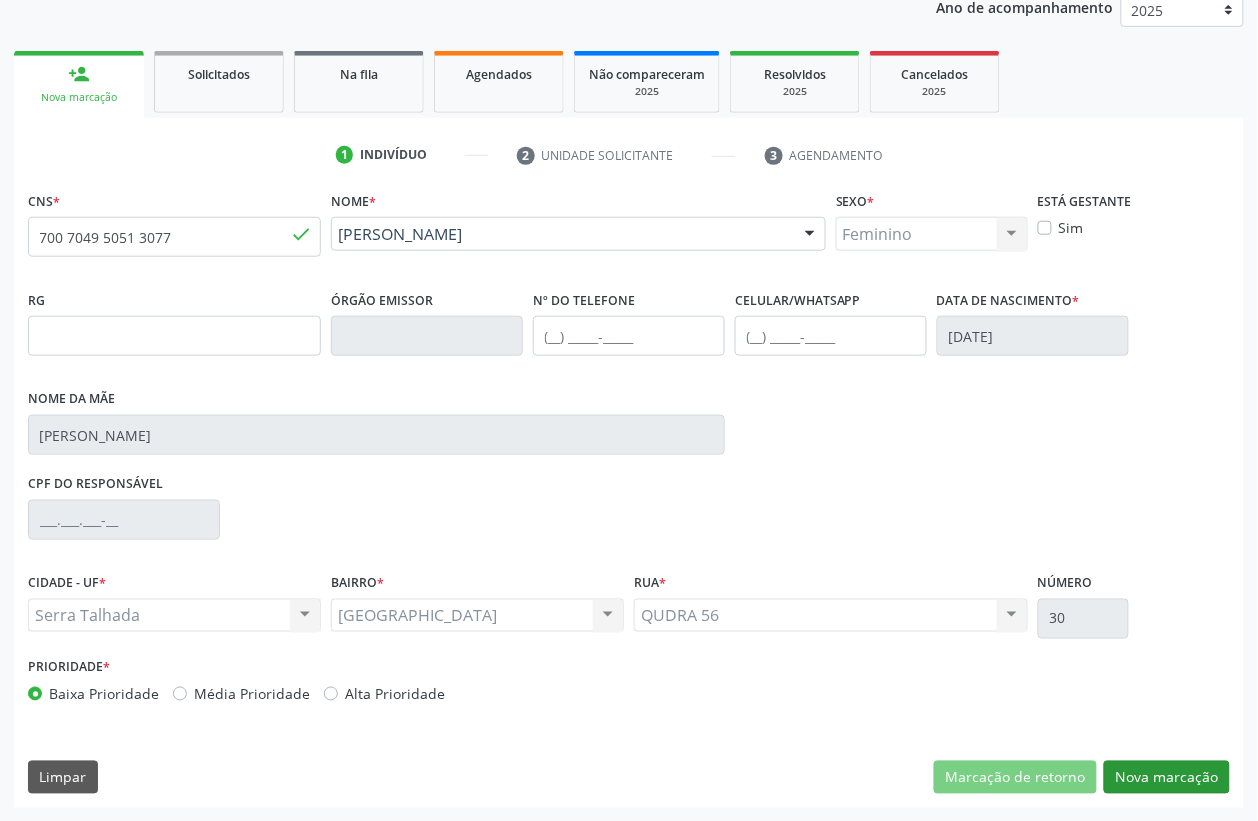 scroll, scrollTop: 85, scrollLeft: 0, axis: vertical 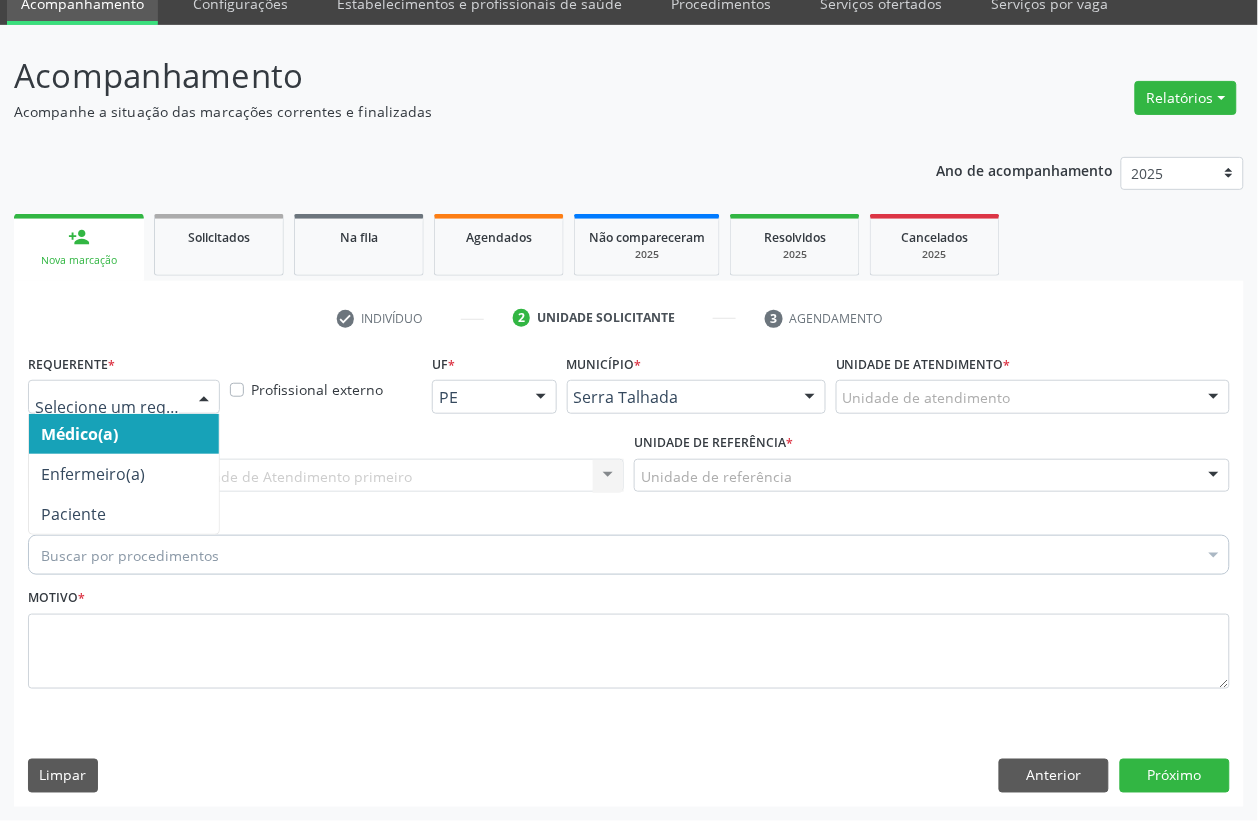 click at bounding box center (124, 397) 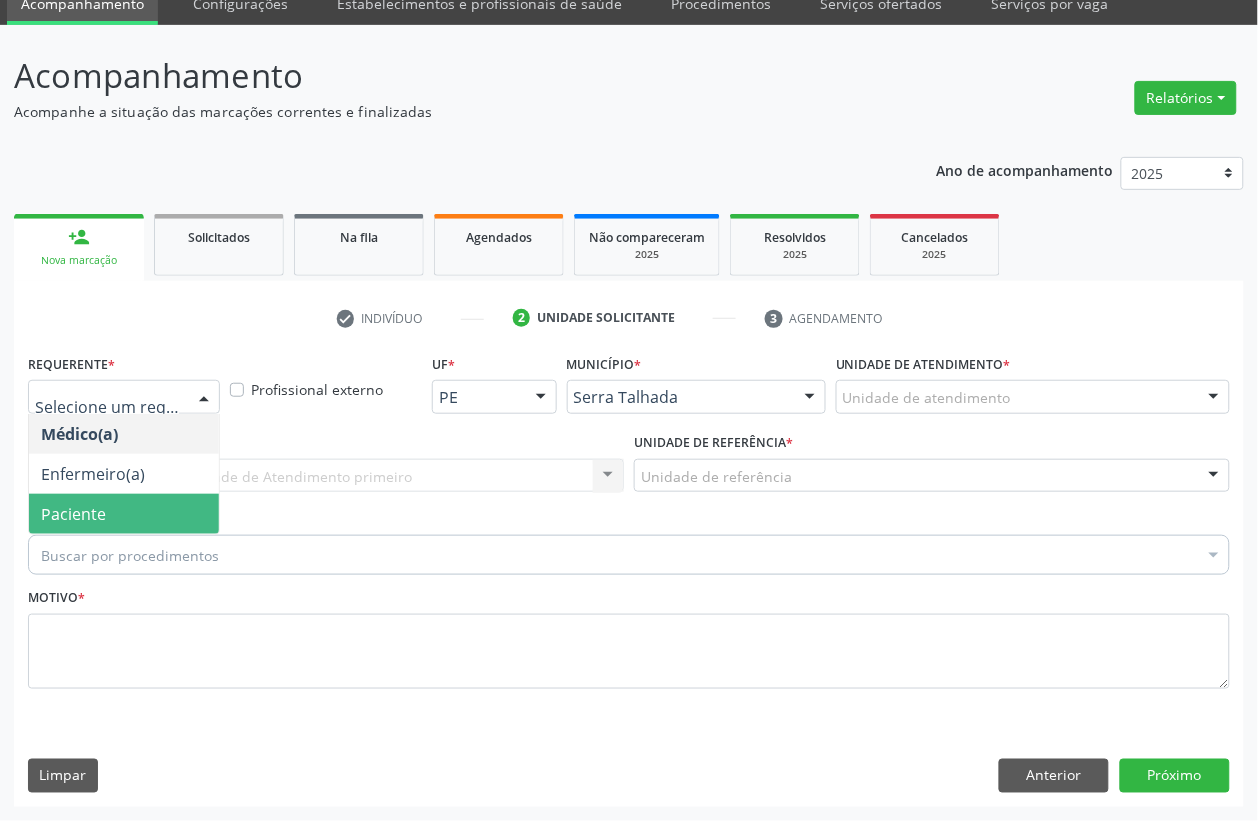 click on "Paciente" at bounding box center (124, 514) 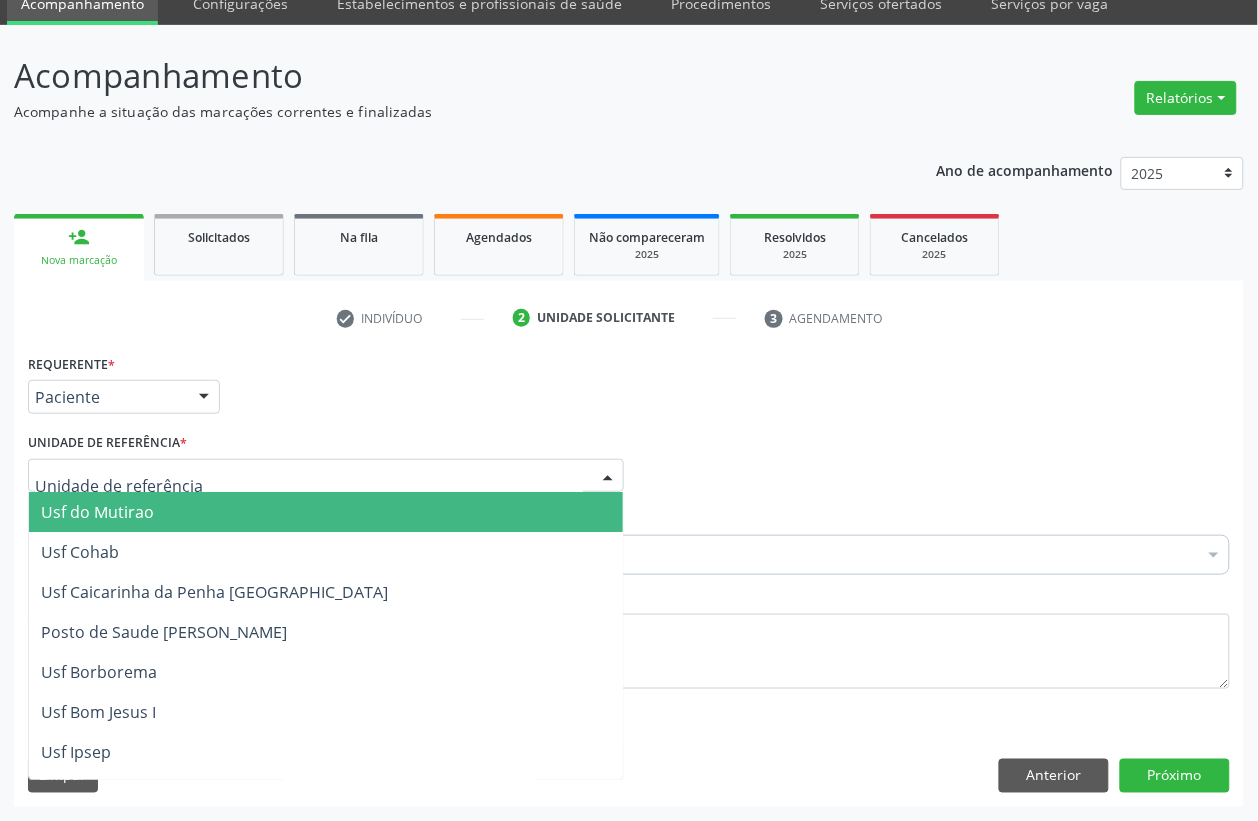 click at bounding box center (326, 476) 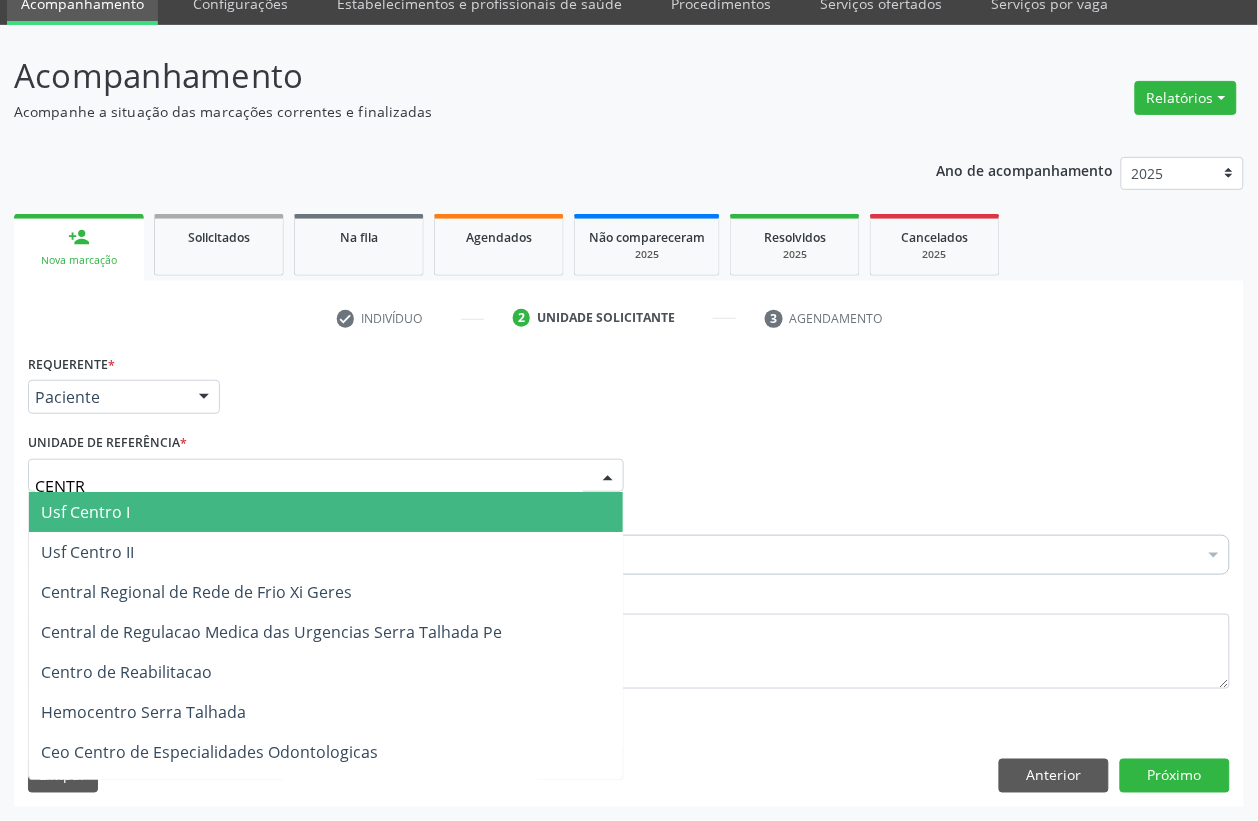 type on "CENTRO" 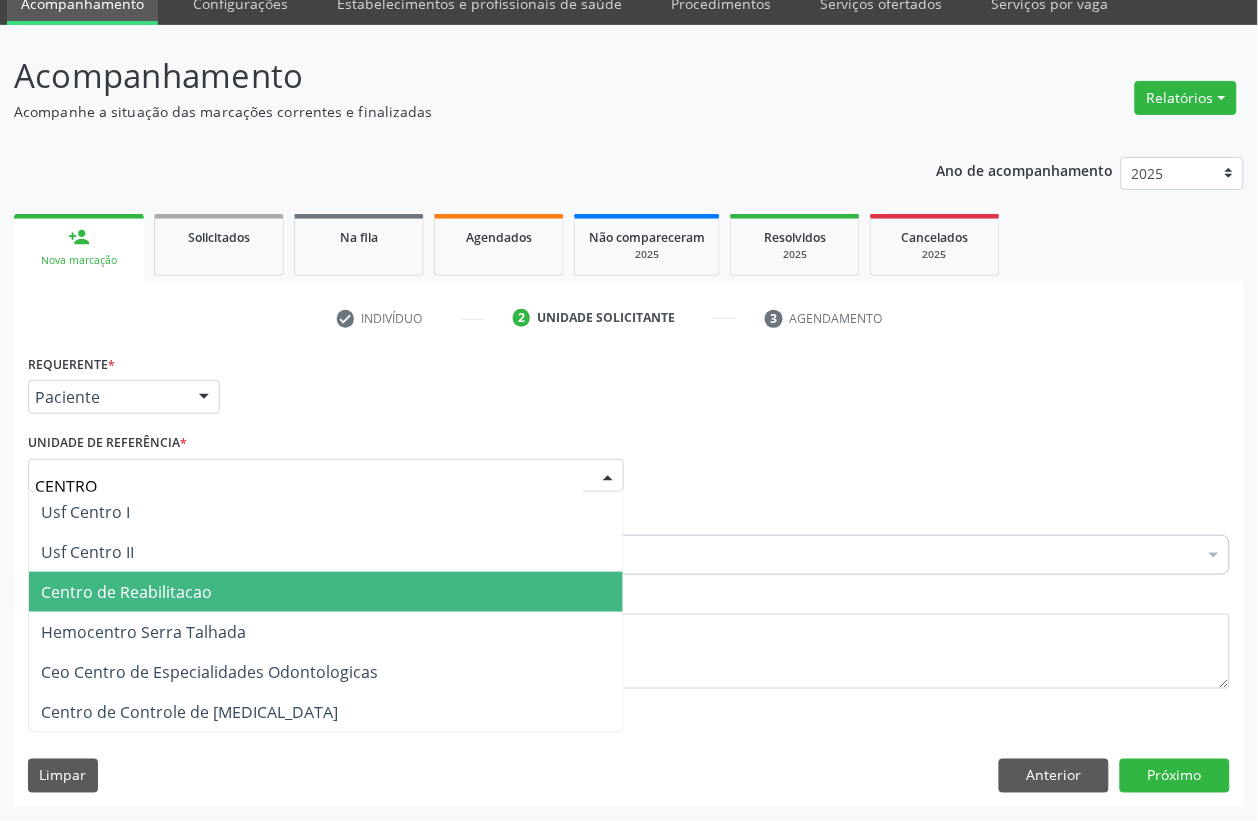 click on "Centro de Reabilitacao" at bounding box center (126, 592) 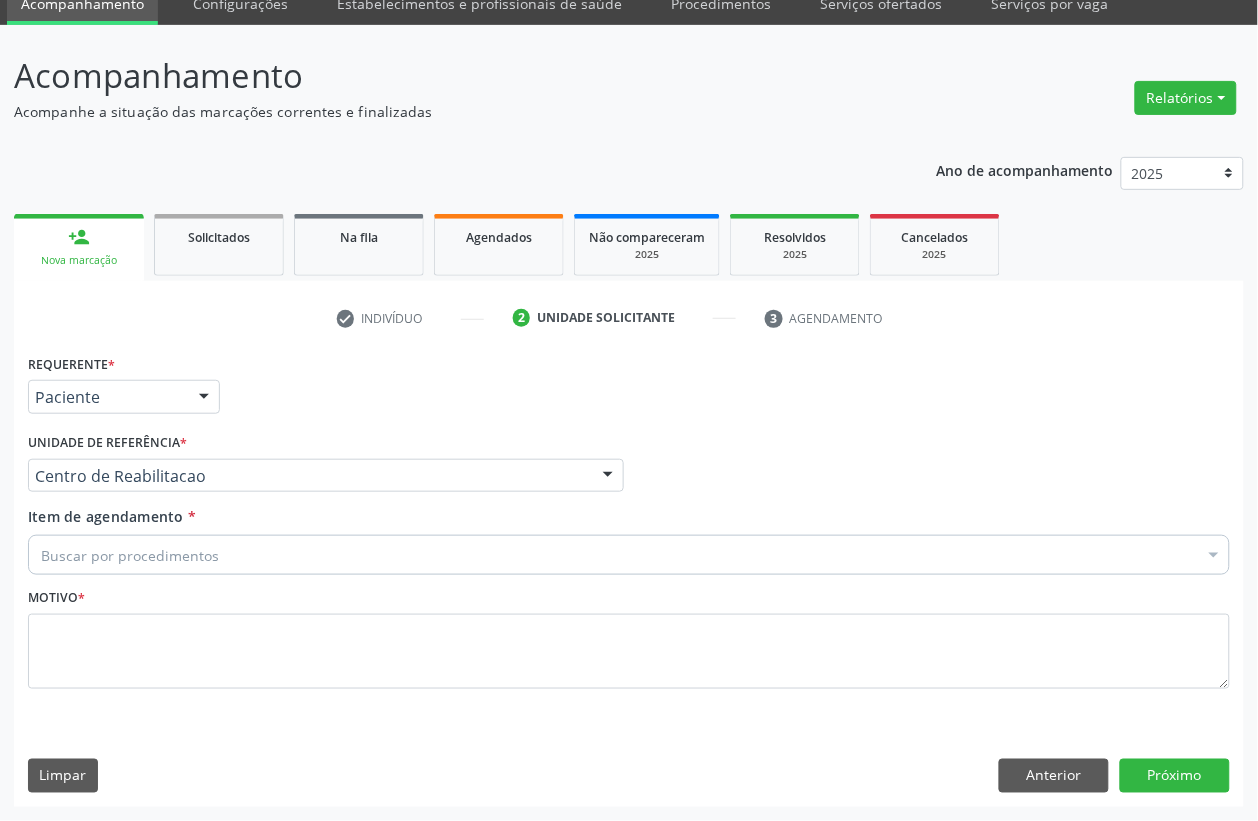 click on "Buscar por procedimentos" at bounding box center [629, 555] 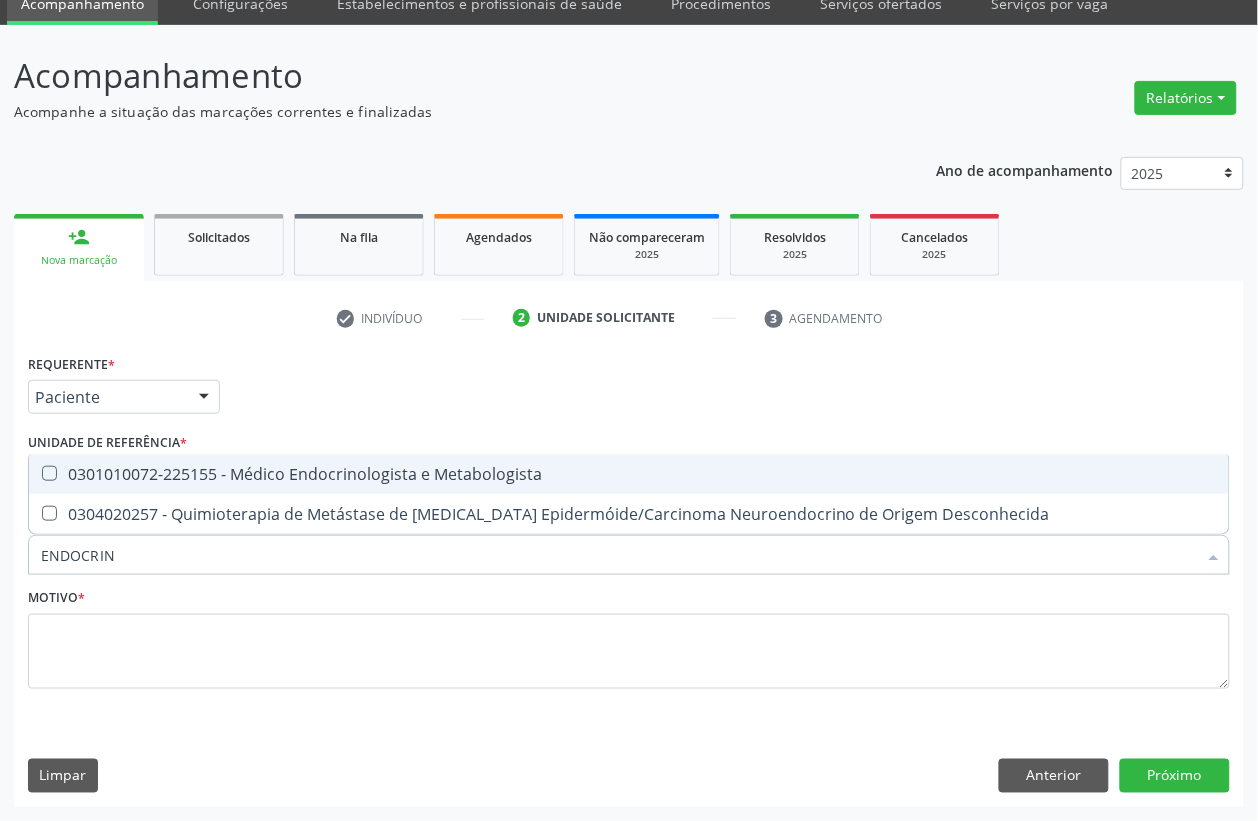 type on "ENDOCRINO" 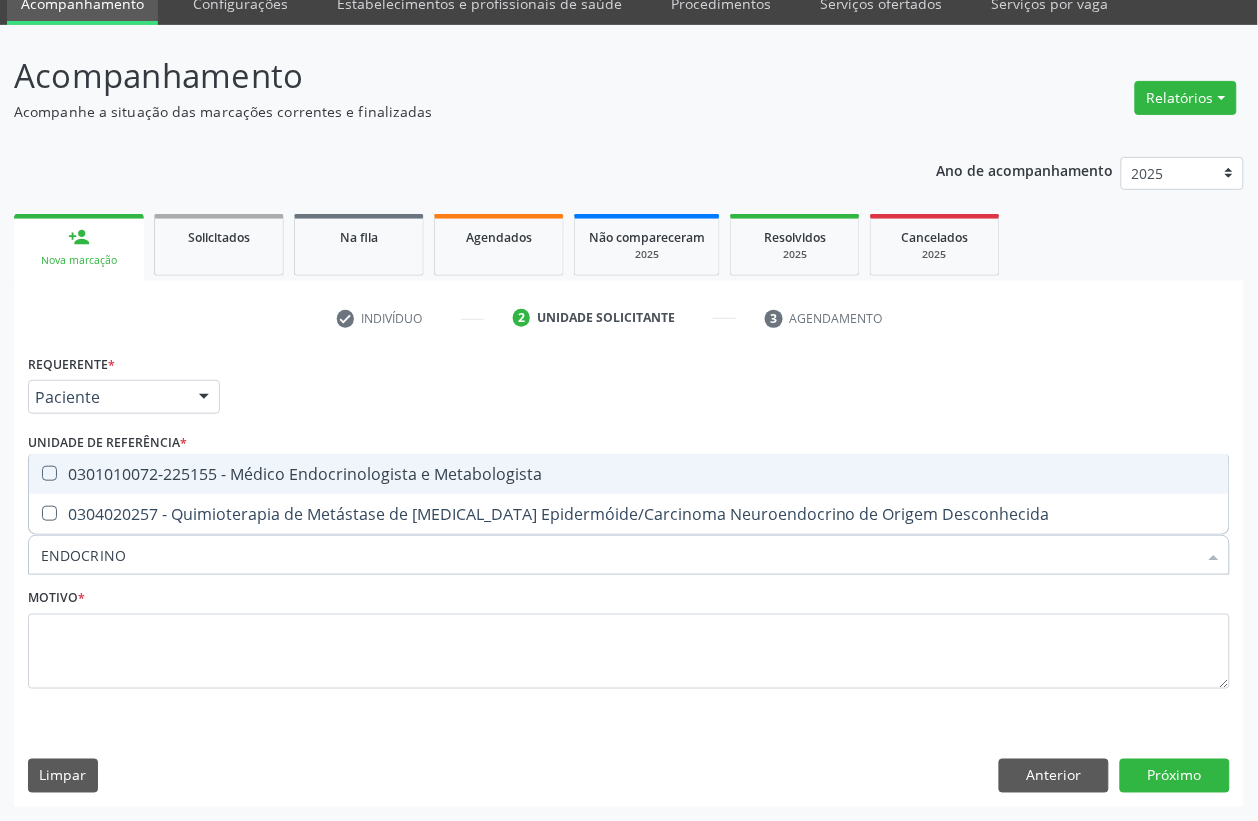 click on "0301010072-225155 - Médico Endocrinologista e Metabologista" at bounding box center [629, 474] 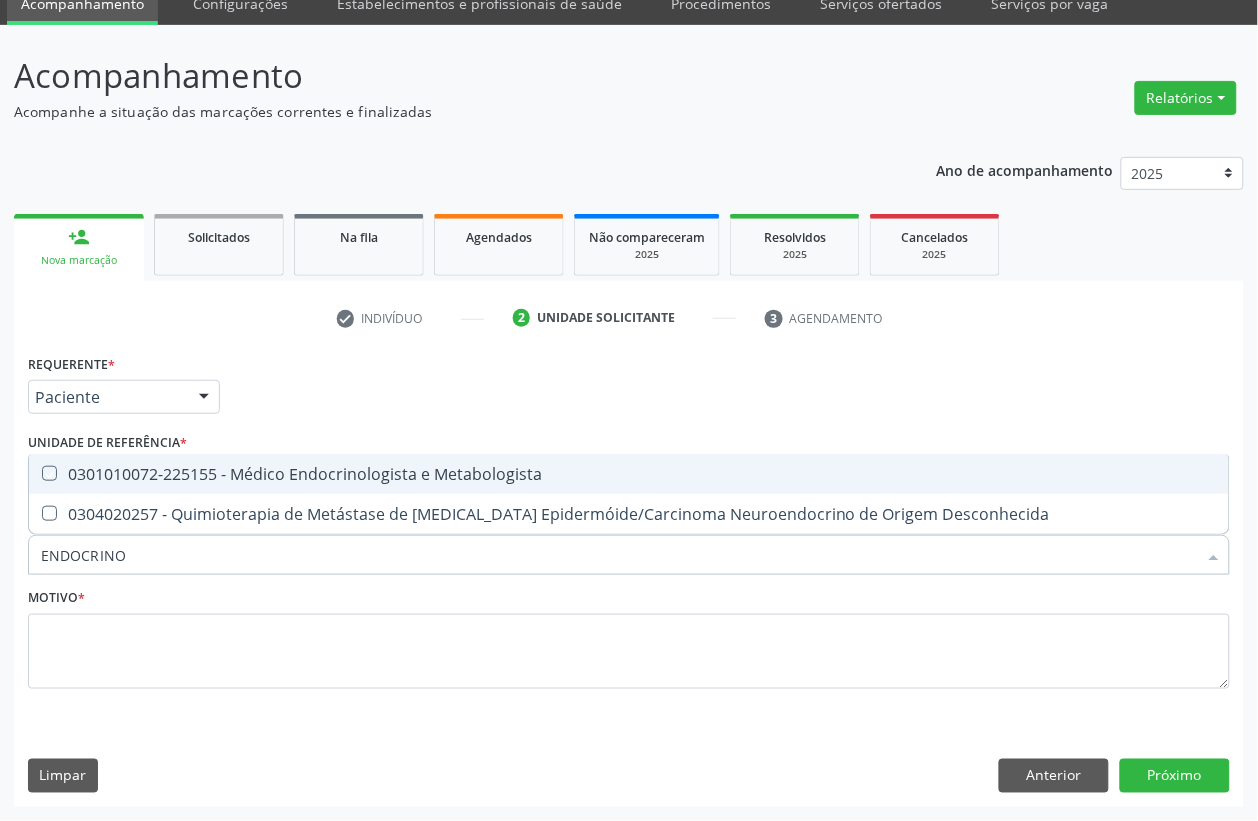 checkbox on "true" 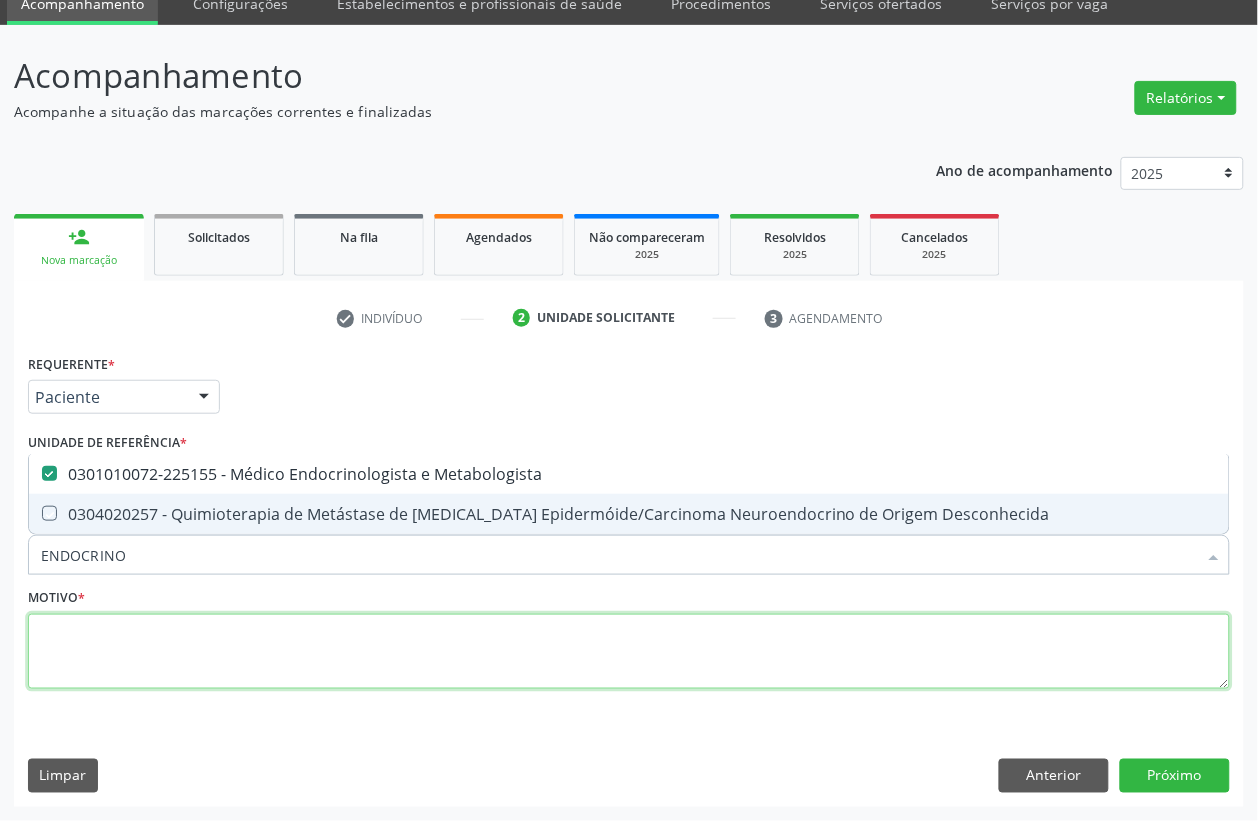 click at bounding box center [629, 652] 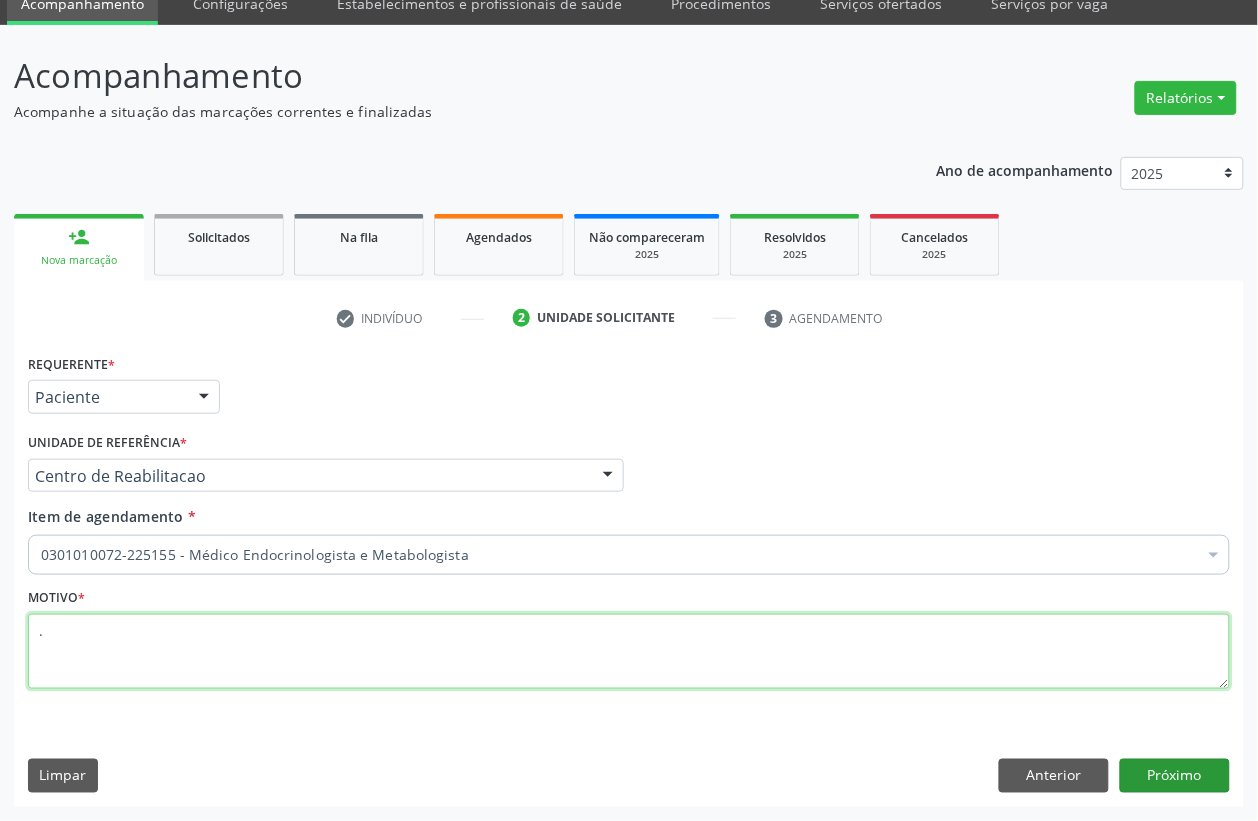 type on "." 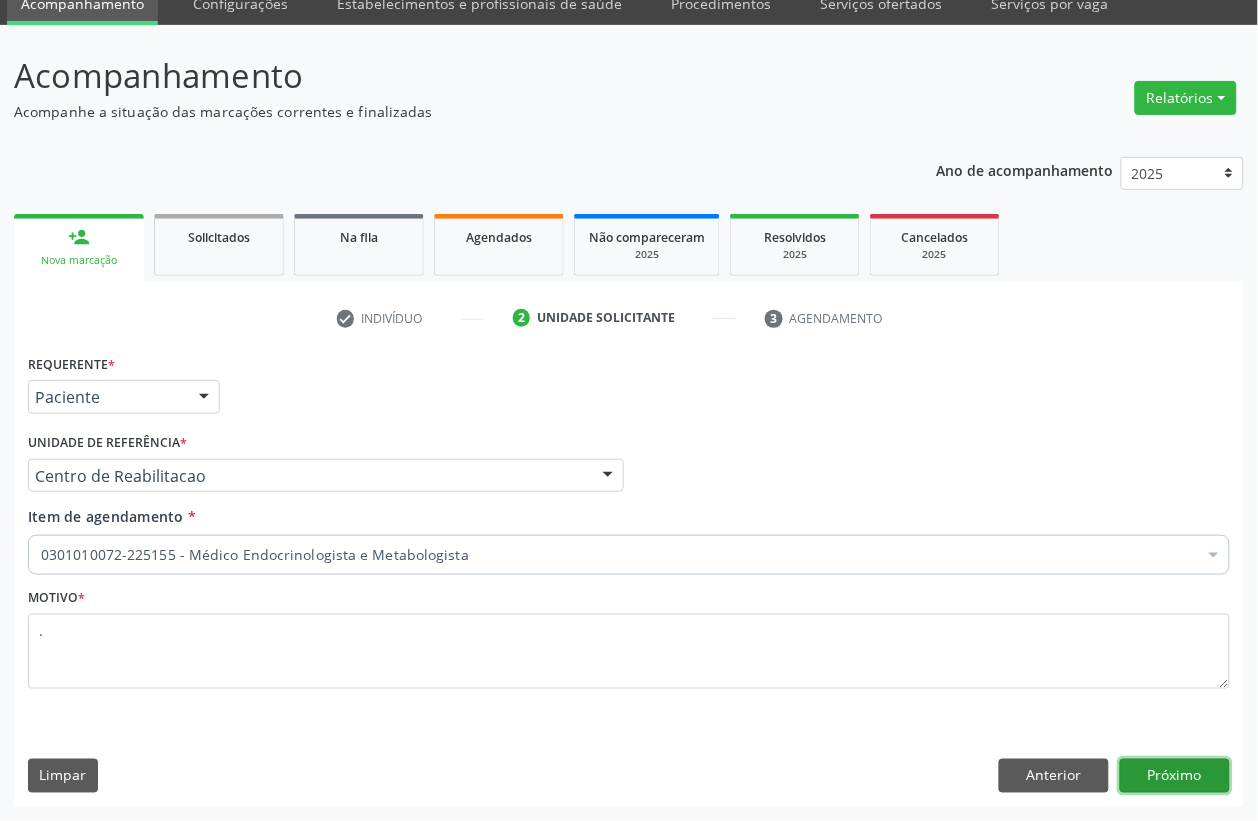 click on "Próximo" at bounding box center [1175, 776] 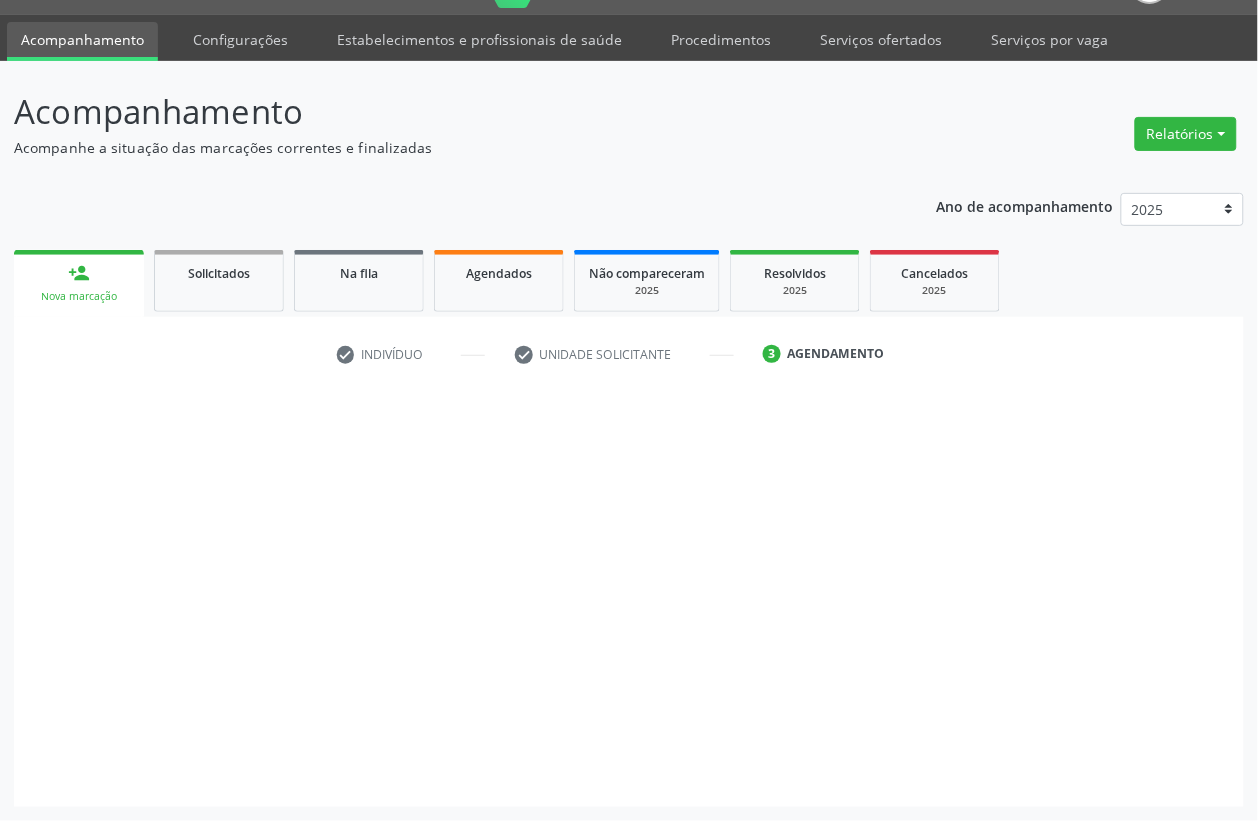 scroll, scrollTop: 50, scrollLeft: 0, axis: vertical 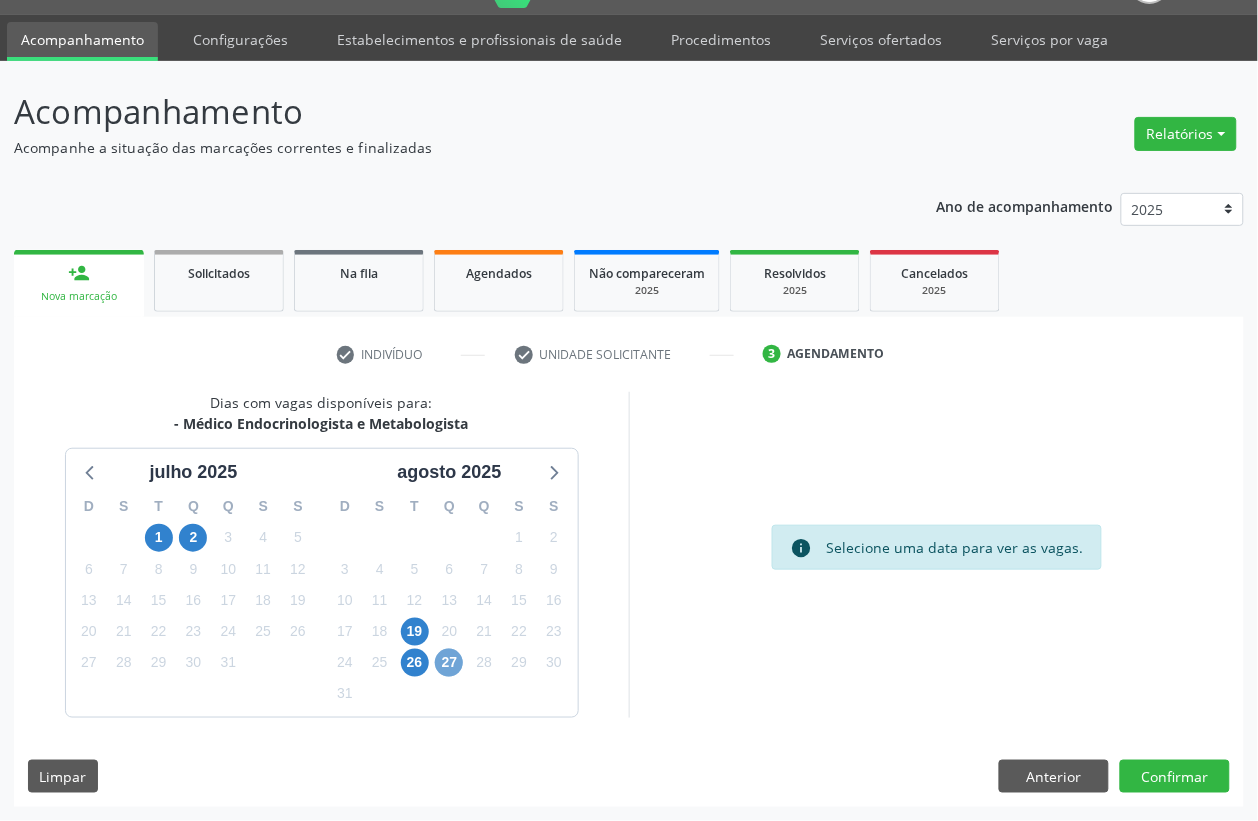 click on "27" at bounding box center [449, 663] 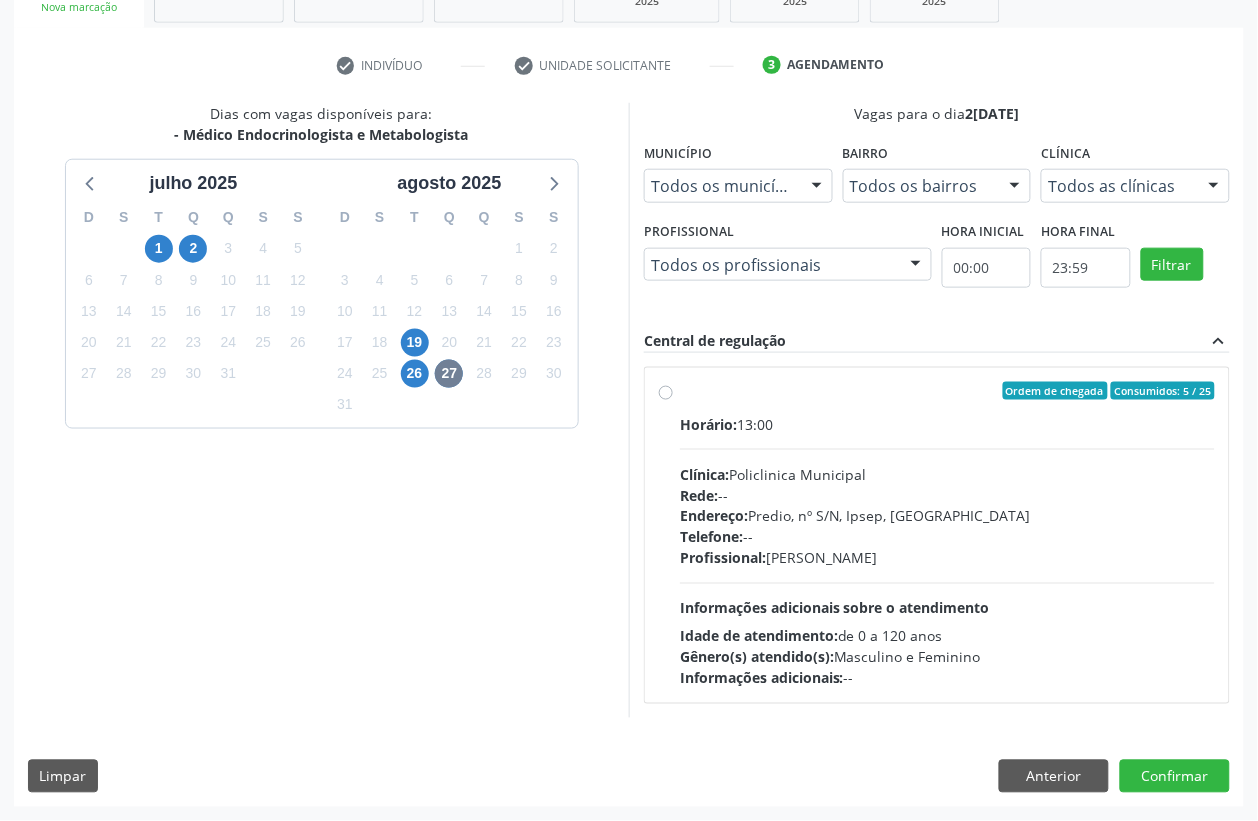 click on "Horário:   13:00
Clínica:  Policlinica Municipal
Rede:
--
Endereço:   Predio, nº S/N, Ipsep, [GEOGRAPHIC_DATA] - PE
Telefone:   --
Profissional:
[PERSON_NAME]
Informações adicionais sobre o atendimento
Idade de atendimento:
de 0 a 120 anos
Gênero(s) atendido(s):
Masculino e Feminino
Informações adicionais:
--" at bounding box center [947, 551] 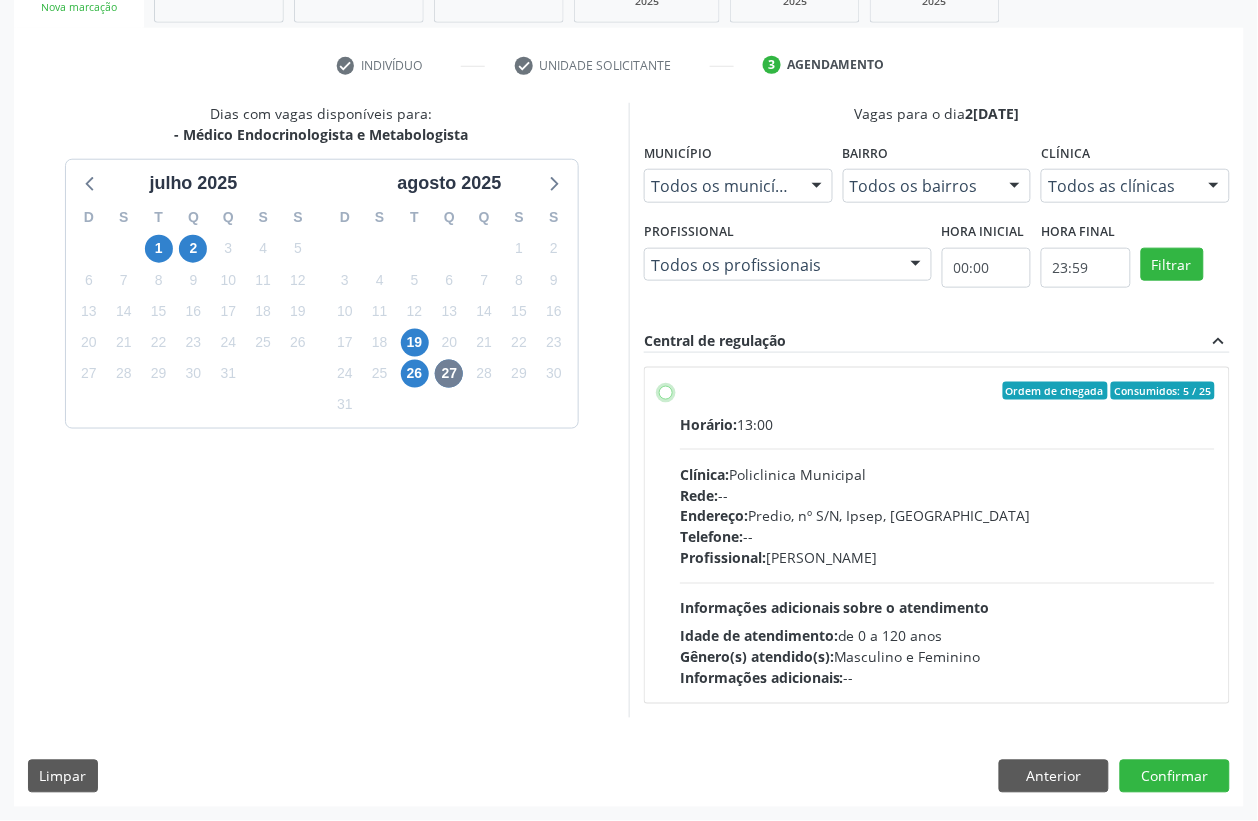 radio on "true" 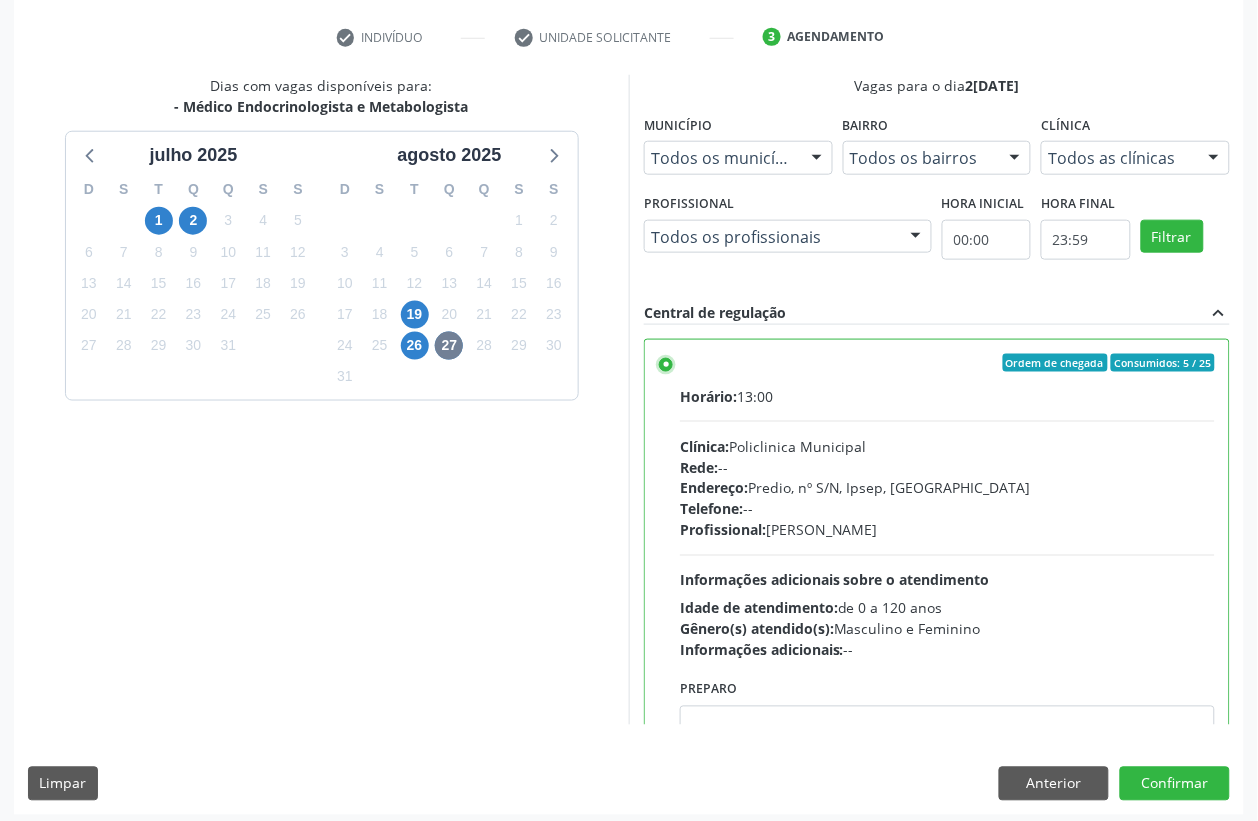 scroll, scrollTop: 373, scrollLeft: 0, axis: vertical 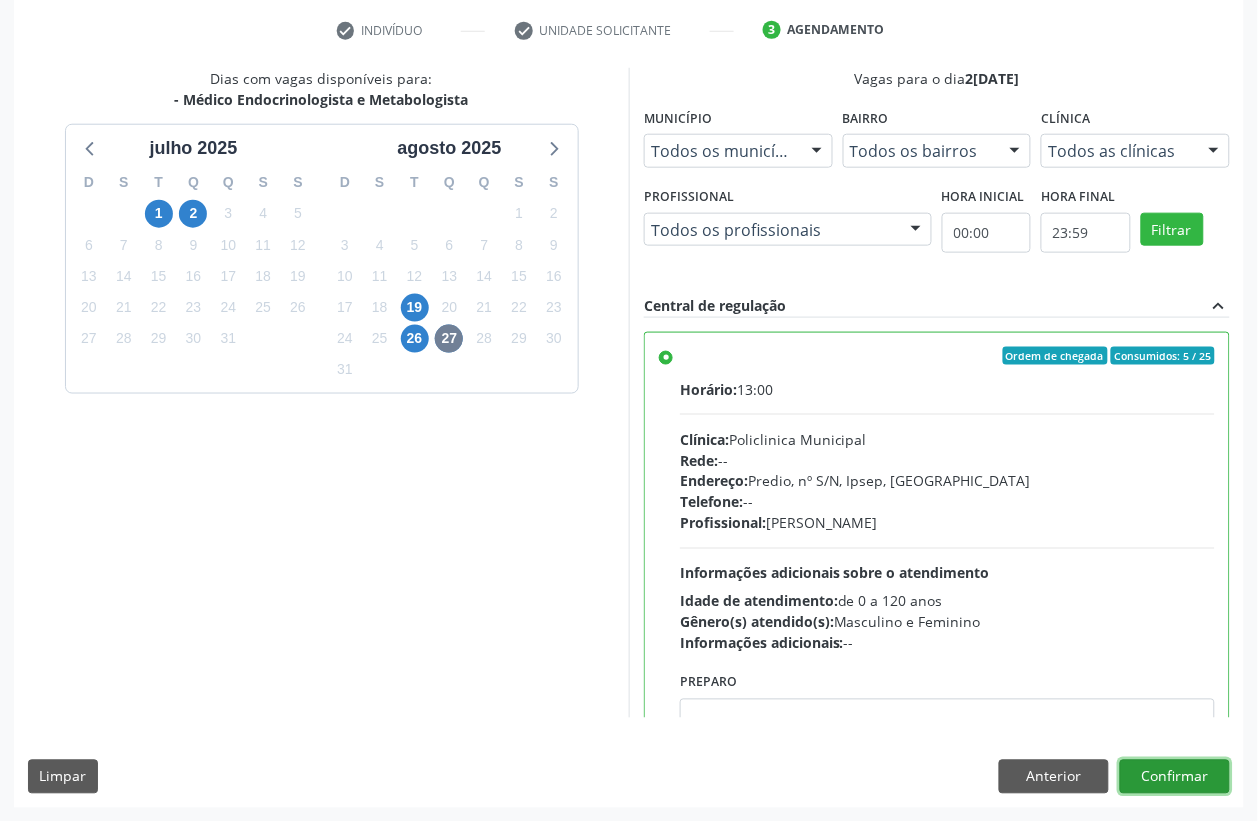 click on "Confirmar" at bounding box center [1175, 777] 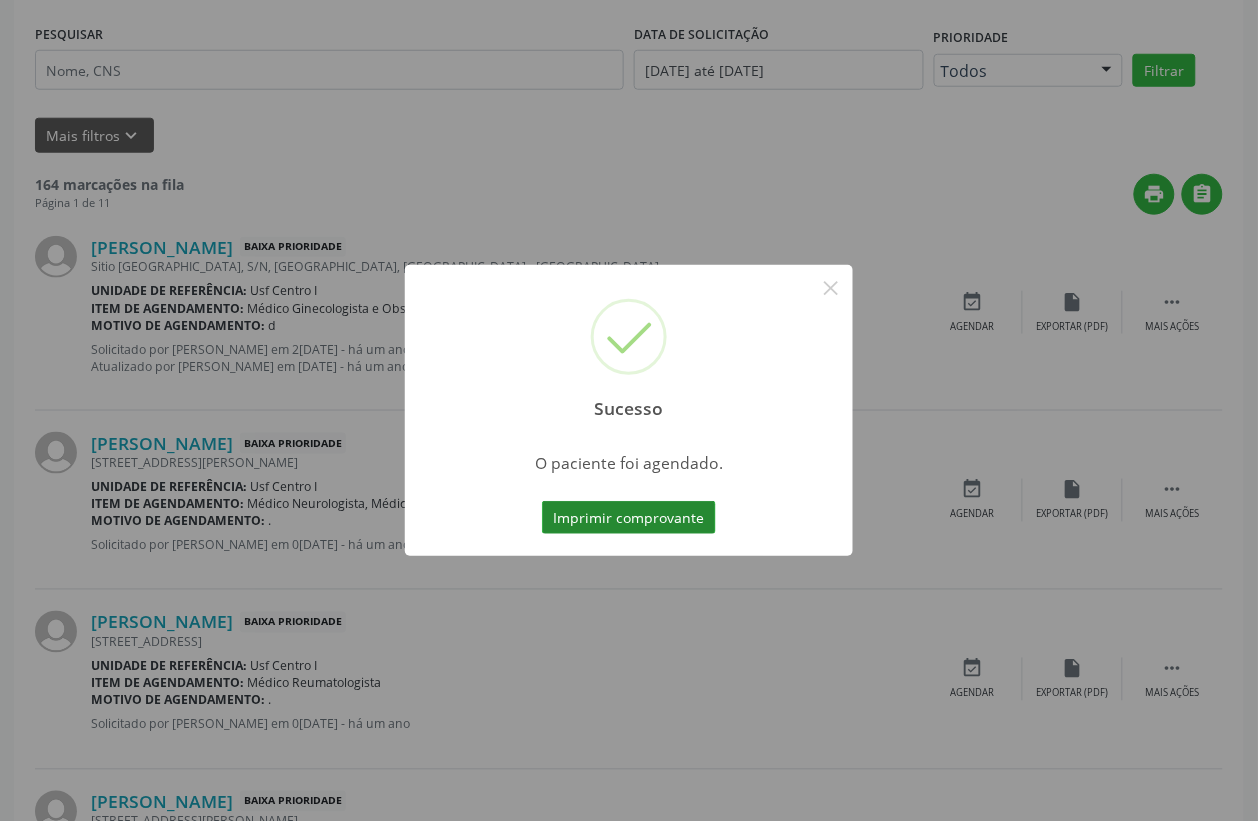 scroll, scrollTop: 0, scrollLeft: 0, axis: both 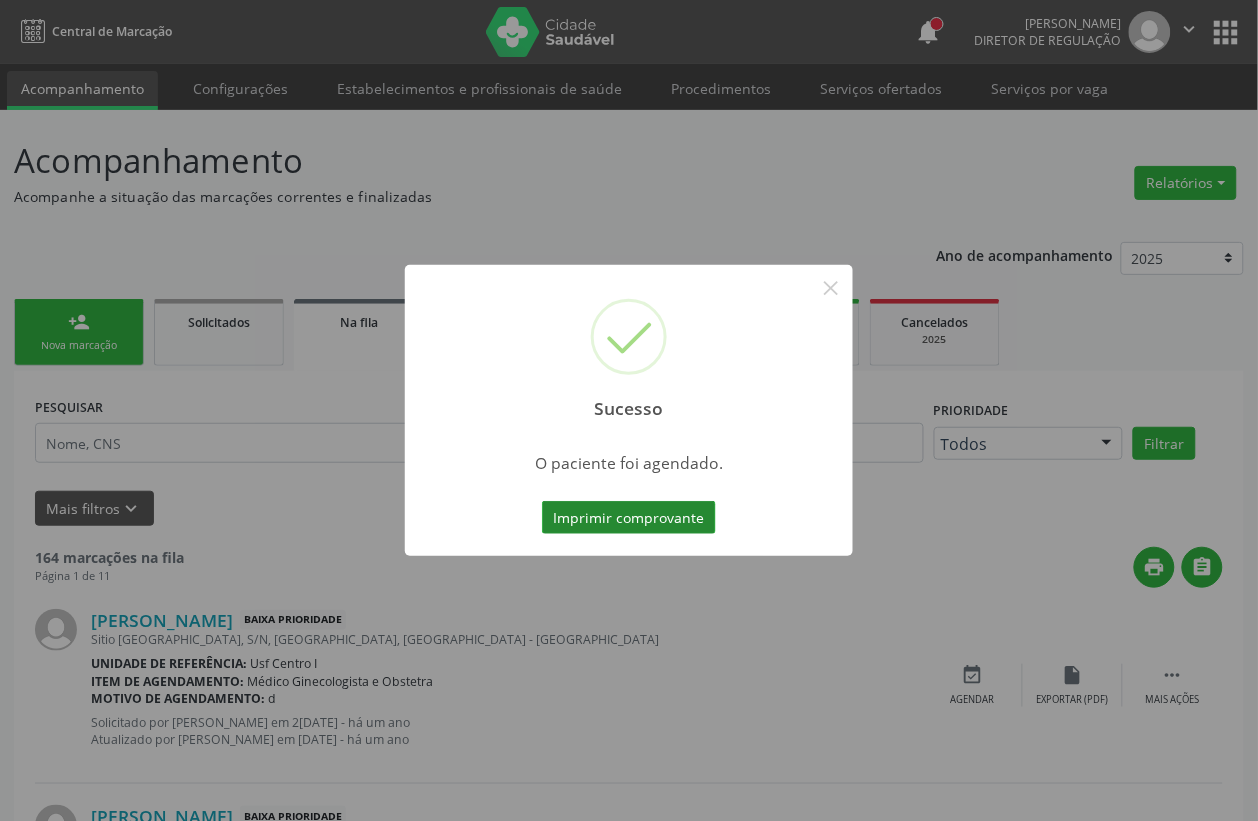 click on "Imprimir comprovante" at bounding box center (629, 518) 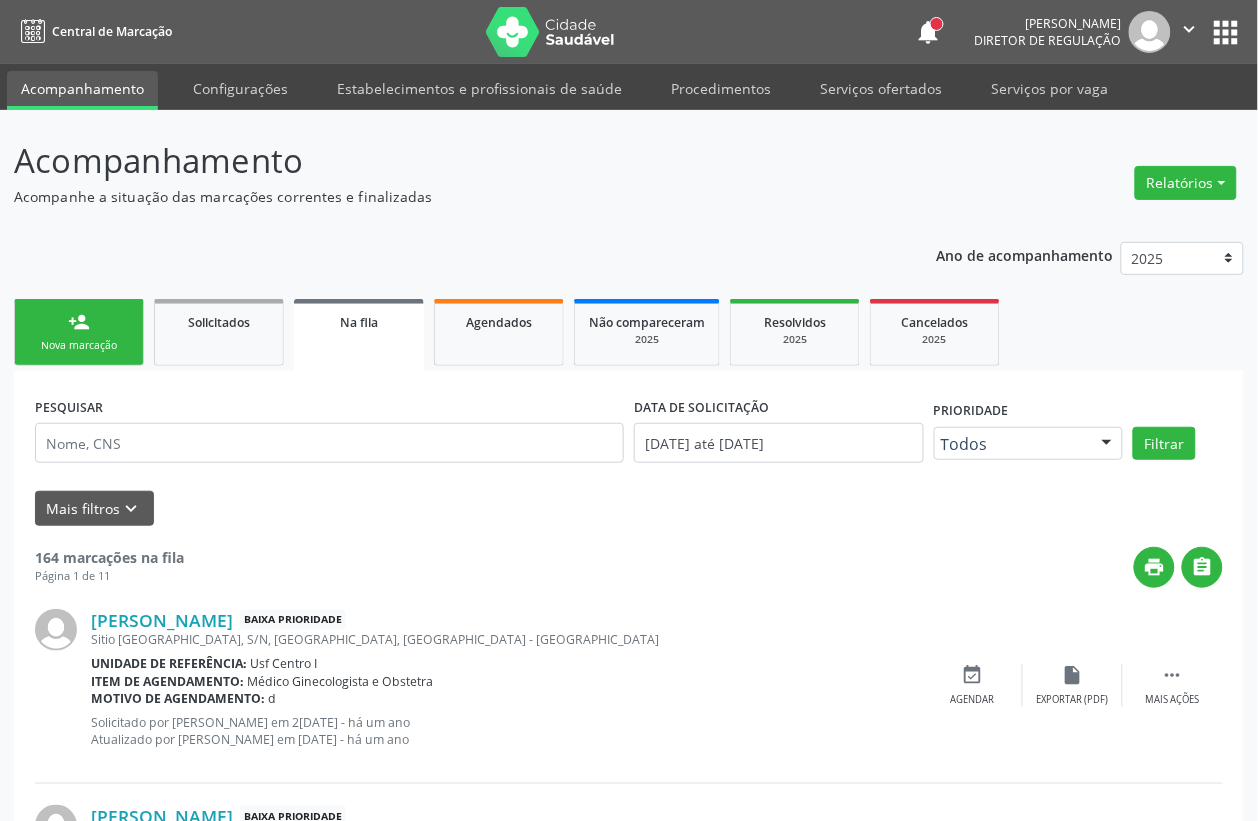 click on "person_add
Nova marcação" at bounding box center (79, 332) 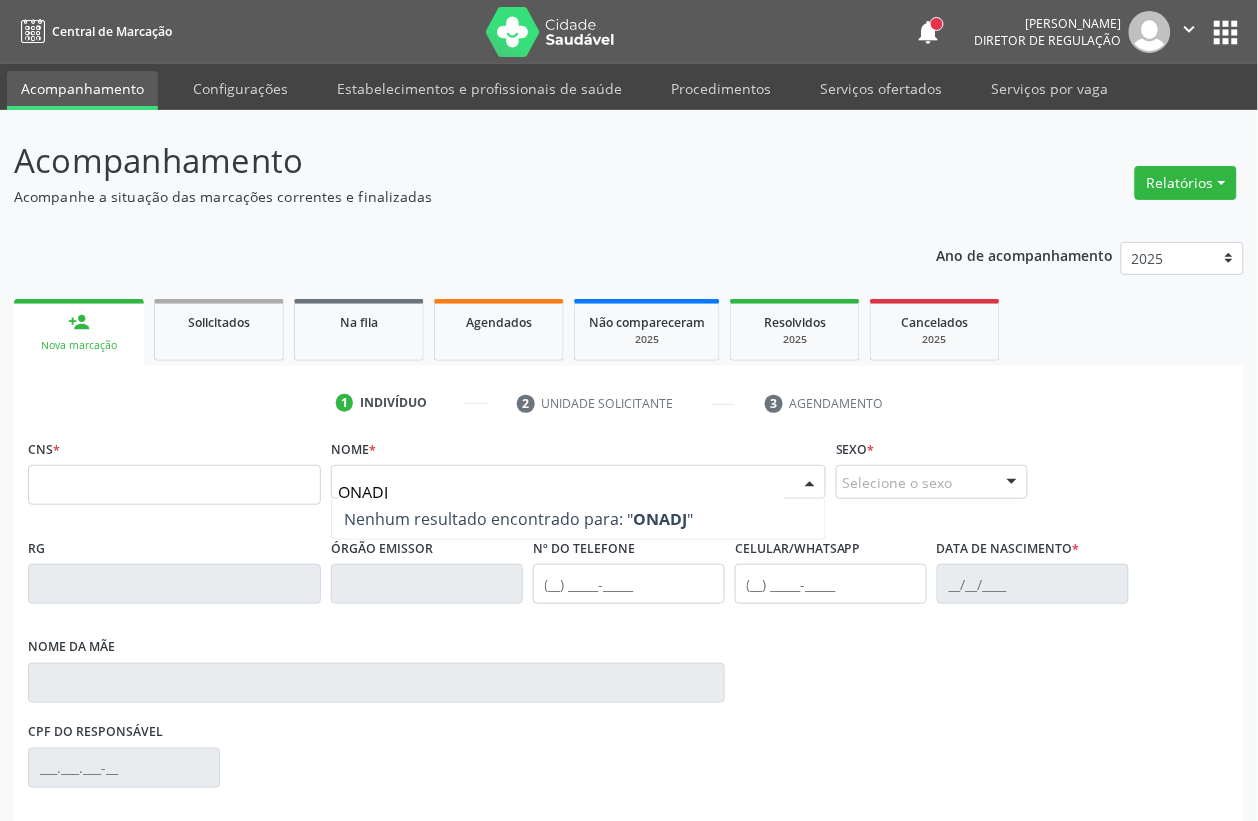 type on "ONADJA" 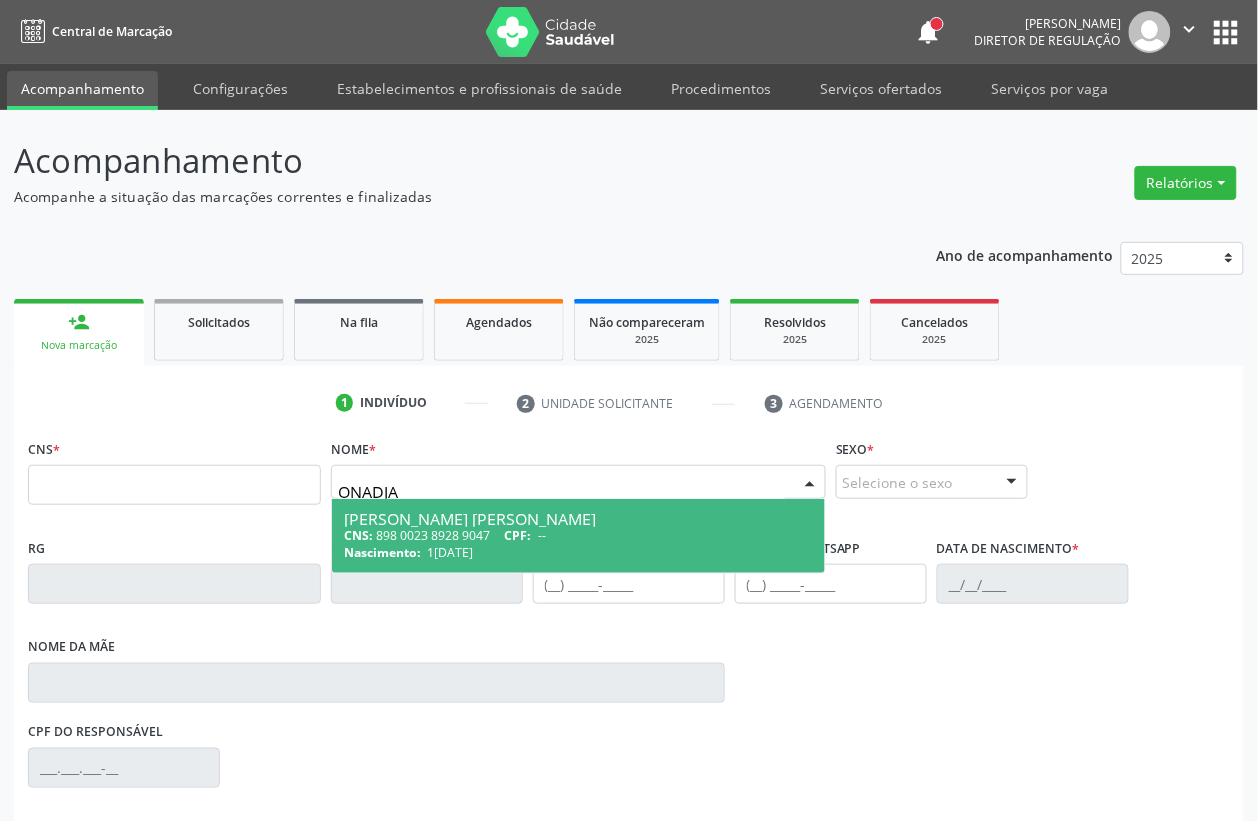 click on "[PERSON_NAME] [PERSON_NAME]" at bounding box center (578, 519) 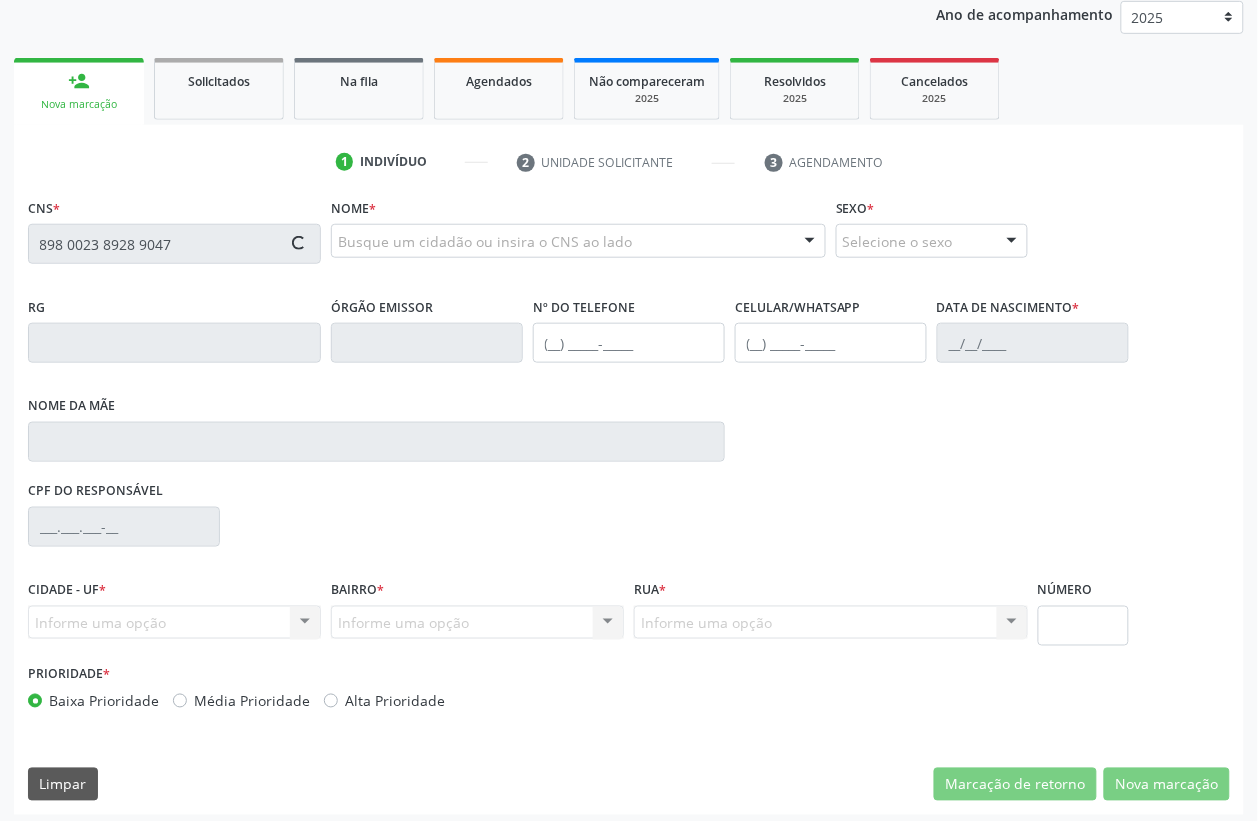 scroll, scrollTop: 248, scrollLeft: 0, axis: vertical 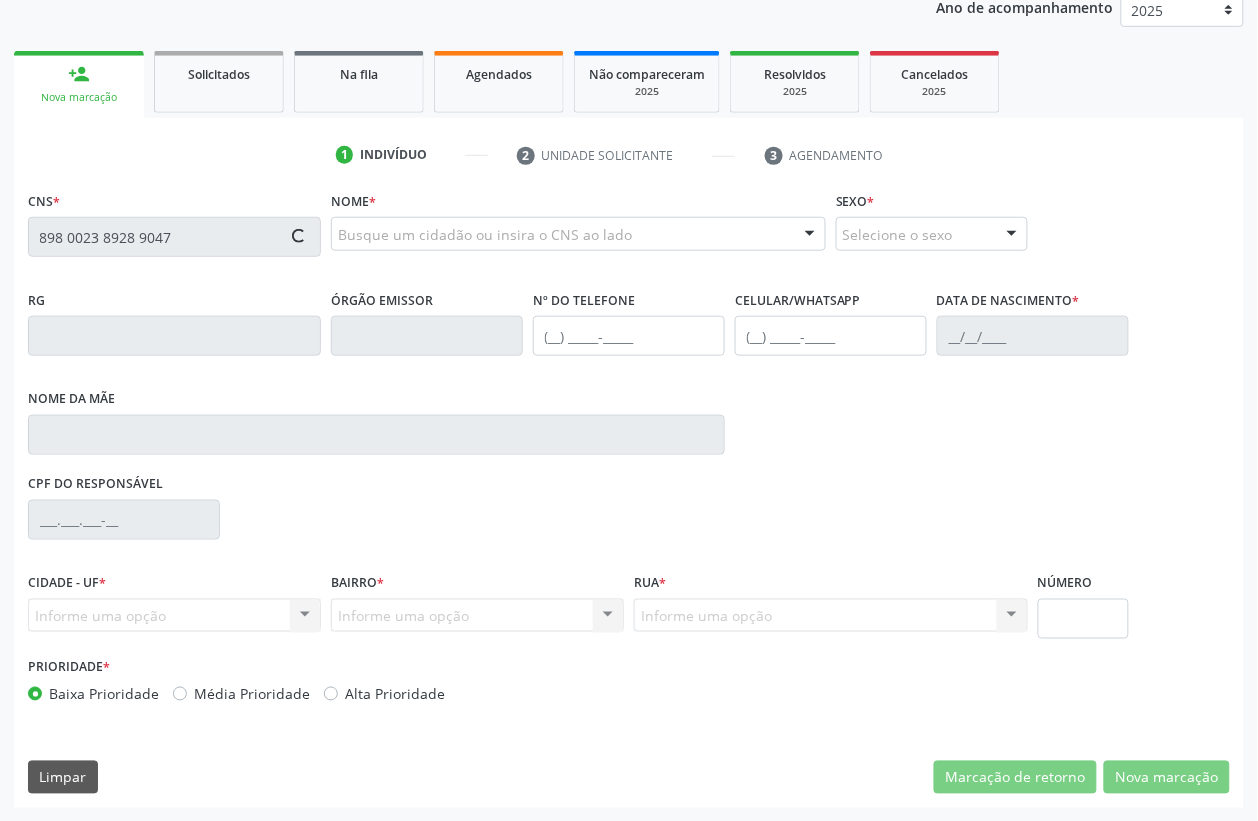 type on "898 0023 8928 9047" 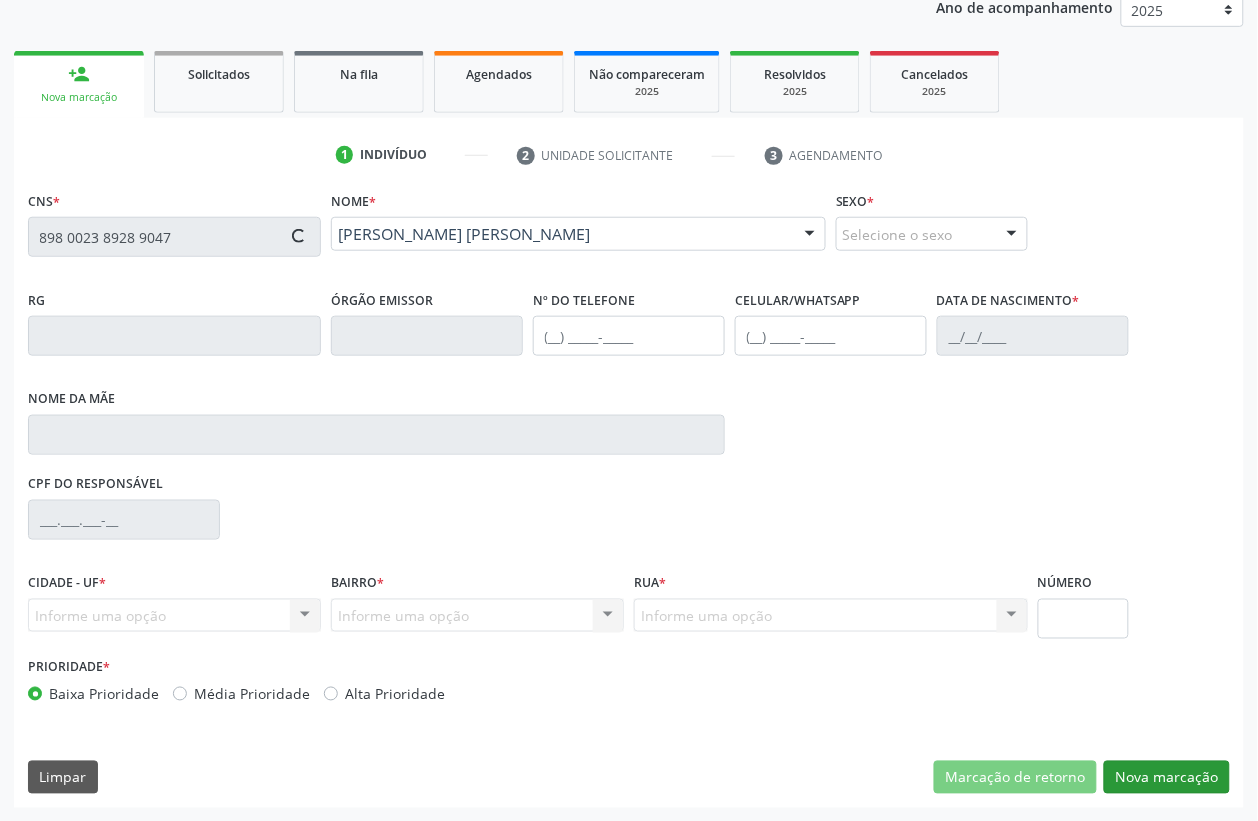 type on "[PHONE_NUMBER]" 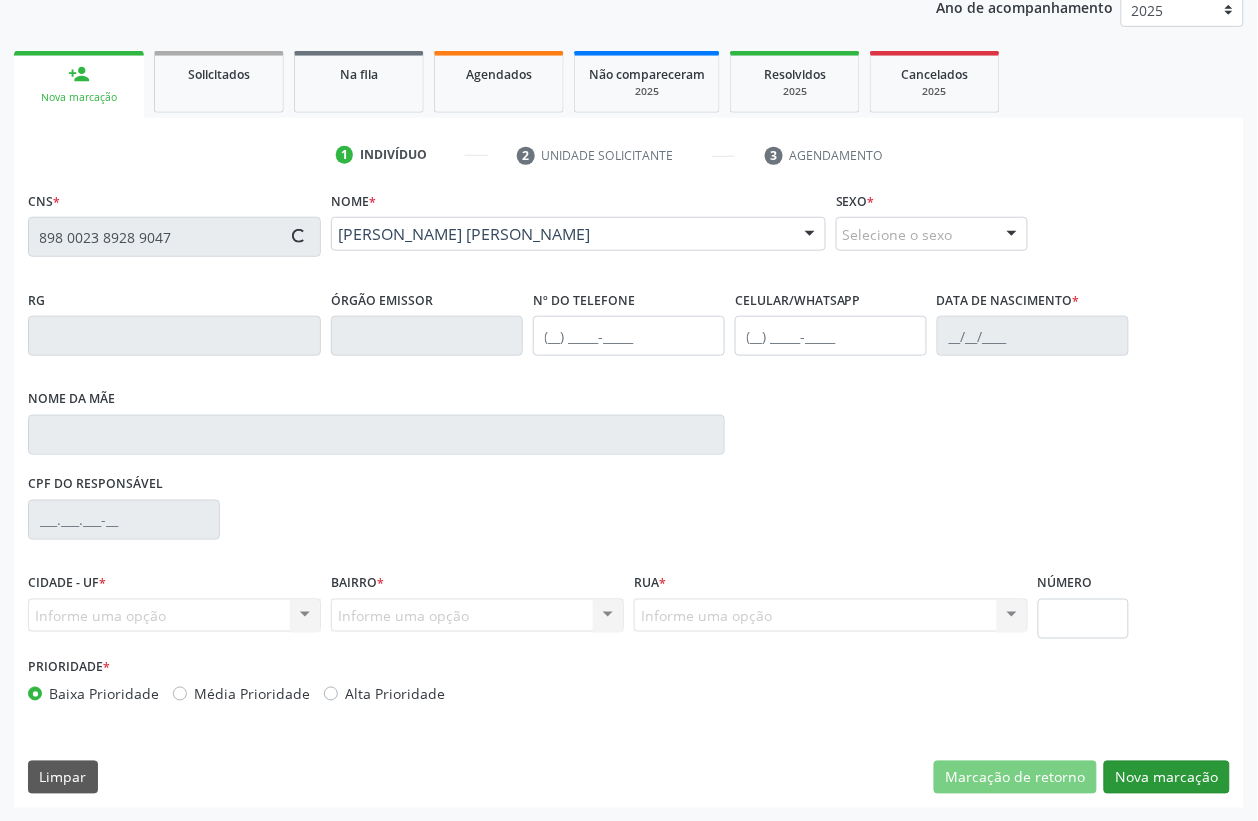 type on "[PHONE_NUMBER]" 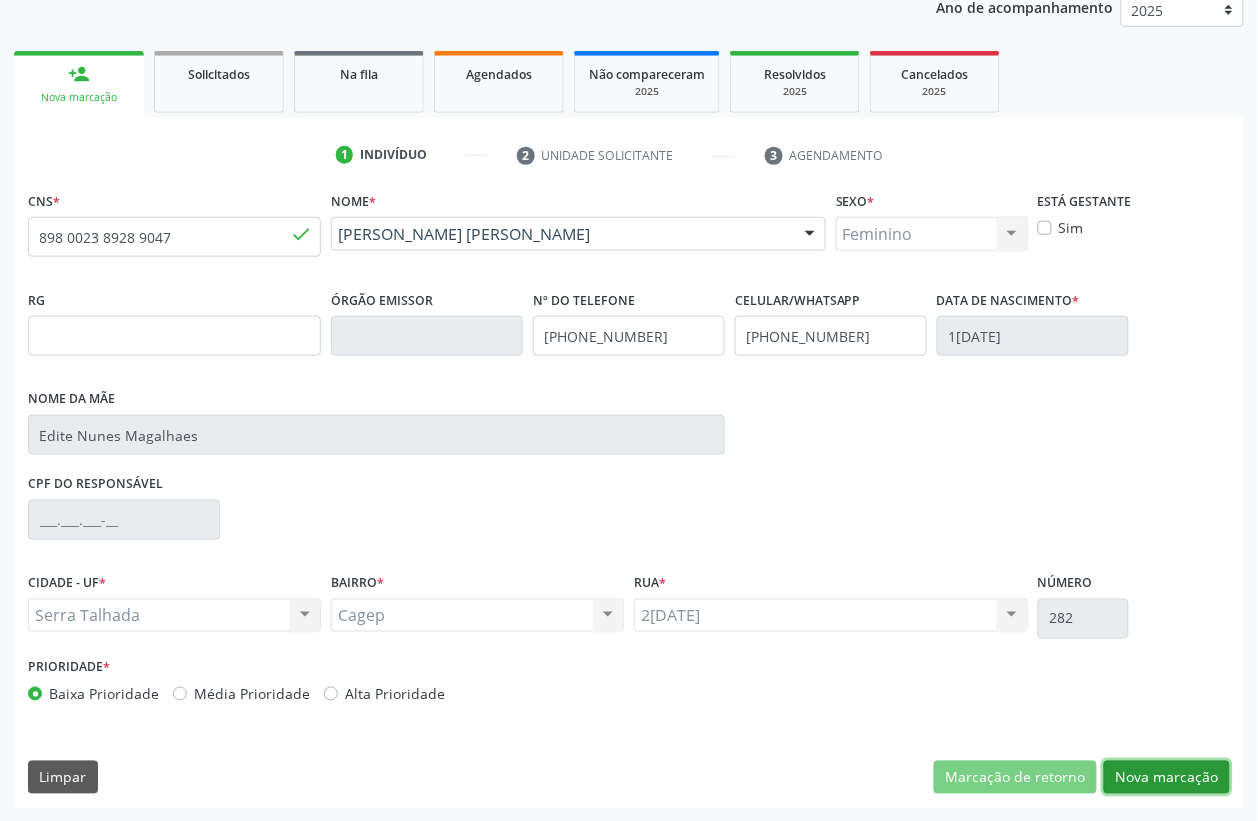 click on "Nova marcação" at bounding box center [1167, 778] 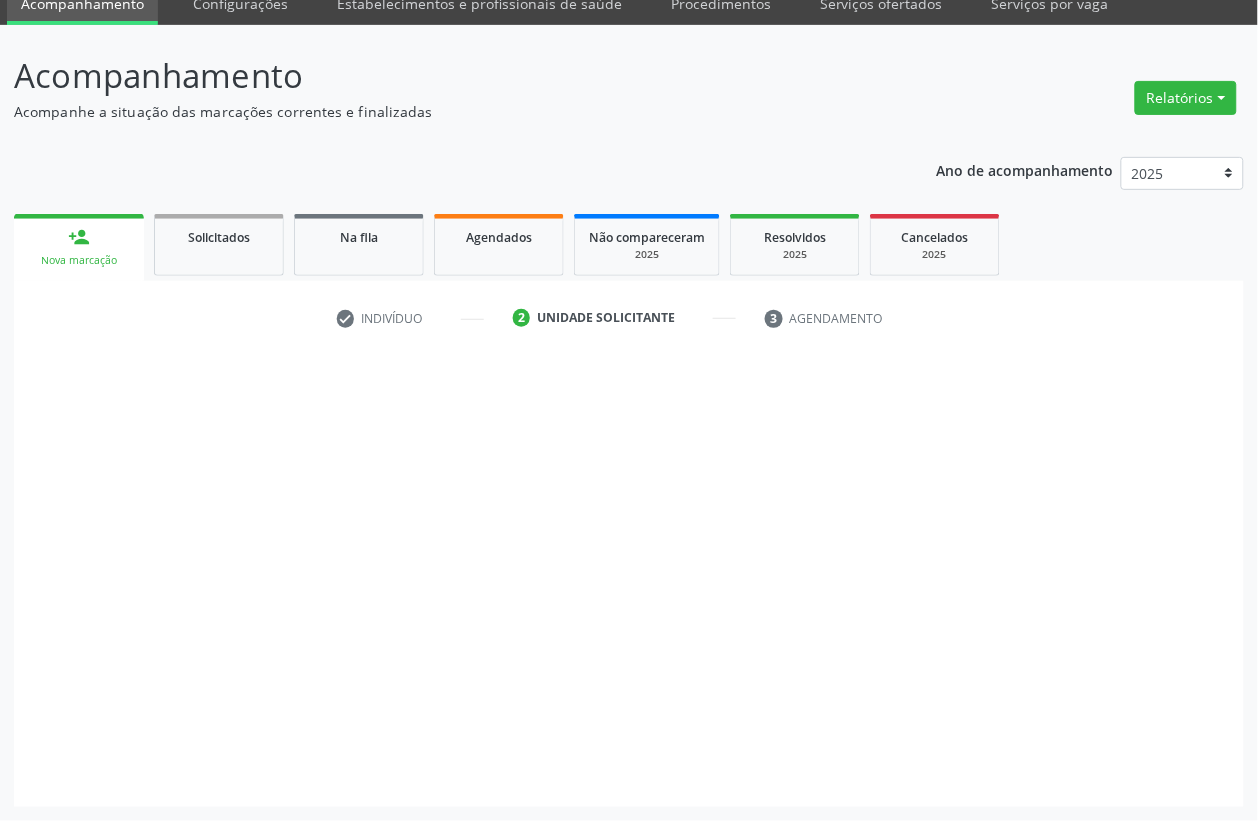 scroll, scrollTop: 85, scrollLeft: 0, axis: vertical 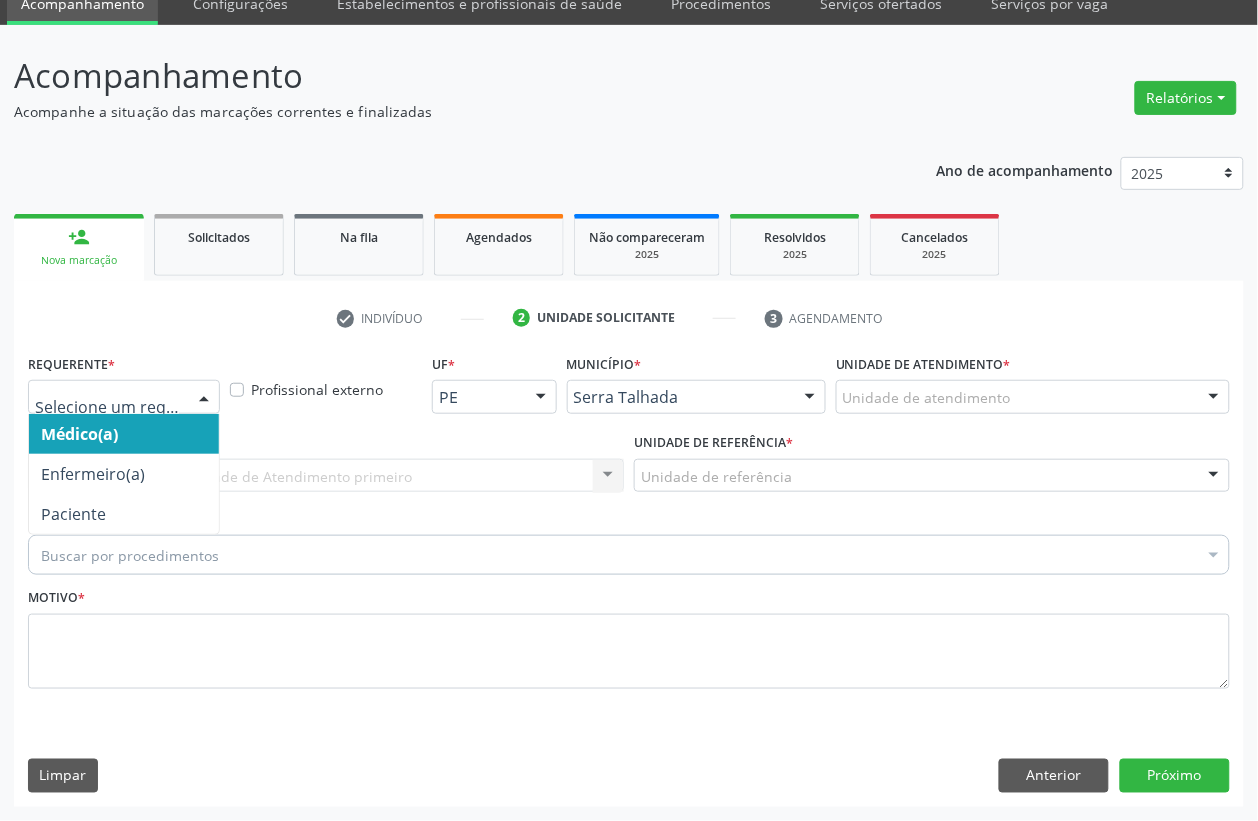 click at bounding box center (204, 398) 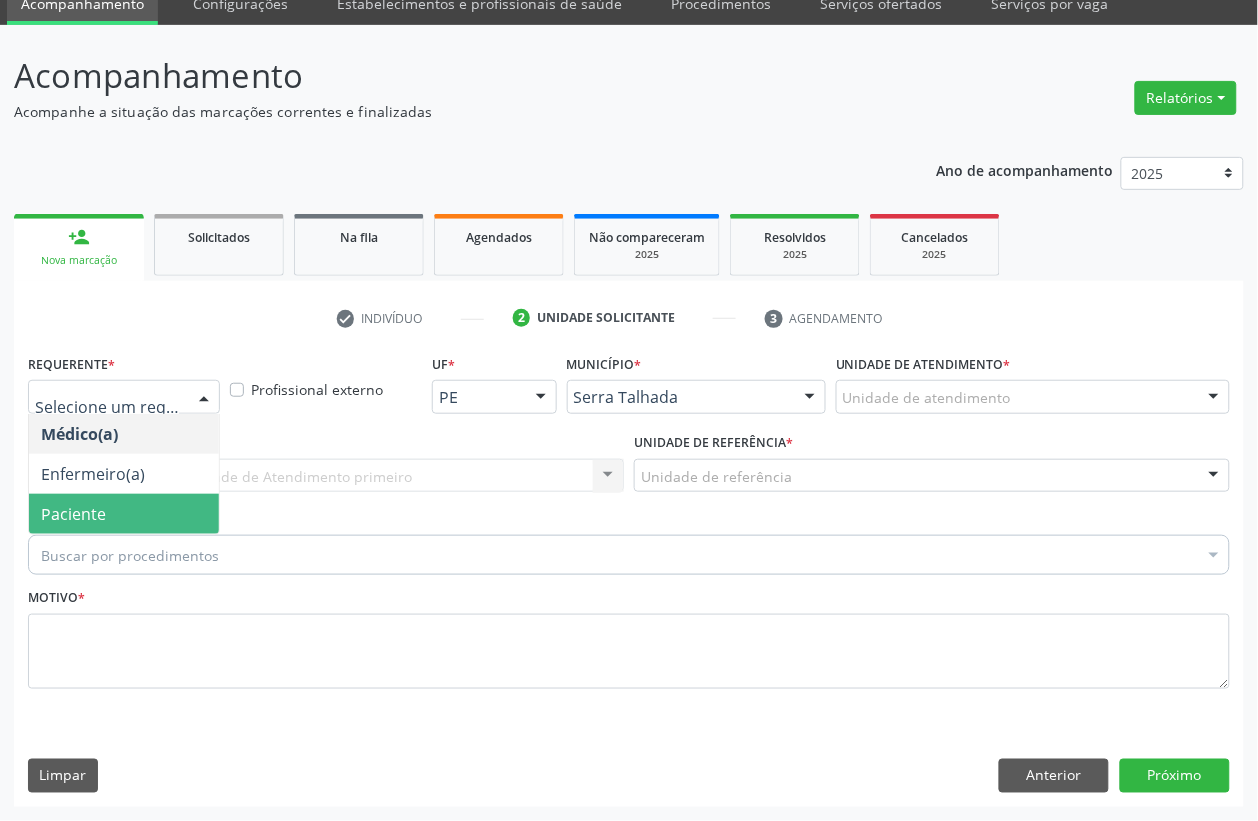click on "Paciente" at bounding box center [124, 514] 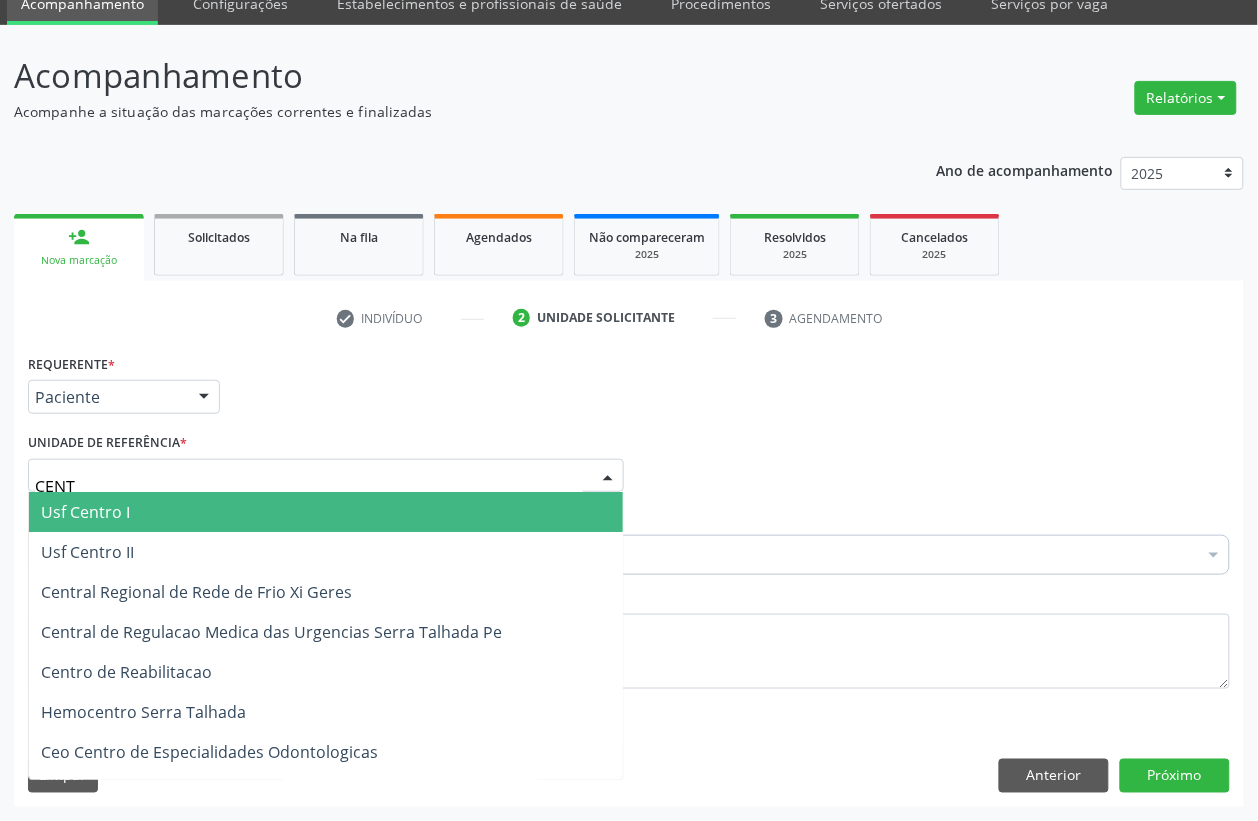 type on "CENTR" 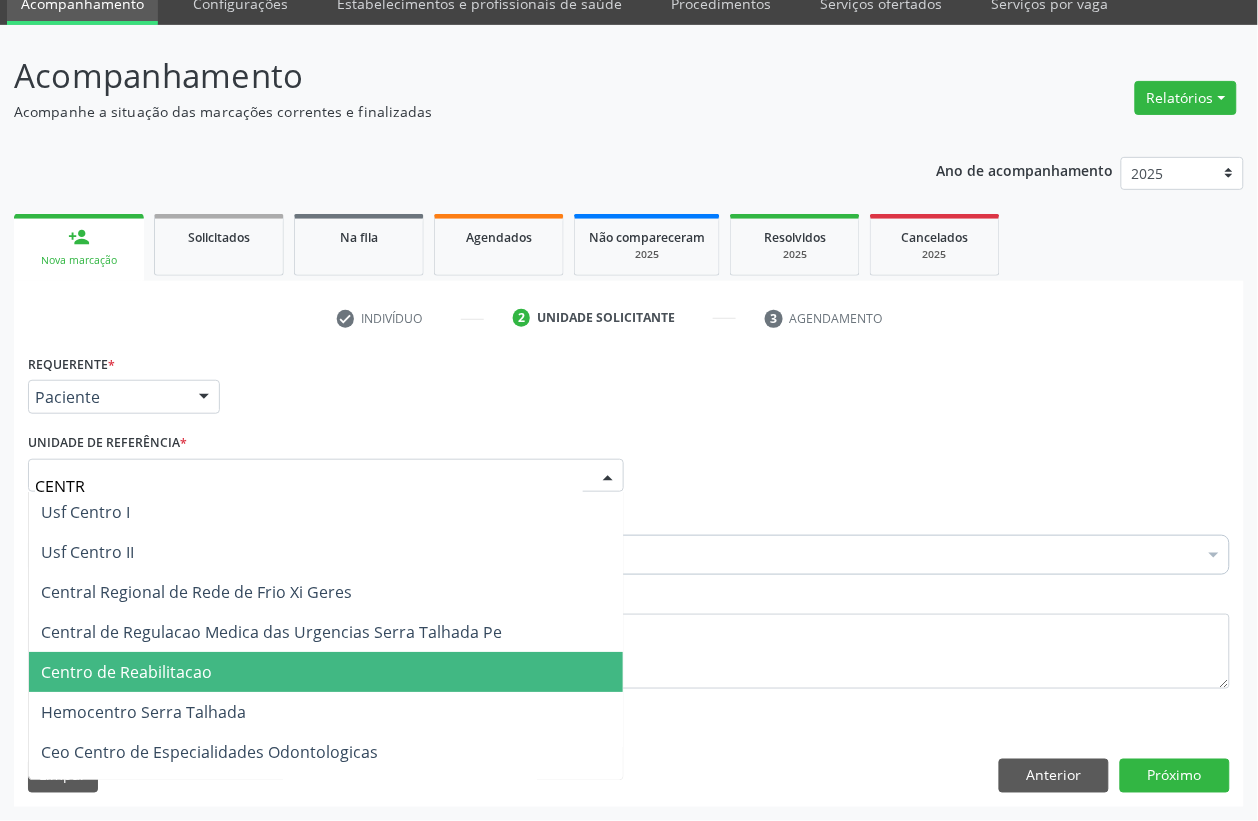click on "Centro de Reabilitacao" at bounding box center [326, 672] 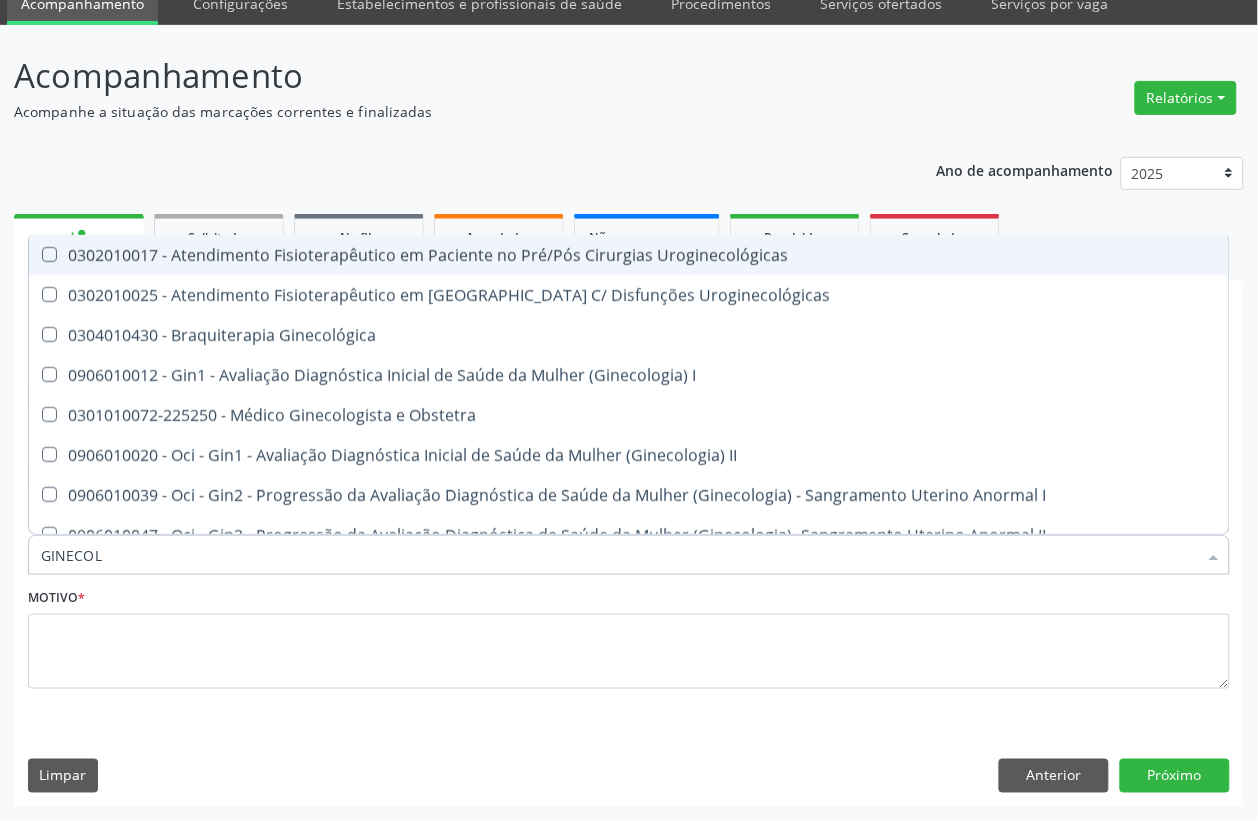 type on "GINECOLO" 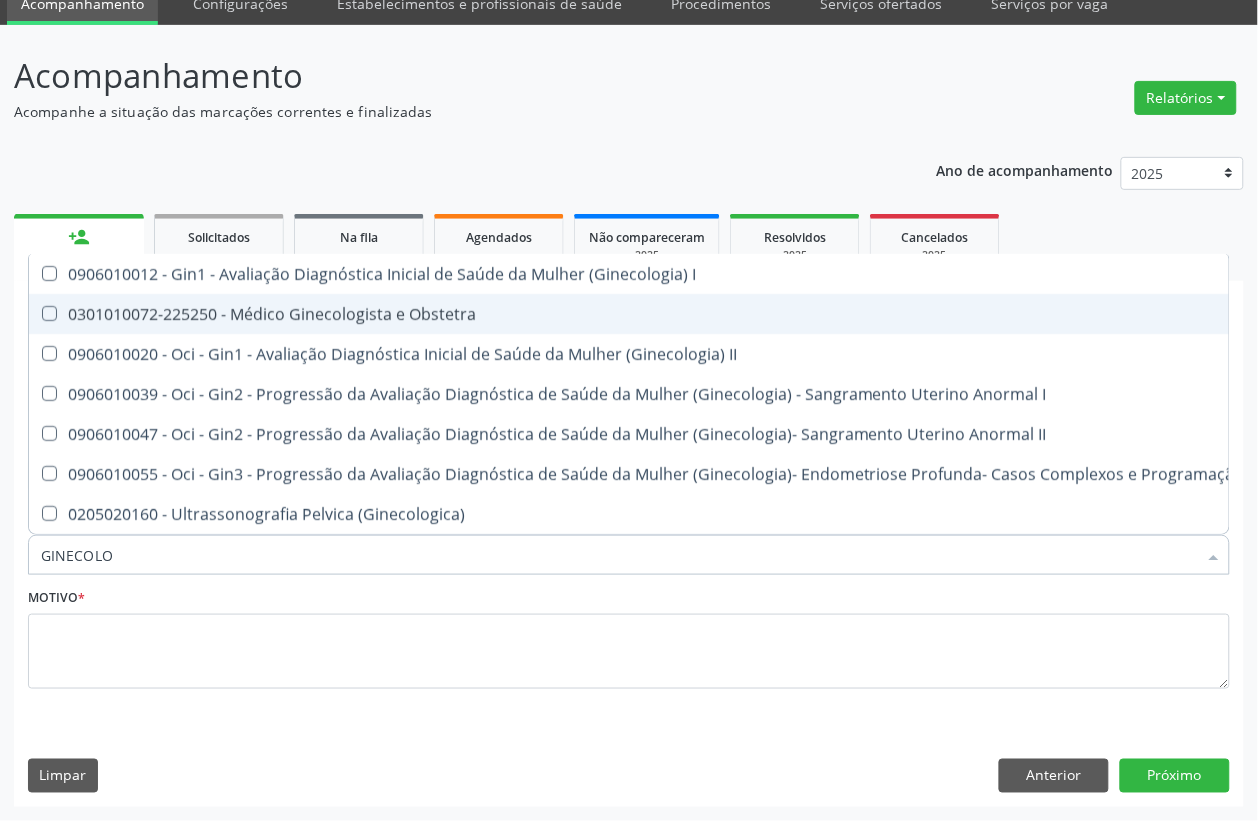 click on "0301010072-225250 - Médico Ginecologista e Obstetra" at bounding box center [679, 314] 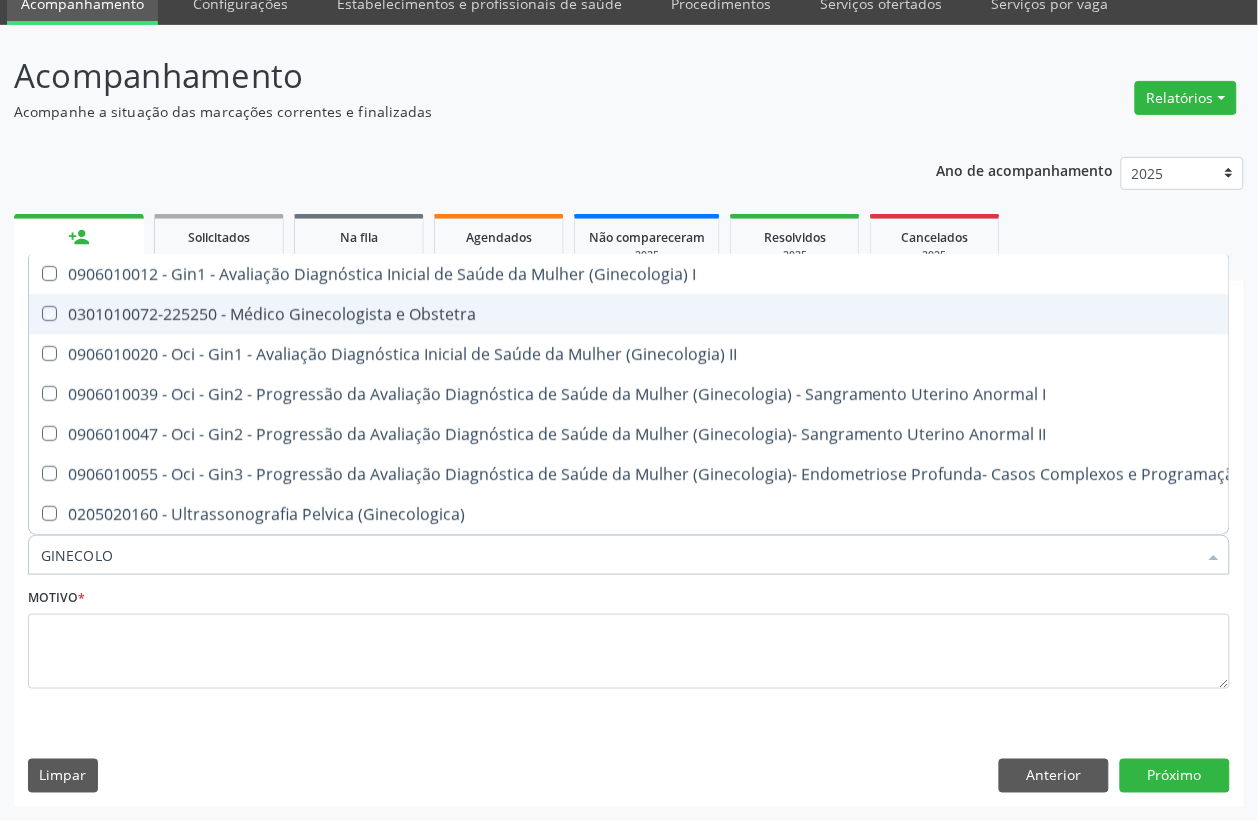 checkbox on "true" 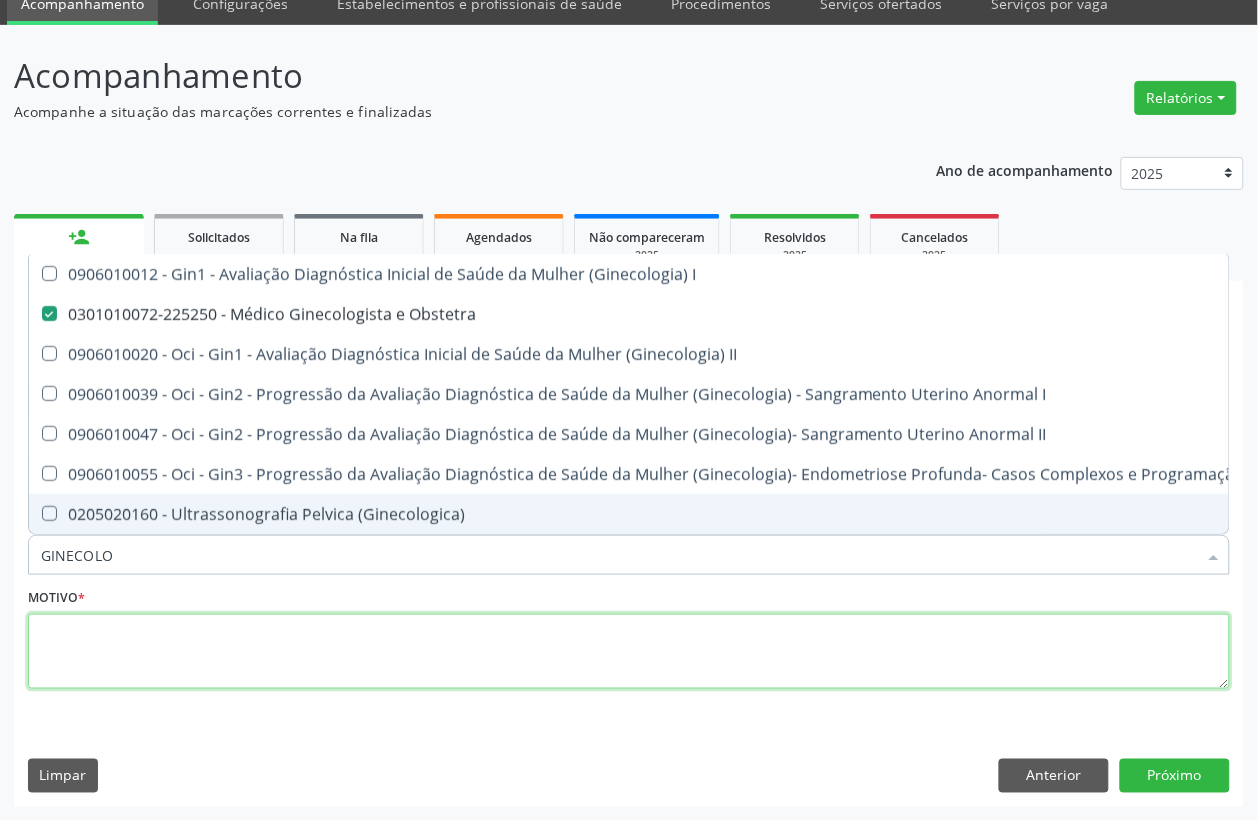 click at bounding box center (629, 652) 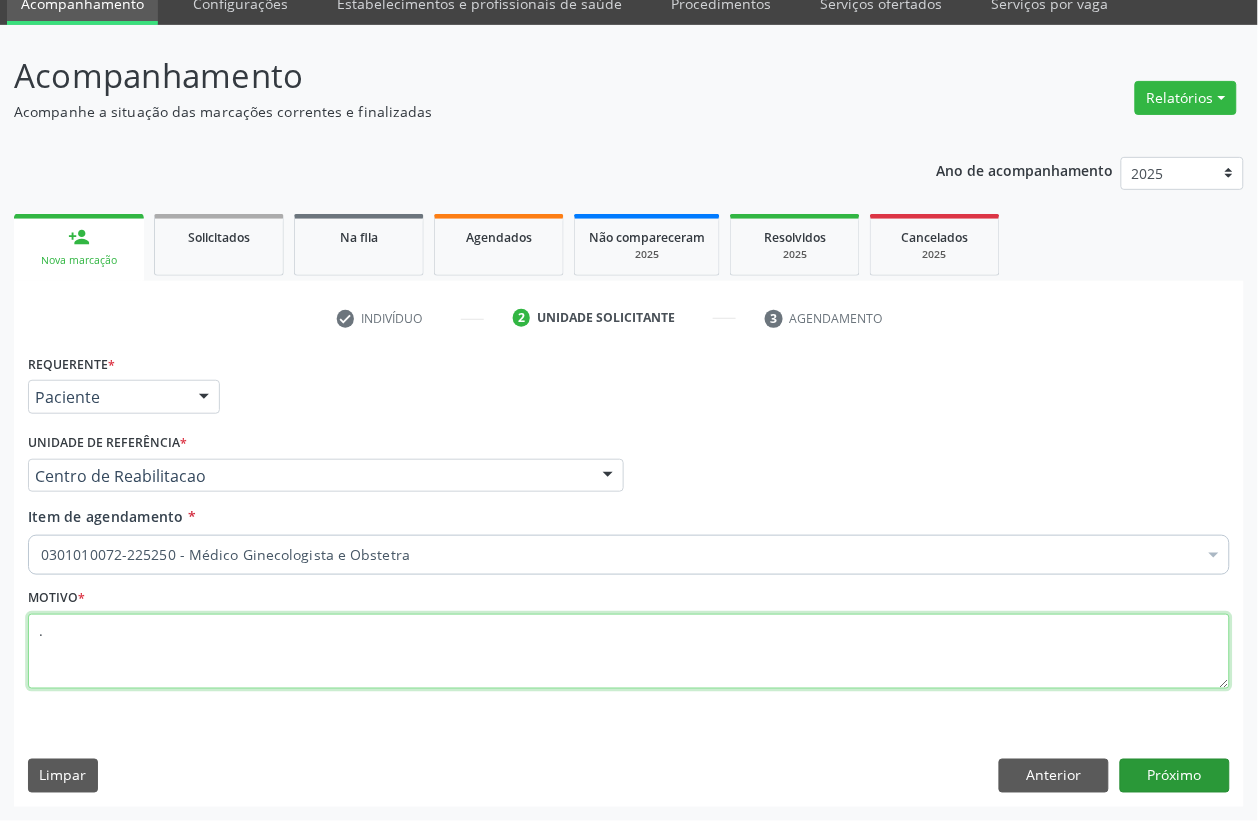 type on "." 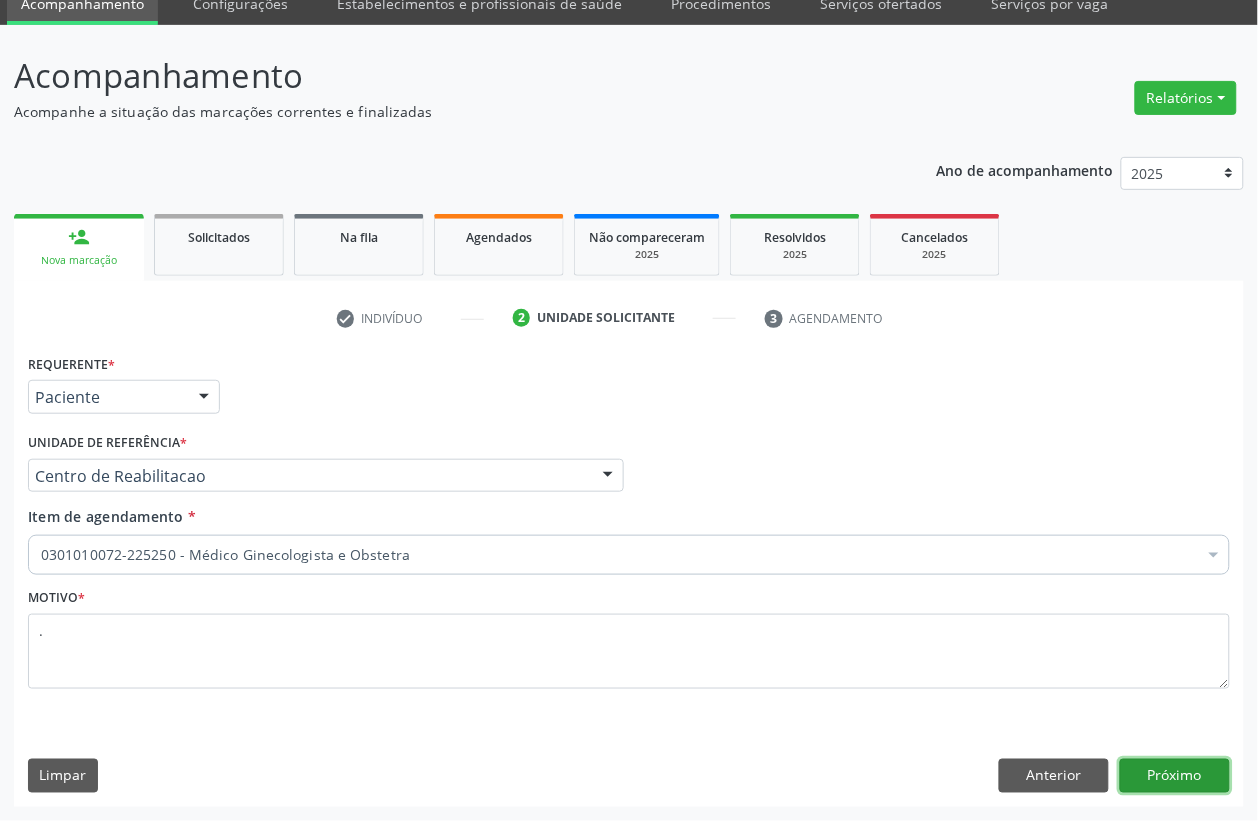 click on "Próximo" at bounding box center (1175, 776) 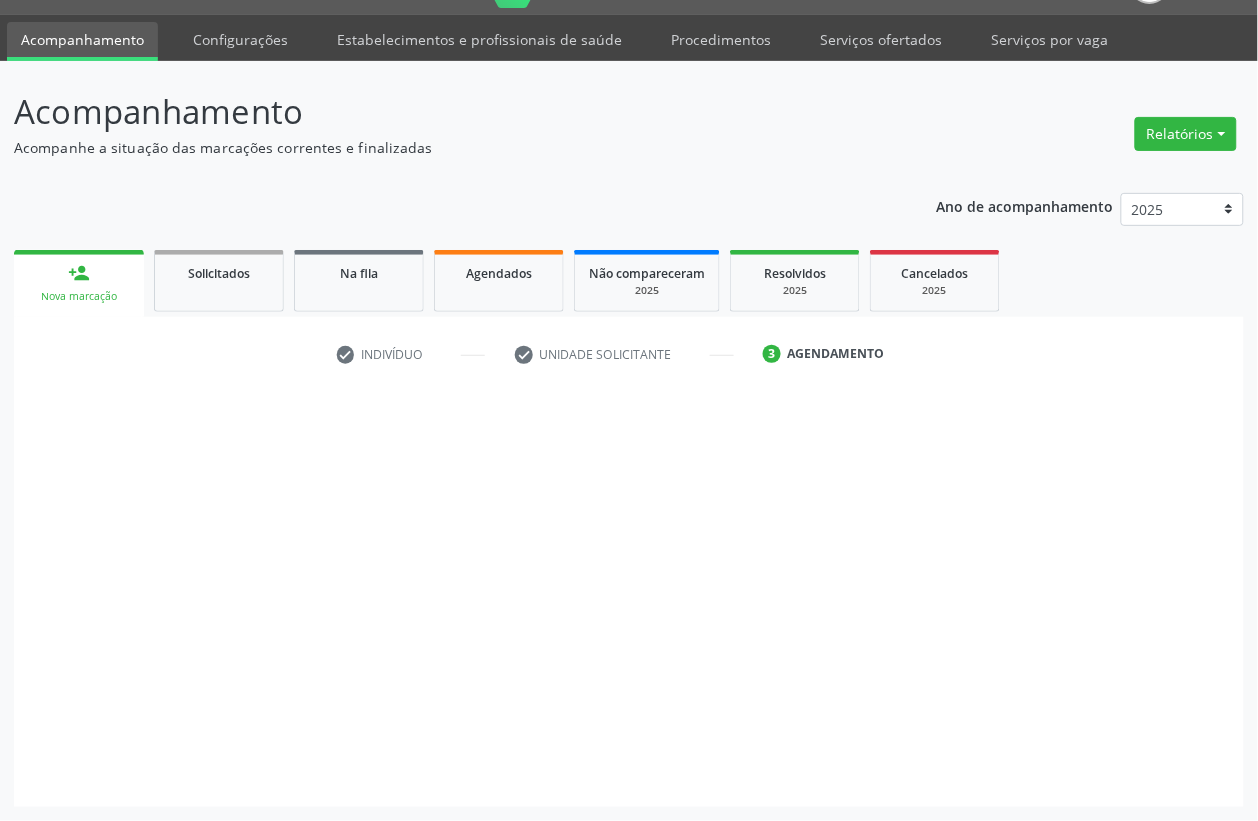 scroll, scrollTop: 50, scrollLeft: 0, axis: vertical 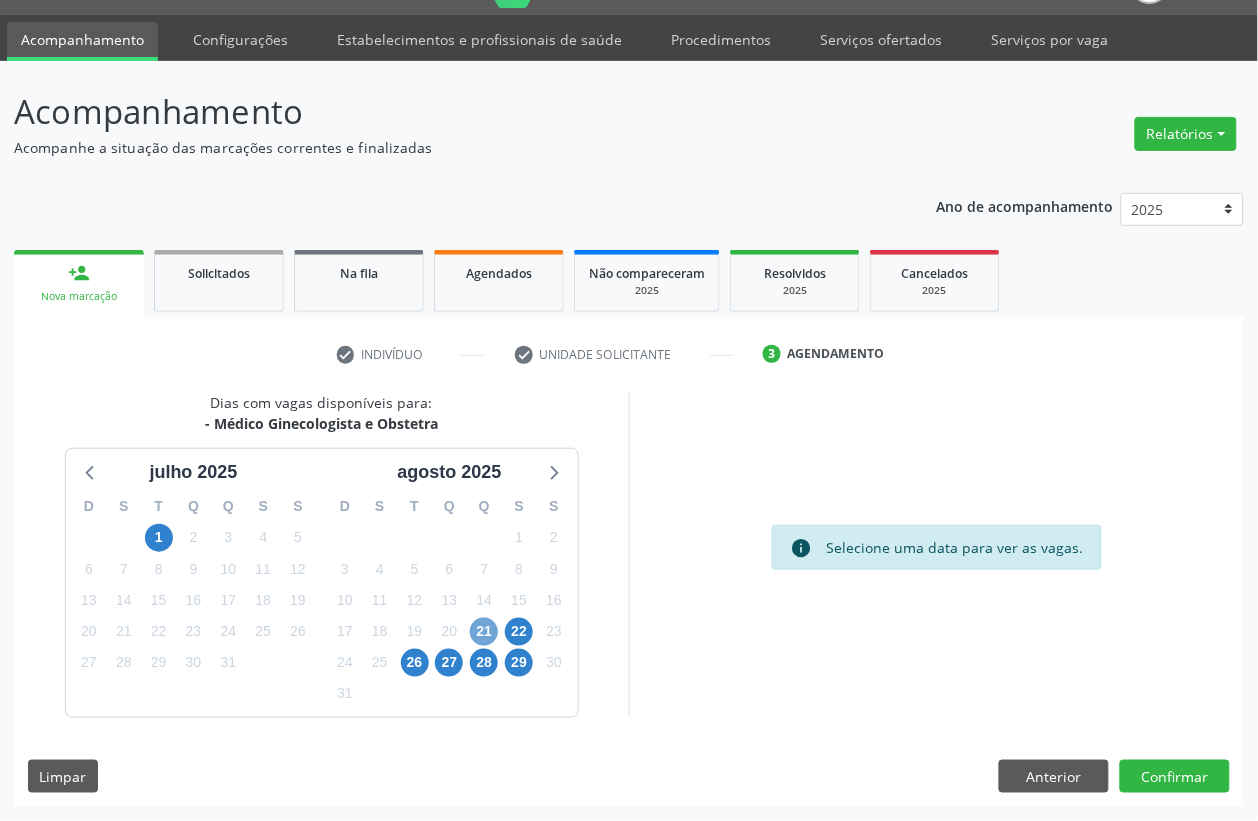 click on "21" at bounding box center [484, 632] 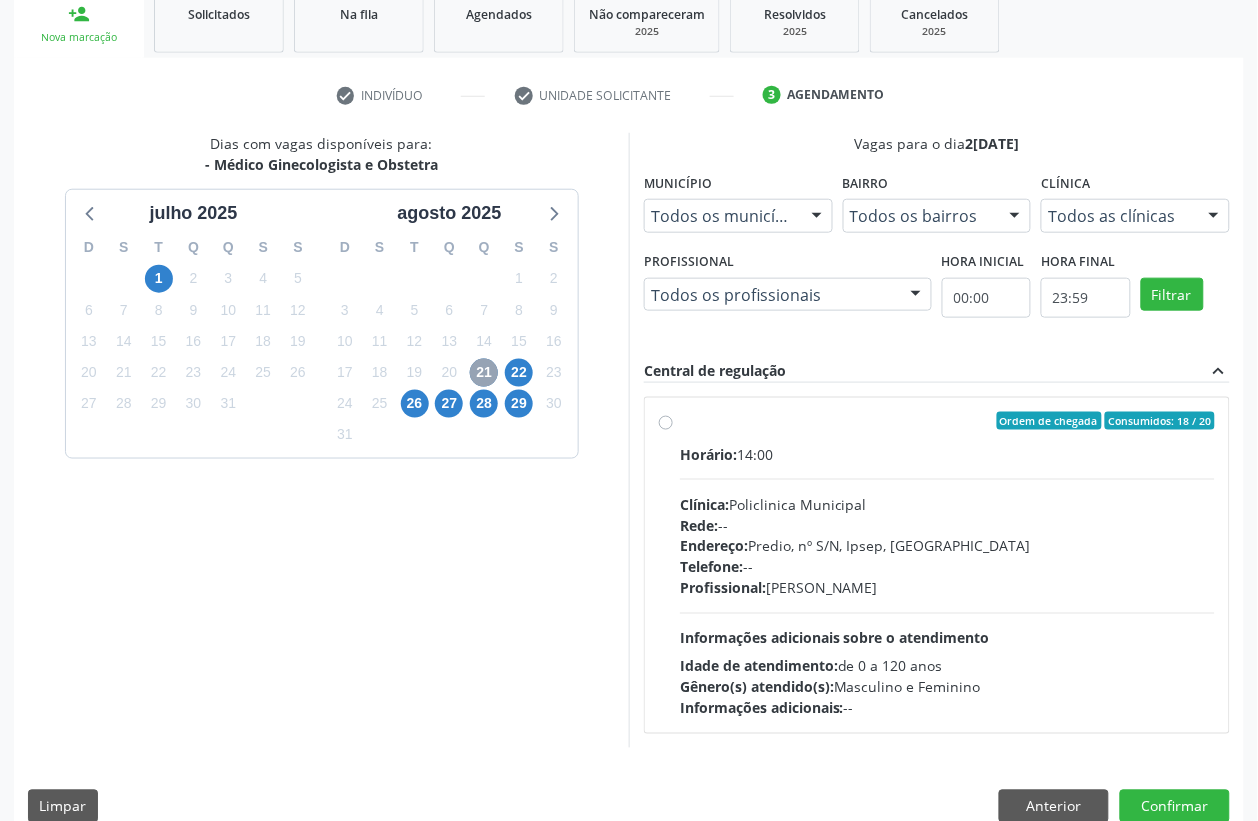 scroll, scrollTop: 338, scrollLeft: 0, axis: vertical 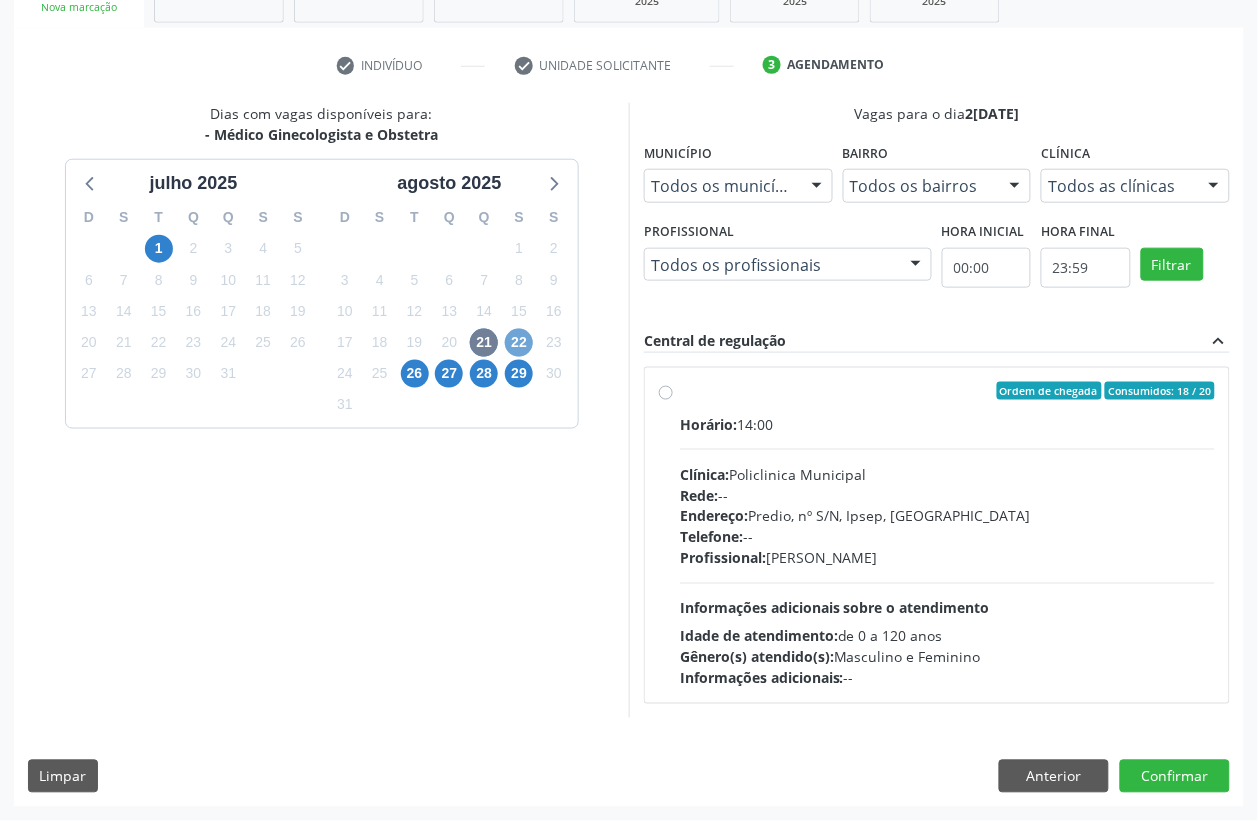 click on "22" at bounding box center [519, 343] 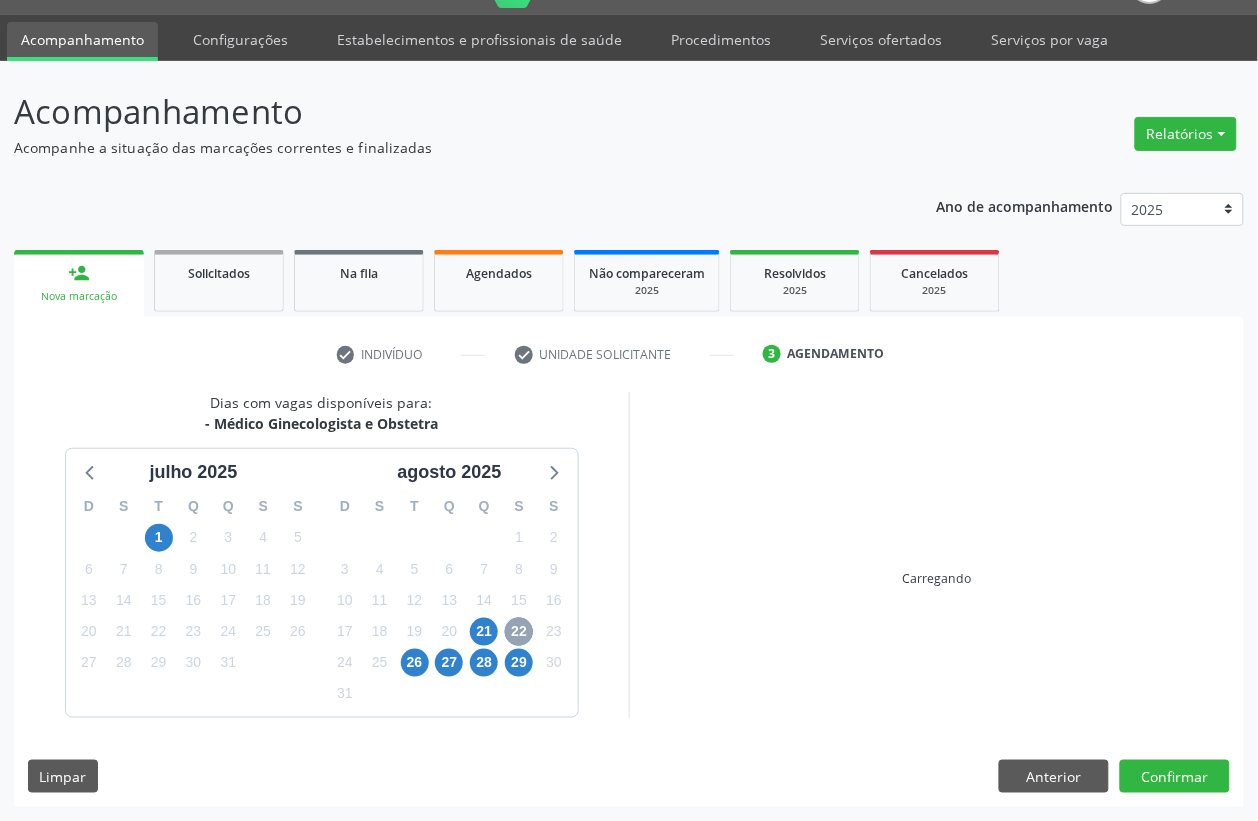 scroll, scrollTop: 338, scrollLeft: 0, axis: vertical 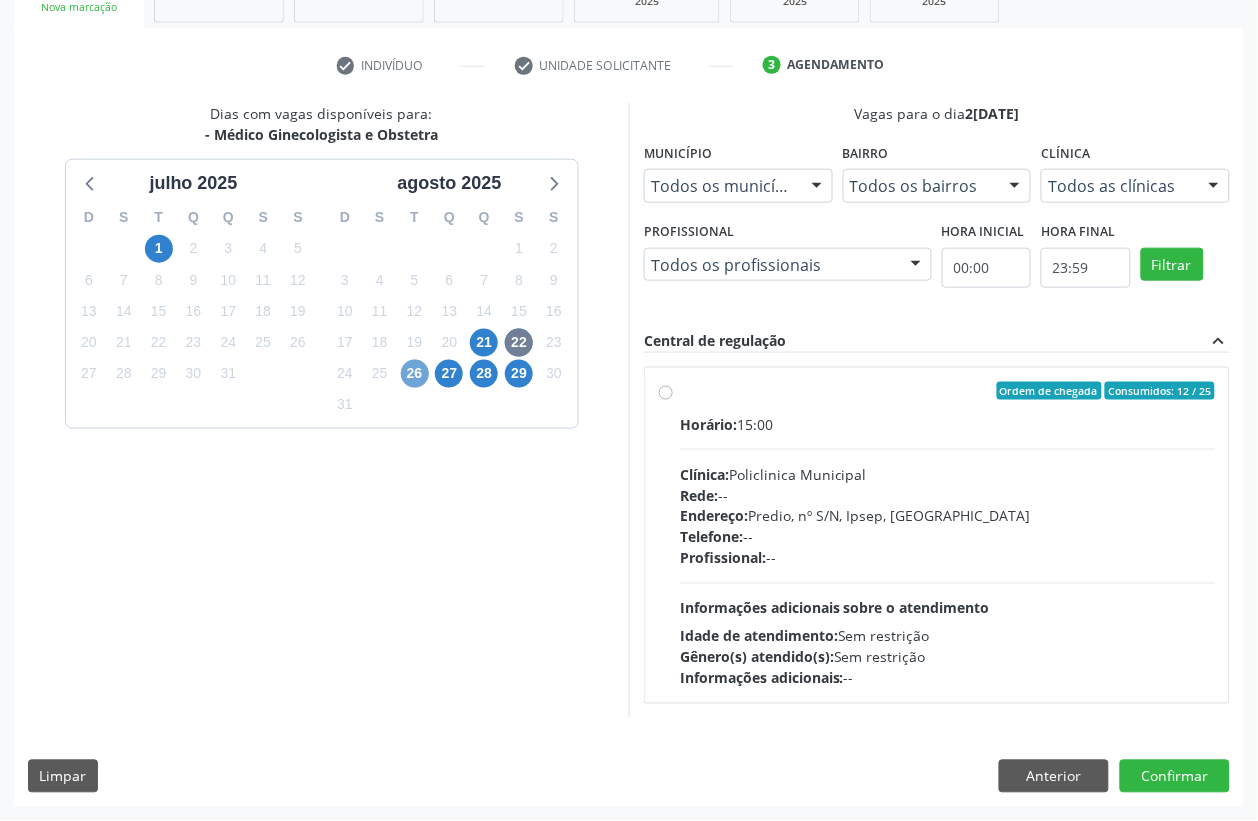 click on "26" at bounding box center (415, 374) 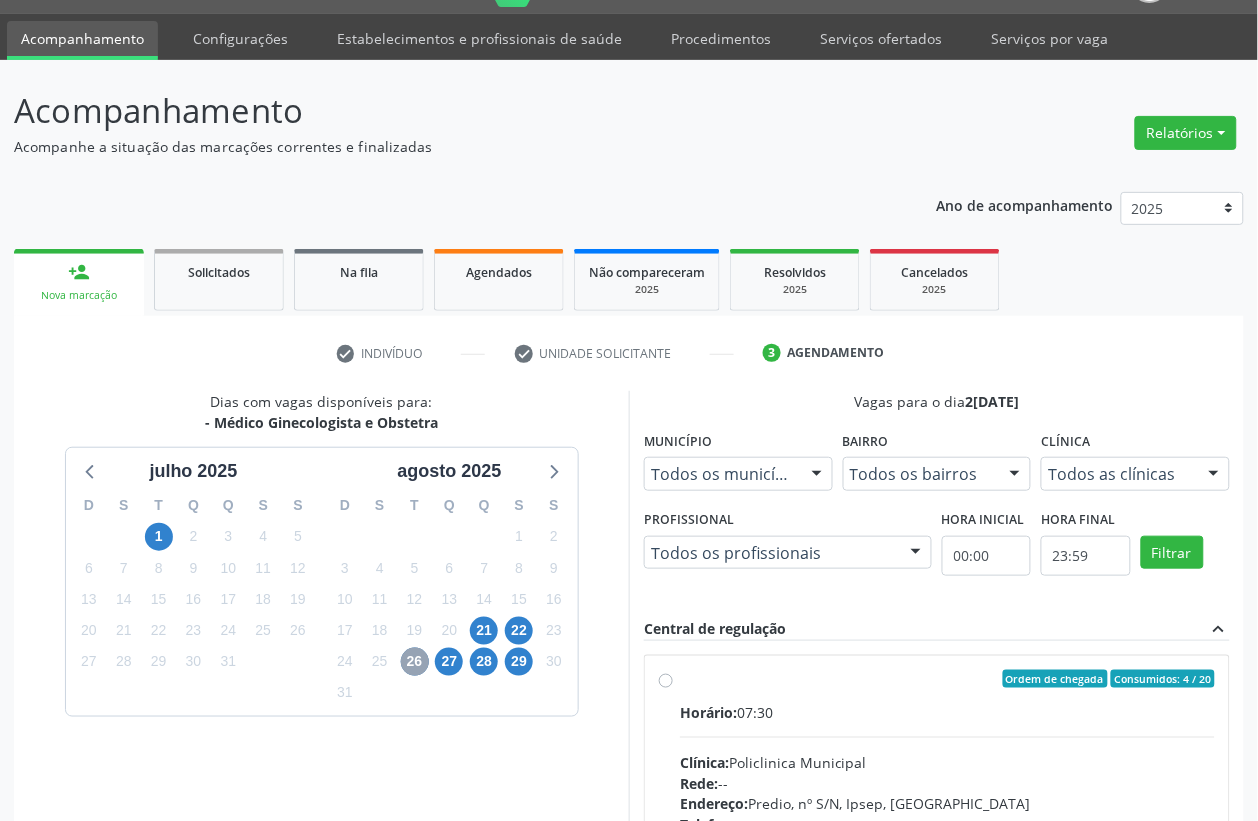 scroll, scrollTop: 338, scrollLeft: 0, axis: vertical 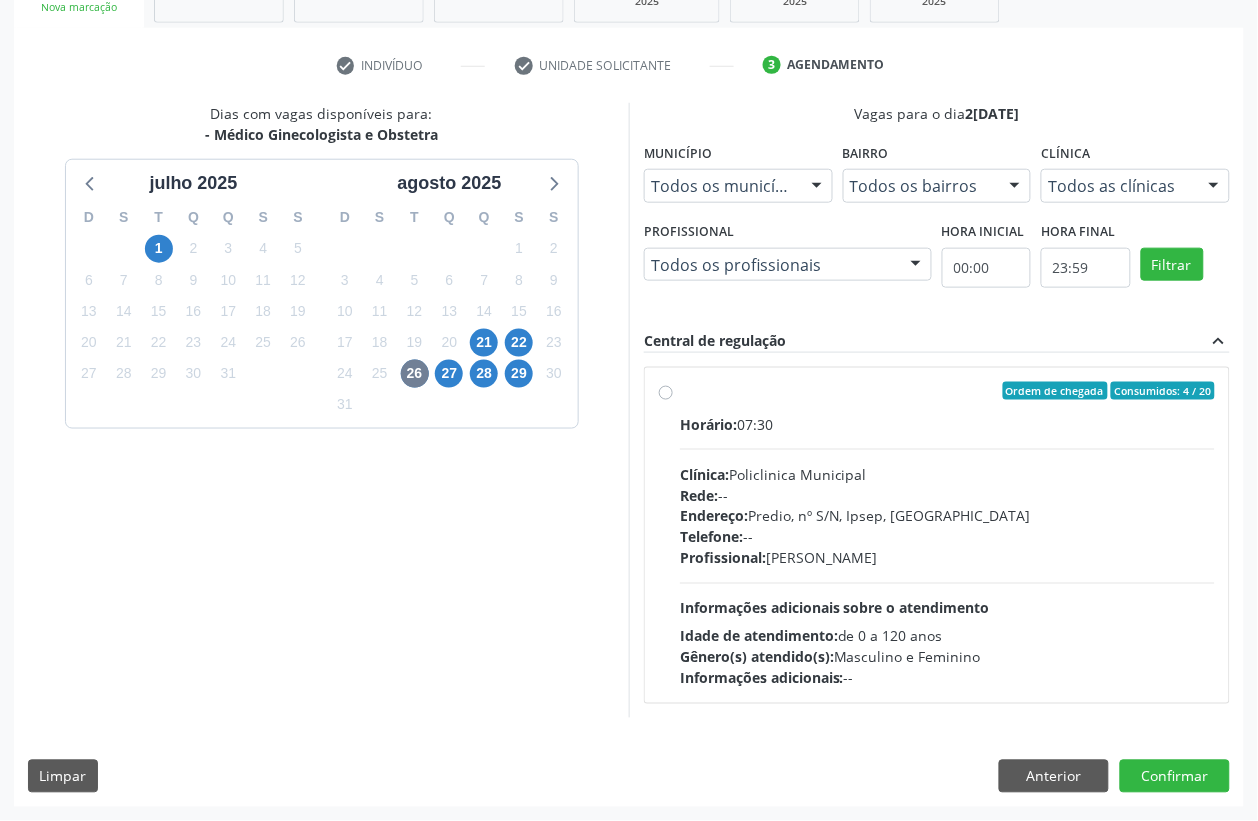 click on "Horário:   07:30
Clínica:  Policlinica Municipal
Rede:
--
Endereço:   Predio, nº S/N, Ipsep, [GEOGRAPHIC_DATA] - PE
Telefone:   --
Profissional:
[PERSON_NAME]
Informações adicionais sobre o atendimento
Idade de atendimento:
de 0 a 120 anos
Gênero(s) atendido(s):
Masculino e Feminino
Informações adicionais:
--" at bounding box center (947, 551) 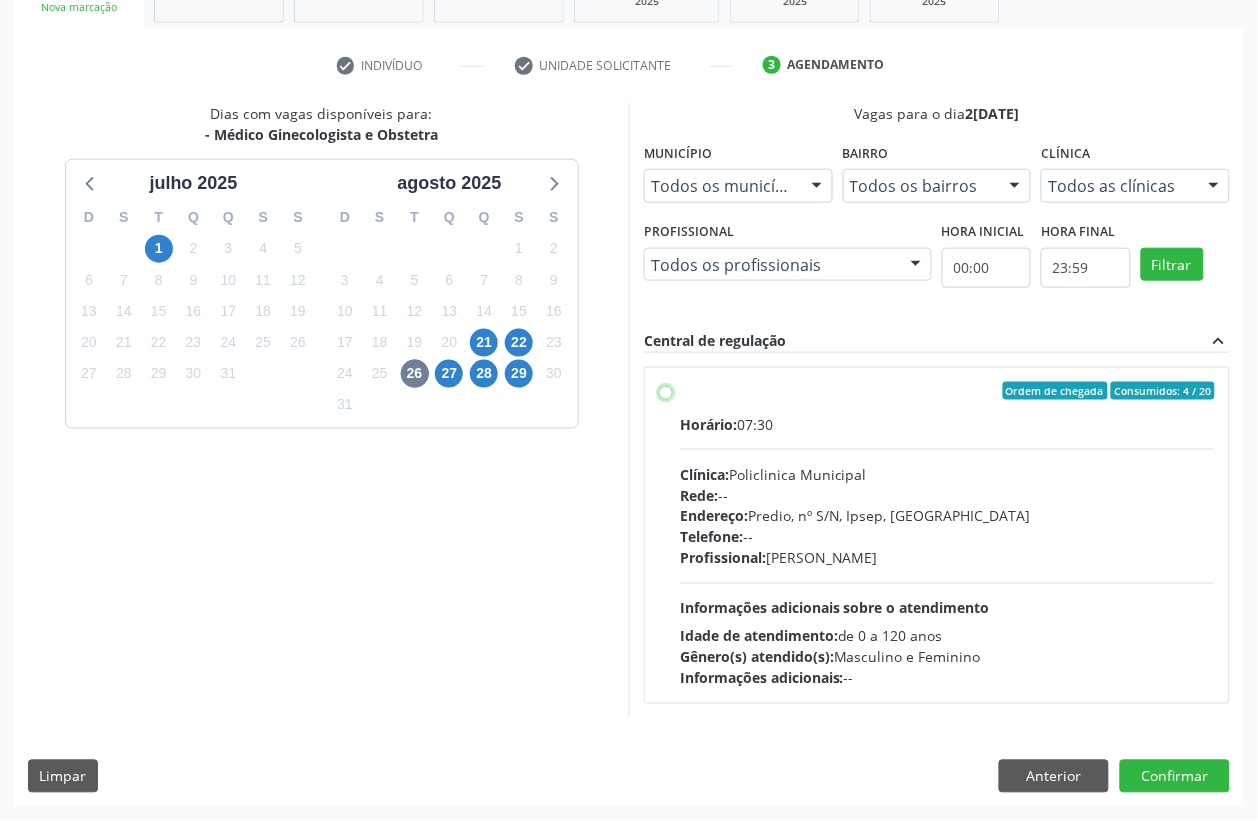 radio on "true" 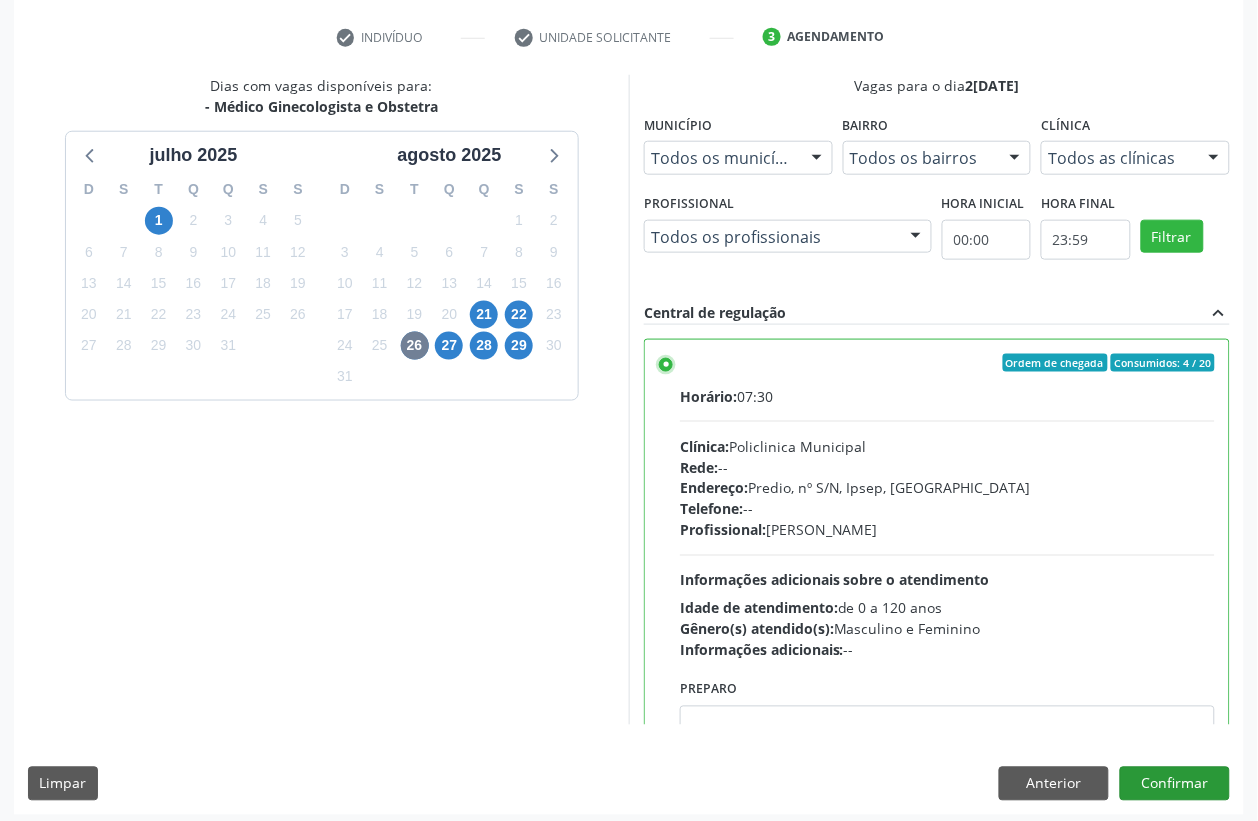 scroll, scrollTop: 373, scrollLeft: 0, axis: vertical 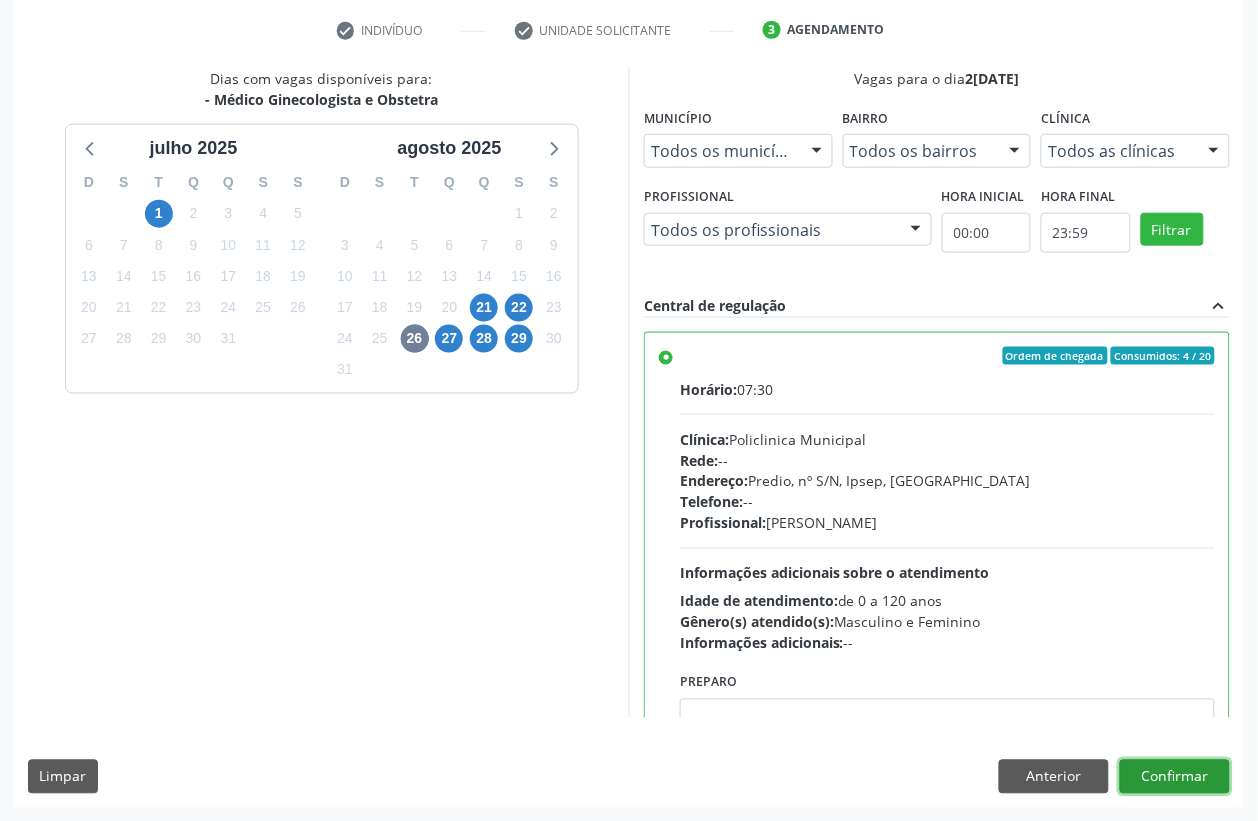 click on "Confirmar" at bounding box center [1175, 777] 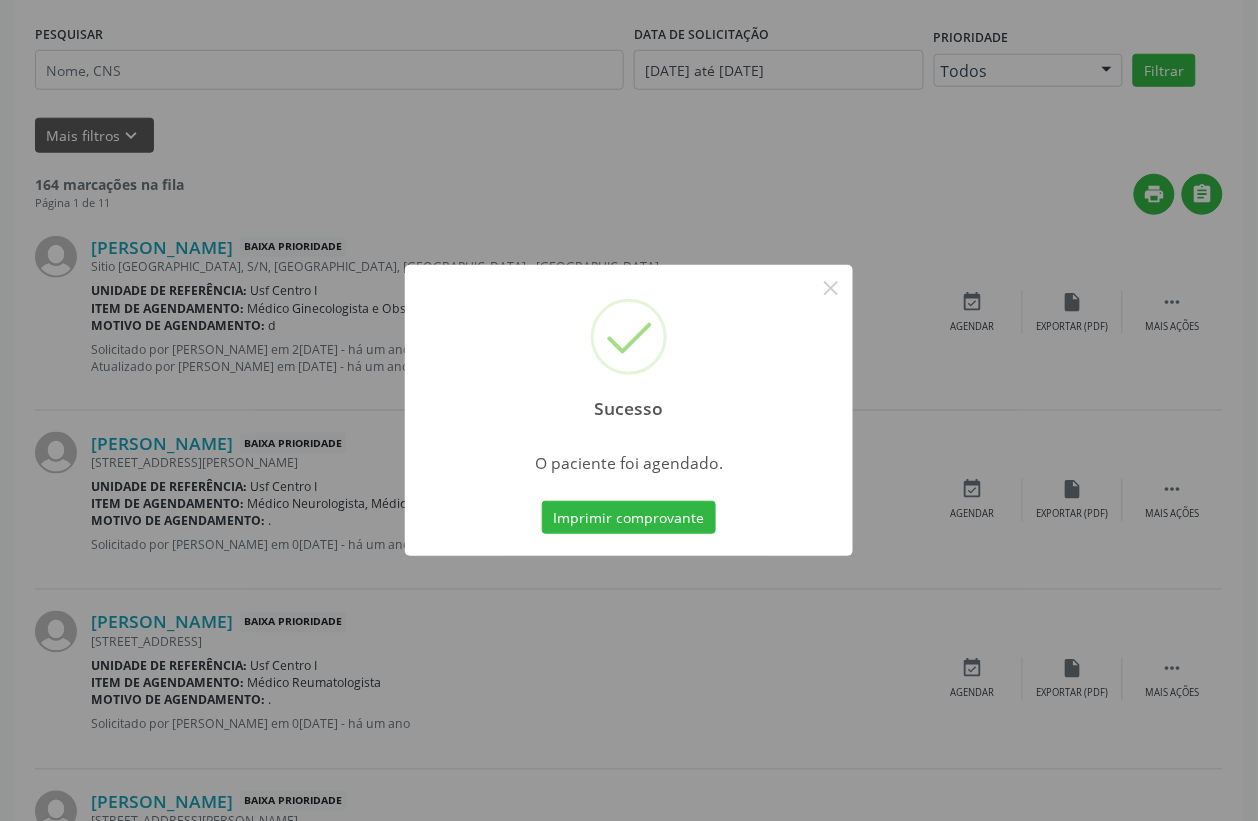 scroll, scrollTop: 0, scrollLeft: 0, axis: both 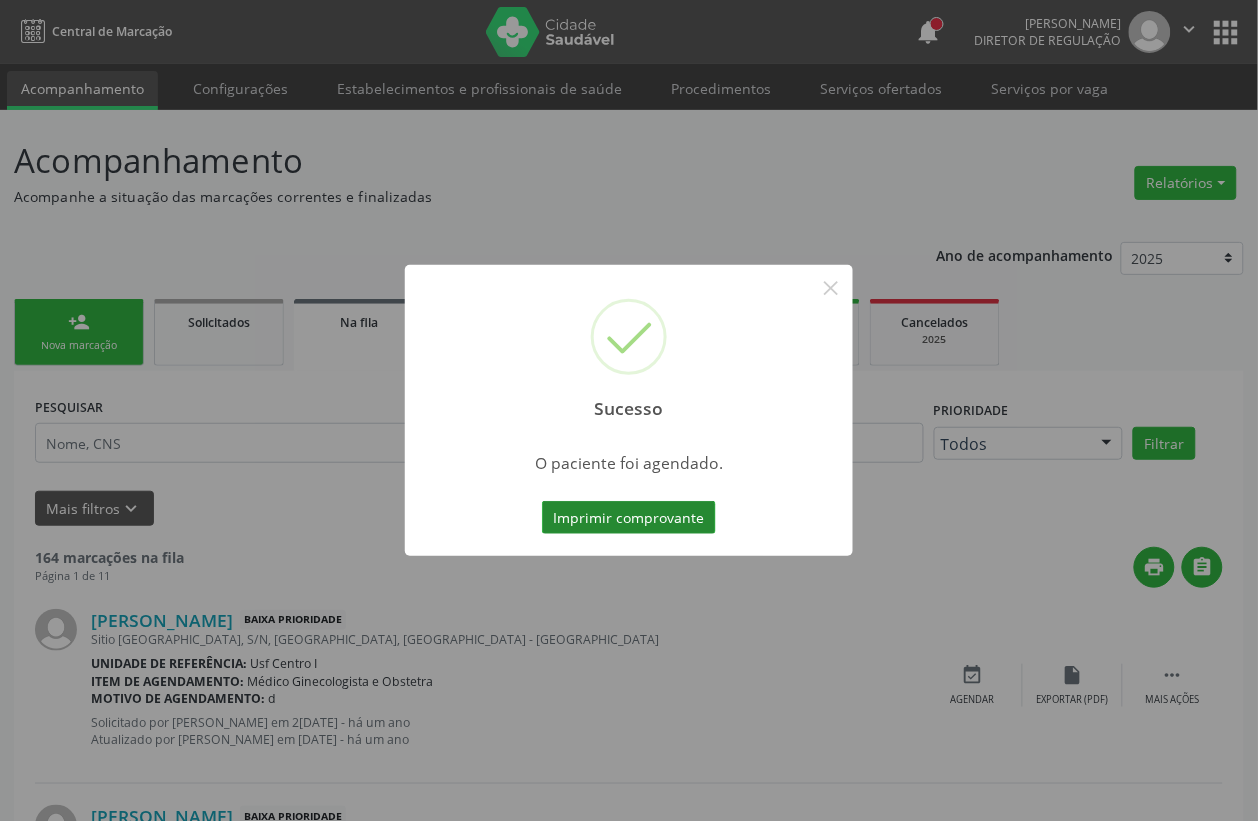click on "Imprimir comprovante" at bounding box center (629, 518) 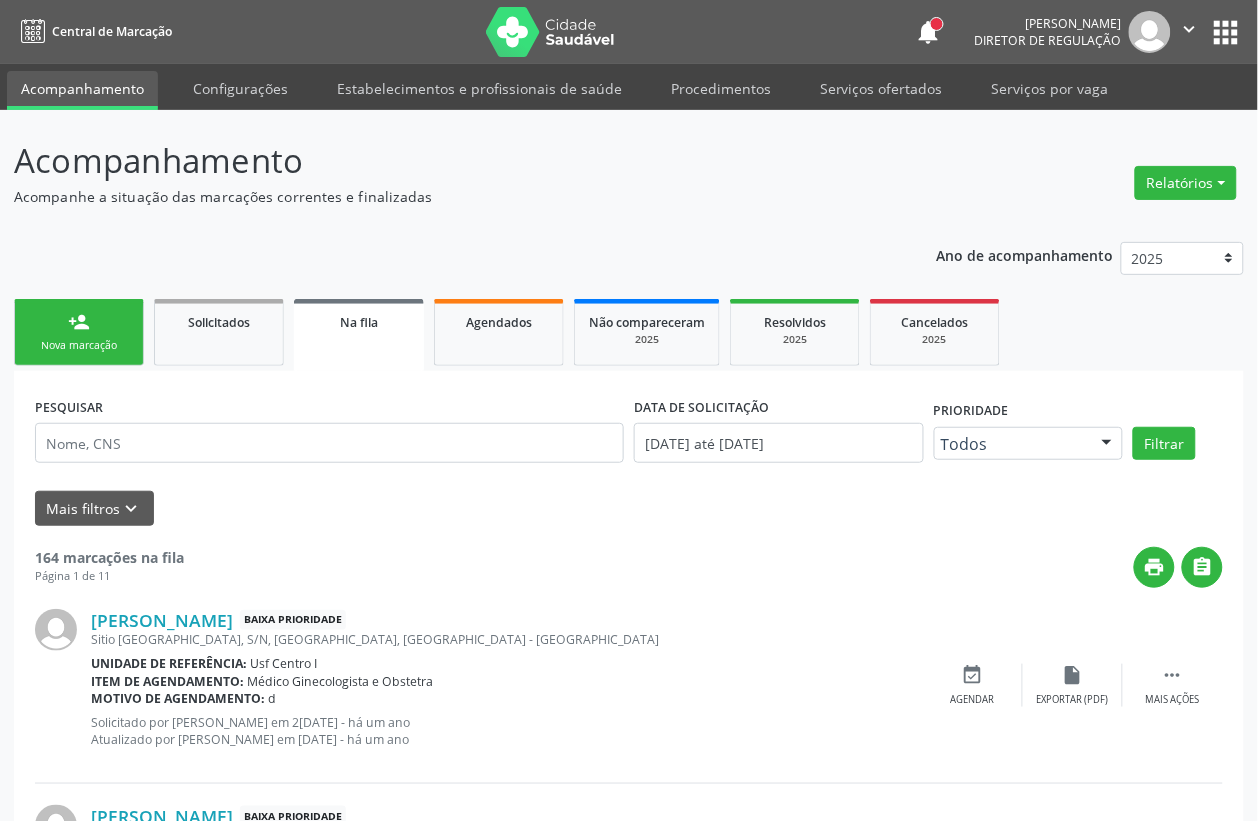 click on "Nova marcação" at bounding box center [79, 345] 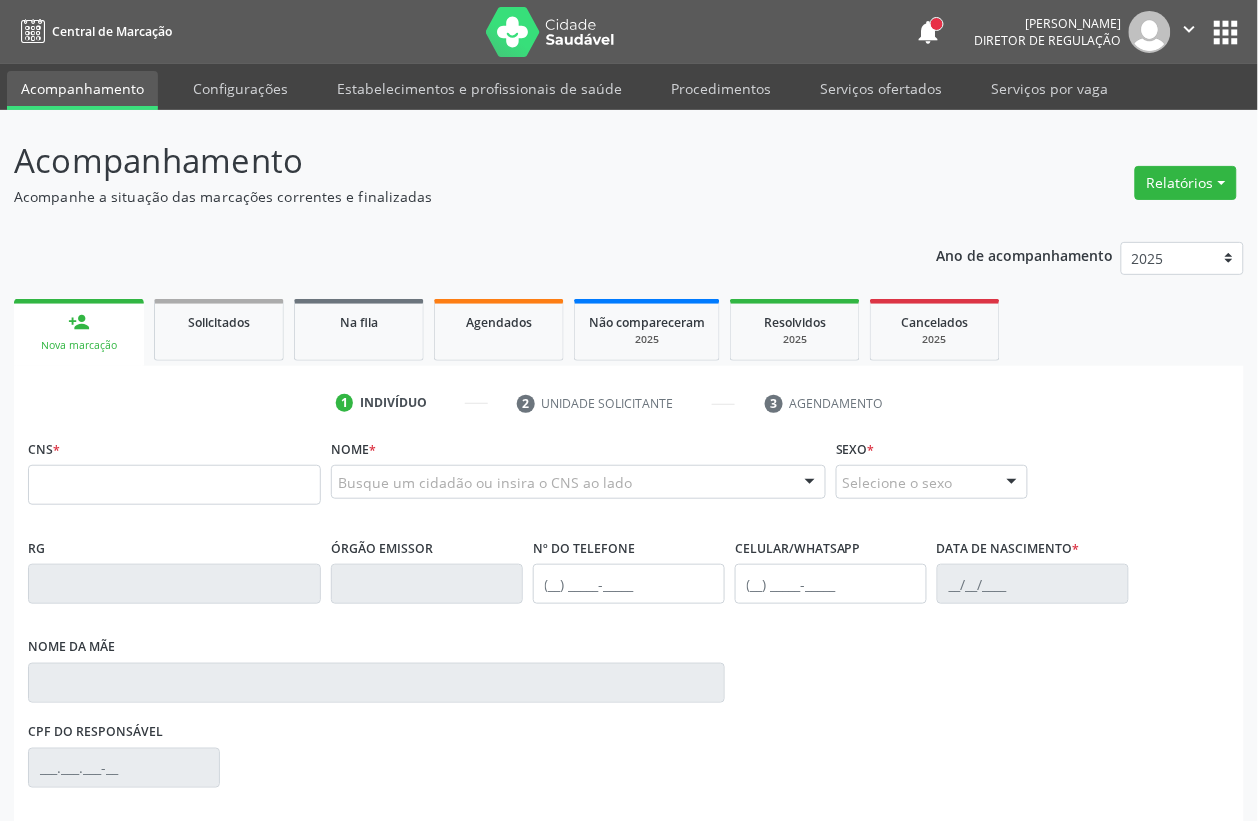 click on "Busque um cidadão ou insira o CNS ao lado" at bounding box center [578, 482] 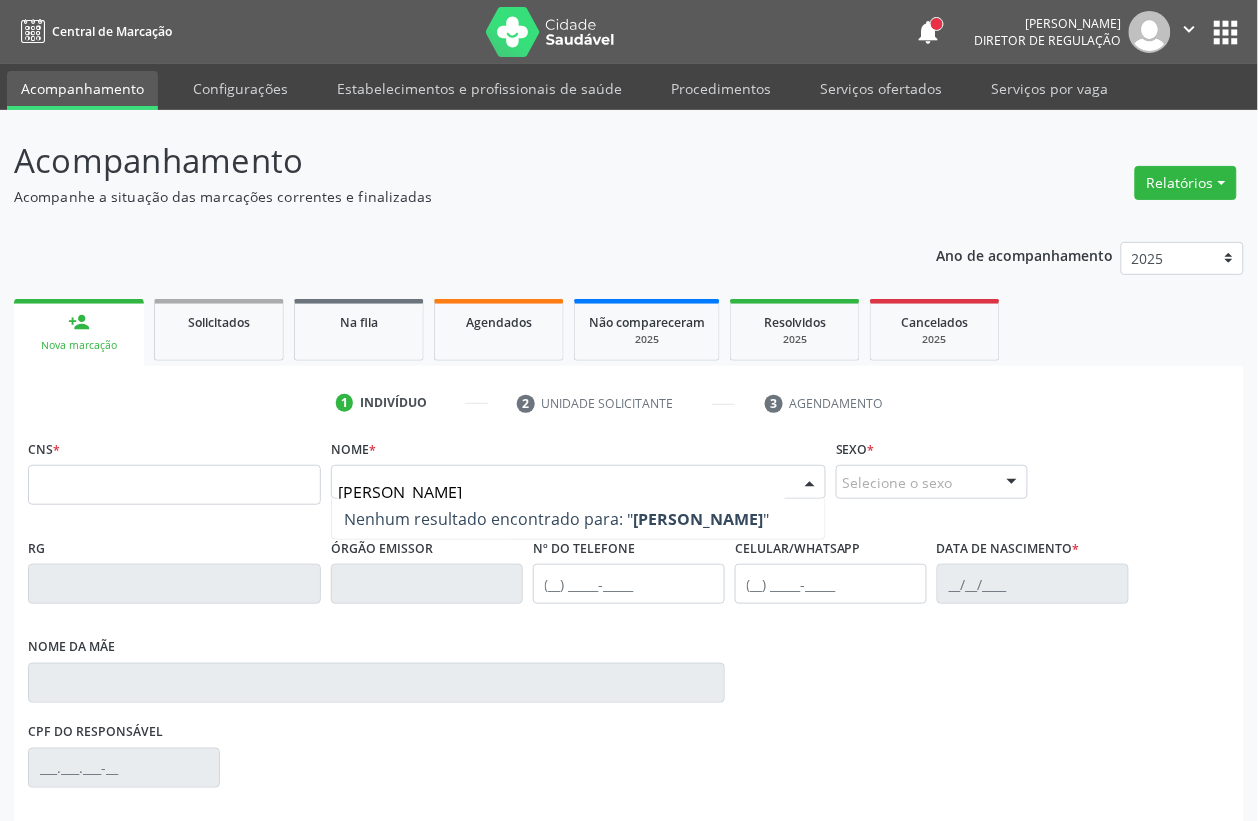 type on "[PERSON_NAME]" 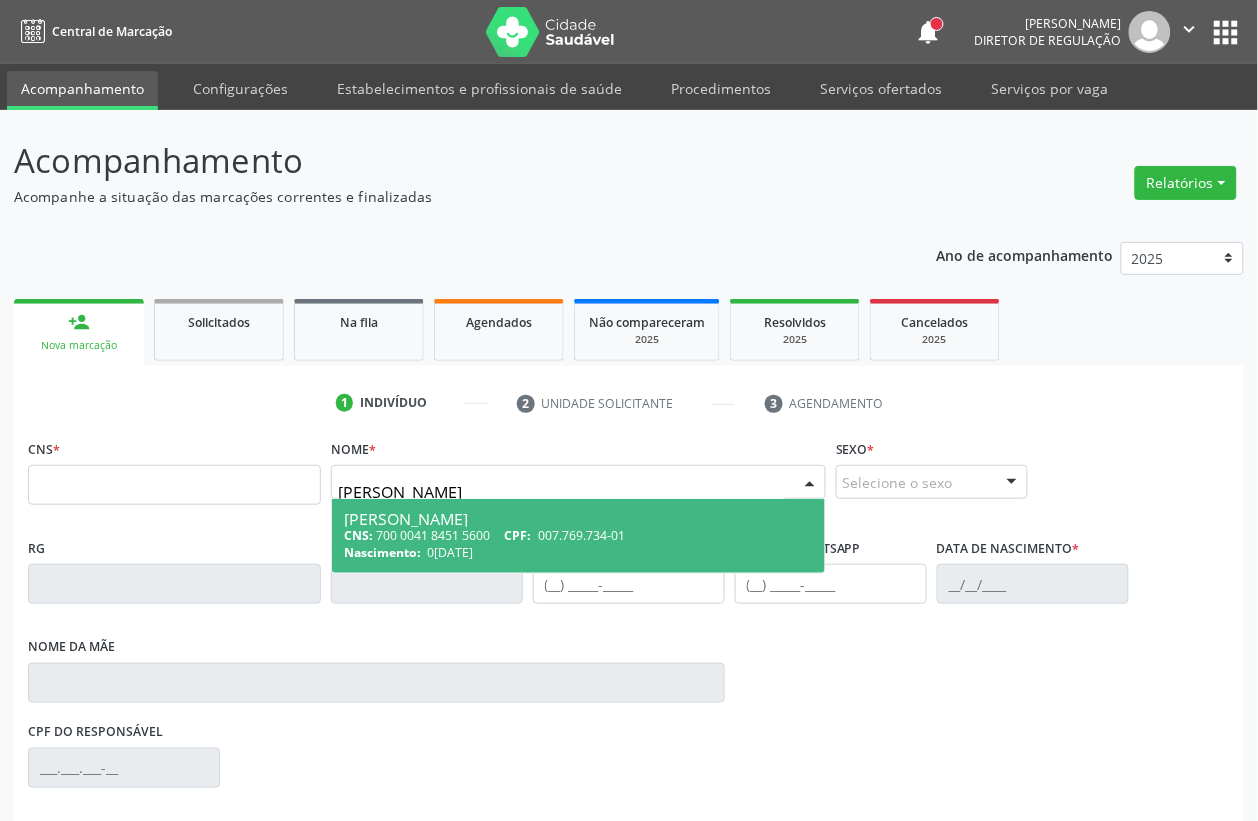 click on "007.769.734-01" at bounding box center (581, 535) 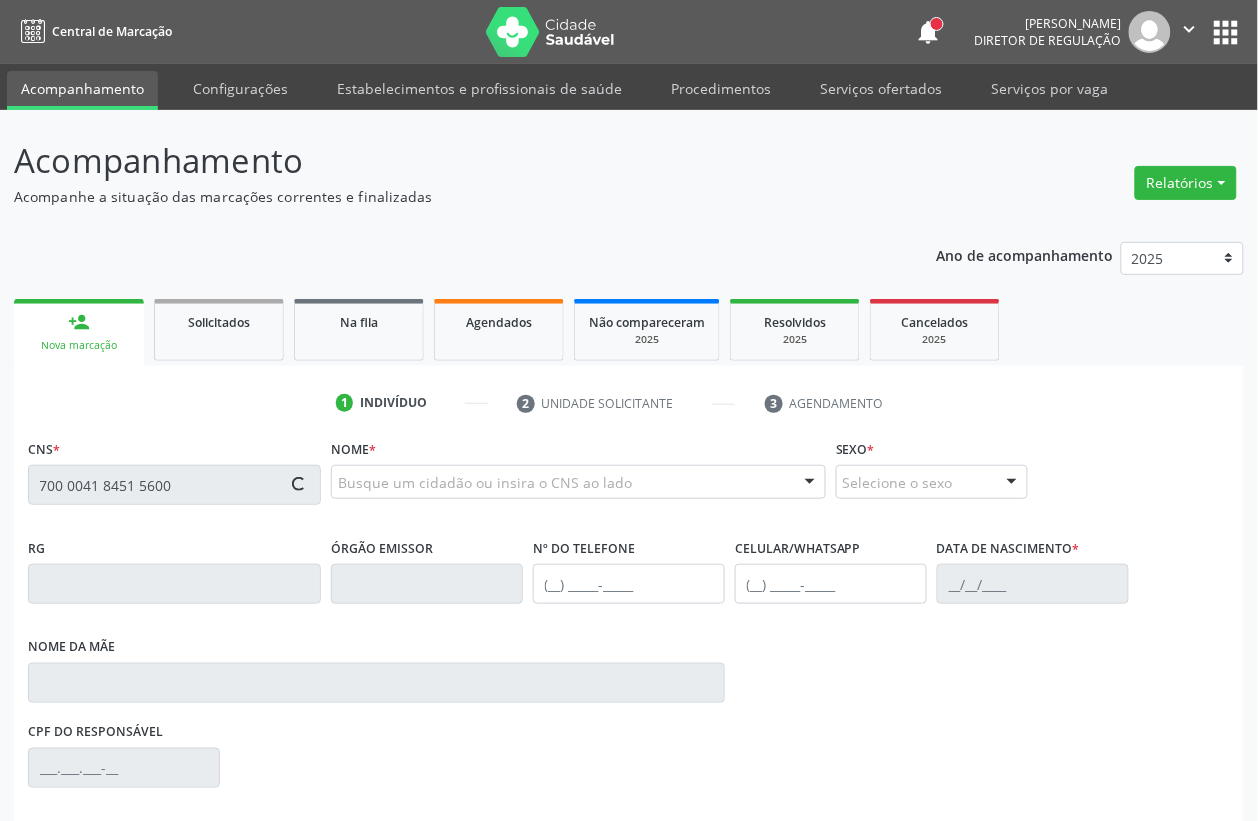 type on "700 0041 8451 5600" 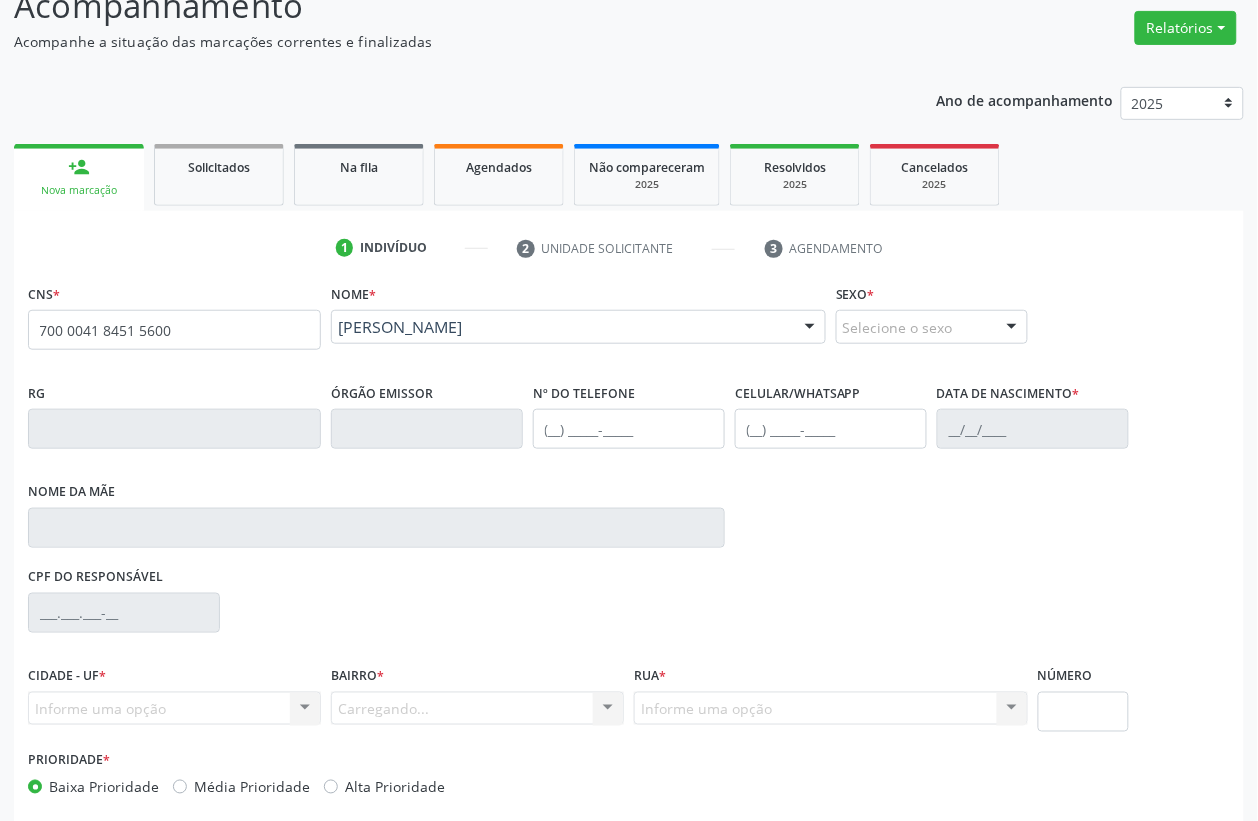 scroll, scrollTop: 248, scrollLeft: 0, axis: vertical 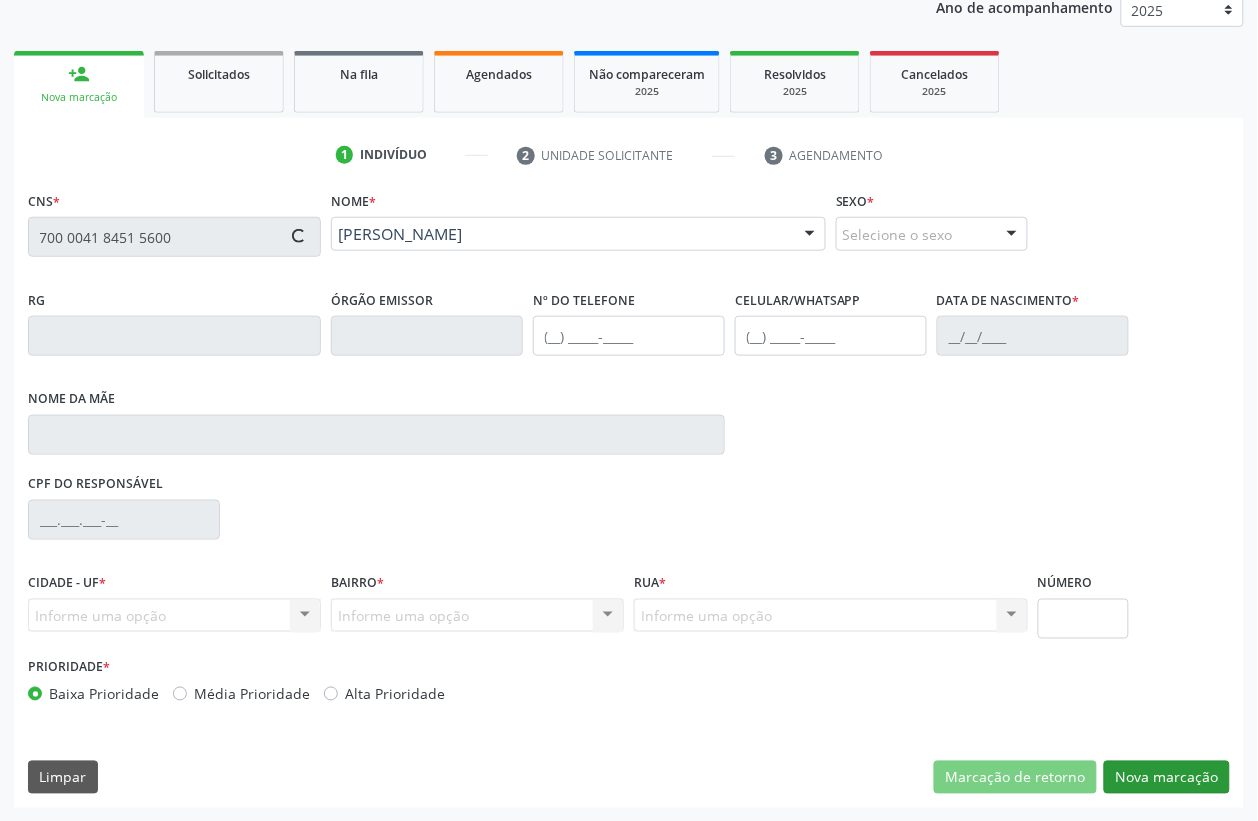 type on "[PHONE_NUMBER]" 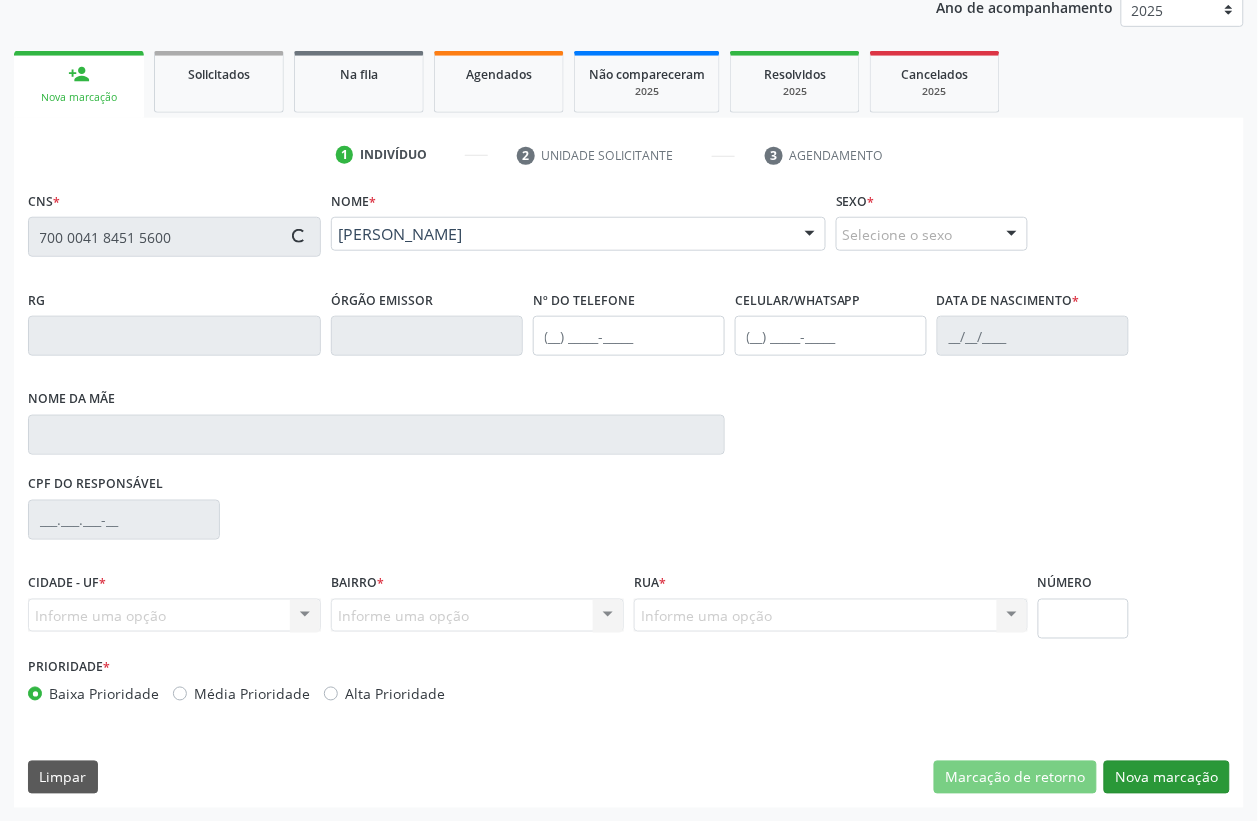 type on "[PHONE_NUMBER]" 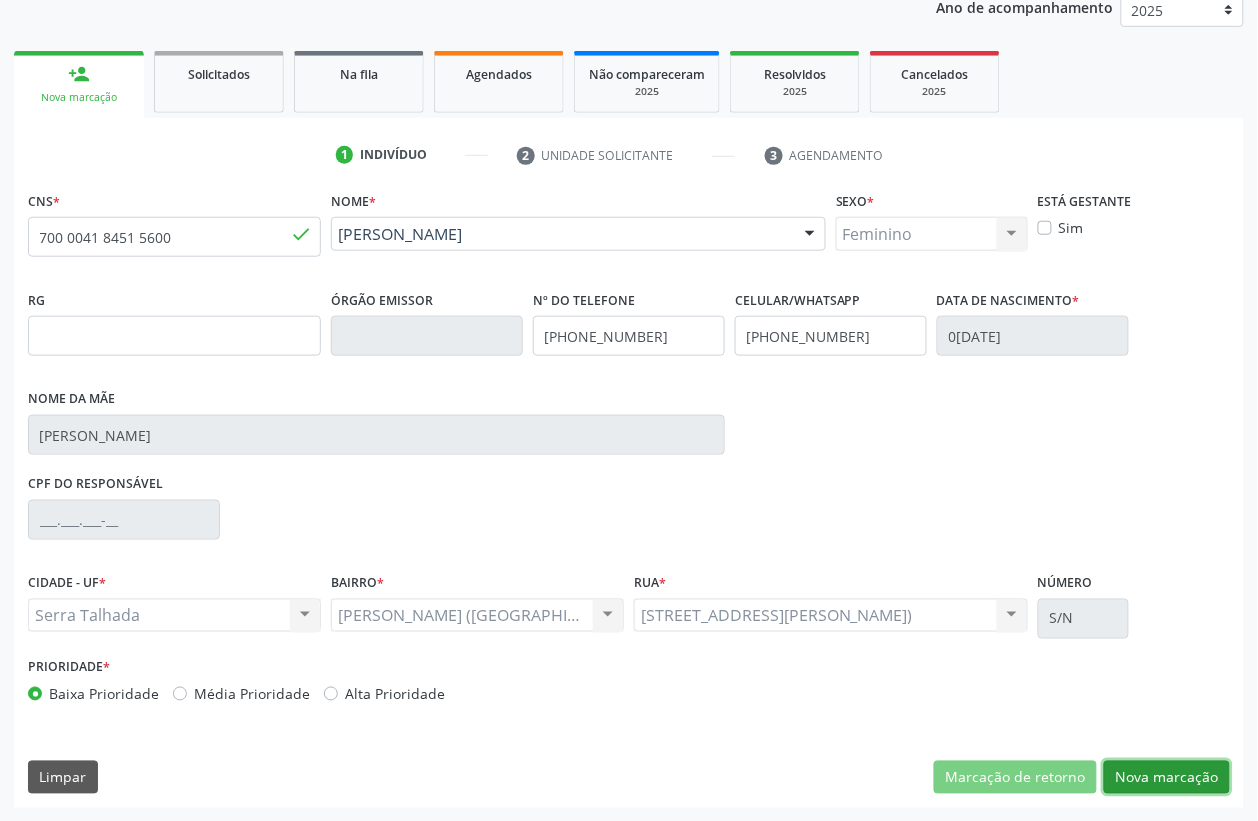 click on "Nova marcação" at bounding box center (1167, 778) 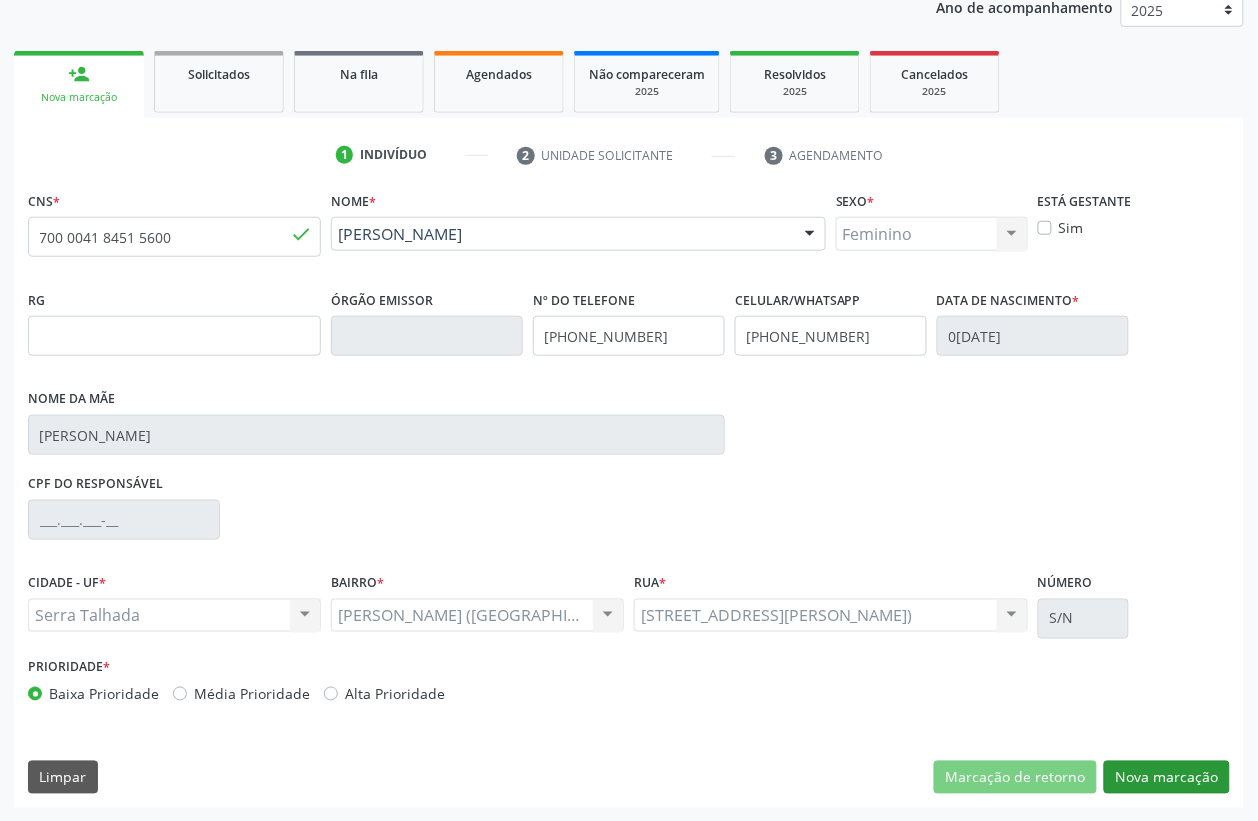 scroll, scrollTop: 85, scrollLeft: 0, axis: vertical 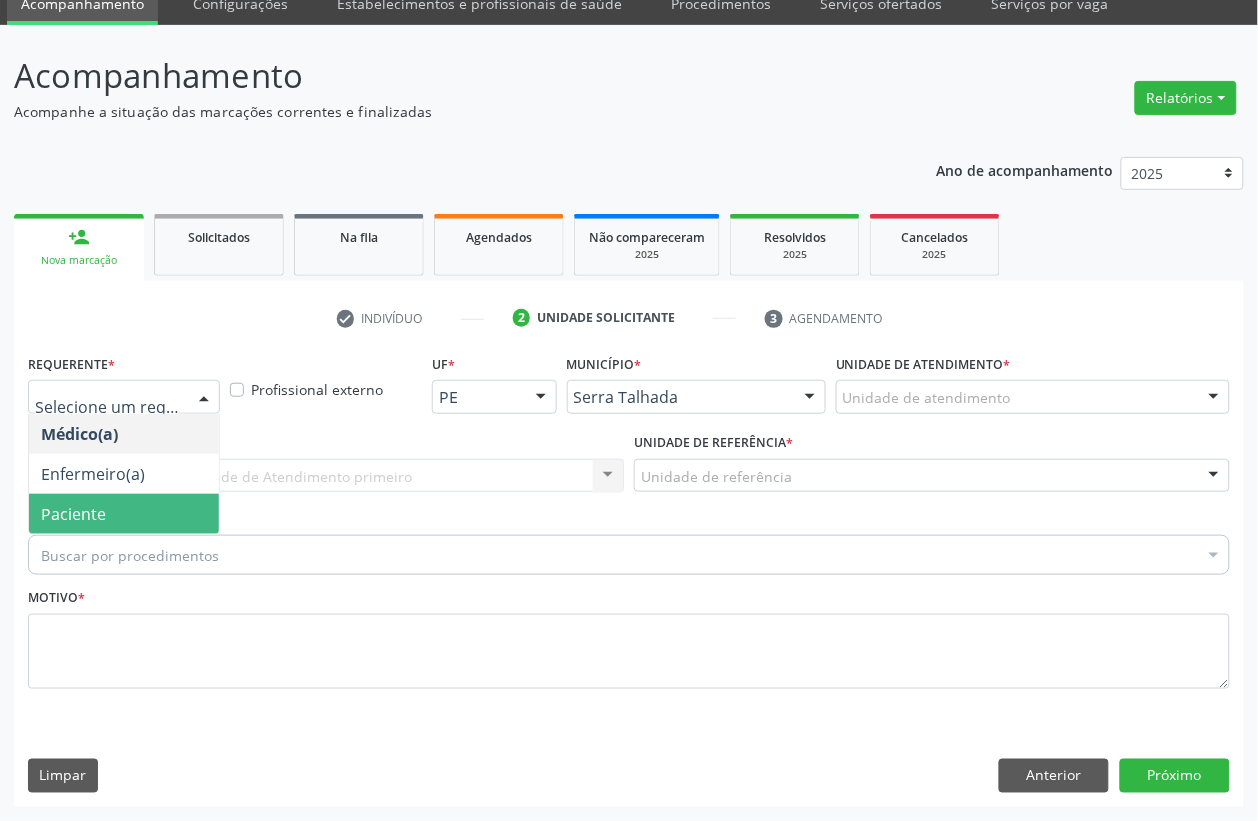 click on "Paciente" at bounding box center (73, 514) 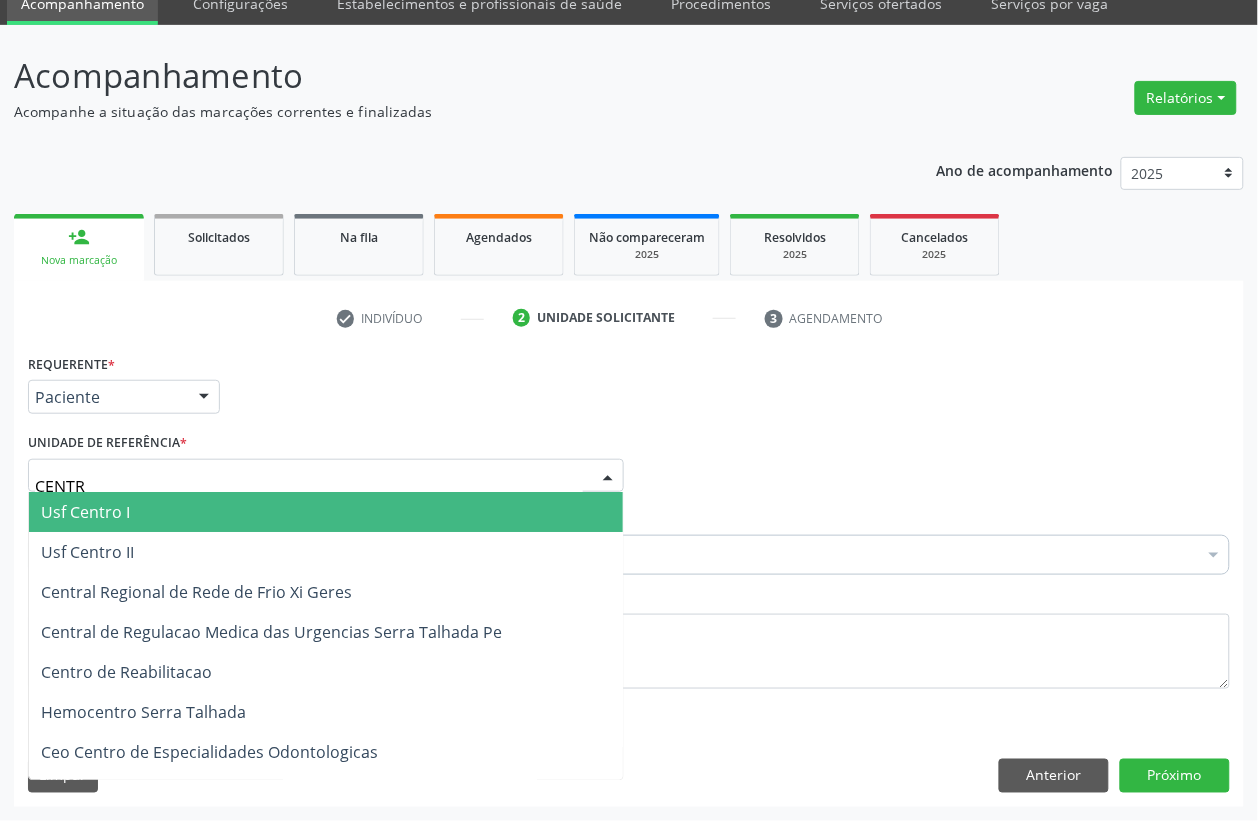 type on "CENTRO" 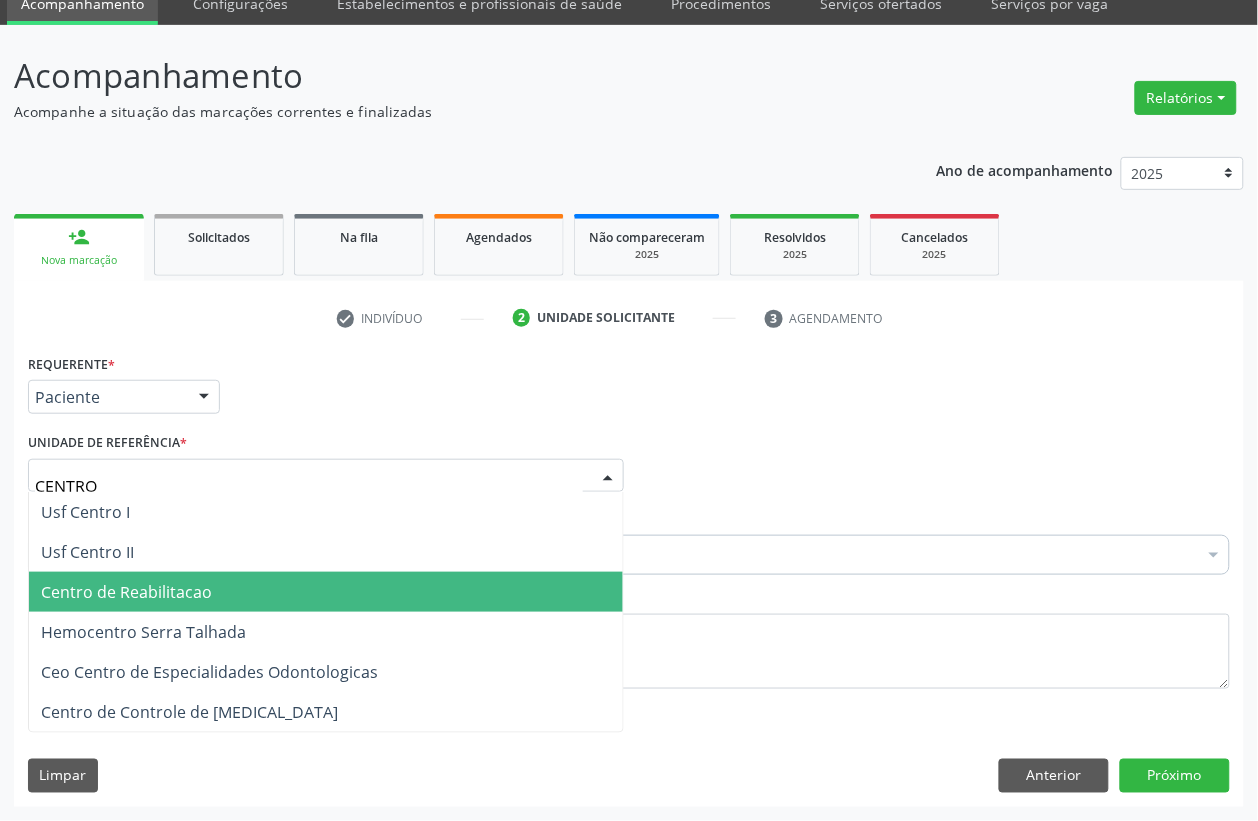 click on "Centro de Reabilitacao" at bounding box center (126, 592) 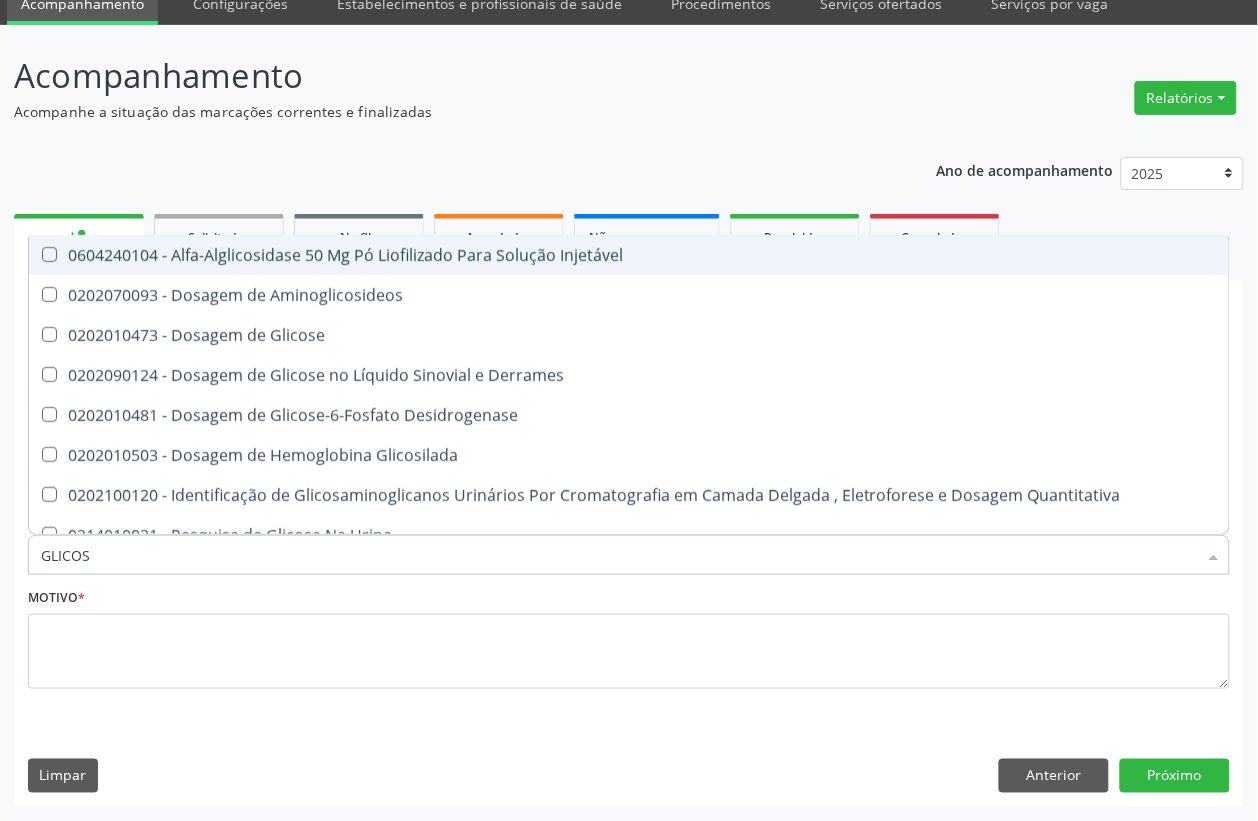 type on "GLICOSE" 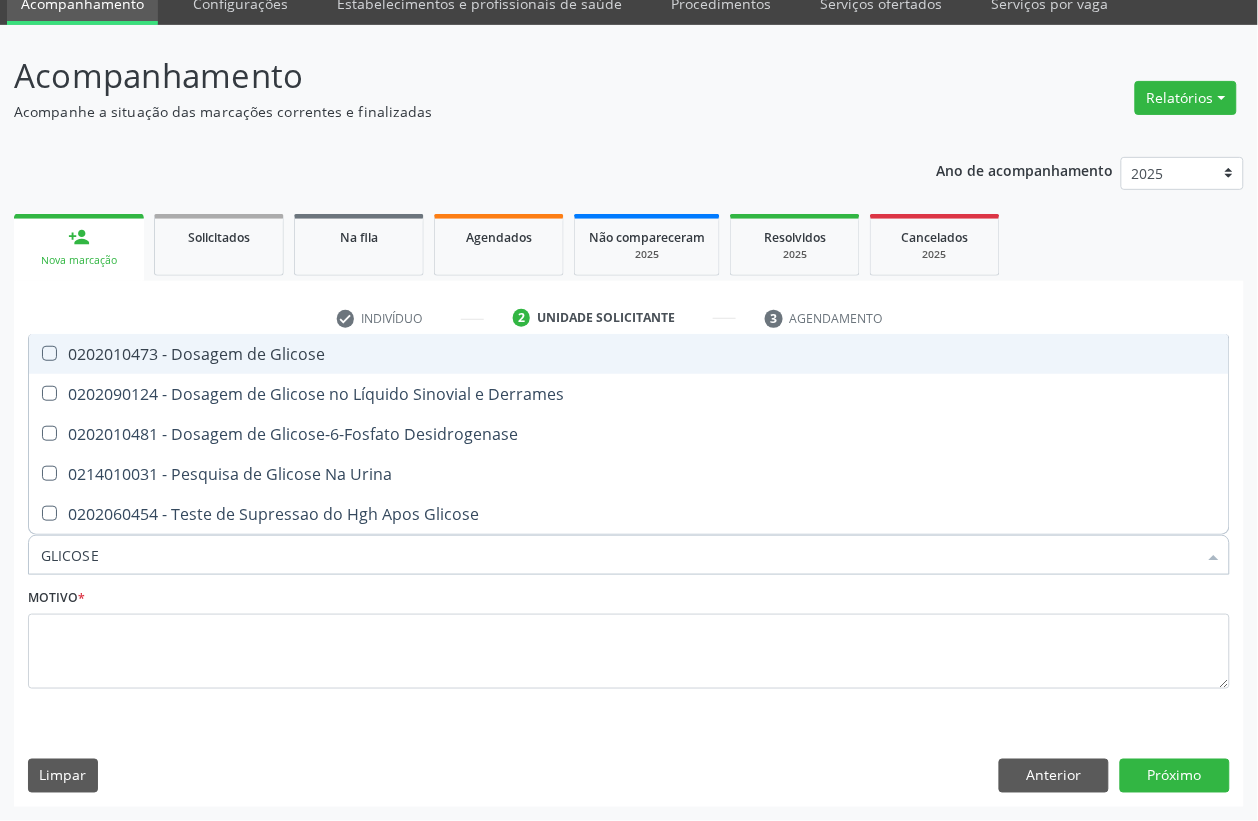 click on "0202010473 - Dosagem de Glicose" at bounding box center [629, 354] 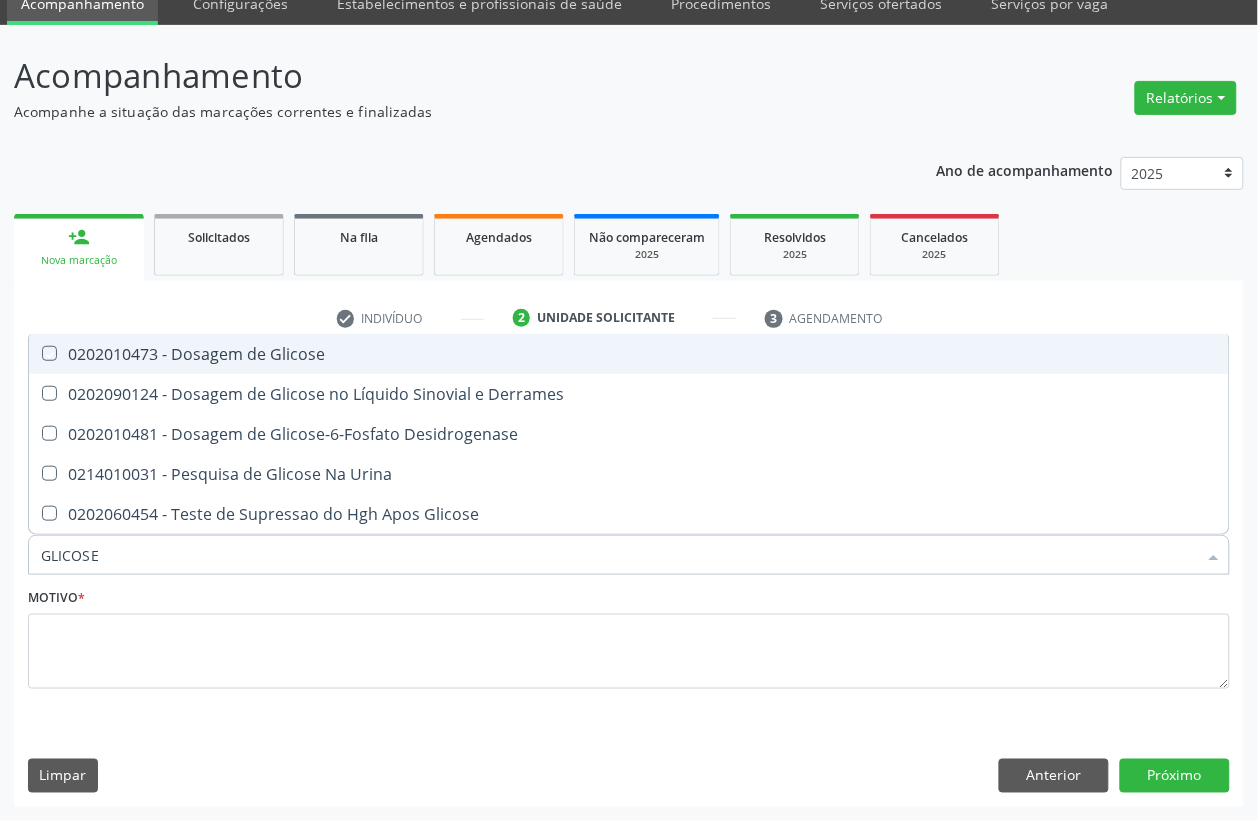 checkbox on "true" 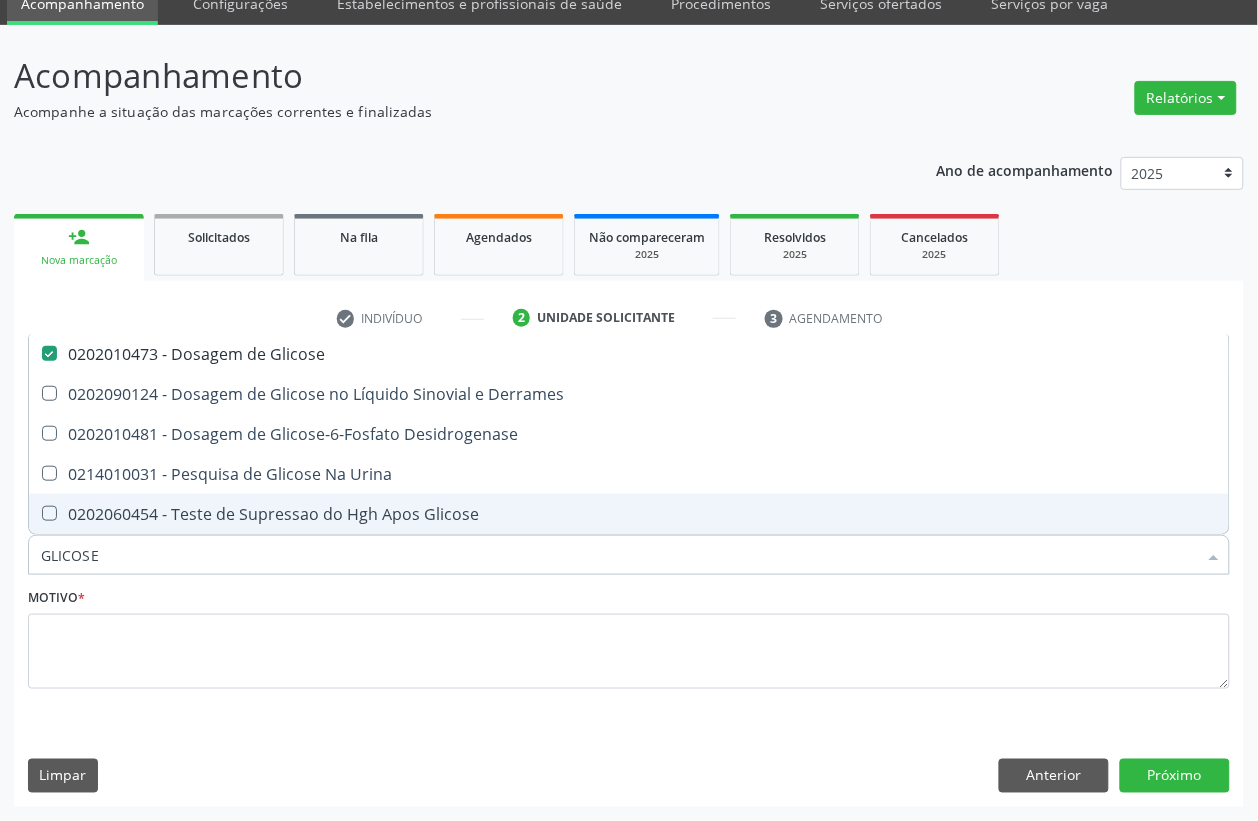 drag, startPoint x: 113, startPoint y: 552, endPoint x: 7, endPoint y: 565, distance: 106.7942 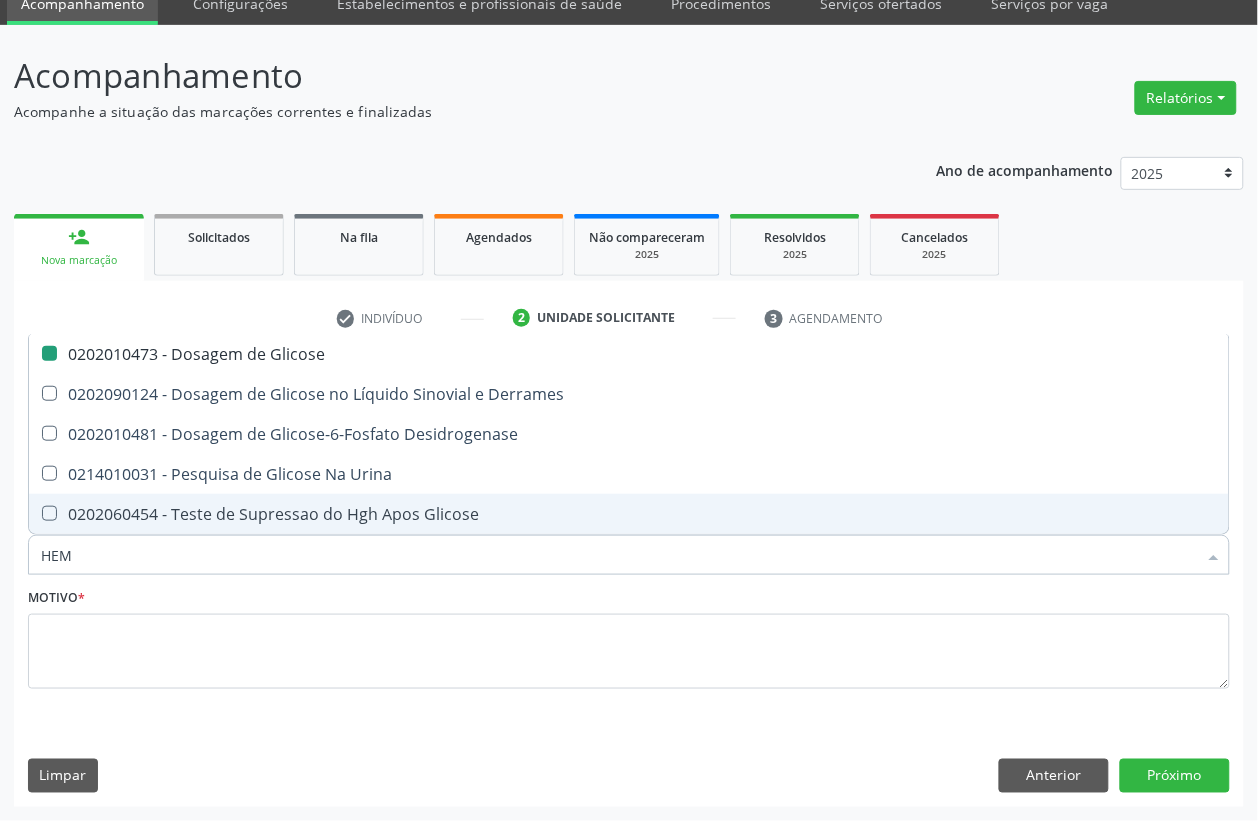 type on "HEMO" 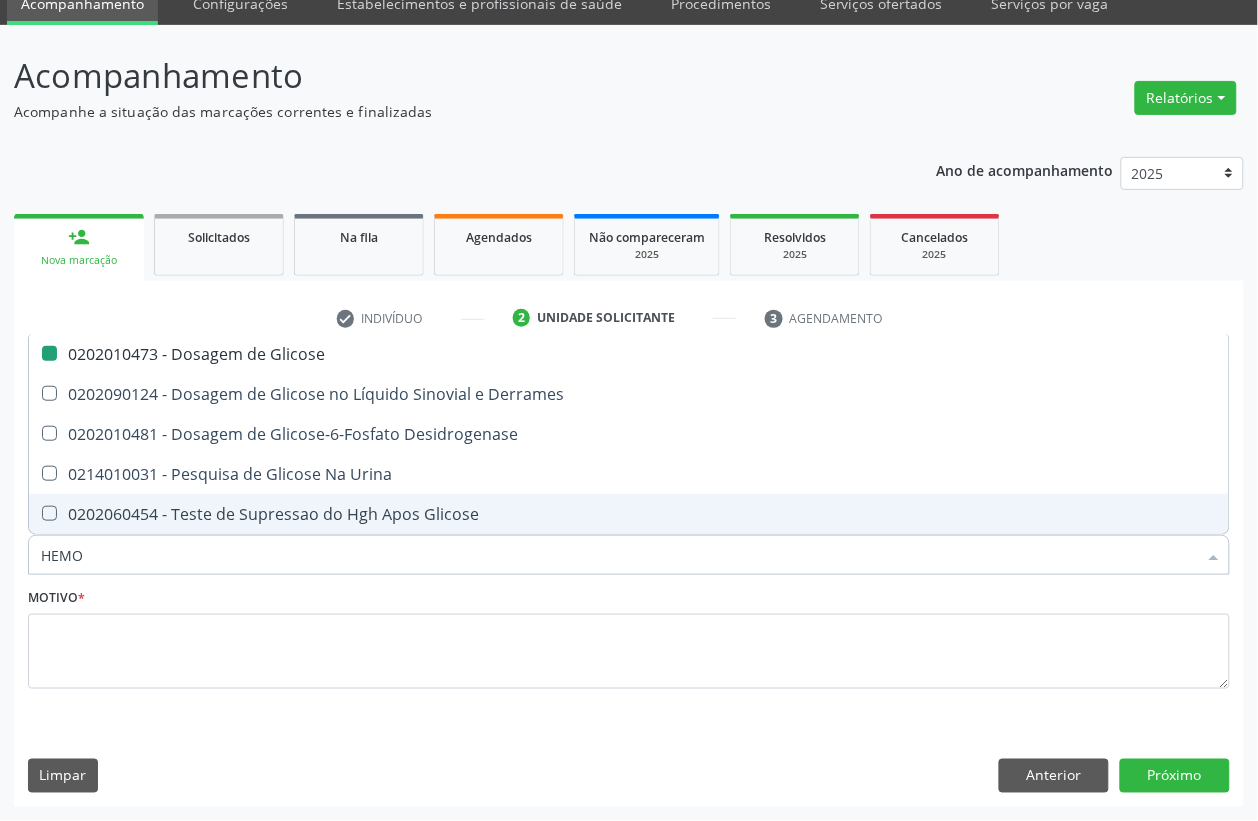 checkbox on "false" 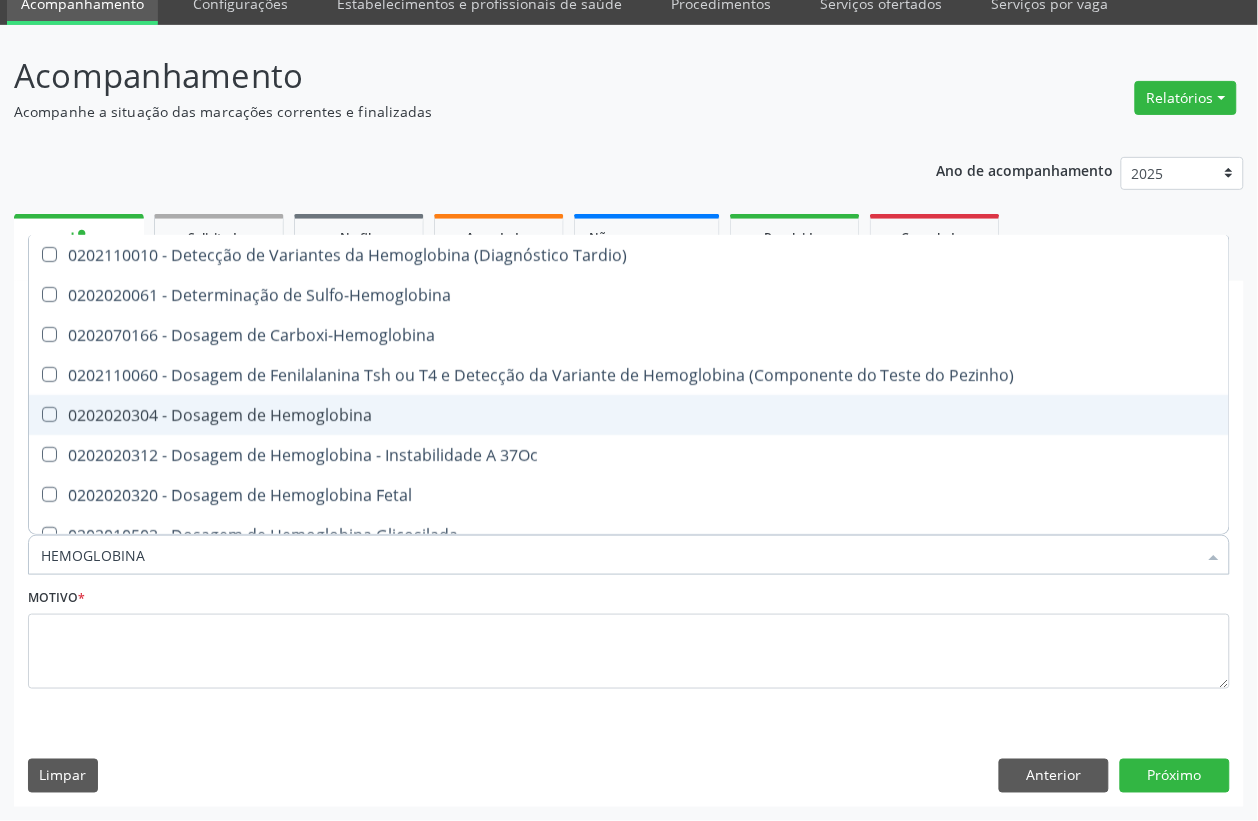 type on "HEMOGLOBINA G" 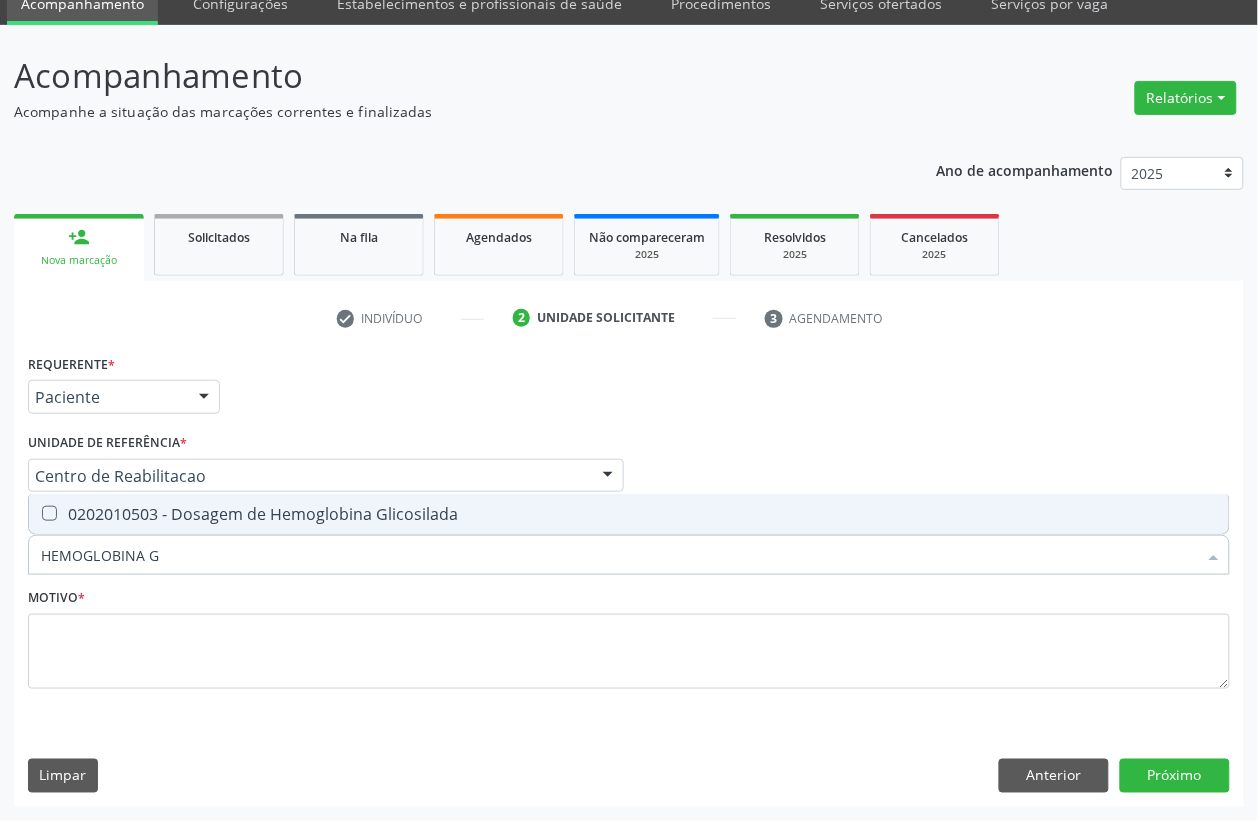 click on "0202010503 - Dosagem de Hemoglobina Glicosilada" at bounding box center [629, 514] 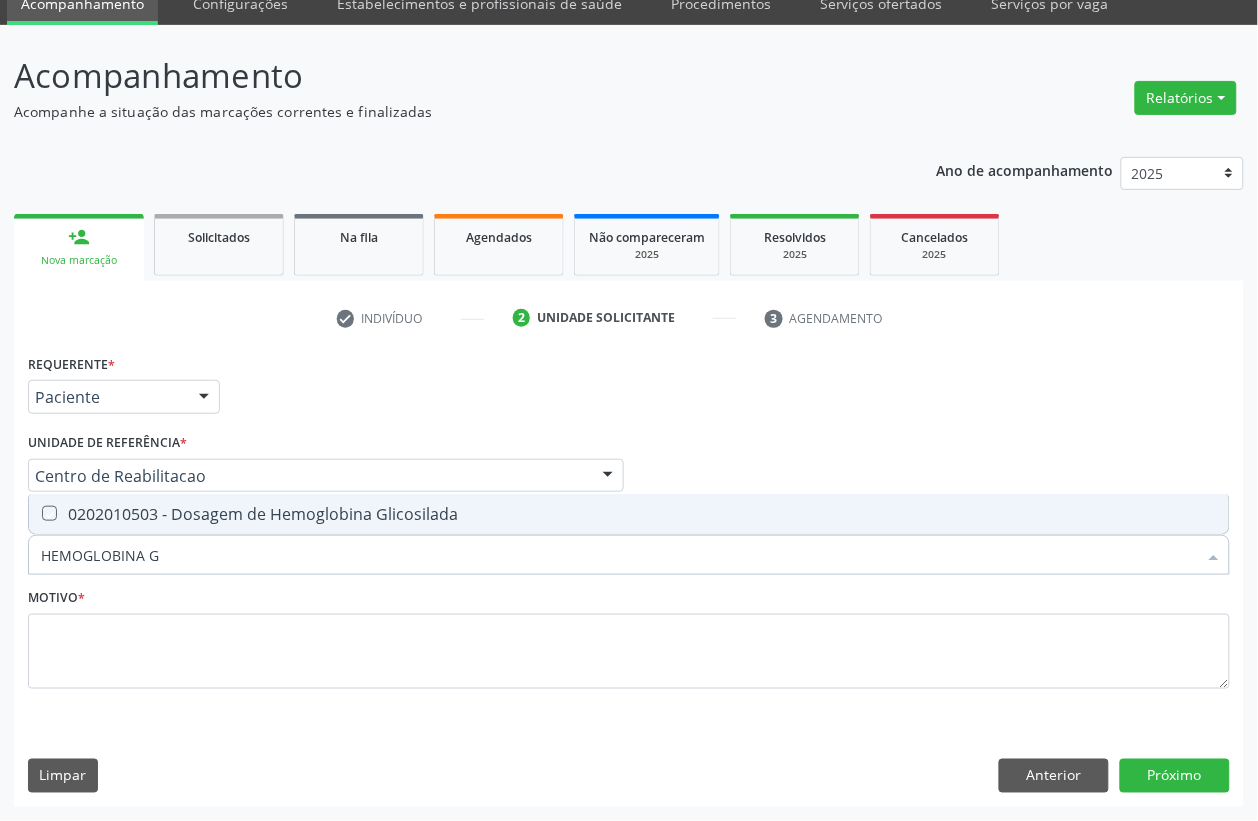 checkbox on "true" 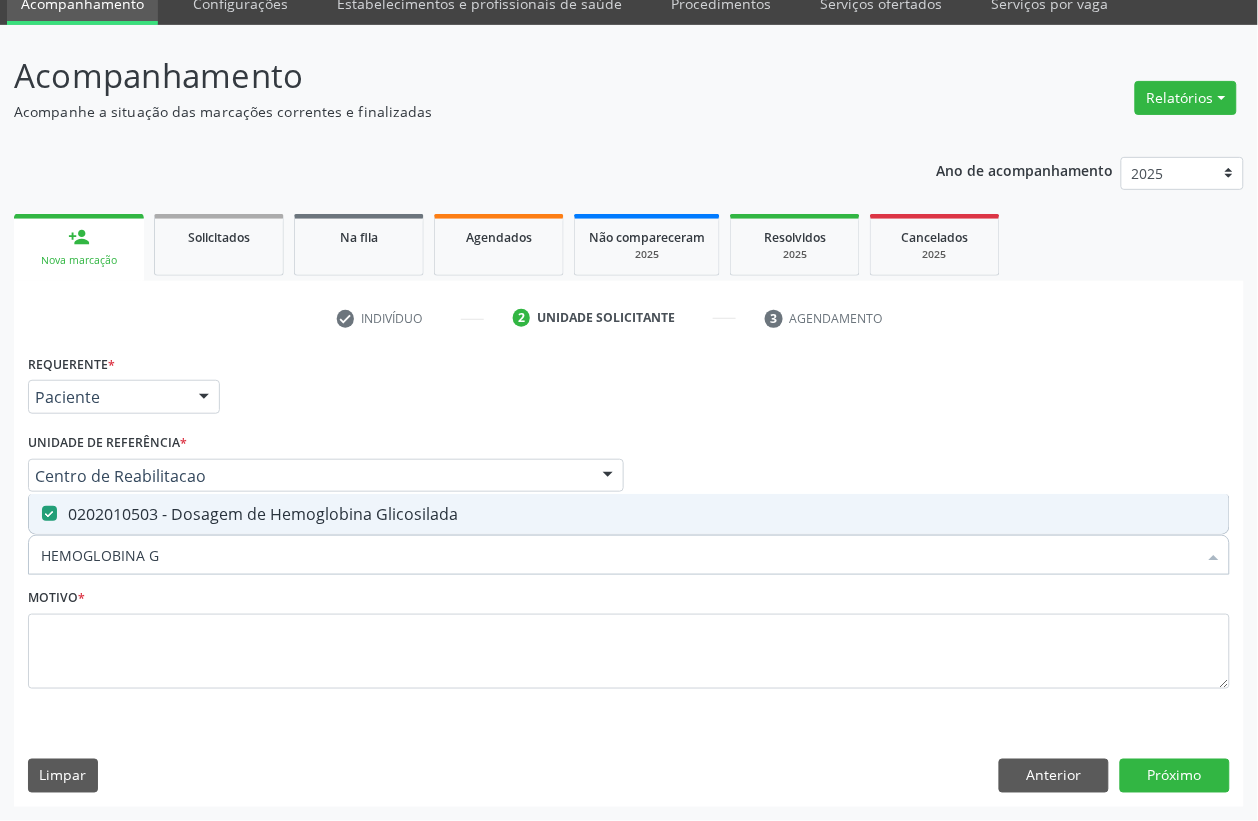 drag, startPoint x: 170, startPoint y: 567, endPoint x: 0, endPoint y: 562, distance: 170.07352 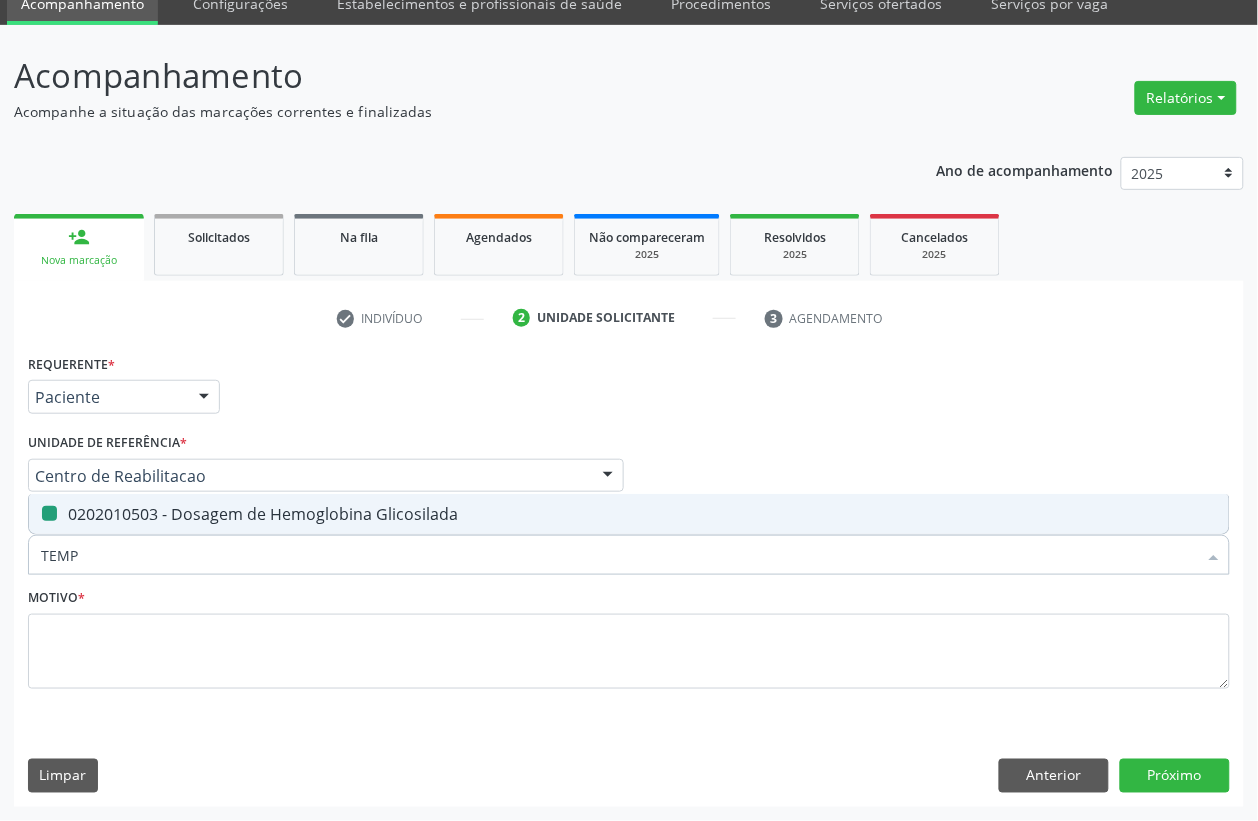 type on "TEMPO" 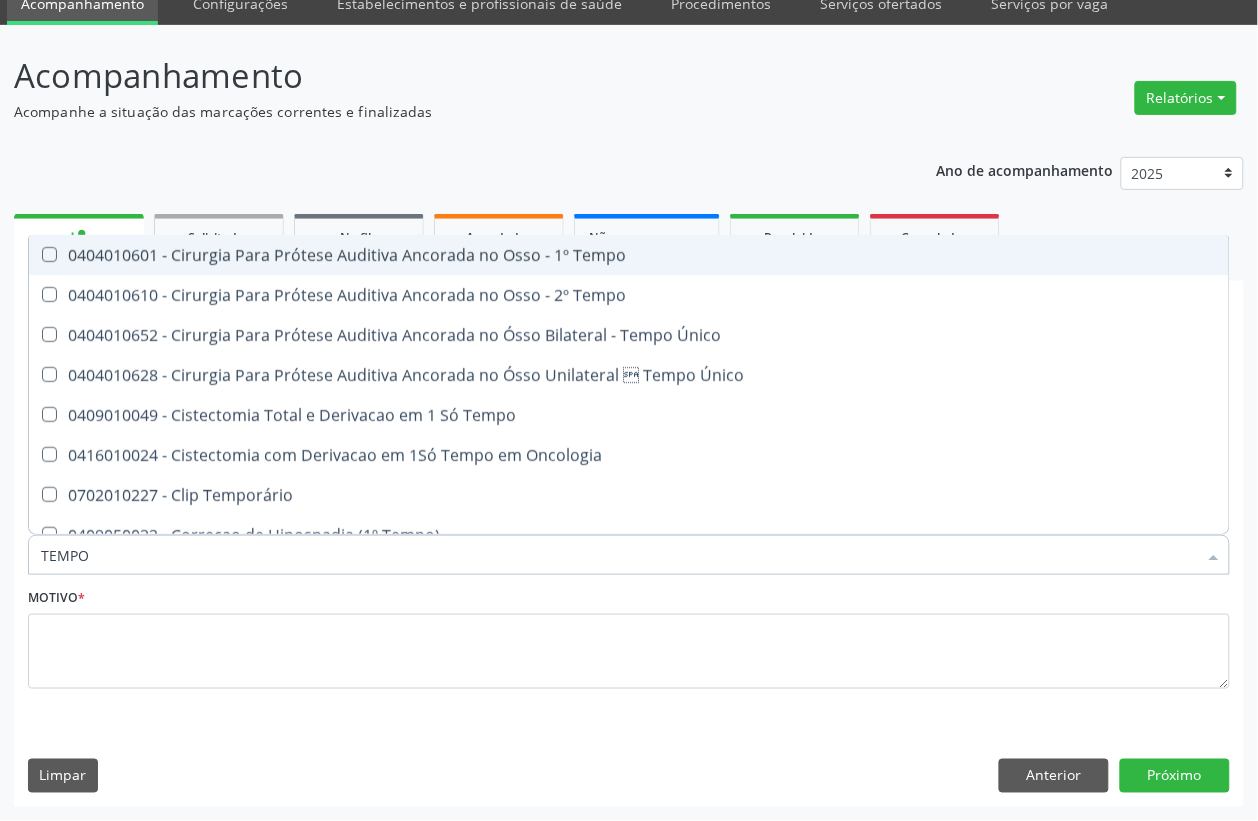 checkbox on "false" 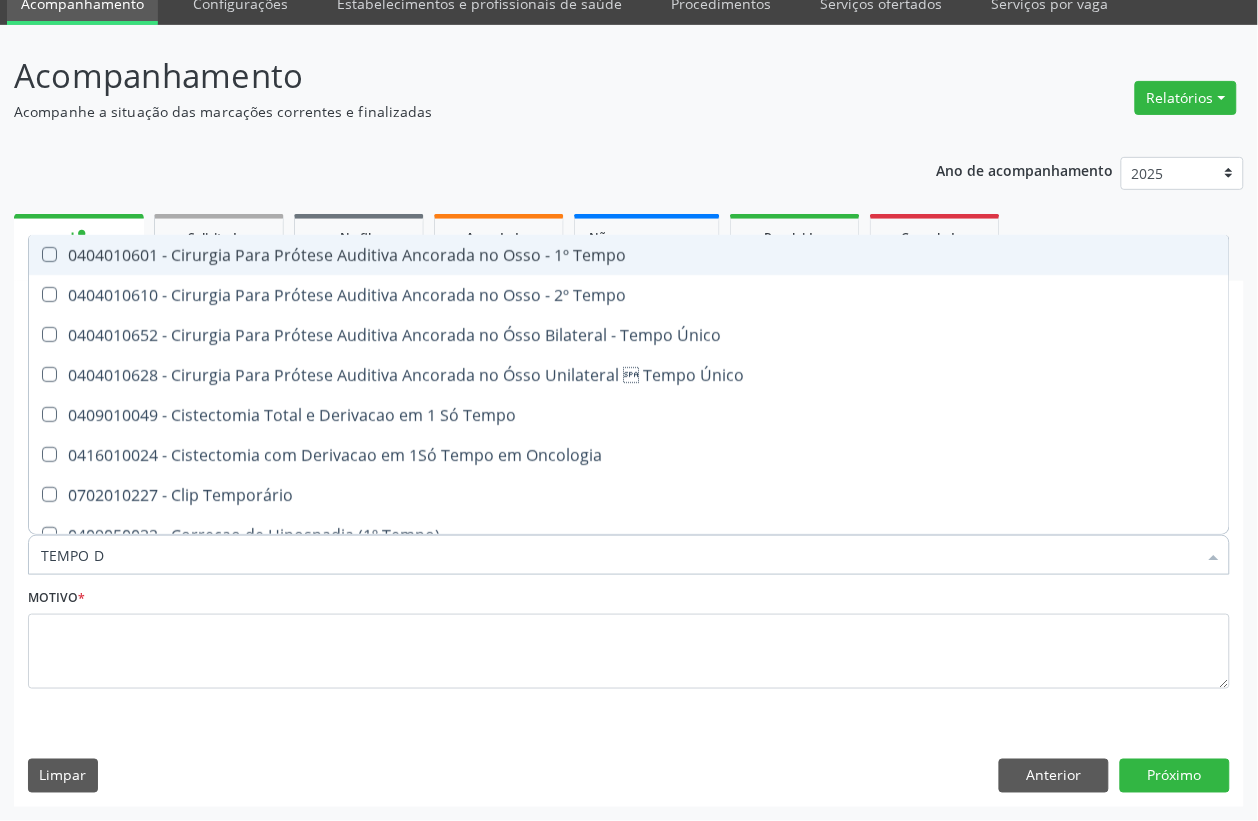 type on "TEMPO DE" 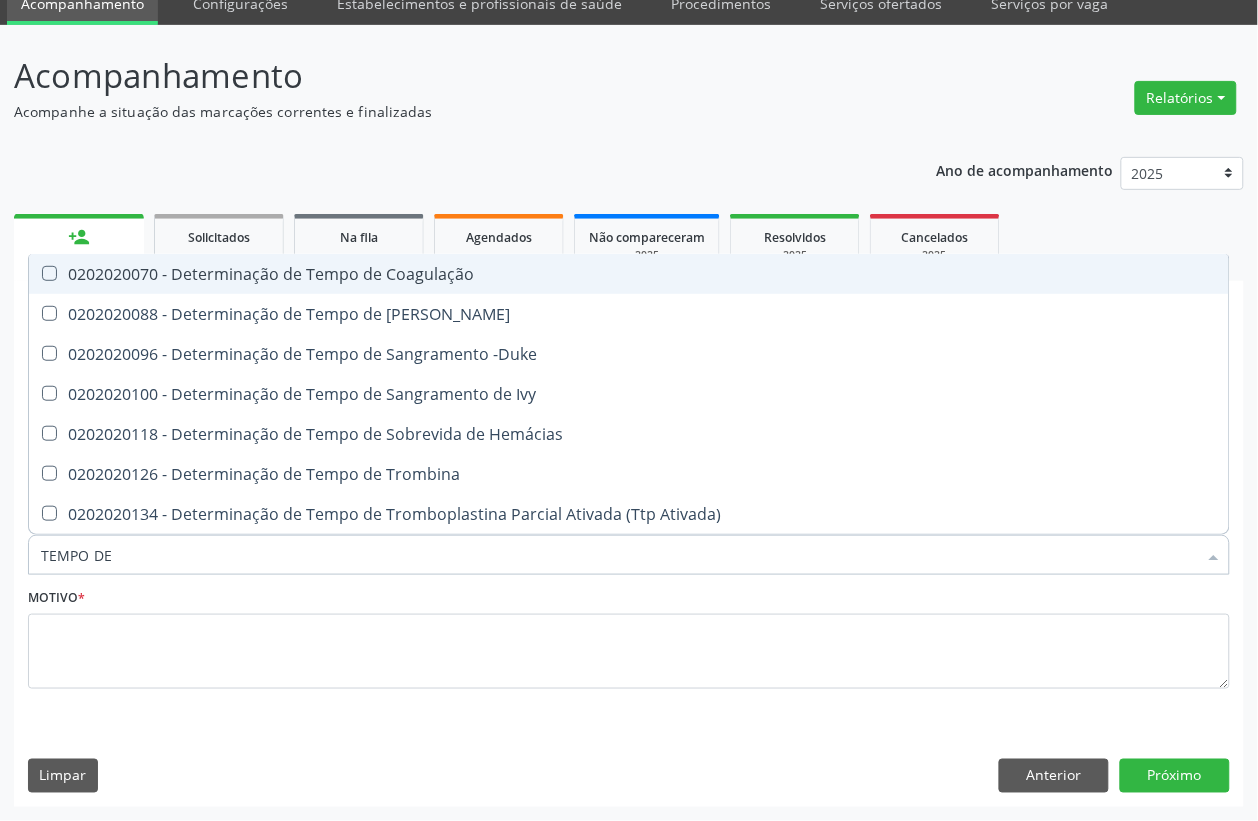 click on "0202020070 - Determinação de Tempo de Coagulação" at bounding box center [629, 274] 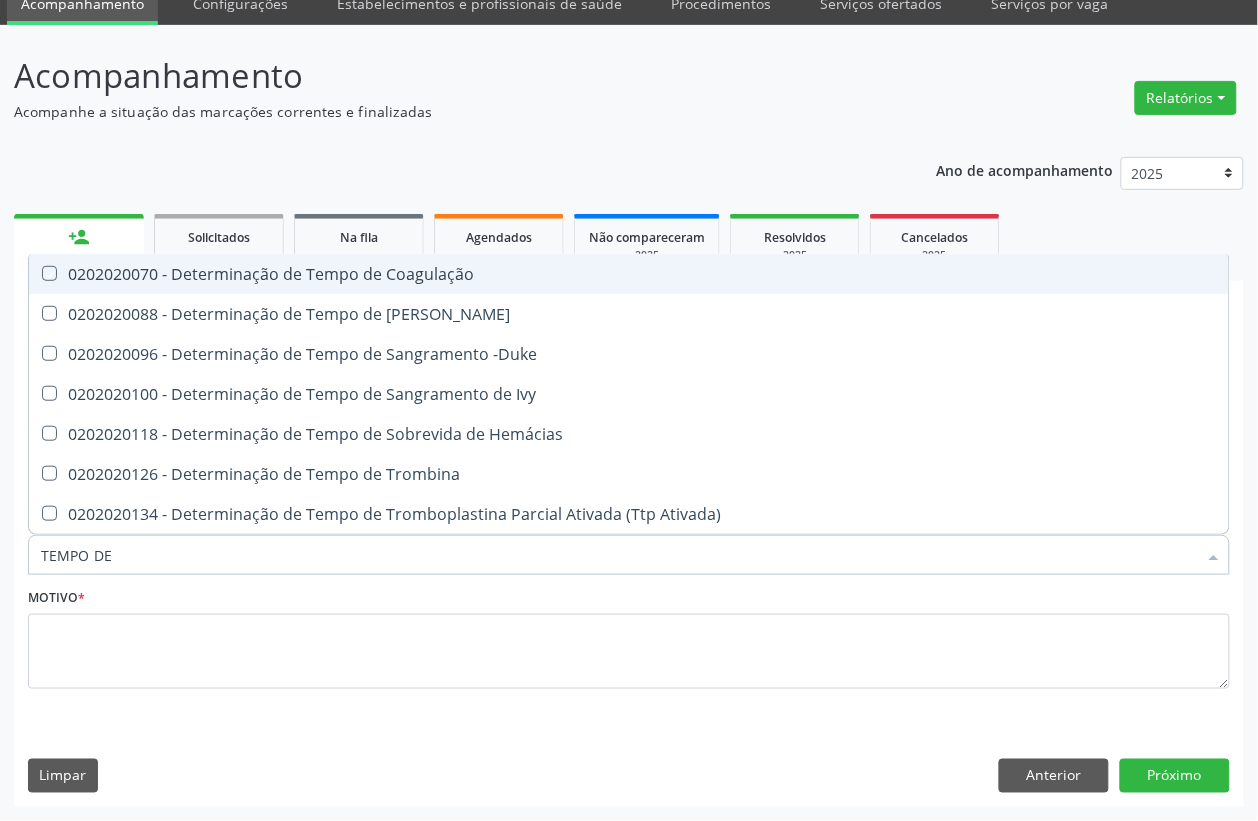 checkbox on "true" 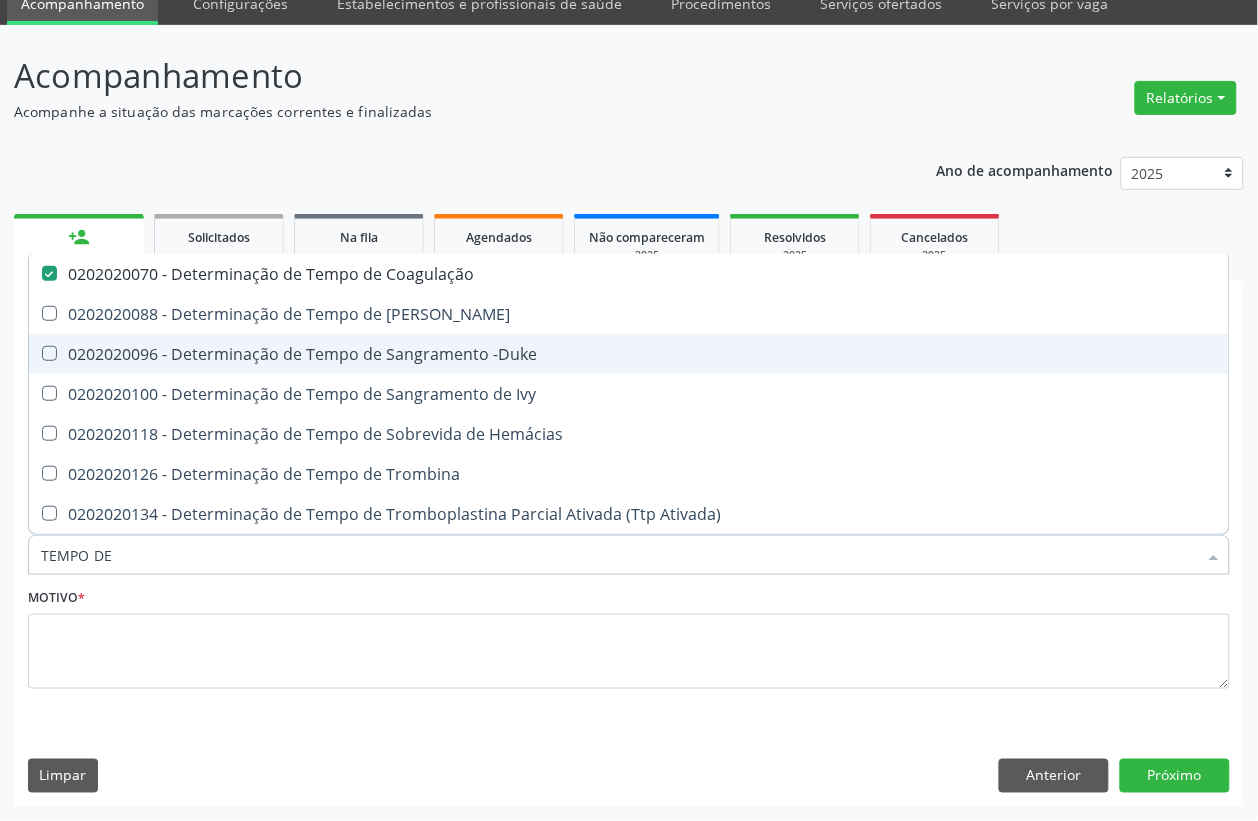 click on "0202020096 - Determinação de Tempo de Sangramento -Duke" at bounding box center [629, 354] 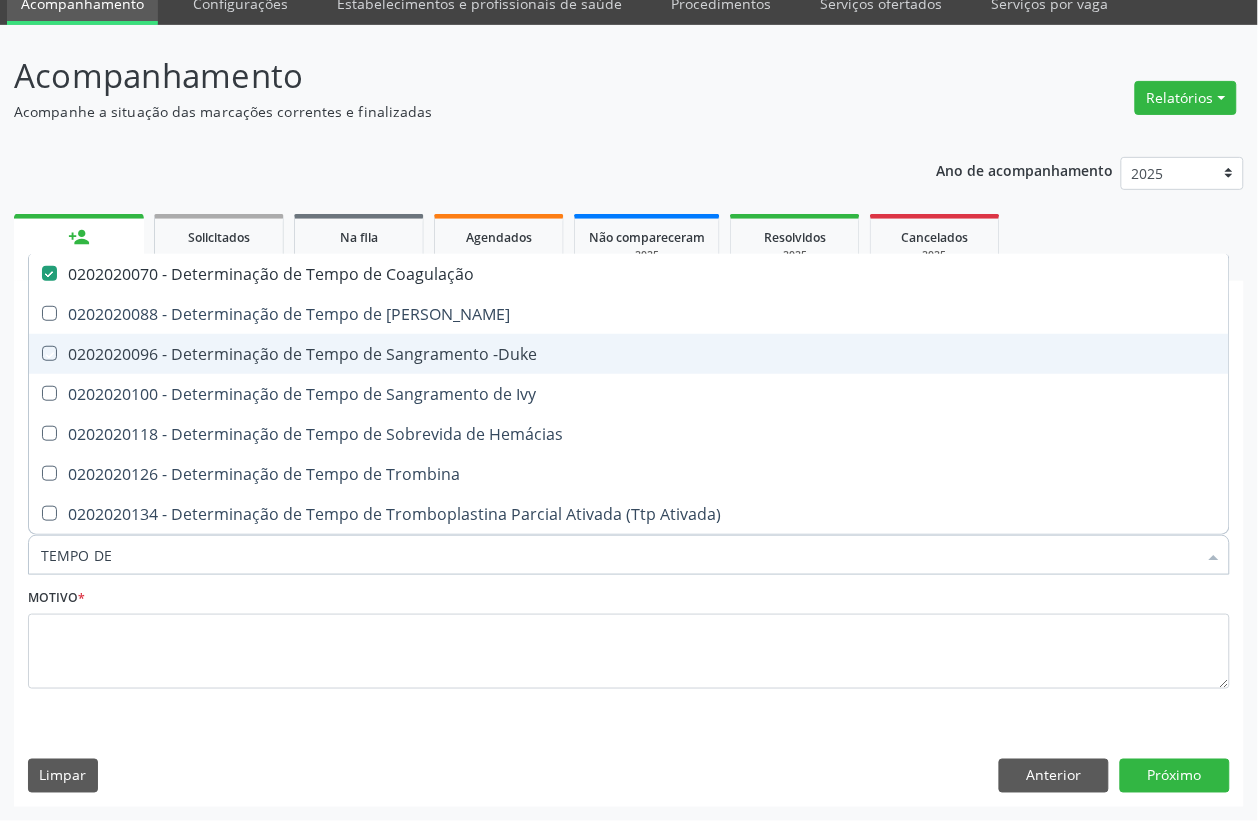 checkbox on "true" 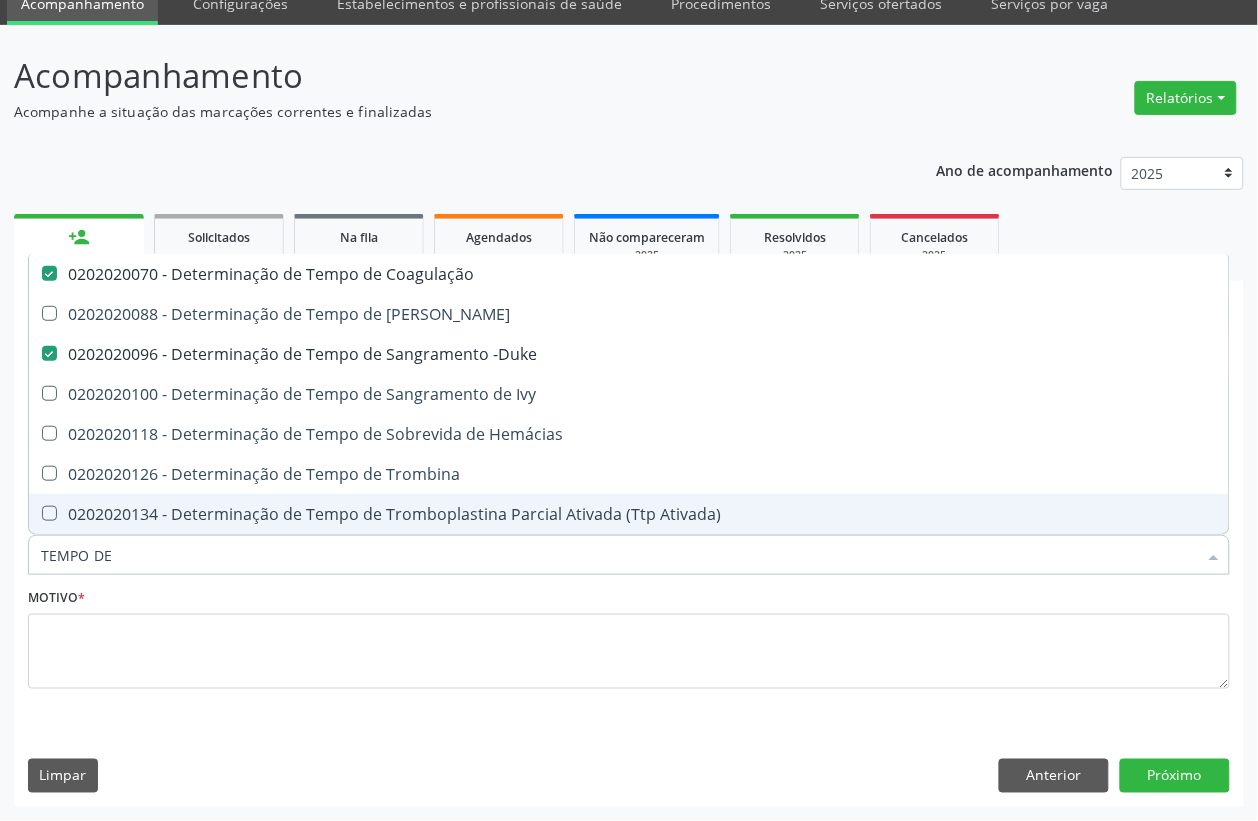 drag, startPoint x: 147, startPoint y: 555, endPoint x: 0, endPoint y: 550, distance: 147.085 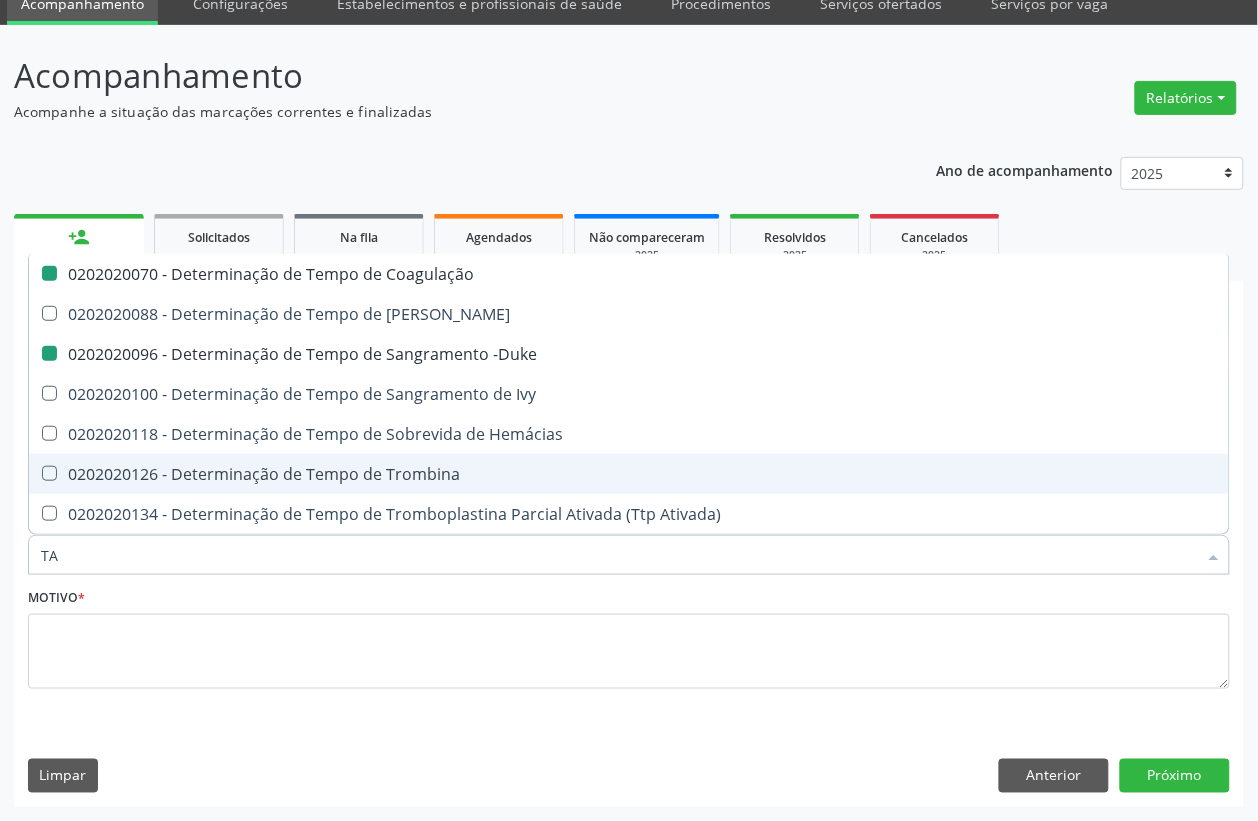 type on "TAP" 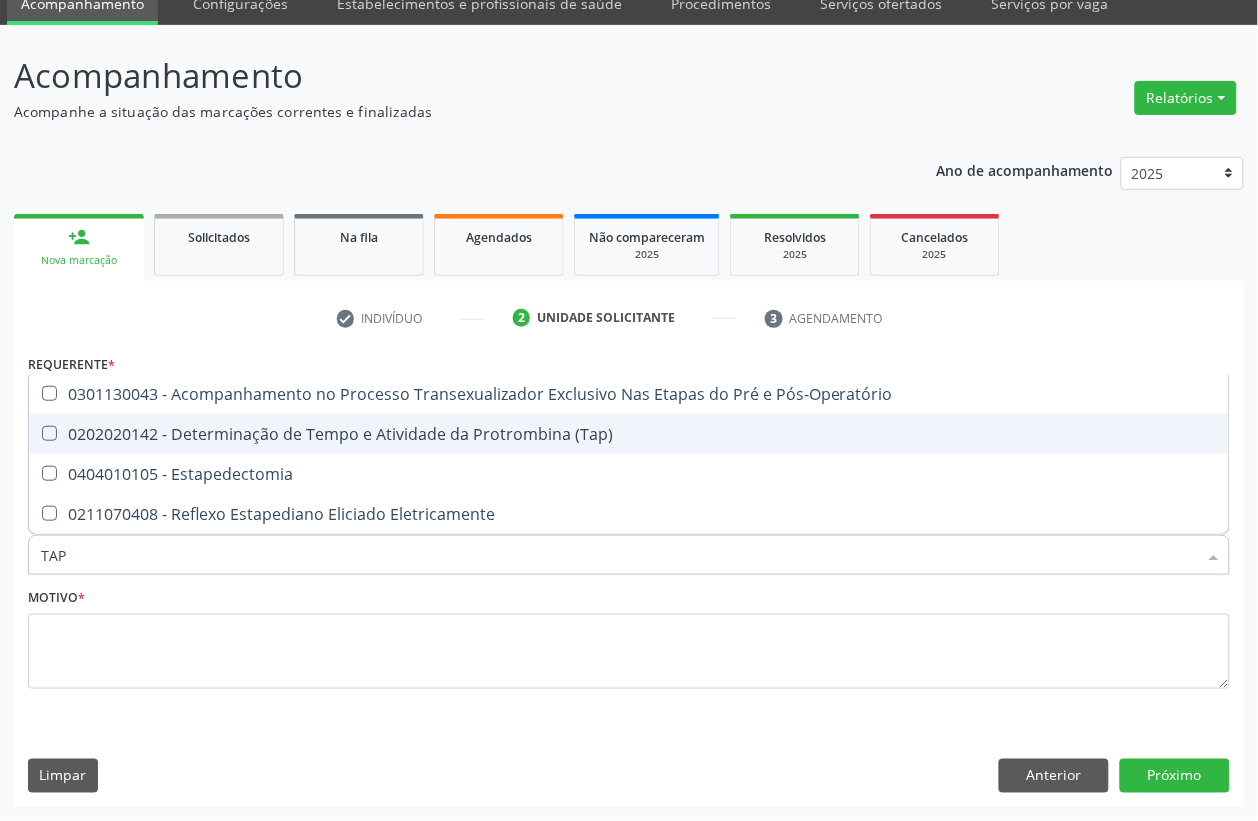 click on "0202020142 - Determinação de Tempo e Atividade da Protrombina (Tap)" at bounding box center [629, 434] 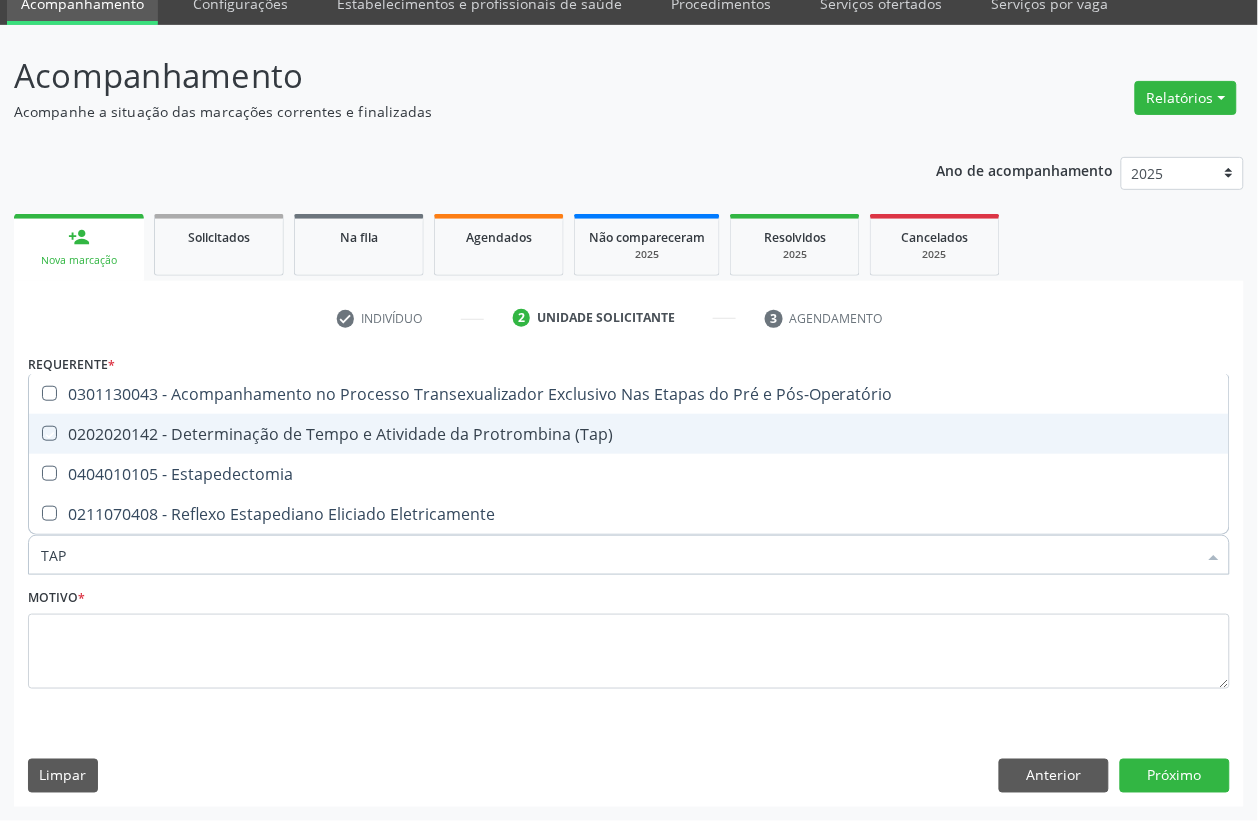 checkbox on "true" 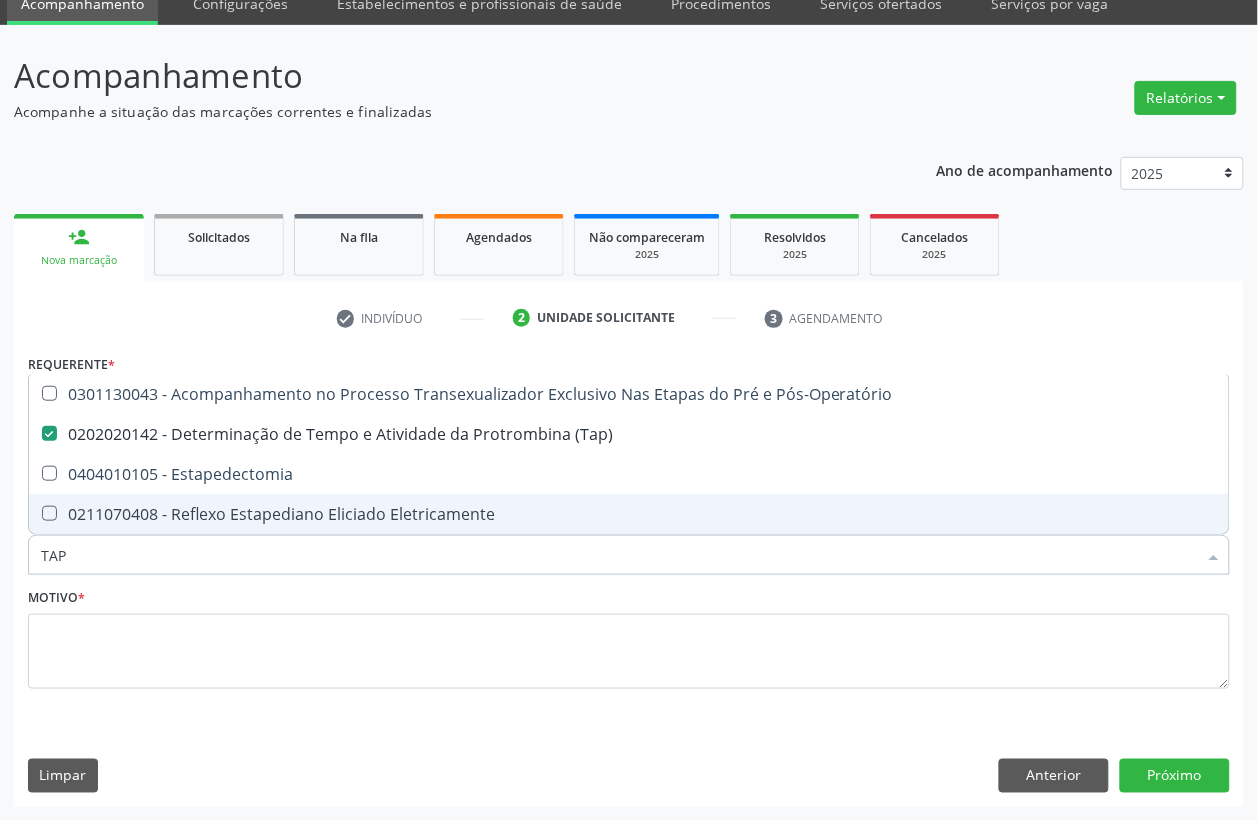drag, startPoint x: 82, startPoint y: 561, endPoint x: 0, endPoint y: 562, distance: 82.006096 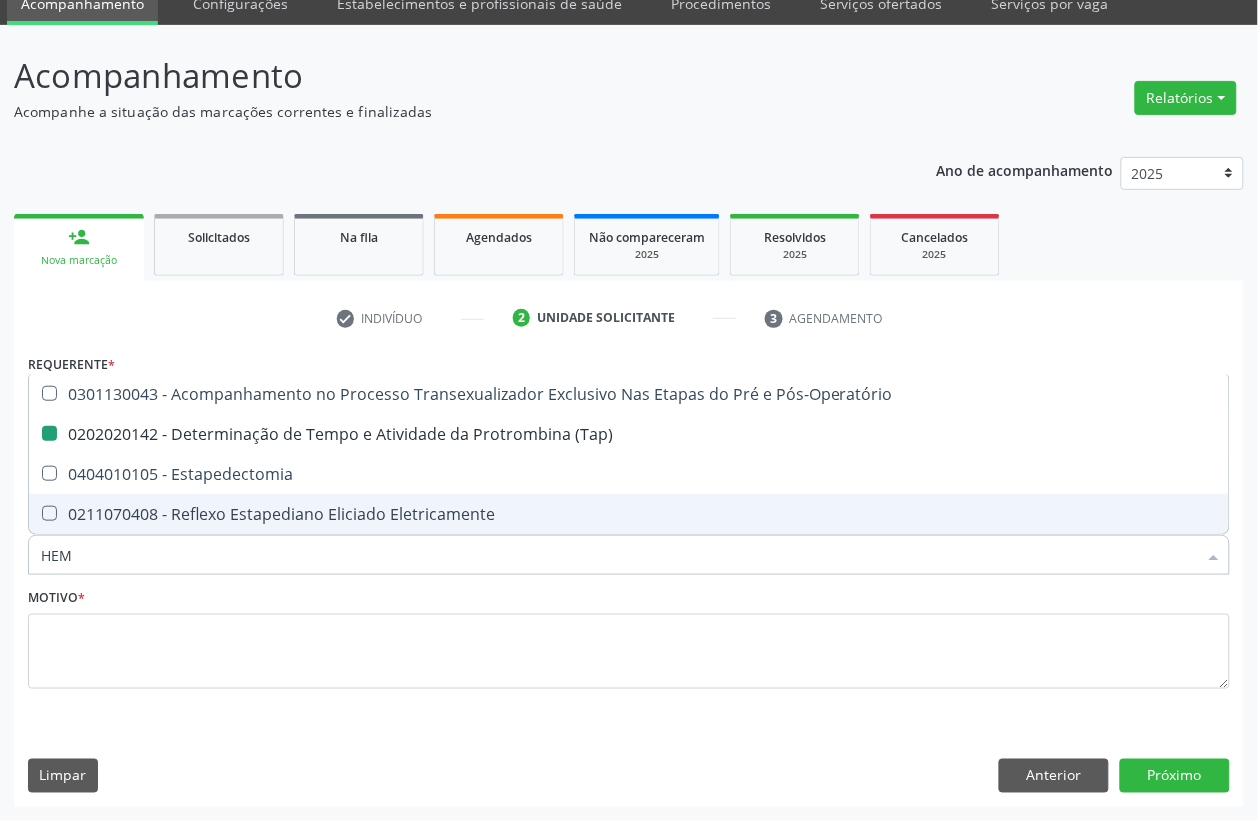 type on "HEMO" 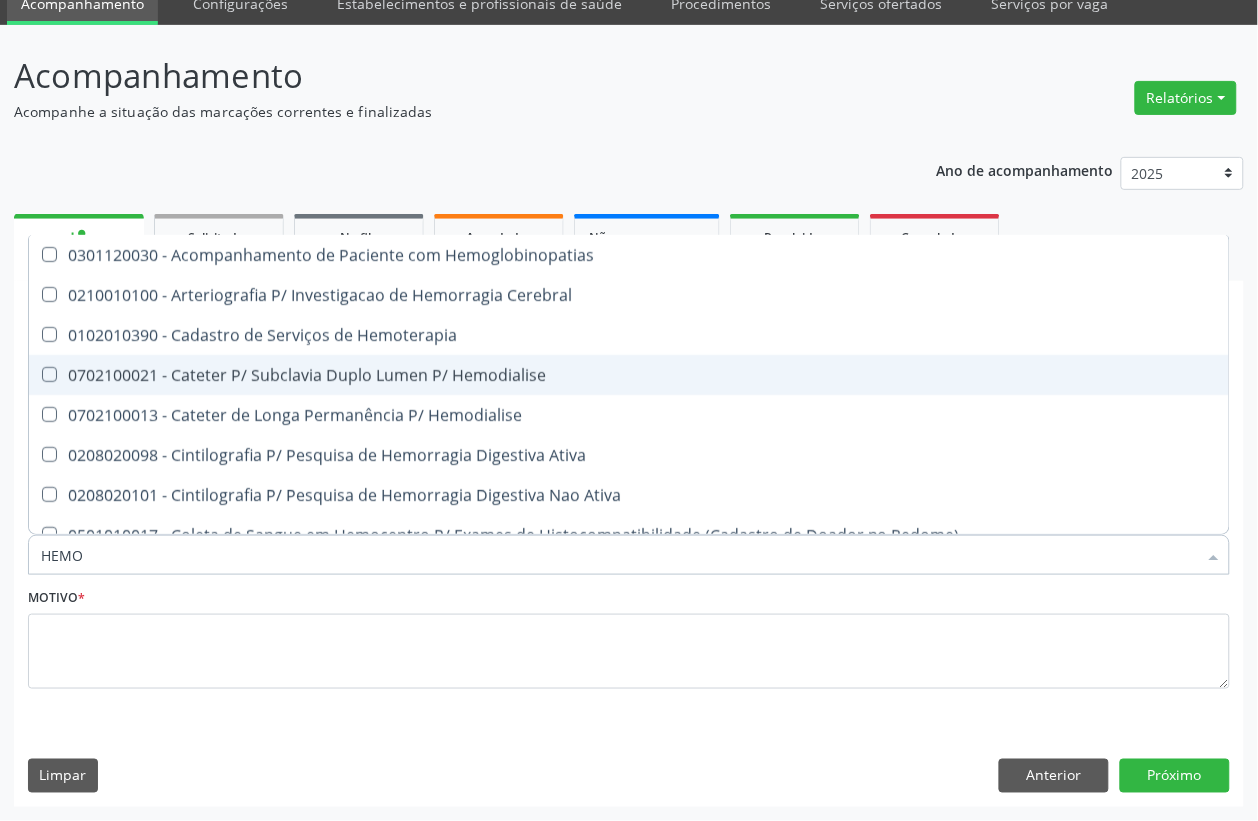 type on "HEMOG" 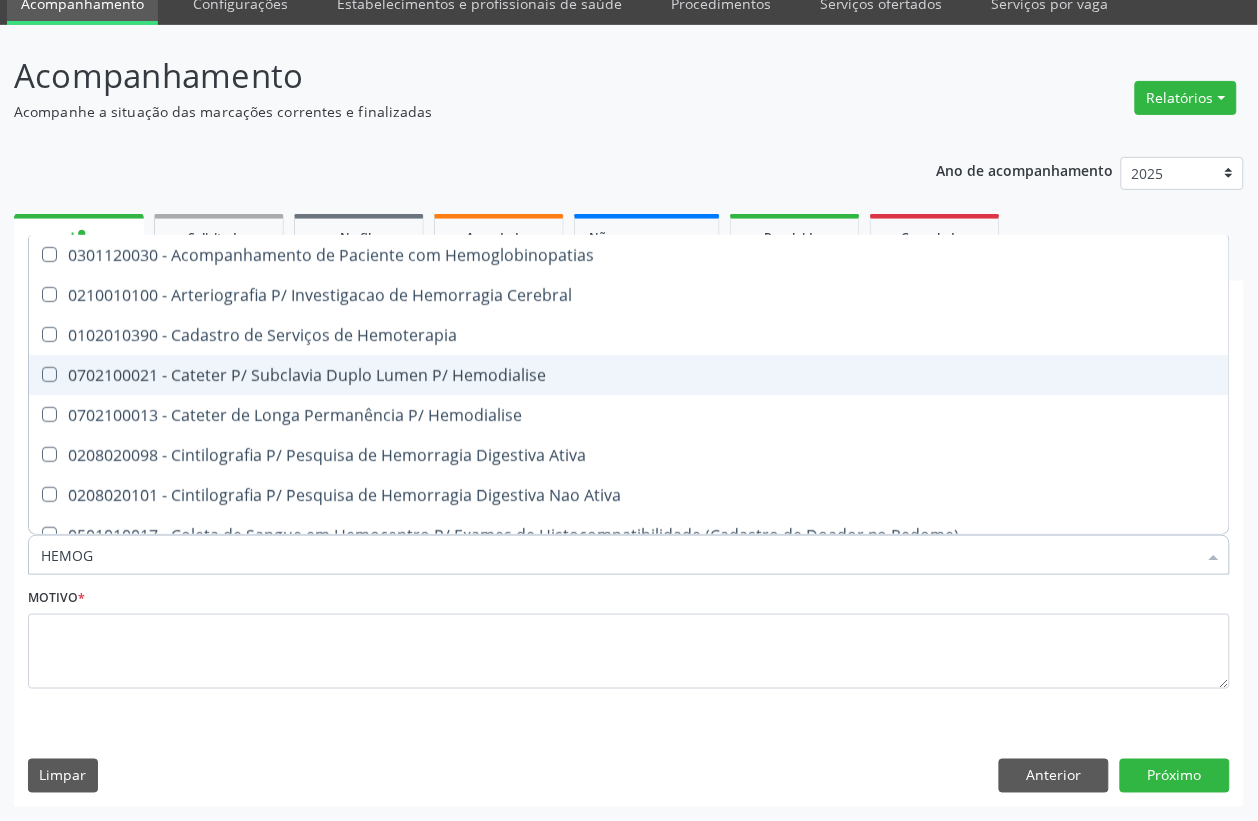 checkbox on "true" 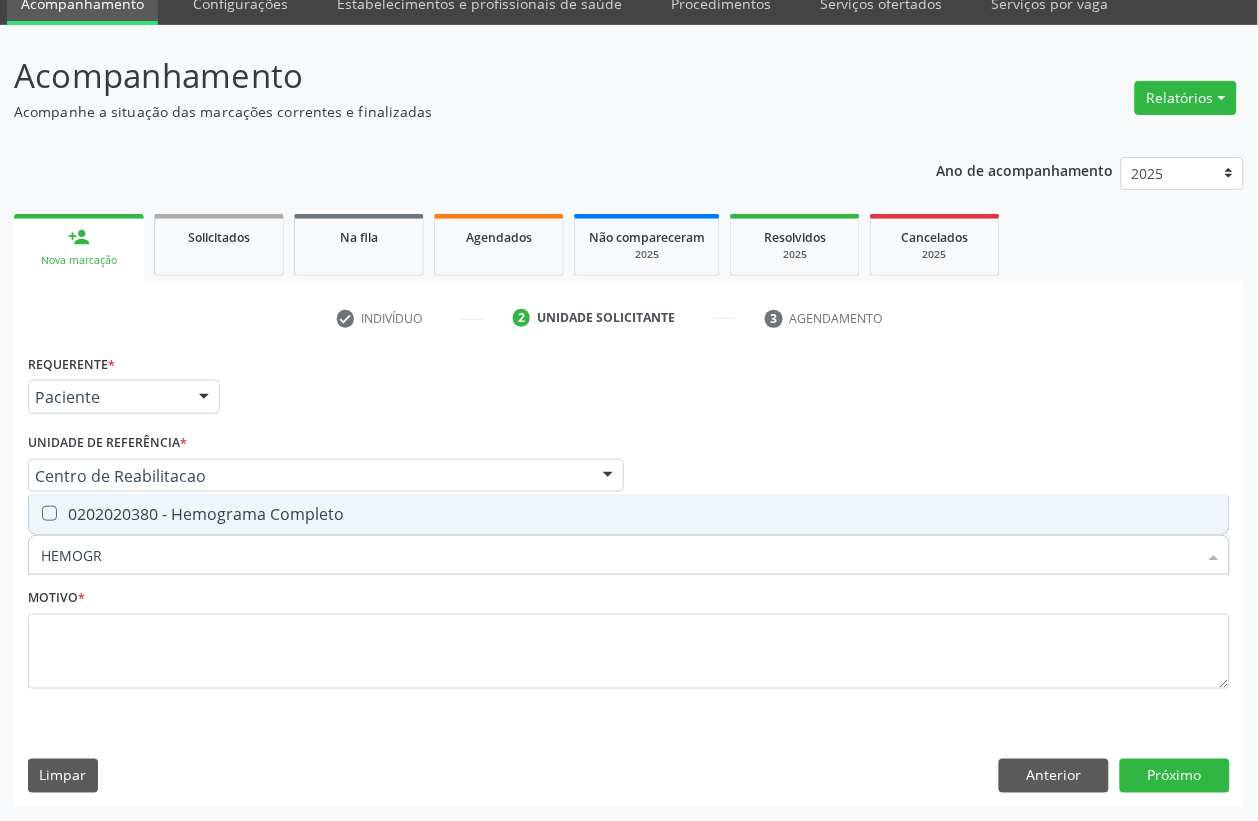 click on "0202020380 - Hemograma Completo" at bounding box center (629, 514) 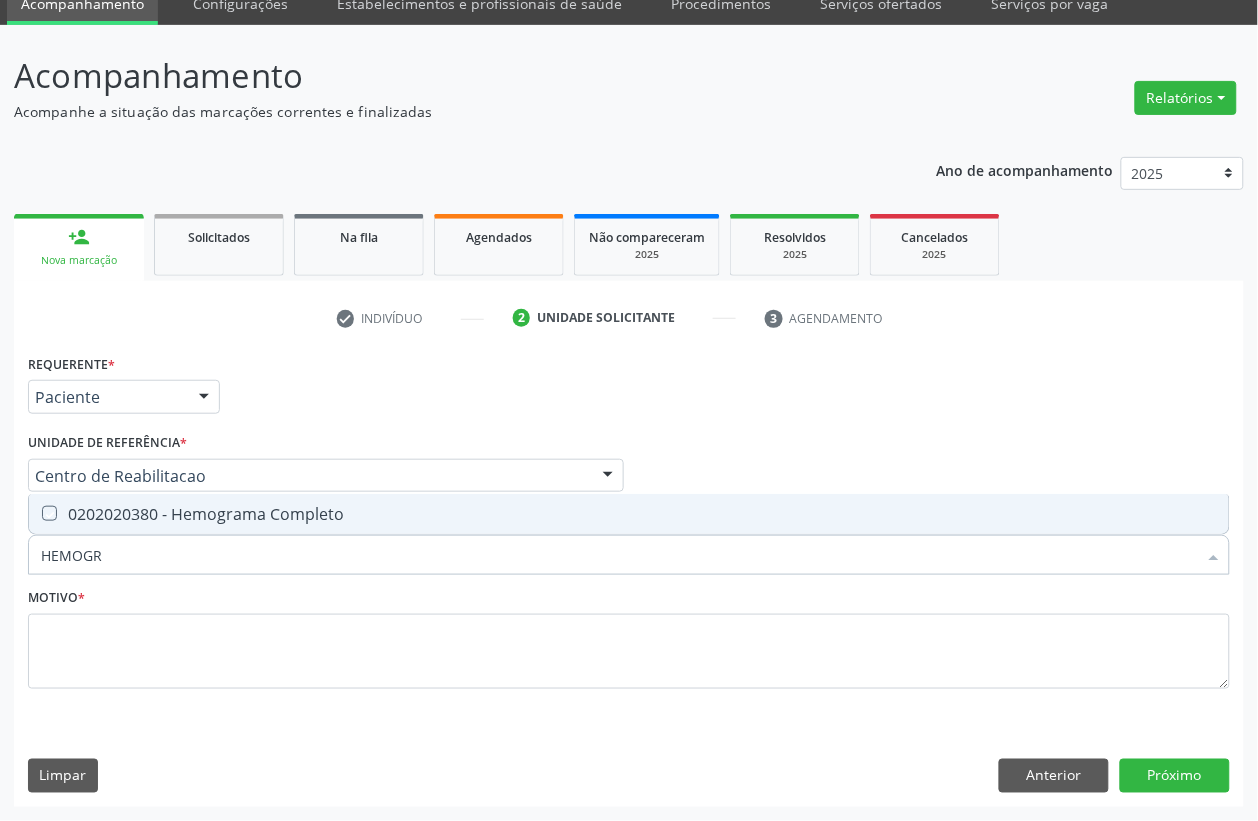checkbox on "true" 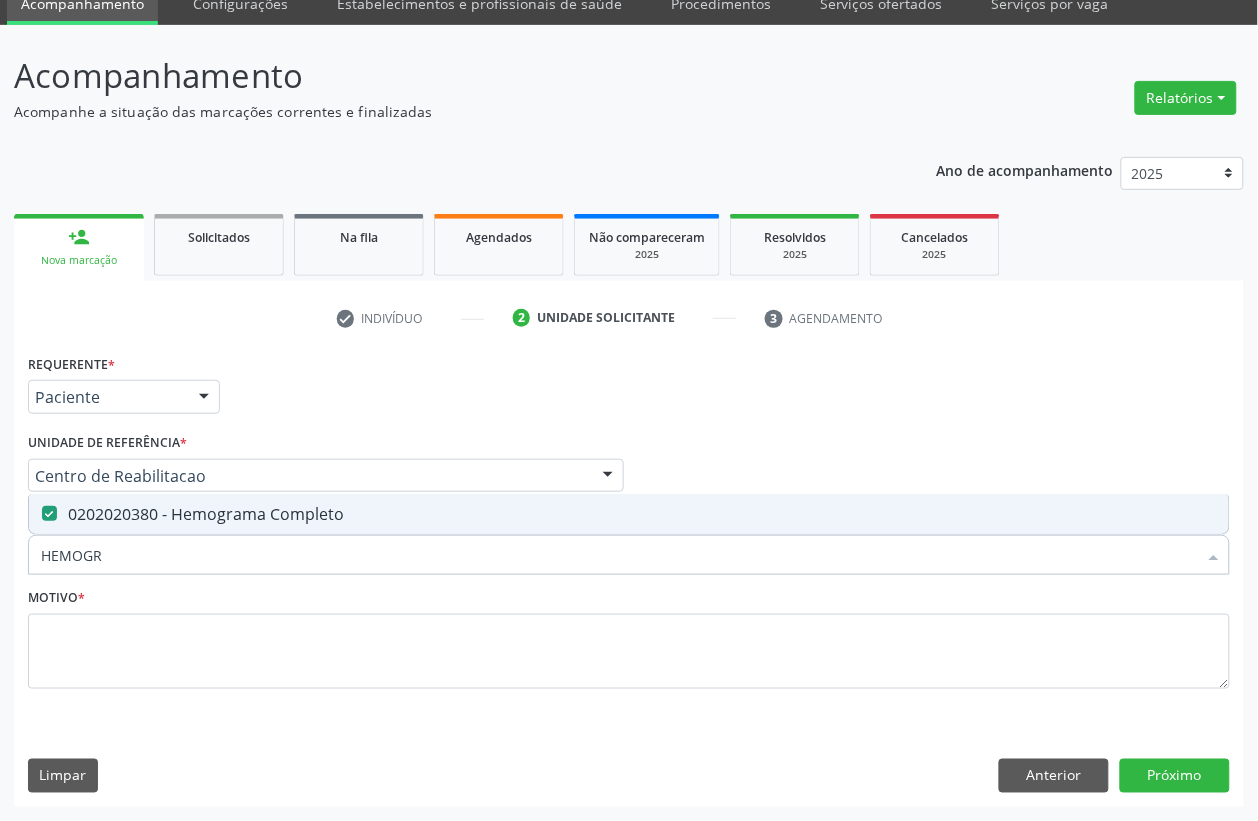 click on "HEMOGR" at bounding box center (619, 555) 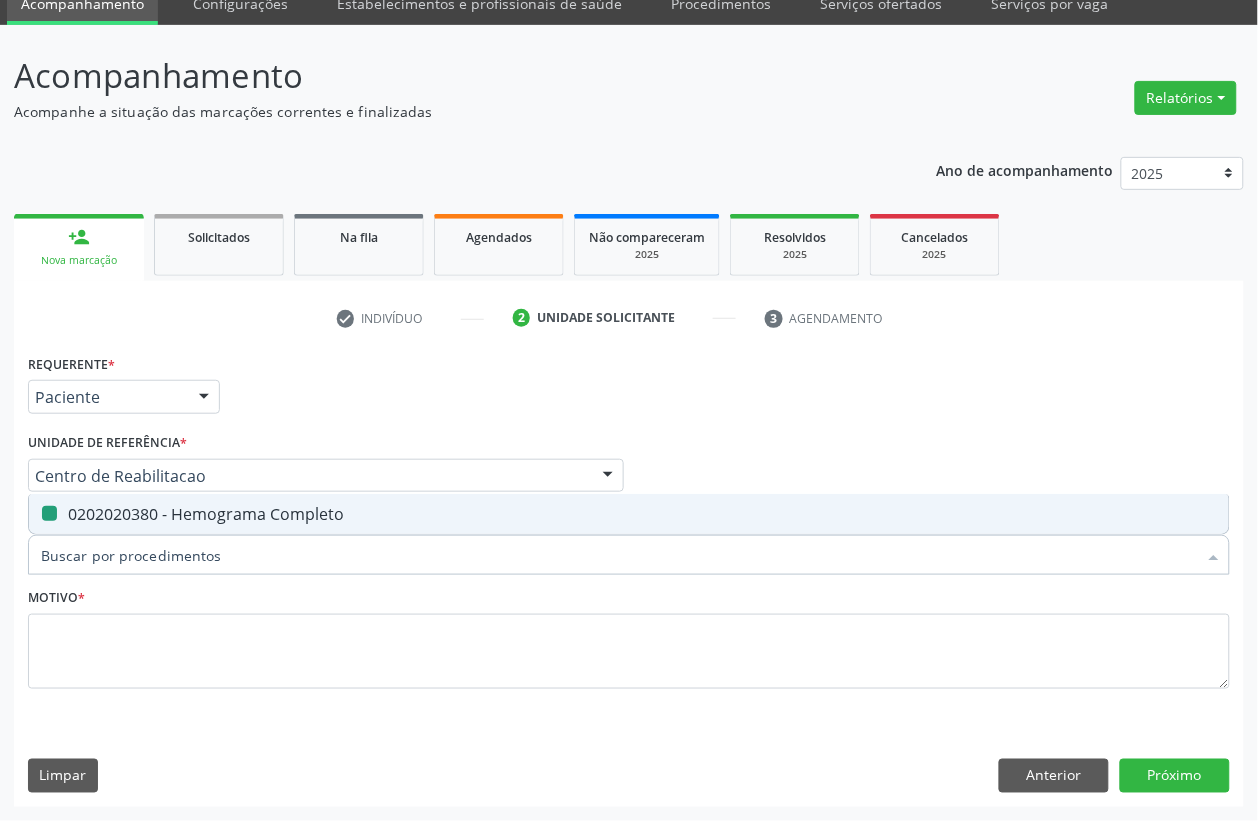 click on "Motivo
*" at bounding box center (629, 636) 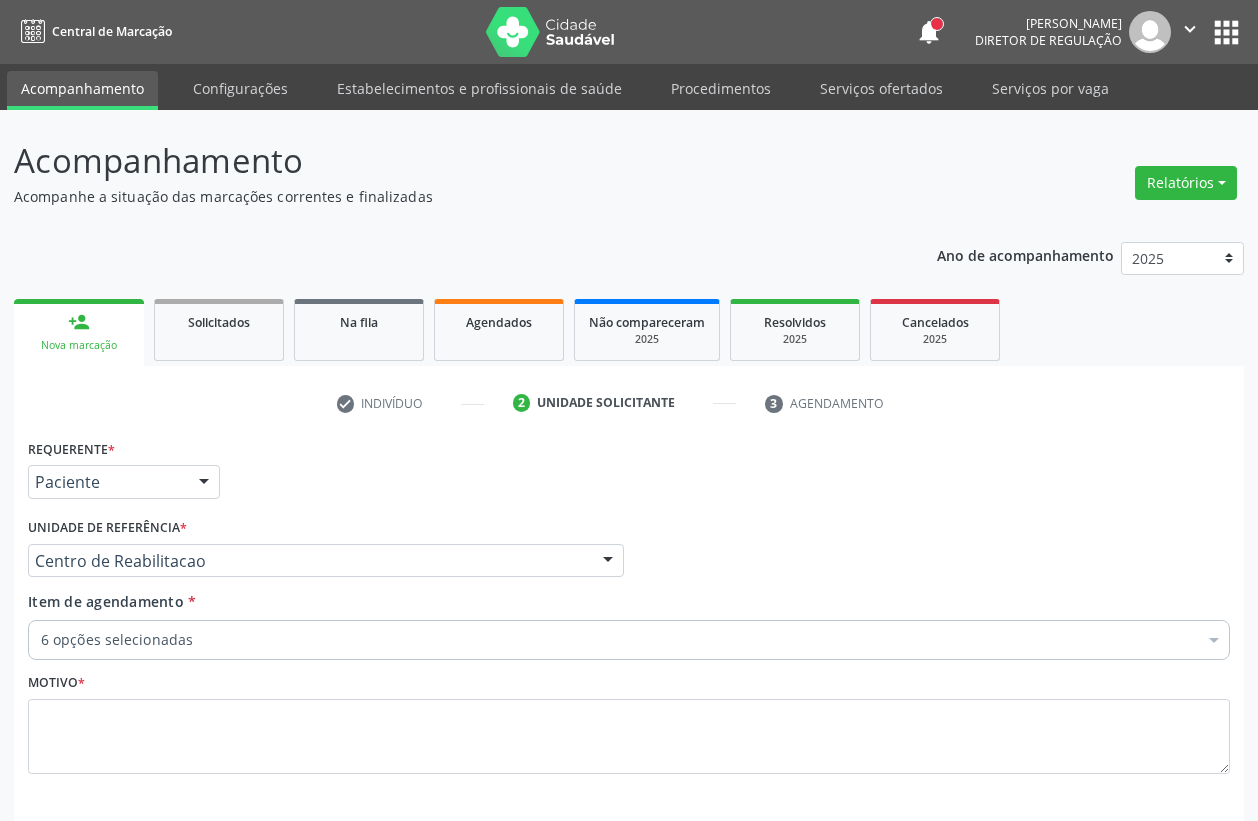 scroll, scrollTop: 85, scrollLeft: 0, axis: vertical 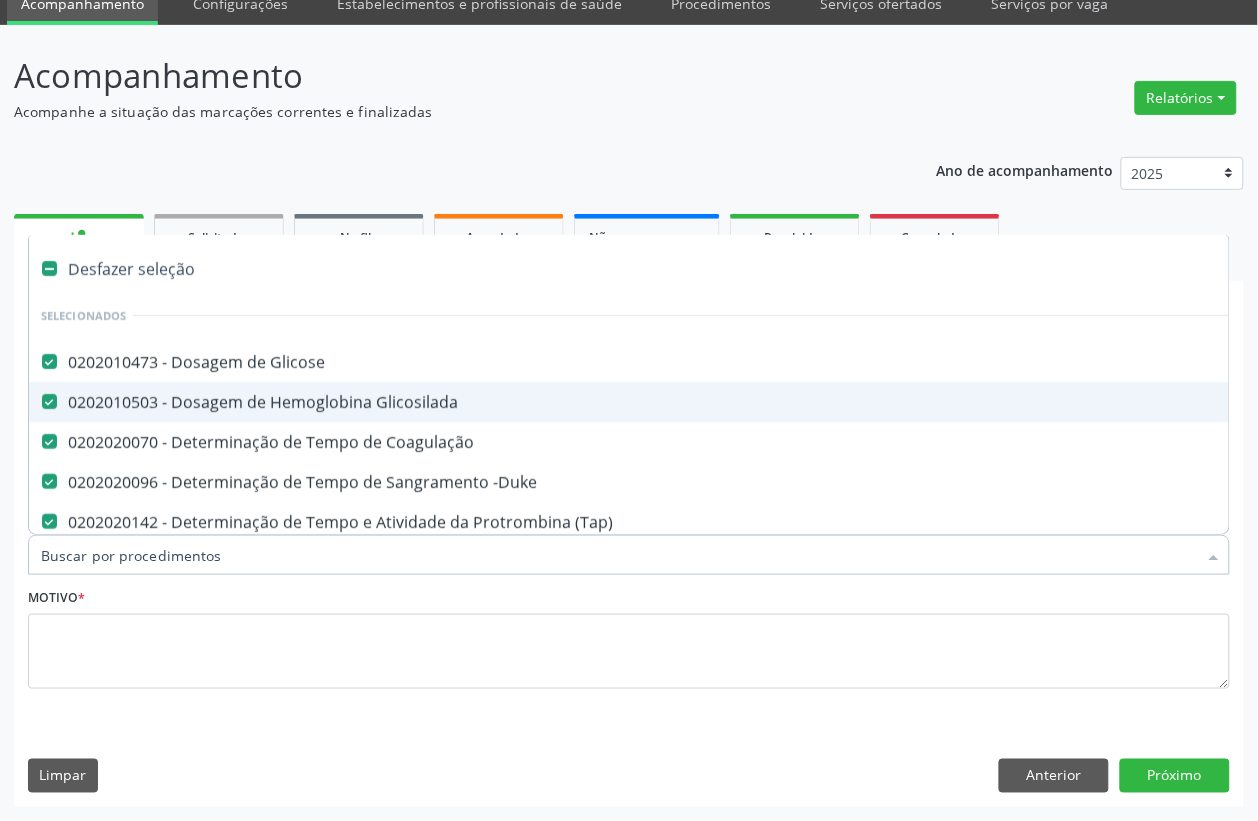 click on "0202010503 - Dosagem de Hemoglobina Glicosilada" at bounding box center [819, 402] 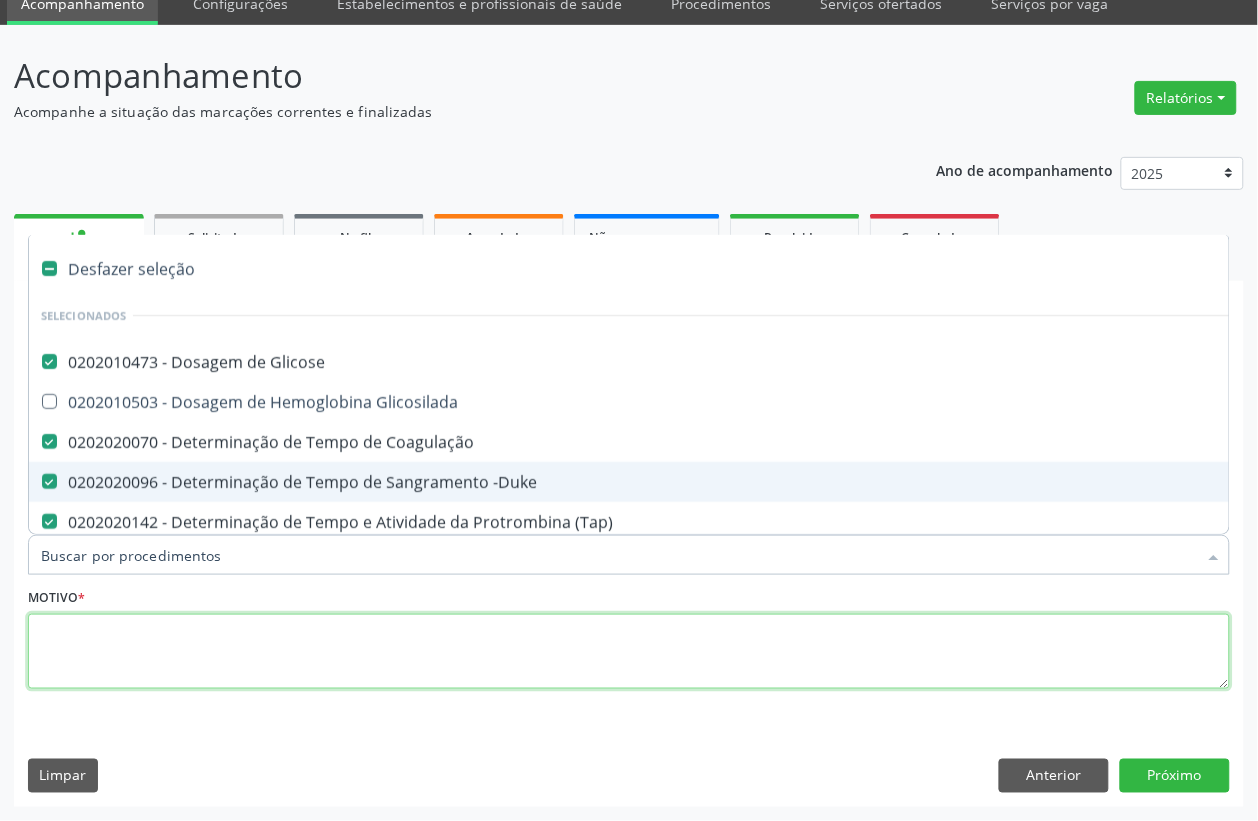 click at bounding box center (629, 652) 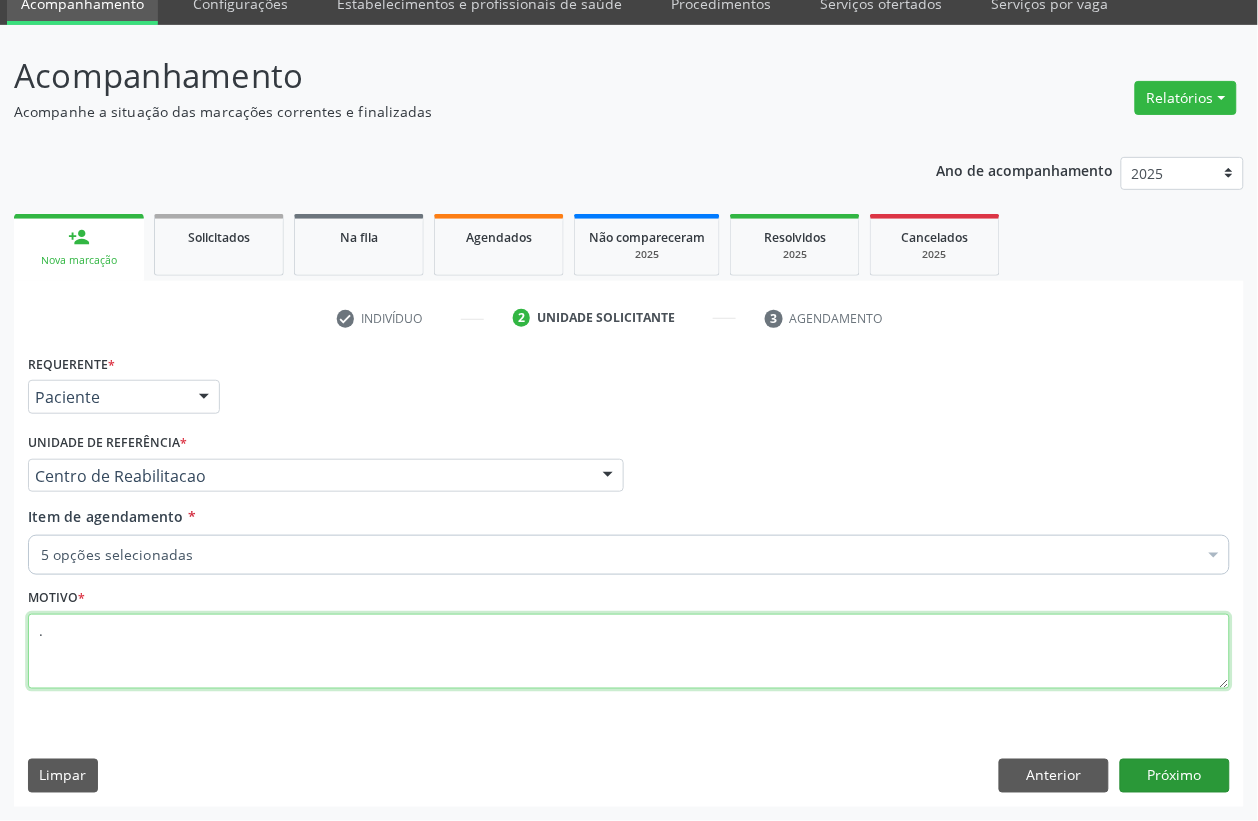 type on "." 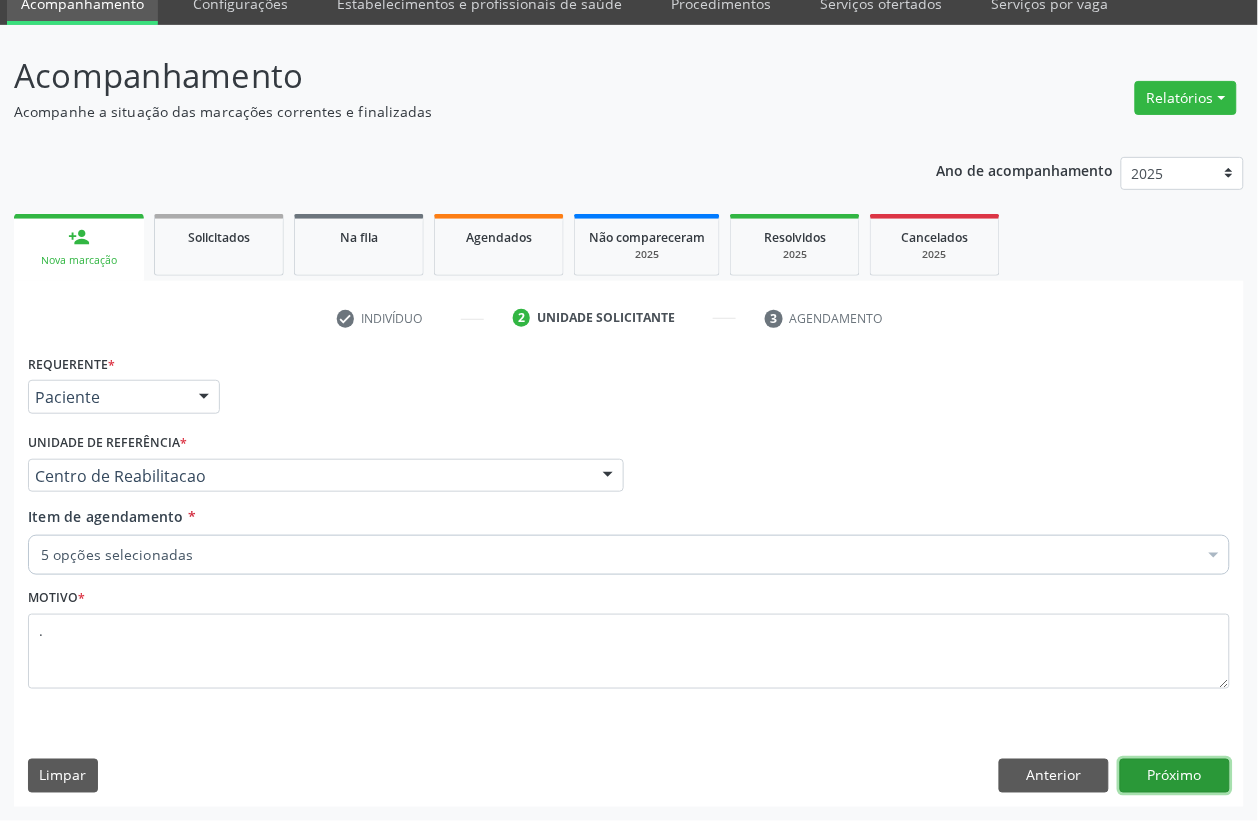 click on "Próximo" at bounding box center [1175, 776] 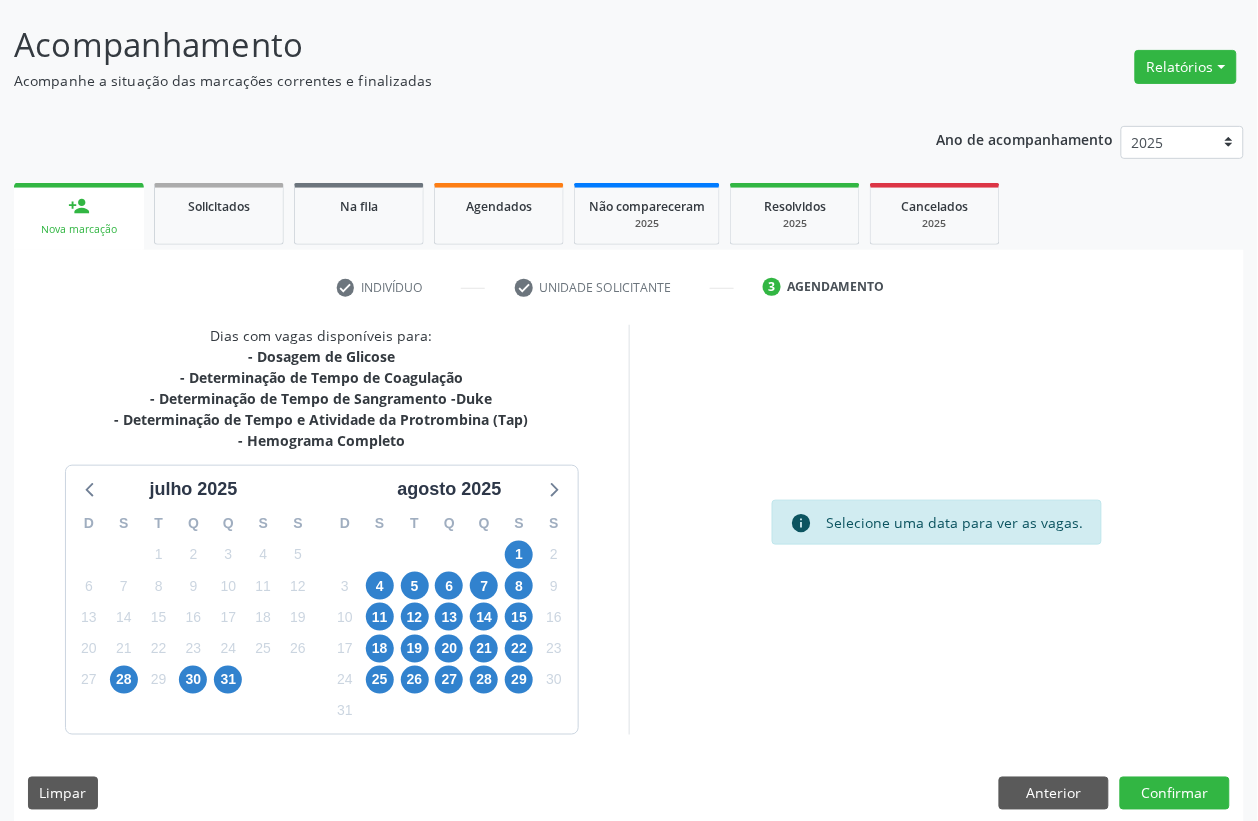 scroll, scrollTop: 133, scrollLeft: 0, axis: vertical 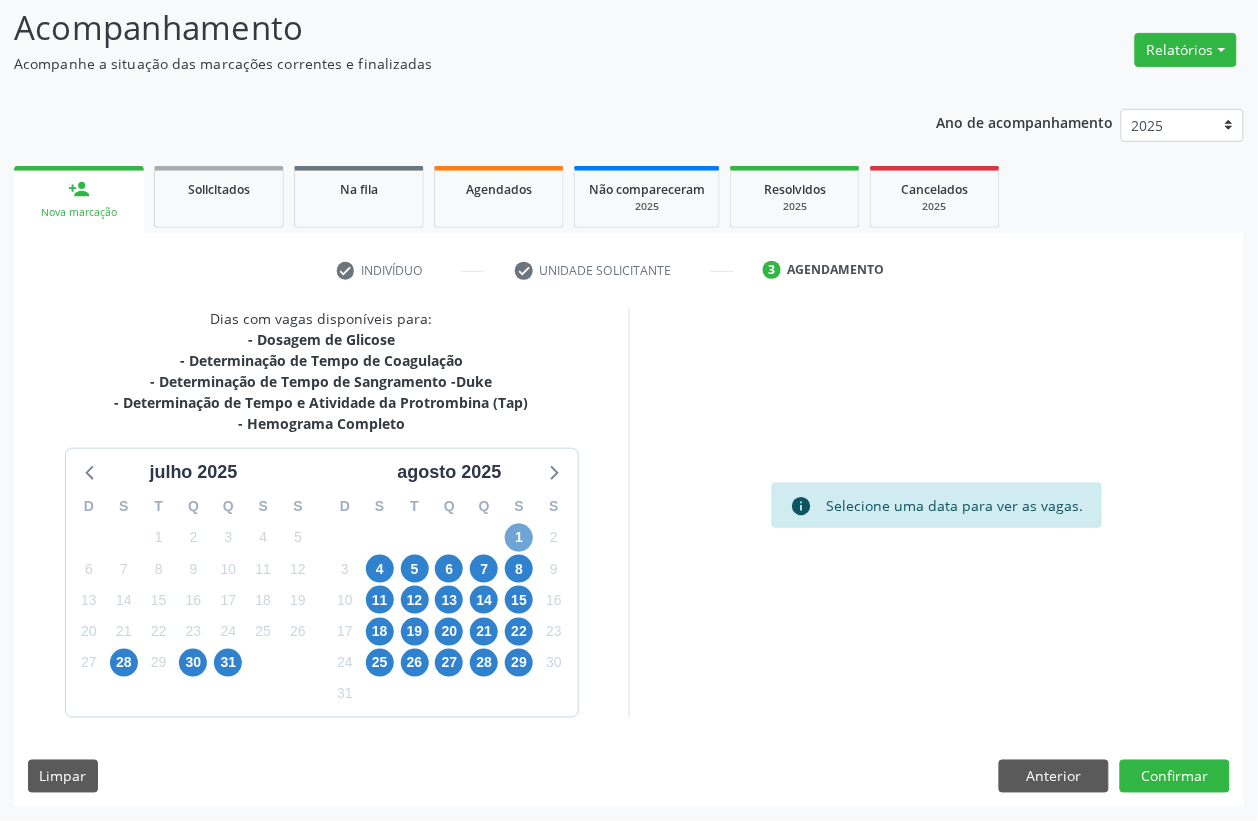 click on "1" at bounding box center [519, 538] 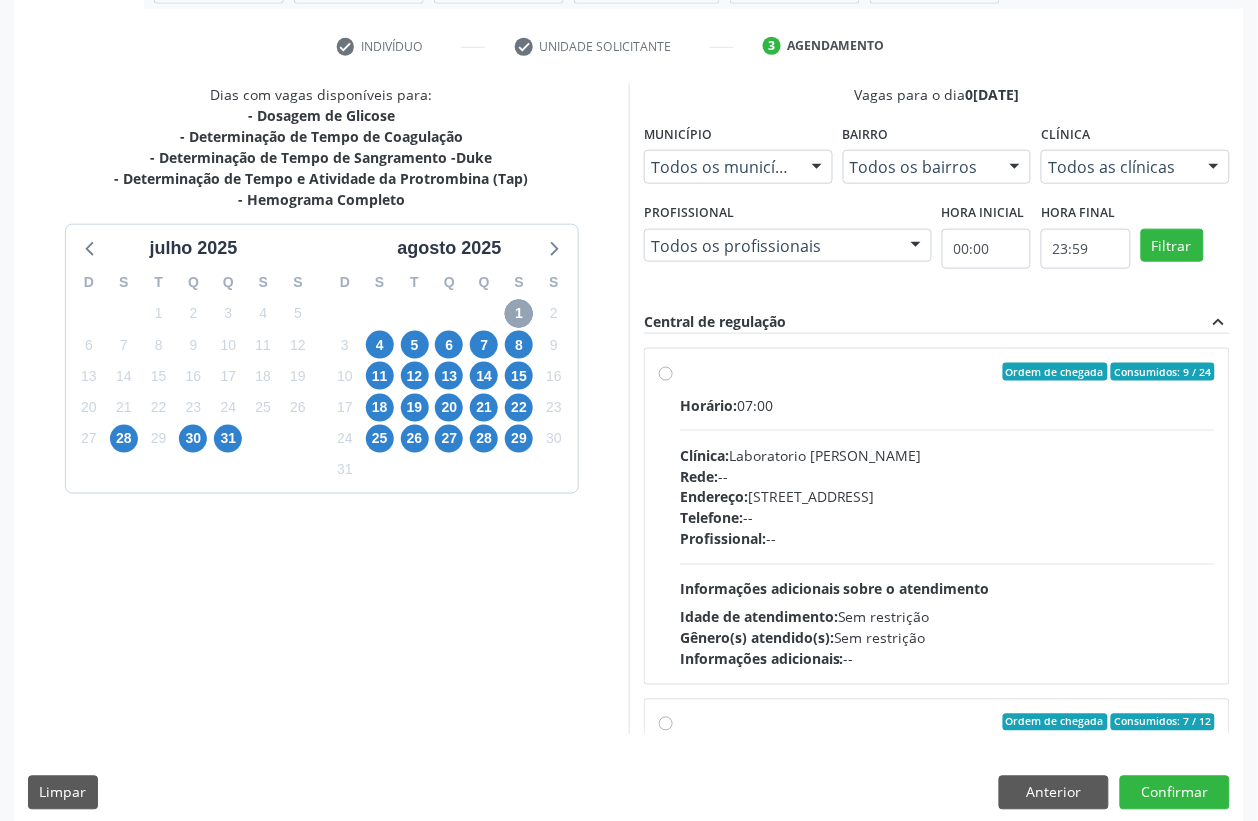 scroll, scrollTop: 373, scrollLeft: 0, axis: vertical 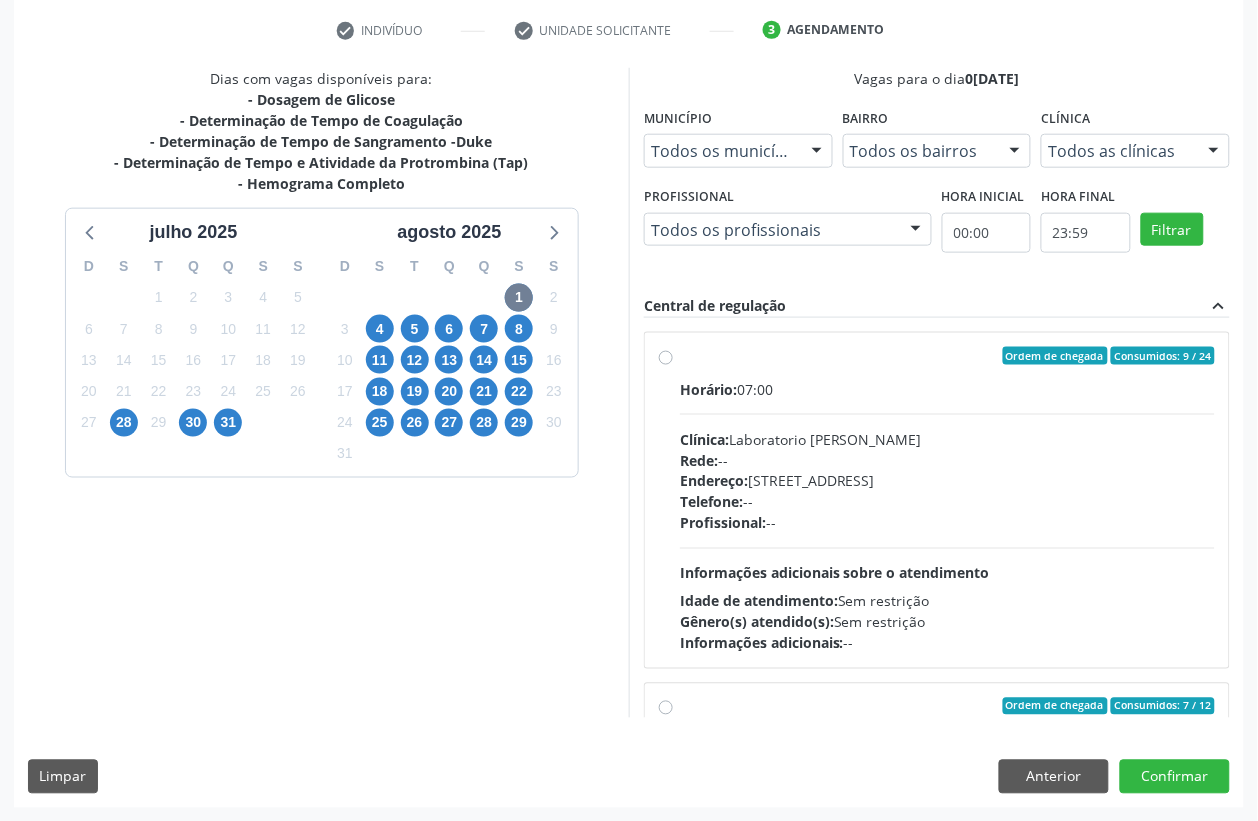 click on "Endereço:   Casa, nº 409, N Senhora da Penha, Serra Talhada - PE" at bounding box center [947, 481] 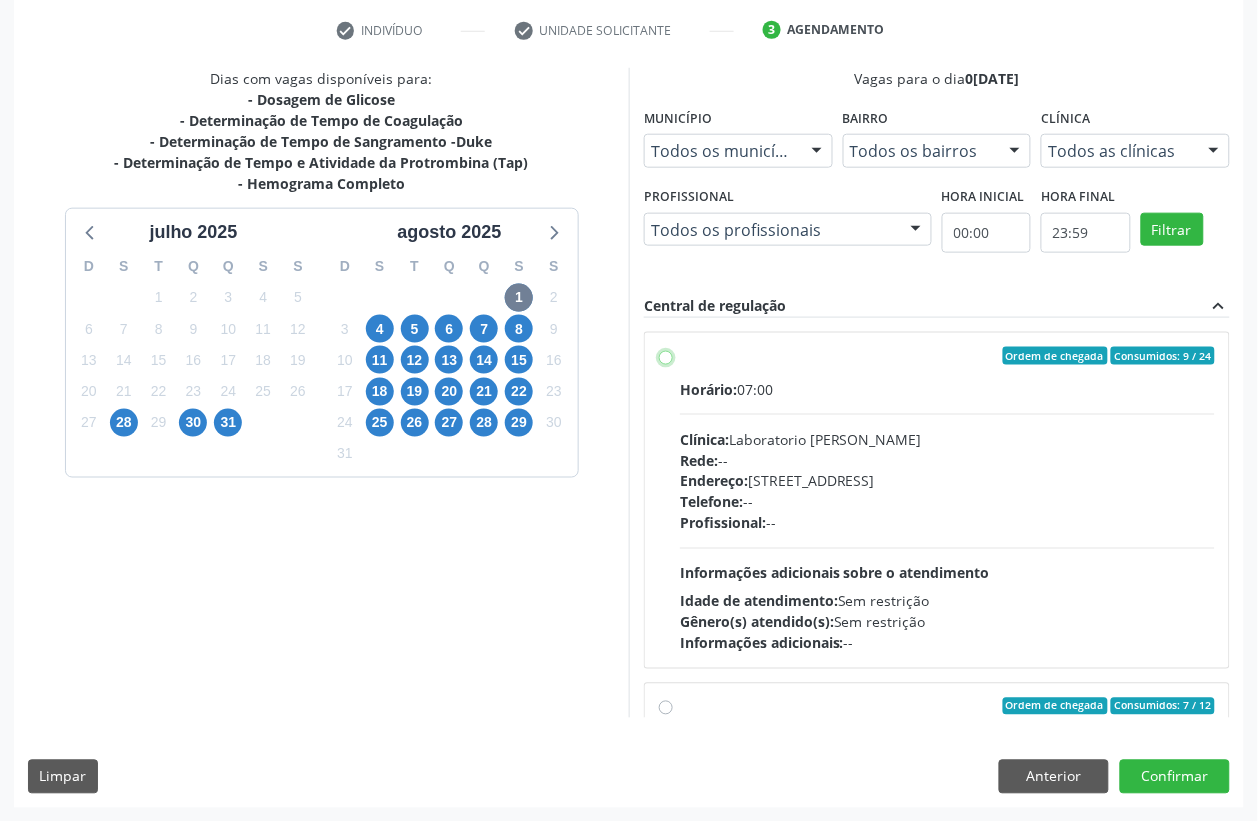 radio on "true" 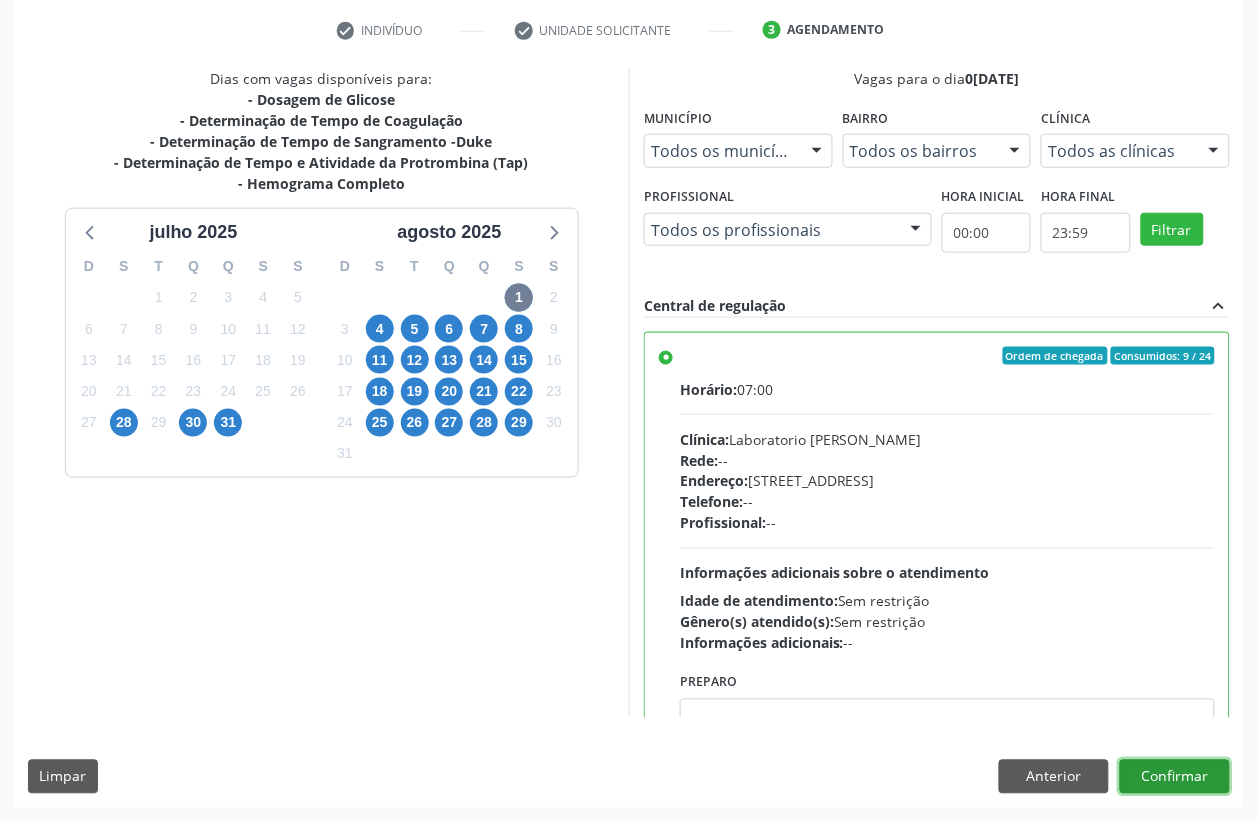 click on "Confirmar" at bounding box center (1175, 777) 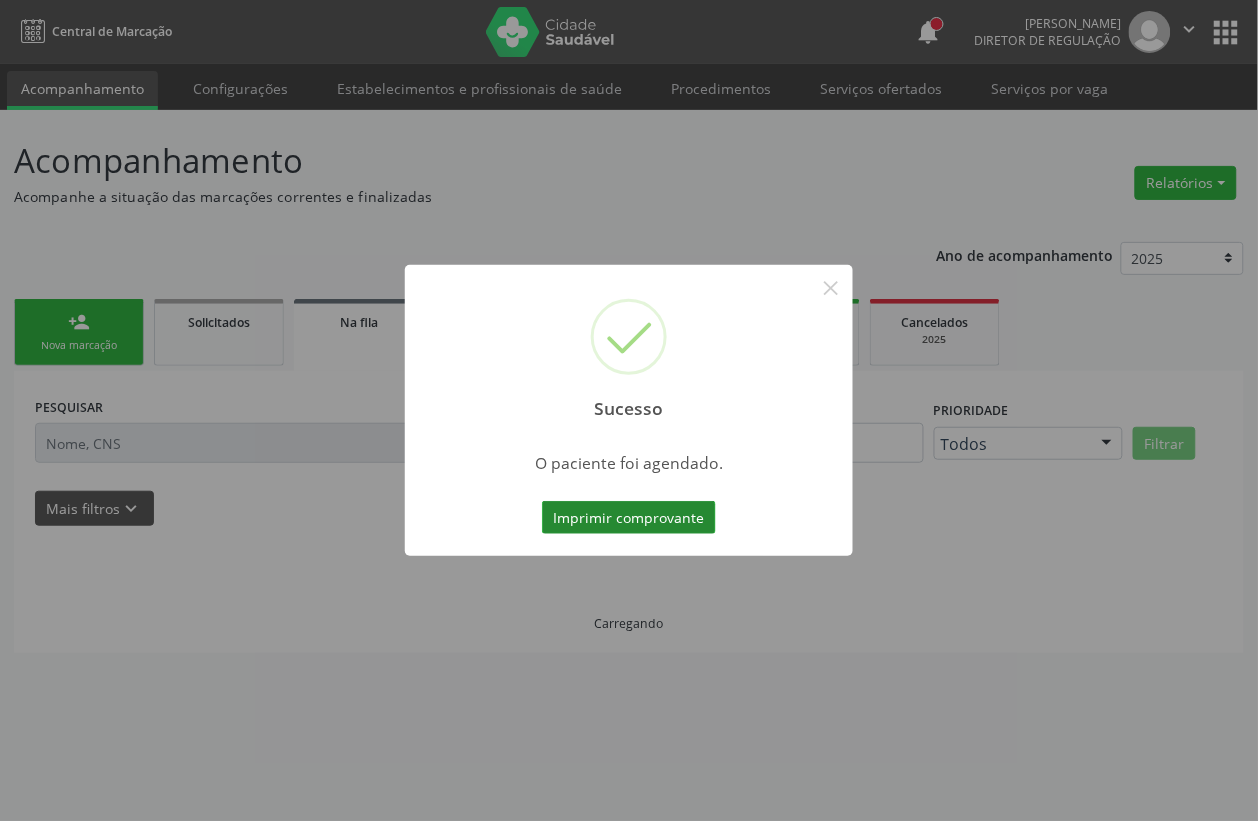 scroll, scrollTop: 0, scrollLeft: 0, axis: both 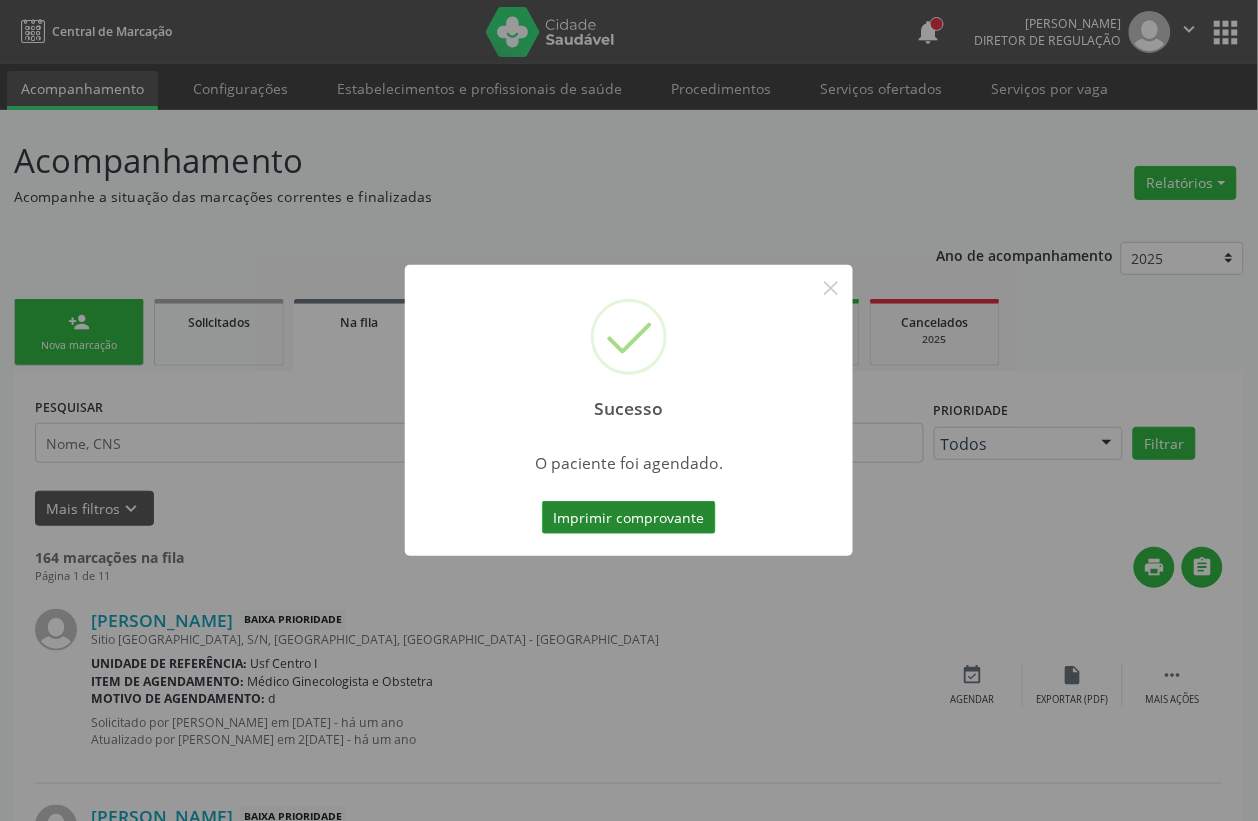 click on "Imprimir comprovante" at bounding box center (629, 518) 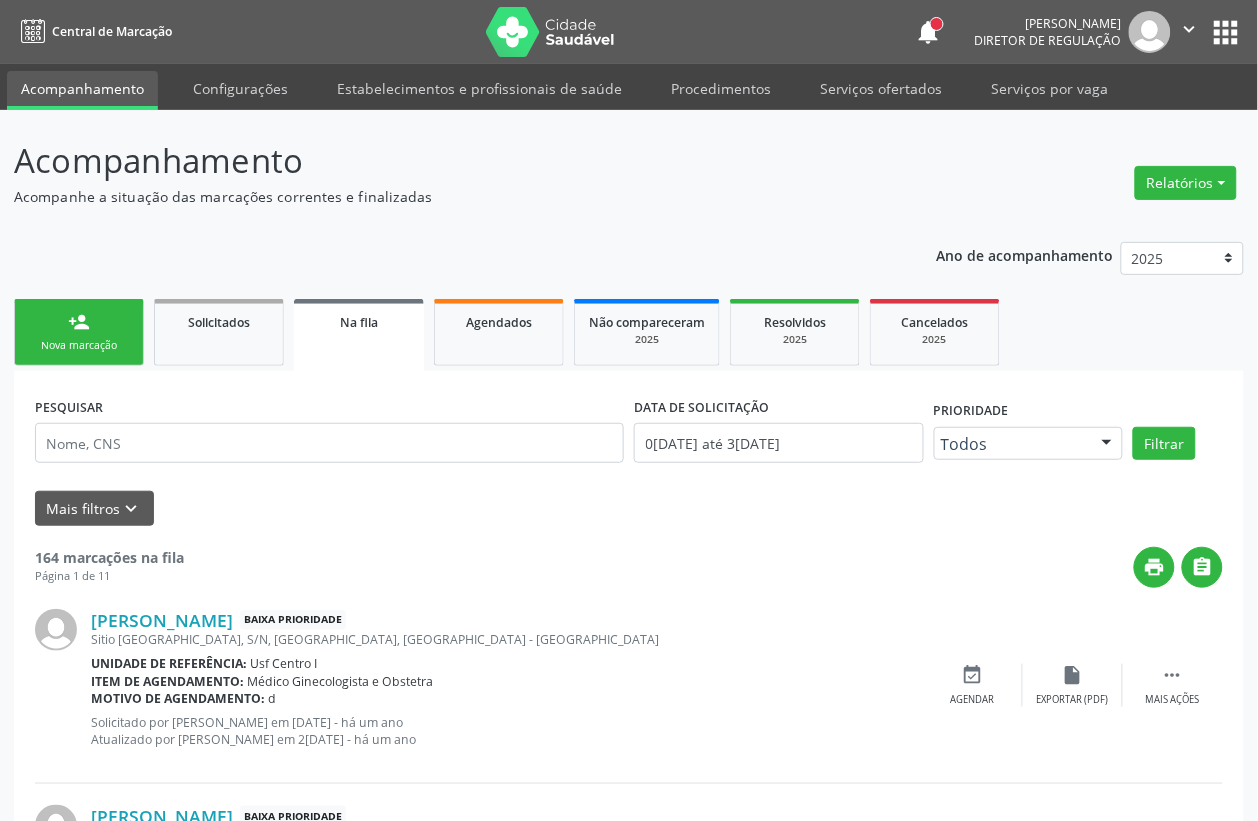 click on "Nova marcação" at bounding box center (79, 345) 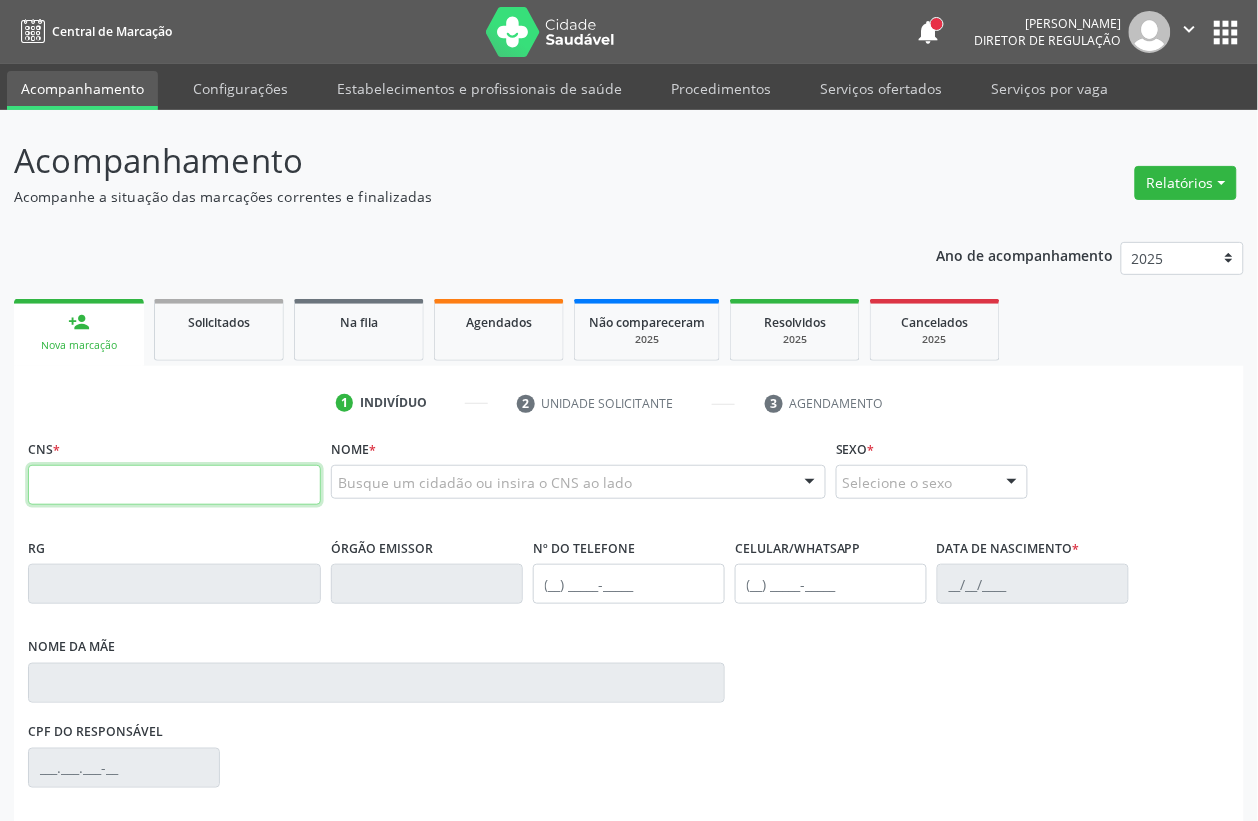 click at bounding box center [174, 485] 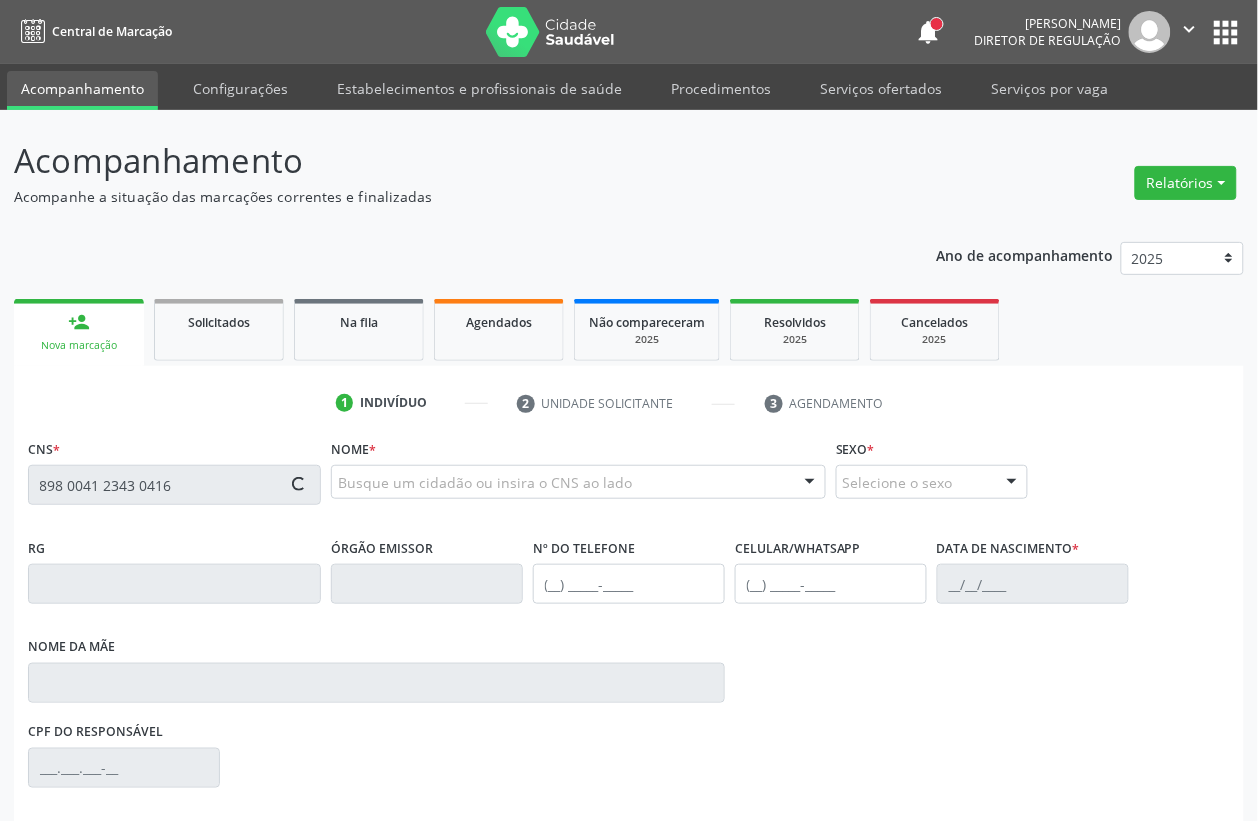 type on "898 0041 2343 0416" 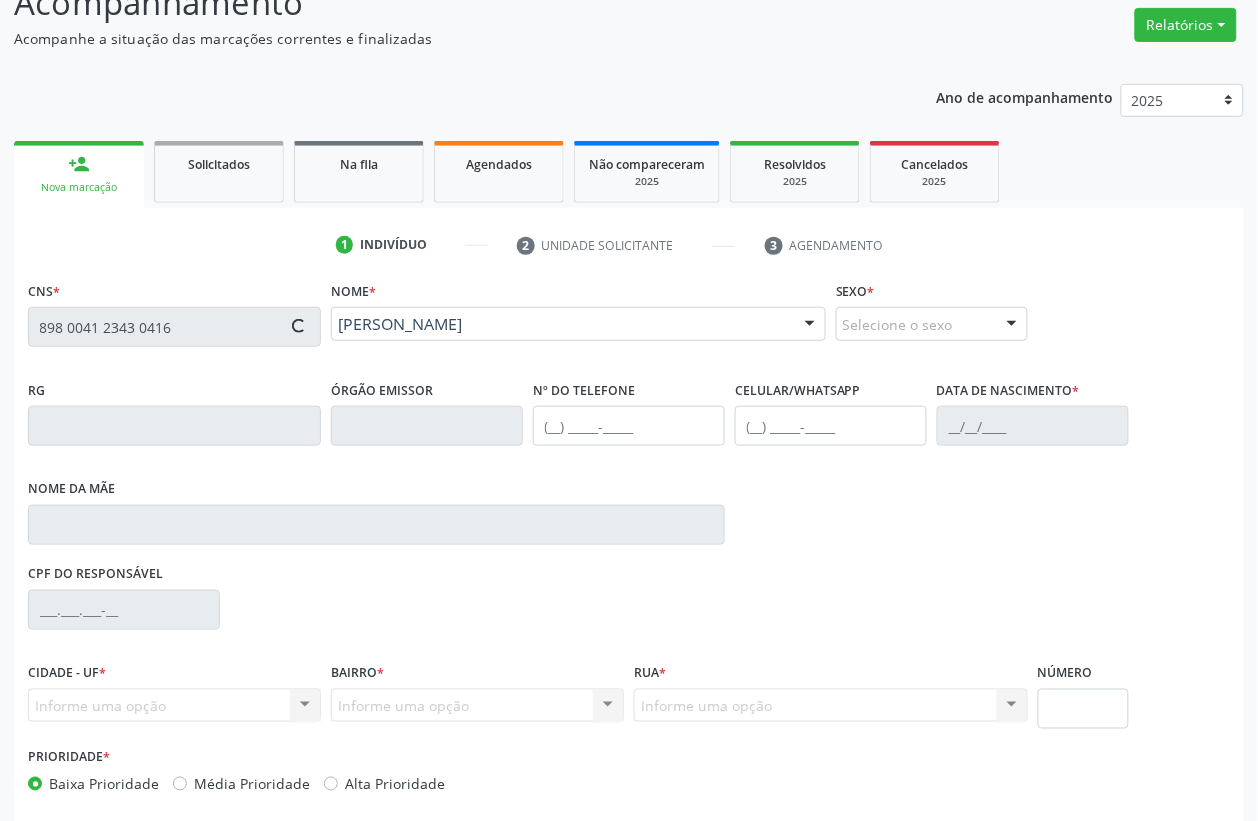 type on "06/08/2013" 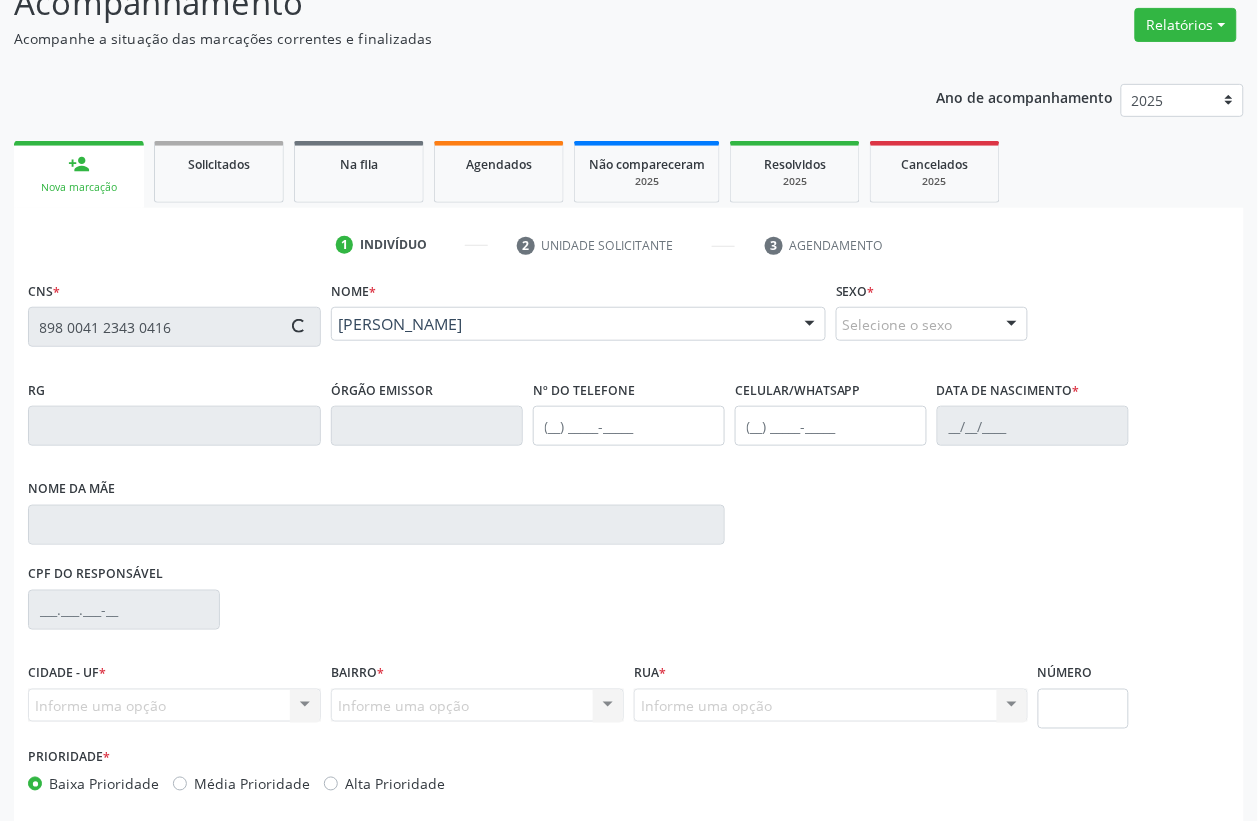 type on "Claudia da Silva Leite" 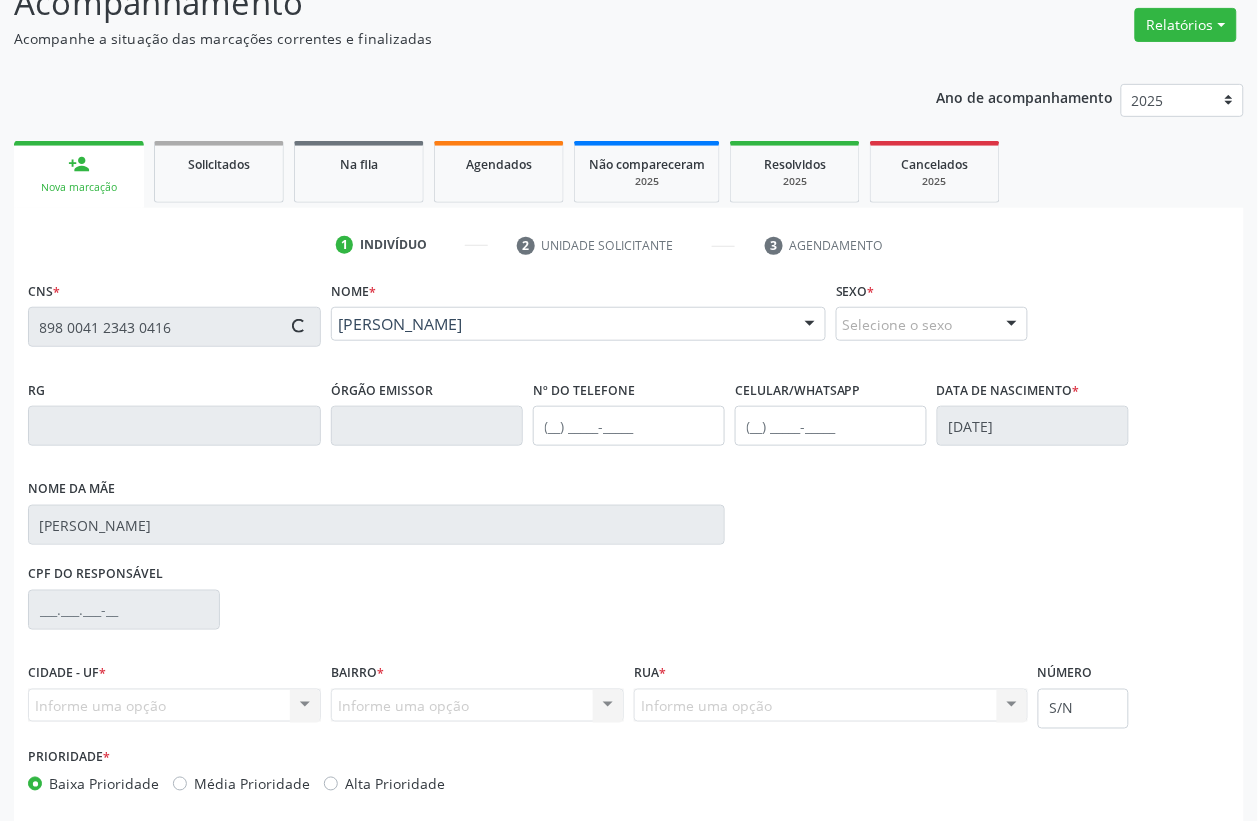 scroll, scrollTop: 248, scrollLeft: 0, axis: vertical 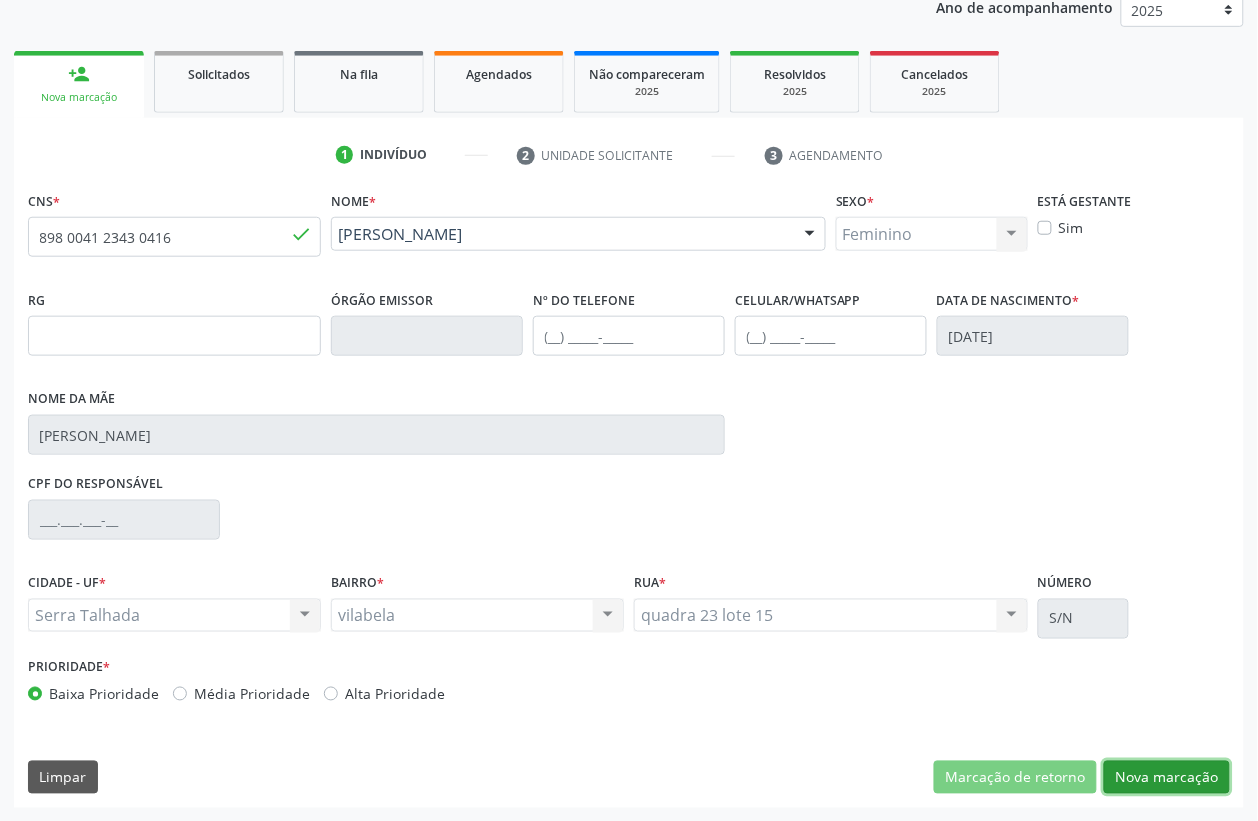 click on "Nova marcação" at bounding box center [1167, 778] 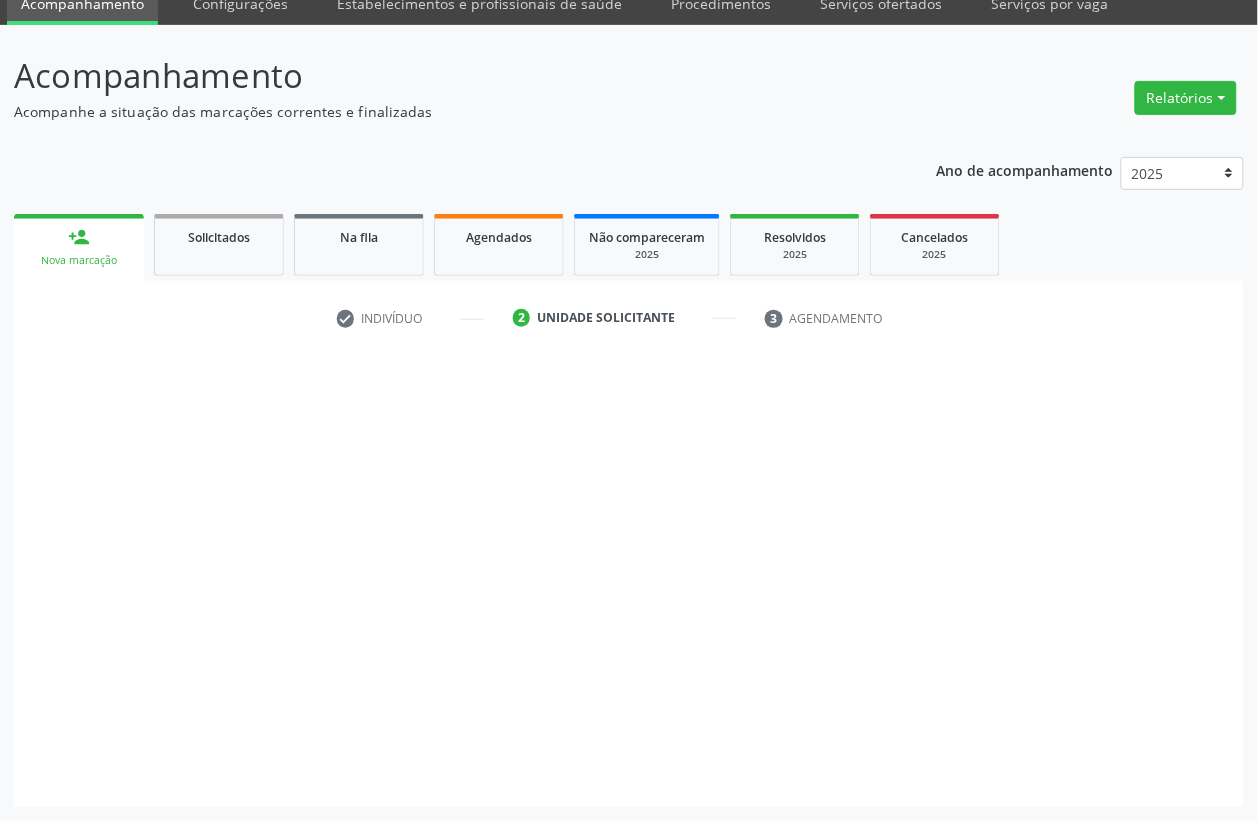 scroll, scrollTop: 85, scrollLeft: 0, axis: vertical 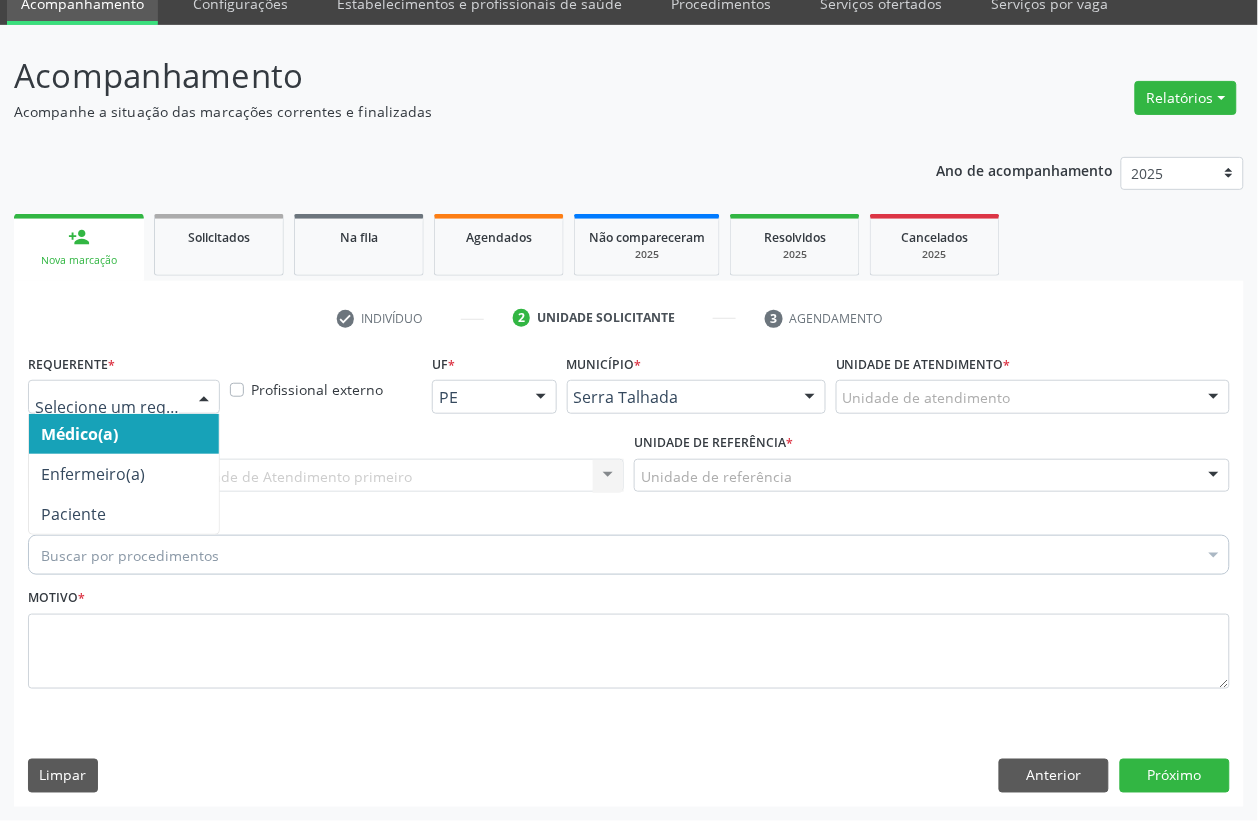 click at bounding box center [204, 398] 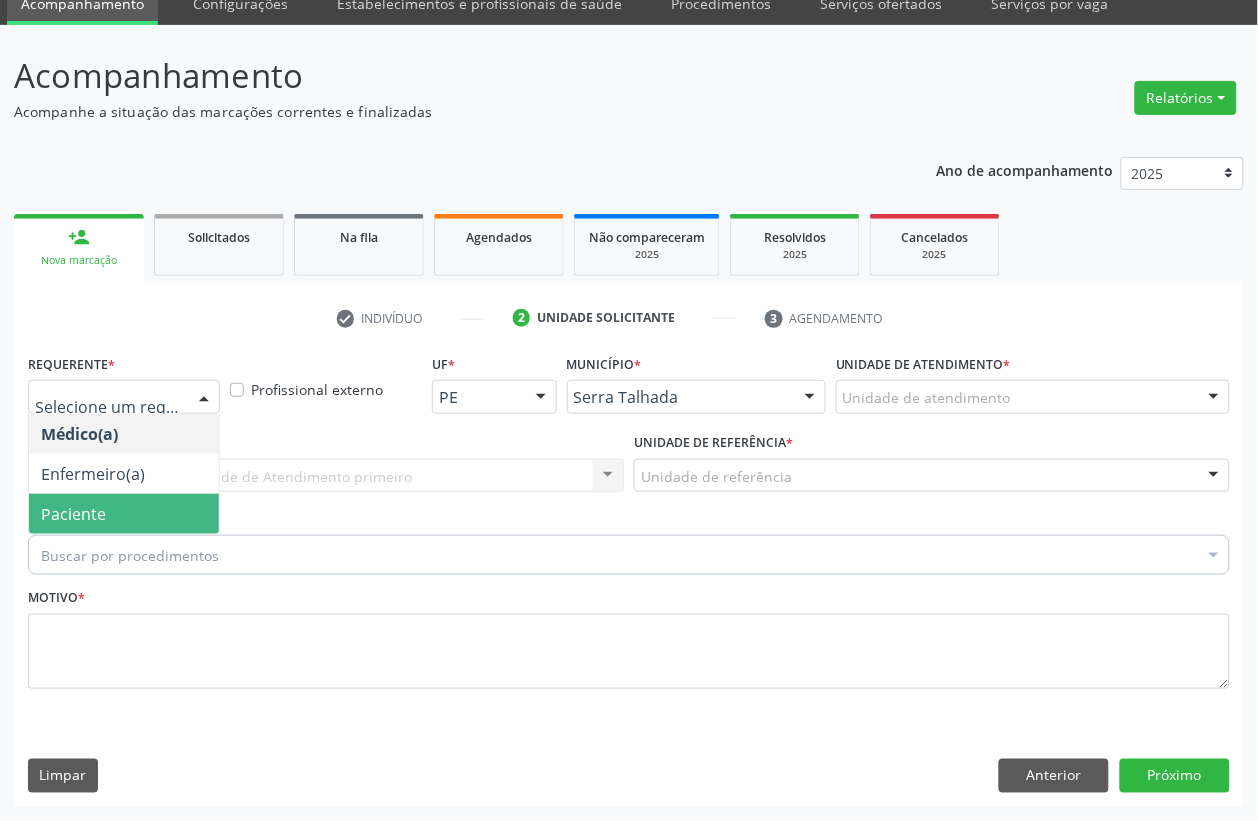 click on "Paciente" at bounding box center [124, 514] 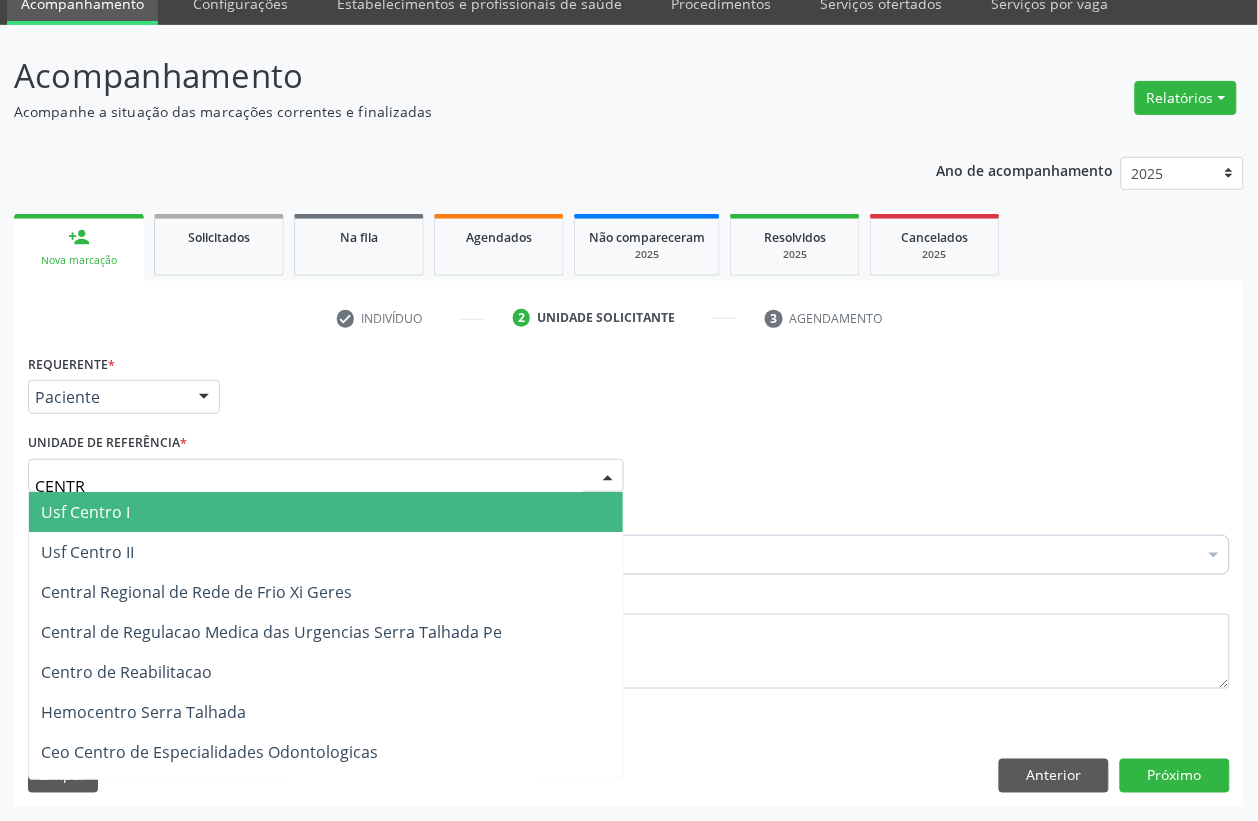 type on "CENTRO" 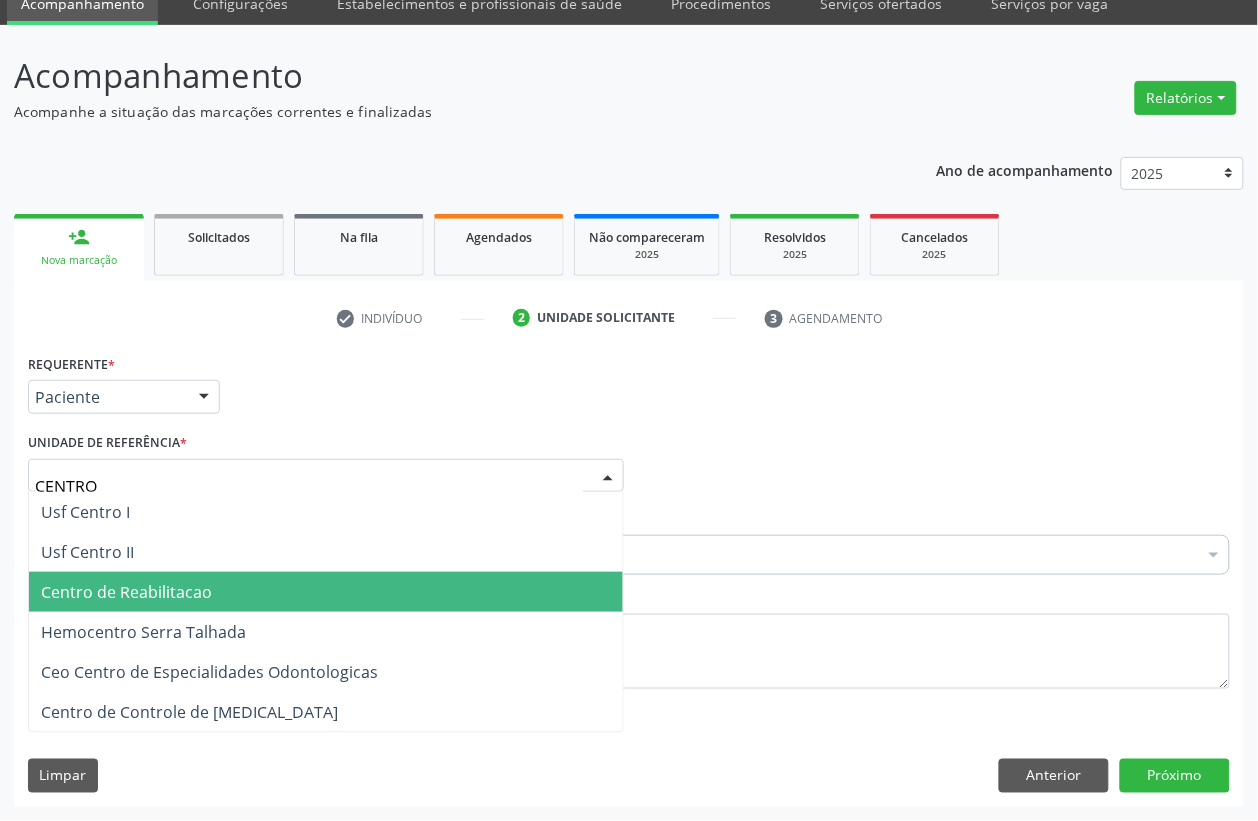 click on "Centro de Reabilitacao" at bounding box center (126, 592) 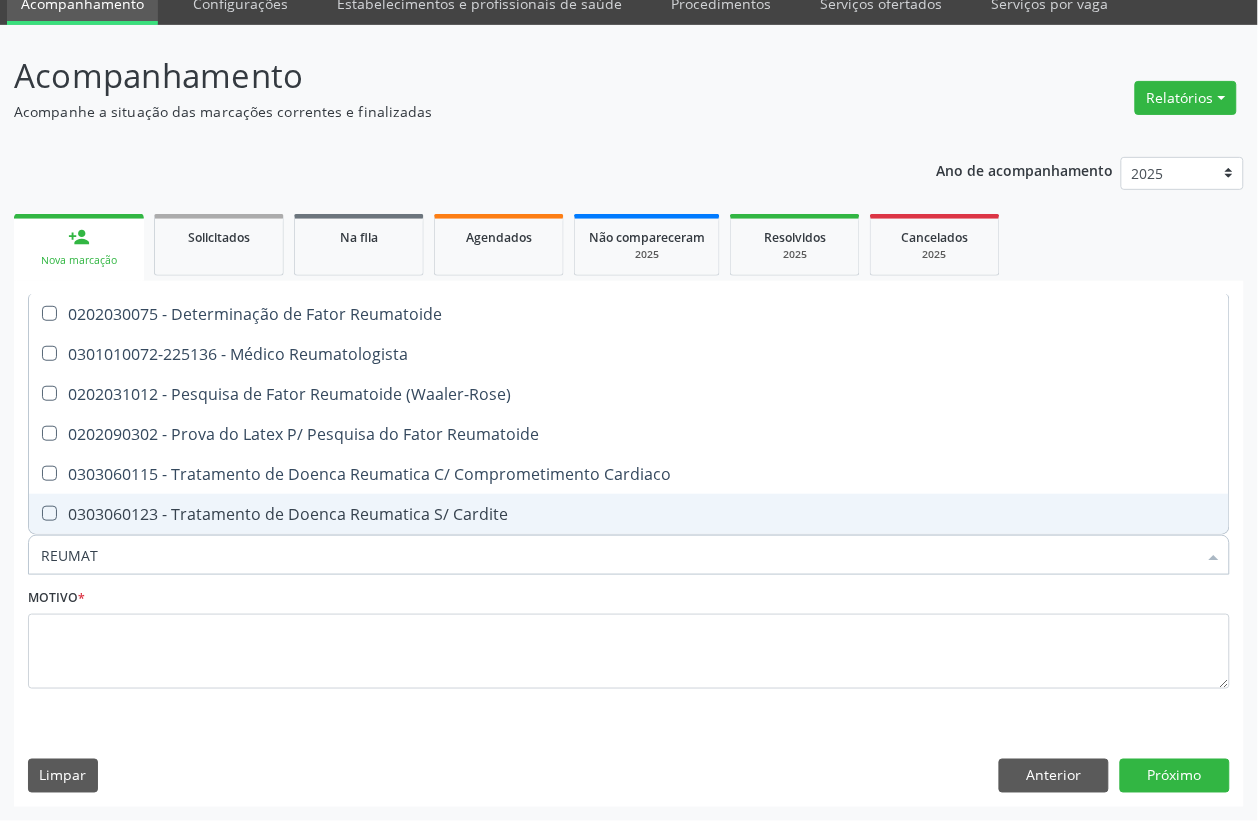 type on "REUMATO" 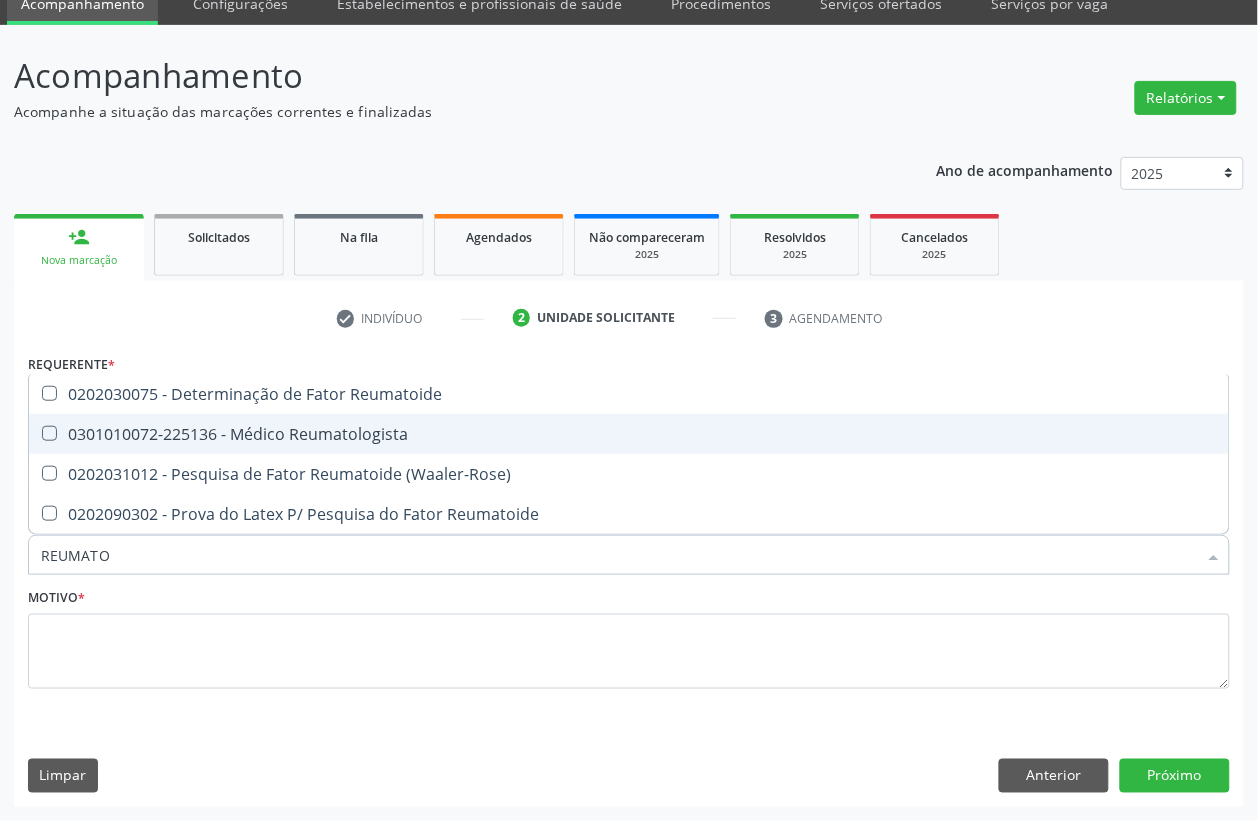 click on "0301010072-225136 - Médico Reumatologista" at bounding box center [629, 434] 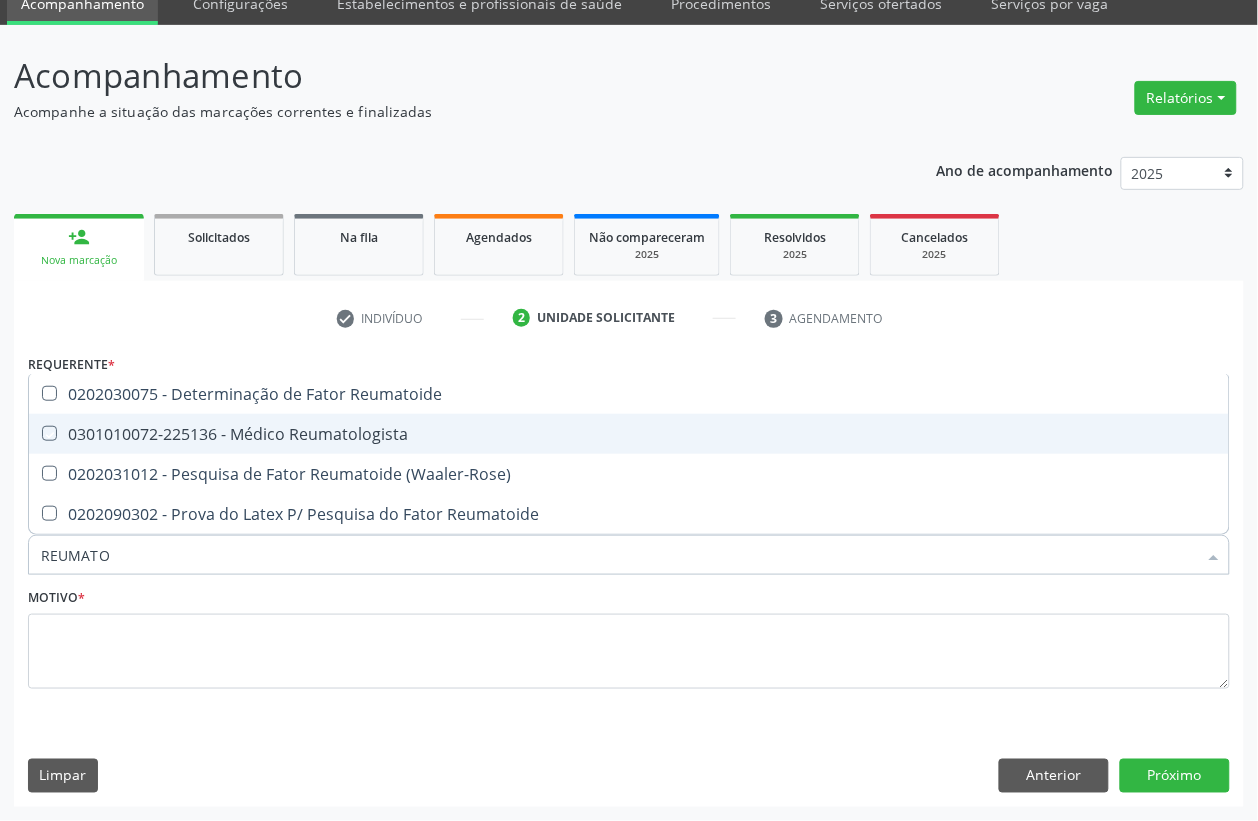 checkbox on "true" 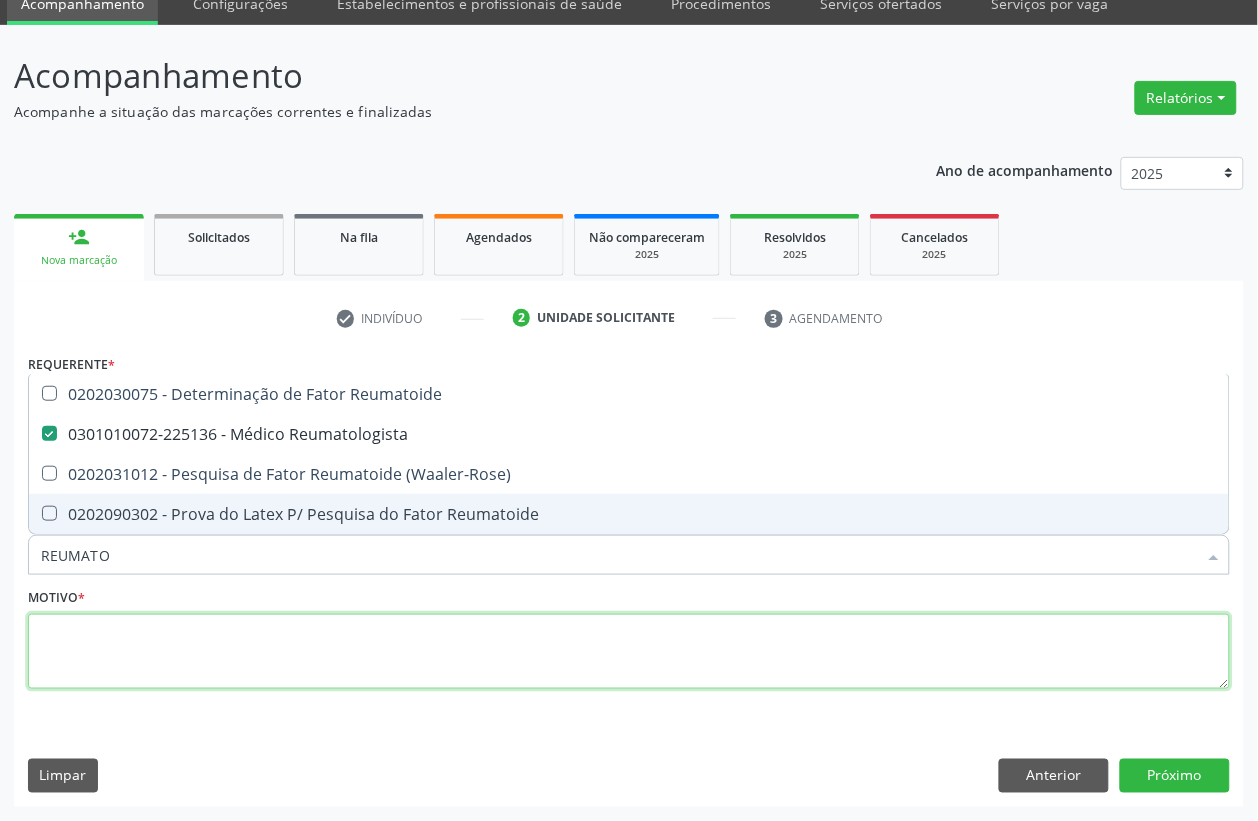 click at bounding box center [629, 652] 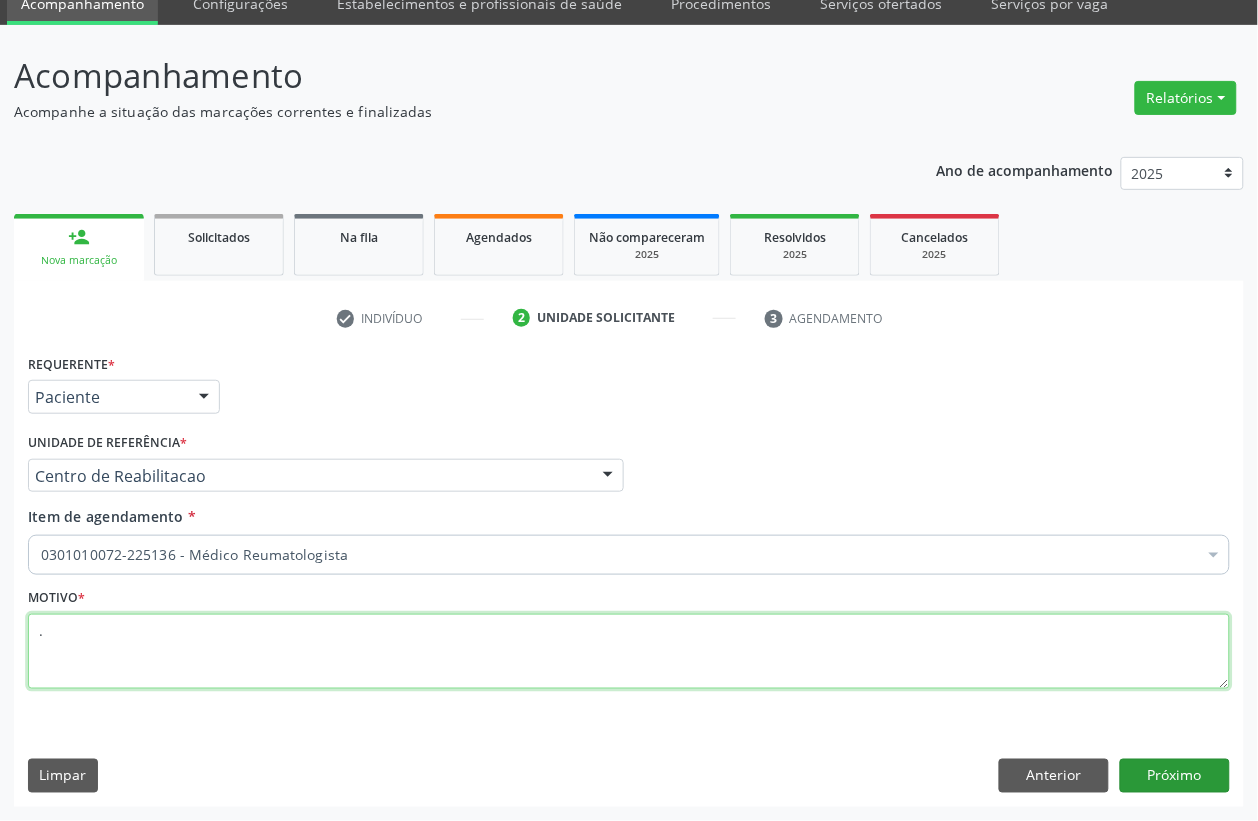 type on "." 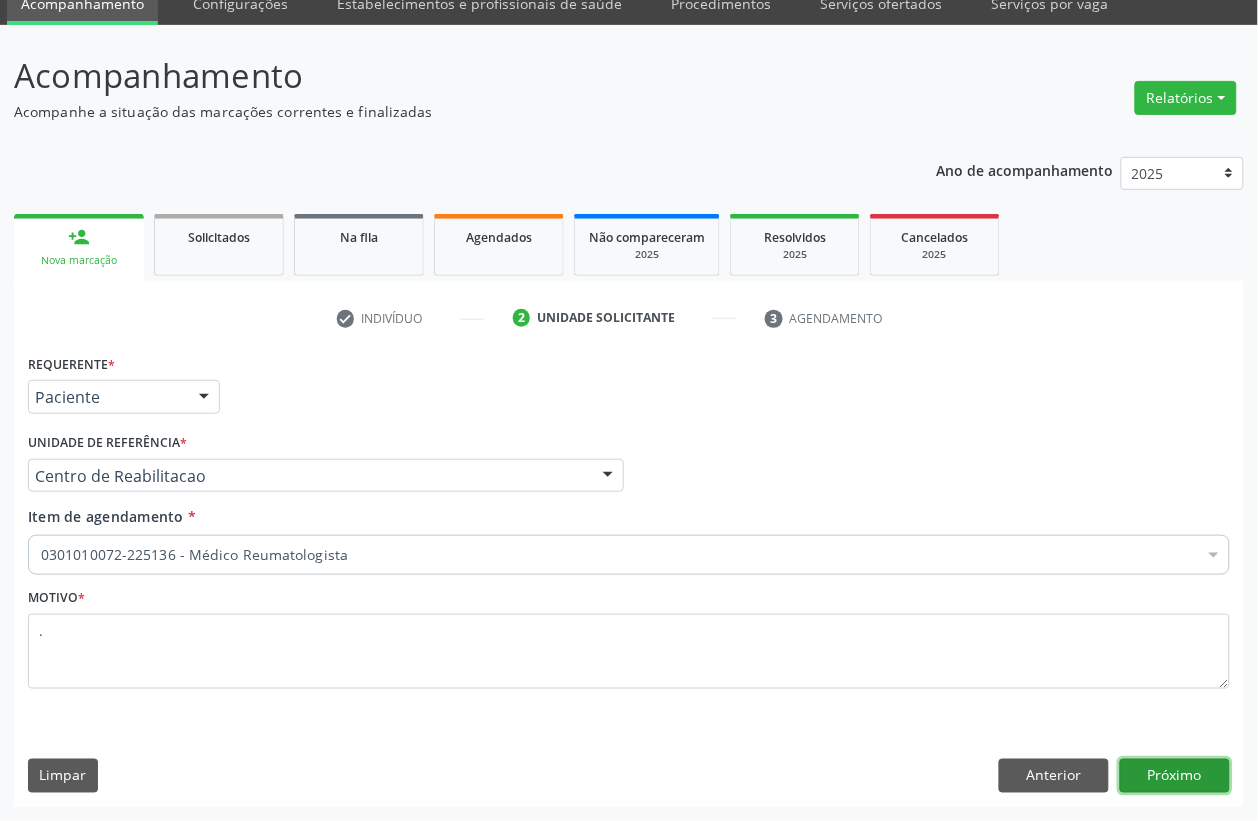 click on "Próximo" at bounding box center [1175, 776] 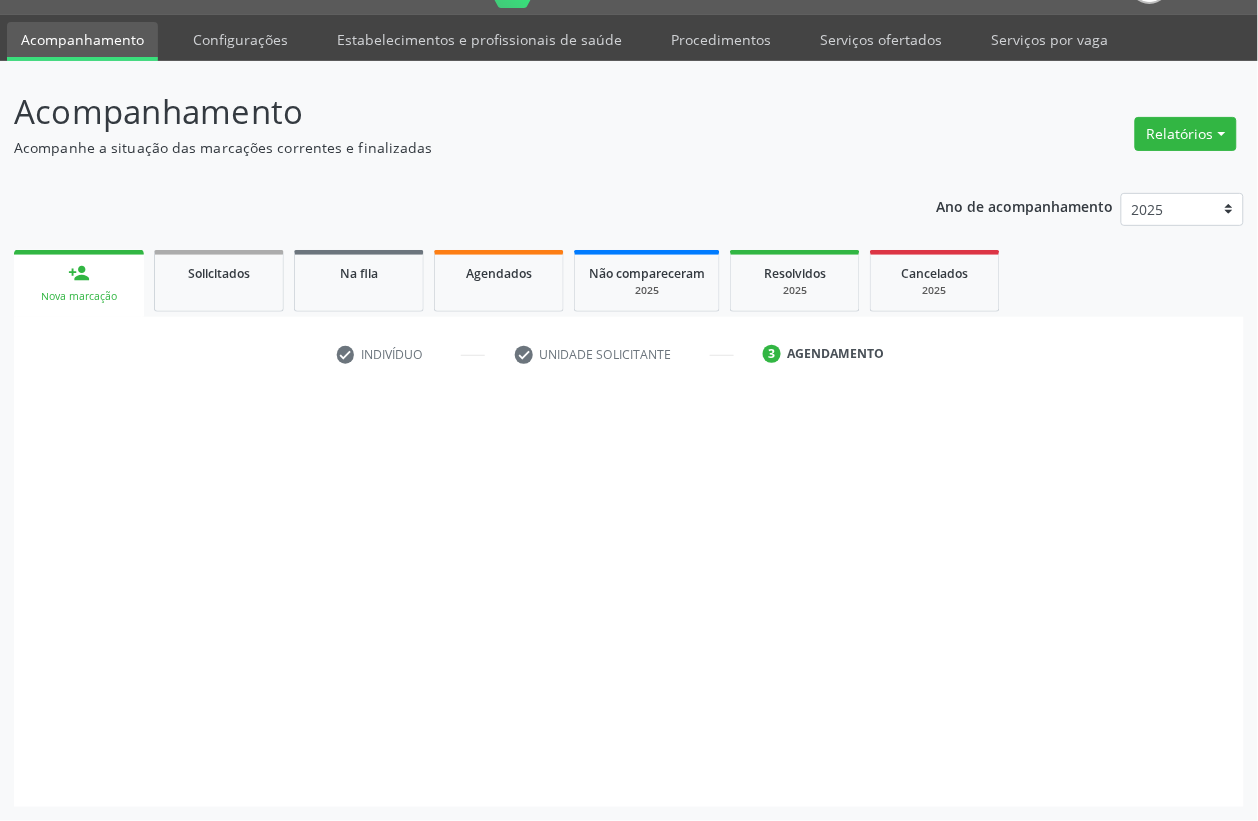 scroll, scrollTop: 50, scrollLeft: 0, axis: vertical 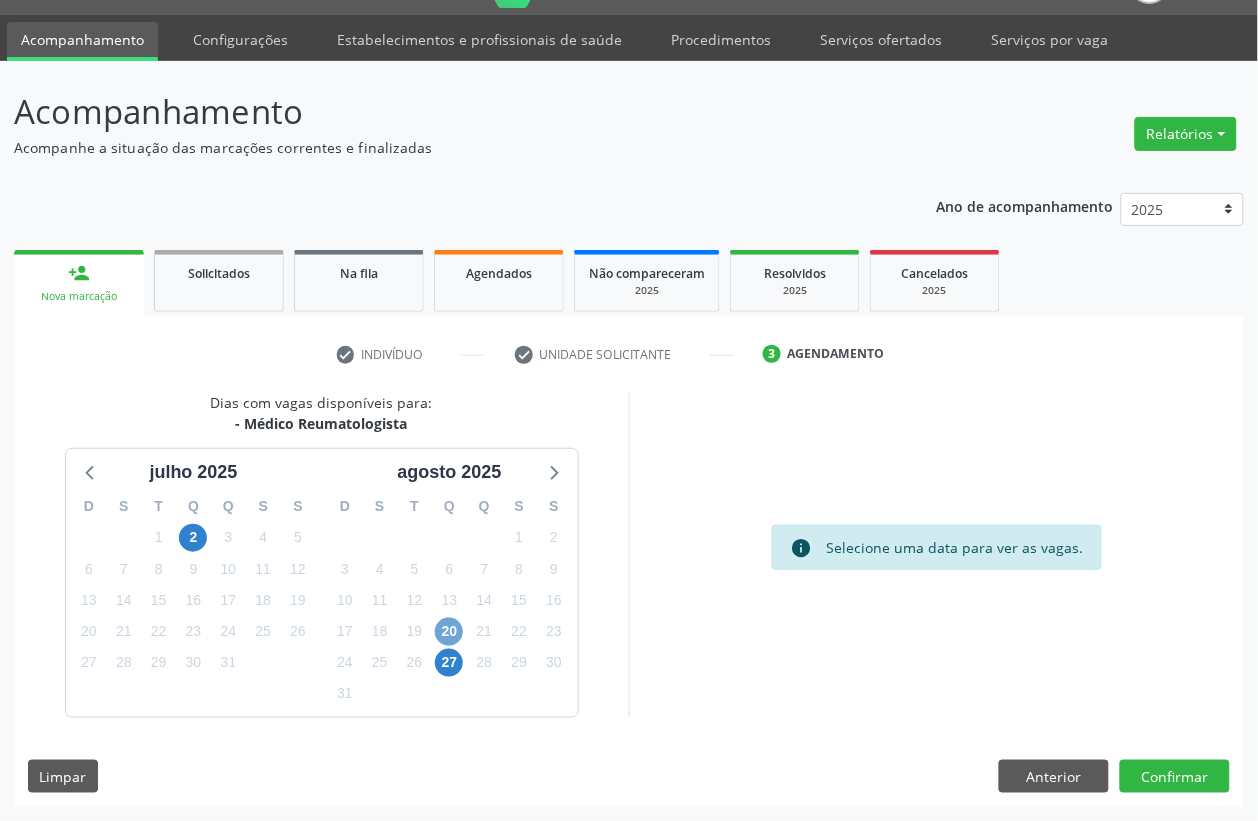 click on "20" at bounding box center [449, 632] 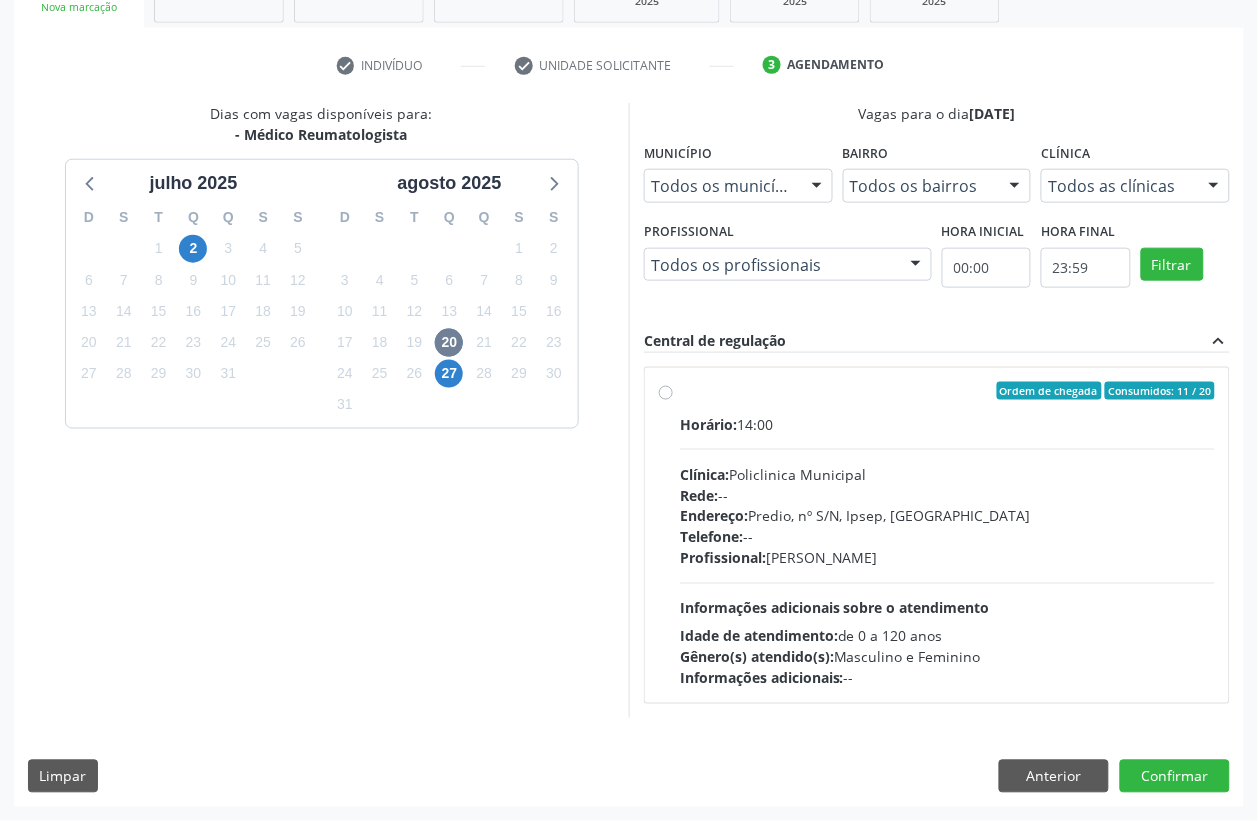 click on "Horário:   14:00
Clínica:  Policlinica Municipal
Rede:
--
Endereço:   Predio, nº S/N, Ipsep, Serra Talhada - PE
Telefone:   --
Profissional:
Felipe Pereira Guimaraes
Informações adicionais sobre o atendimento
Idade de atendimento:
de 0 a 120 anos
Gênero(s) atendido(s):
Masculino e Feminino
Informações adicionais:
--" at bounding box center [947, 551] 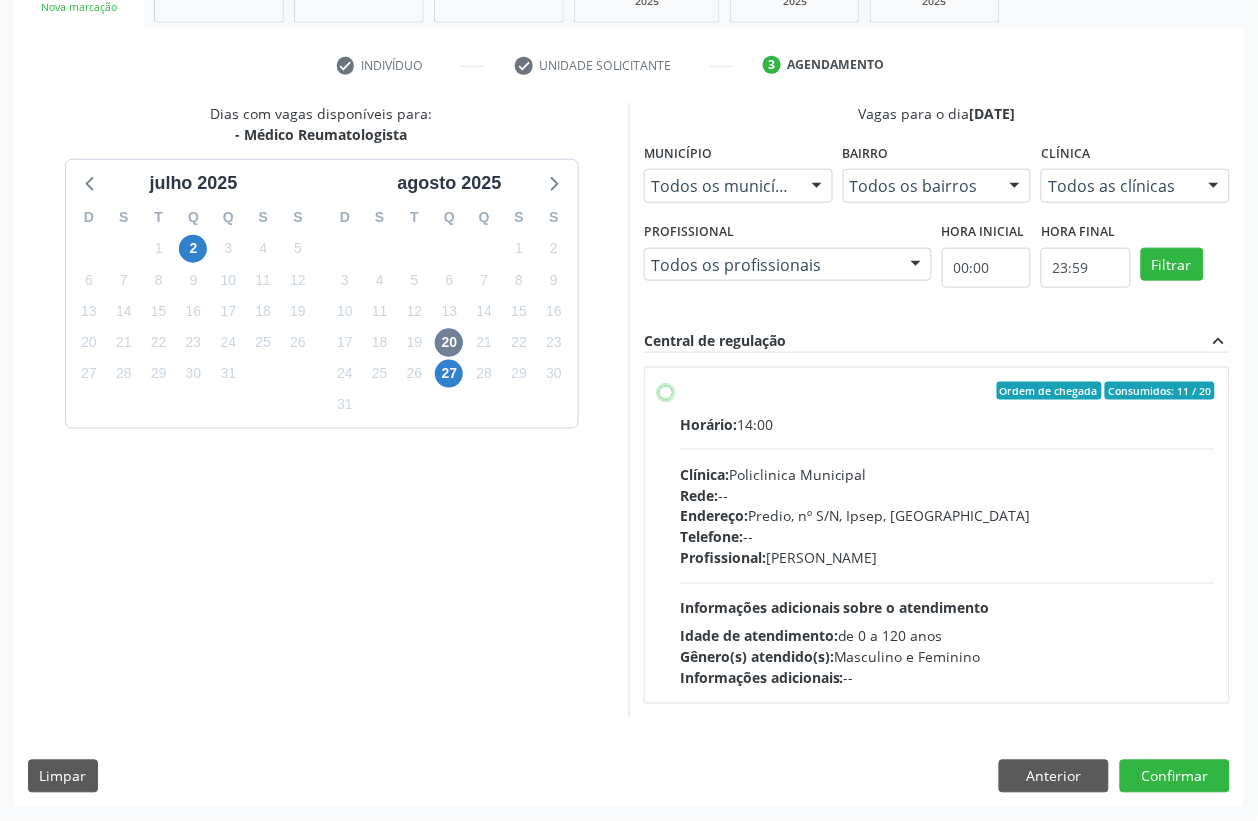 click on "Ordem de chegada
Consumidos: 11 / 20
Horário:   14:00
Clínica:  Policlinica Municipal
Rede:
--
Endereço:   Predio, nº S/N, Ipsep, Serra Talhada - PE
Telefone:   --
Profissional:
Felipe Pereira Guimaraes
Informações adicionais sobre o atendimento
Idade de atendimento:
de 0 a 120 anos
Gênero(s) atendido(s):
Masculino e Feminino
Informações adicionais:
--" at bounding box center (666, 391) 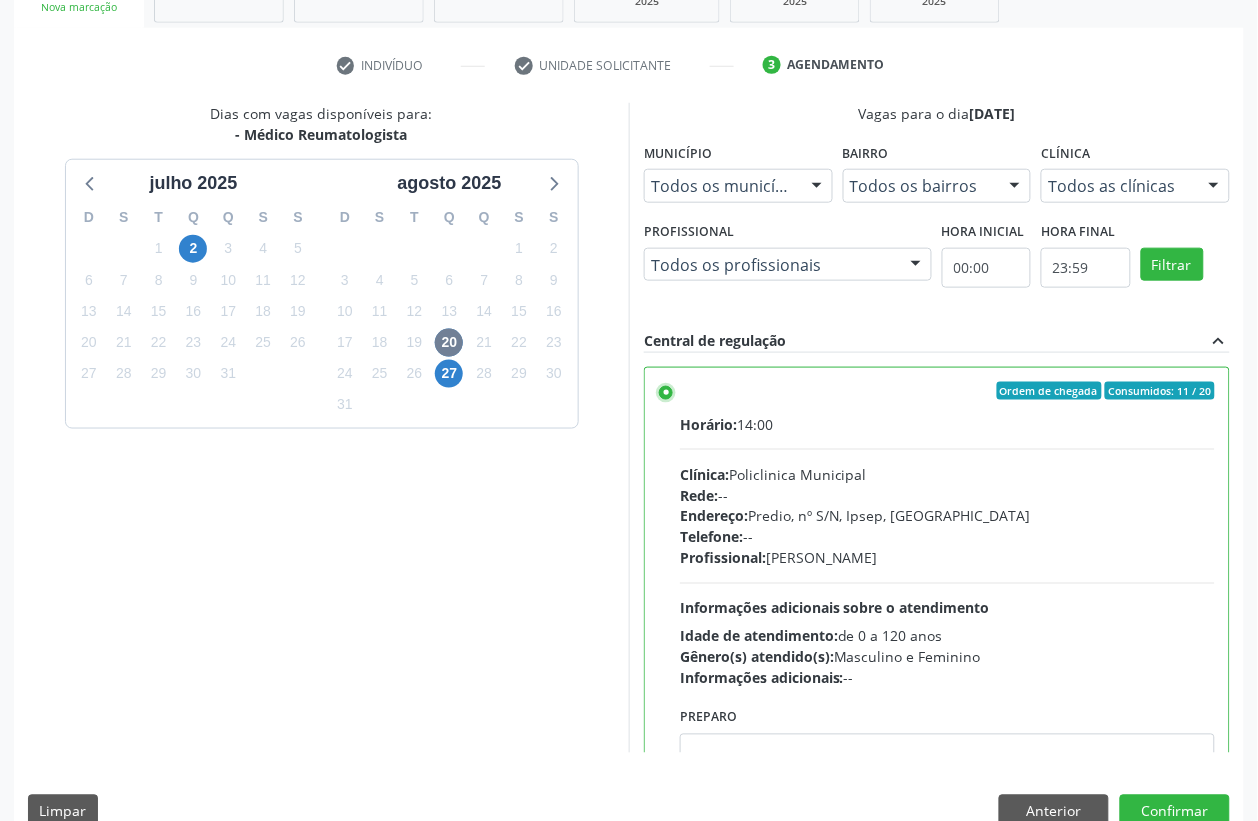 scroll, scrollTop: 373, scrollLeft: 0, axis: vertical 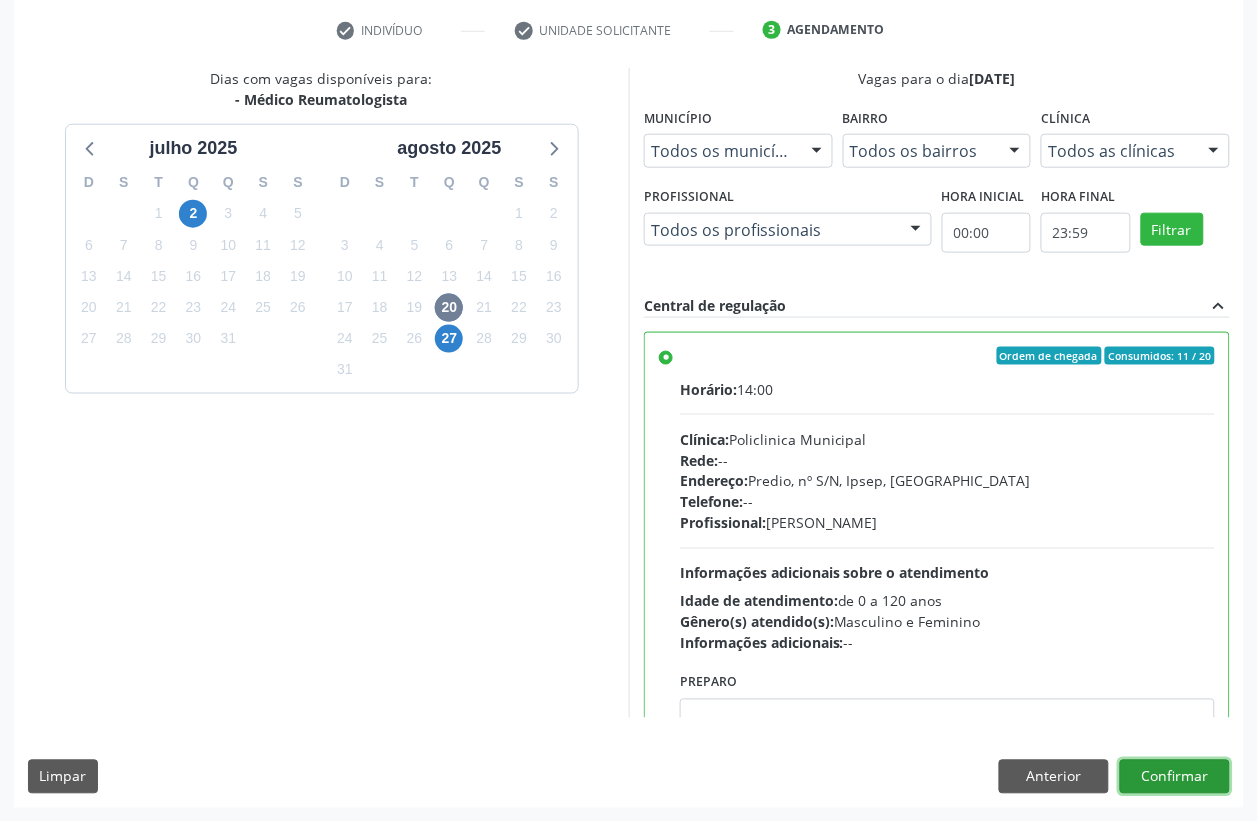 click on "Confirmar" at bounding box center (1175, 777) 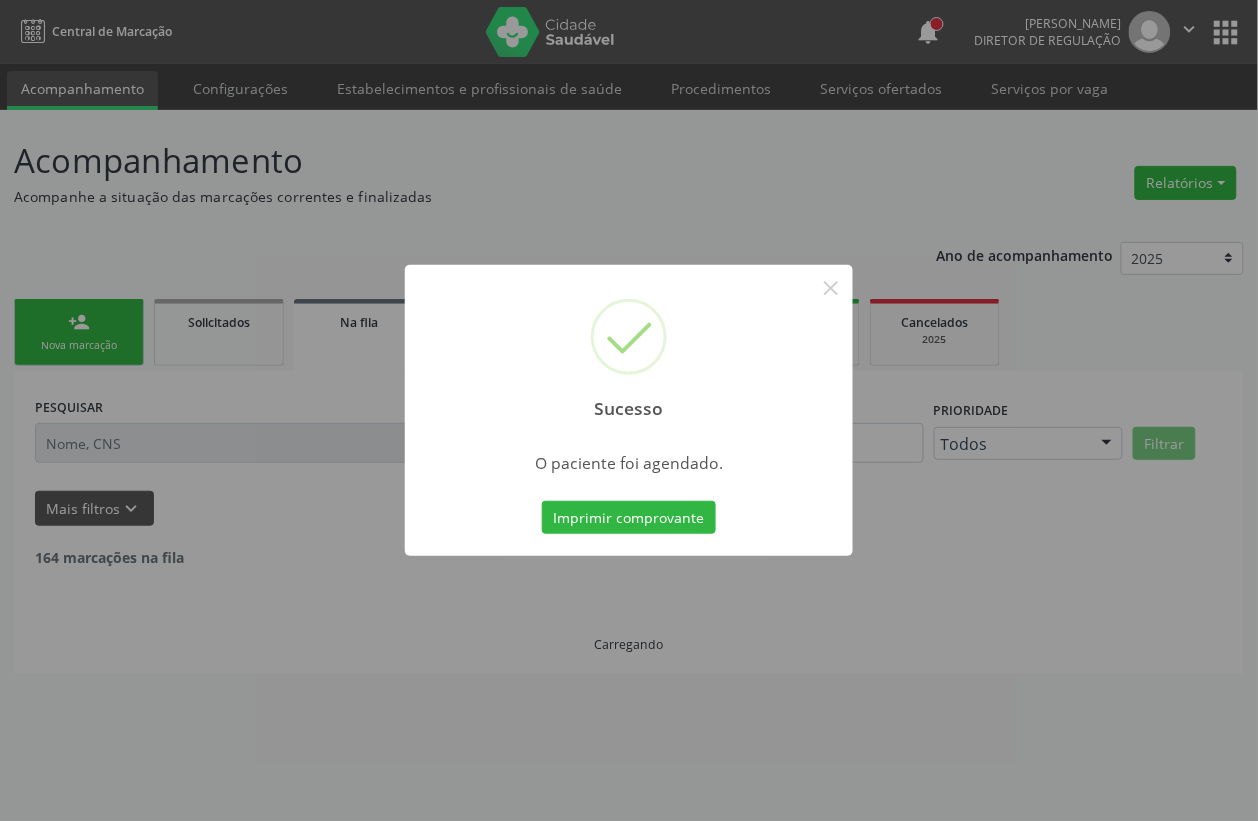 scroll, scrollTop: 0, scrollLeft: 0, axis: both 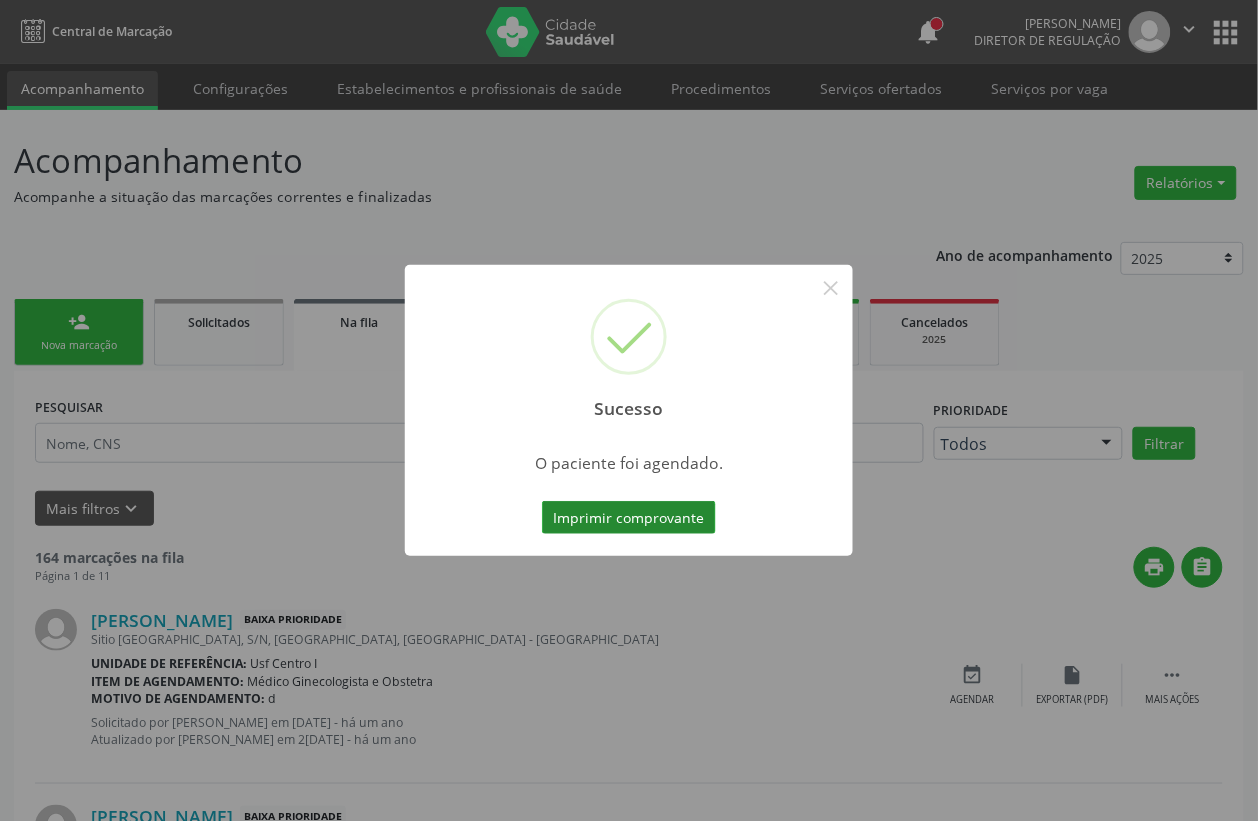click on "Imprimir comprovante" at bounding box center (629, 518) 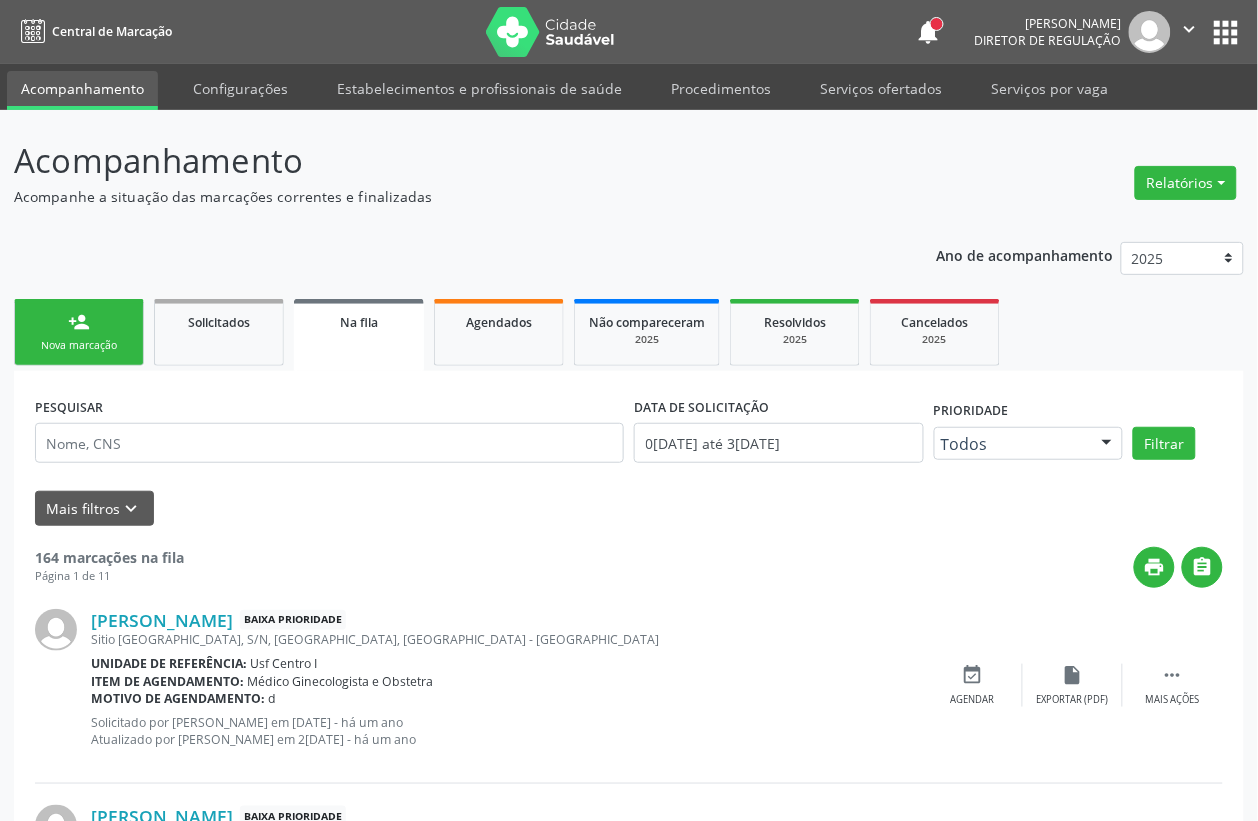 click on "person_add
Nova marcação" at bounding box center [79, 332] 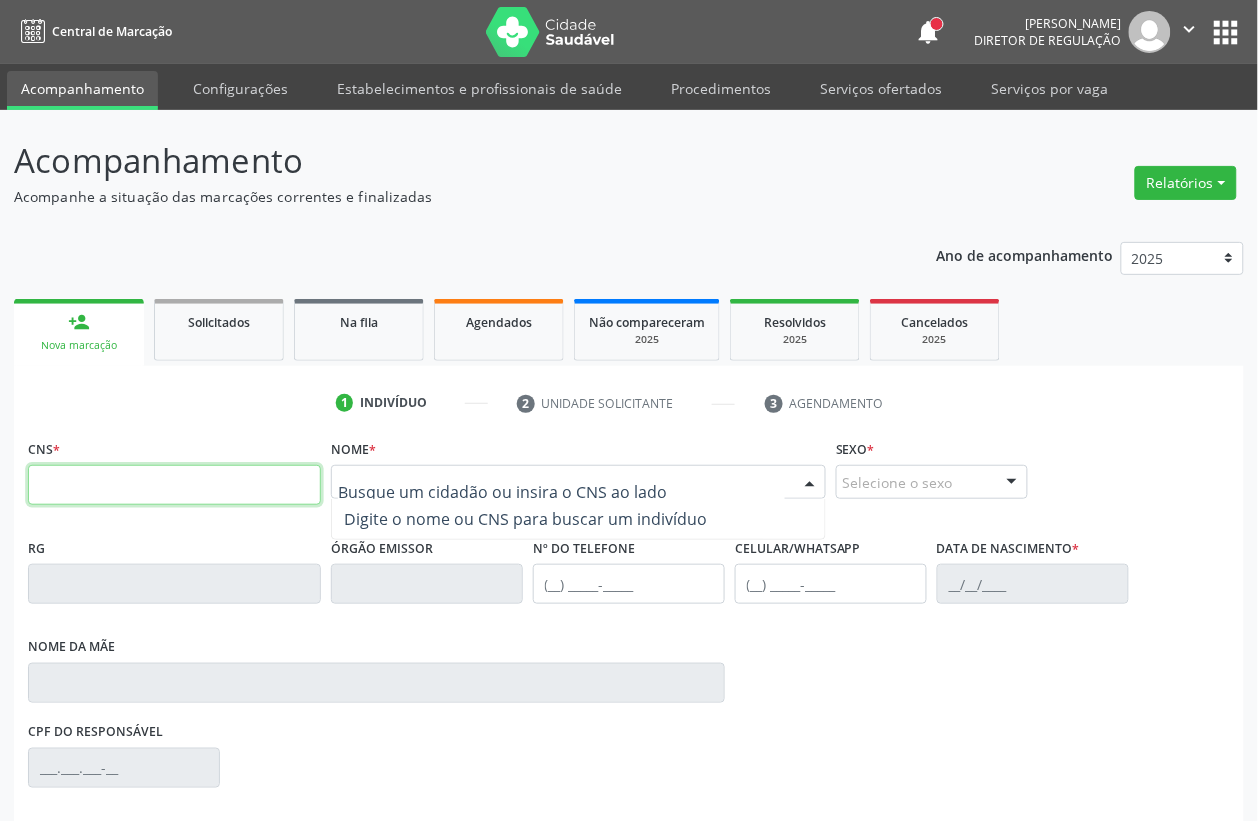 click at bounding box center (174, 485) 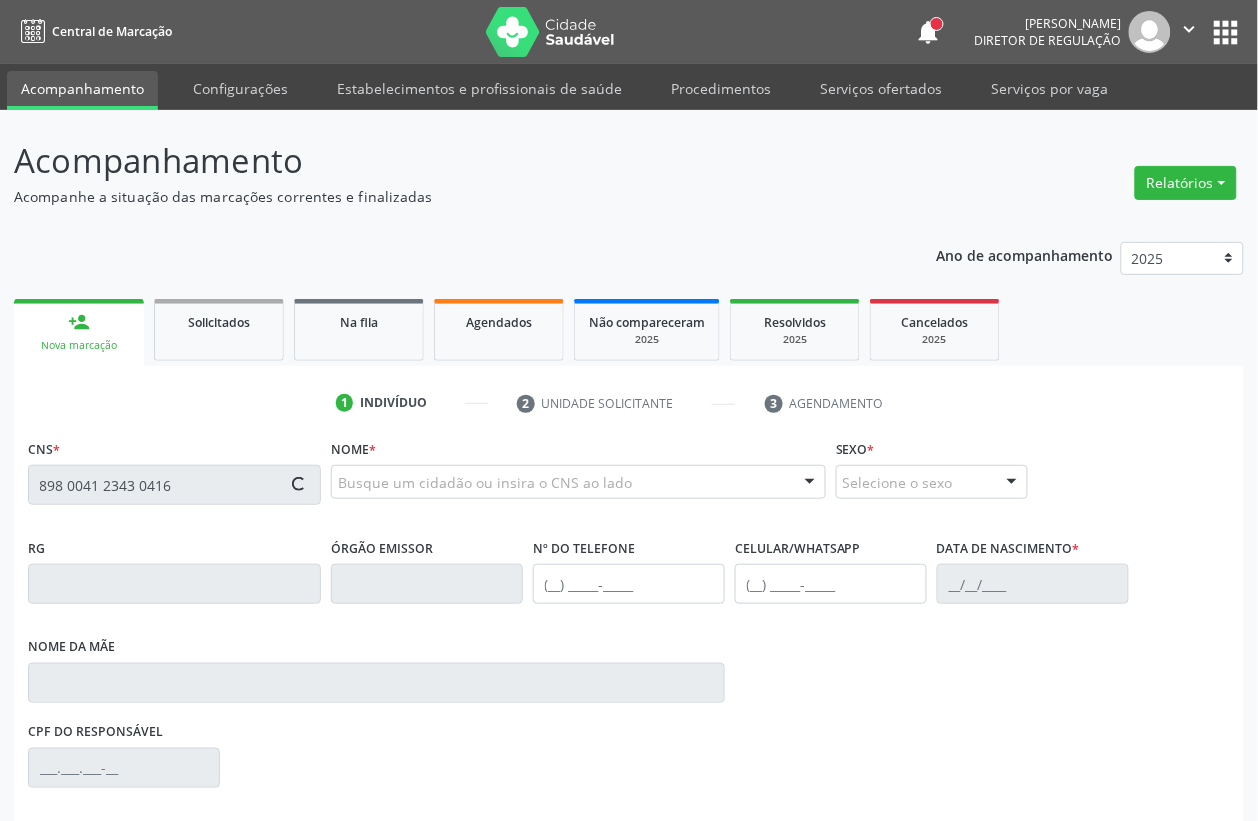 type on "898 0041 2343 0416" 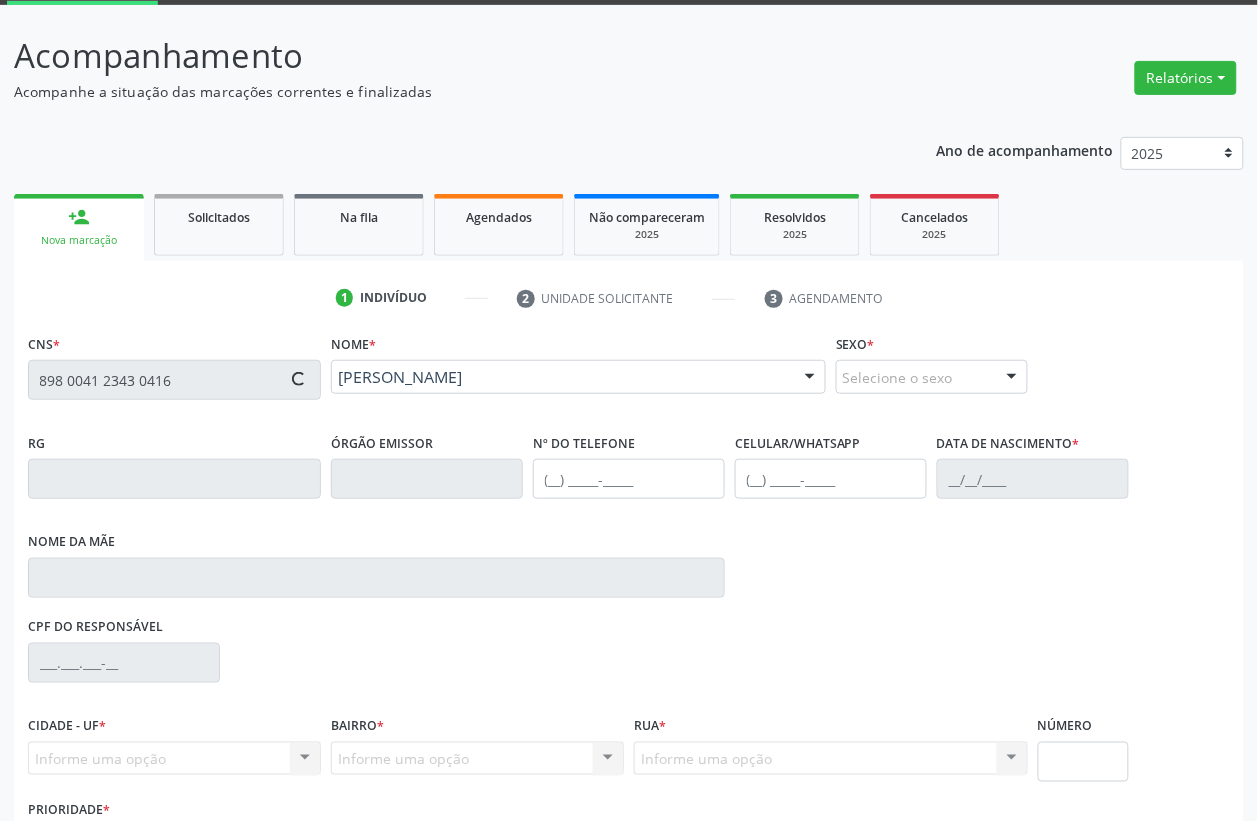 scroll, scrollTop: 248, scrollLeft: 0, axis: vertical 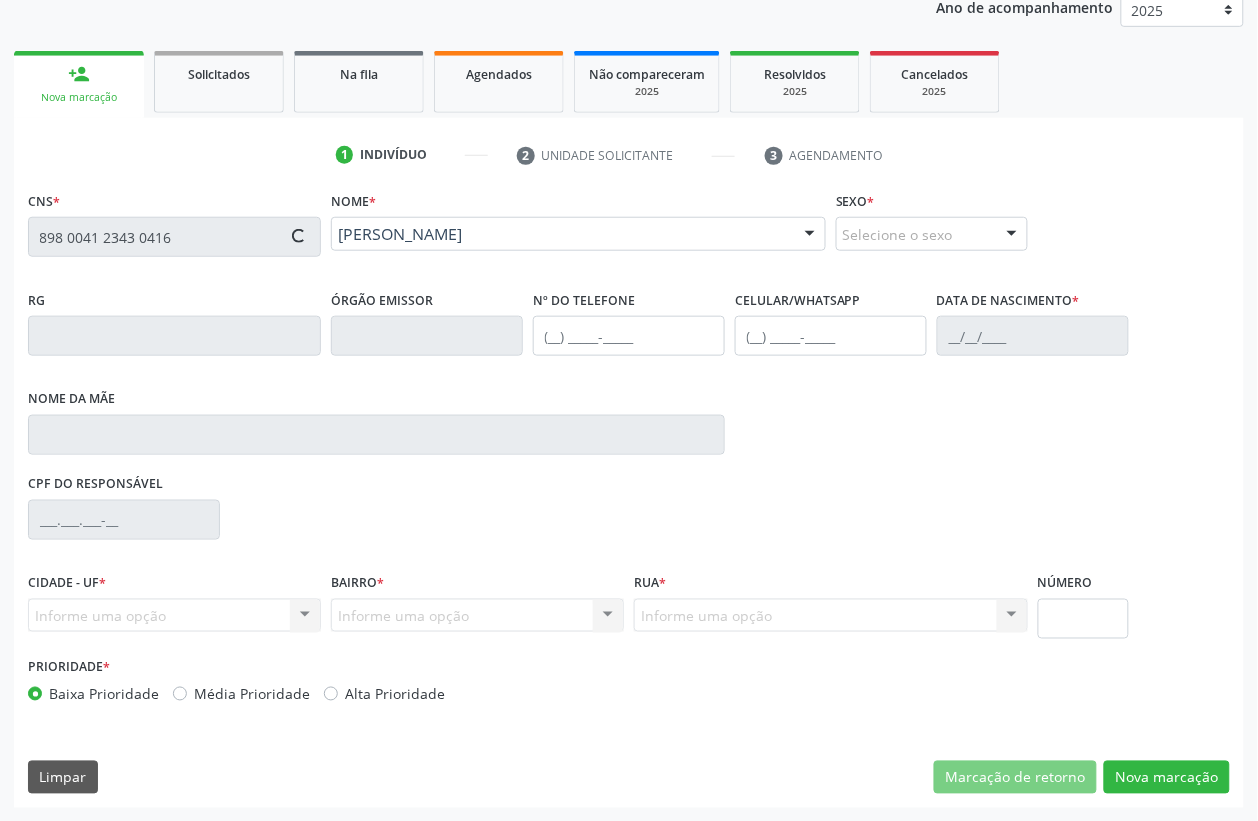 type on "06/08/2013" 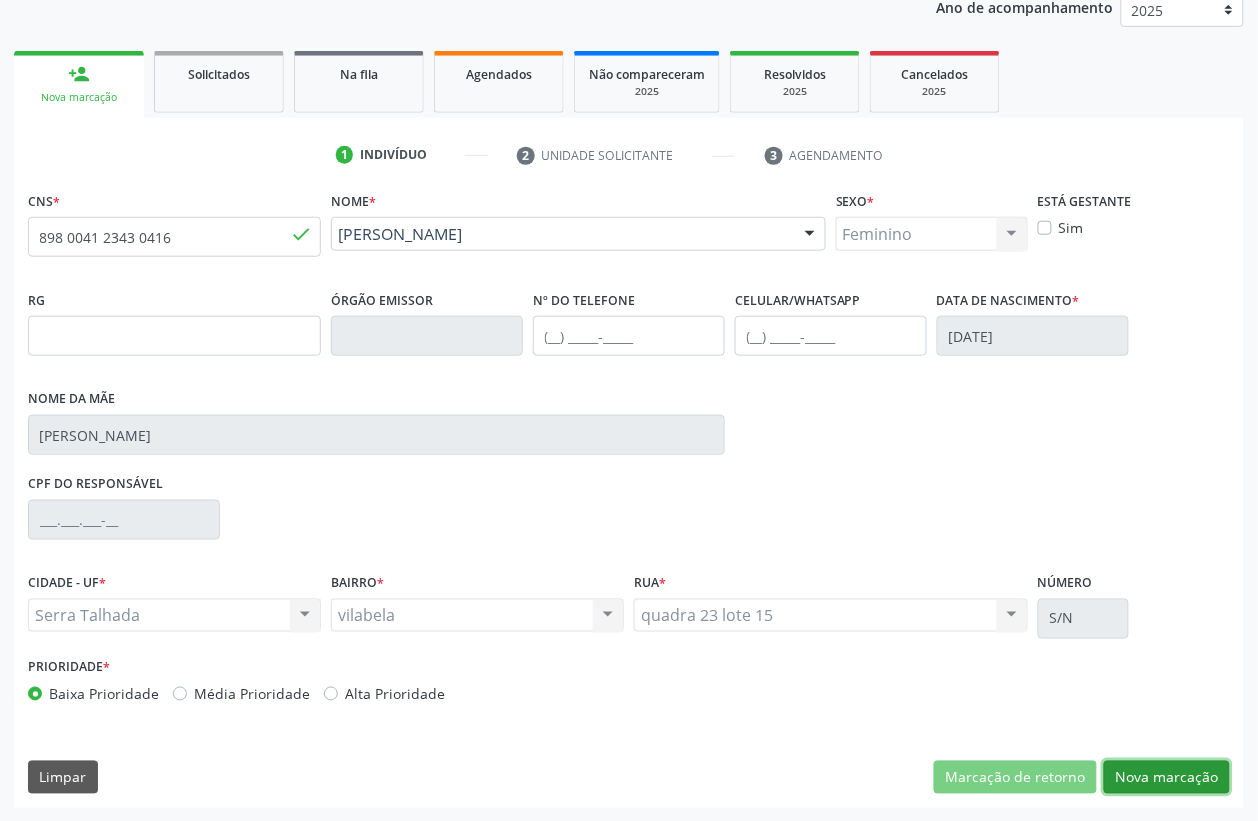 click on "Nova marcação" at bounding box center (1167, 778) 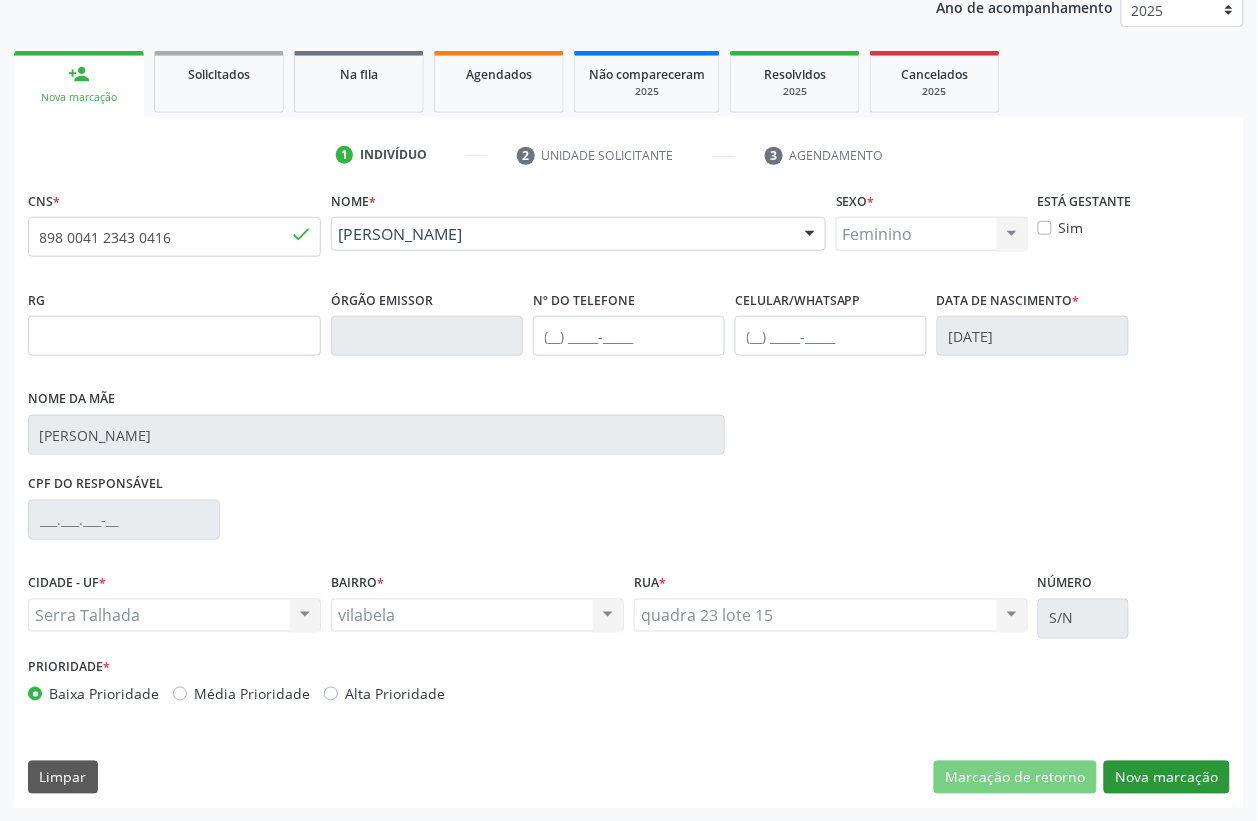 scroll, scrollTop: 85, scrollLeft: 0, axis: vertical 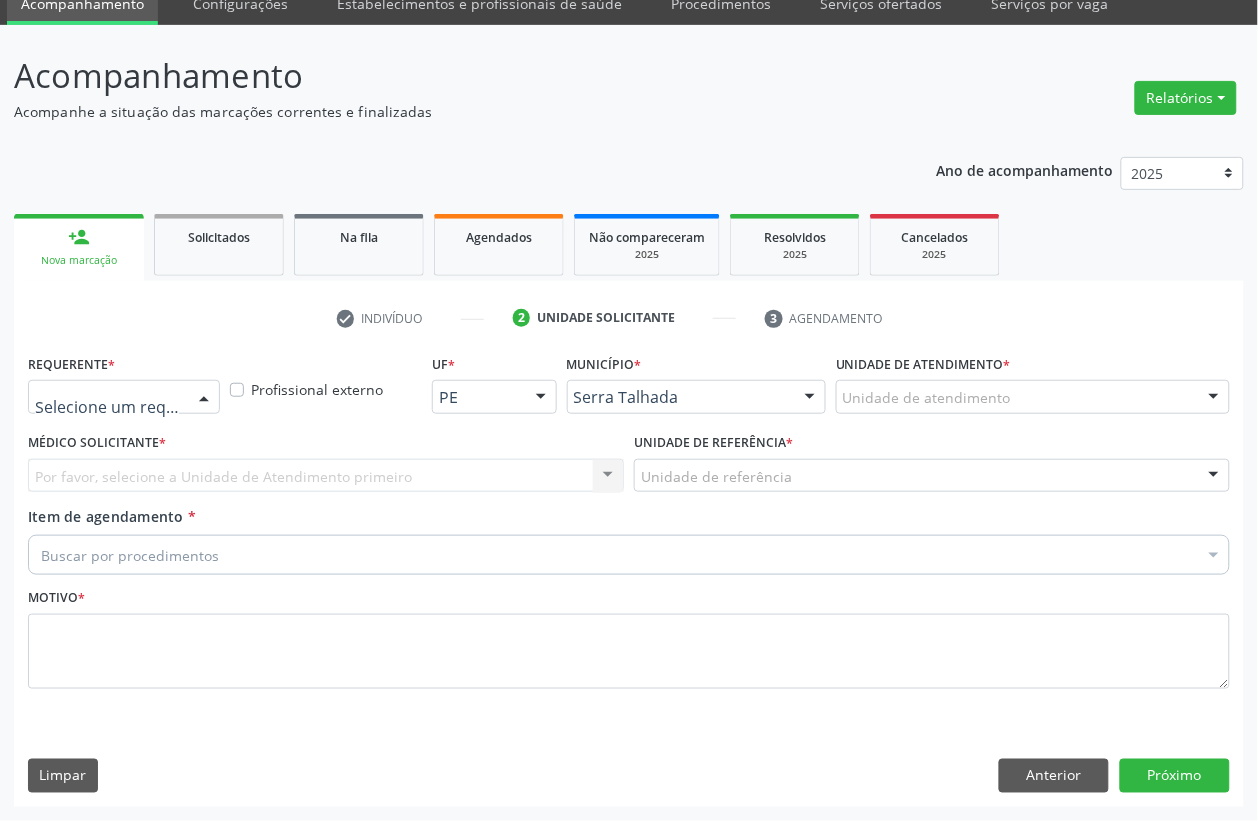 click at bounding box center (204, 398) 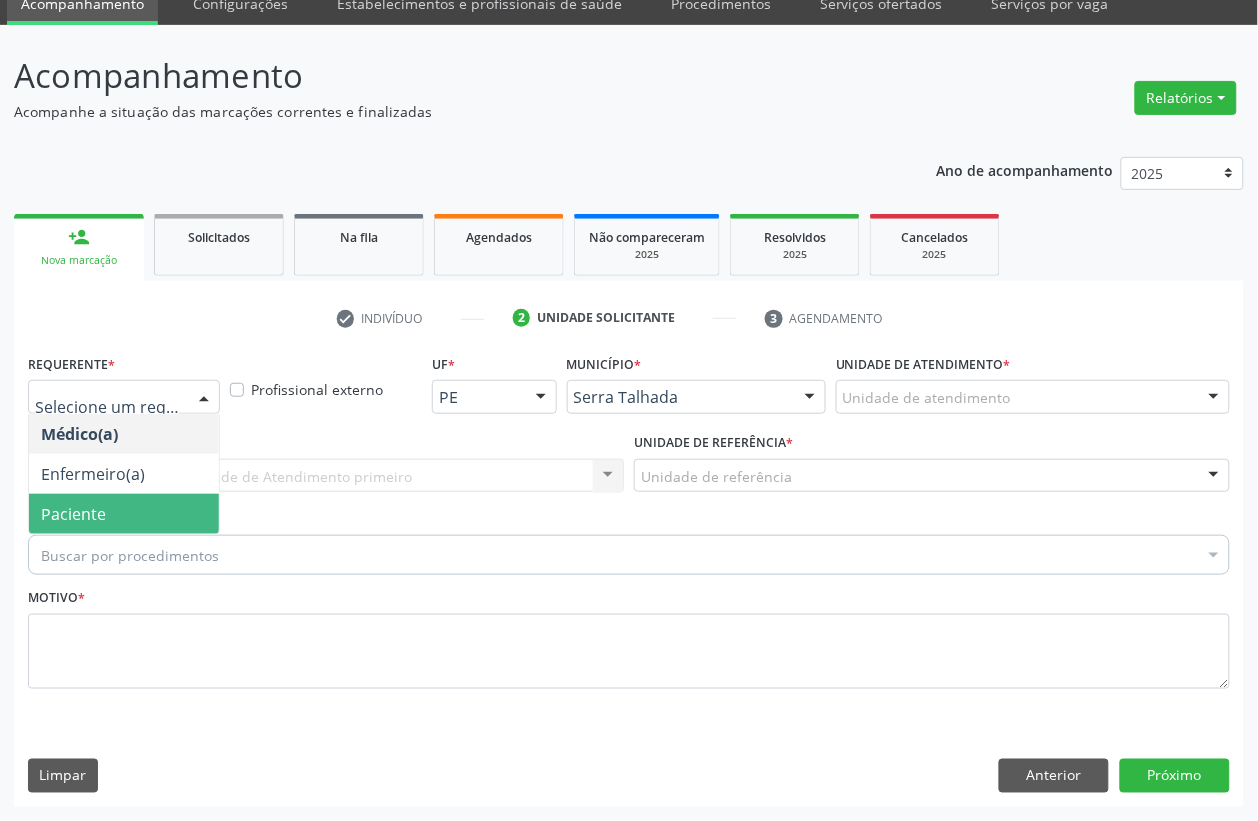 click on "Paciente" at bounding box center [124, 514] 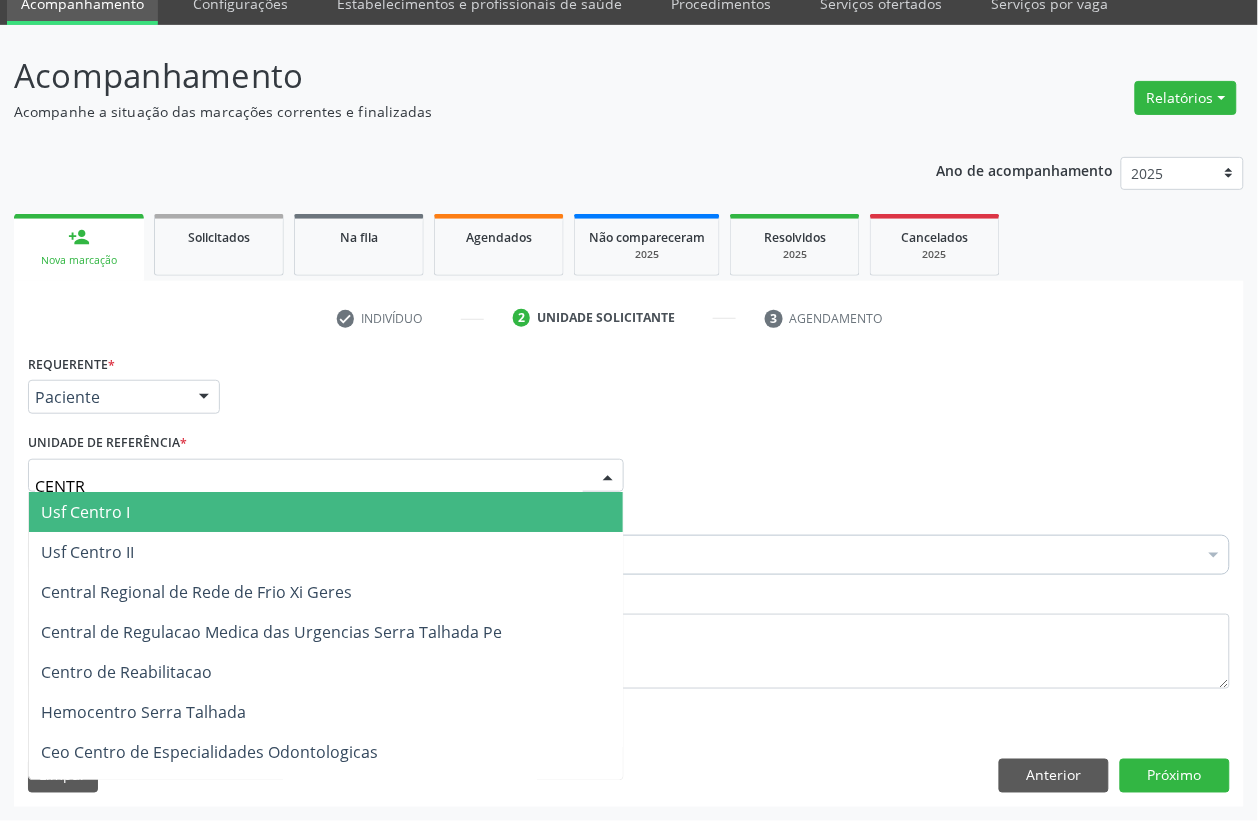 type on "CENTRO" 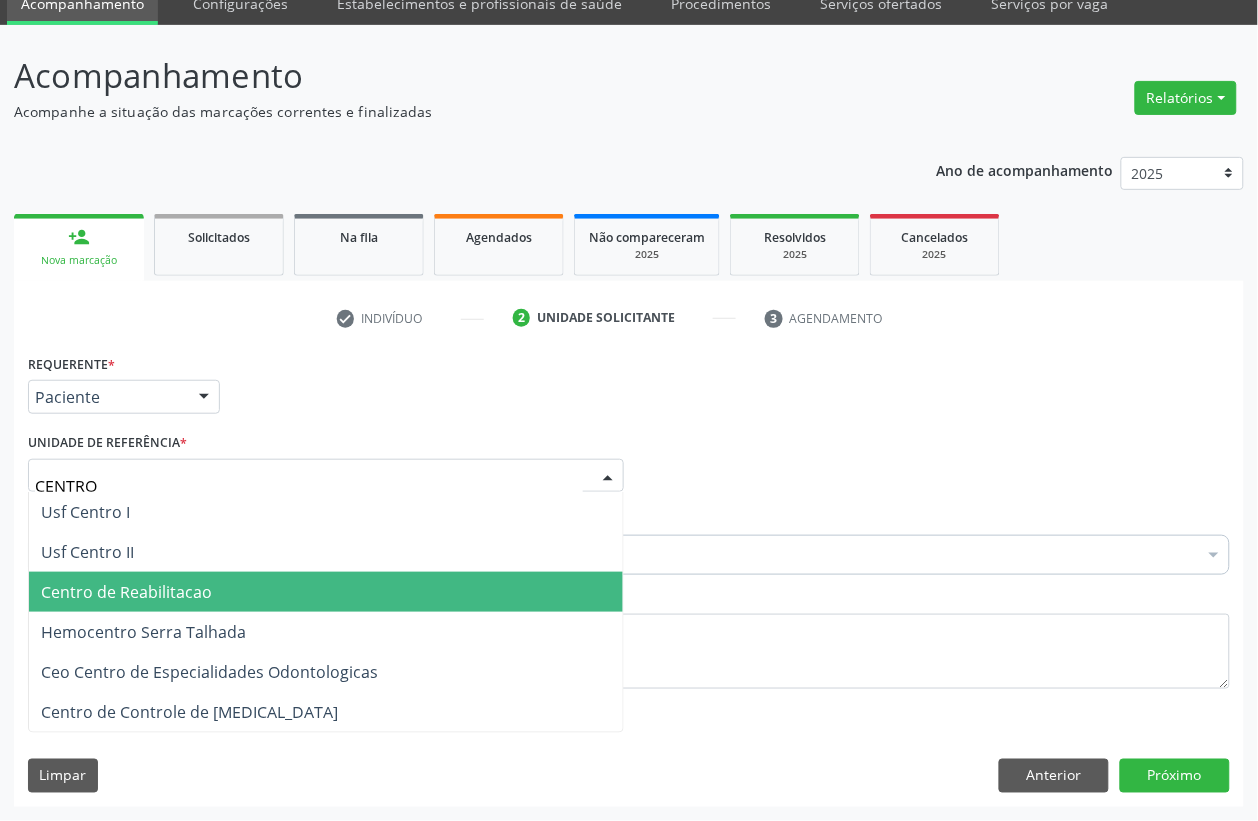 click on "Centro de Reabilitacao" at bounding box center (126, 592) 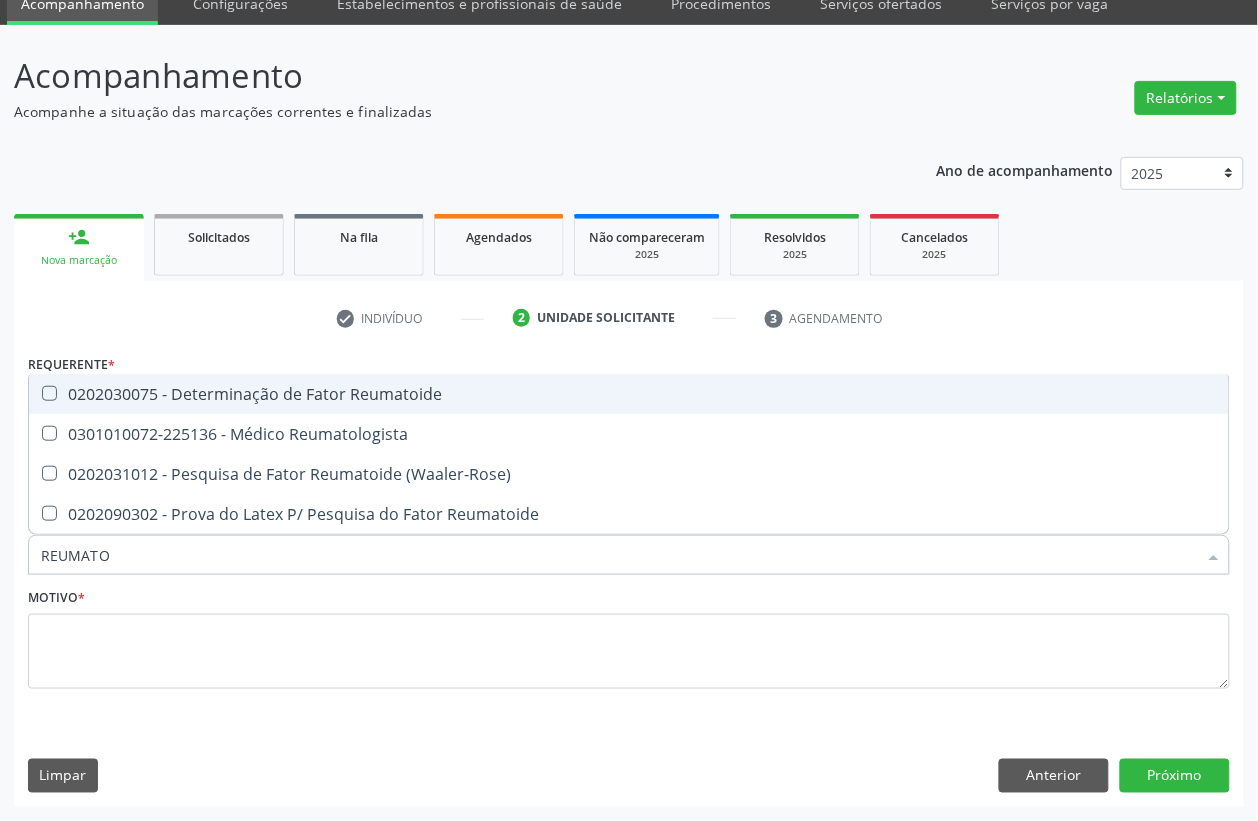 type on "REUMATOL" 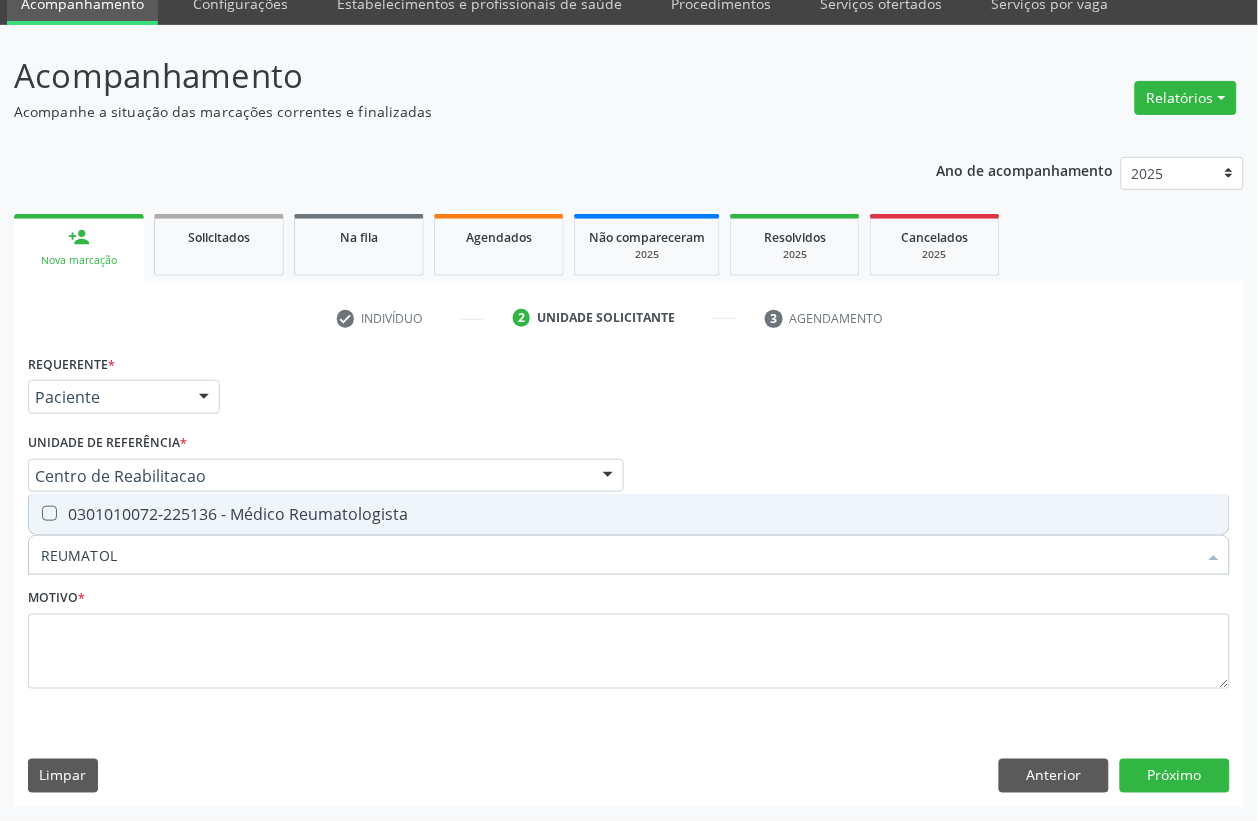 click on "0301010072-225136 - Médico Reumatologista" at bounding box center [629, 514] 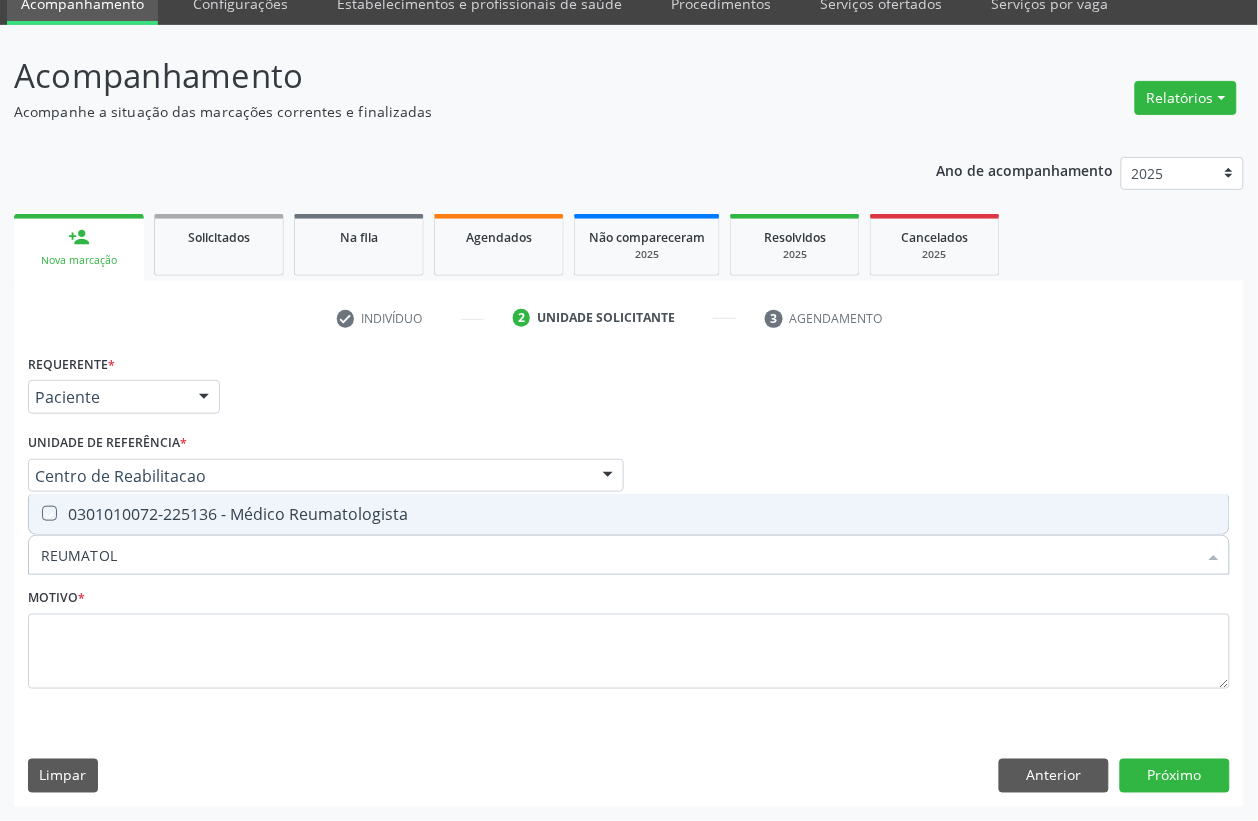 checkbox on "true" 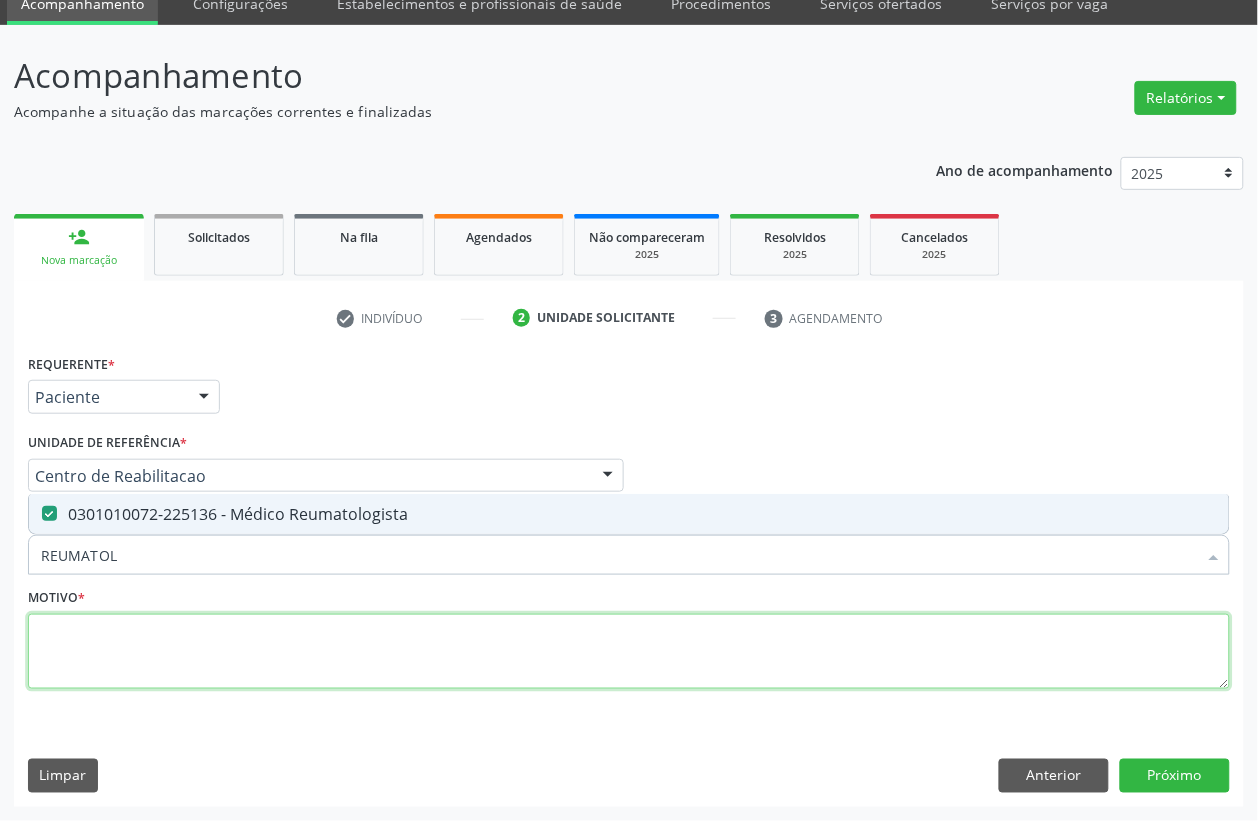 click at bounding box center (629, 652) 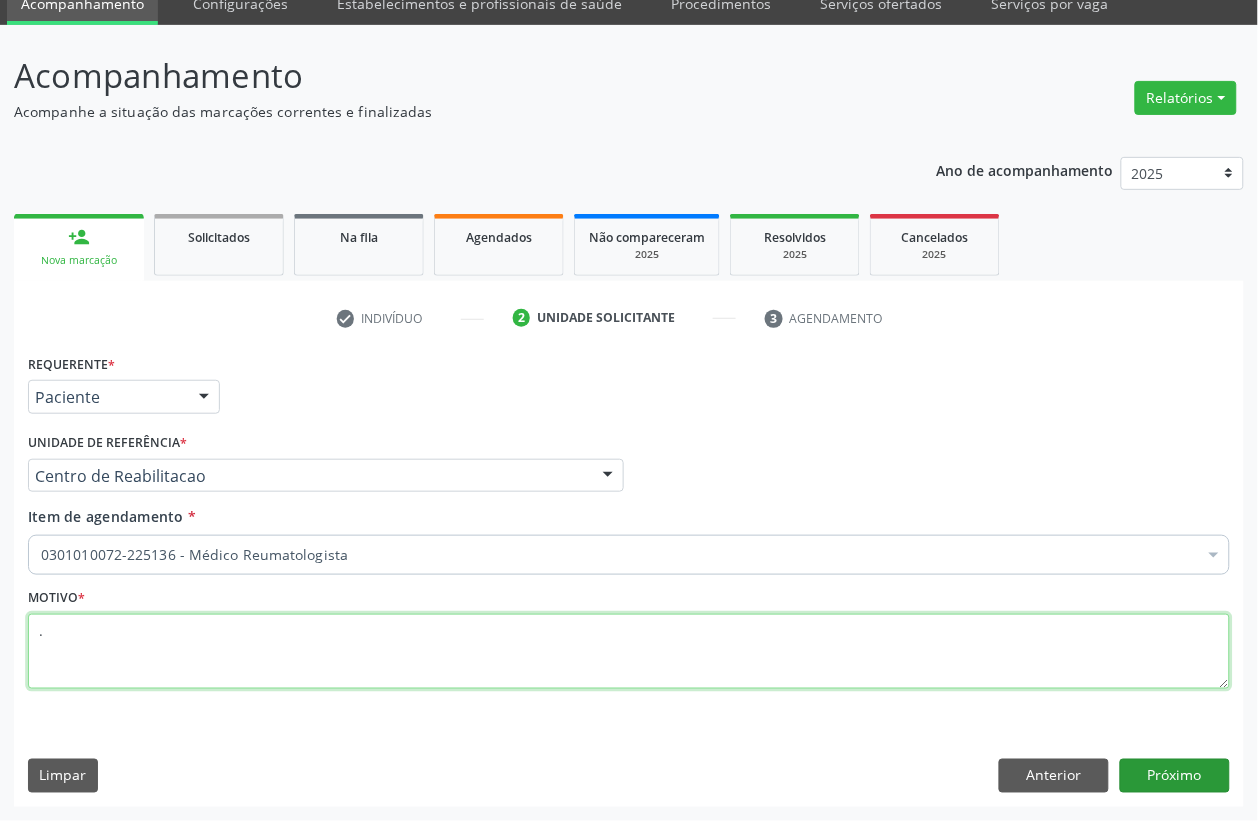 type on "." 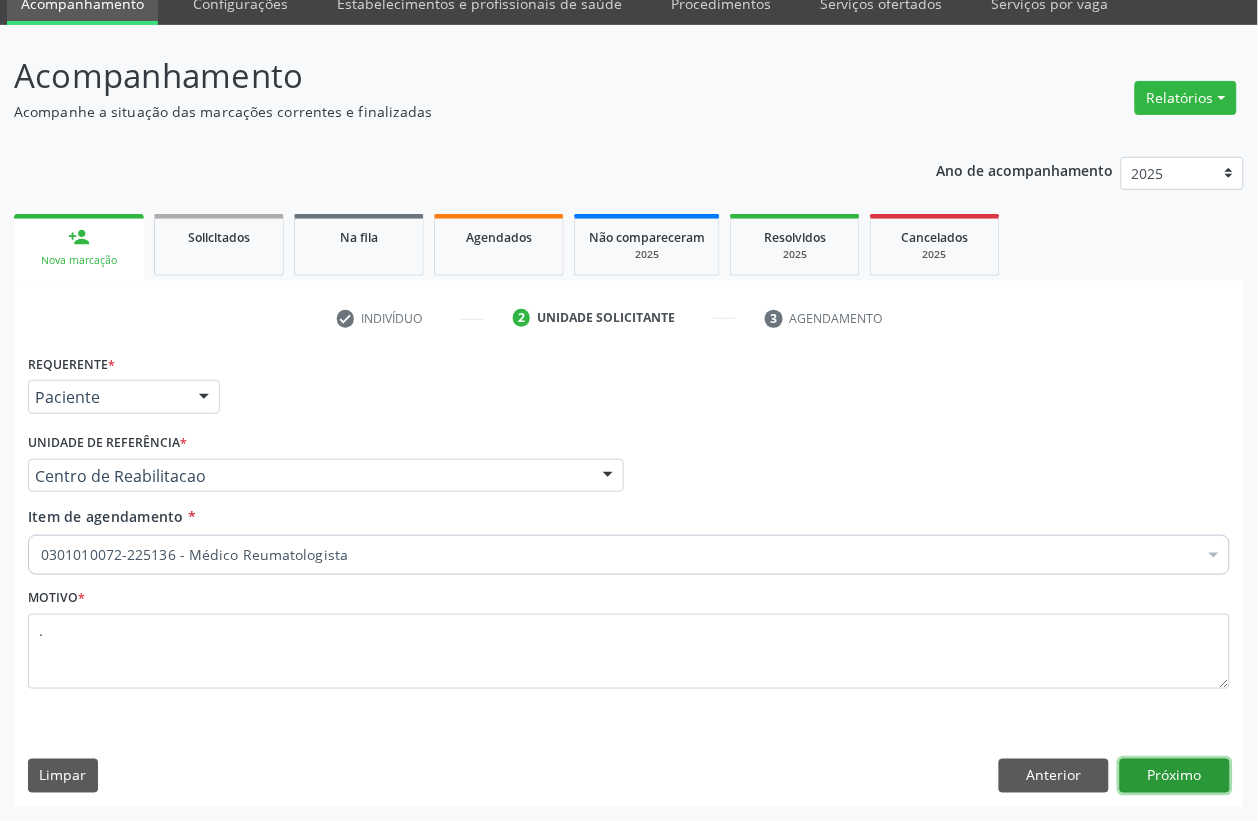 click on "Próximo" at bounding box center (1175, 776) 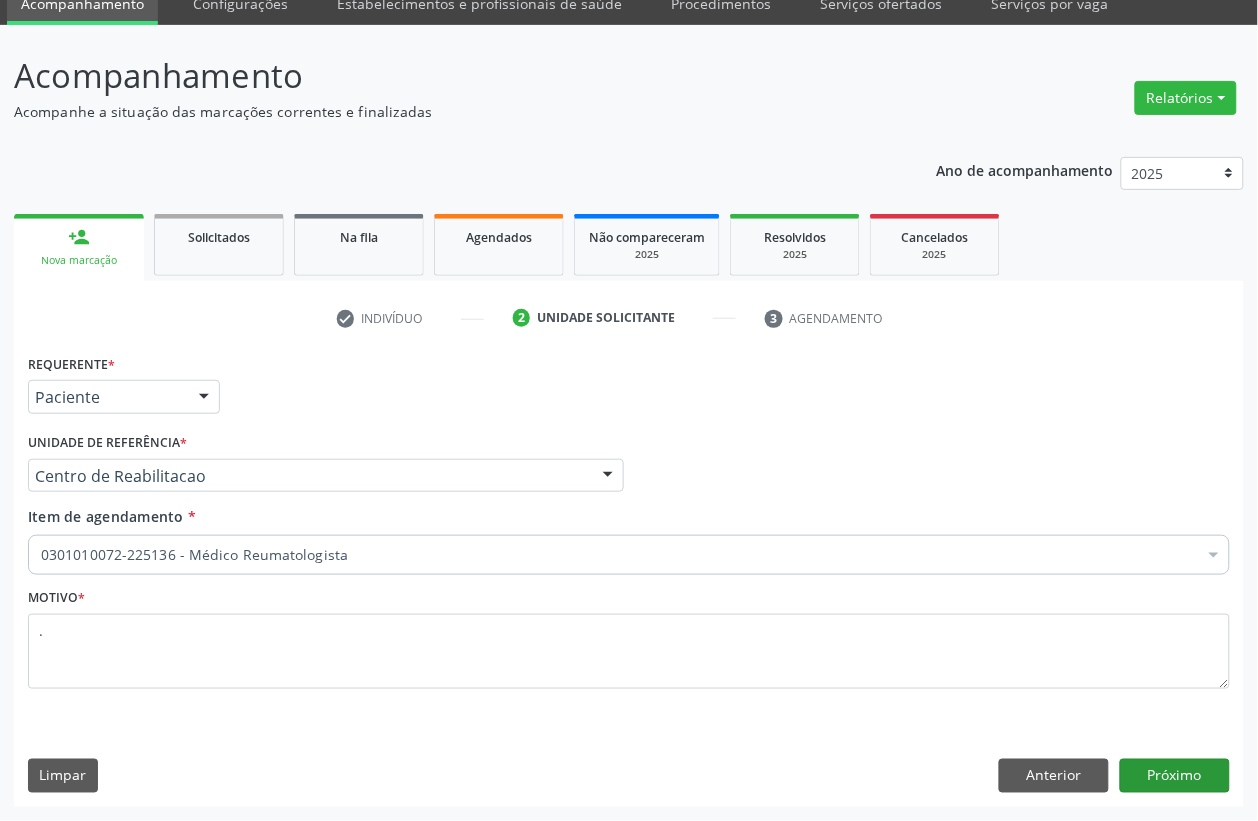 scroll, scrollTop: 50, scrollLeft: 0, axis: vertical 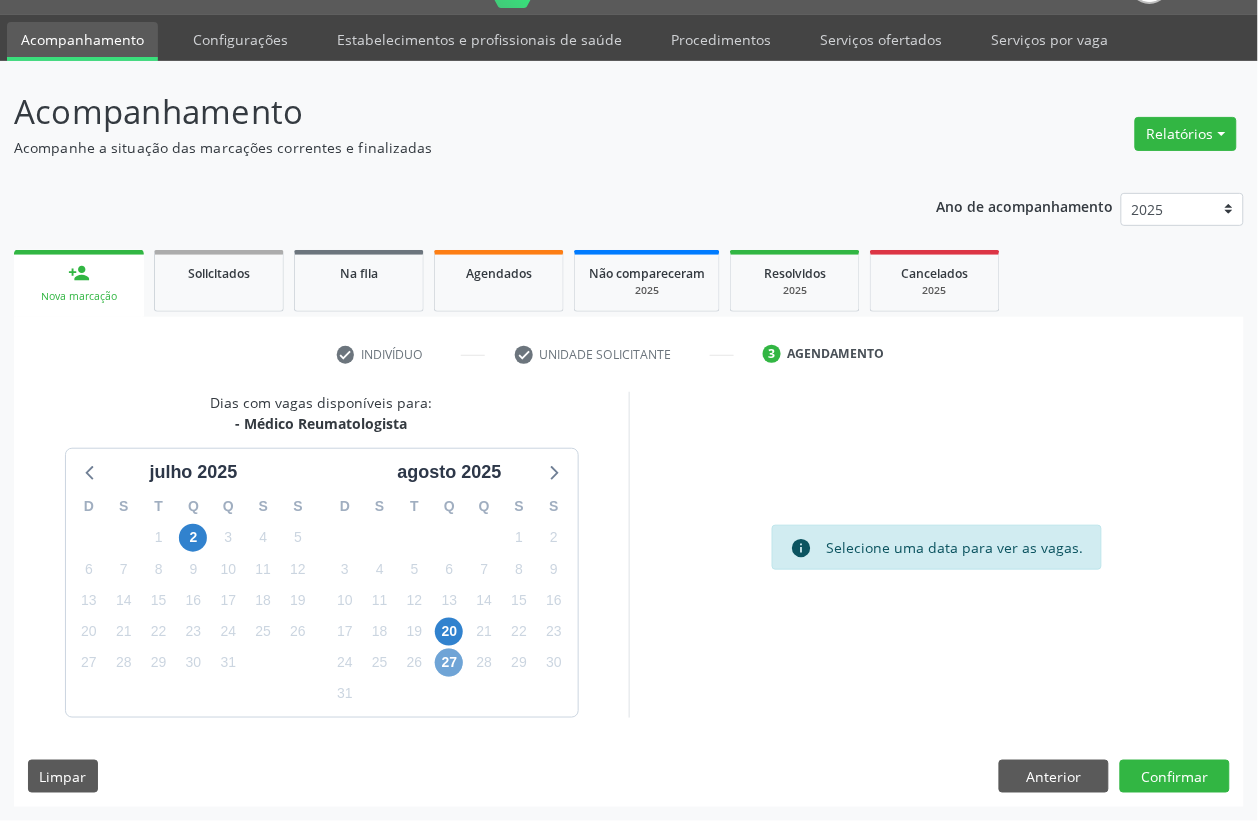 click on "27" at bounding box center (449, 663) 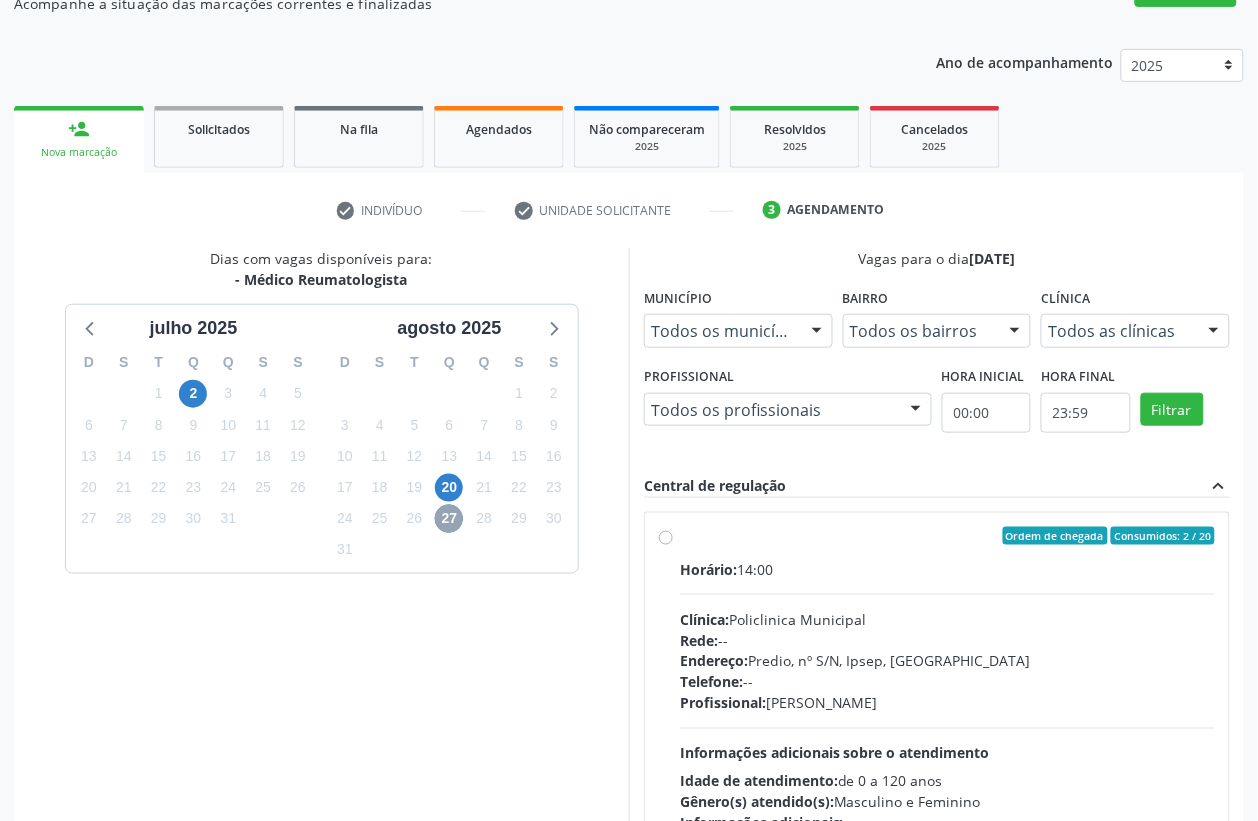 scroll, scrollTop: 338, scrollLeft: 0, axis: vertical 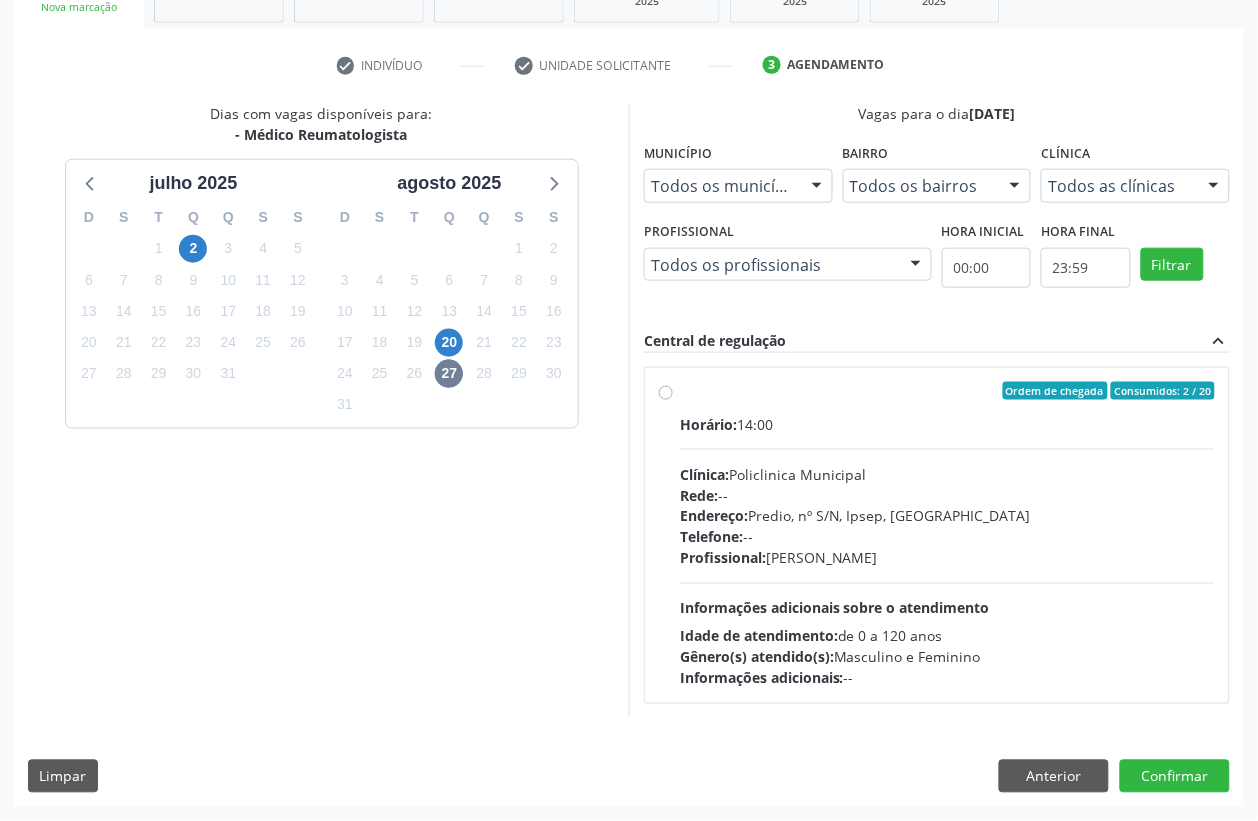 click on "Horário:   14:00
Clínica:  Policlinica Municipal
Rede:
--
Endereço:   Predio, nº S/N, Ipsep, Serra Talhada - PE
Telefone:   --
Profissional:
Felipe Pereira Guimaraes
Informações adicionais sobre o atendimento
Idade de atendimento:
de 0 a 120 anos
Gênero(s) atendido(s):
Masculino e Feminino
Informações adicionais:
--" at bounding box center [947, 551] 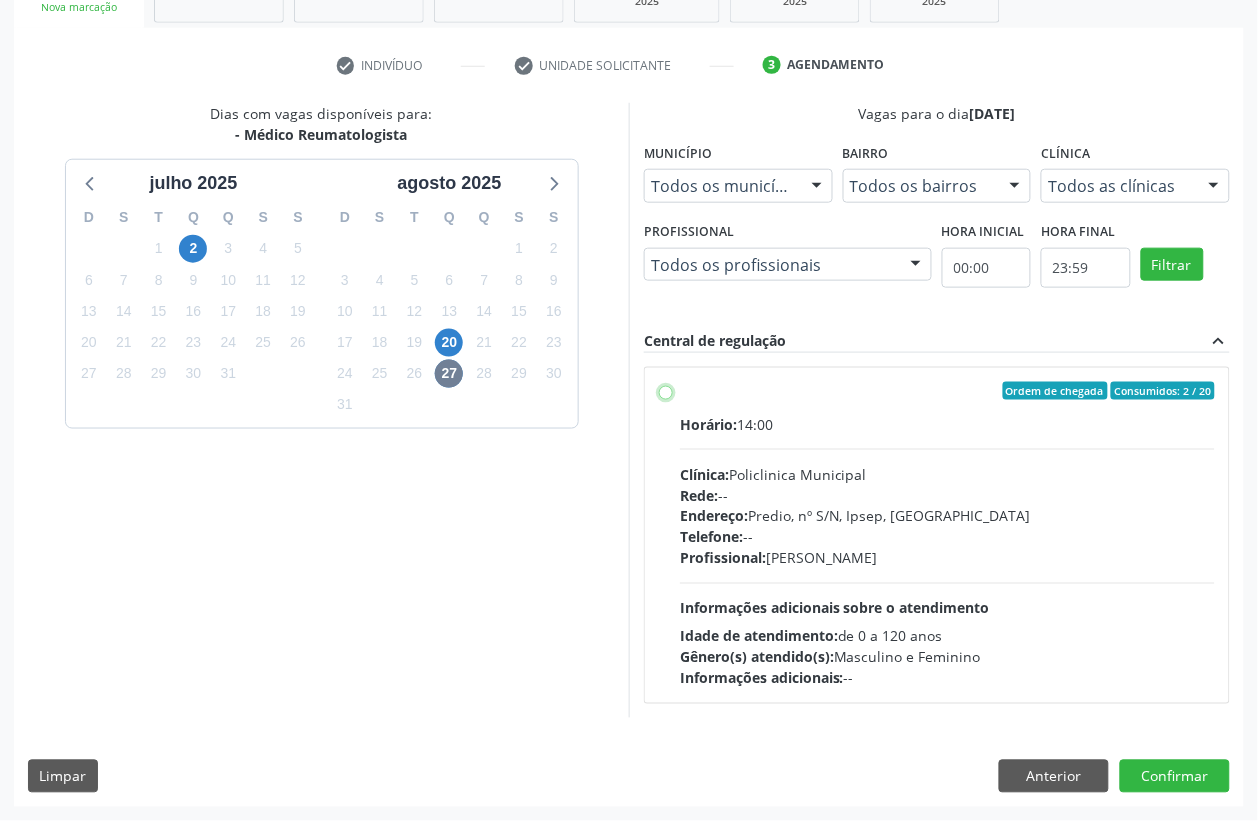 click on "Ordem de chegada
Consumidos: 2 / 20
Horário:   14:00
Clínica:  Policlinica Municipal
Rede:
--
Endereço:   Predio, nº S/N, Ipsep, Serra Talhada - PE
Telefone:   --
Profissional:
Felipe Pereira Guimaraes
Informações adicionais sobre o atendimento
Idade de atendimento:
de 0 a 120 anos
Gênero(s) atendido(s):
Masculino e Feminino
Informações adicionais:
--" at bounding box center [666, 391] 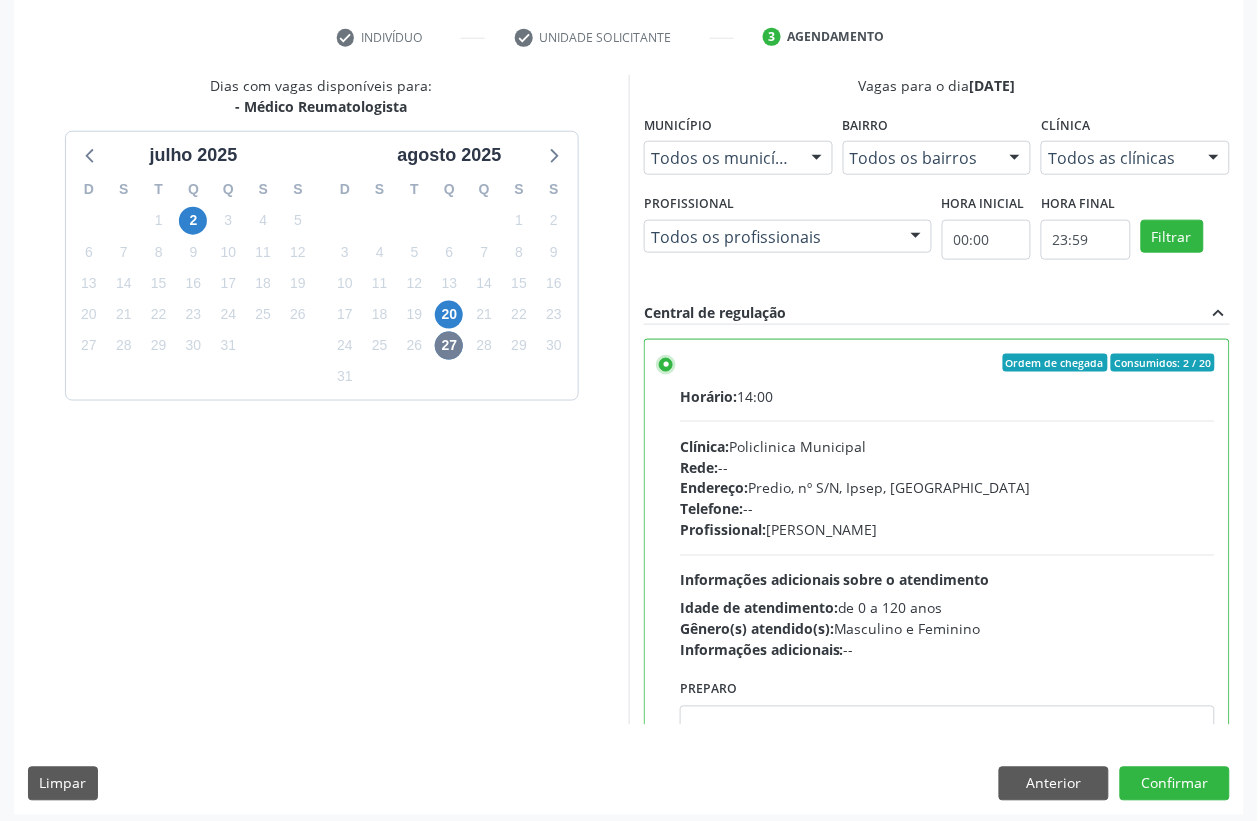 scroll, scrollTop: 373, scrollLeft: 0, axis: vertical 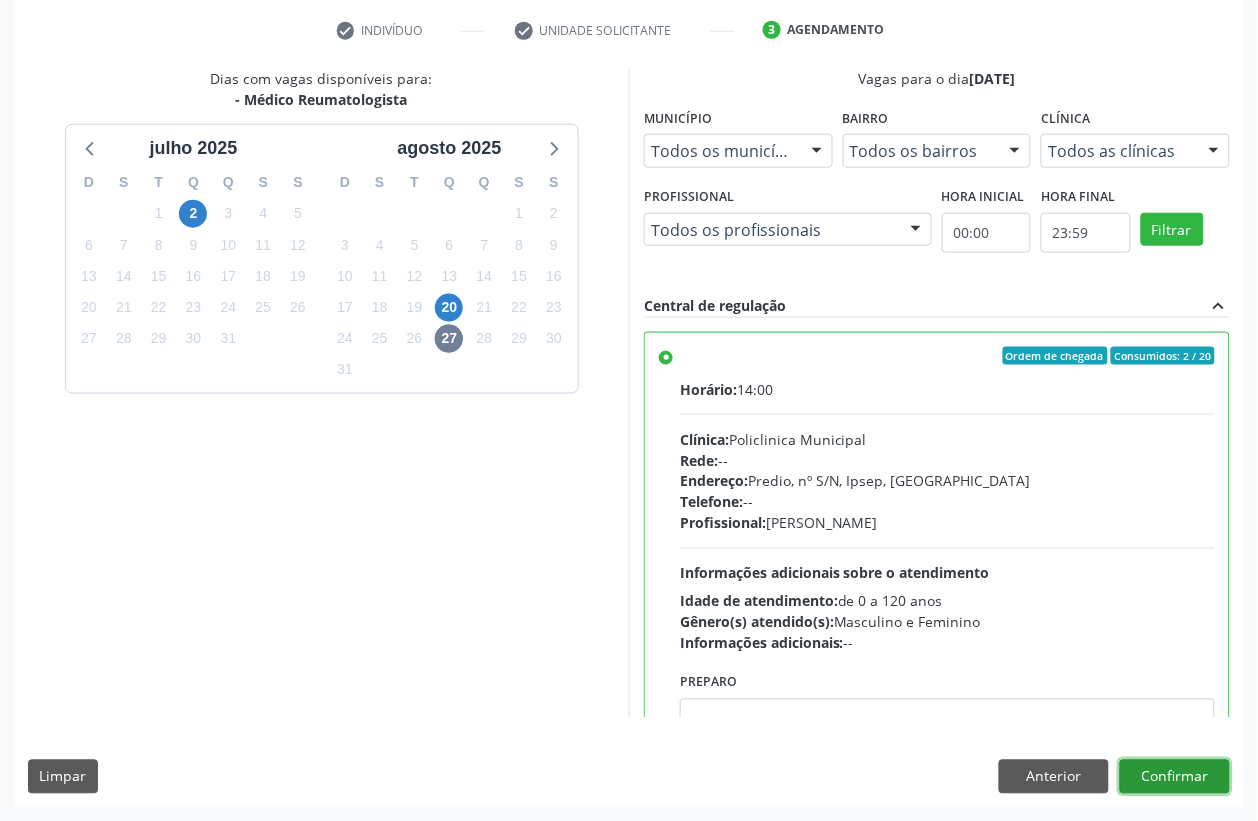 click on "Confirmar" at bounding box center (1175, 777) 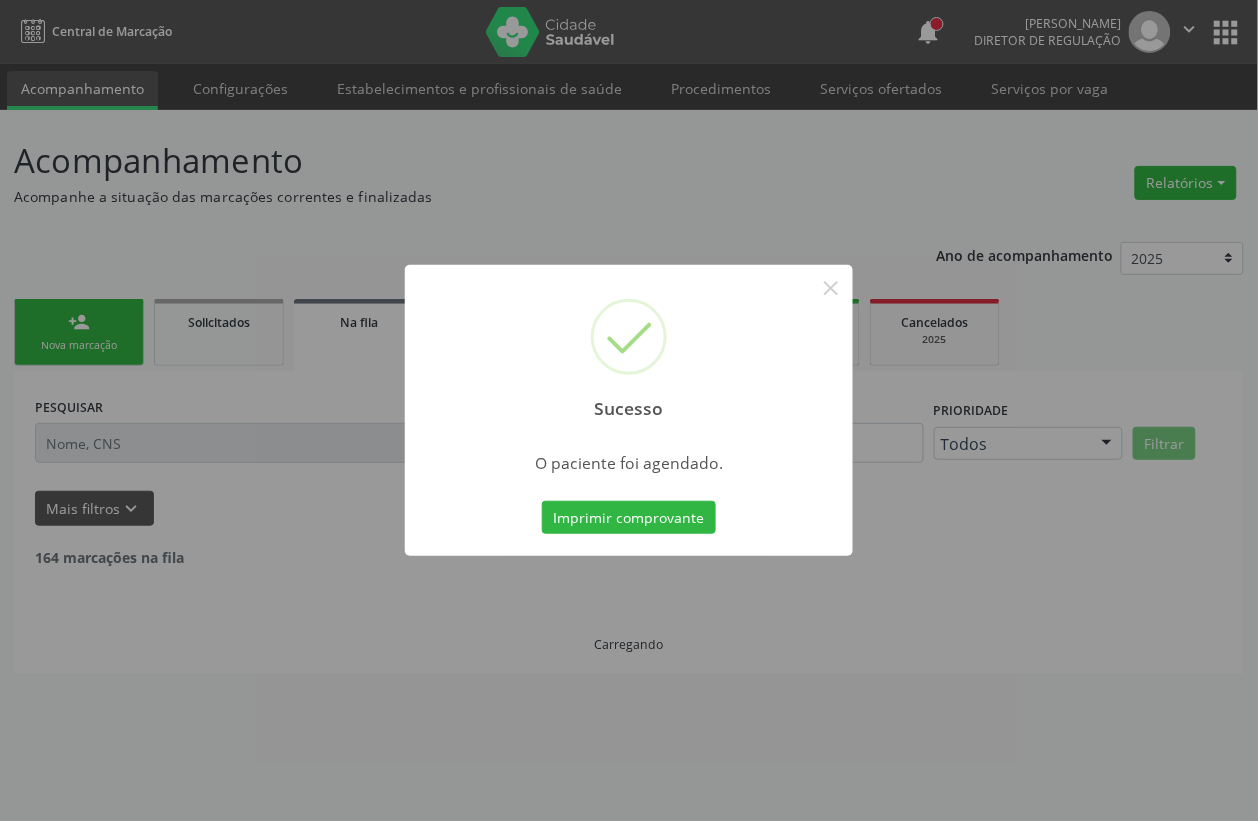 scroll, scrollTop: 0, scrollLeft: 0, axis: both 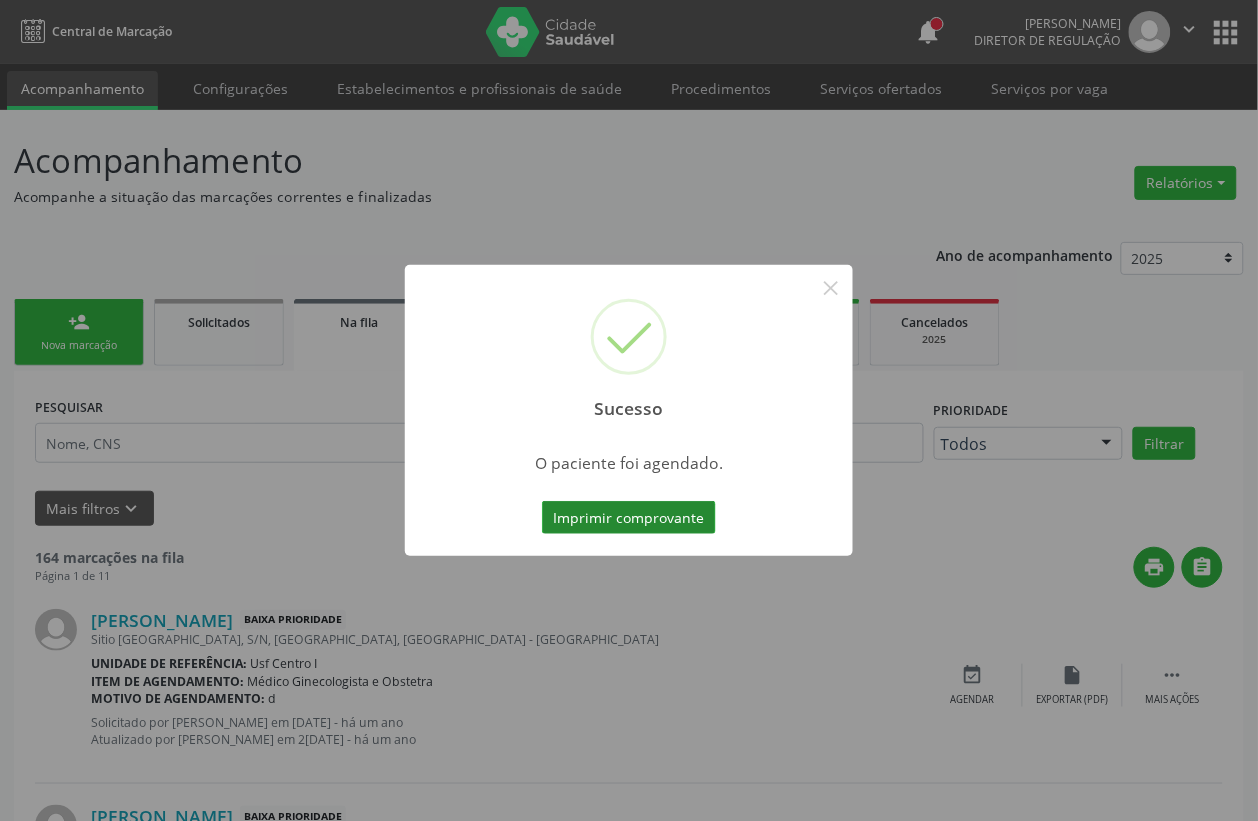 click on "Imprimir comprovante" at bounding box center (629, 518) 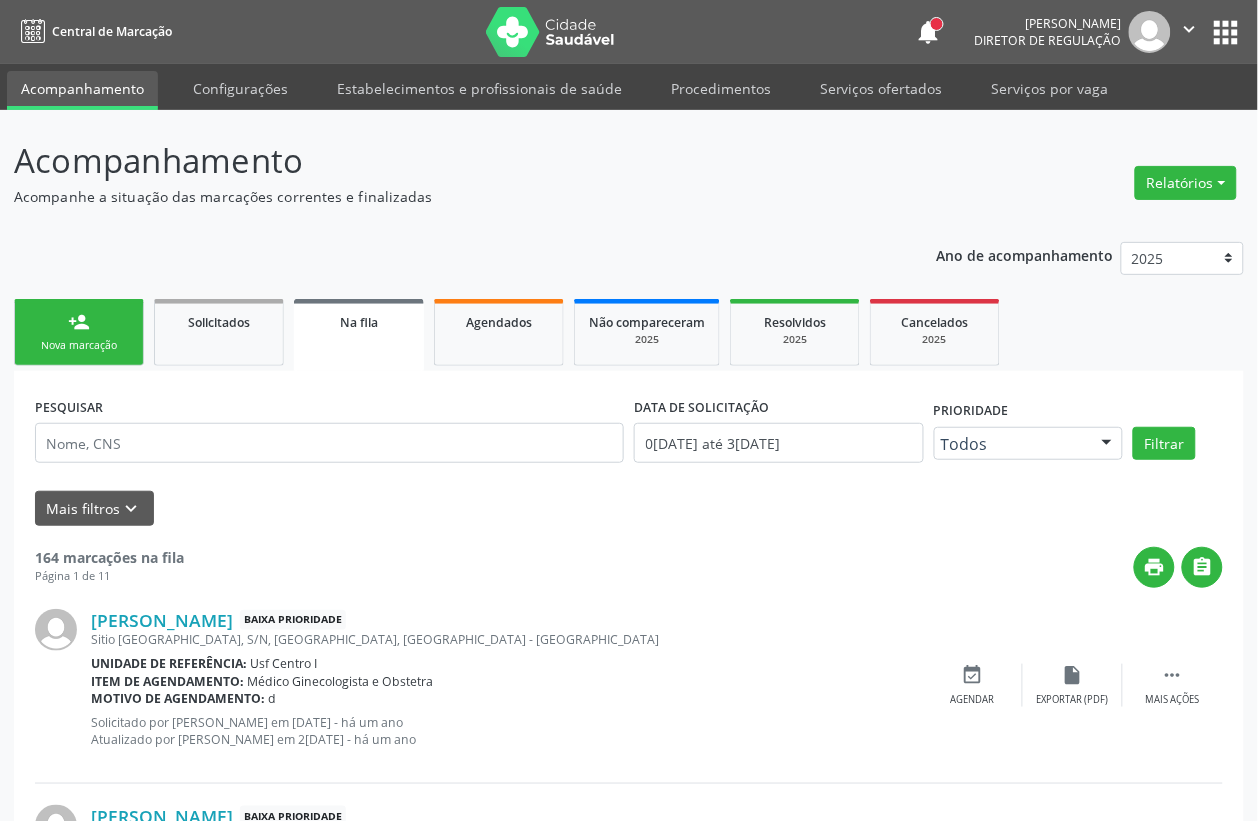 click on "person_add
Nova marcação" at bounding box center (79, 332) 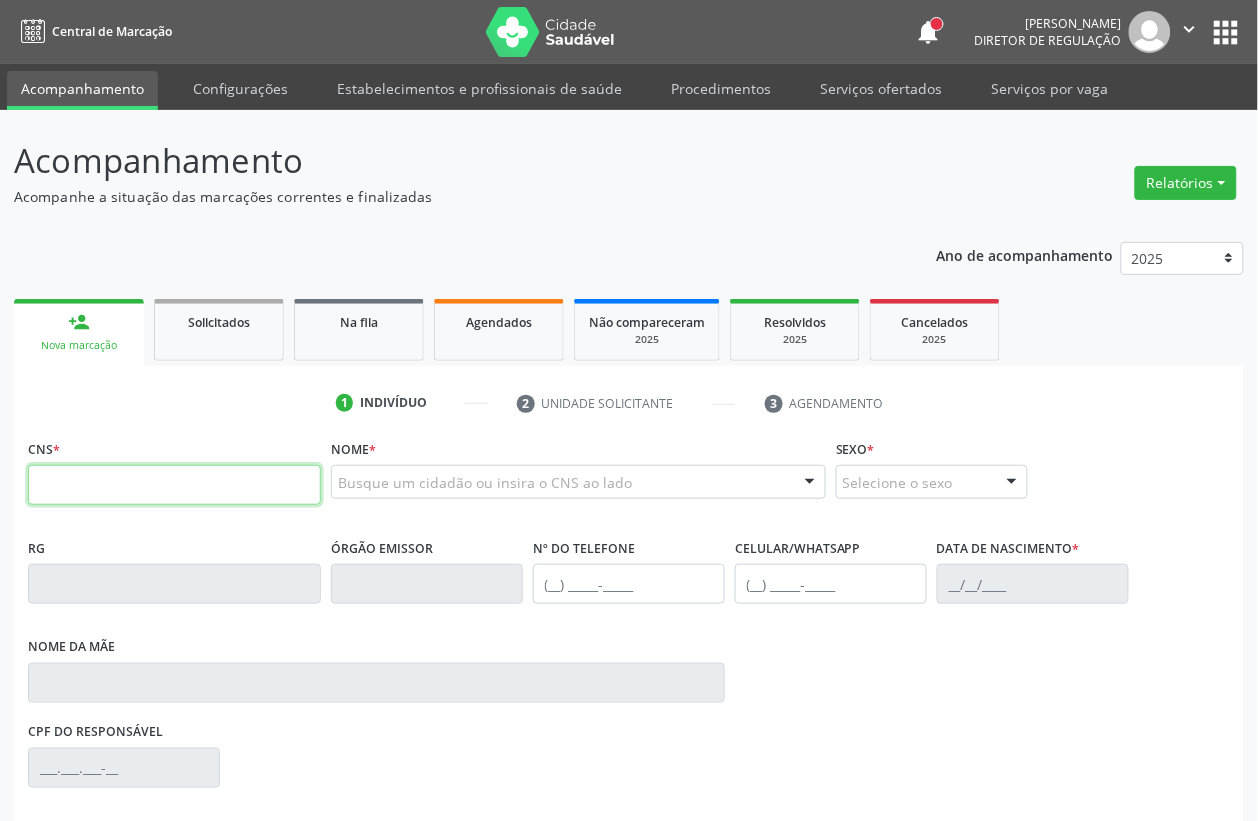 click at bounding box center (174, 485) 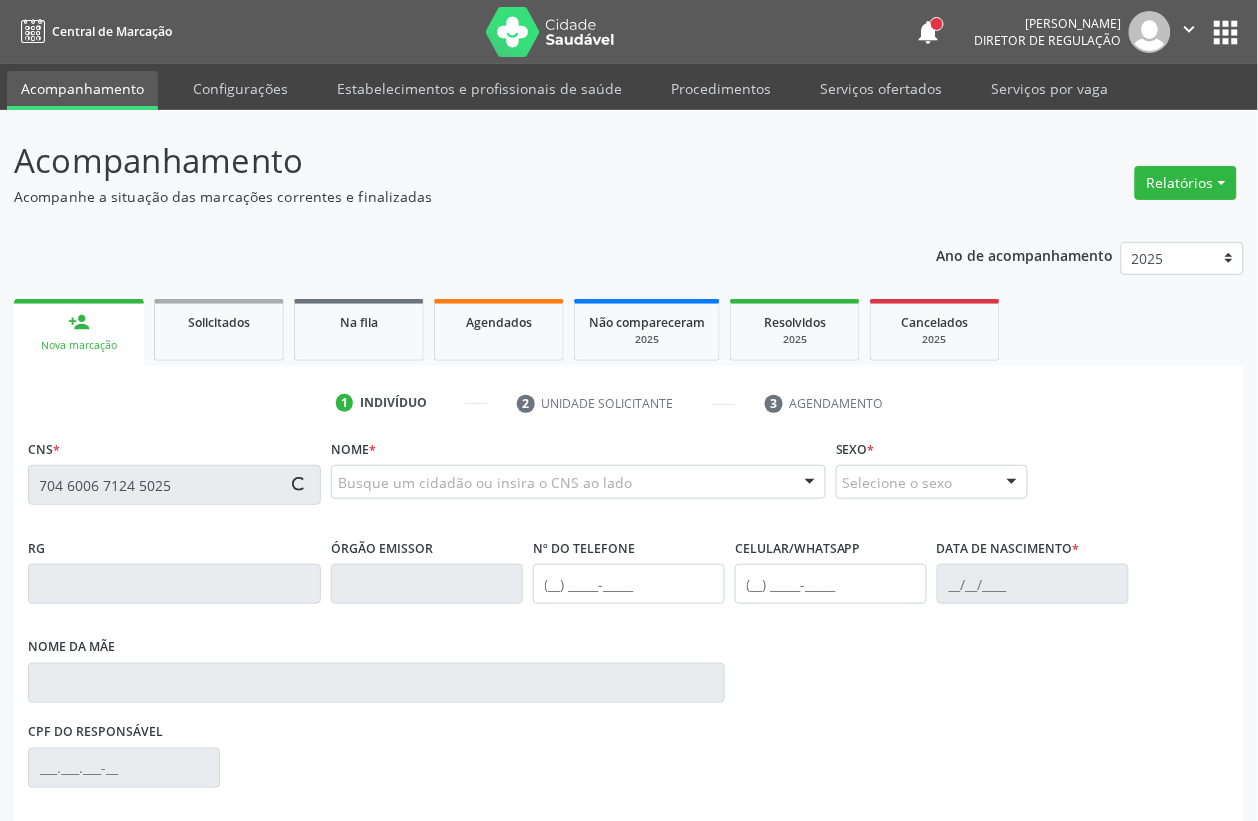 type on "704 6006 7124 5025" 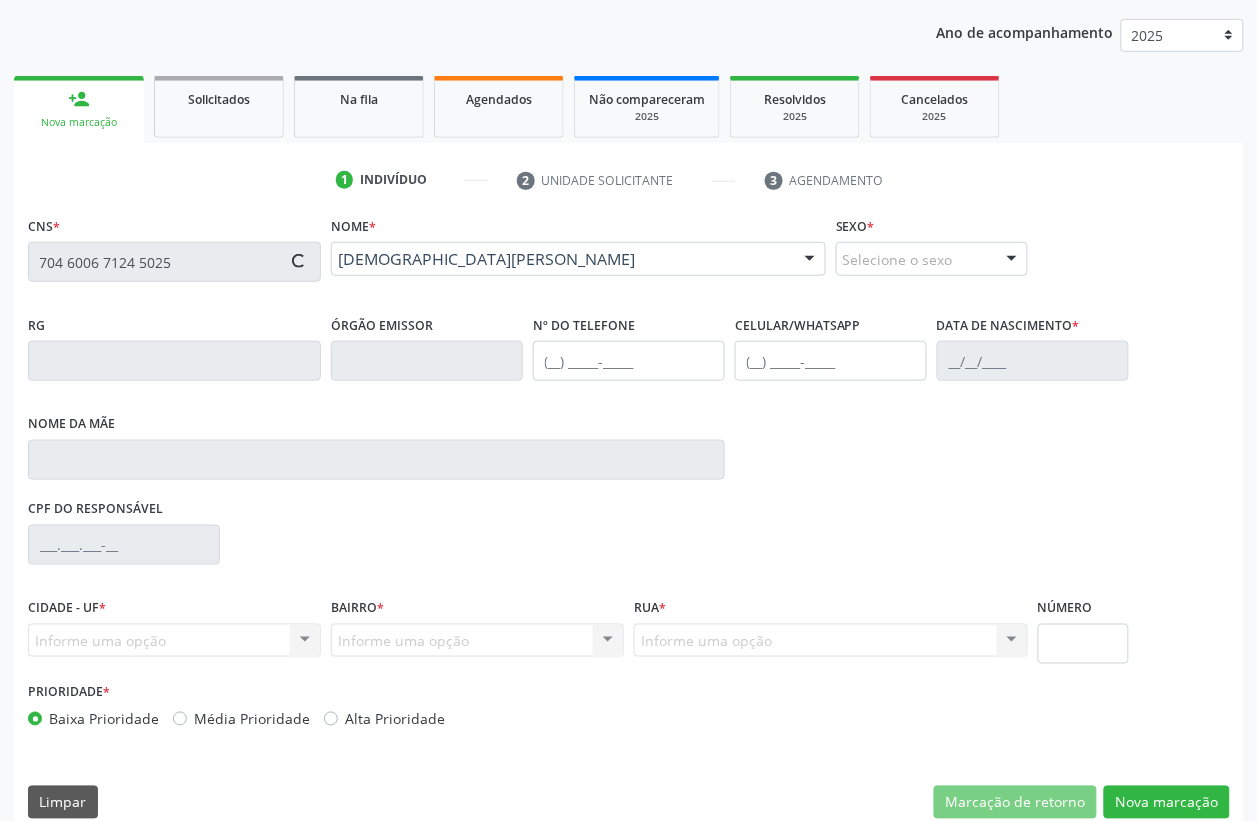 scroll, scrollTop: 248, scrollLeft: 0, axis: vertical 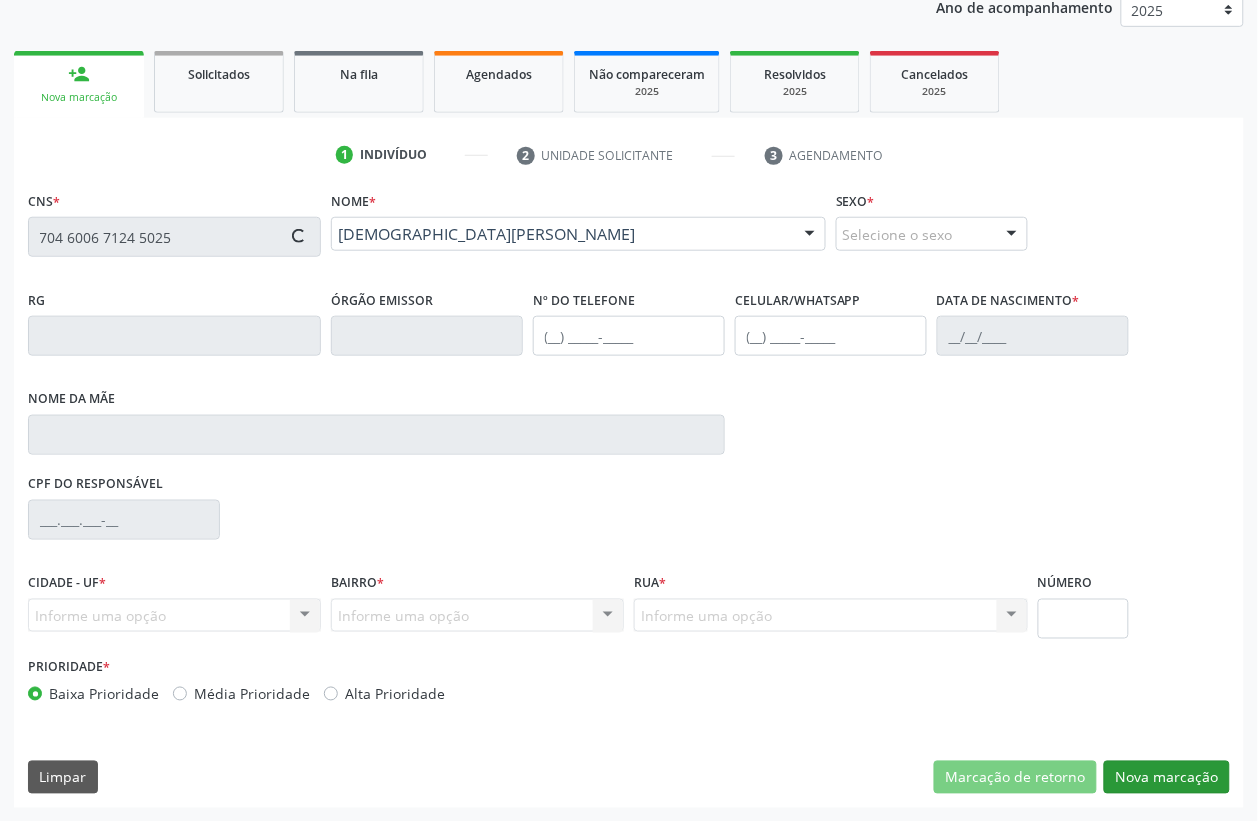 type on "(87) 99614-2582" 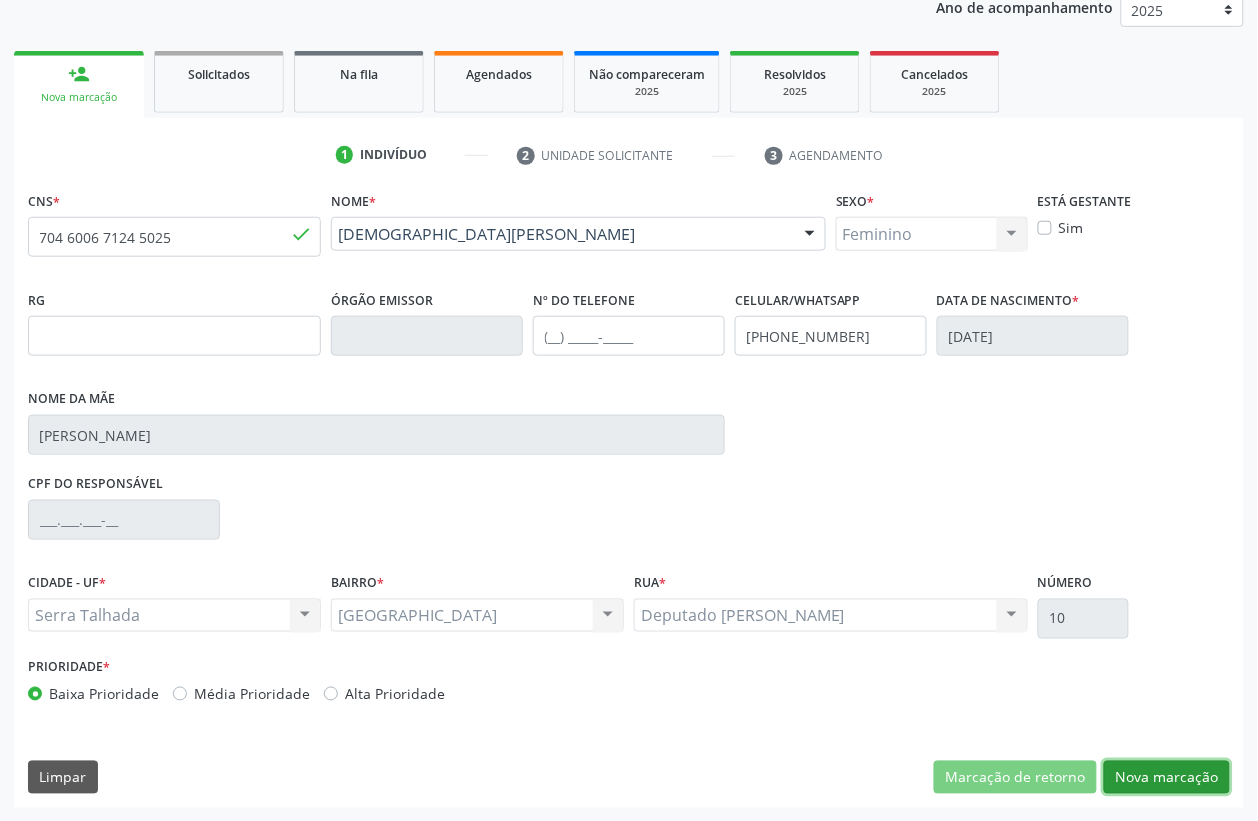 click on "Nova marcação" at bounding box center (1167, 778) 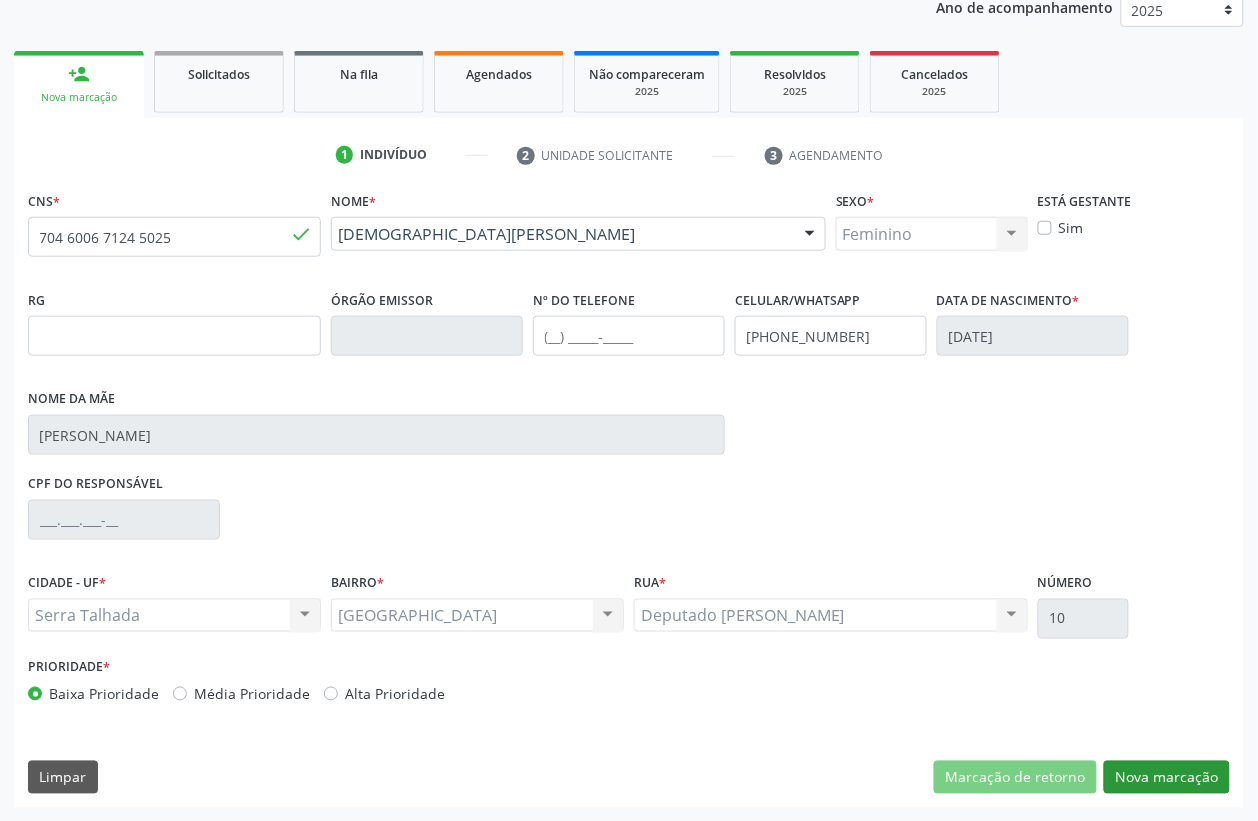 scroll, scrollTop: 85, scrollLeft: 0, axis: vertical 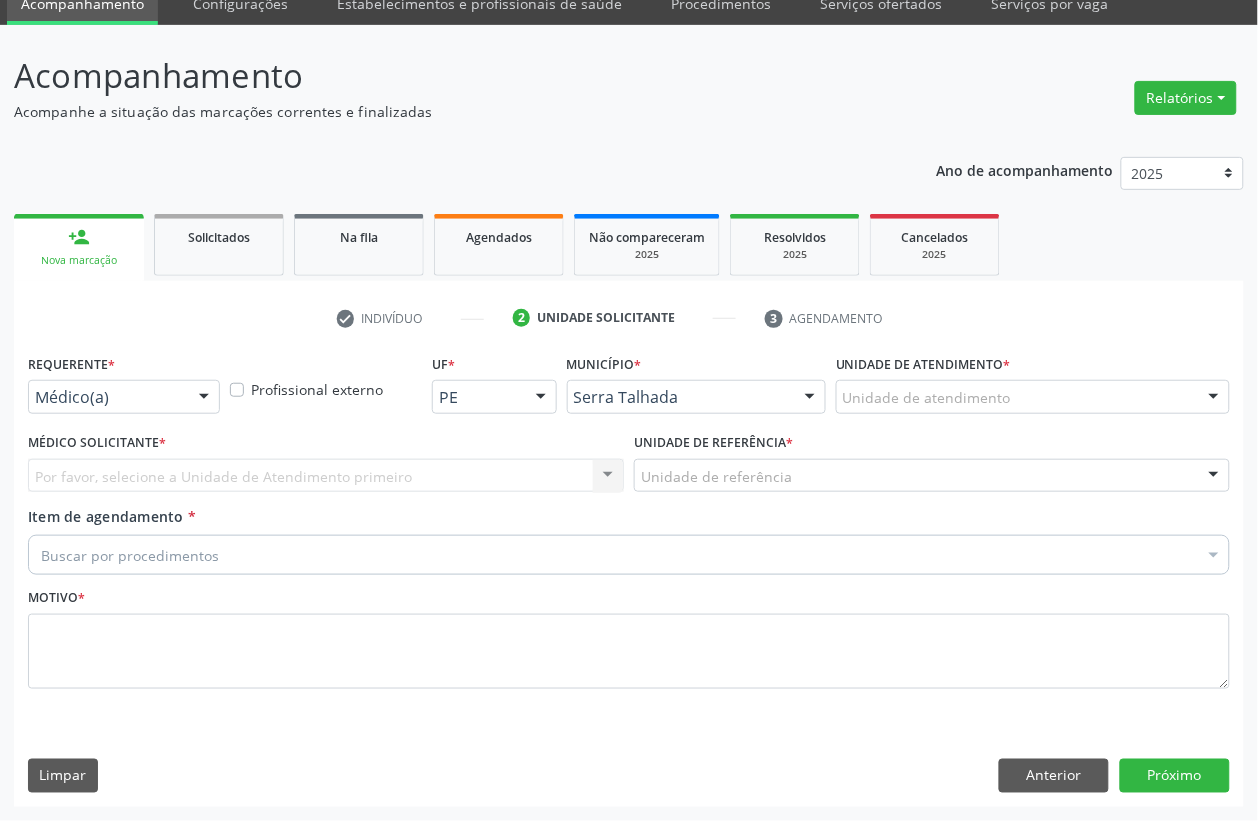 click on "Médico(a)" at bounding box center (124, 397) 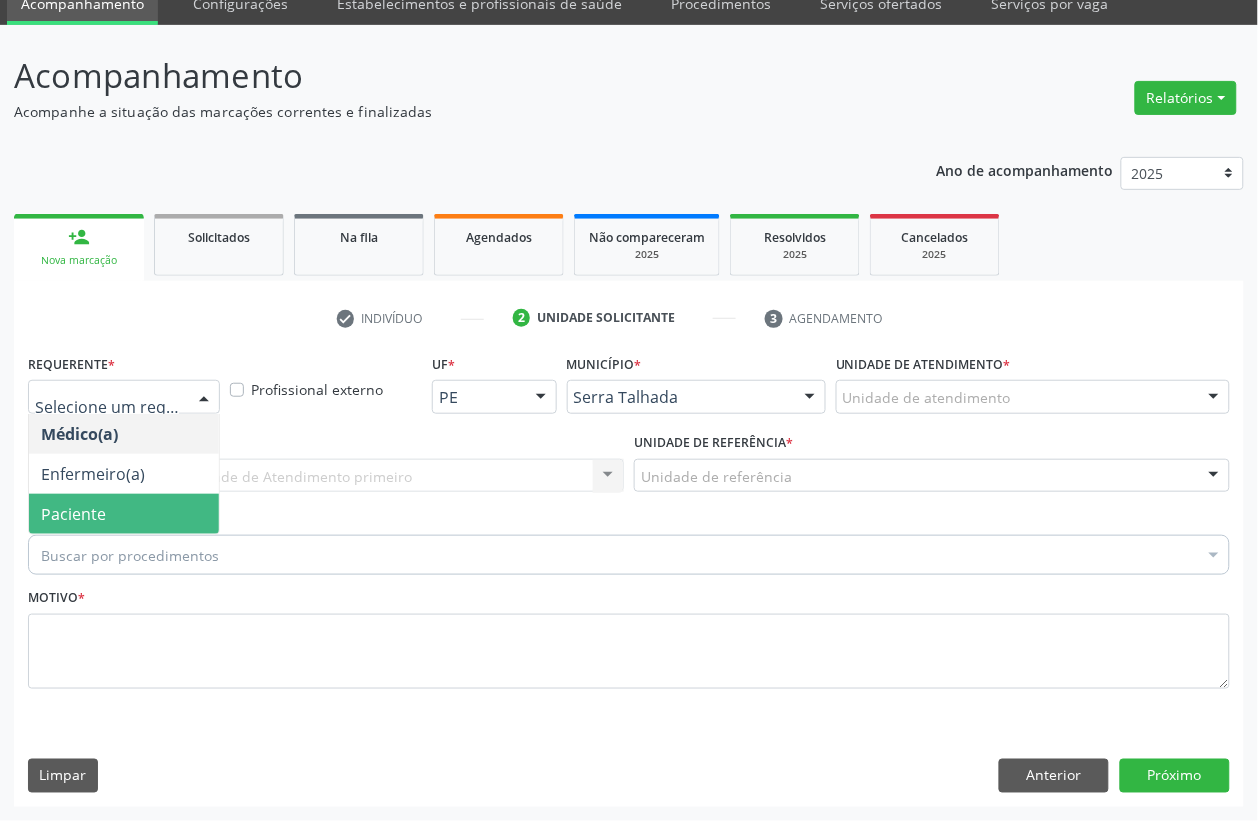 click on "Paciente" at bounding box center (124, 514) 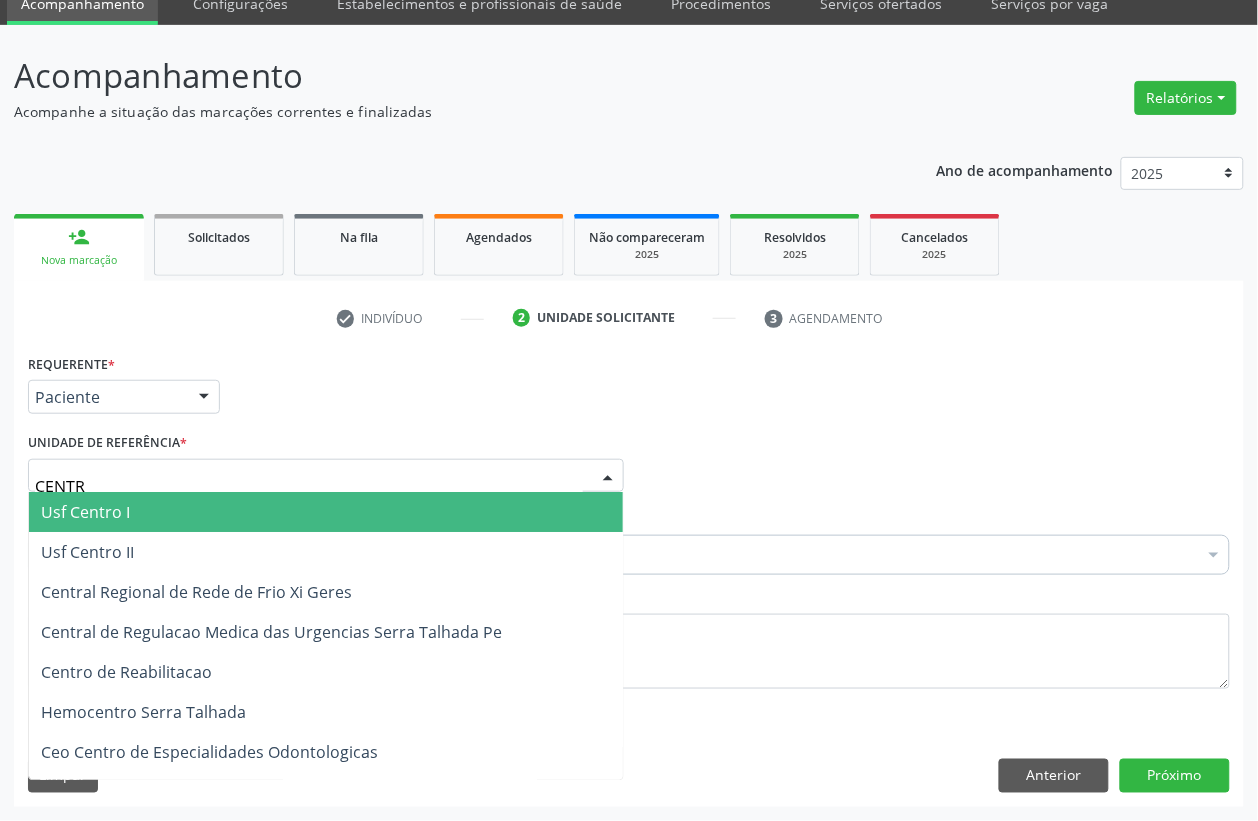 type on "CENTRO" 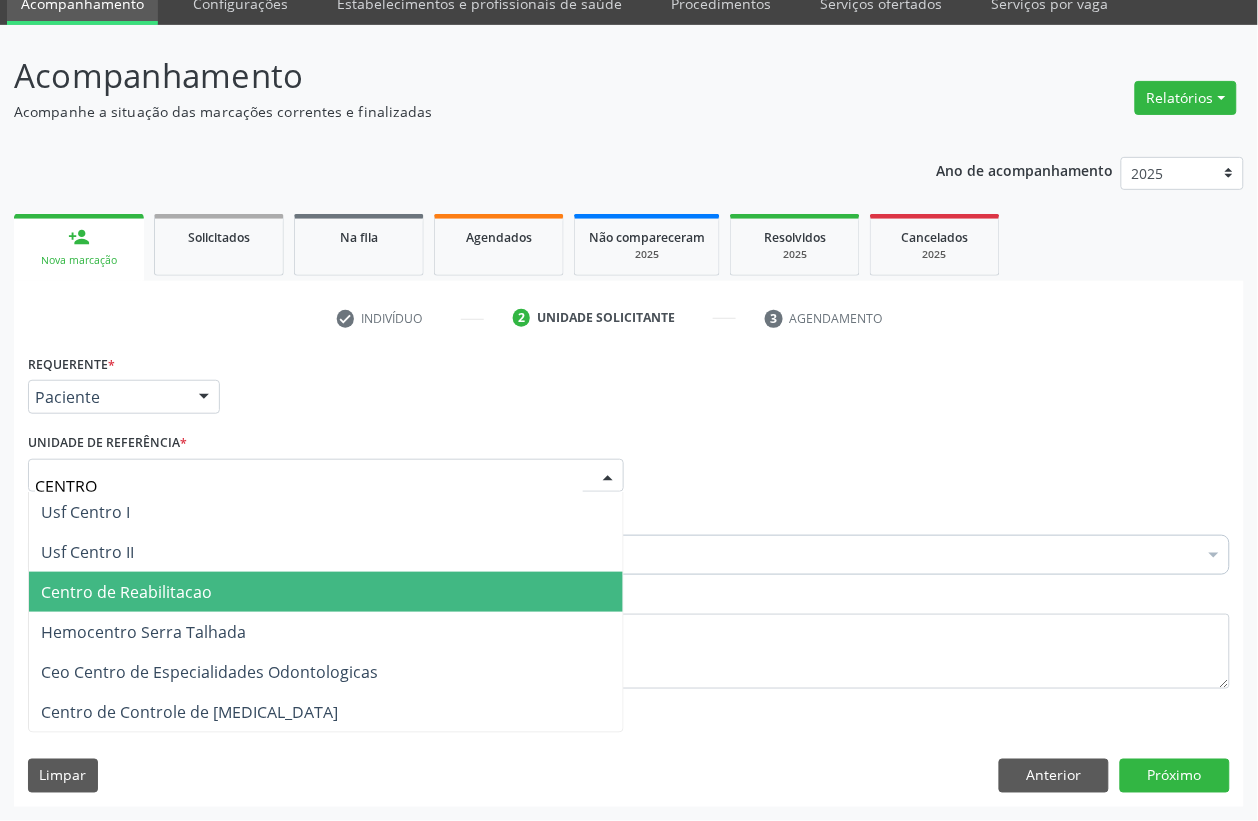 click on "Centro de Reabilitacao" at bounding box center [126, 592] 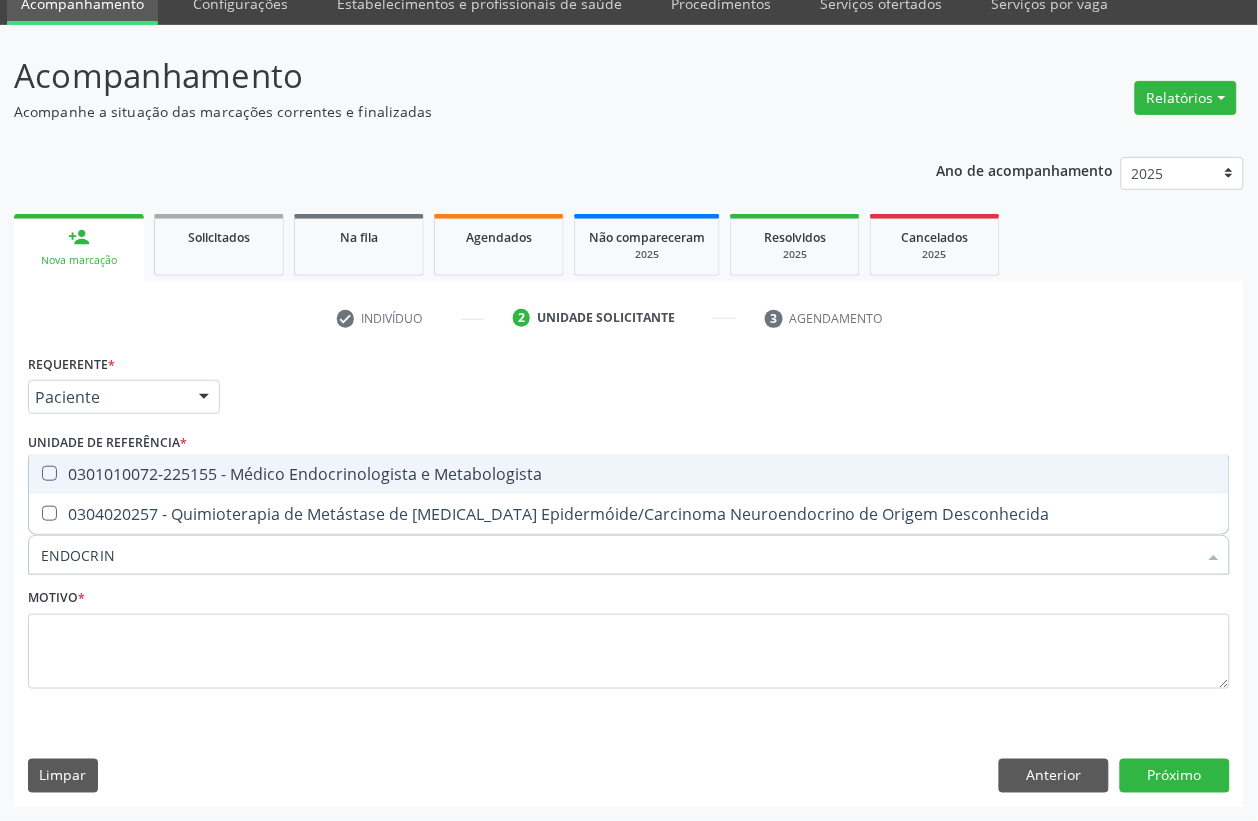 type on "ENDOCRINO" 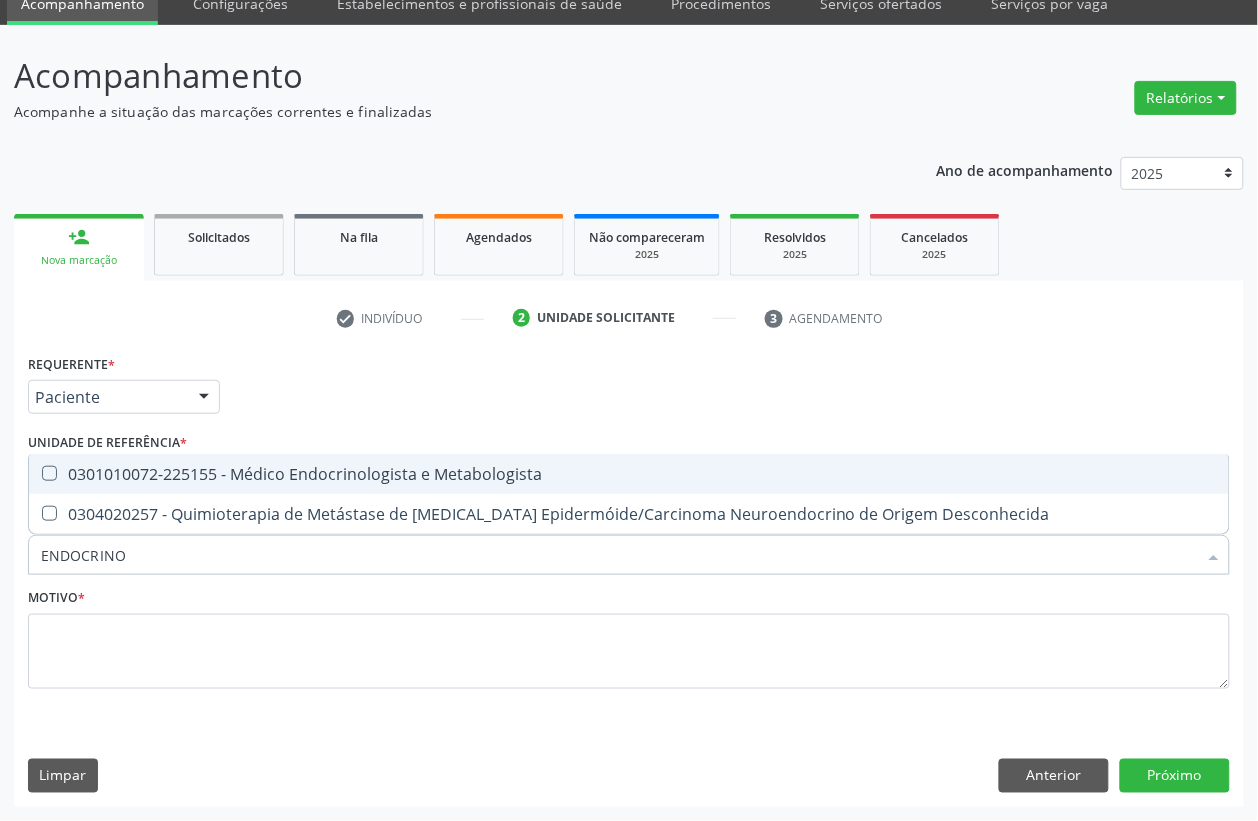 click on "0301010072-225155 - Médico Endocrinologista e Metabologista" at bounding box center (629, 474) 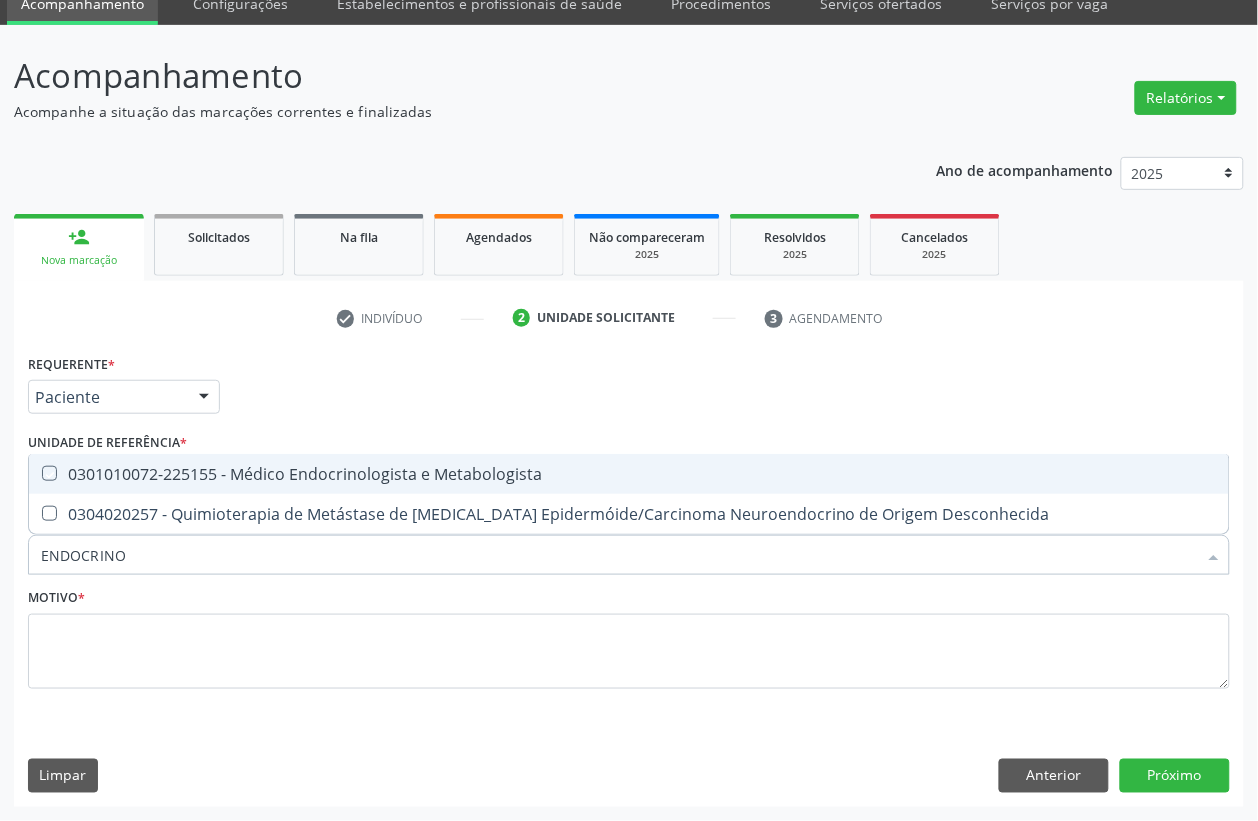 checkbox on "true" 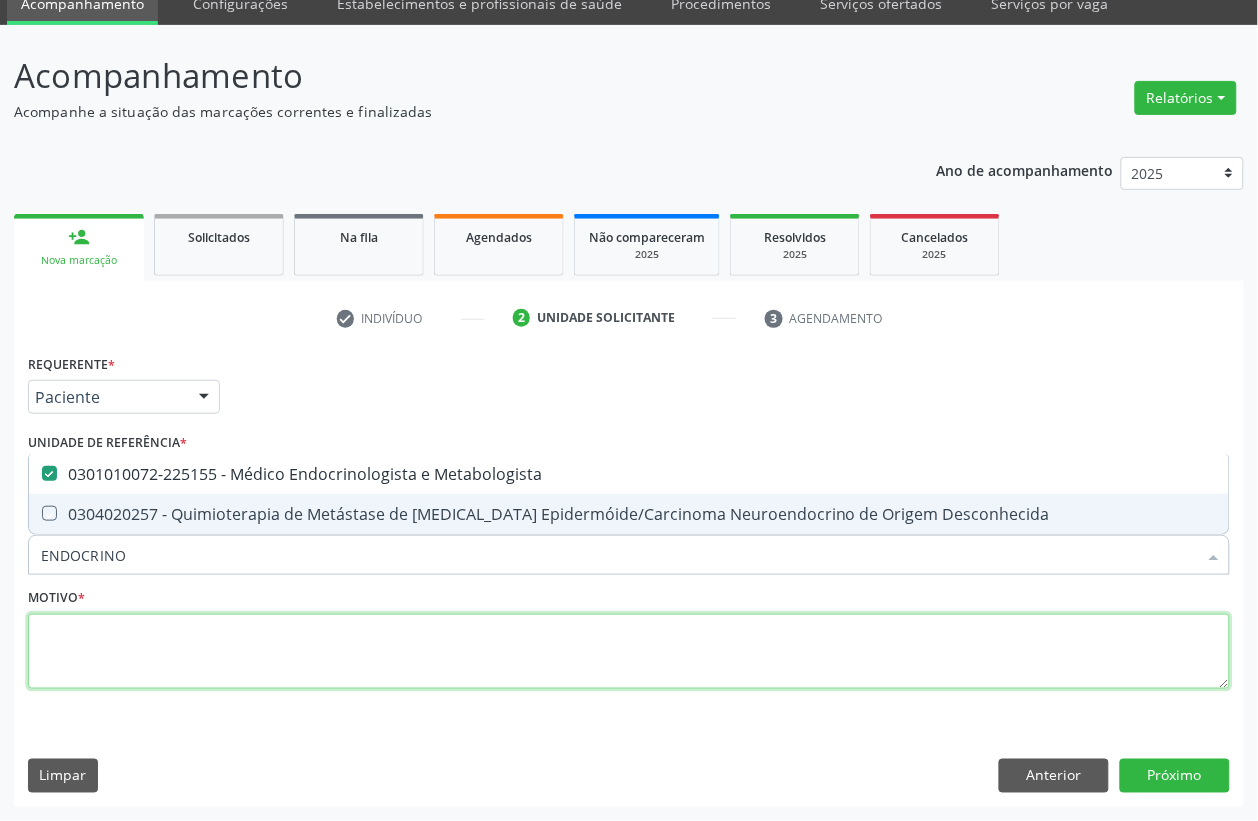 click at bounding box center [629, 652] 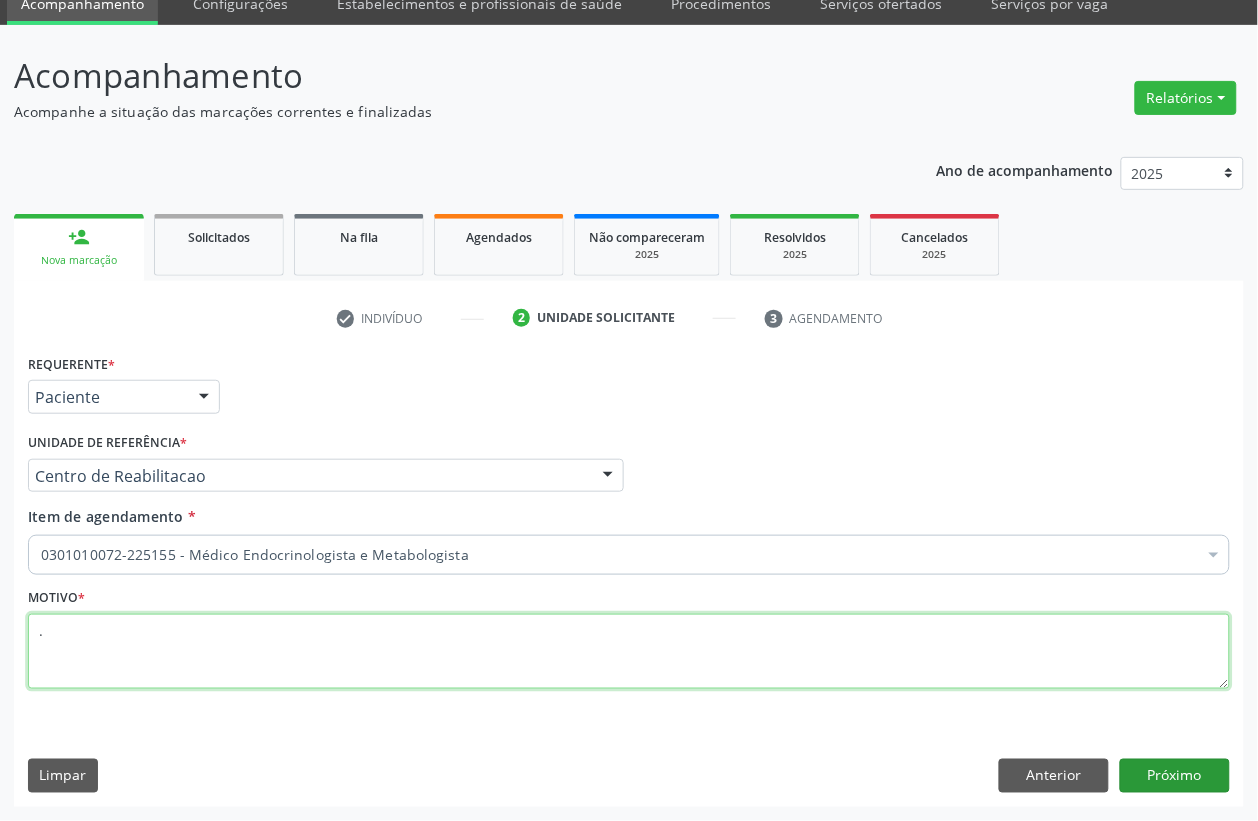 type on "." 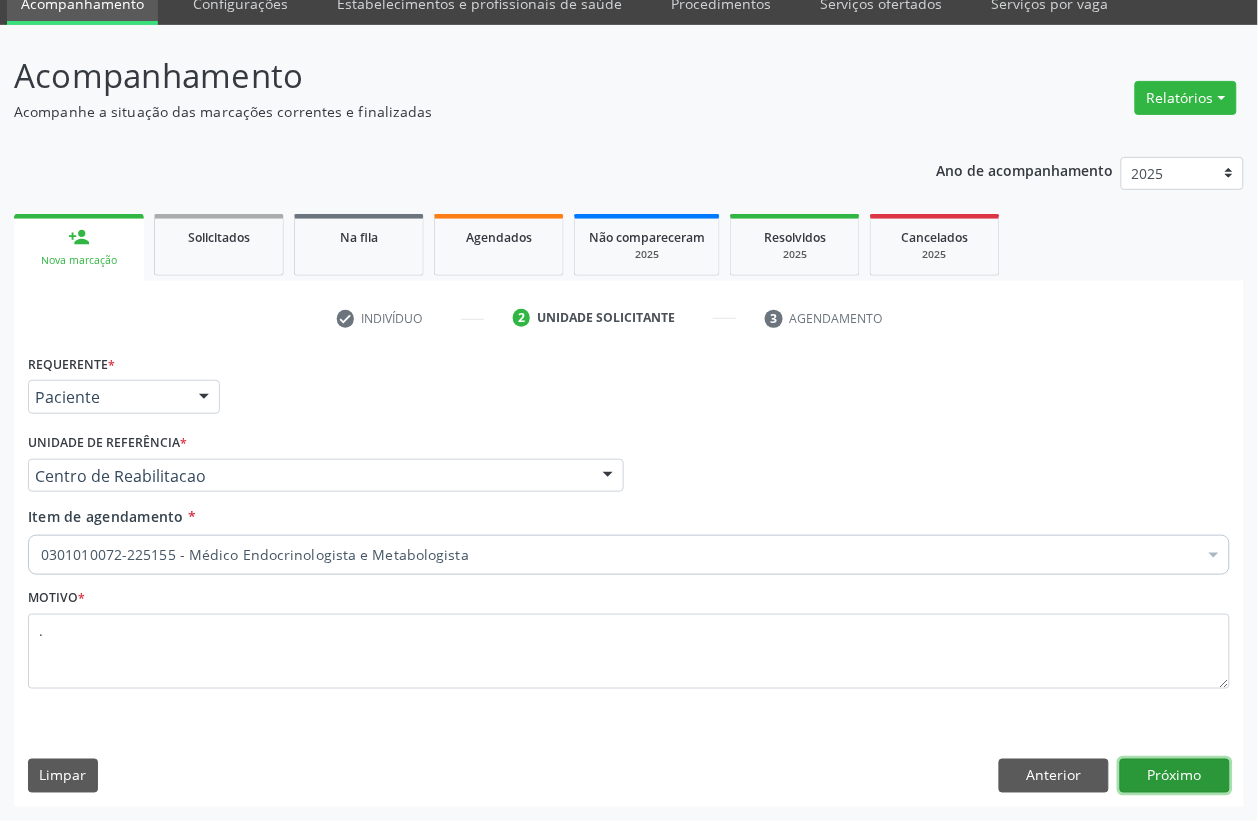 click on "Próximo" at bounding box center (1175, 776) 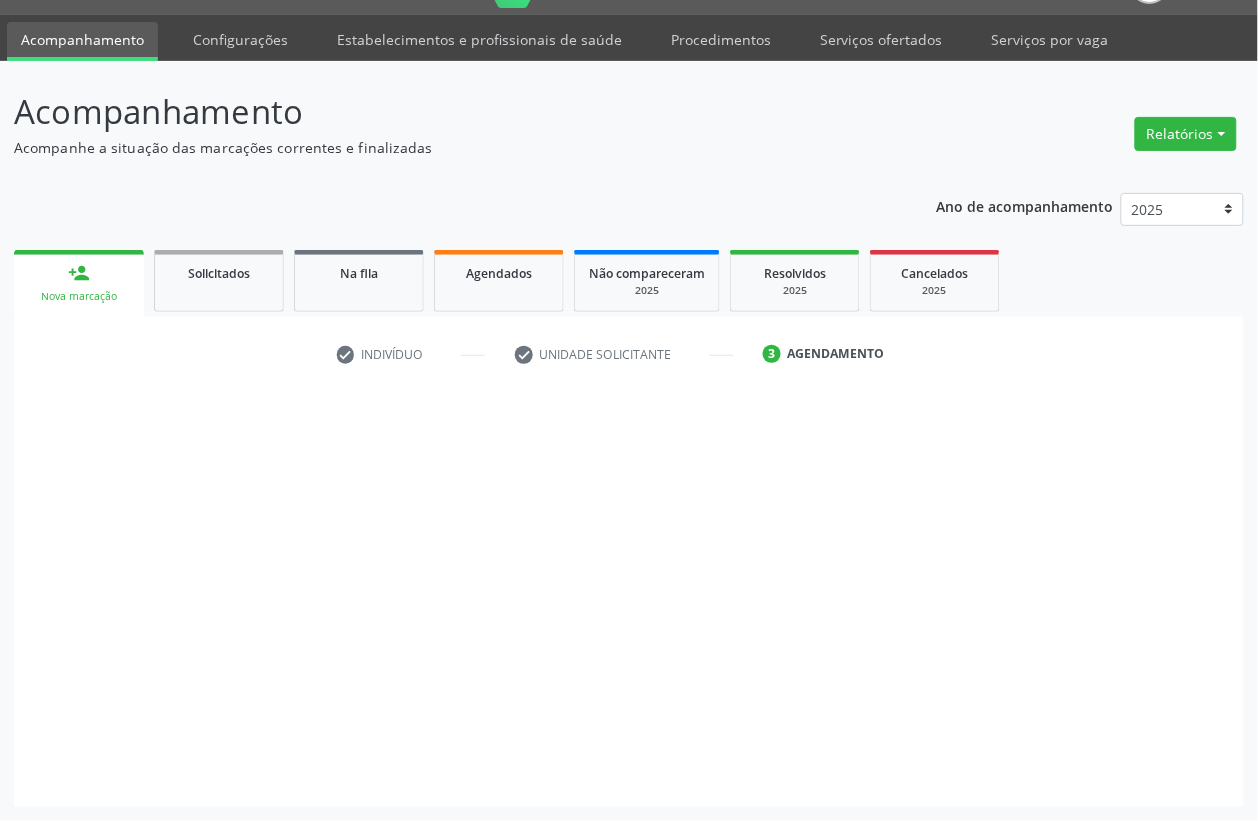 scroll, scrollTop: 50, scrollLeft: 0, axis: vertical 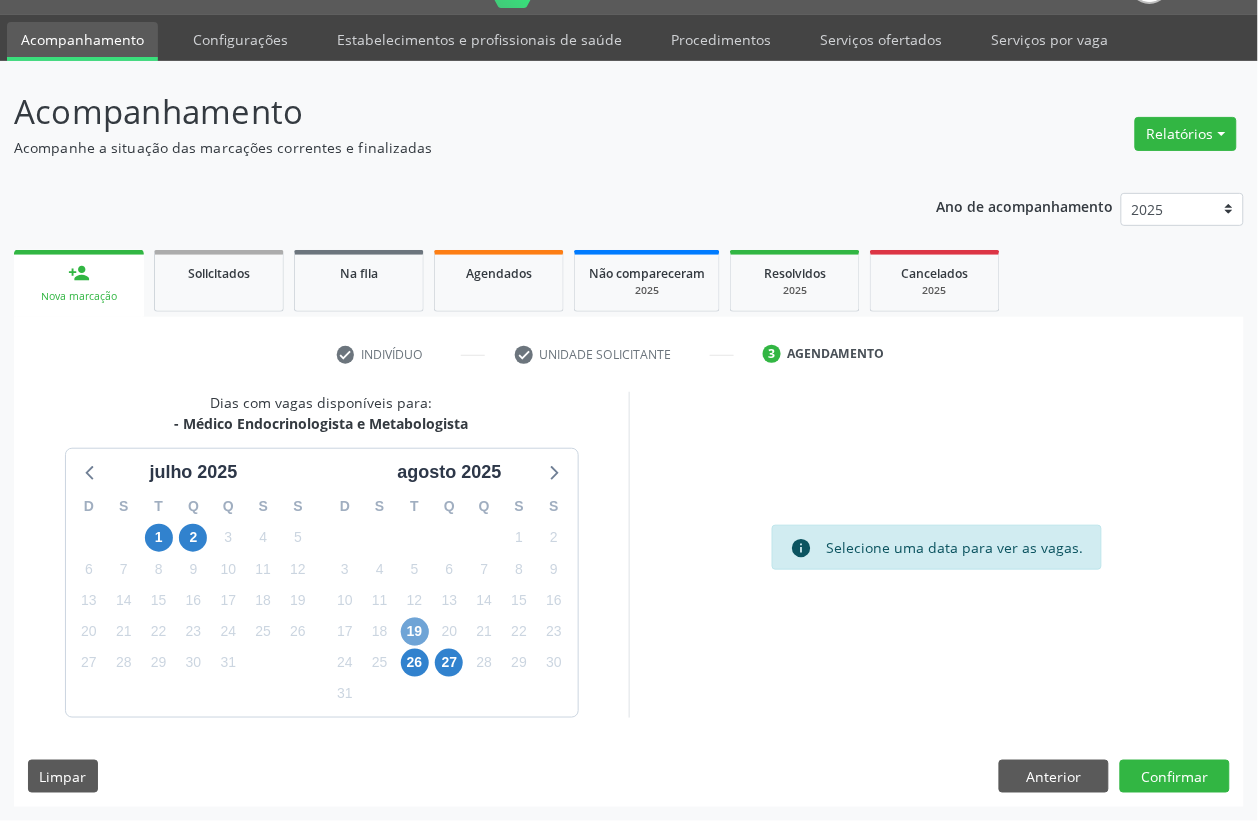 click on "19" at bounding box center (415, 632) 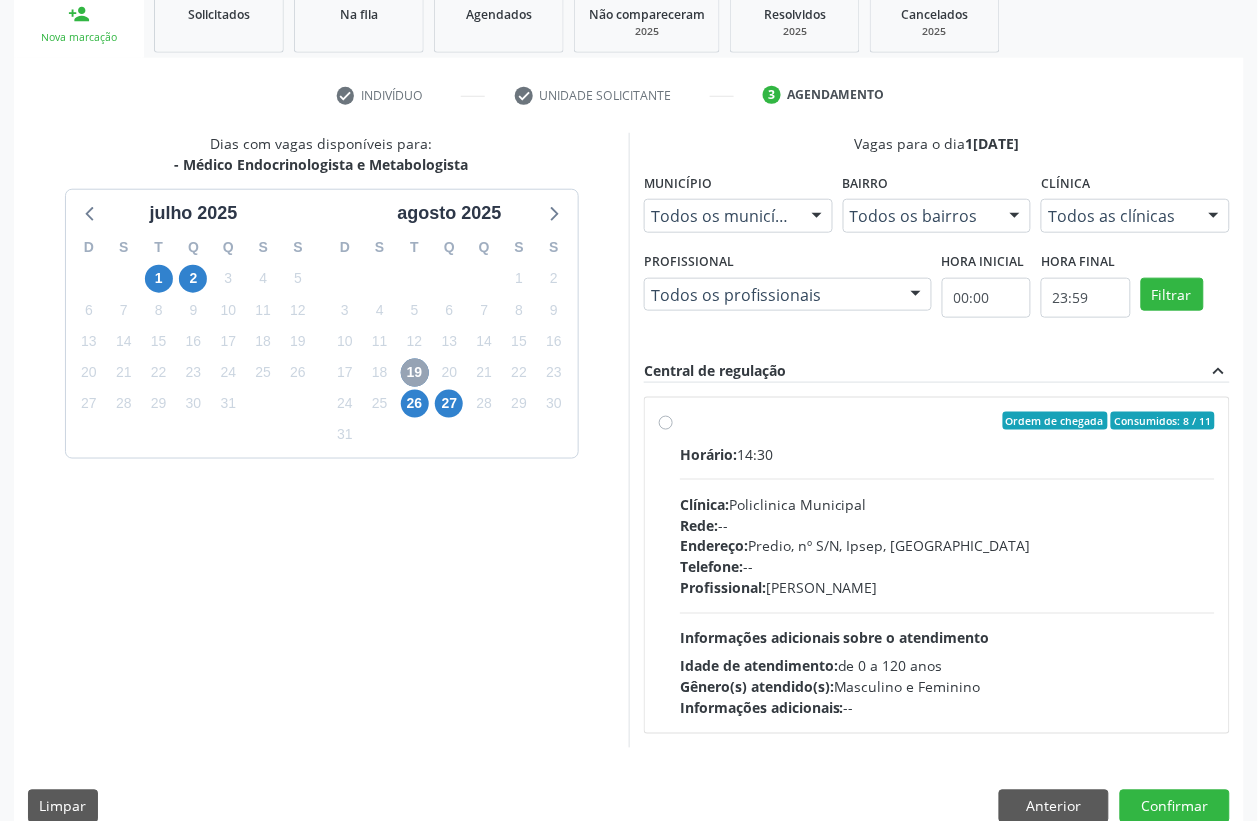 scroll, scrollTop: 338, scrollLeft: 0, axis: vertical 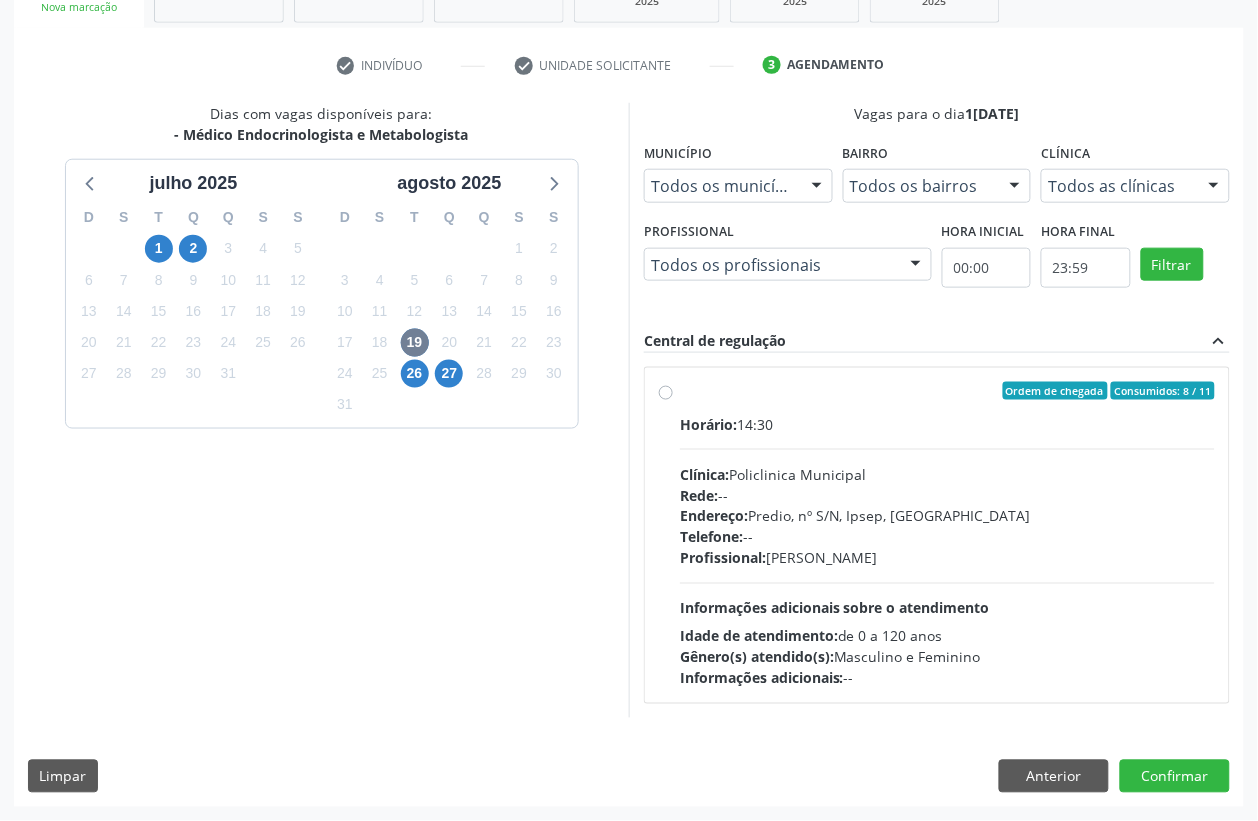 click on "Endereço:" at bounding box center (714, 516) 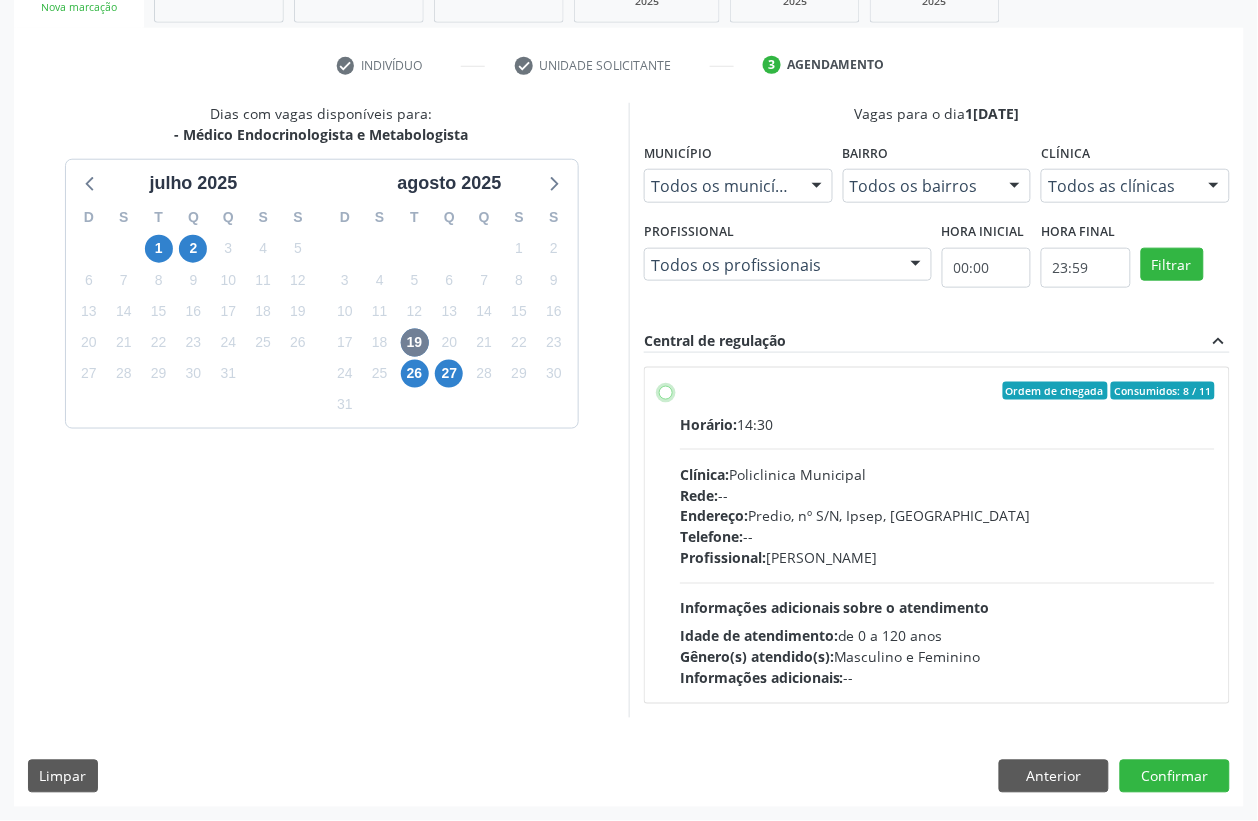click on "Ordem de chegada
Consumidos: 8 / 11
Horário:   14:30
Clínica:  Policlinica Municipal
Rede:
--
Endereço:   Predio, nº S/N, Ipsep, Serra Talhada - PE
Telefone:   --
Profissional:
Livya Susany Bezerra de Lima
Informações adicionais sobre o atendimento
Idade de atendimento:
de 0 a 120 anos
Gênero(s) atendido(s):
Masculino e Feminino
Informações adicionais:
--" at bounding box center (666, 391) 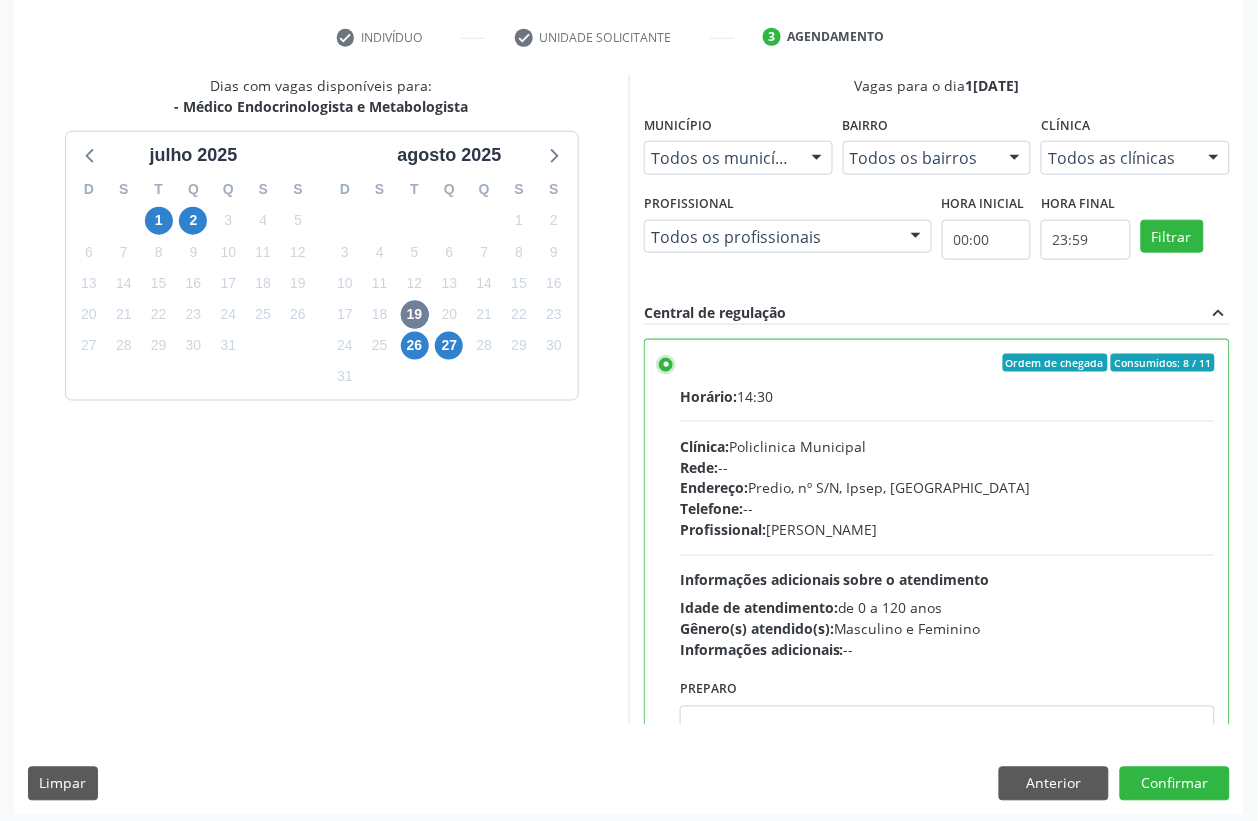 scroll, scrollTop: 373, scrollLeft: 0, axis: vertical 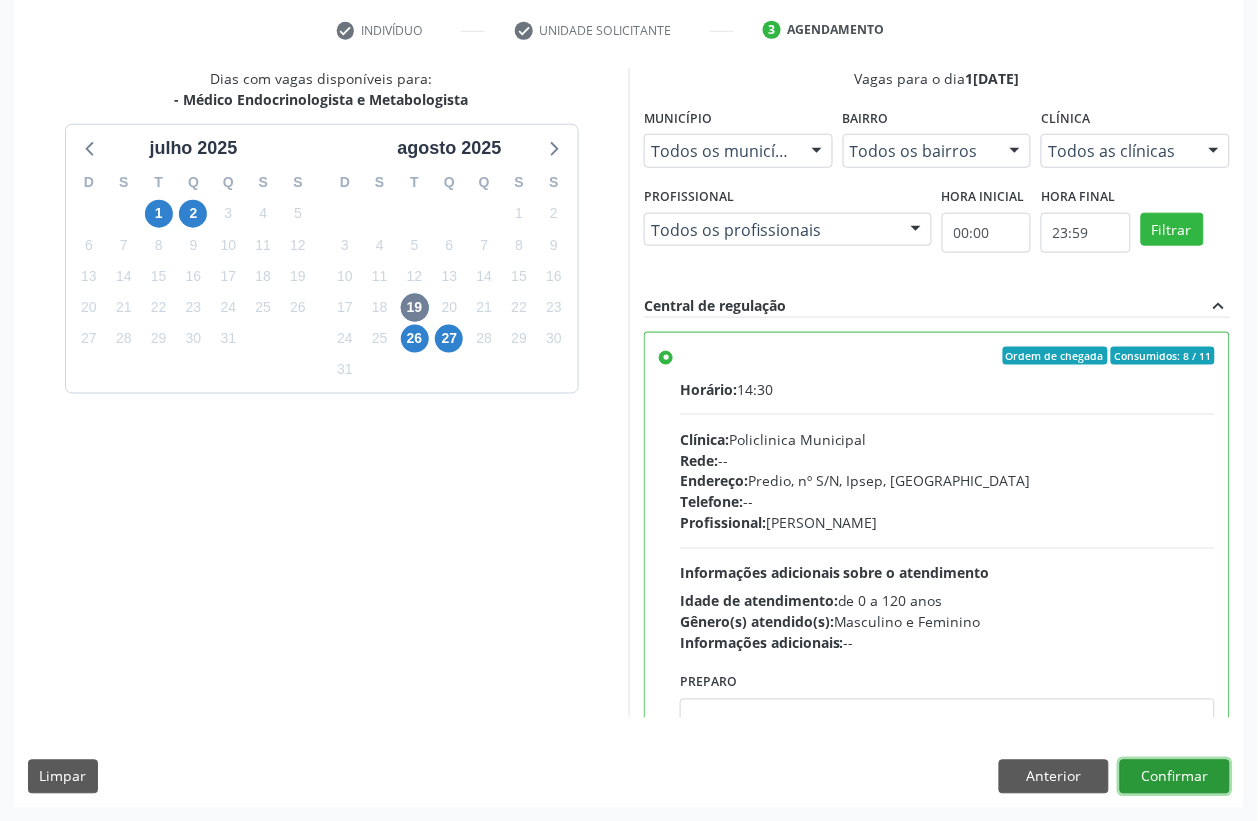click on "Confirmar" at bounding box center (1175, 777) 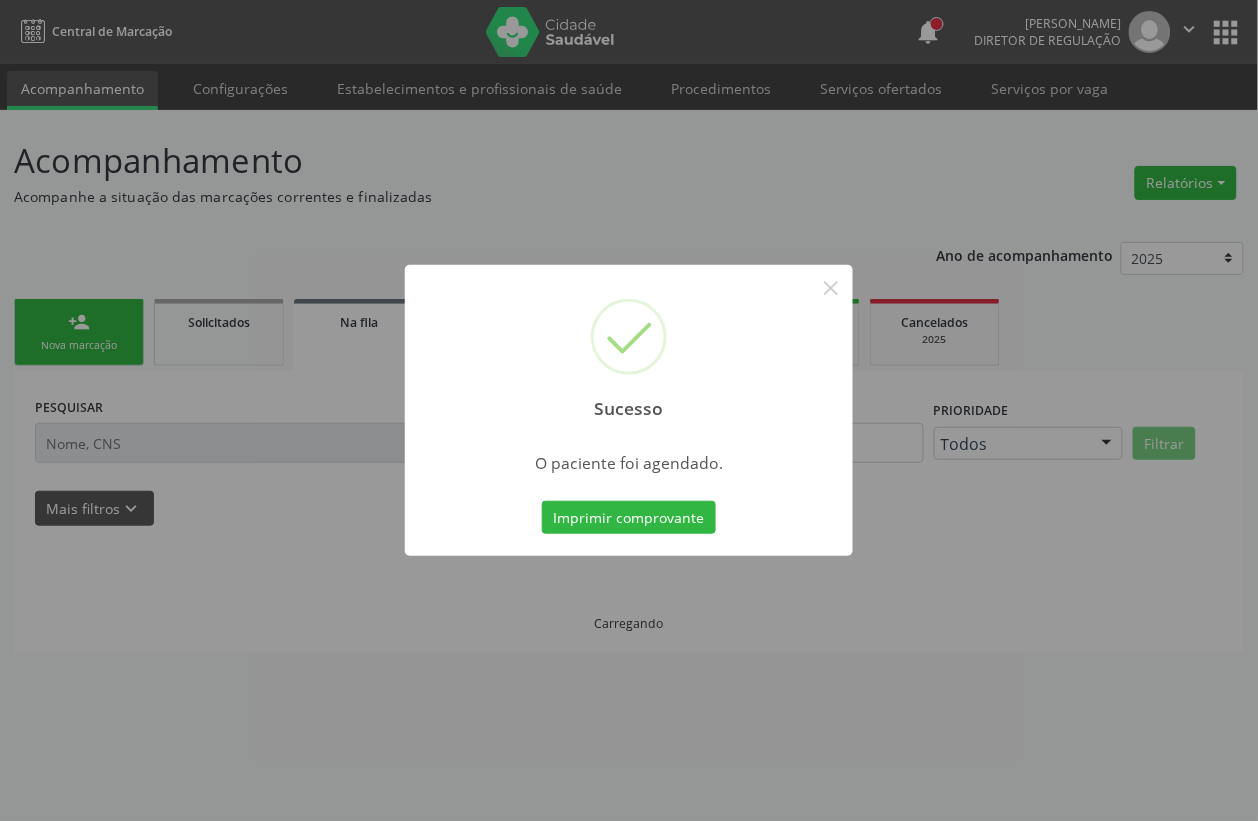 scroll, scrollTop: 0, scrollLeft: 0, axis: both 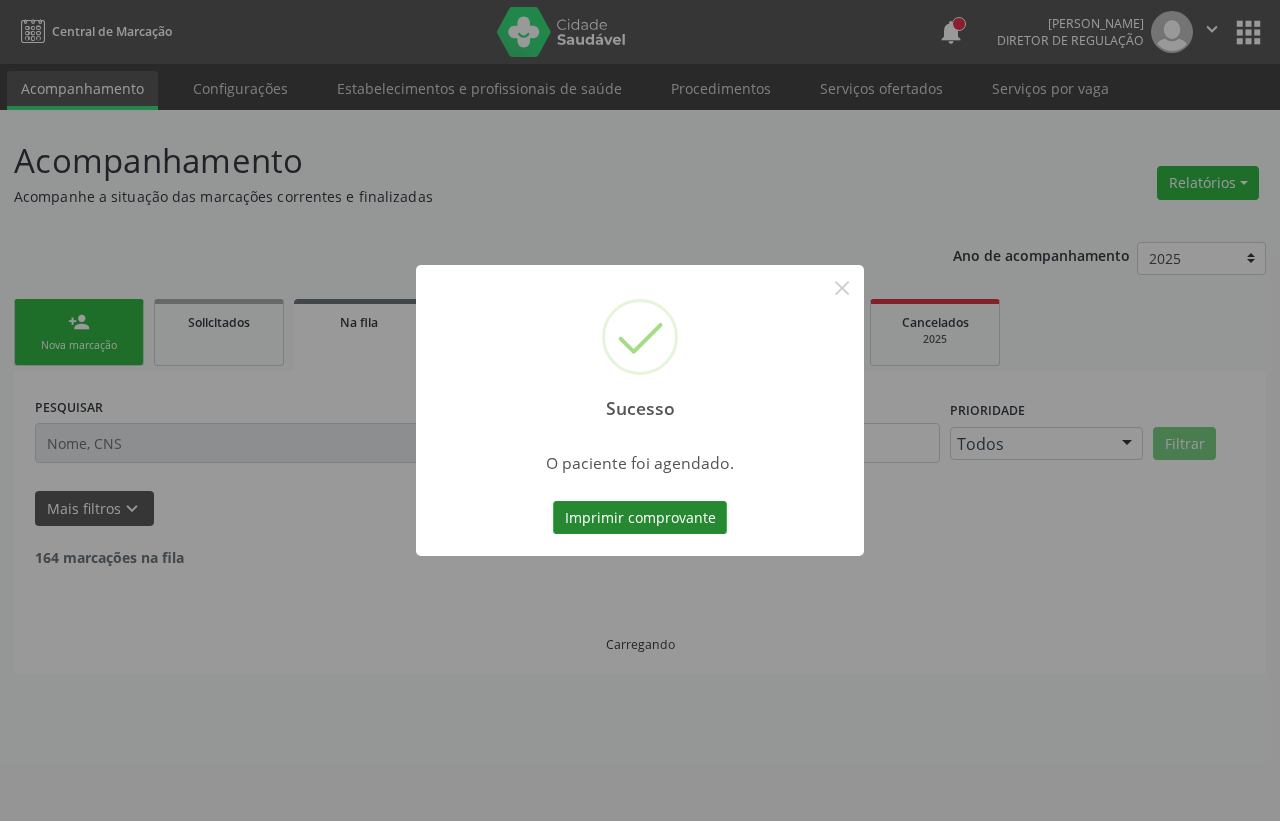 click on "Imprimir comprovante" at bounding box center [640, 518] 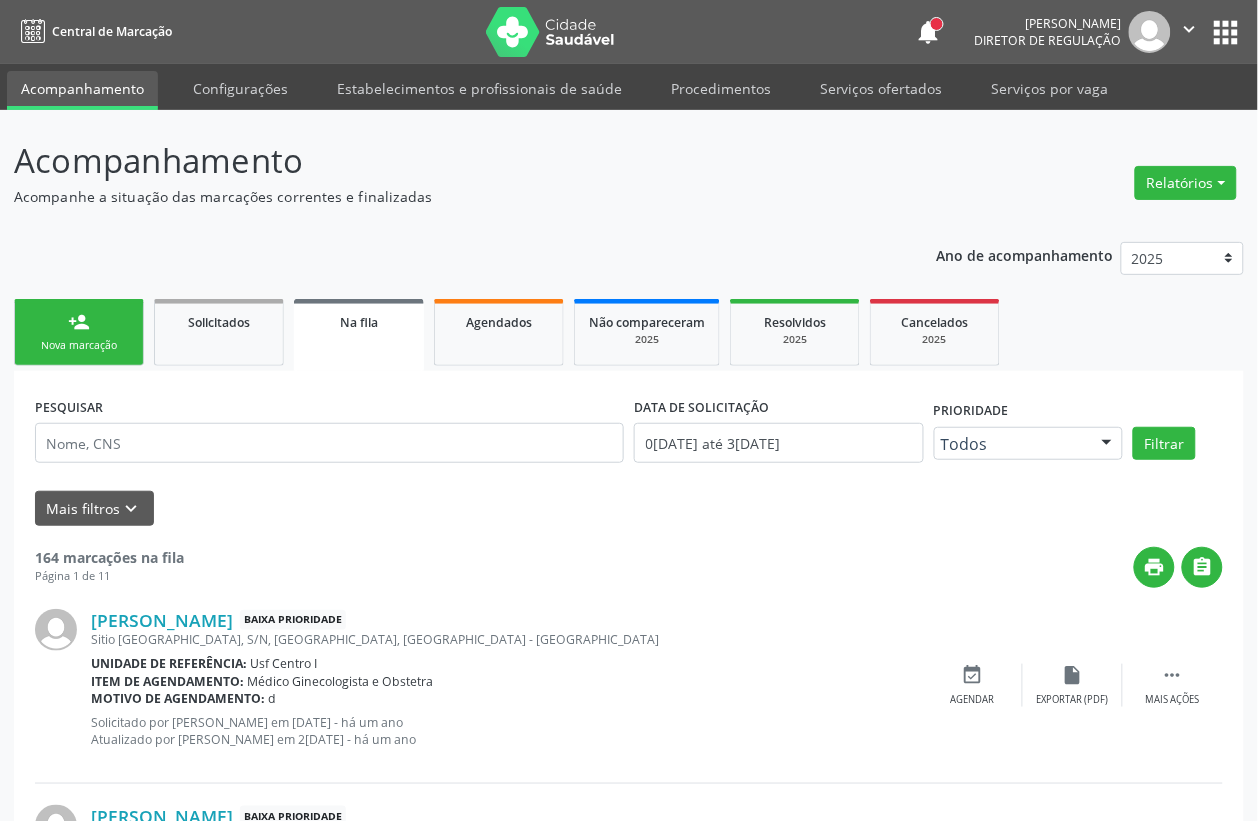 click on "person_add" at bounding box center (79, 322) 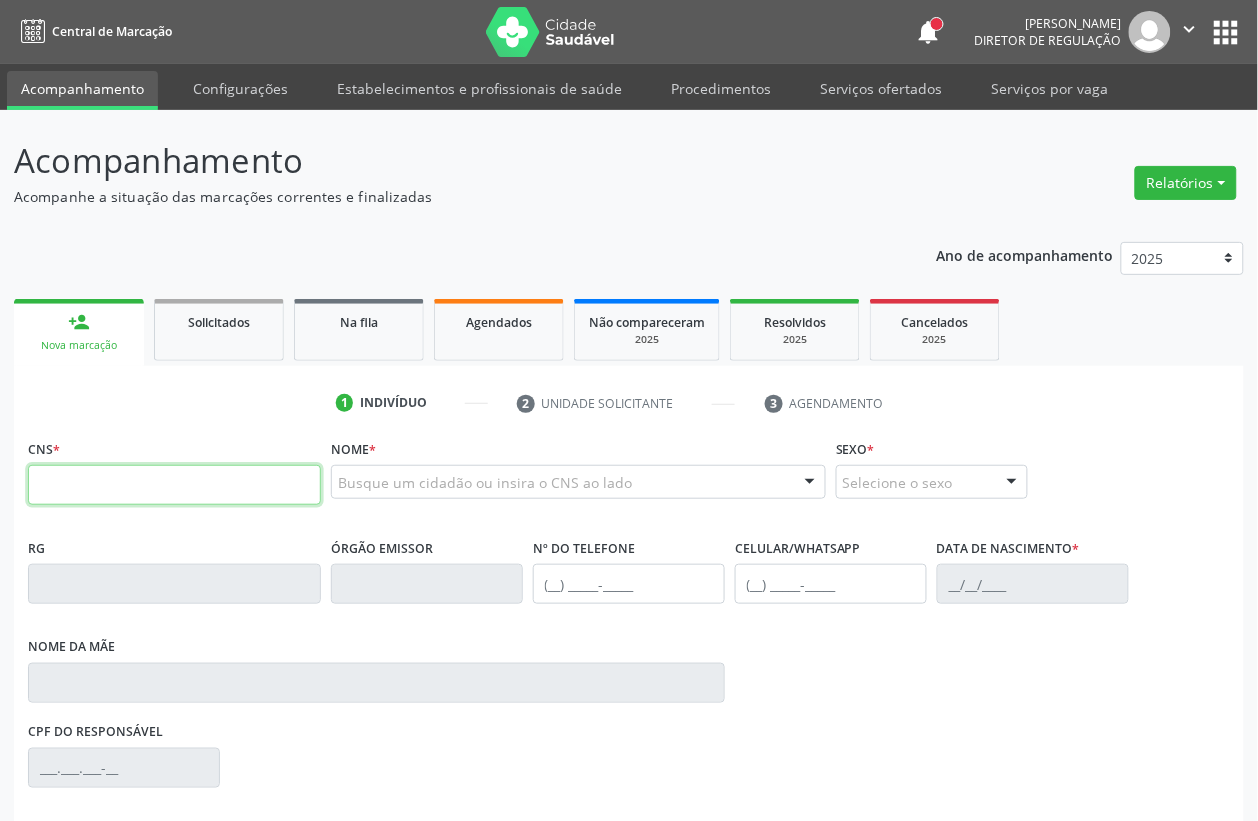 click at bounding box center (174, 485) 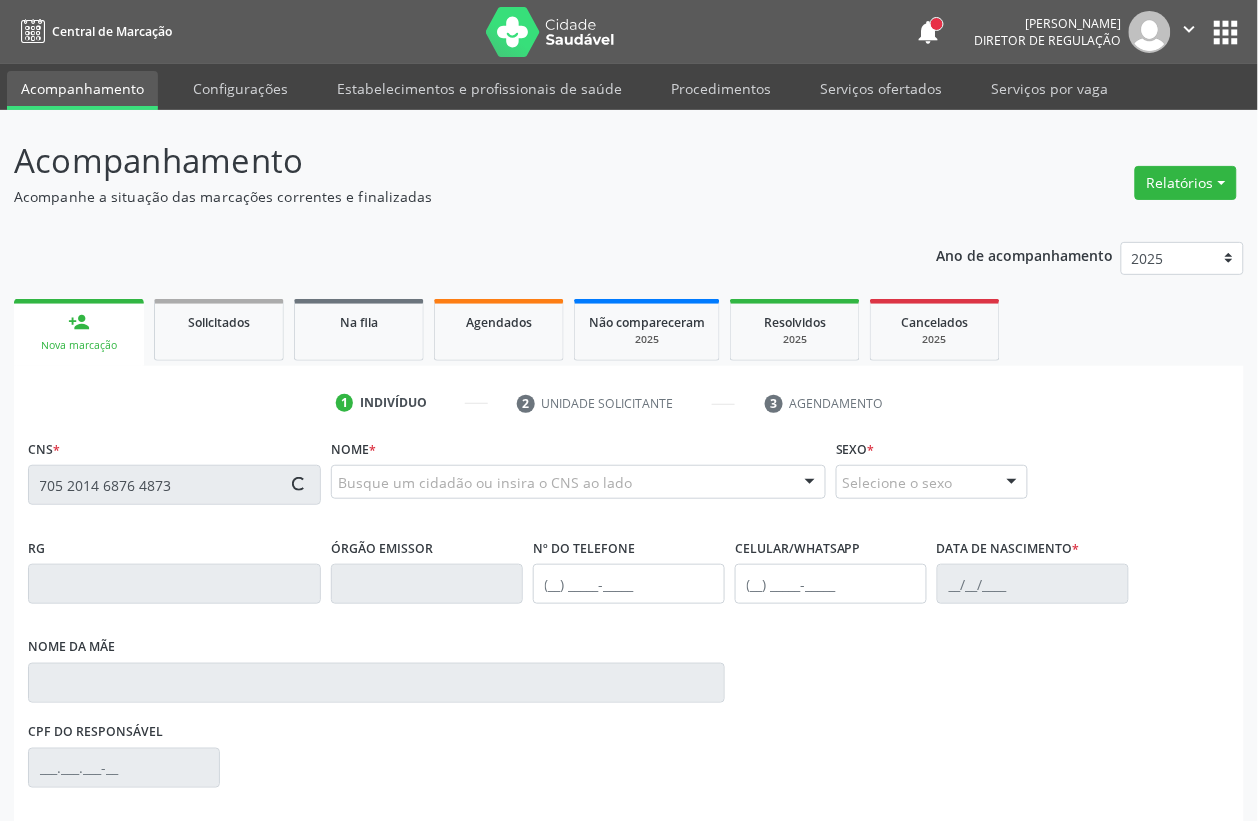 type on "705 2014 6876 4873" 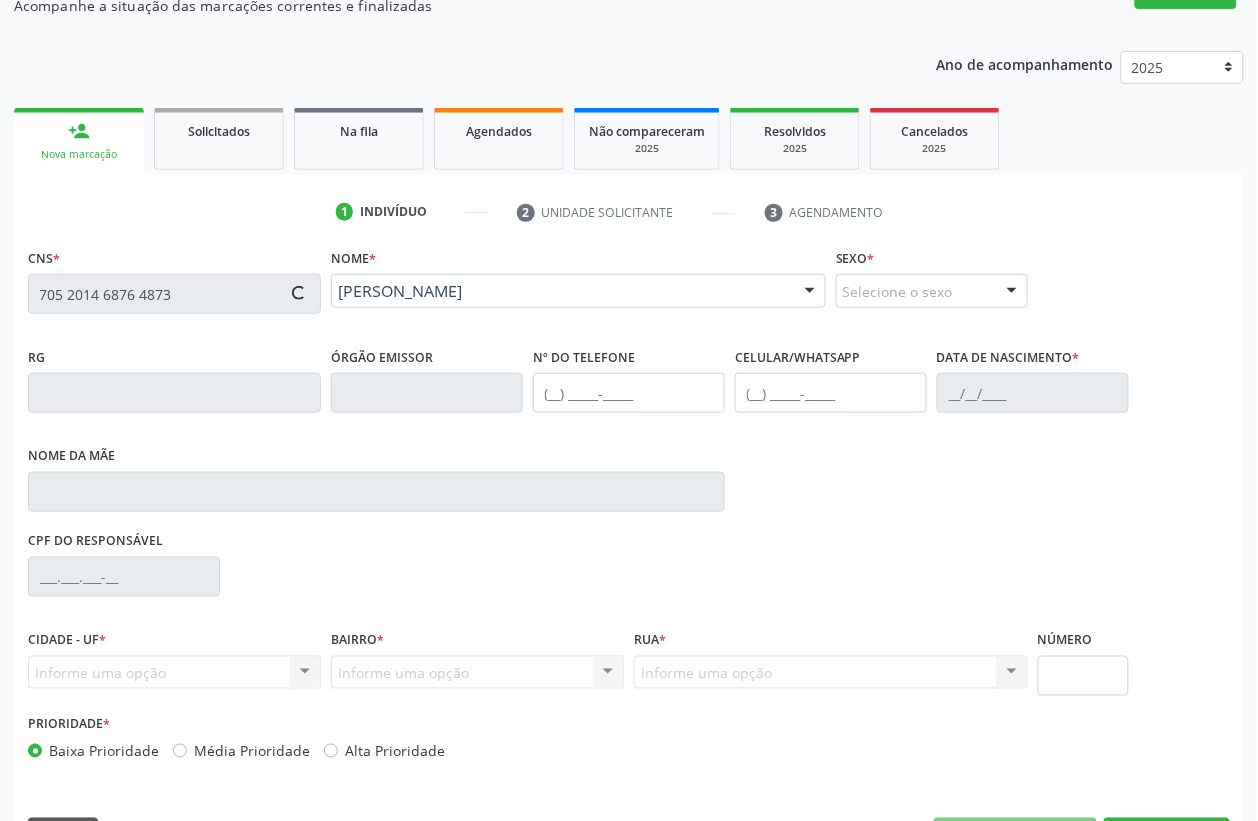 type on "28/11/2021" 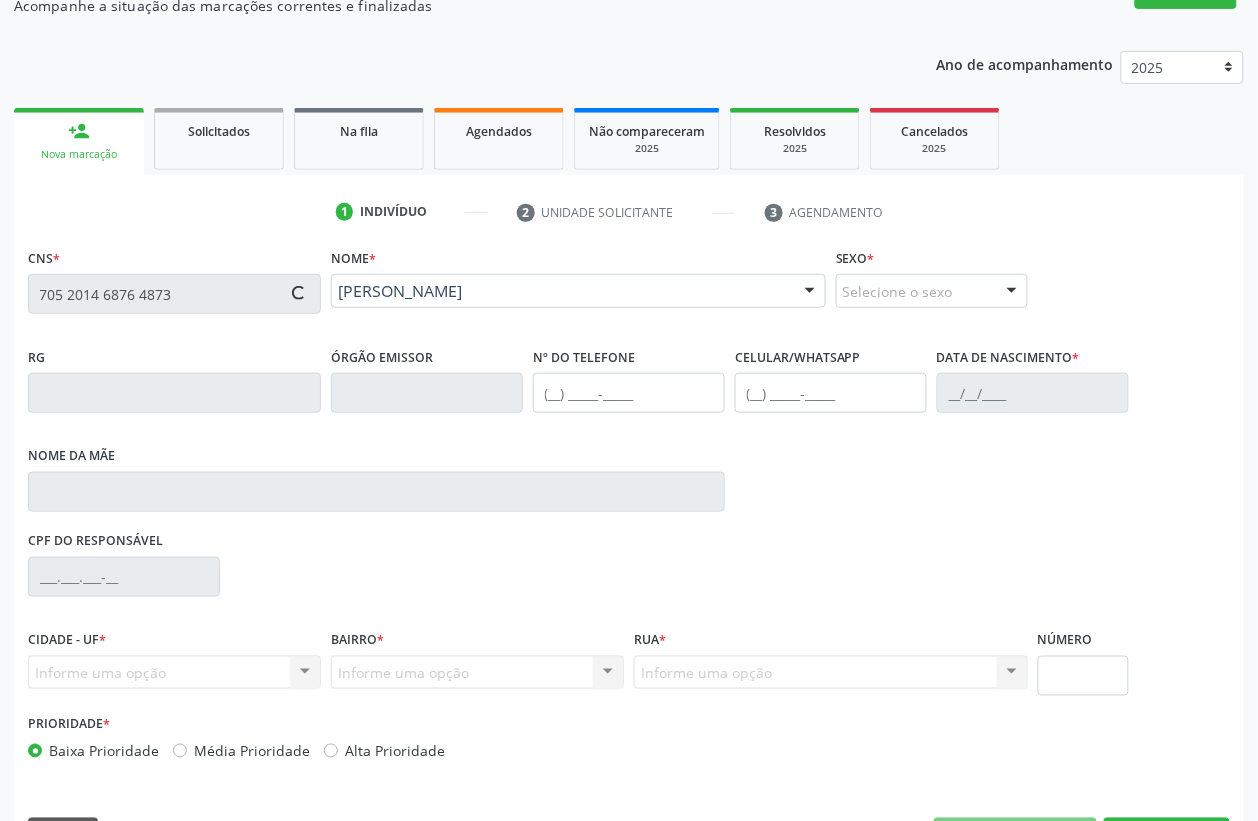 type on "Geovana Maria de Souza Oliveira" 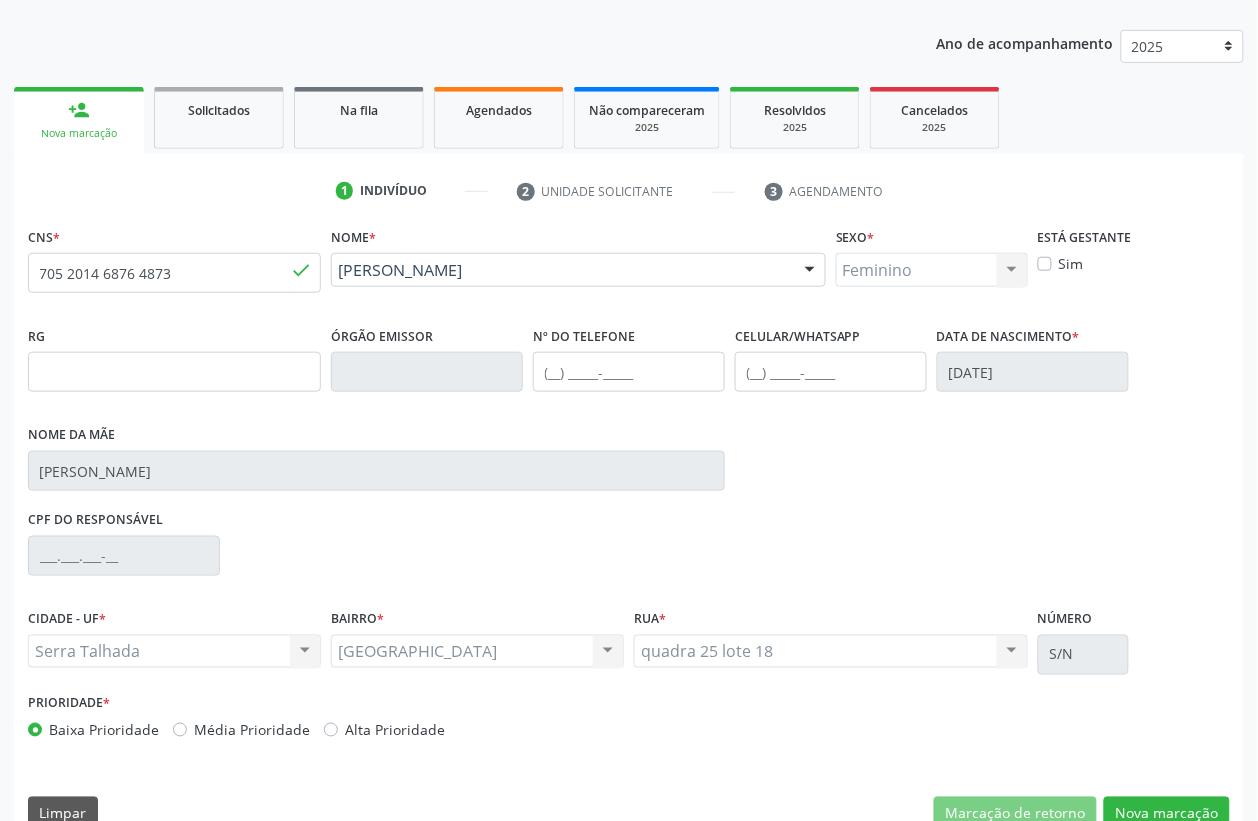 scroll, scrollTop: 248, scrollLeft: 0, axis: vertical 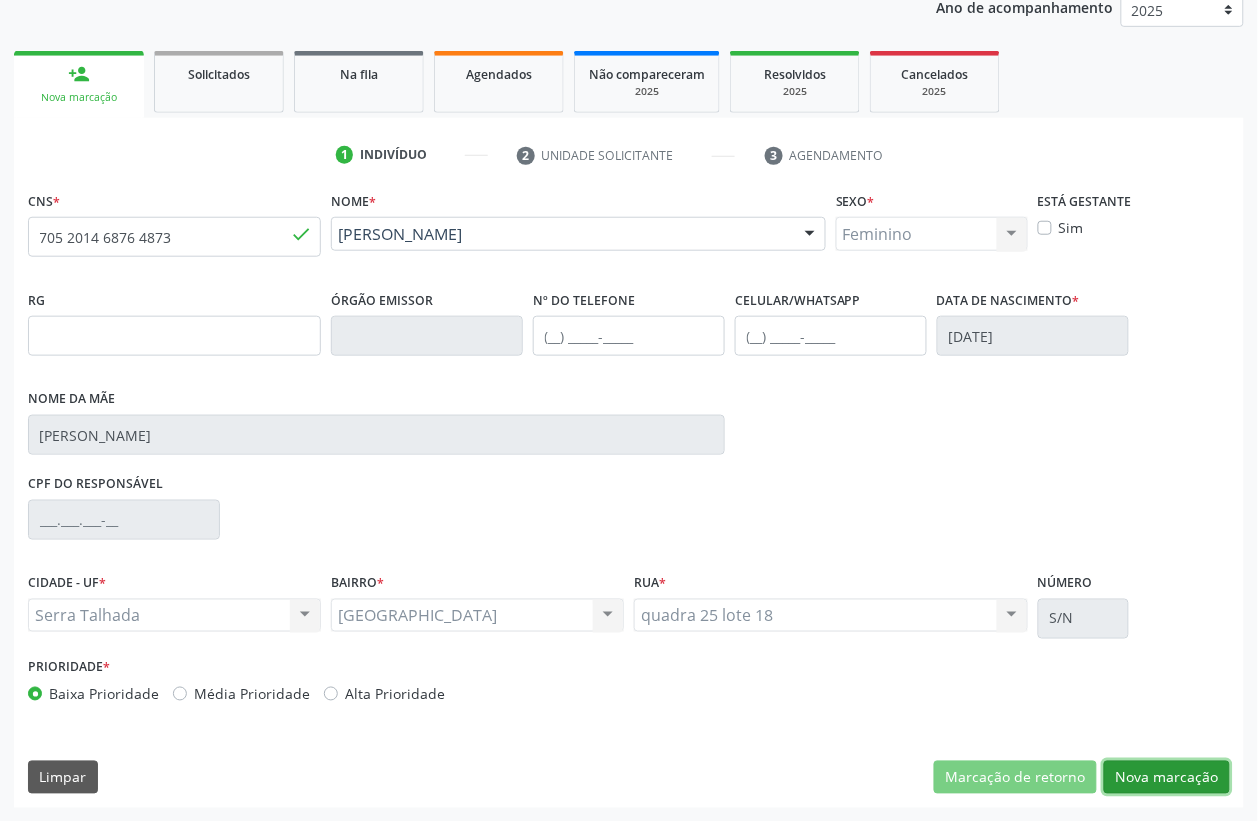 click on "Nova marcação" at bounding box center [1167, 778] 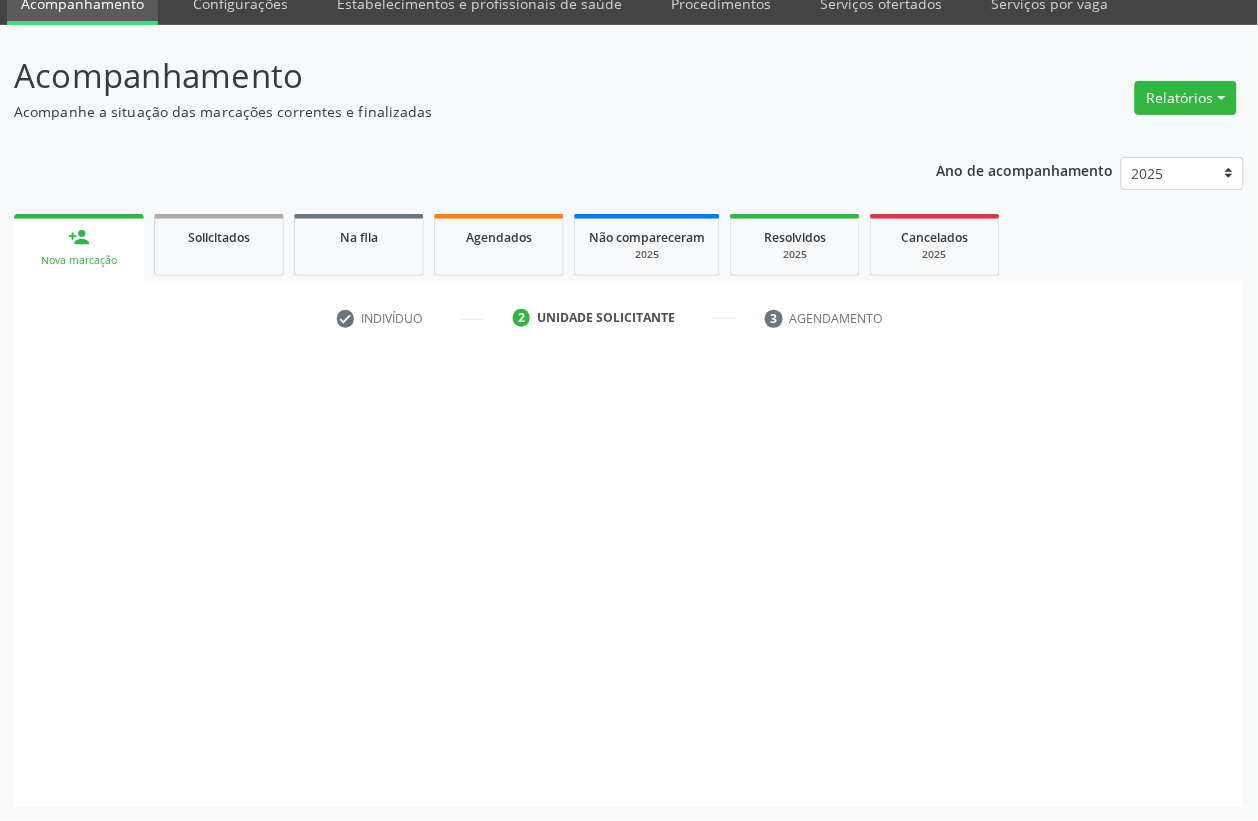 scroll, scrollTop: 85, scrollLeft: 0, axis: vertical 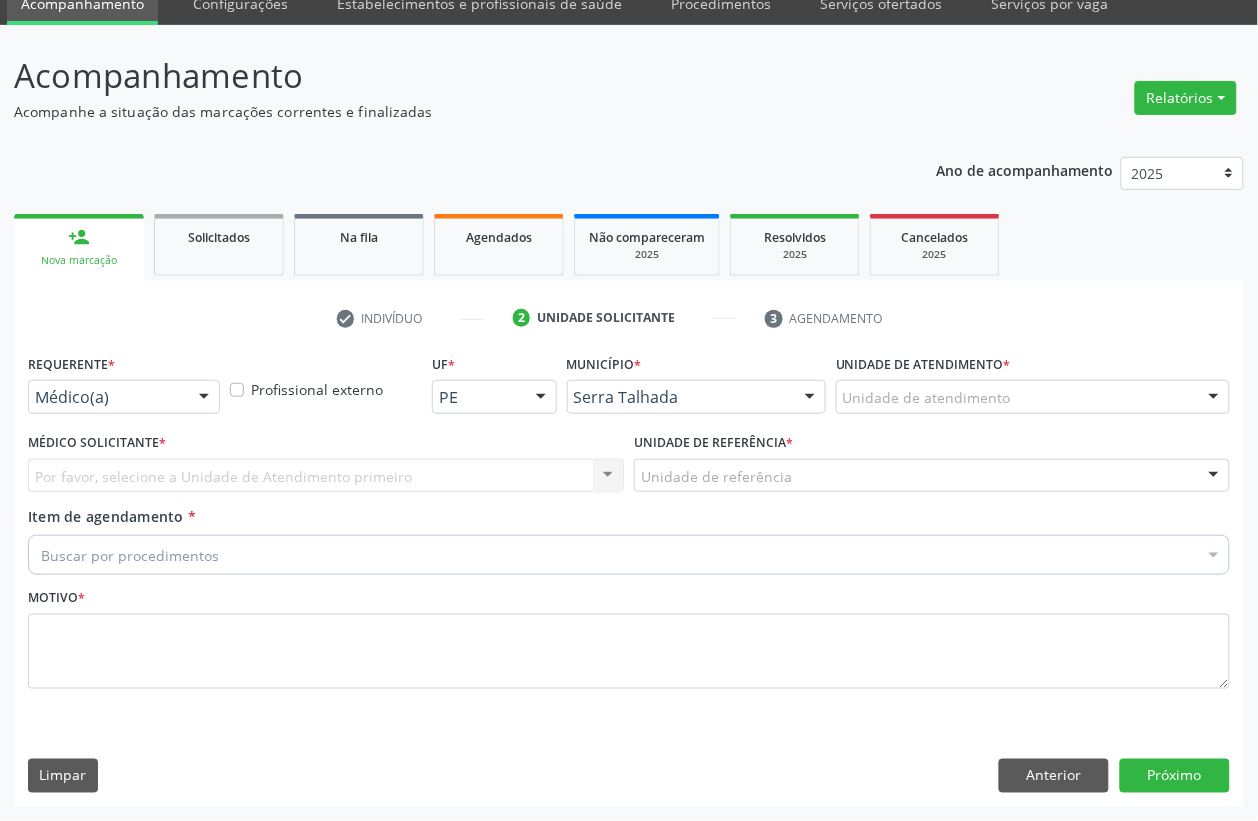 click on "Médico(a)" at bounding box center (124, 397) 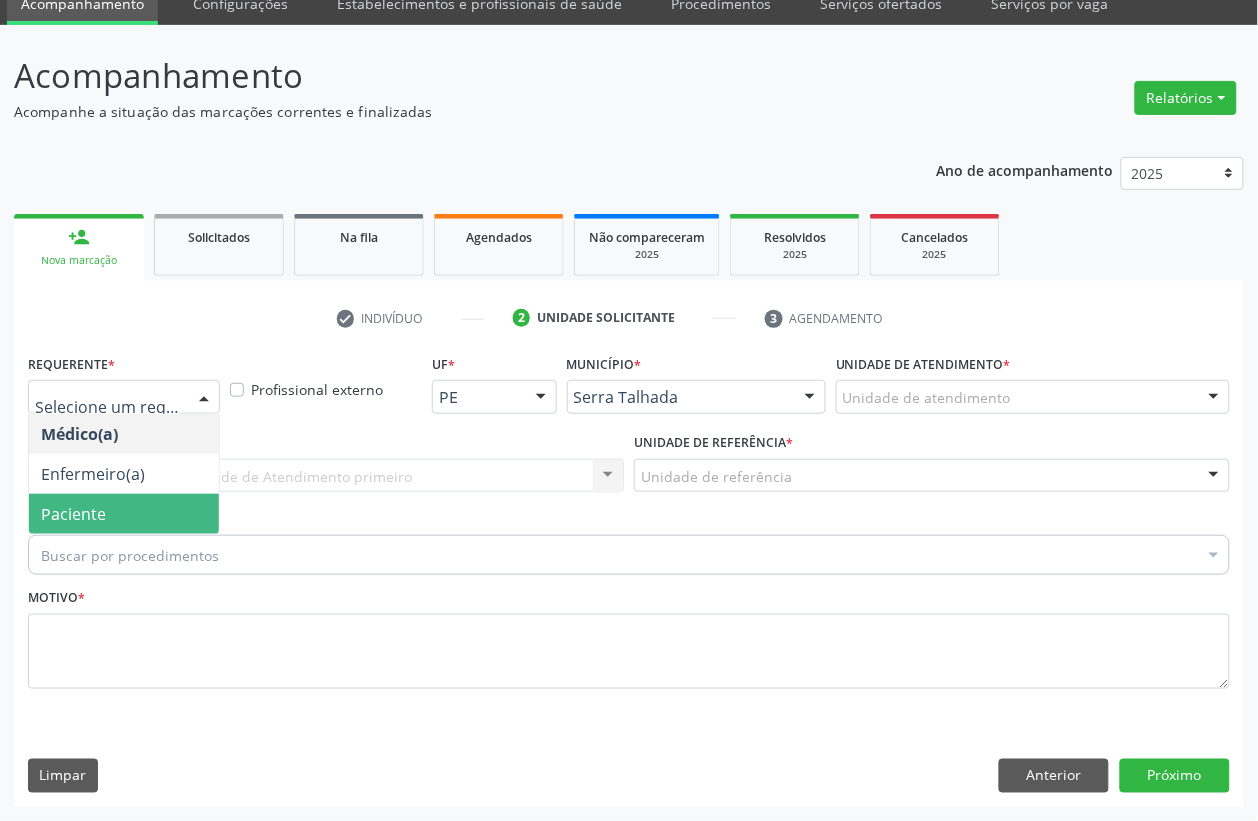 click on "Paciente" at bounding box center [124, 514] 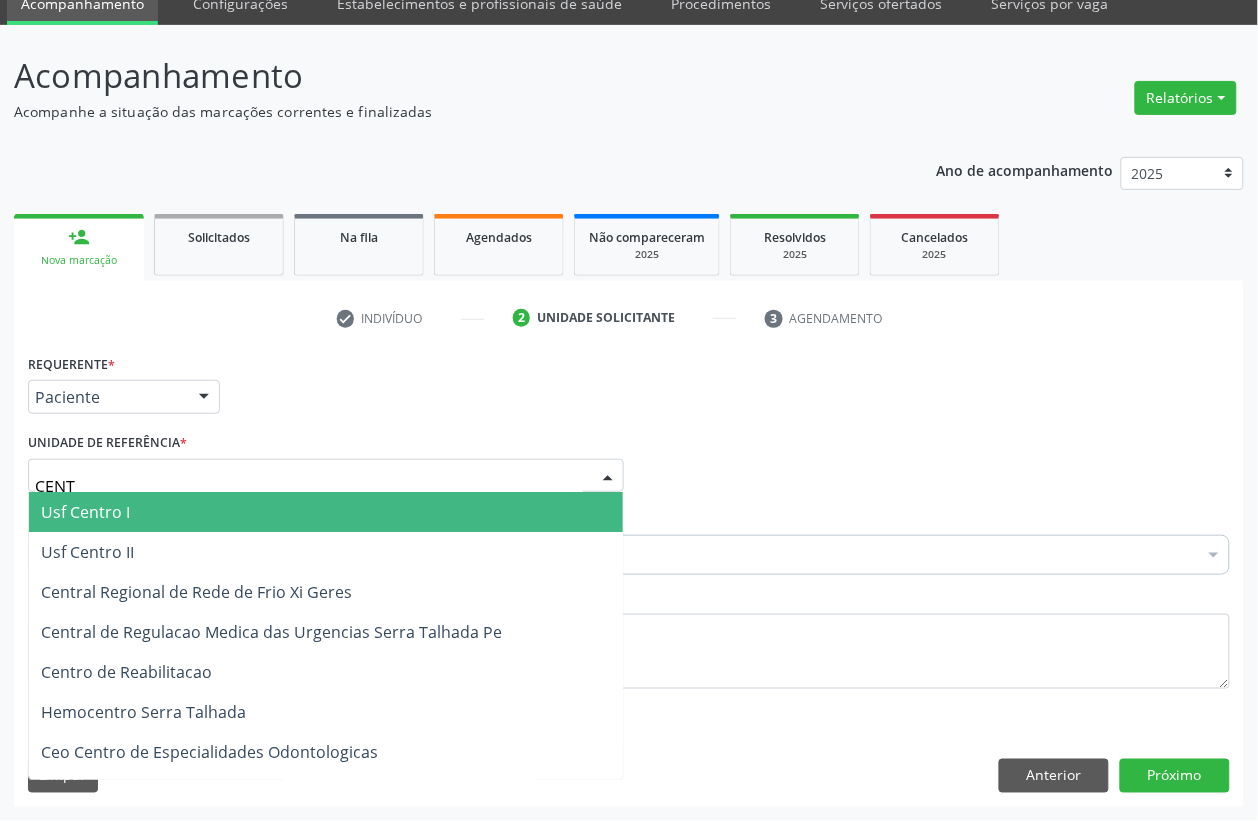type on "CENTR" 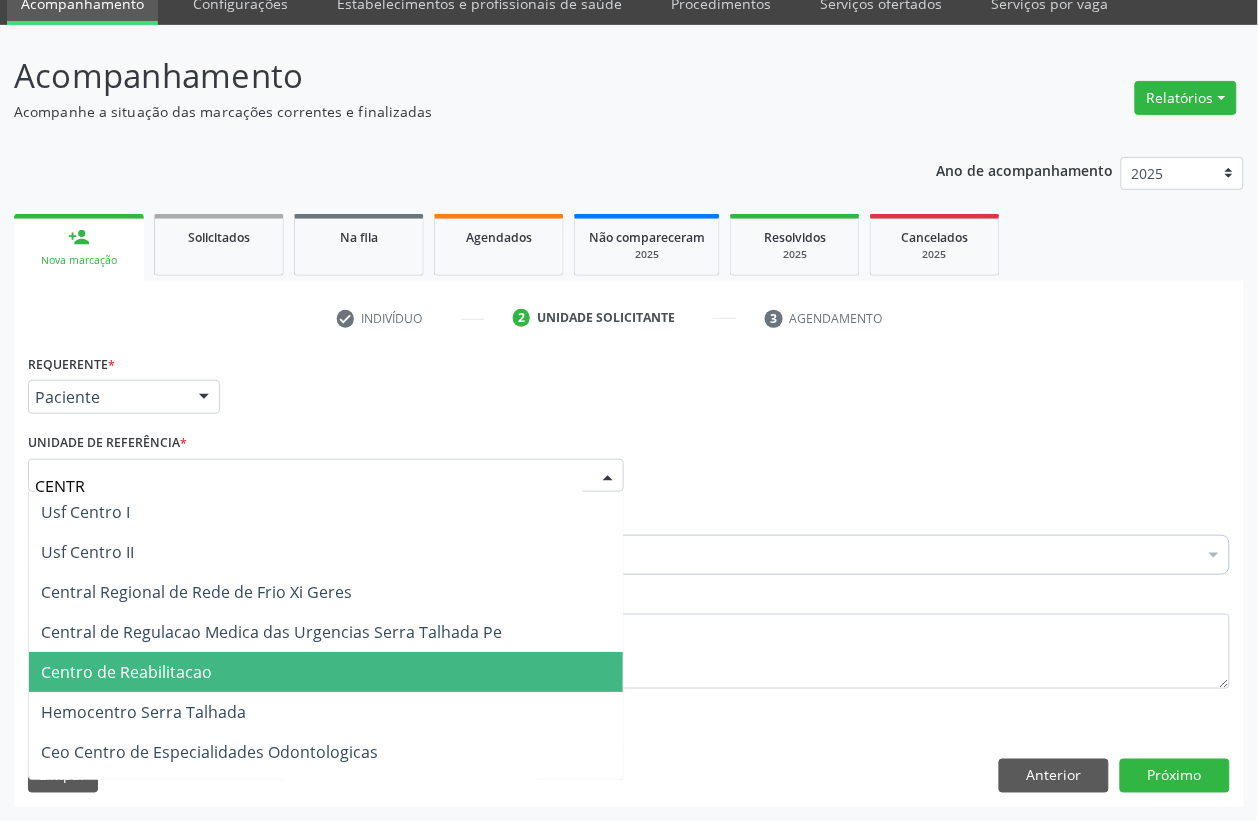 click on "Centro de Reabilitacao" at bounding box center [126, 672] 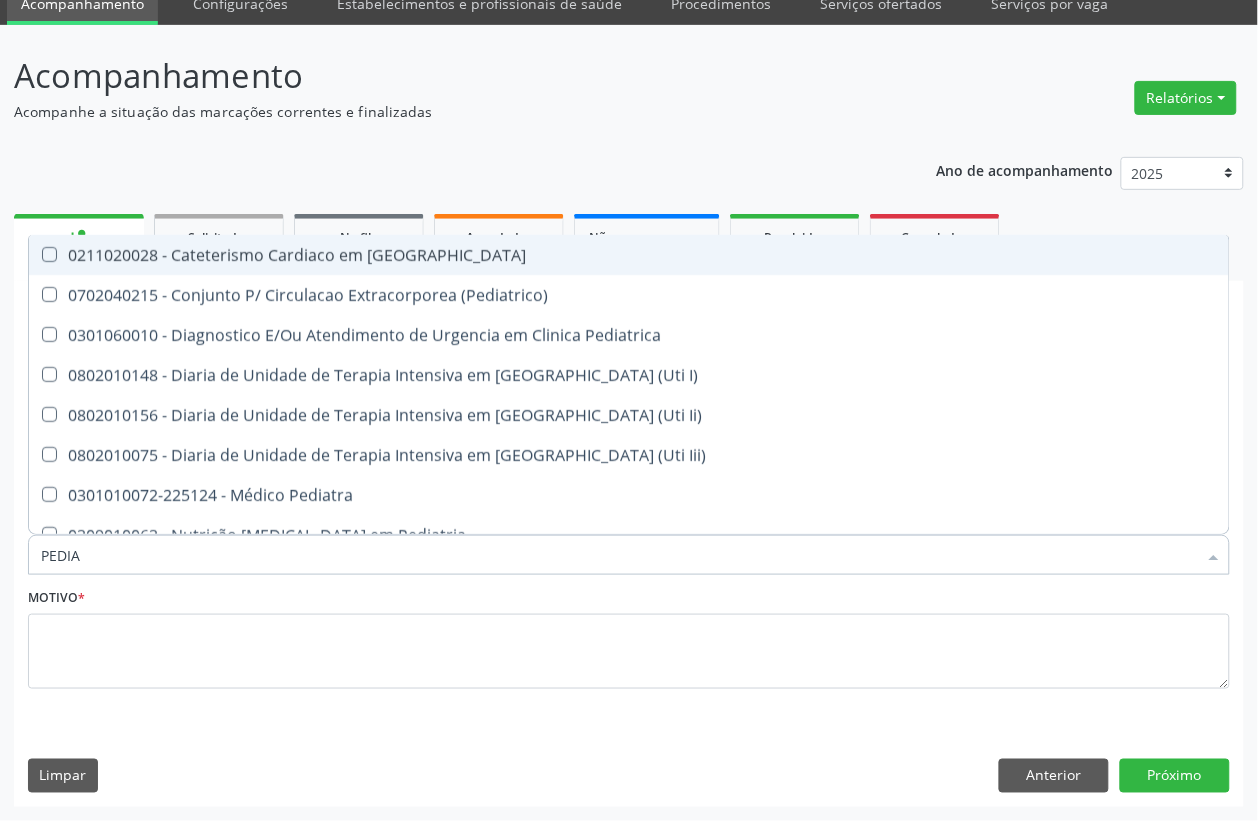 type on "PEDIAT" 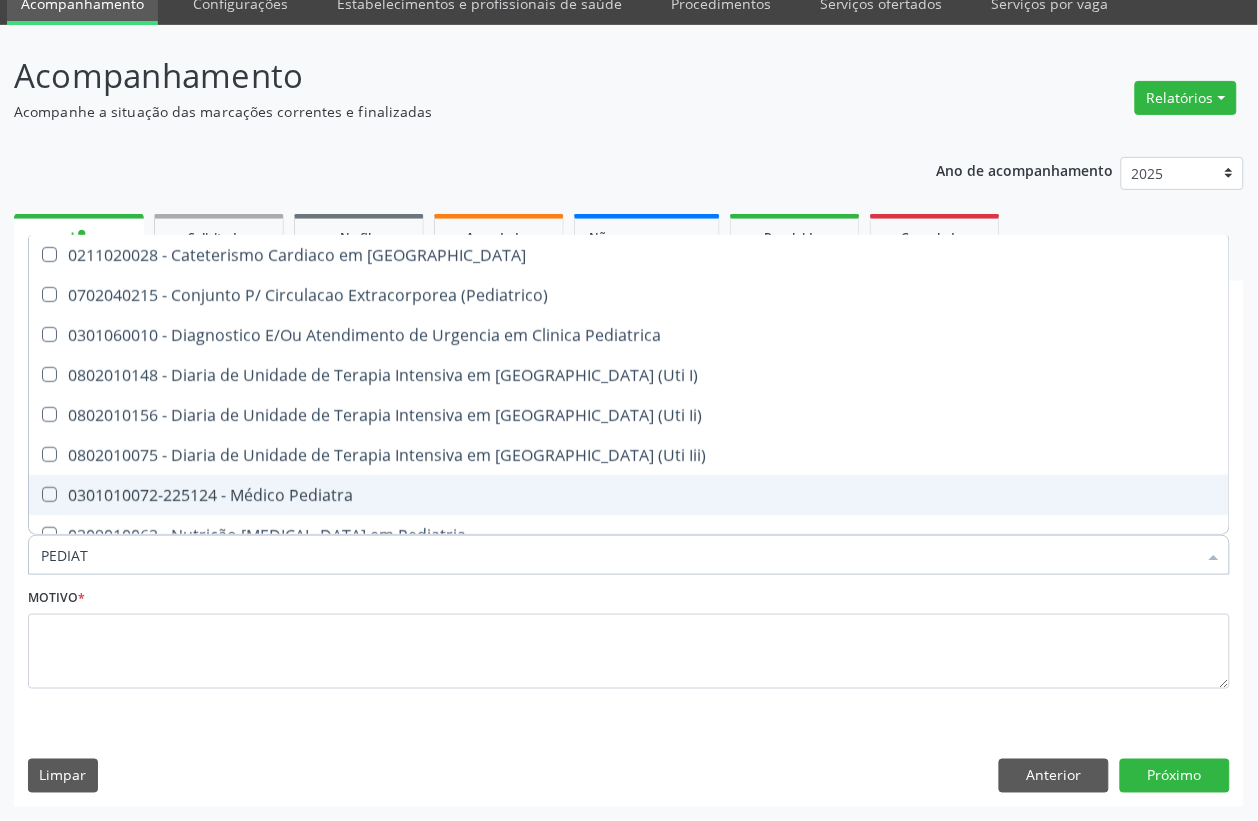 click on "0301010072-225124 - Médico Pediatra" at bounding box center (629, 495) 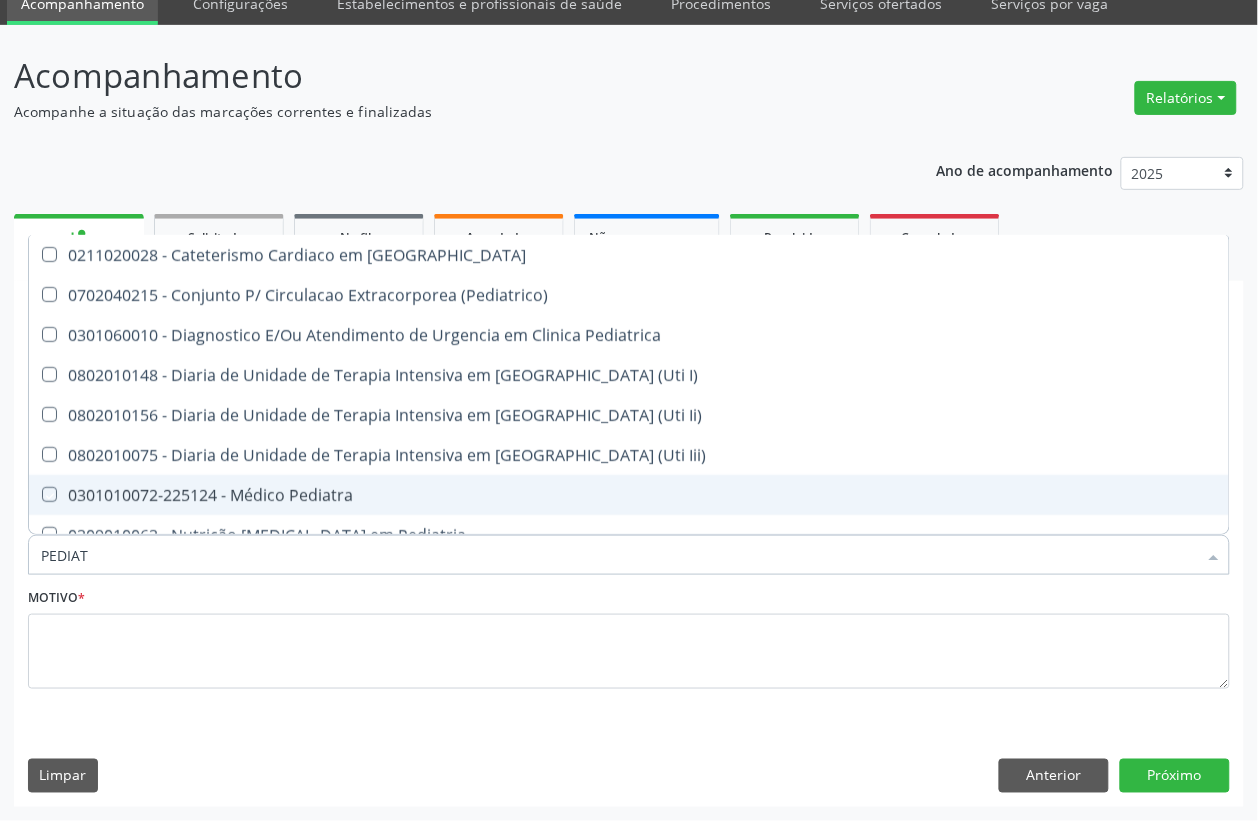 checkbox on "true" 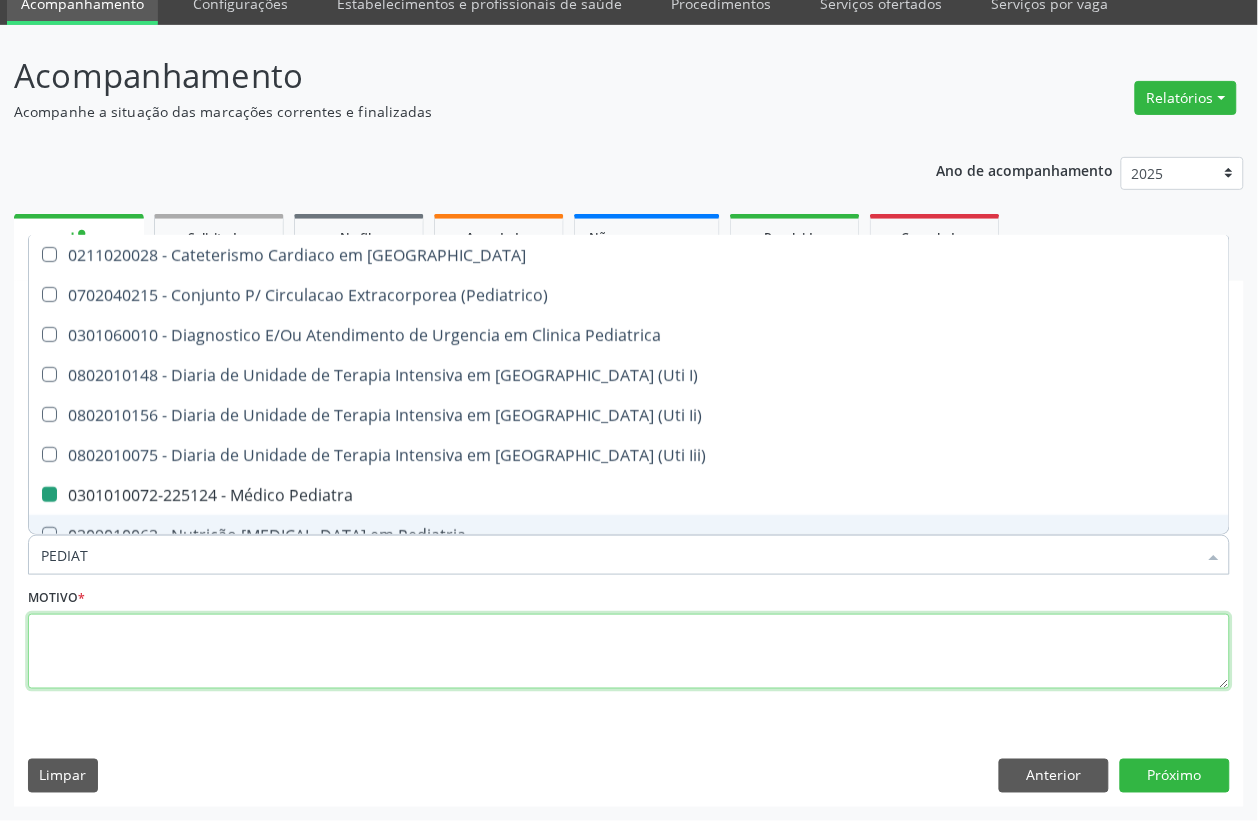 click at bounding box center (629, 652) 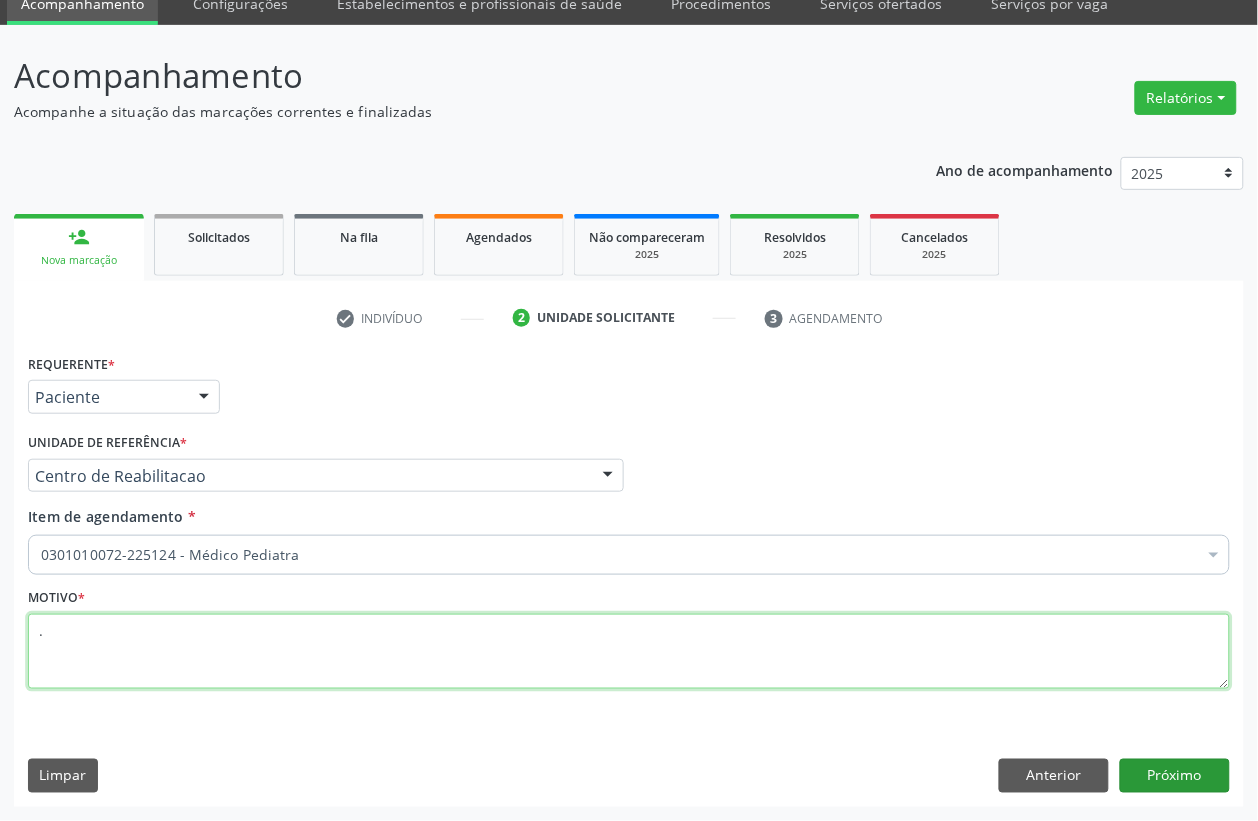 type on "." 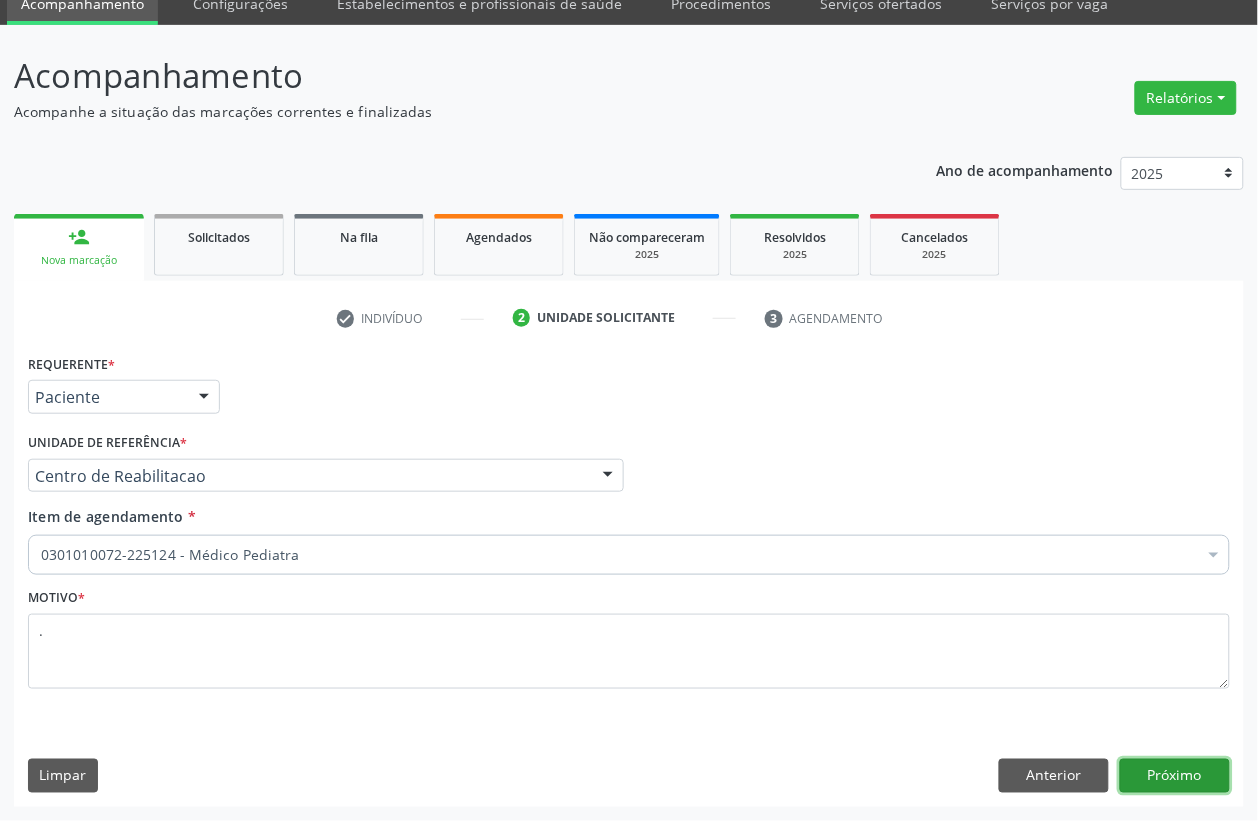 click on "Próximo" at bounding box center (1175, 776) 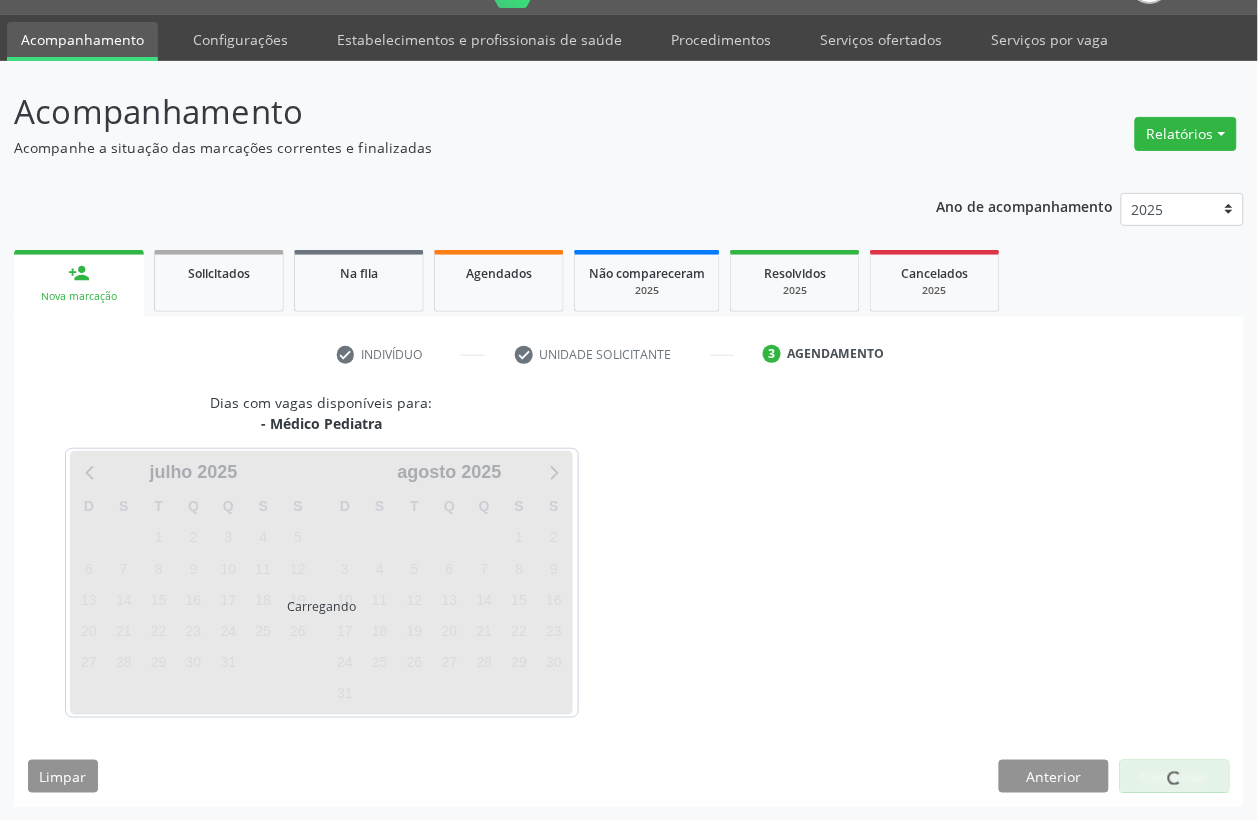 scroll, scrollTop: 50, scrollLeft: 0, axis: vertical 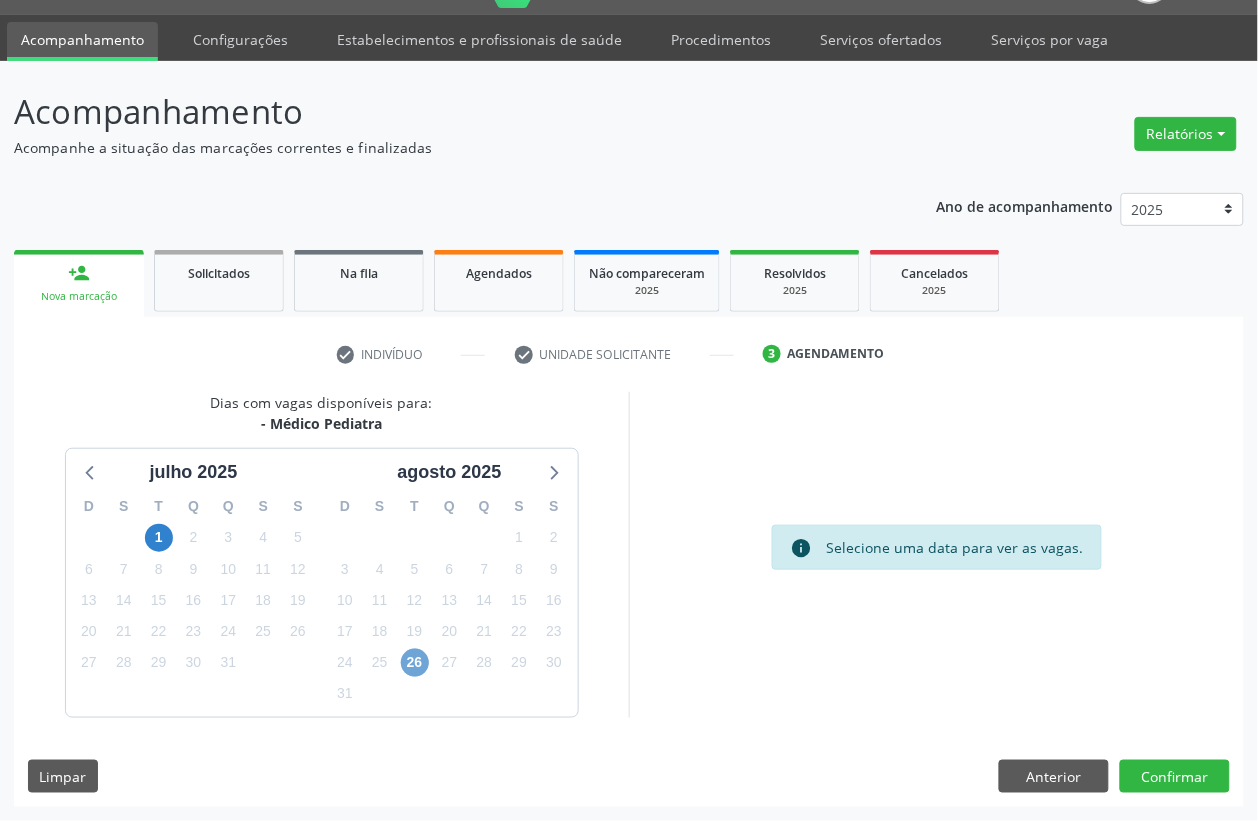 click on "26" at bounding box center [415, 663] 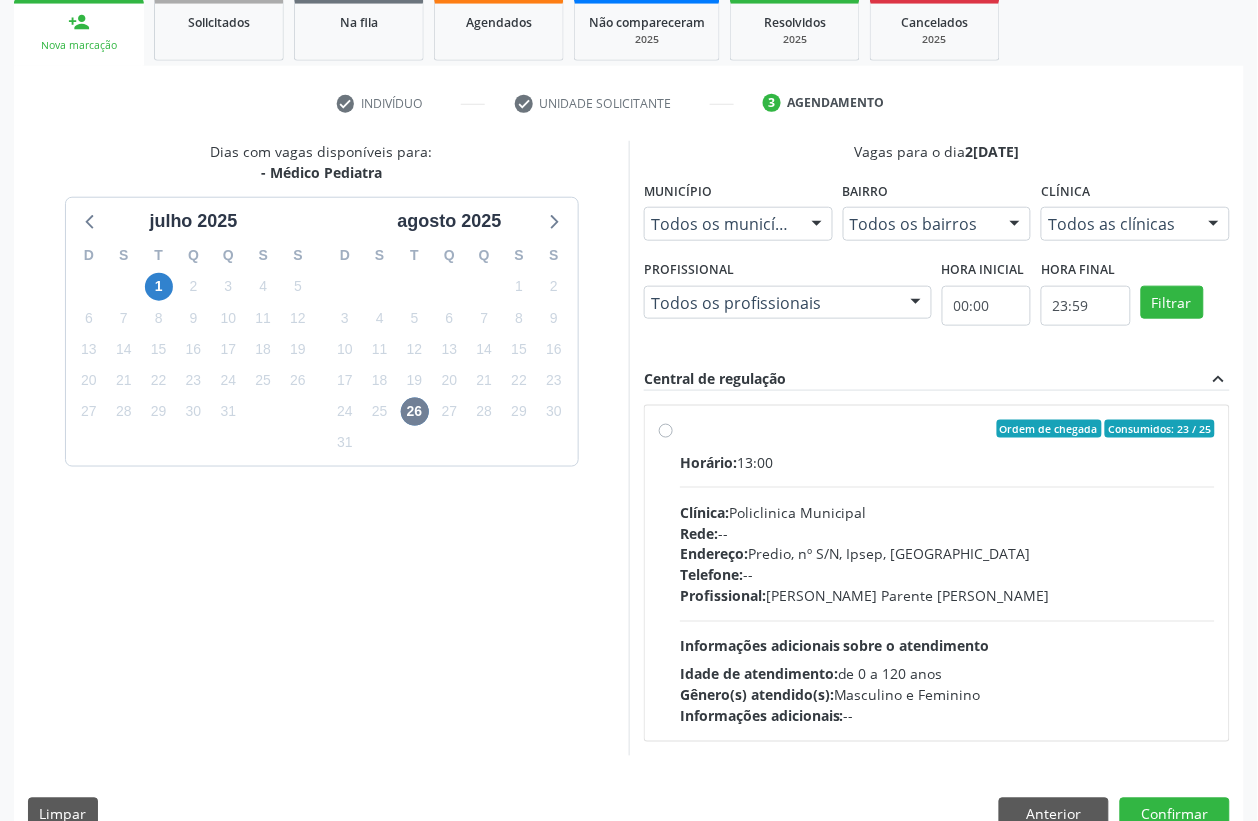 click on "Endereço:   Predio, nº S/N, Ipsep, [GEOGRAPHIC_DATA]" at bounding box center (947, 554) 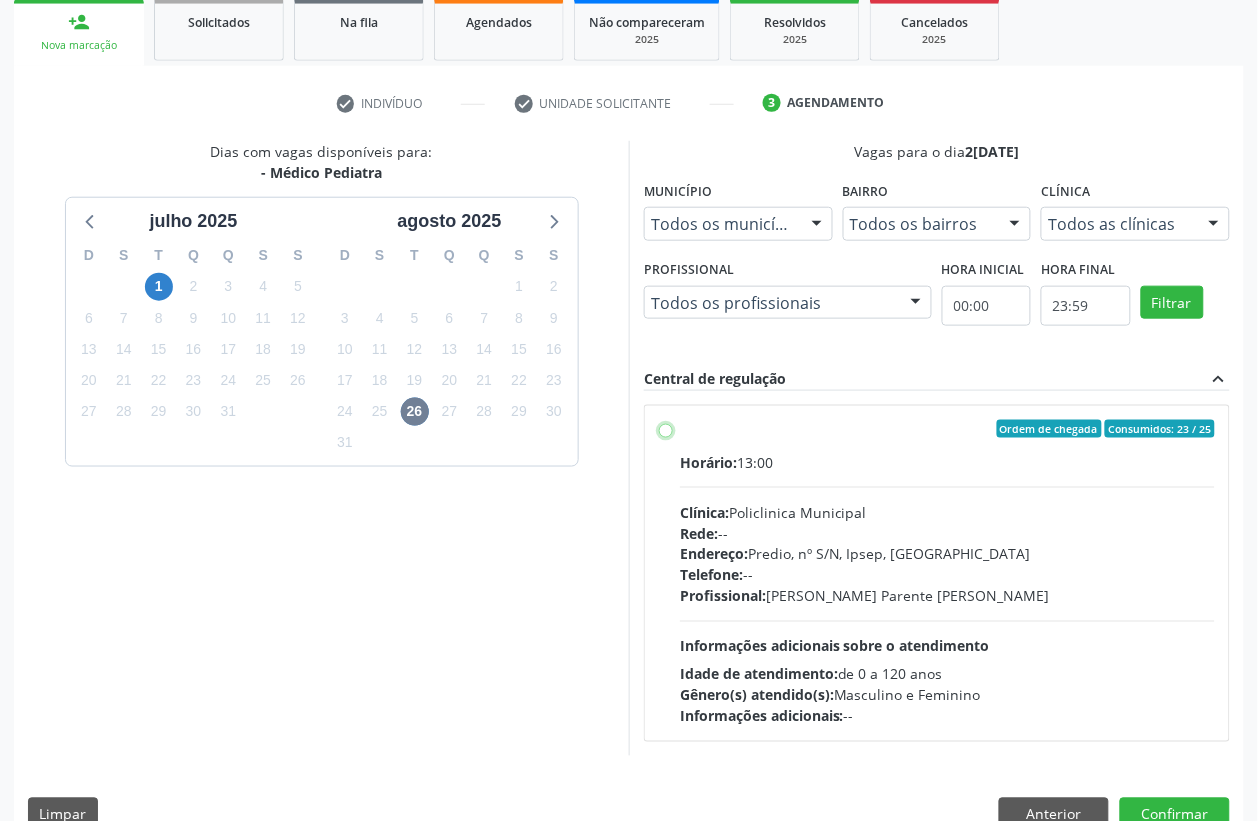click on "Ordem de chegada
Consumidos: 23 / 25
Horário:   13:00
Clínica:  Policlinica Municipal
Rede:
--
Endereço:   Predio, nº S/N, Ipsep, Serra Talhada - PE
Telefone:   --
Profissional:
Bianca de Oliveira Parente Bezerra
Informações adicionais sobre o atendimento
Idade de atendimento:
de 0 a 120 anos
Gênero(s) atendido(s):
Masculino e Feminino
Informações adicionais:
--" at bounding box center (666, 429) 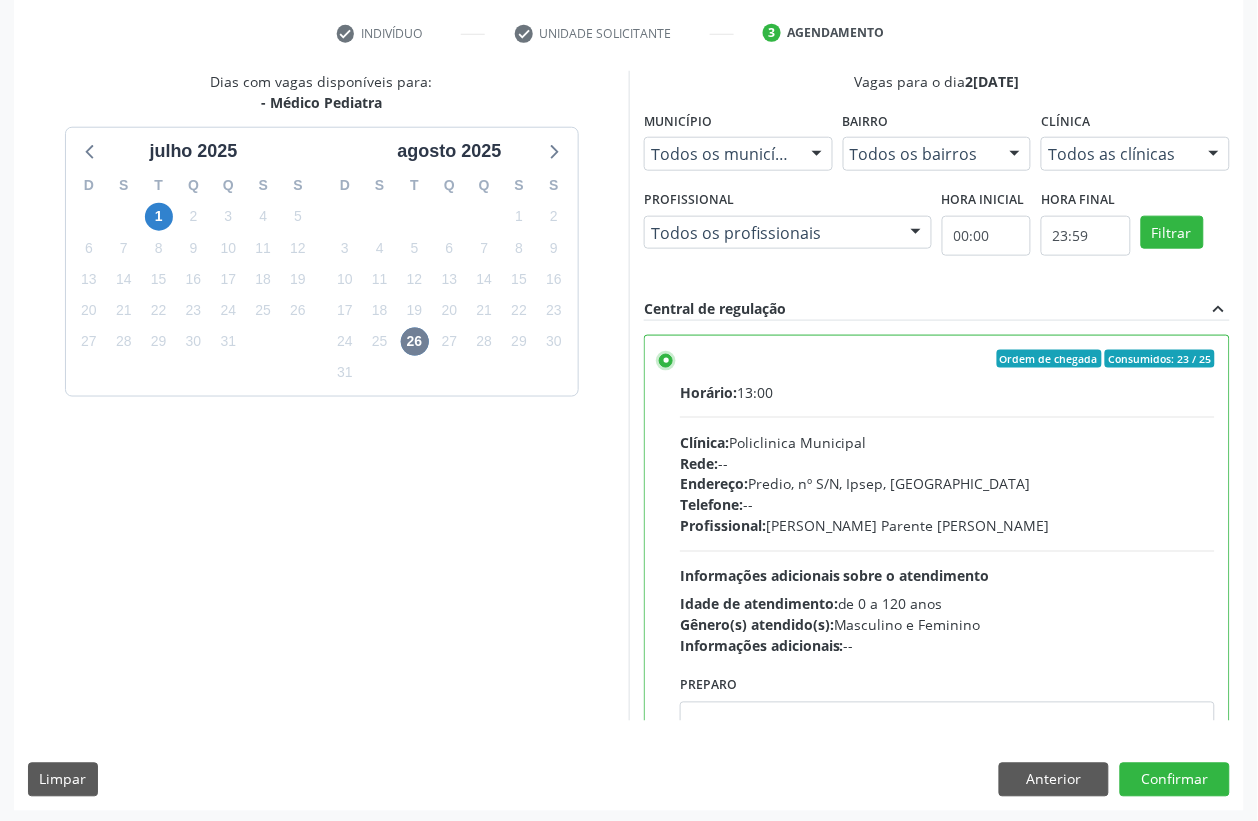 scroll, scrollTop: 373, scrollLeft: 0, axis: vertical 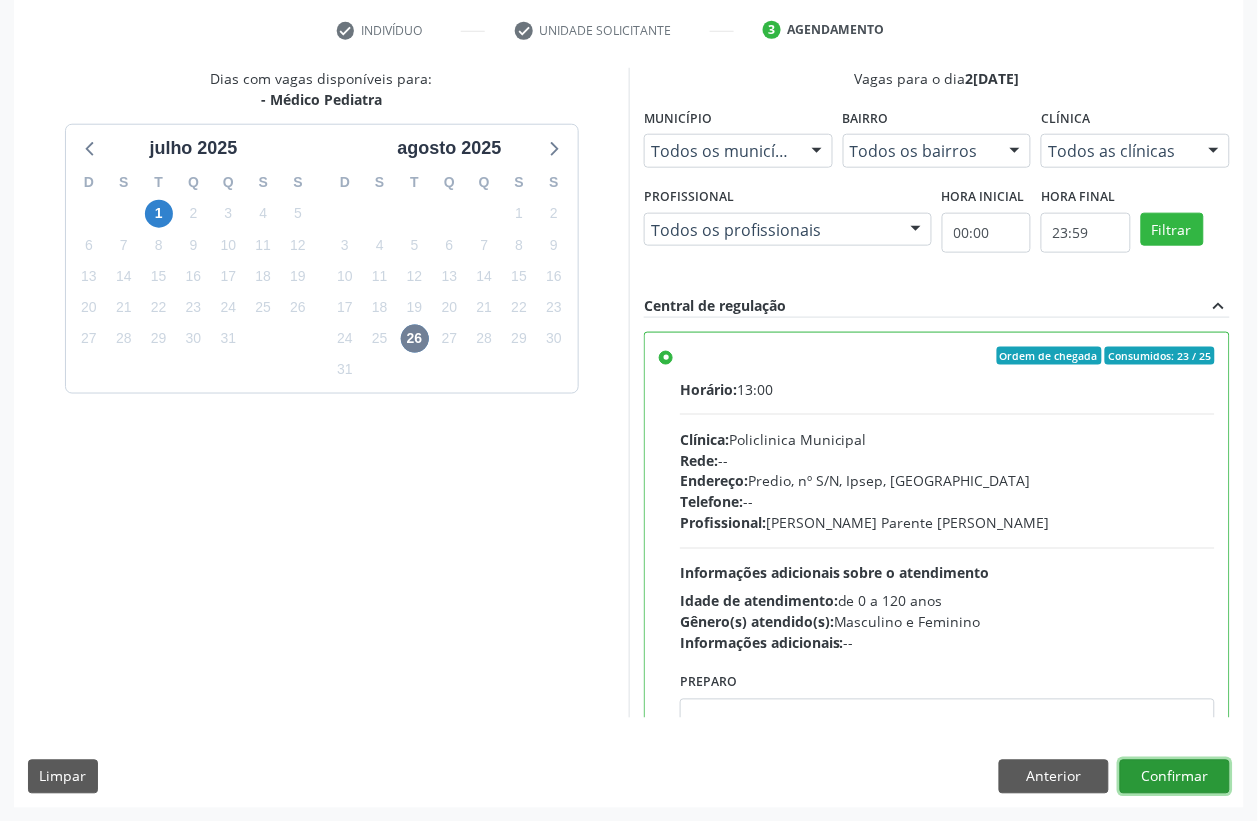click on "Confirmar" at bounding box center (1175, 777) 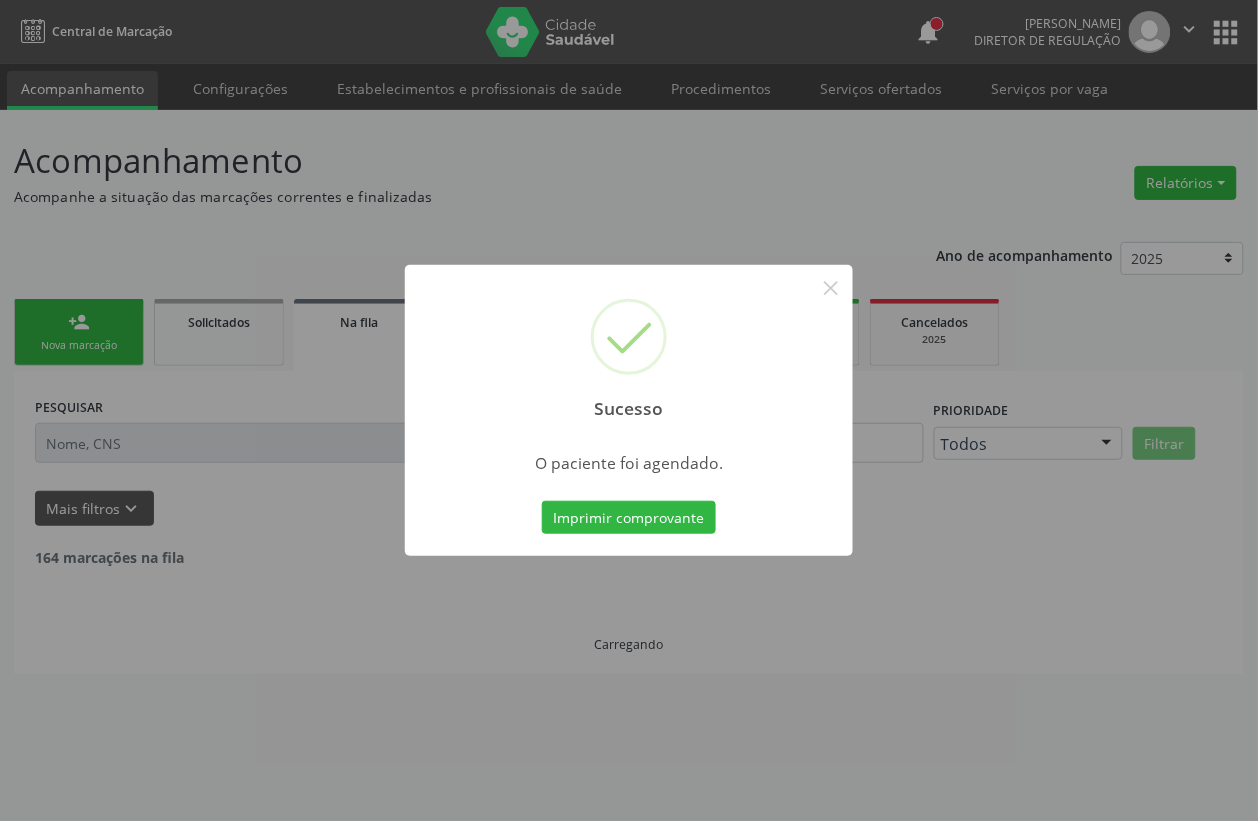 scroll, scrollTop: 0, scrollLeft: 0, axis: both 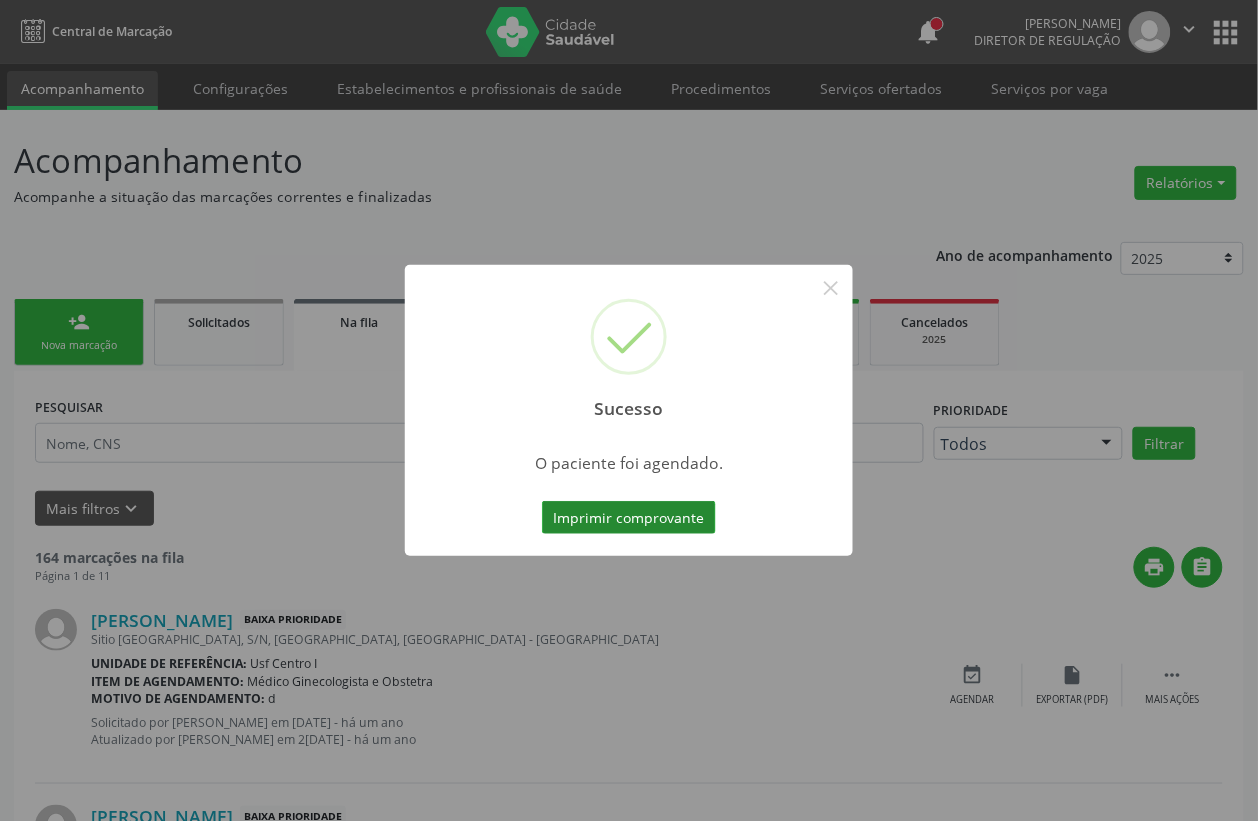 click on "Imprimir comprovante" at bounding box center [629, 518] 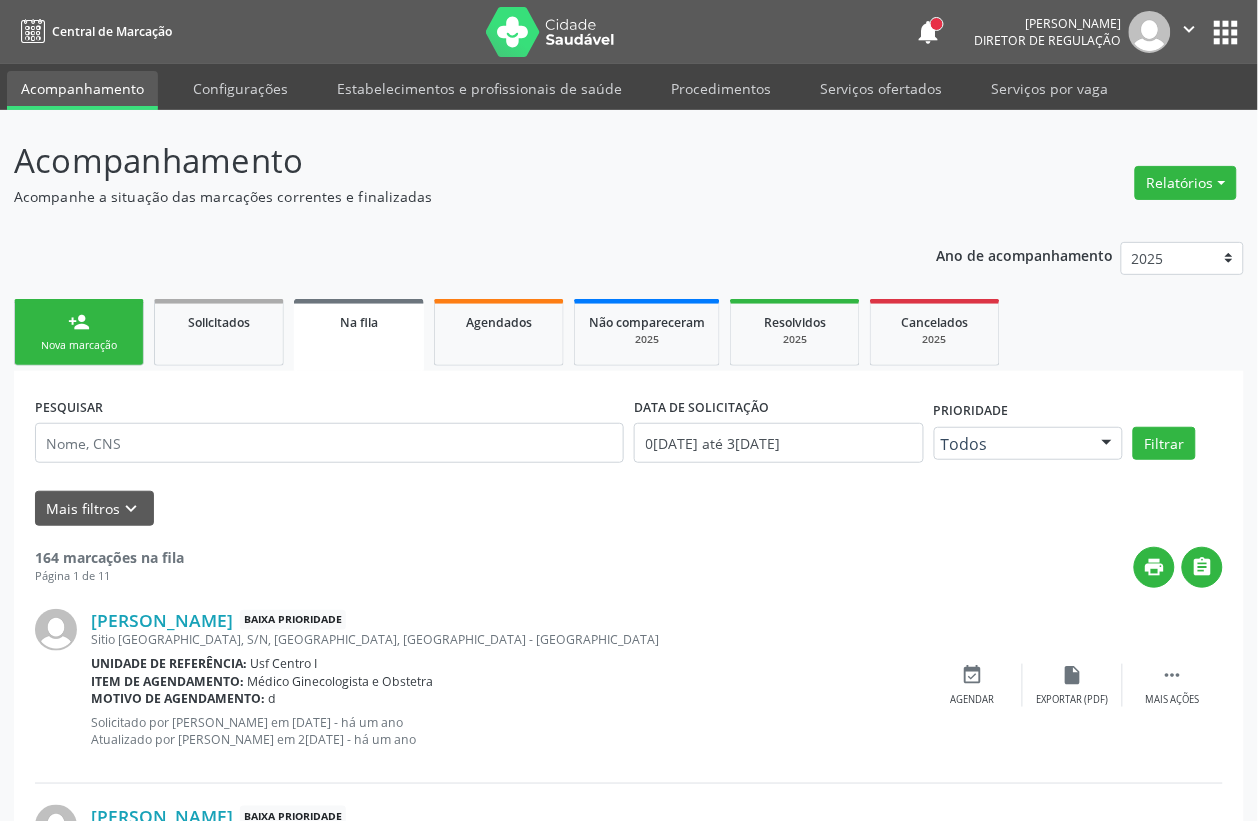 click on "Nova marcação" at bounding box center (79, 345) 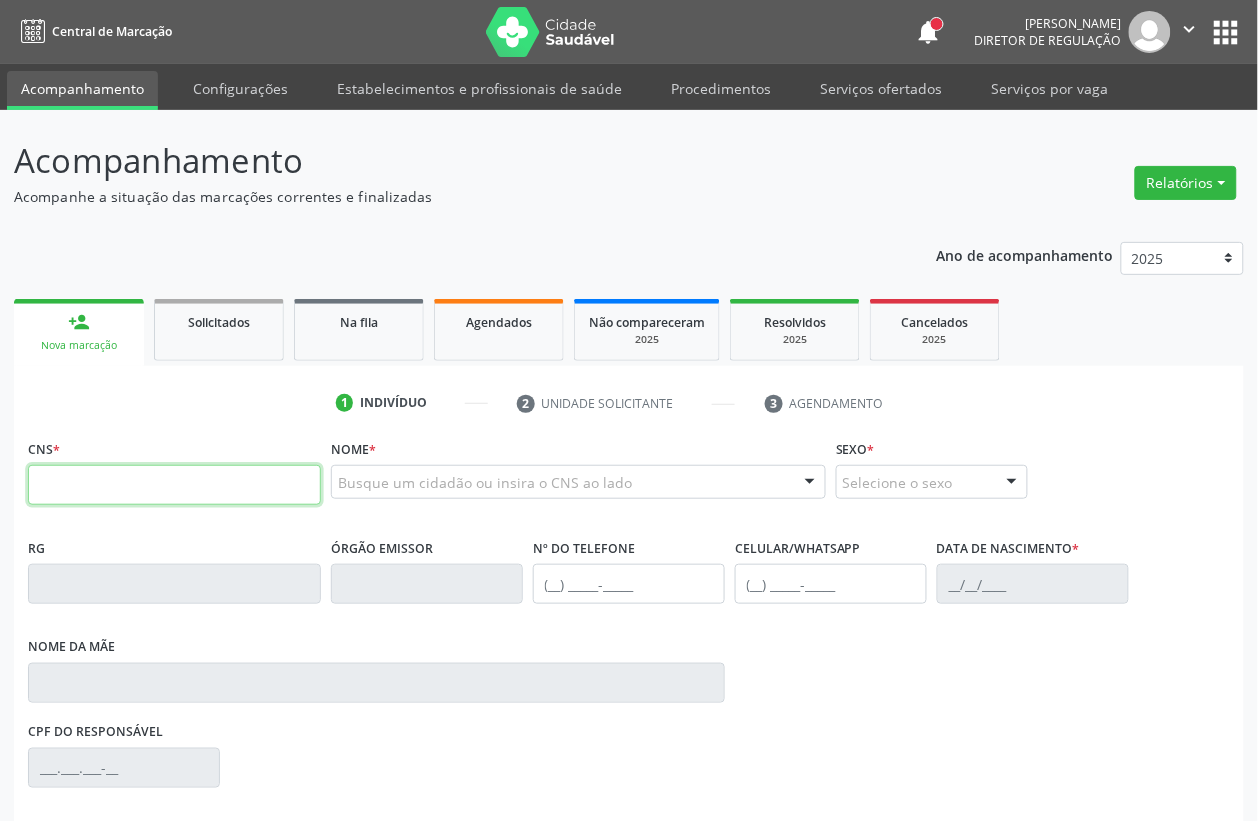 click at bounding box center (174, 485) 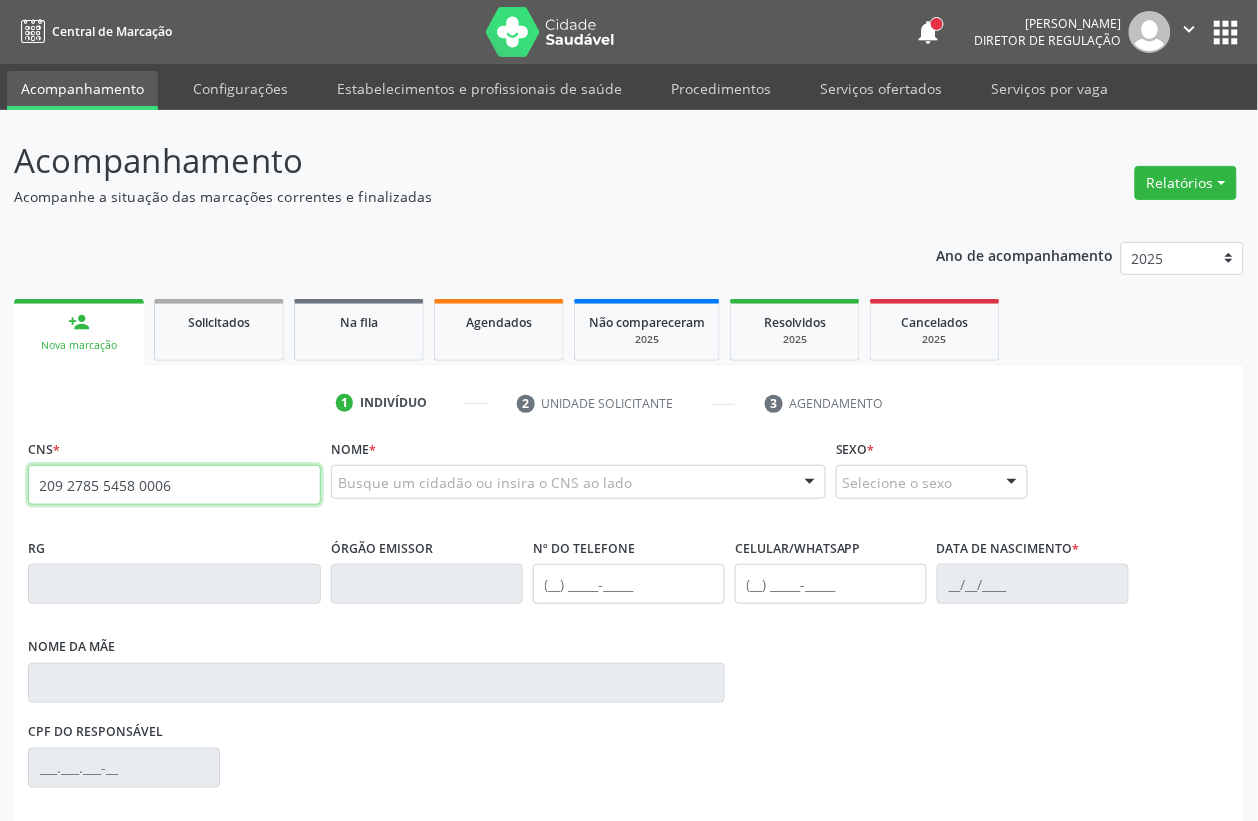 type on "209 2785 5458 0006" 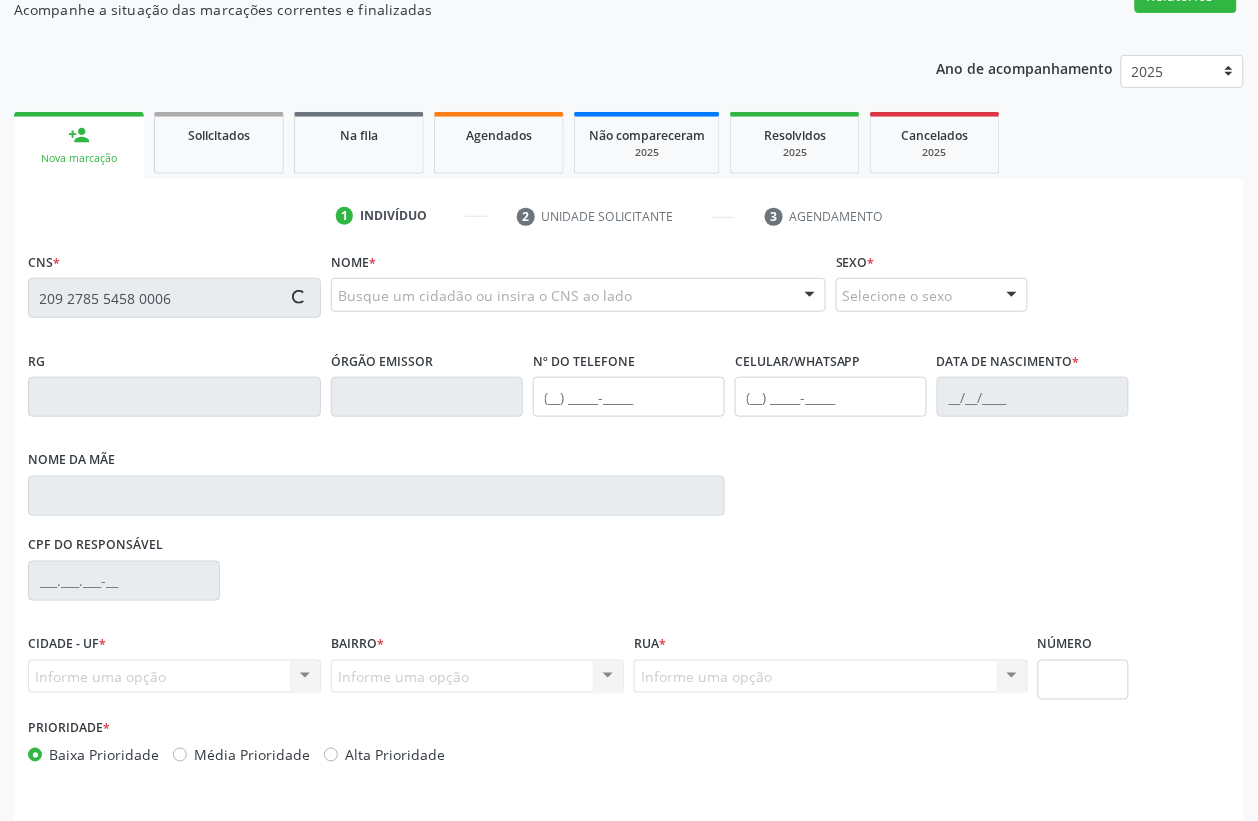 scroll, scrollTop: 248, scrollLeft: 0, axis: vertical 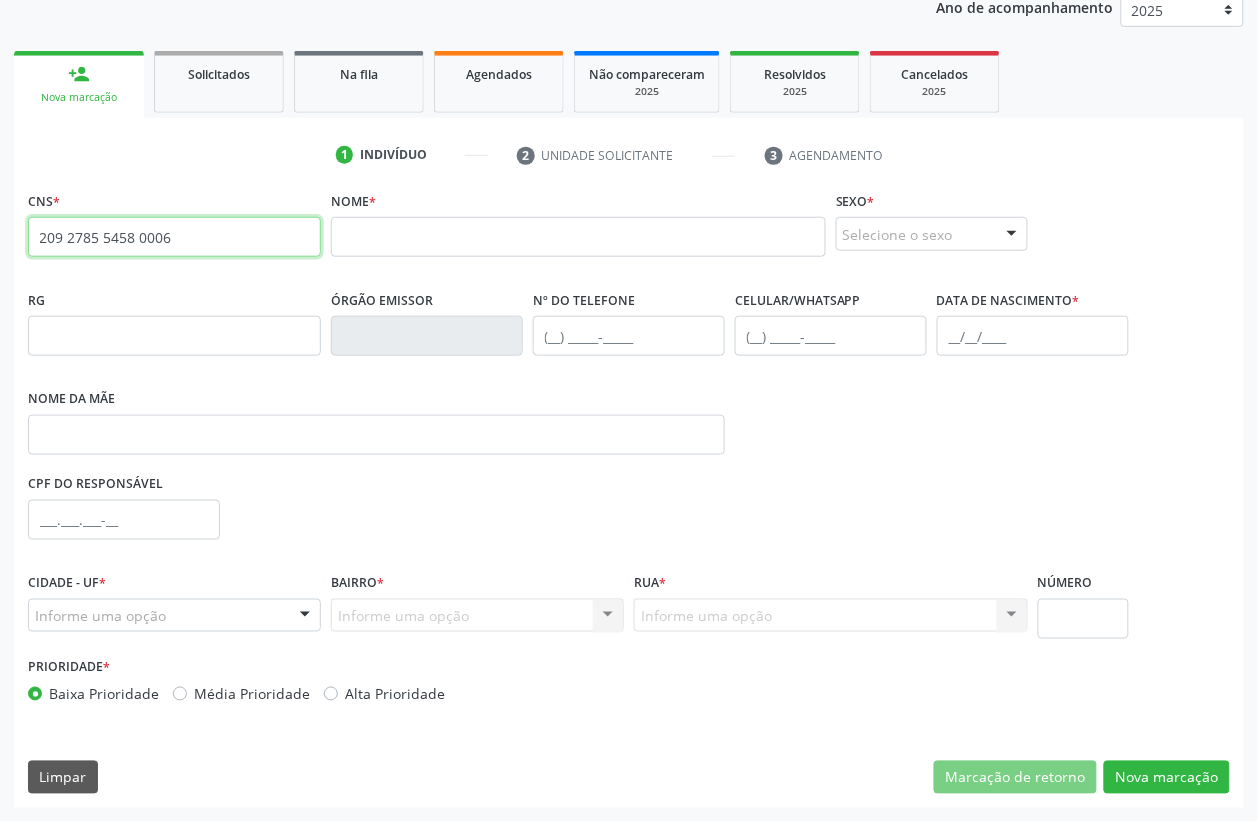 drag, startPoint x: 177, startPoint y: 240, endPoint x: 35, endPoint y: 257, distance: 143.01399 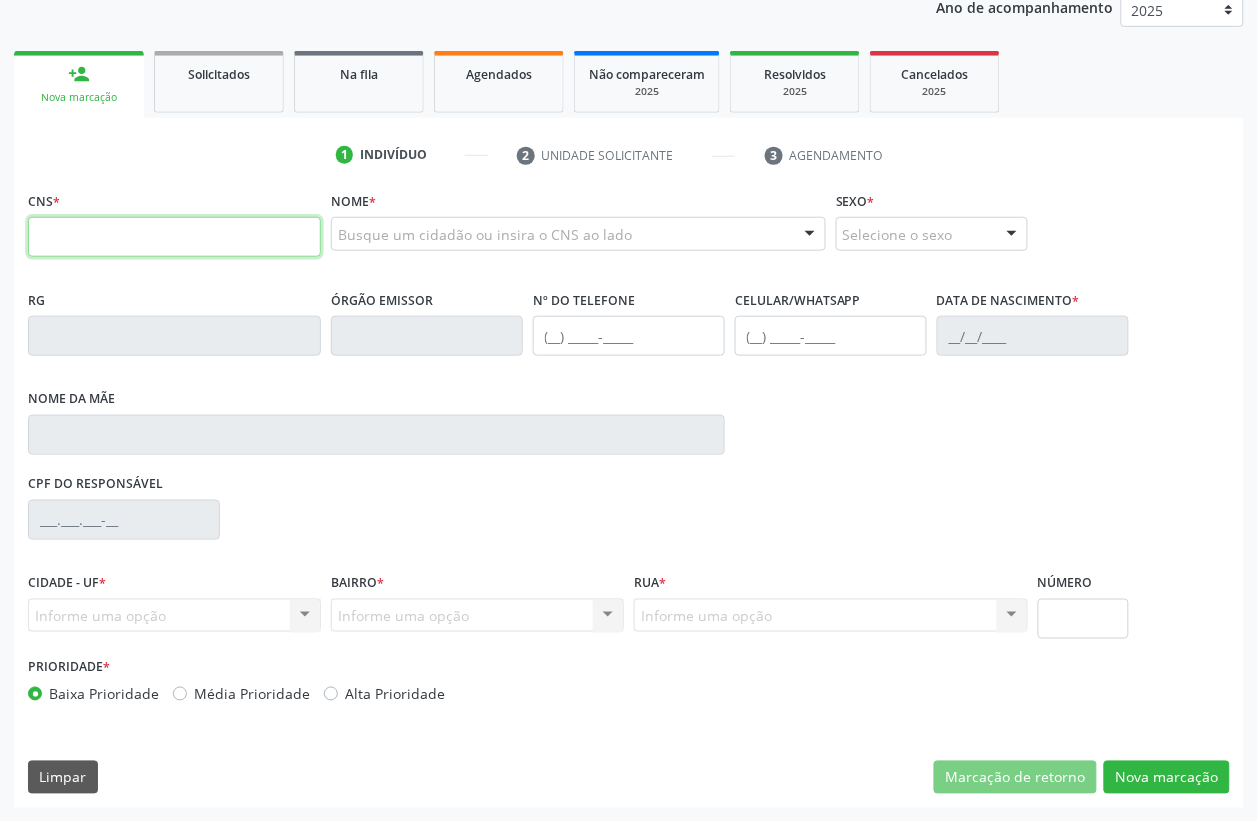 type 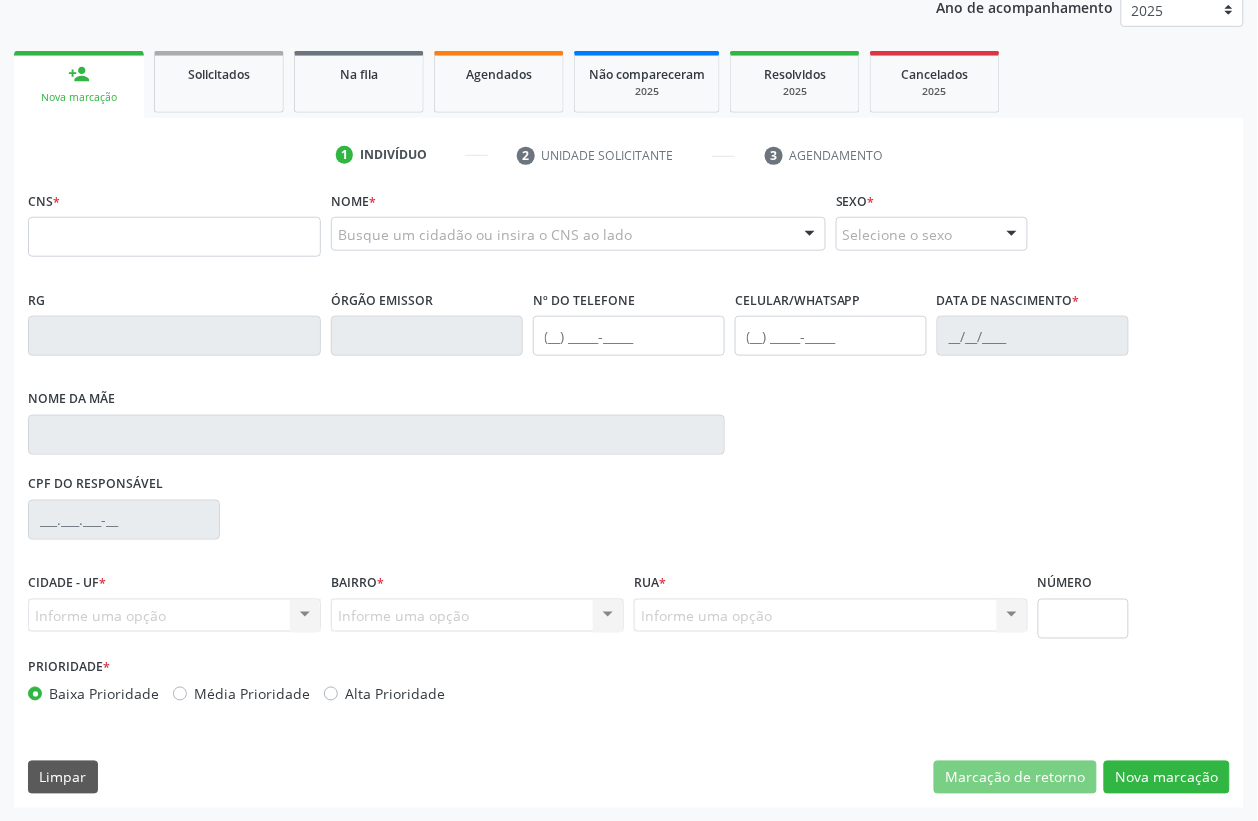 click on "Busque um cidadão ou insira o CNS ao lado" at bounding box center (578, 234) 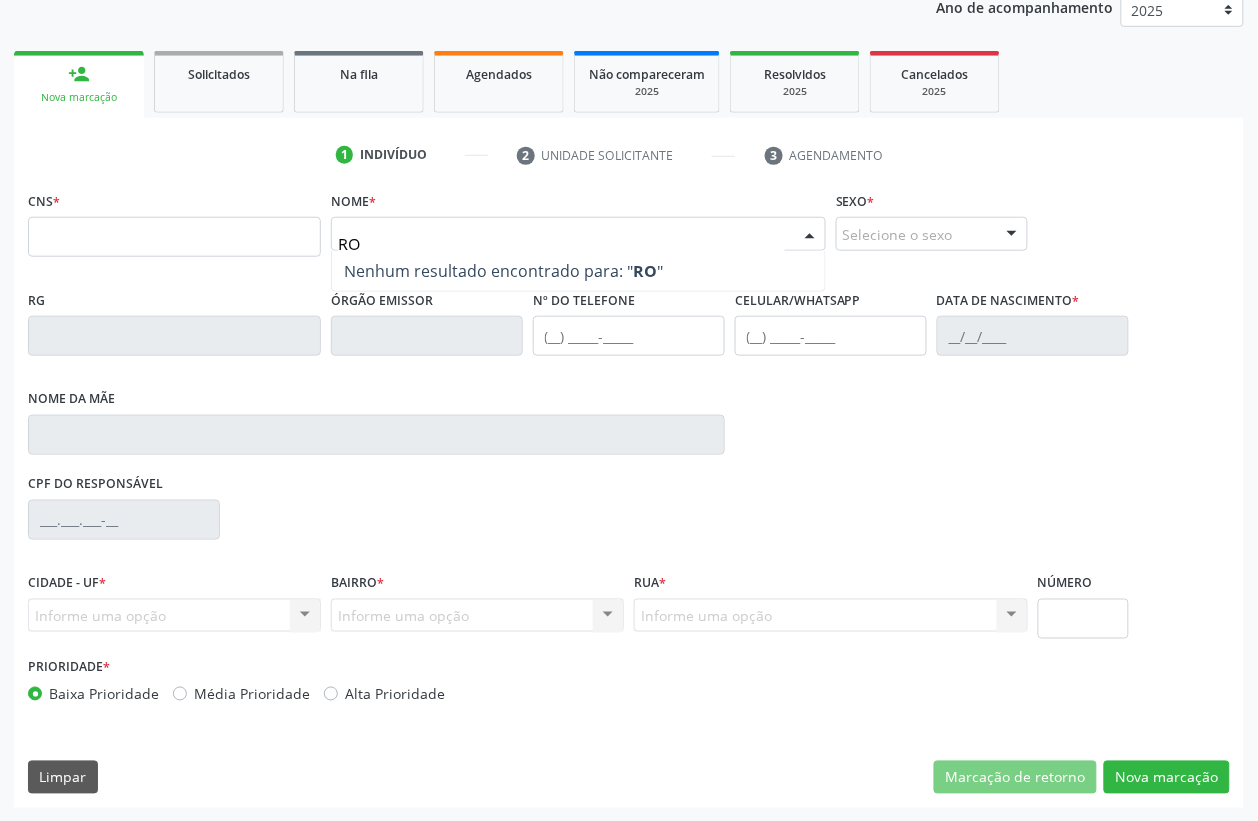 type on "R" 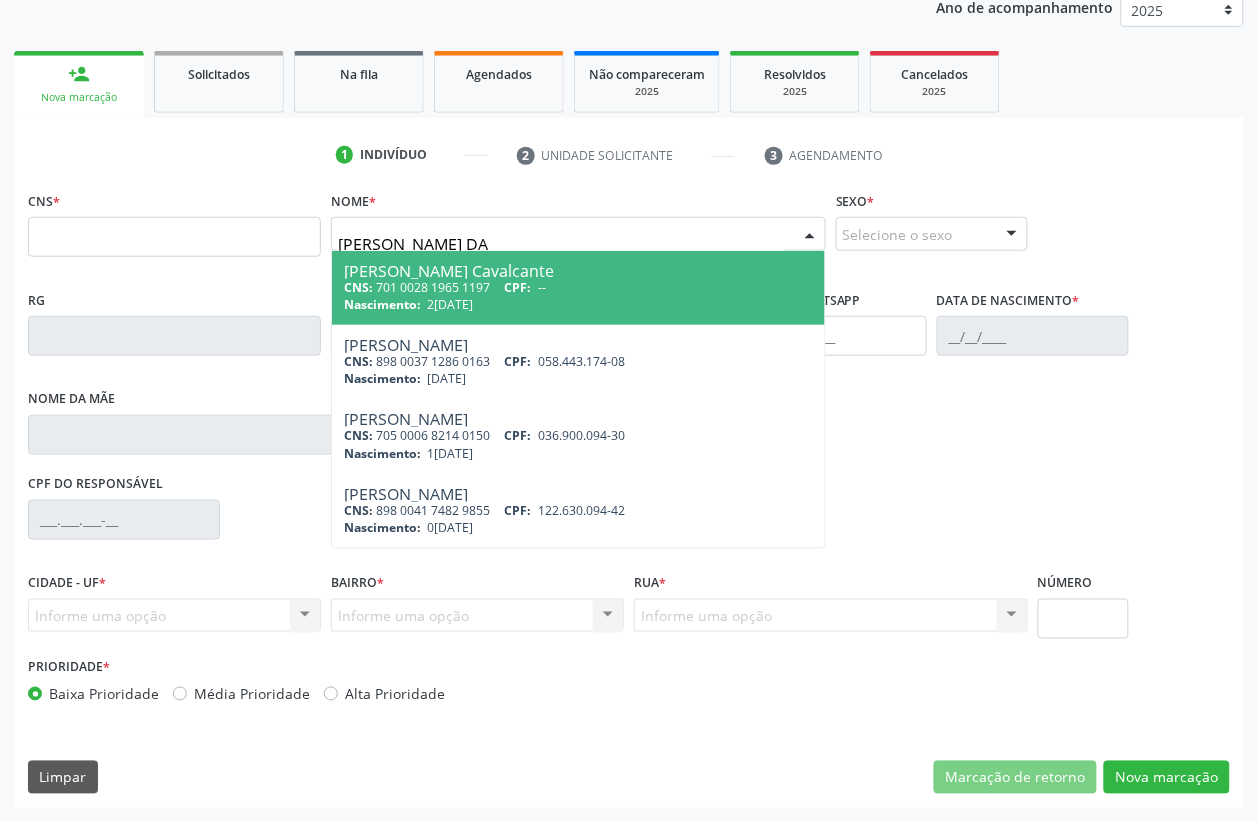 type on "MARIA ROSICLEIDE DA S" 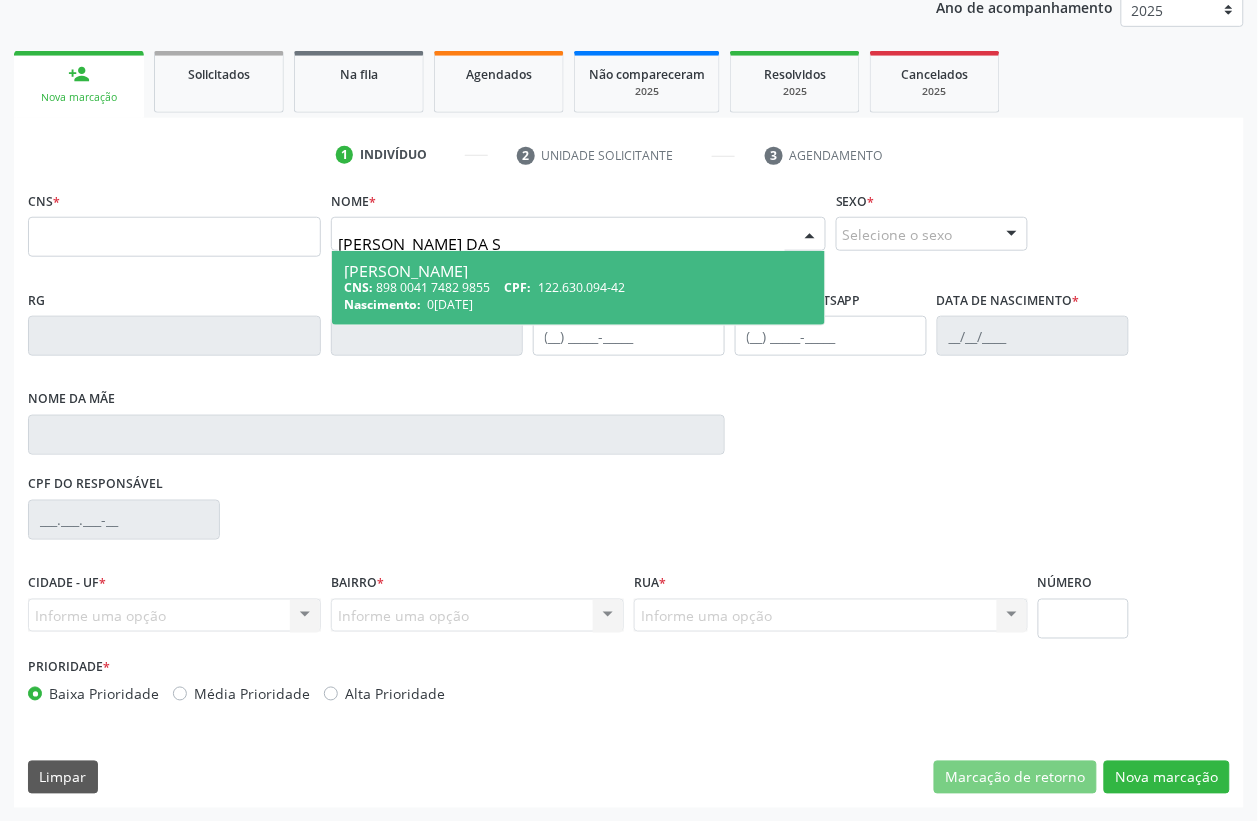 drag, startPoint x: 513, startPoint y: 231, endPoint x: 283, endPoint y: 226, distance: 230.05434 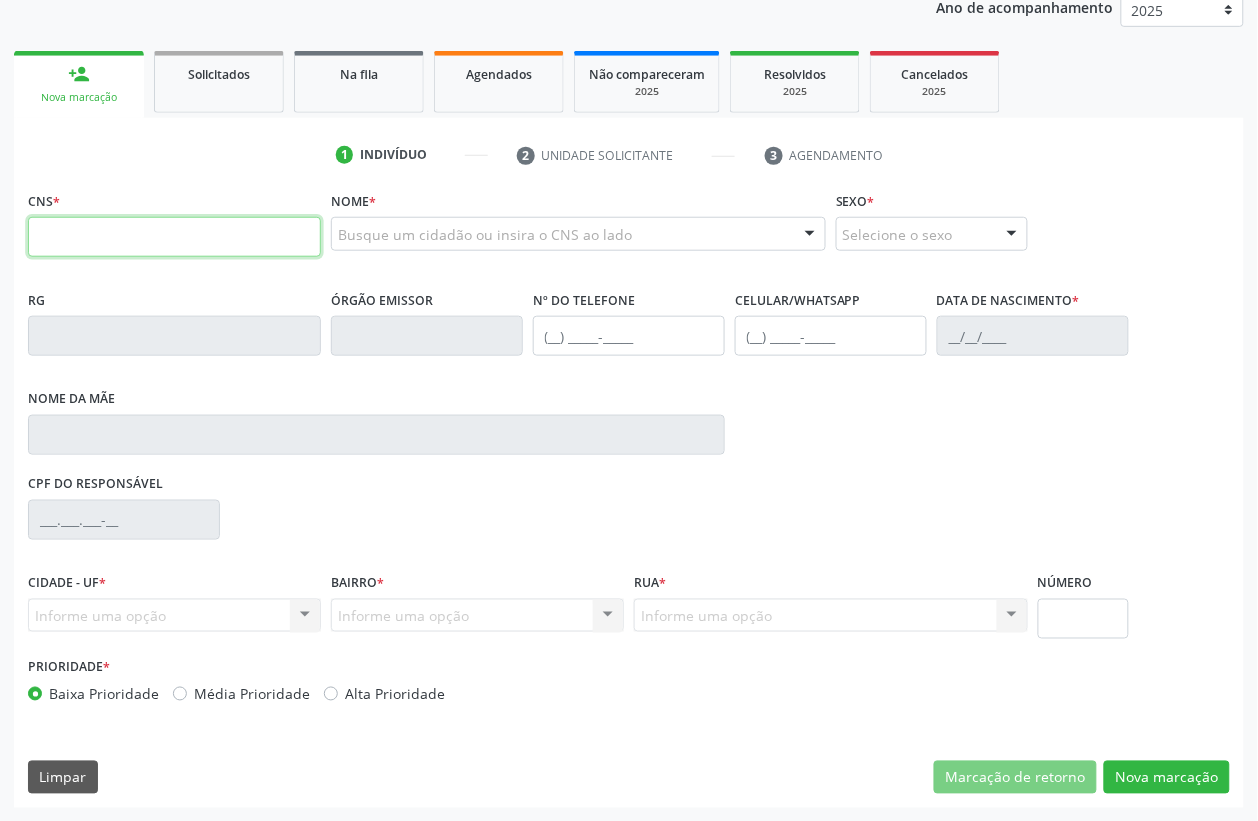 click at bounding box center (174, 237) 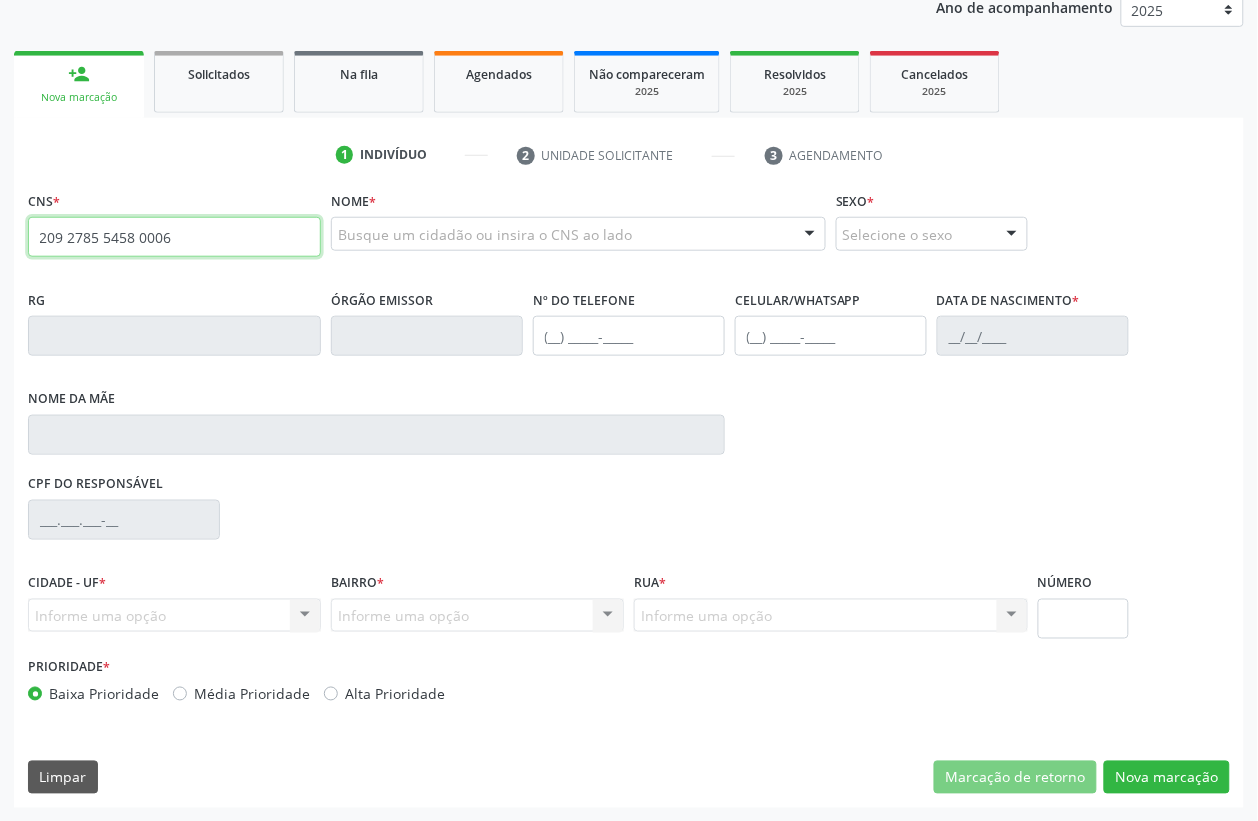 type on "209 2785 5458 0006" 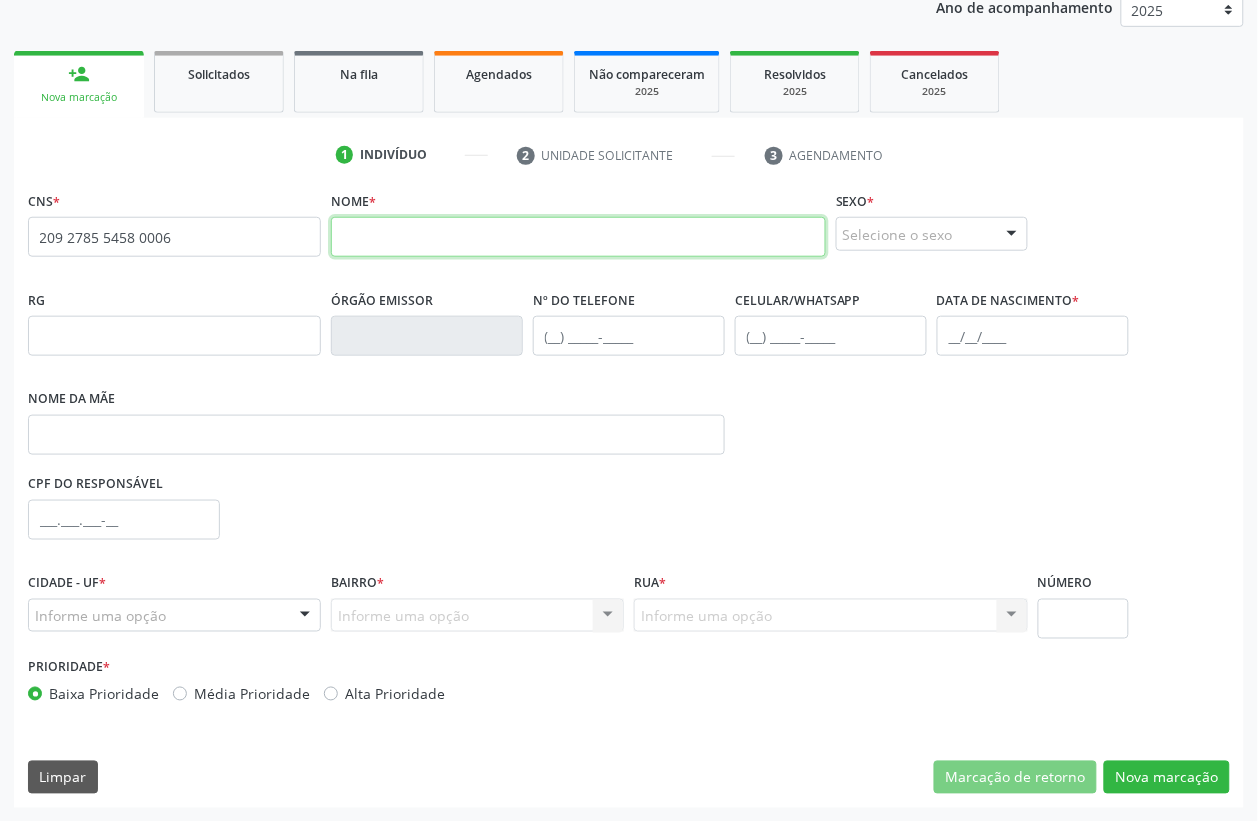 click at bounding box center (578, 237) 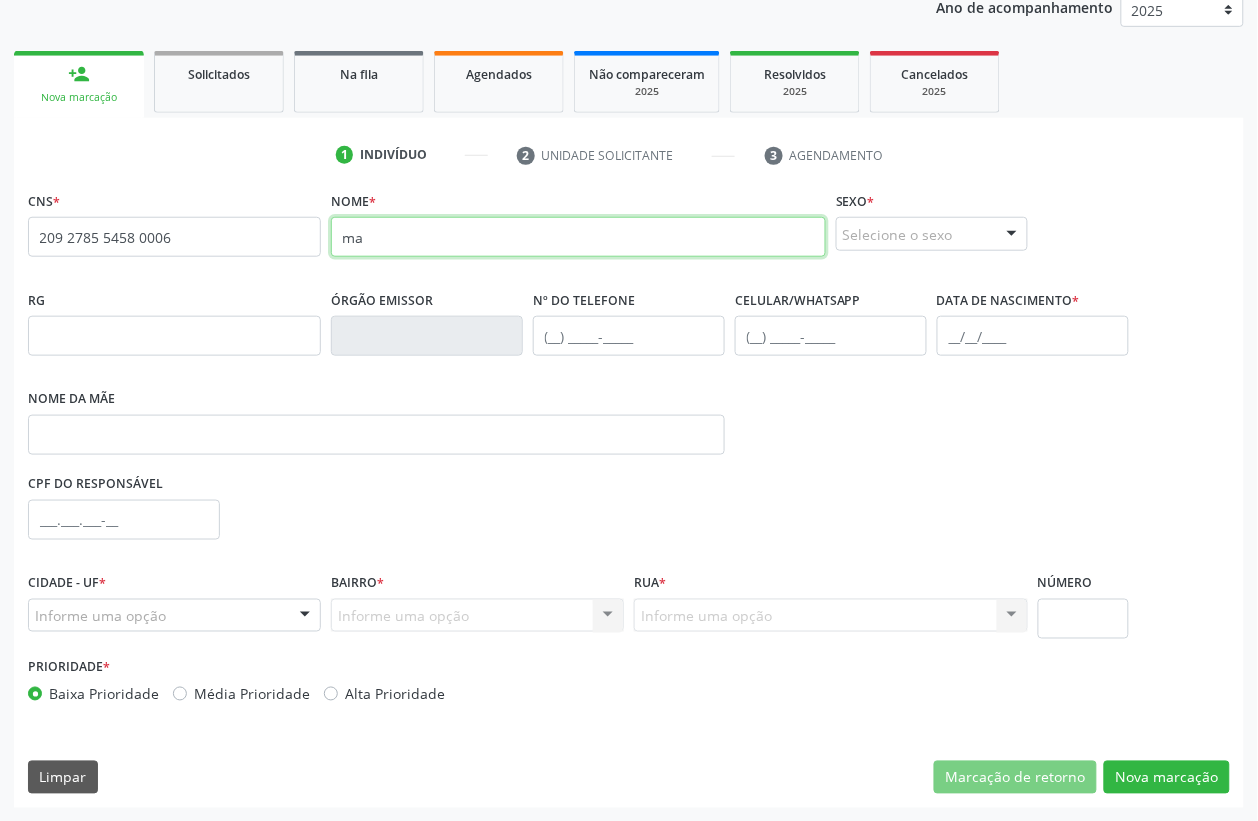 type on "m" 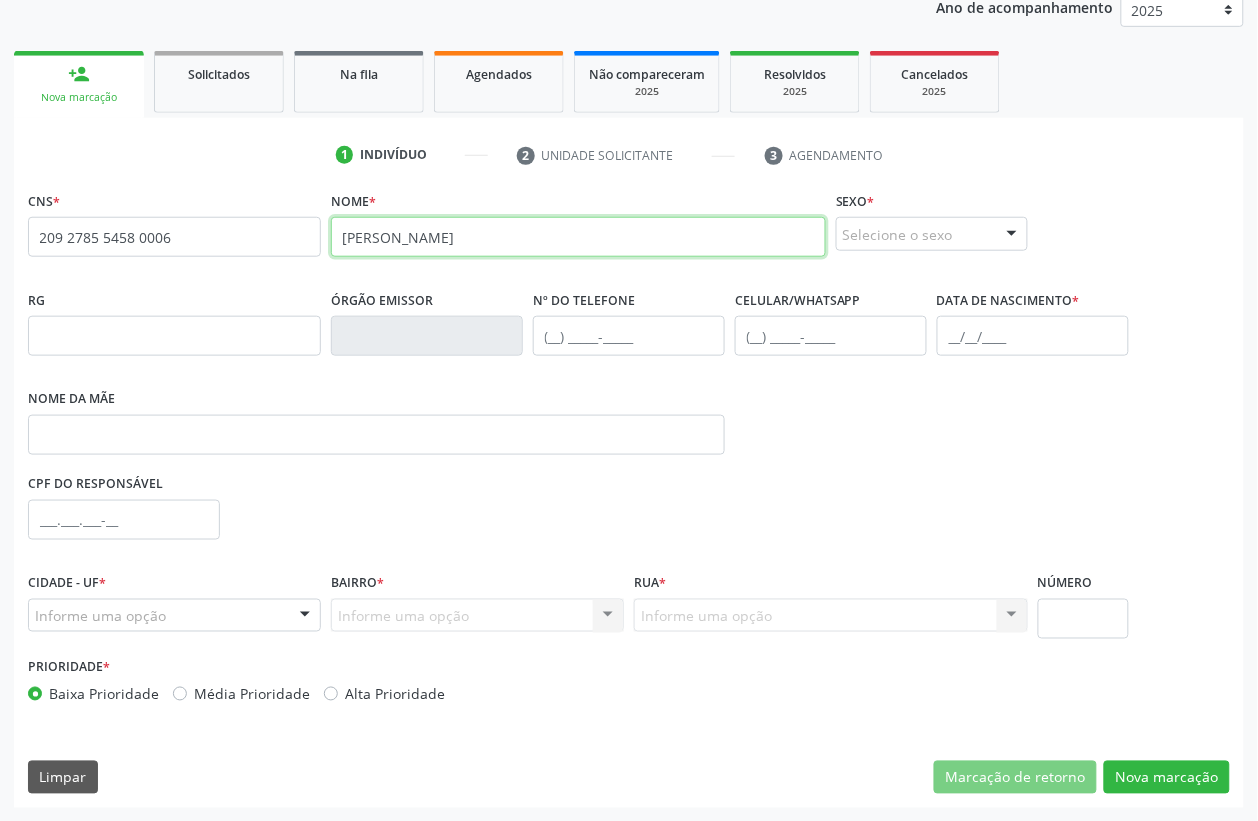 type on "MARIA ROSICLEIDE DA SILVA" 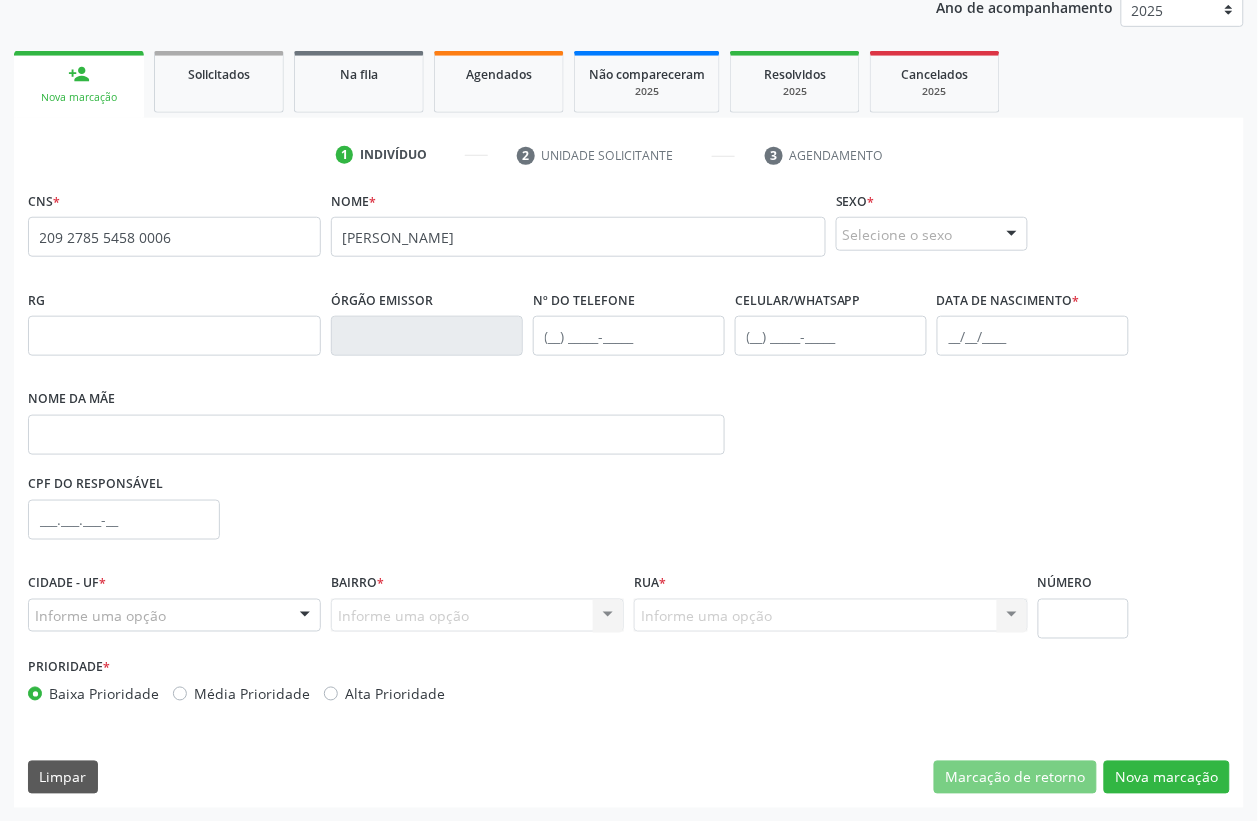 click on "Selecione o sexo" at bounding box center [932, 234] 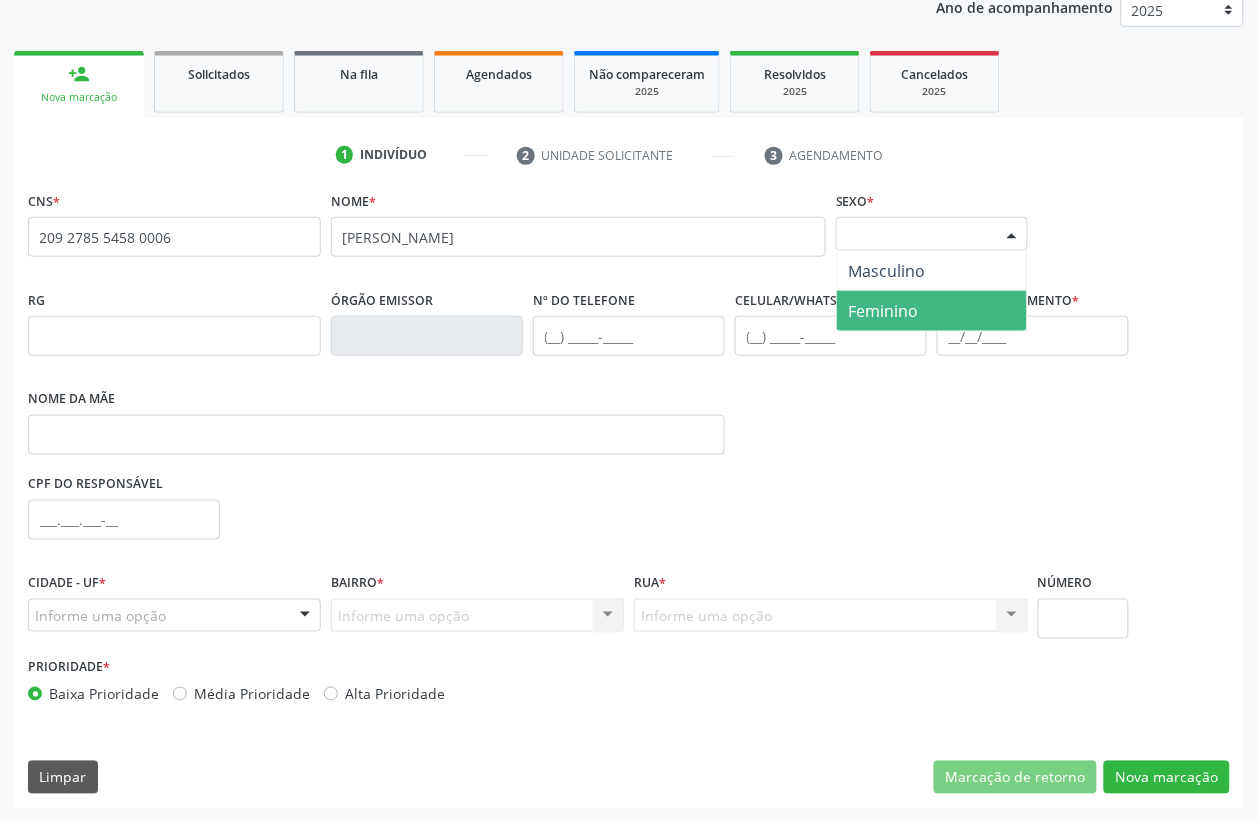 click on "Feminino" at bounding box center [884, 311] 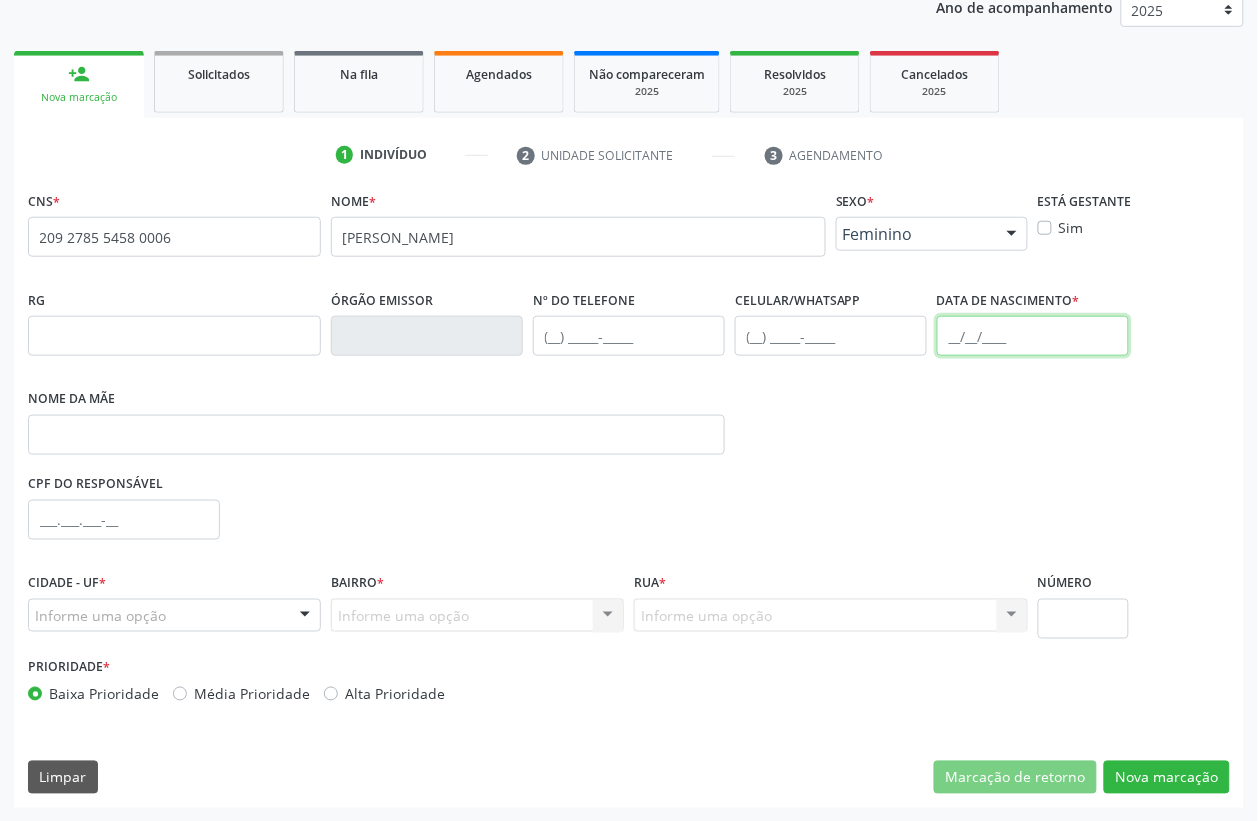 click at bounding box center (1033, 336) 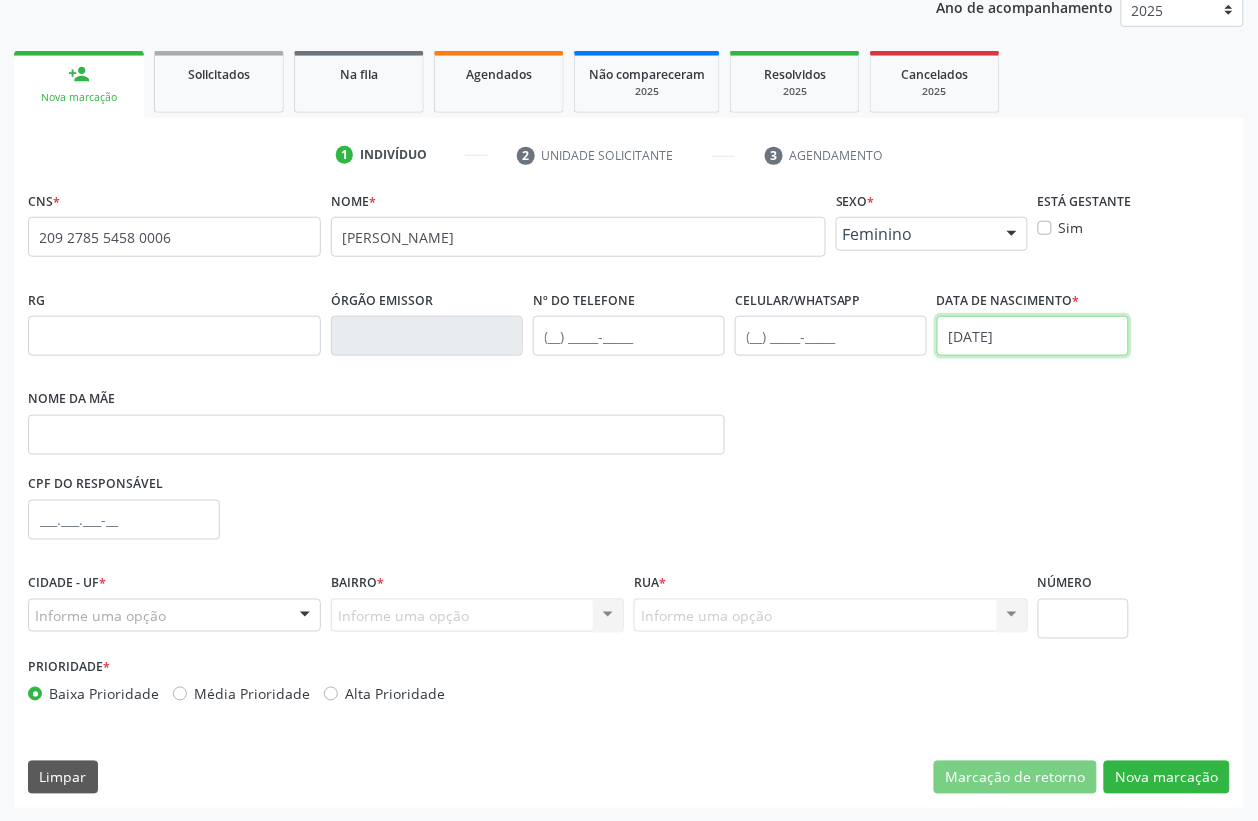 type on "10/10/1979" 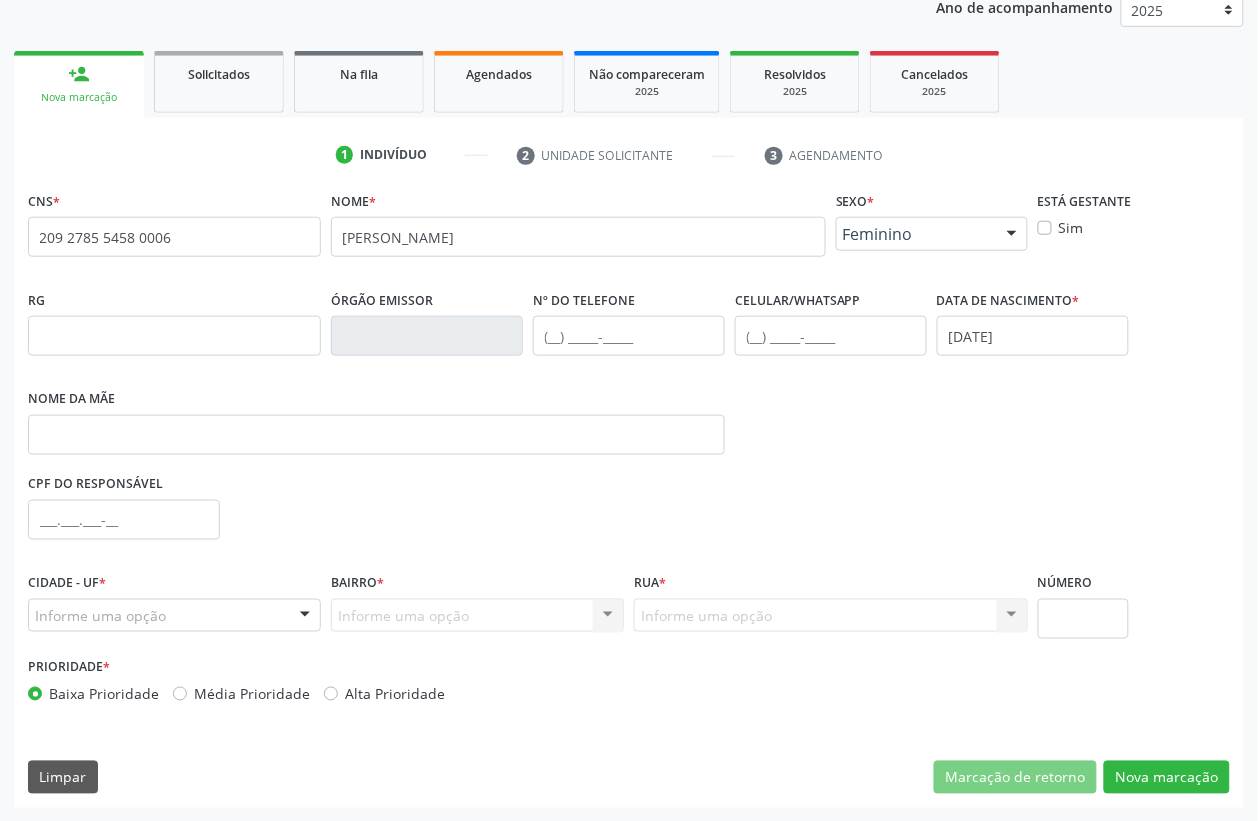 click on "CPF do responsável" at bounding box center [629, 518] 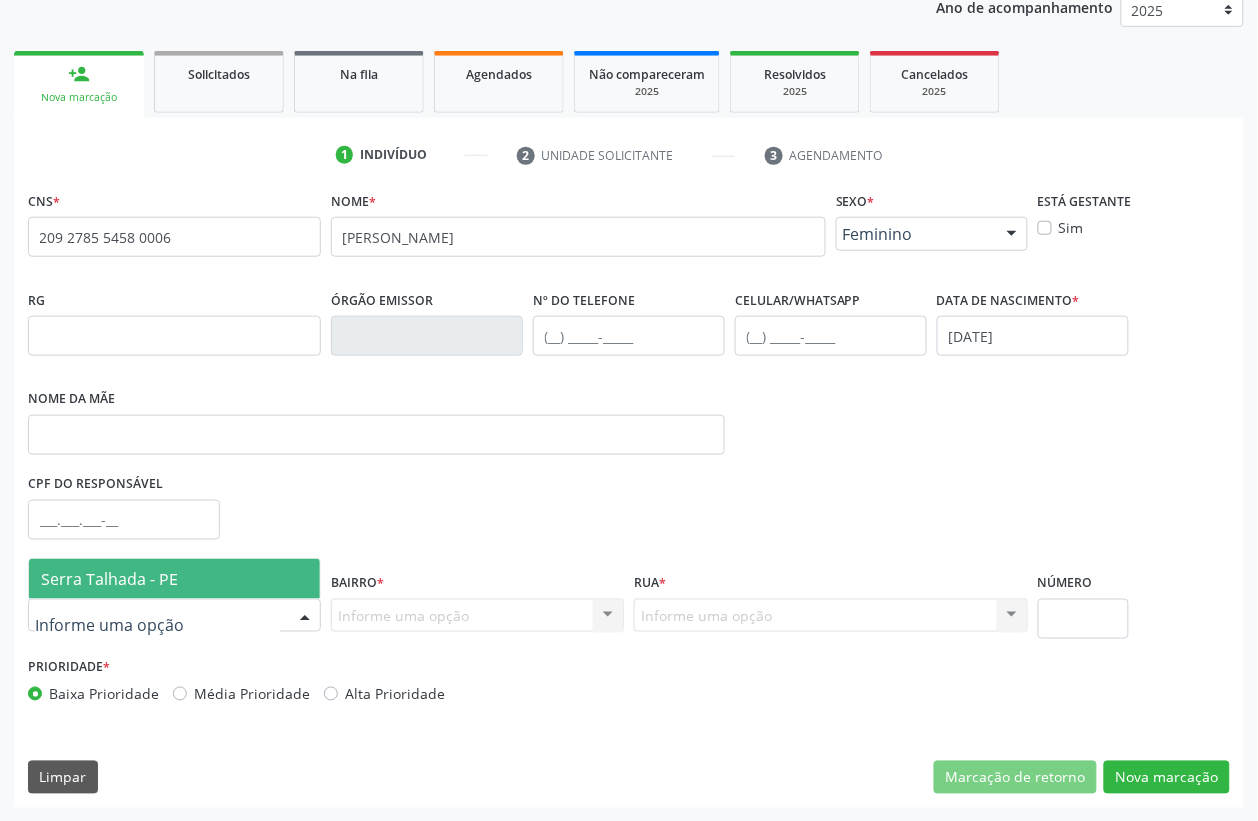 click on "Serra Talhada - PE" at bounding box center (109, 579) 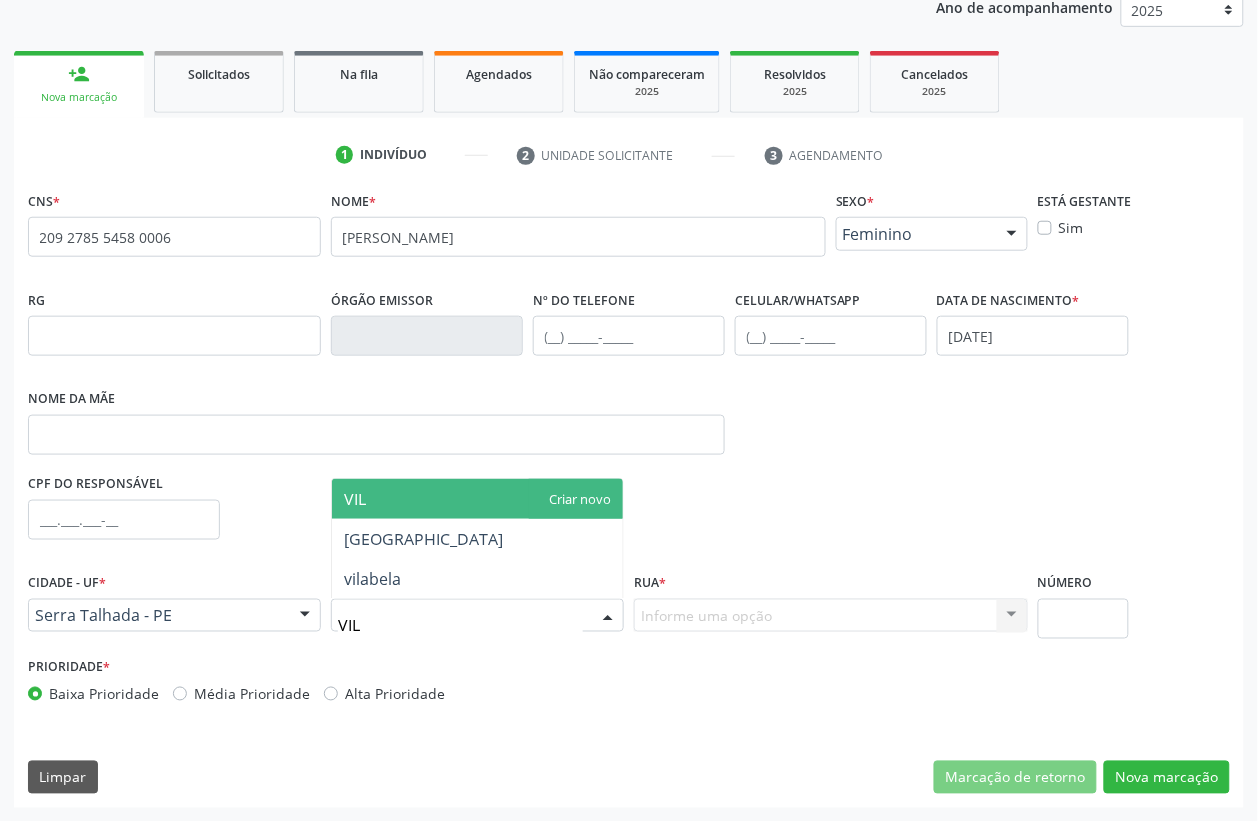 type on "VILA" 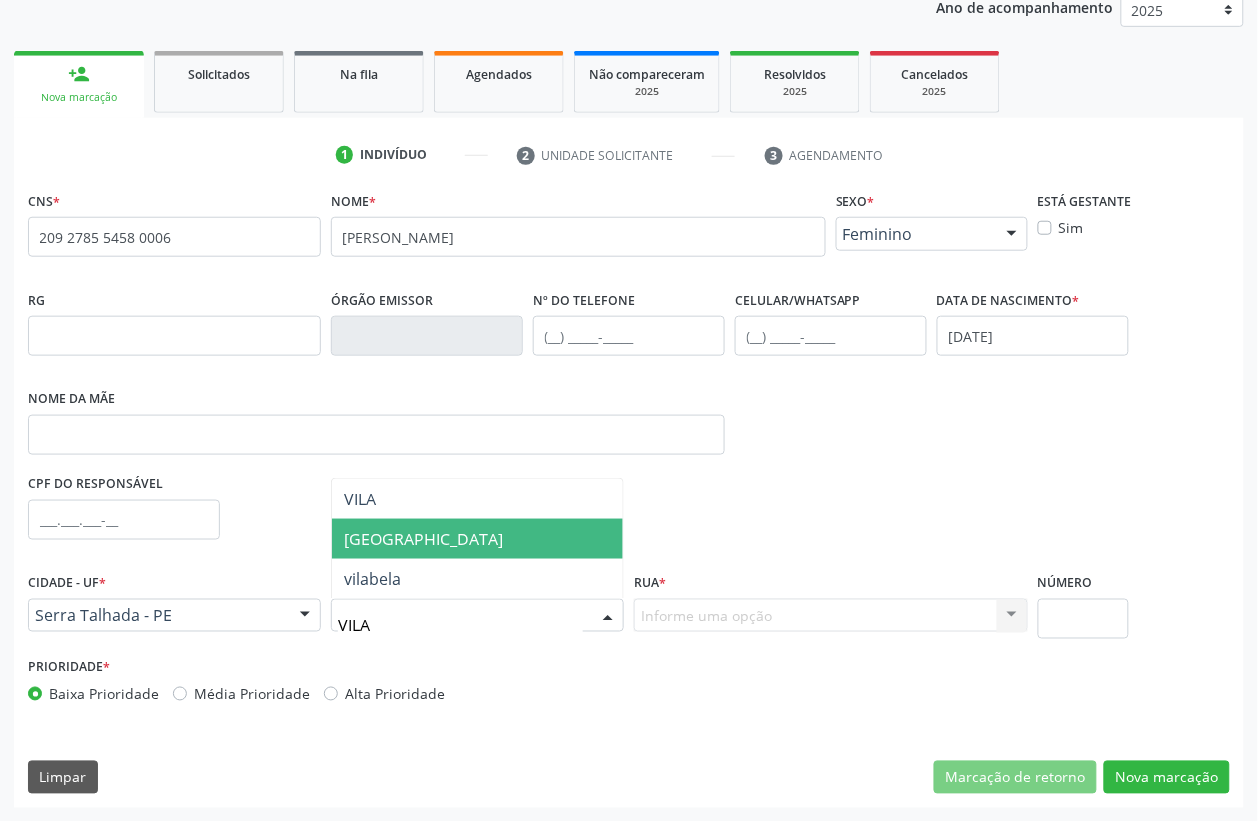 click on "[GEOGRAPHIC_DATA]" at bounding box center (423, 539) 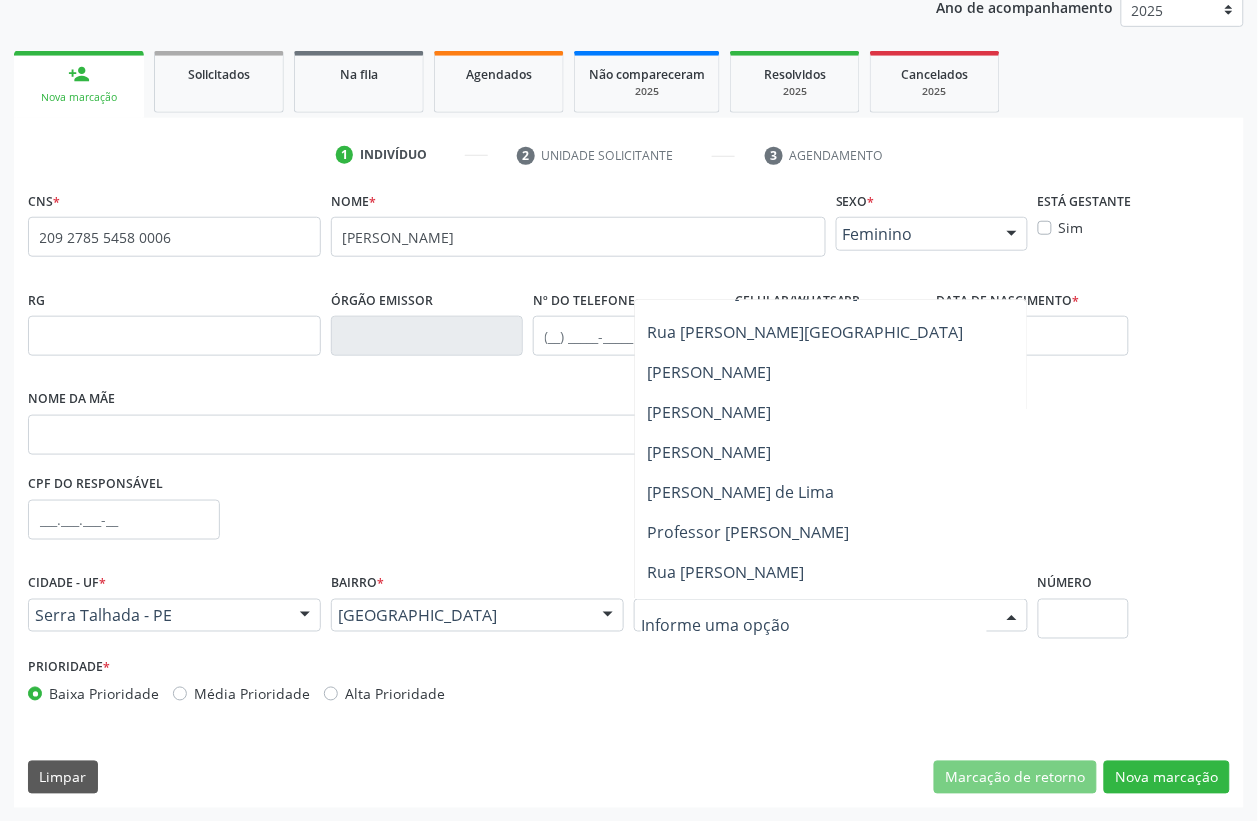 scroll, scrollTop: 500, scrollLeft: 0, axis: vertical 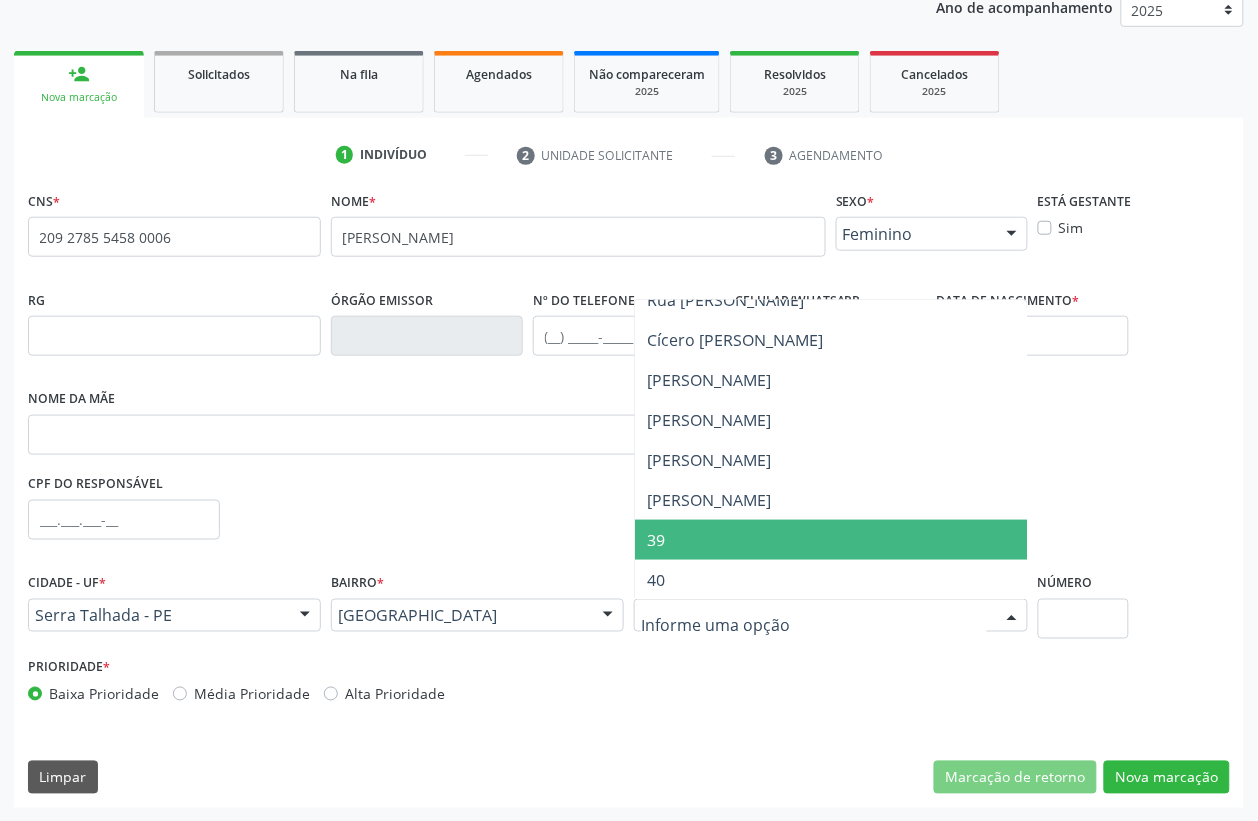 click on "39" at bounding box center (840, 540) 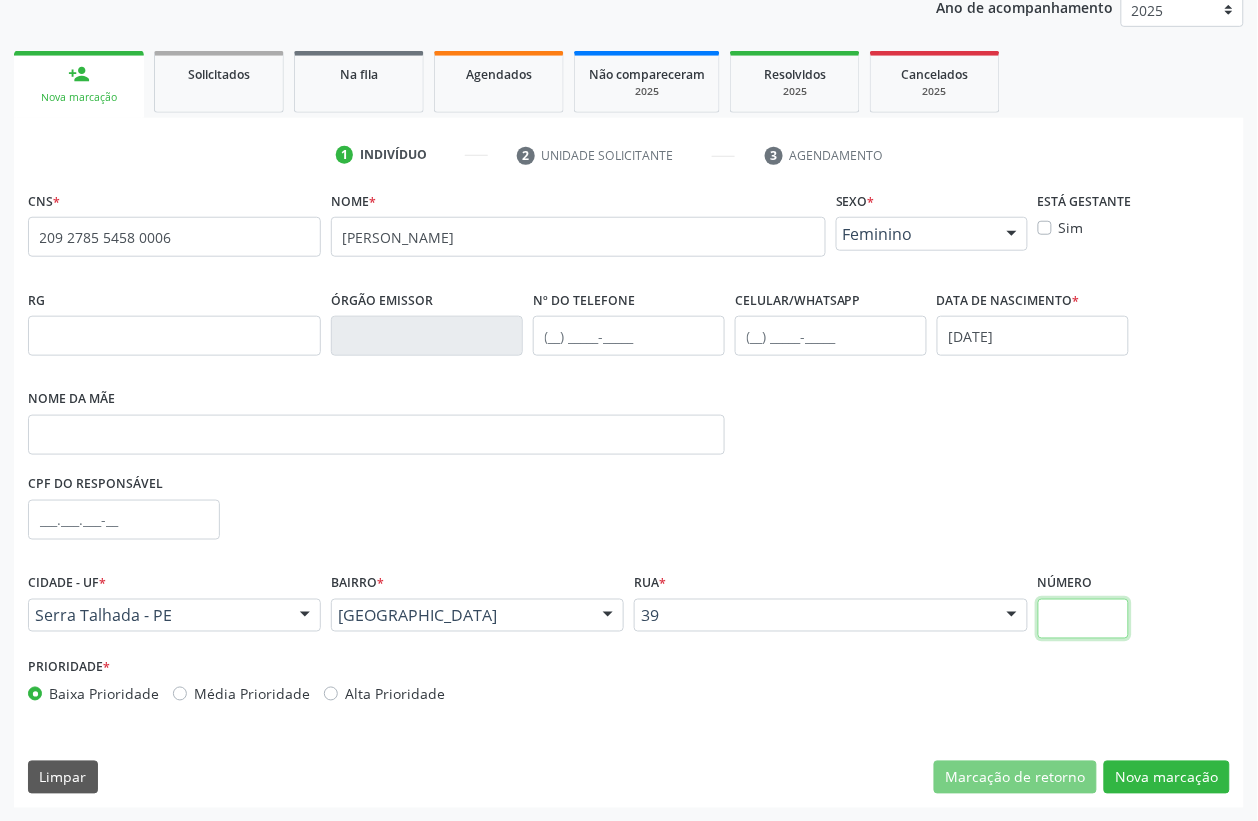 click at bounding box center (1083, 619) 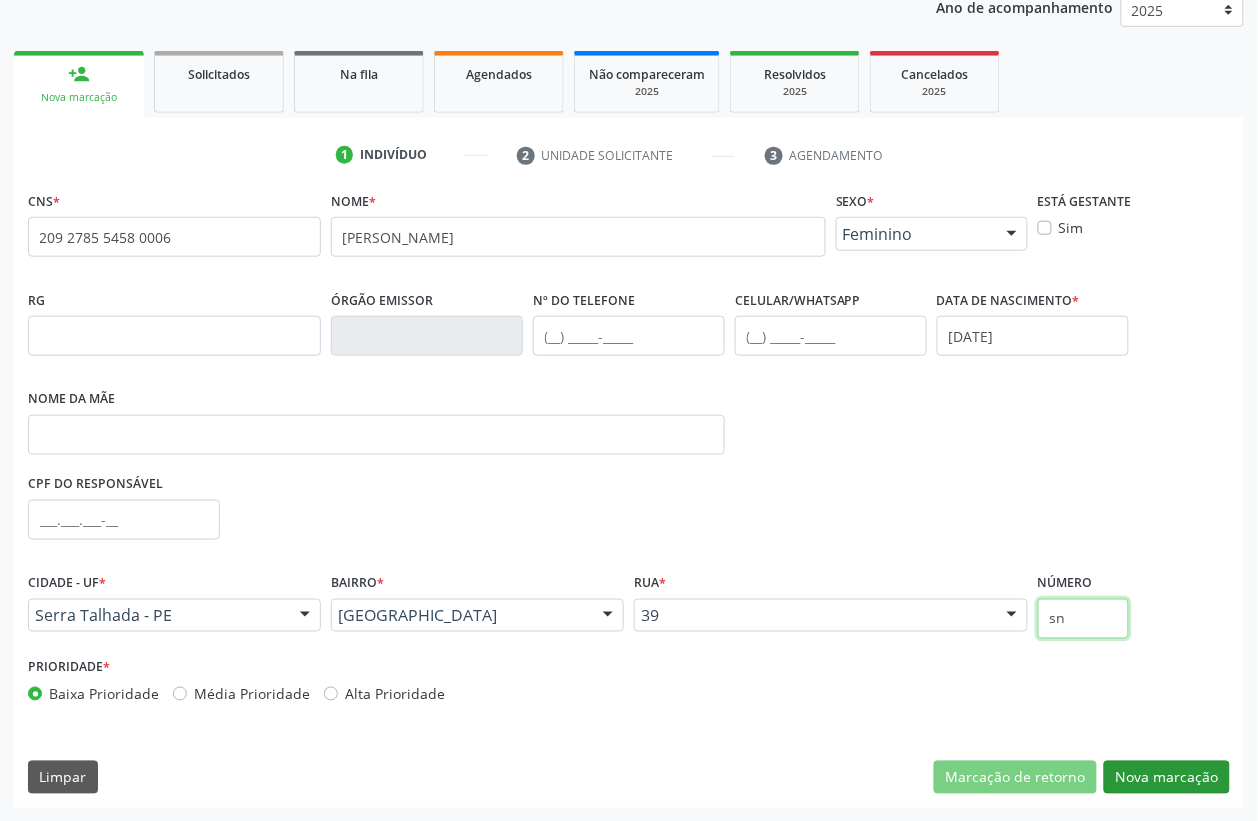 type on "sn" 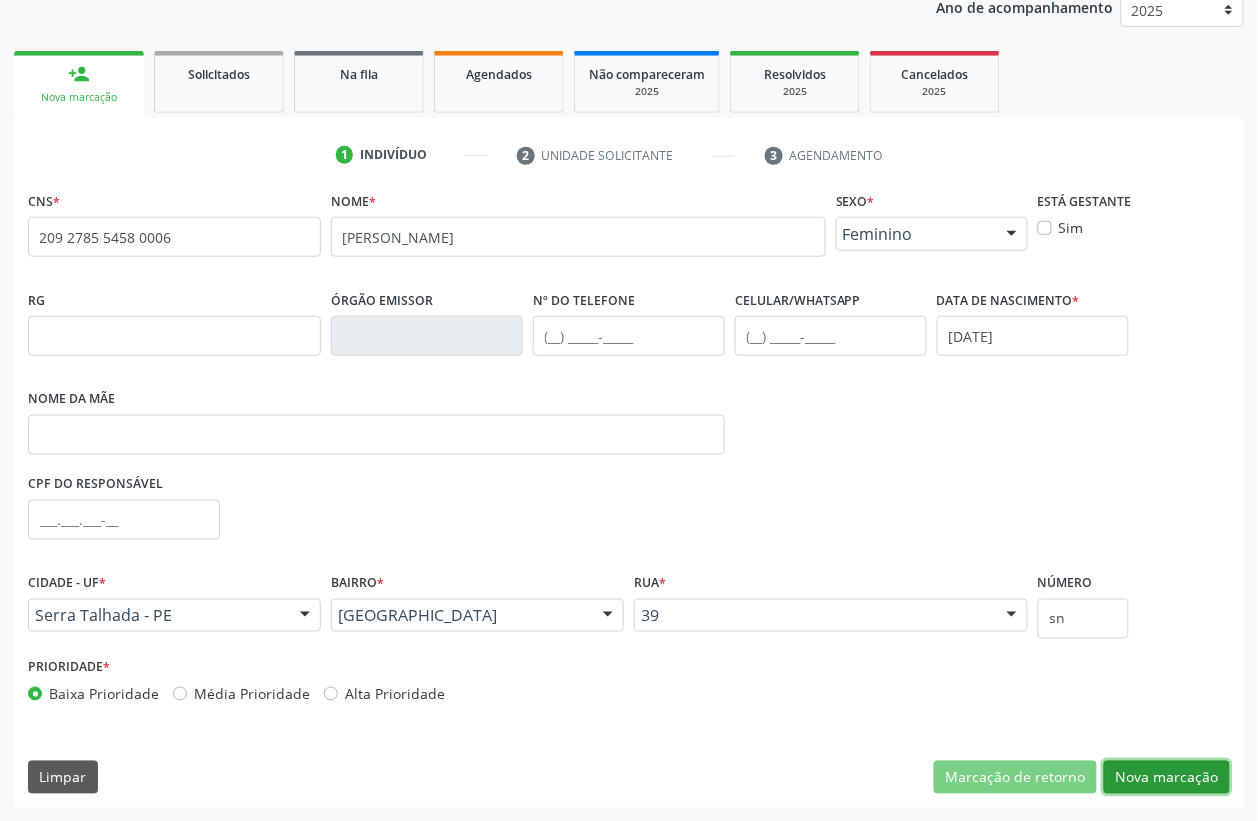 click on "Nova marcação" at bounding box center [1167, 778] 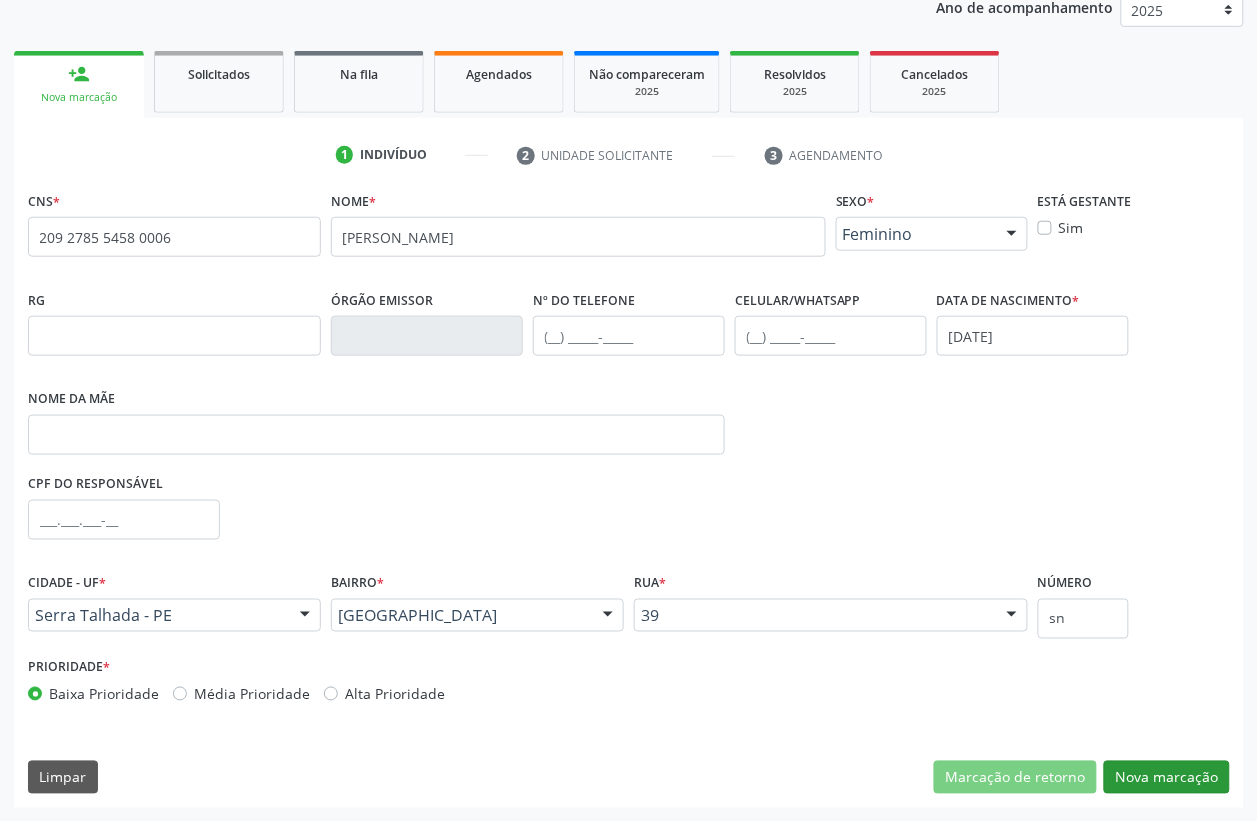 scroll, scrollTop: 85, scrollLeft: 0, axis: vertical 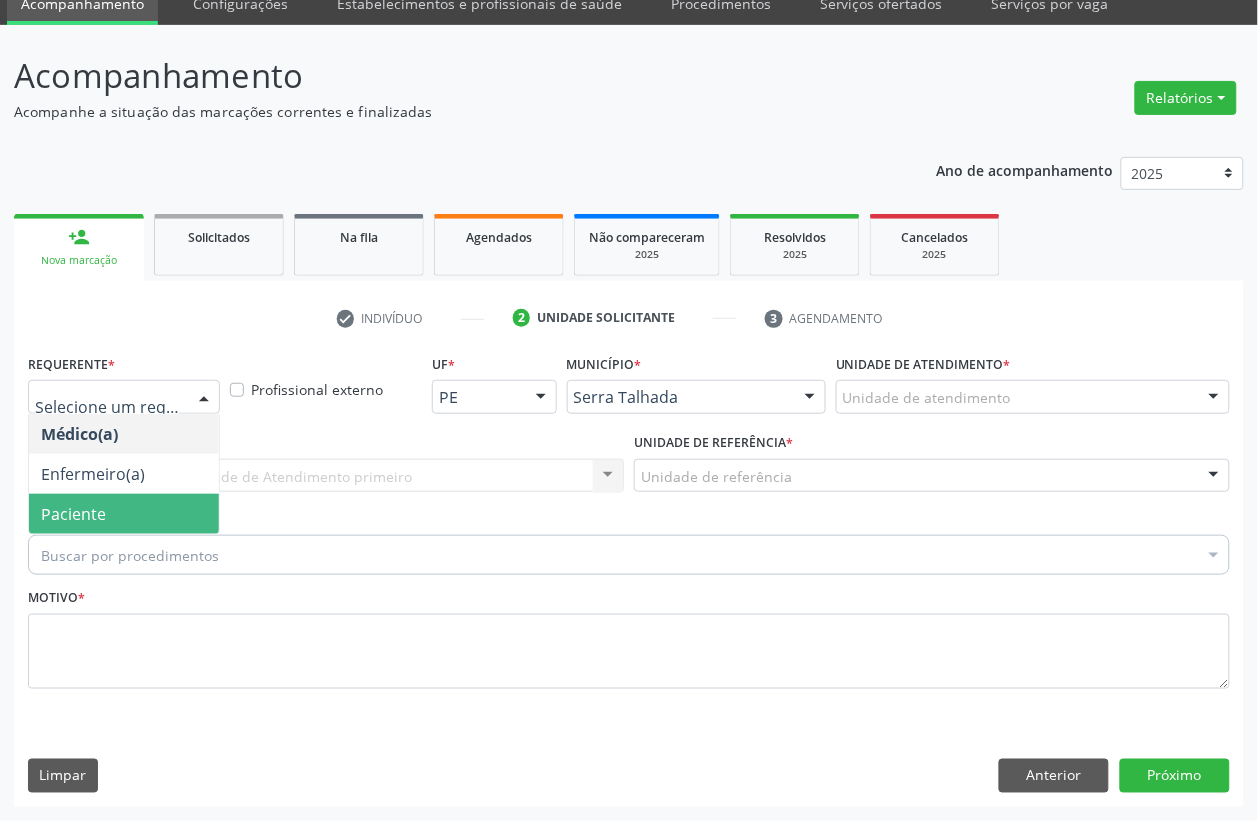 click on "Paciente" at bounding box center (124, 514) 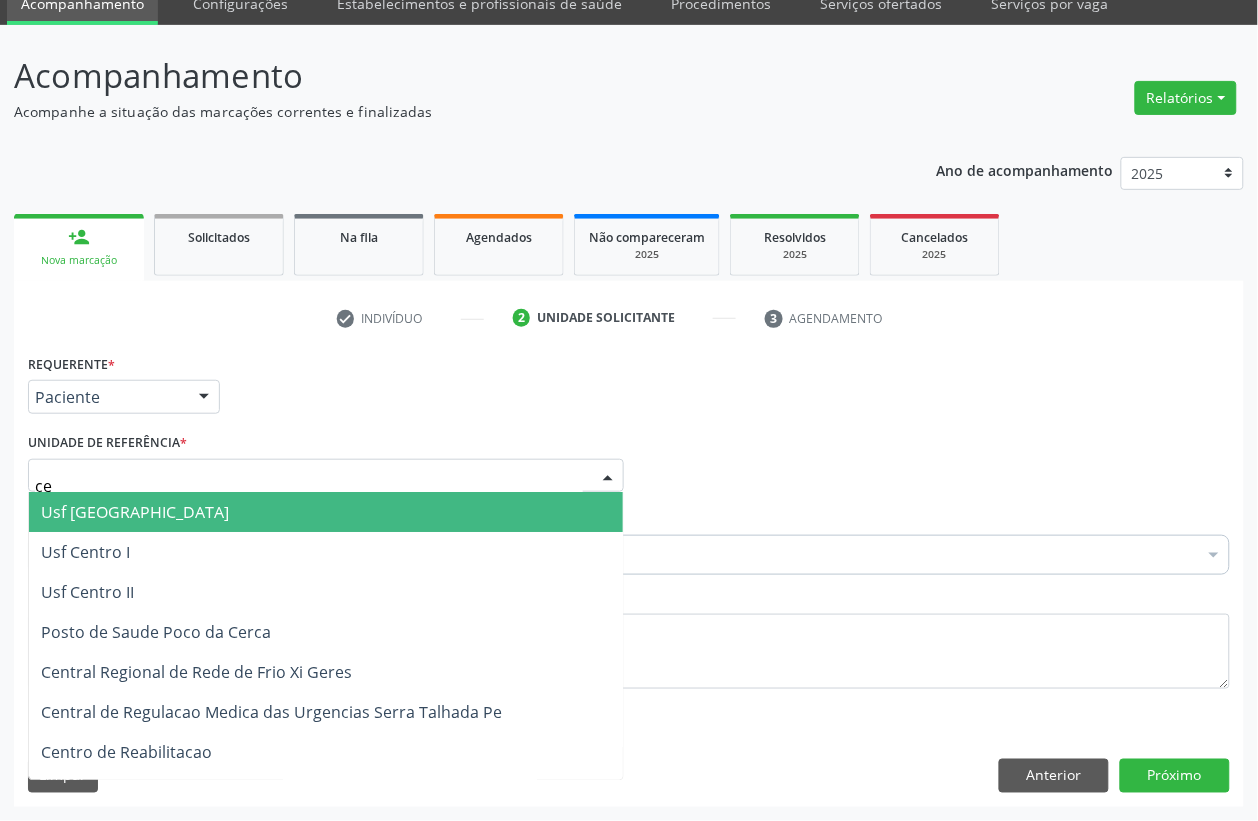 type on "cen" 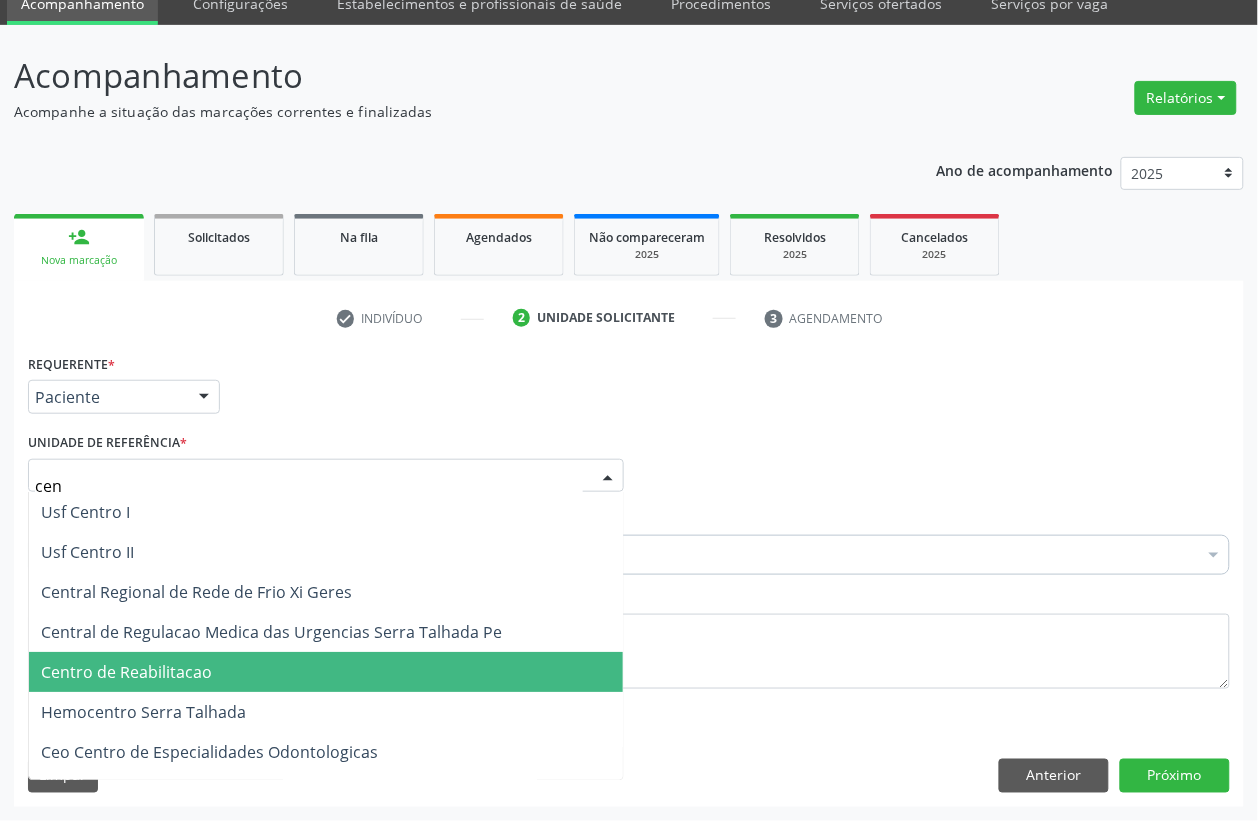 click on "Centro de Reabilitacao" at bounding box center (326, 672) 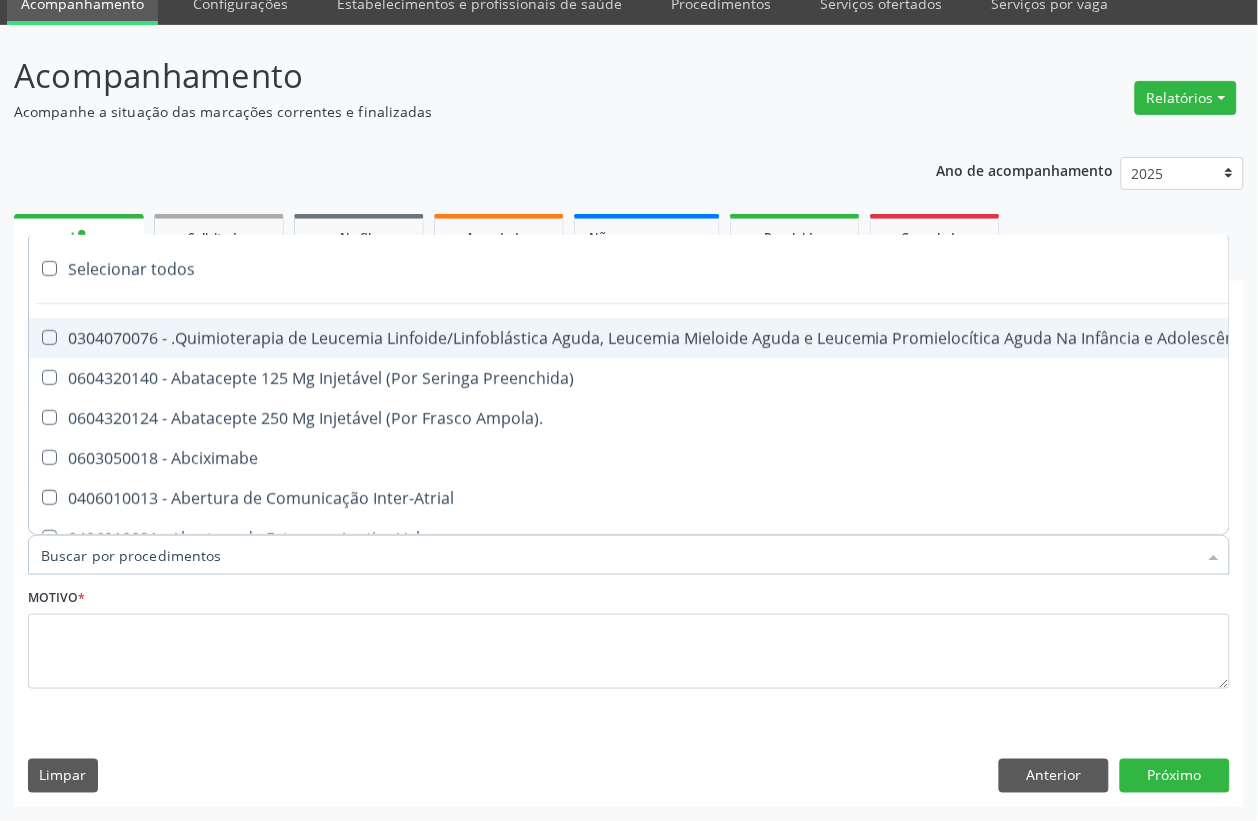 click on "Item de agendamento
*" at bounding box center [619, 555] 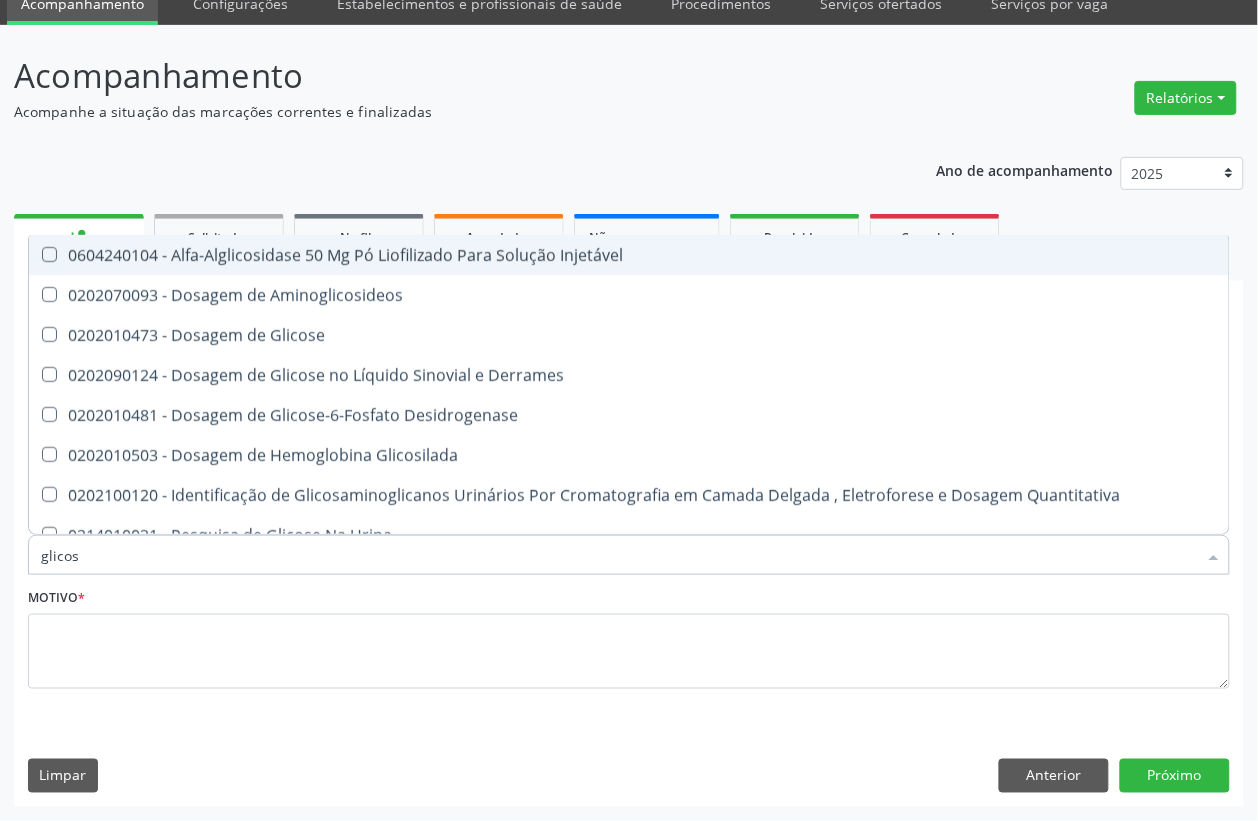 type on "glicose" 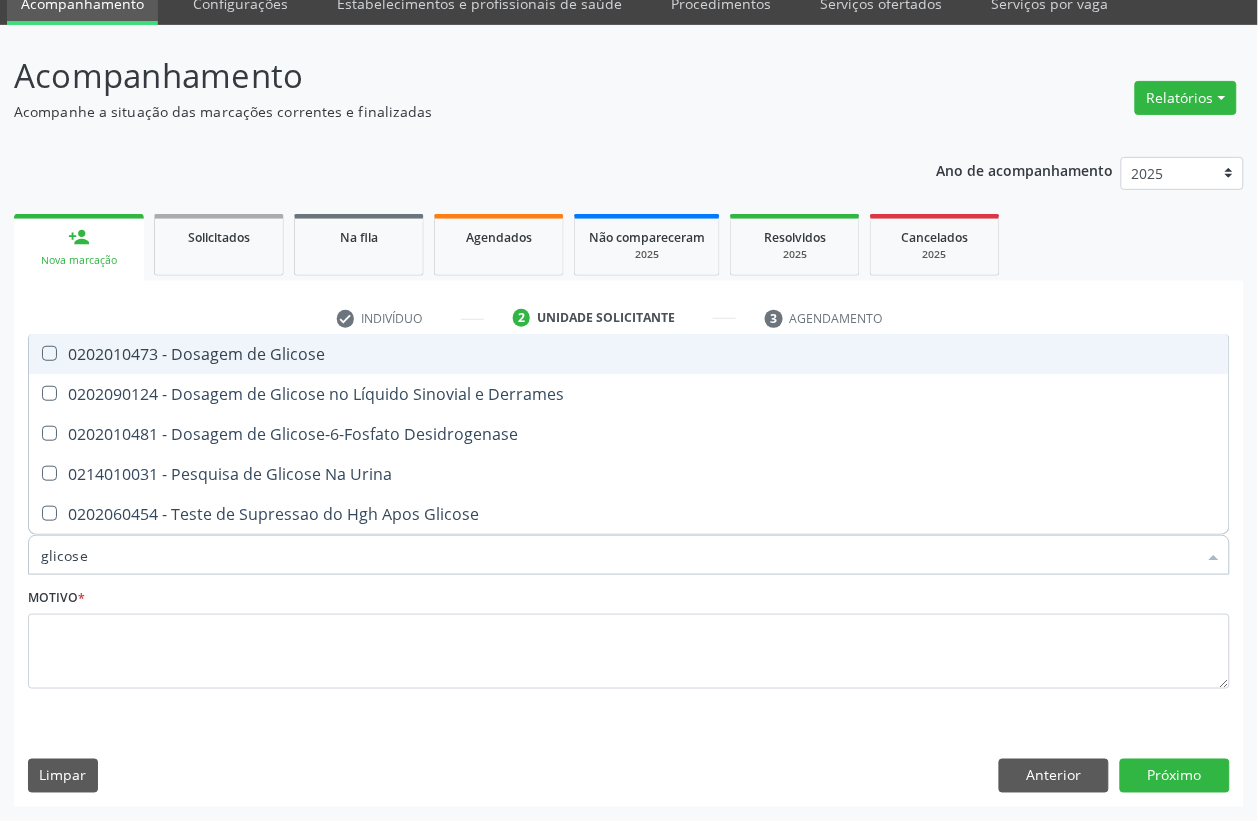 click on "0202010473 - Dosagem de Glicose" at bounding box center [629, 354] 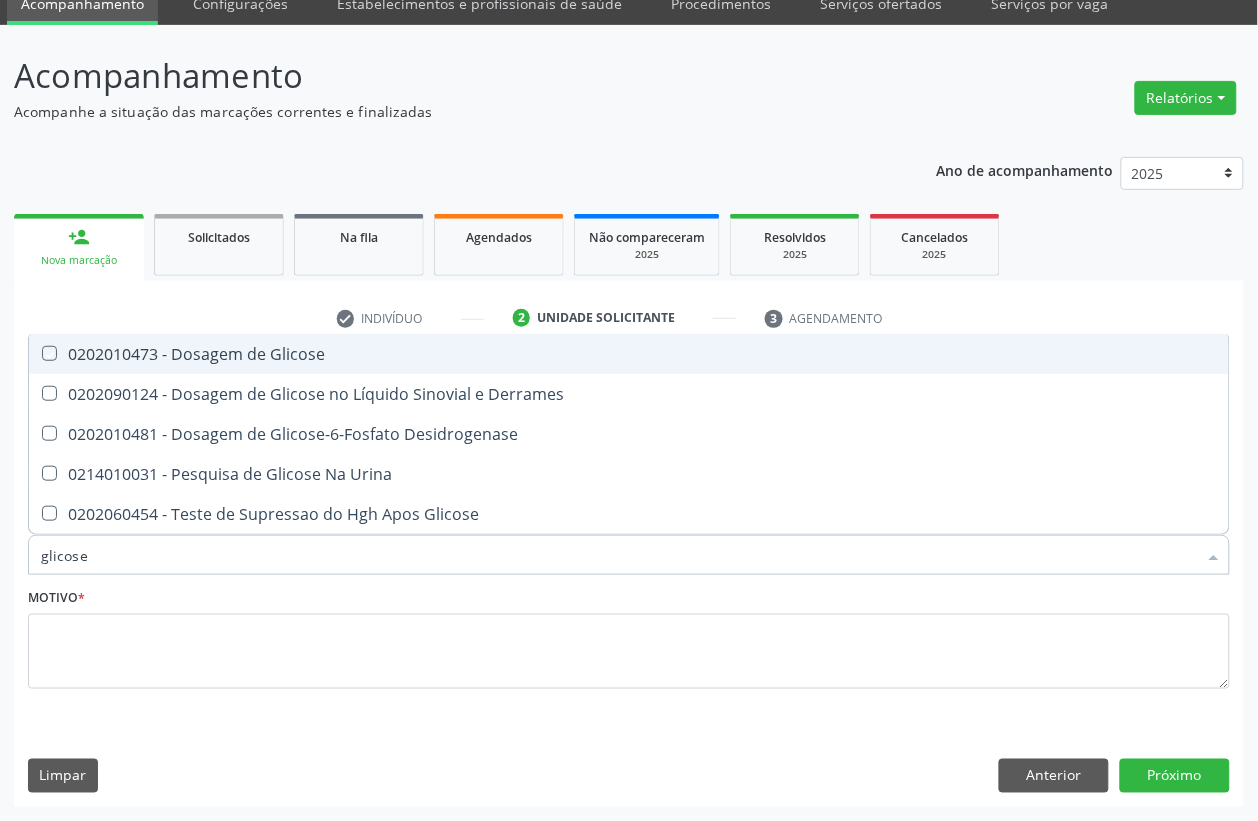 checkbox on "true" 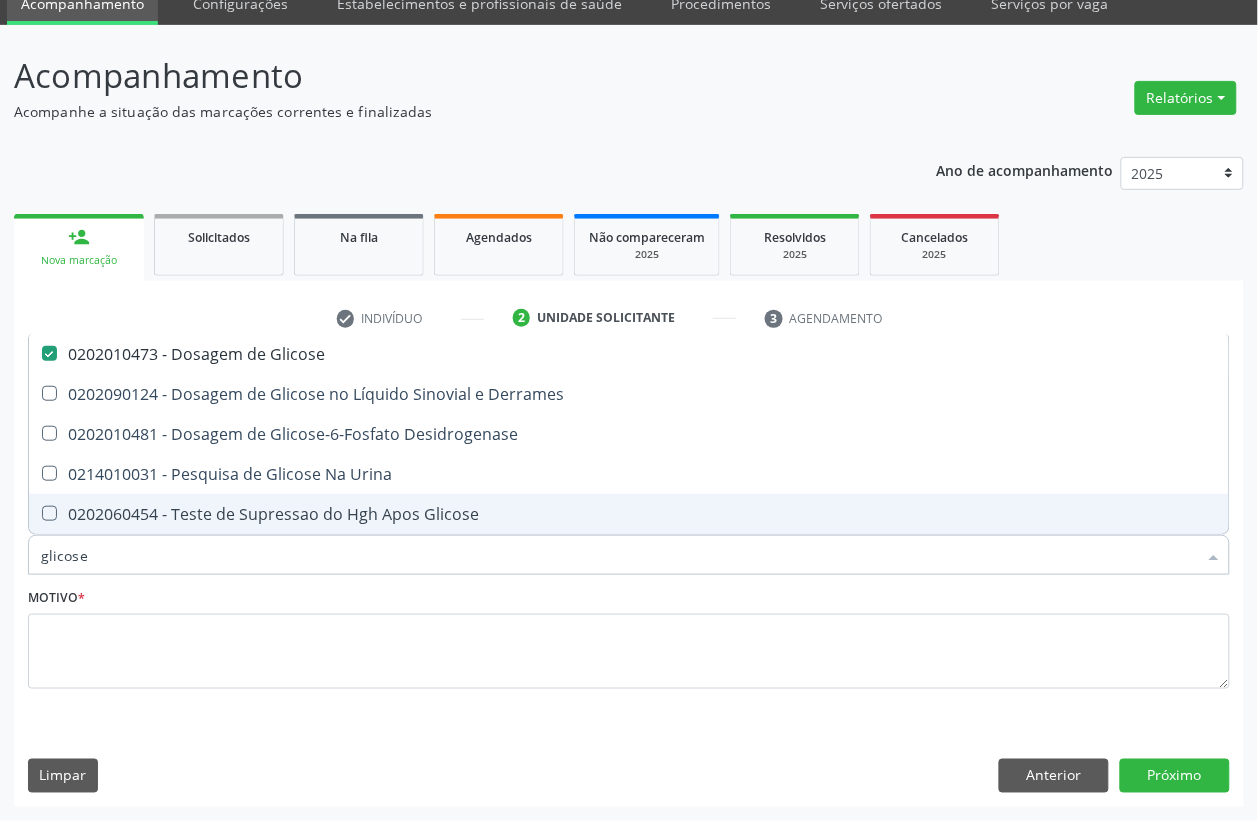 drag, startPoint x: 126, startPoint y: 552, endPoint x: 0, endPoint y: 573, distance: 127.738014 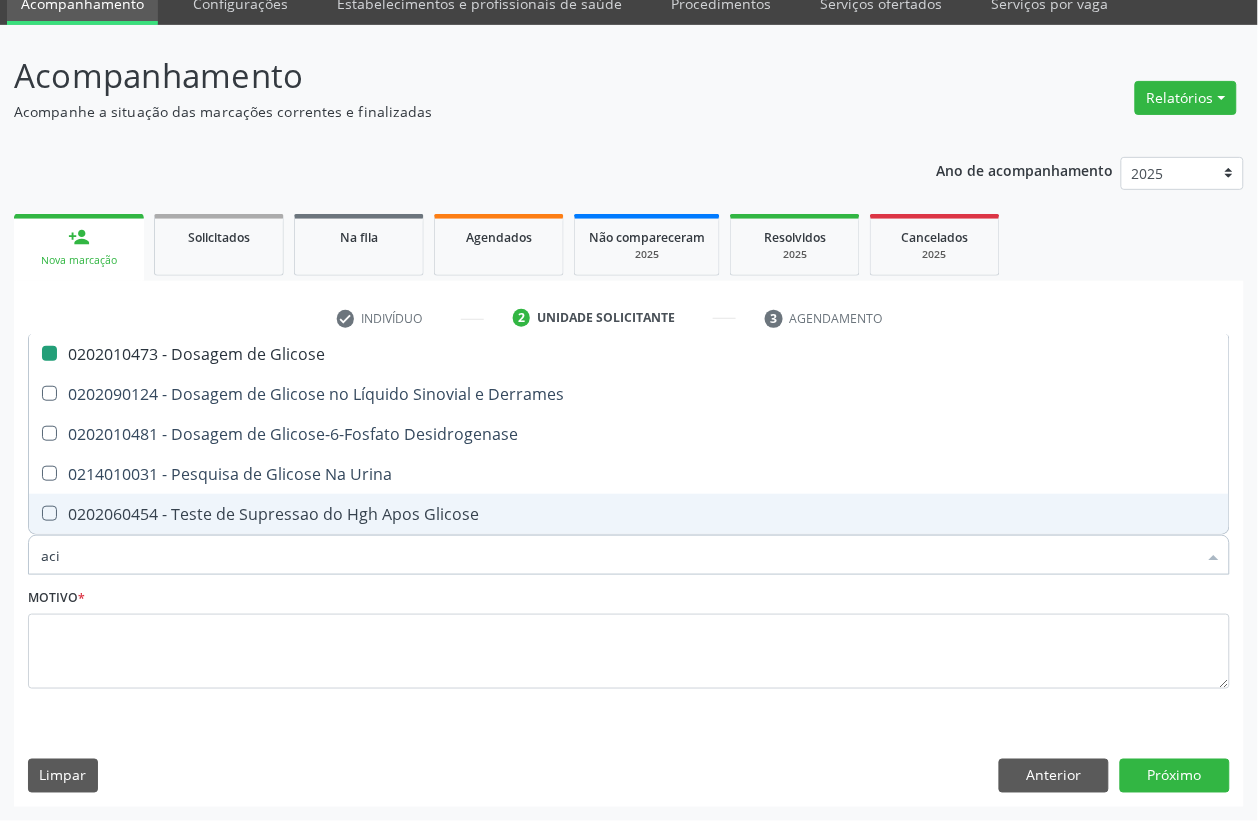 type on "acid" 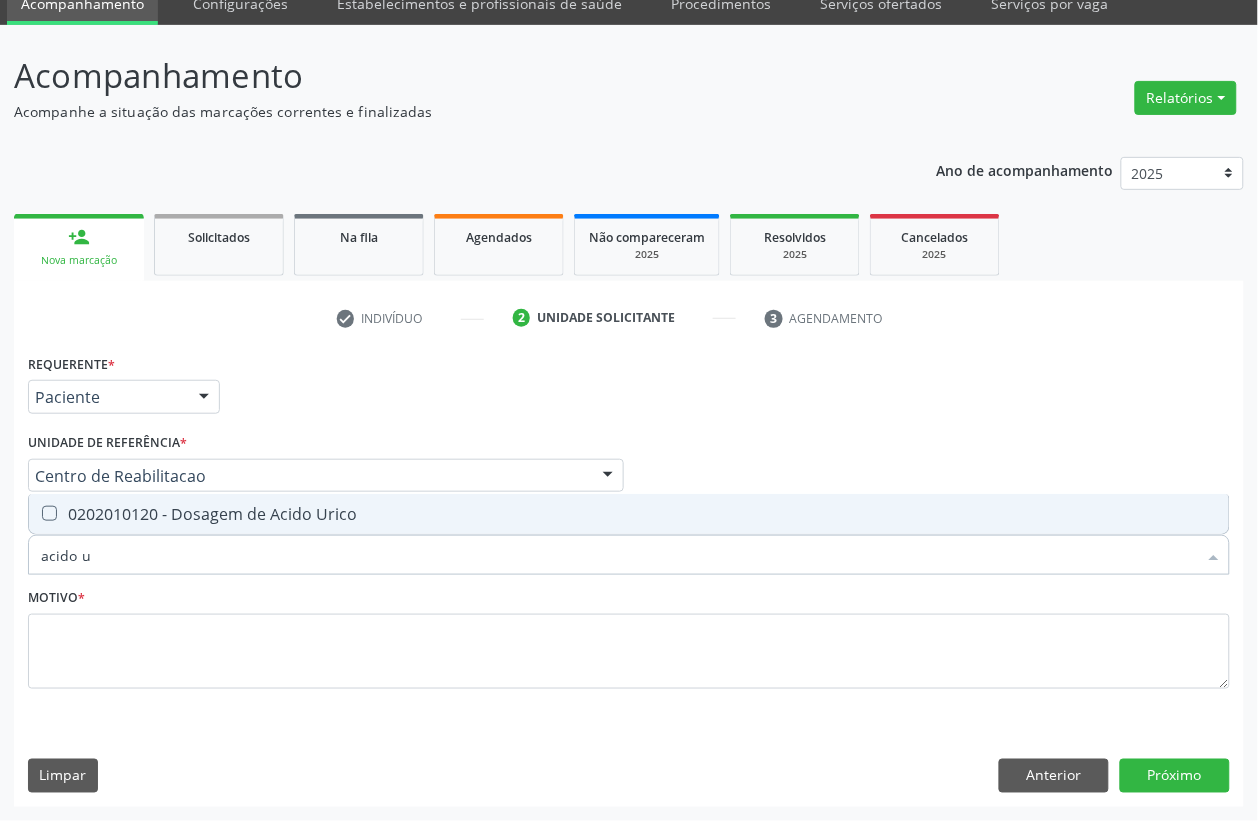 type on "acido ur" 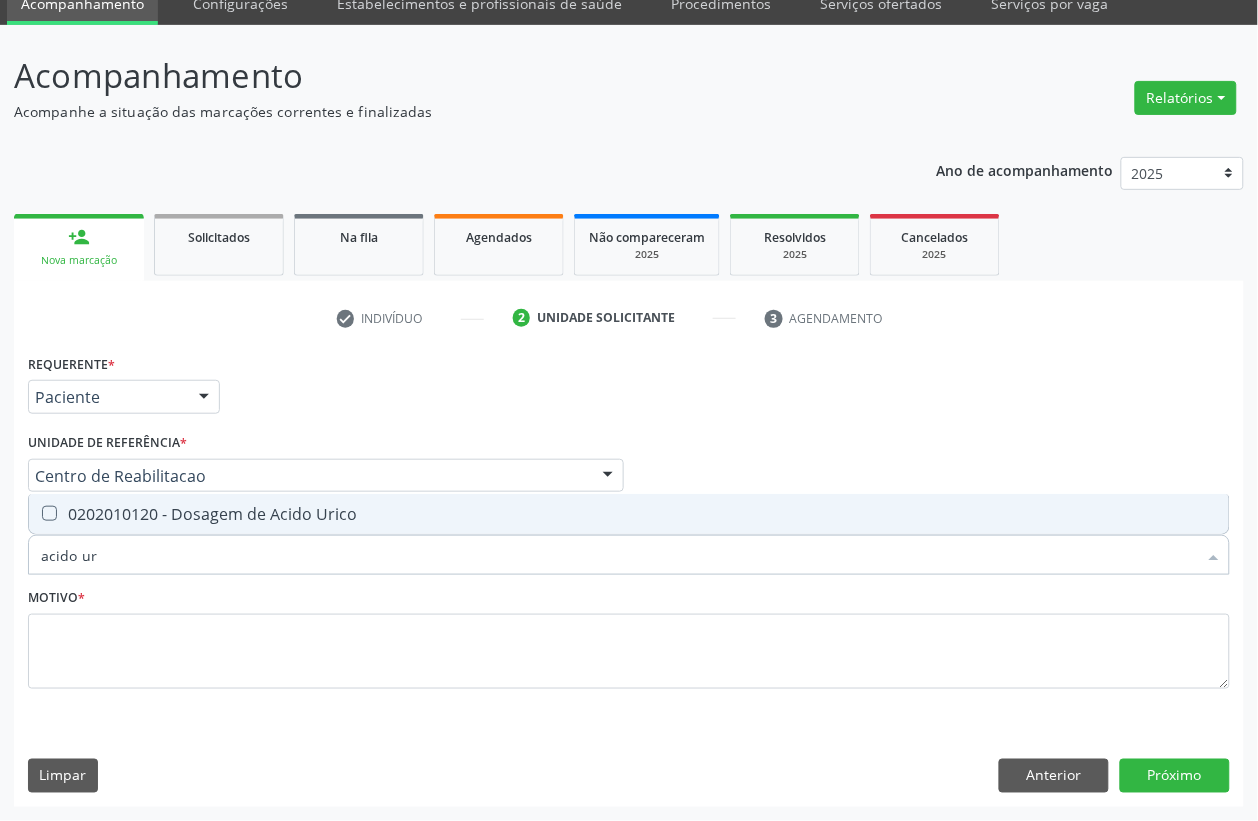 click on "0202010120 - Dosagem de Acido Urico" at bounding box center (629, 514) 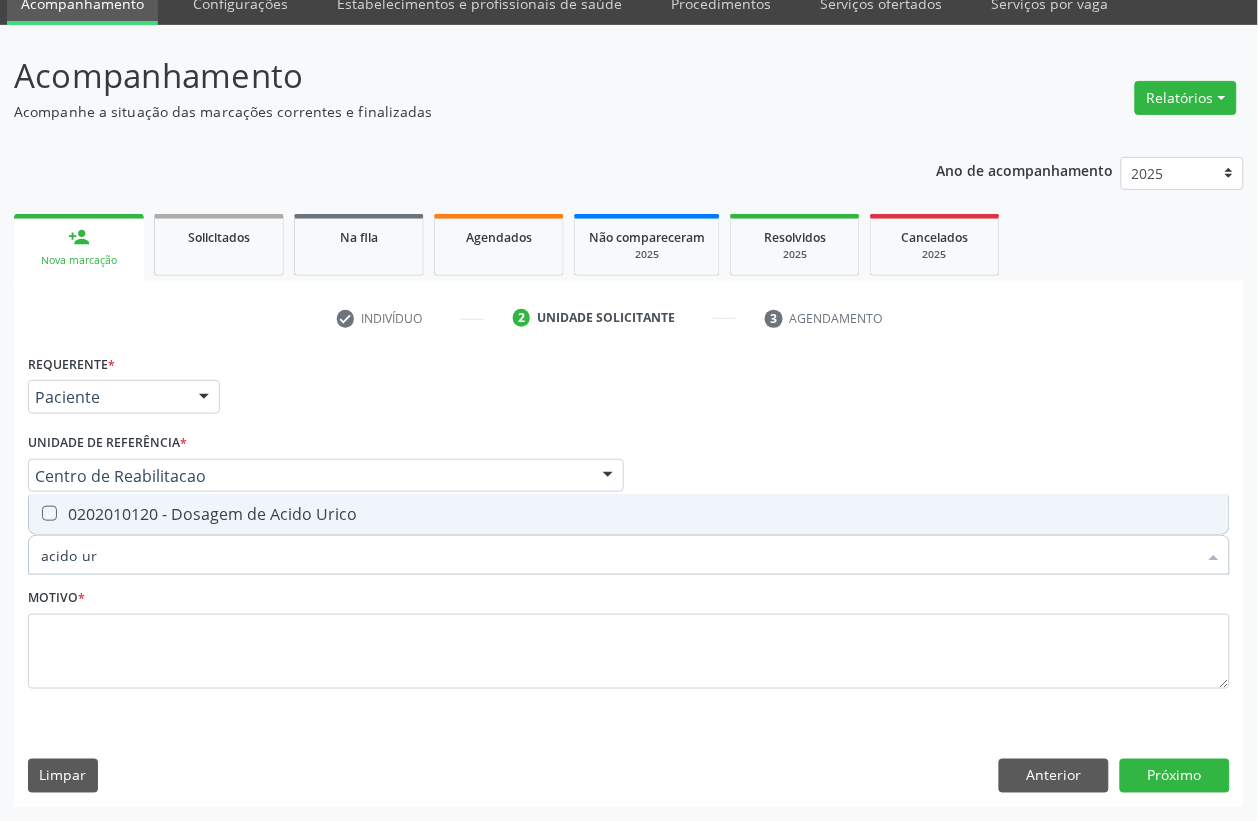checkbox on "true" 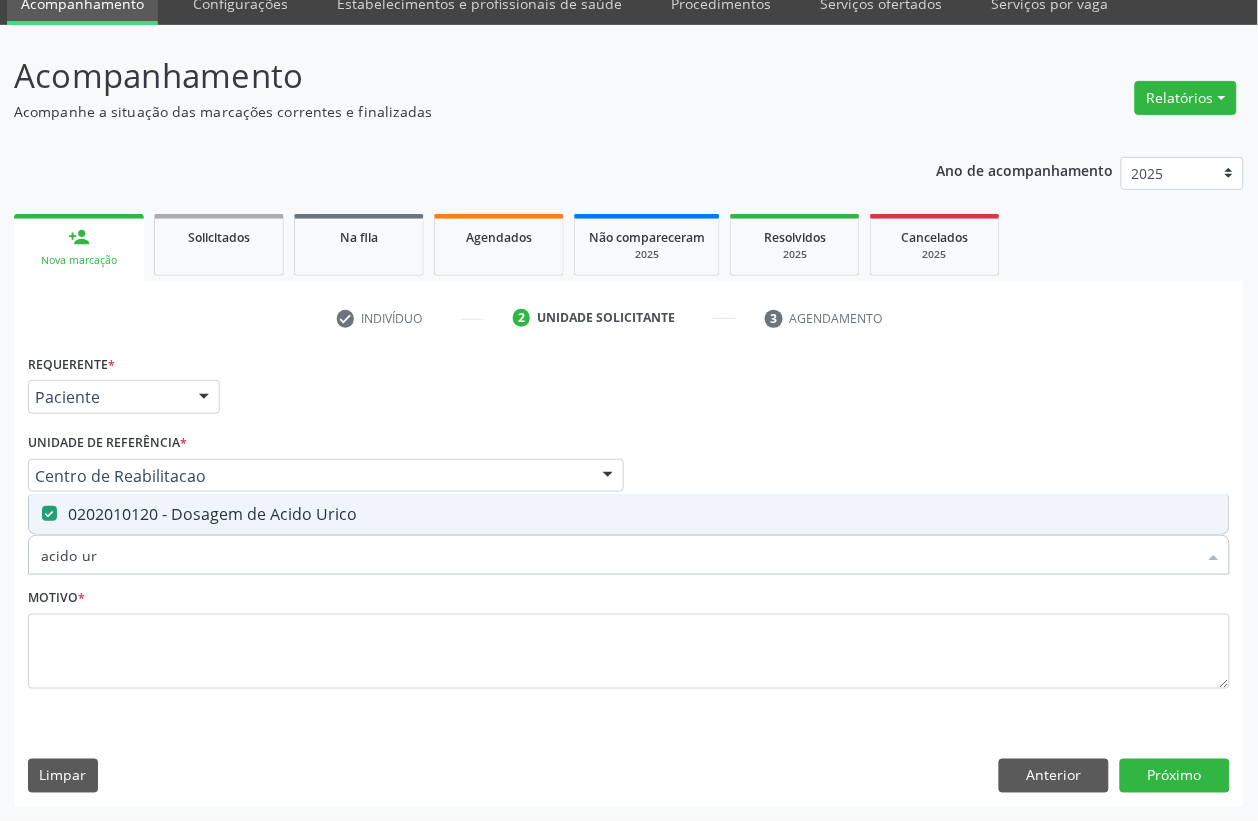 drag, startPoint x: 118, startPoint y: 552, endPoint x: 7, endPoint y: 565, distance: 111.75867 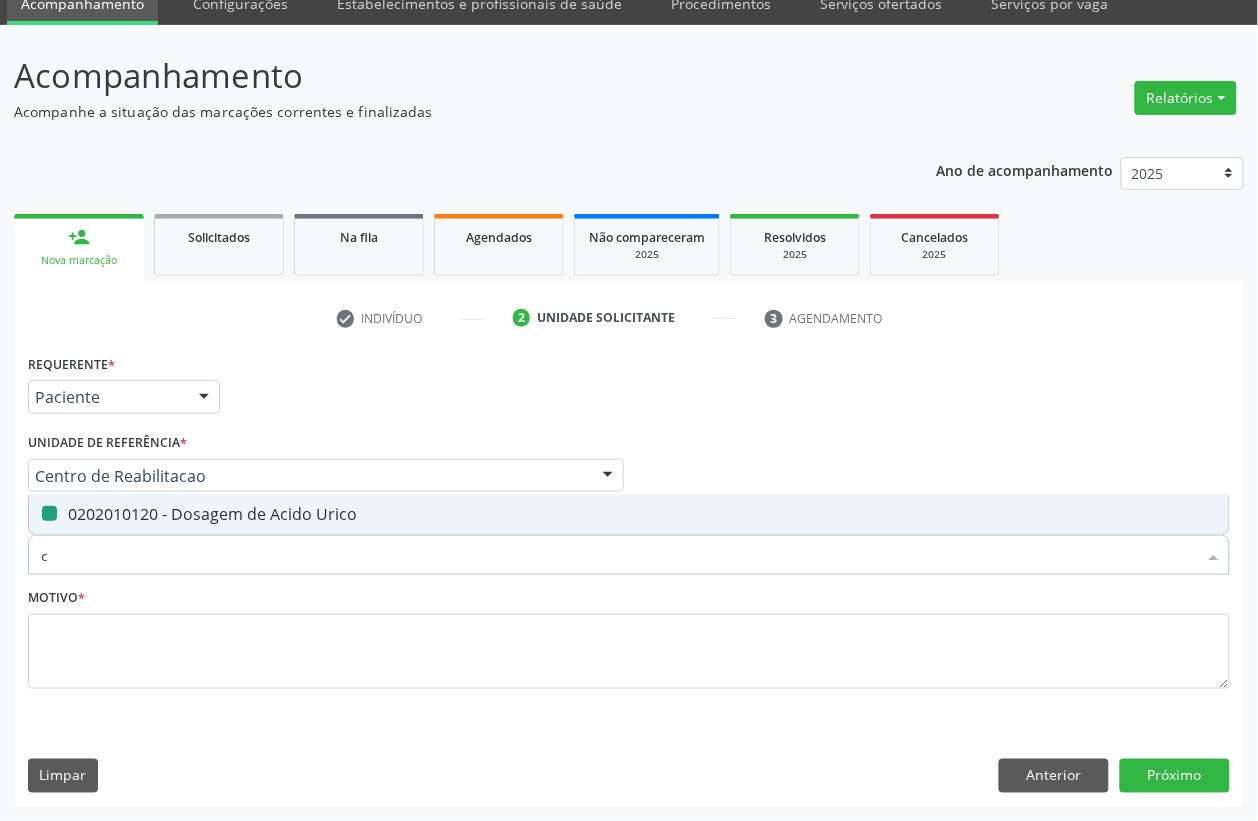 type on "cr" 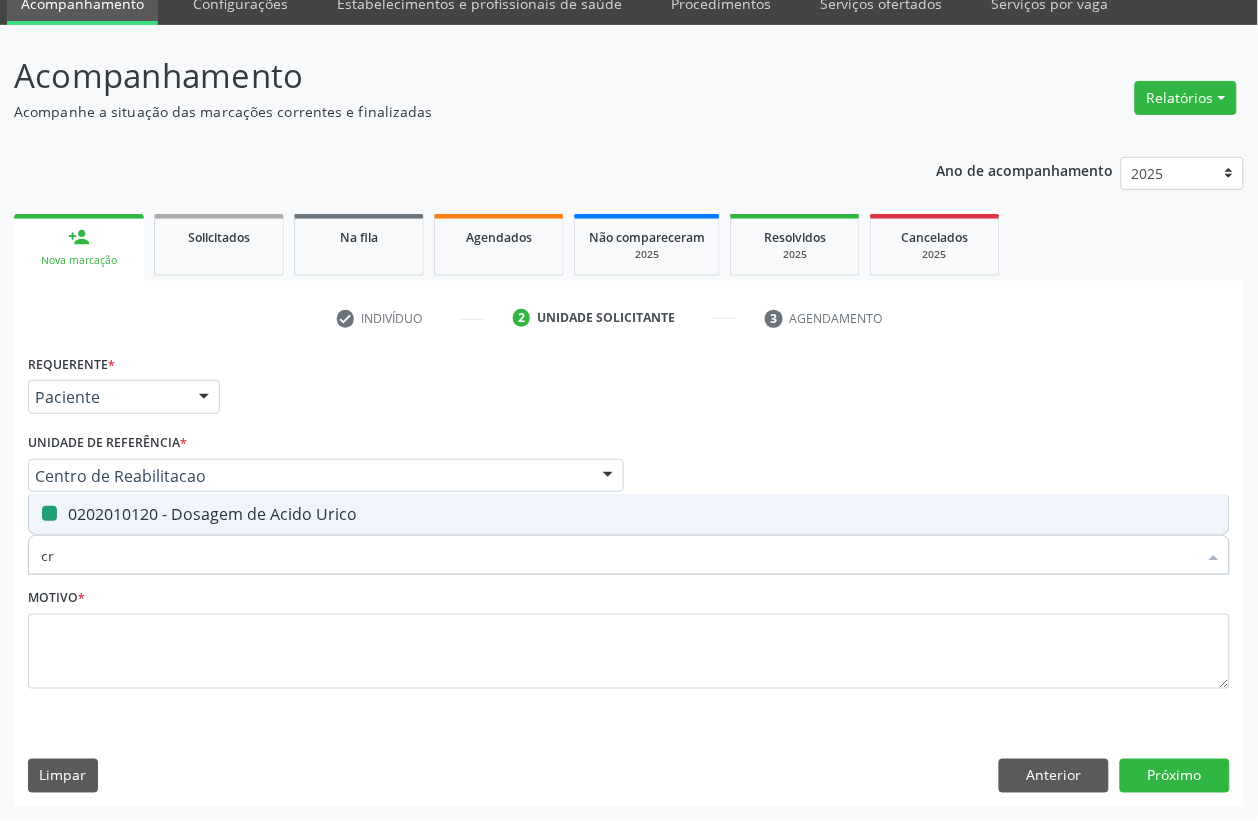 checkbox on "false" 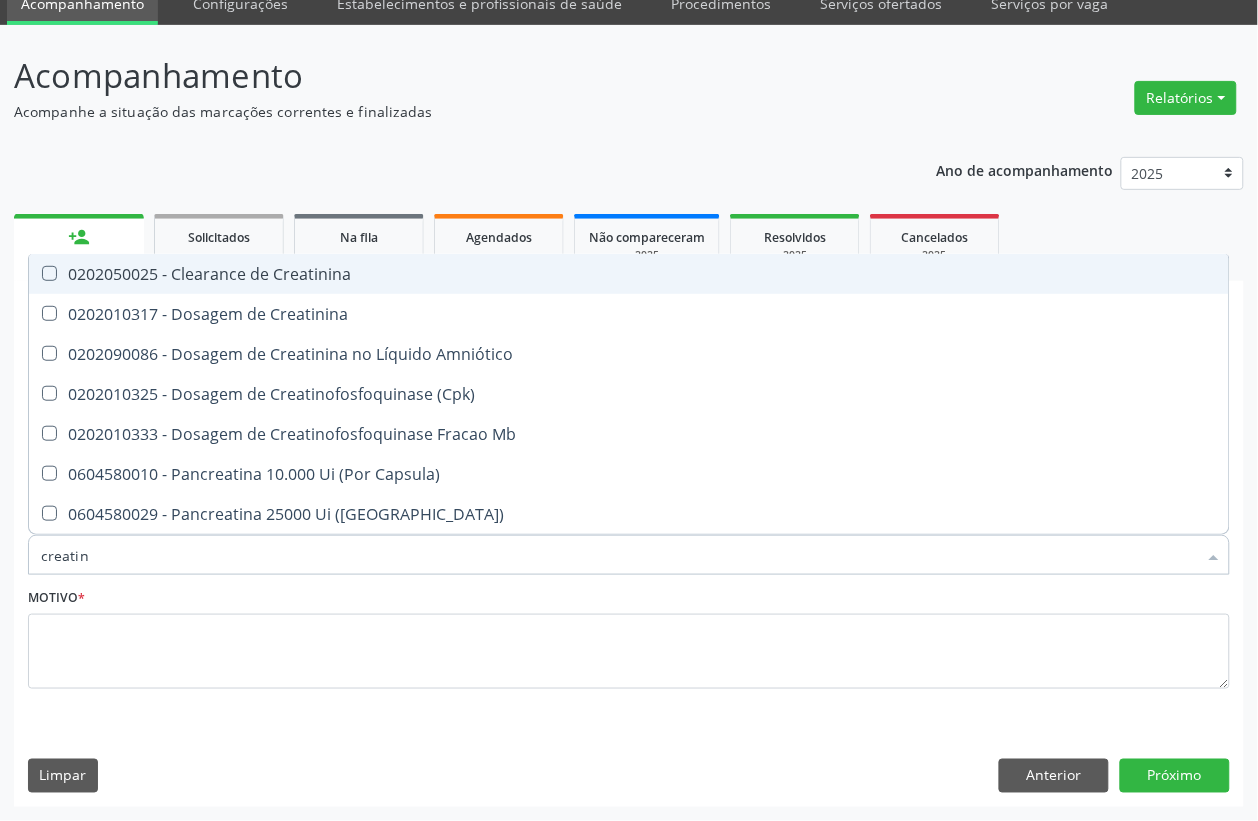type on "creatini" 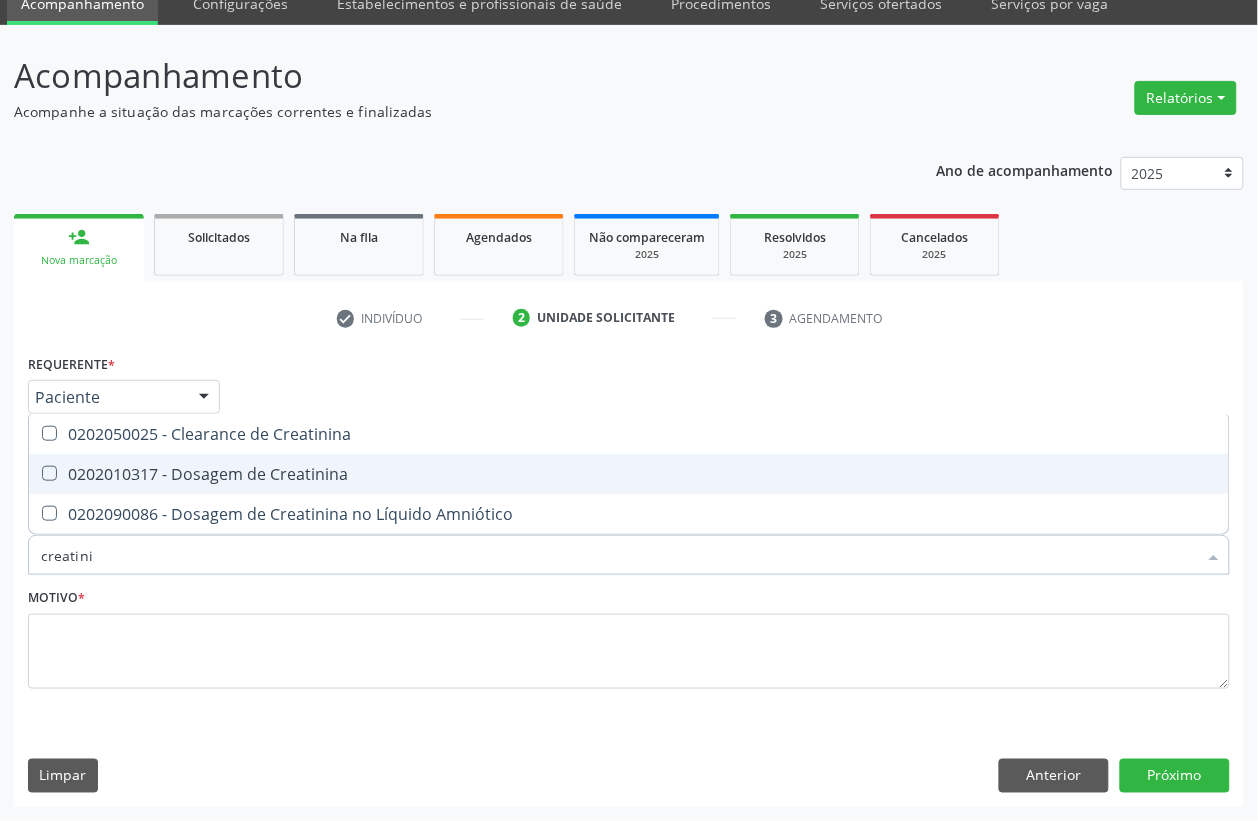 click on "0202010317 - Dosagem de Creatinina" at bounding box center [629, 474] 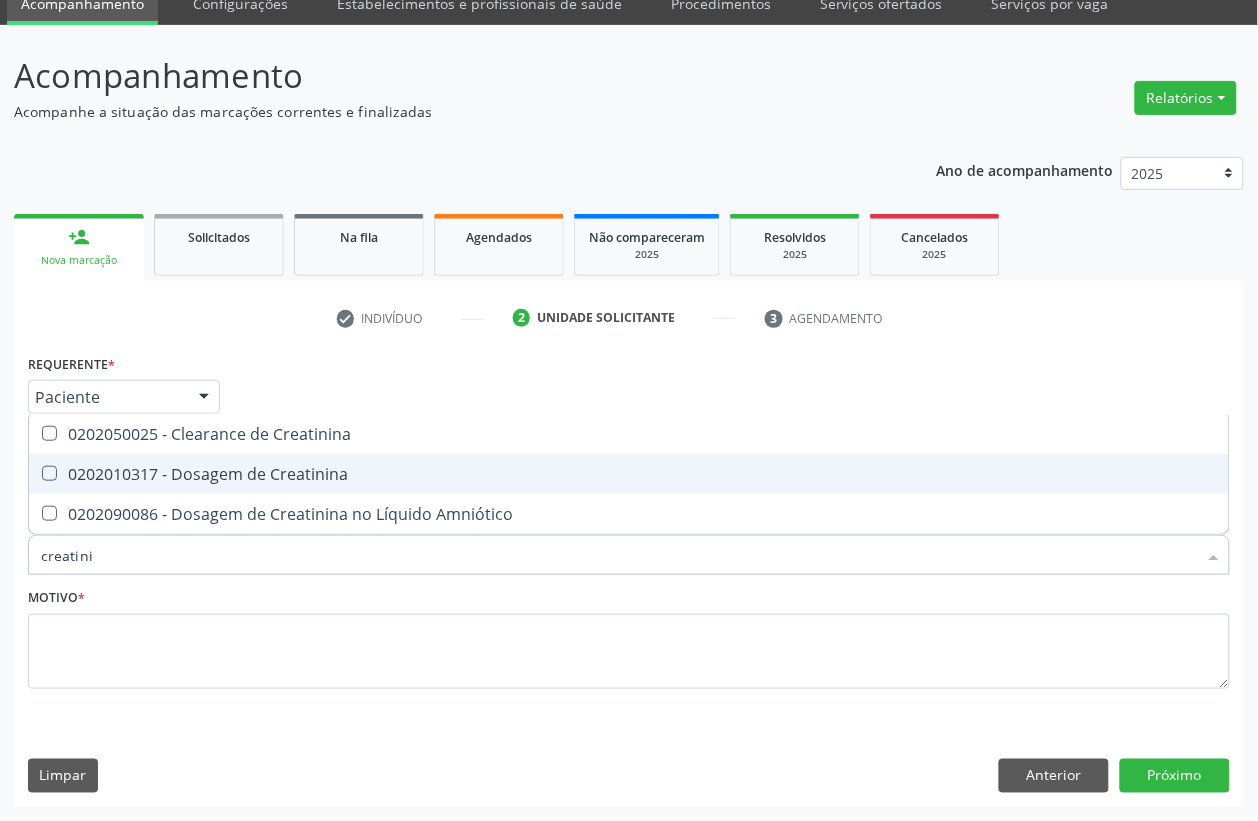checkbox on "true" 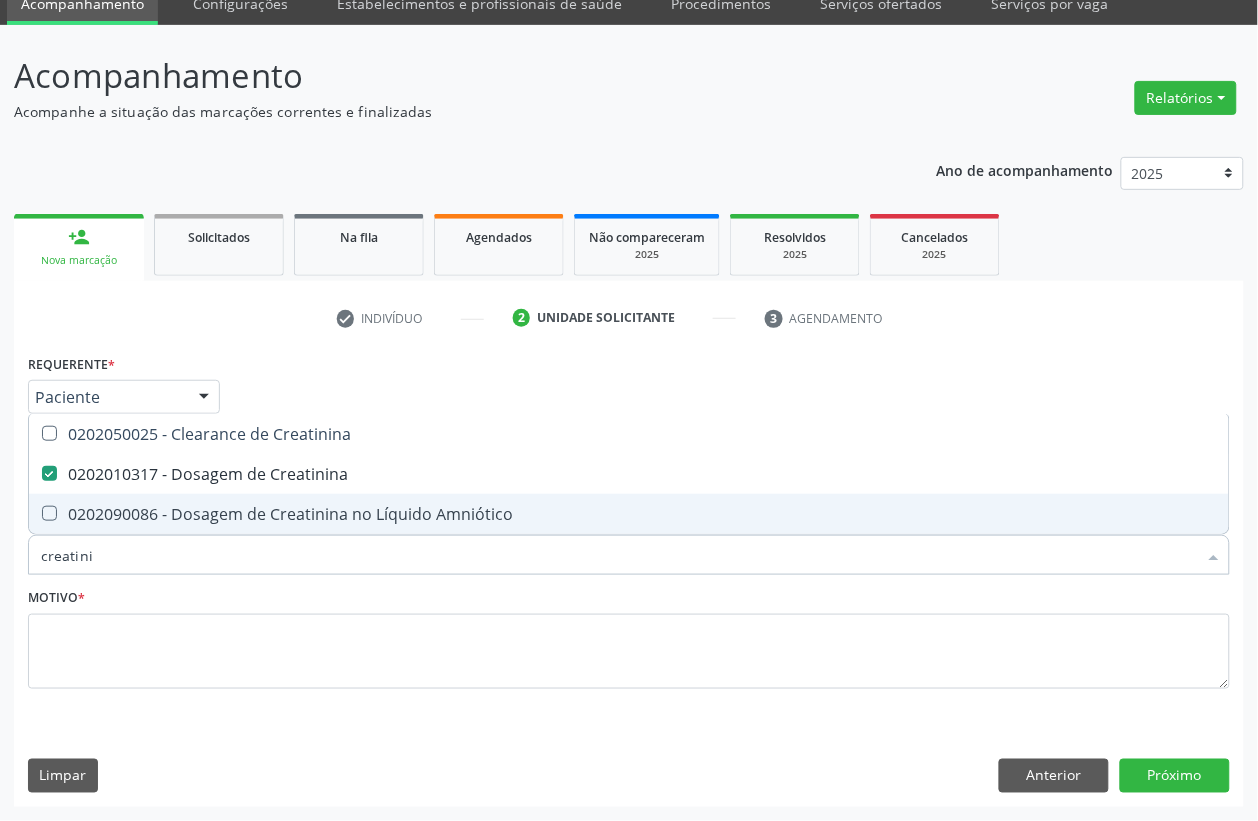 drag, startPoint x: 98, startPoint y: 561, endPoint x: 0, endPoint y: 580, distance: 99.824844 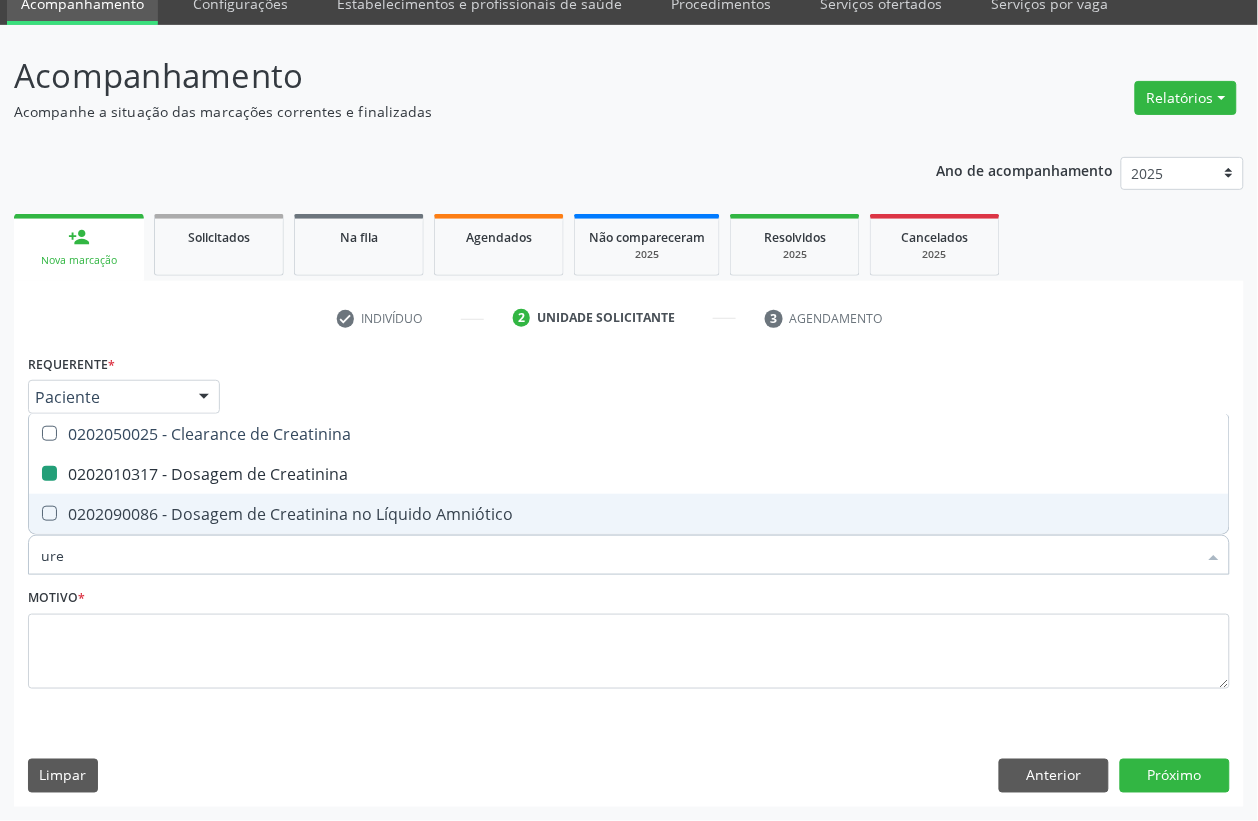 type on "urei" 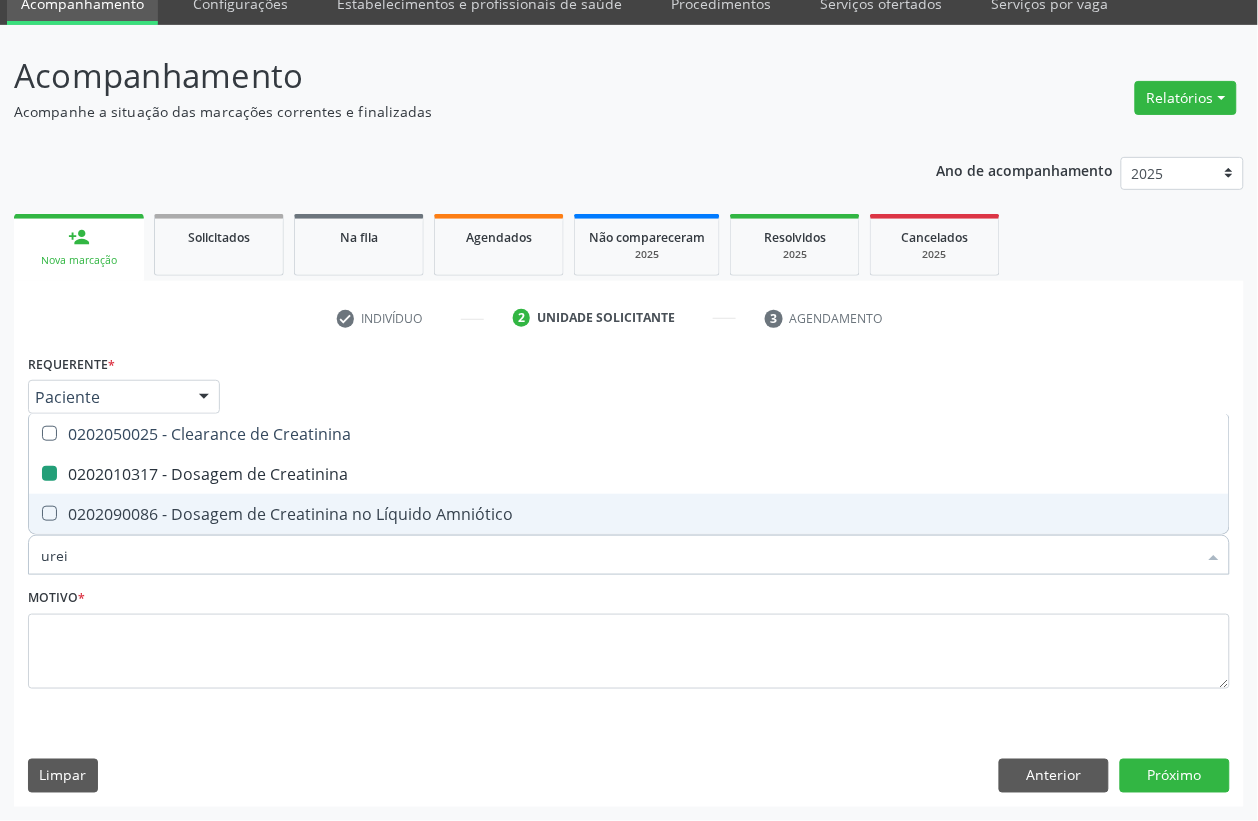 checkbox on "false" 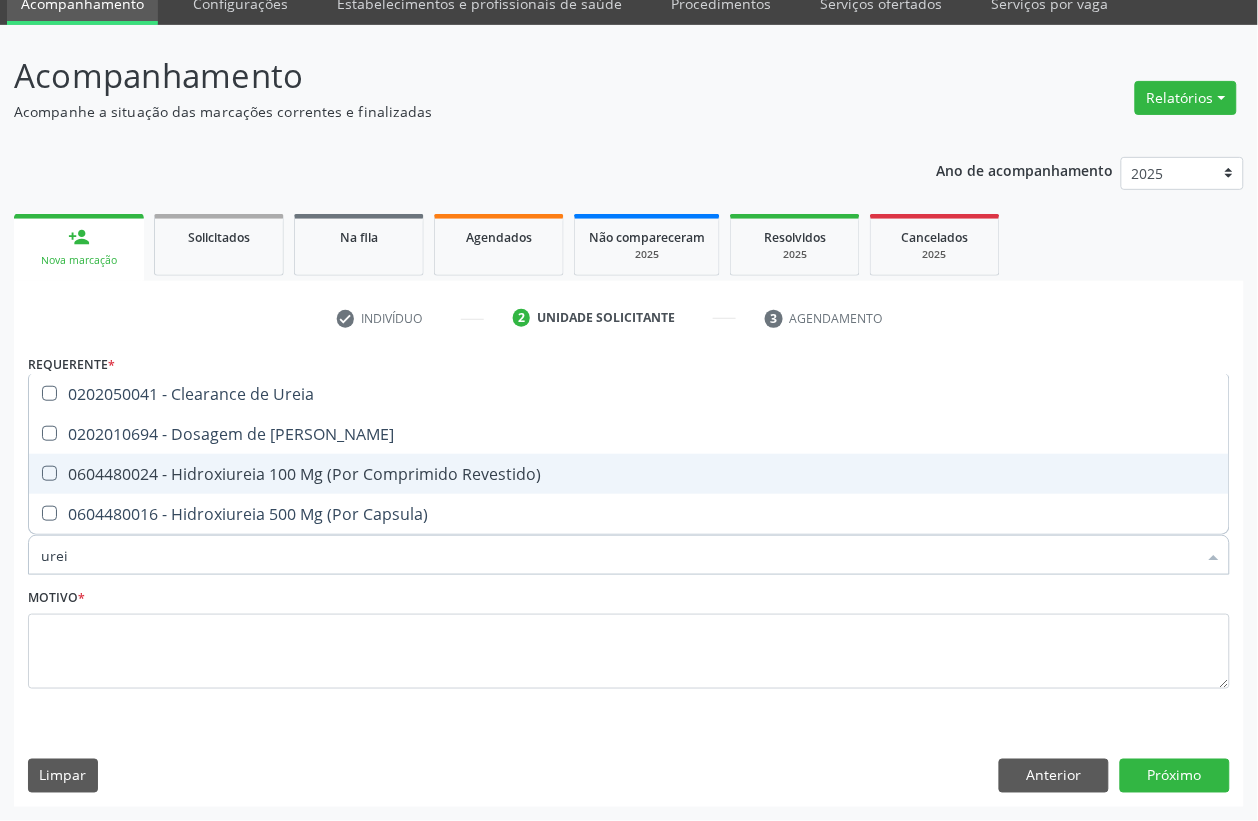 type on "ureia" 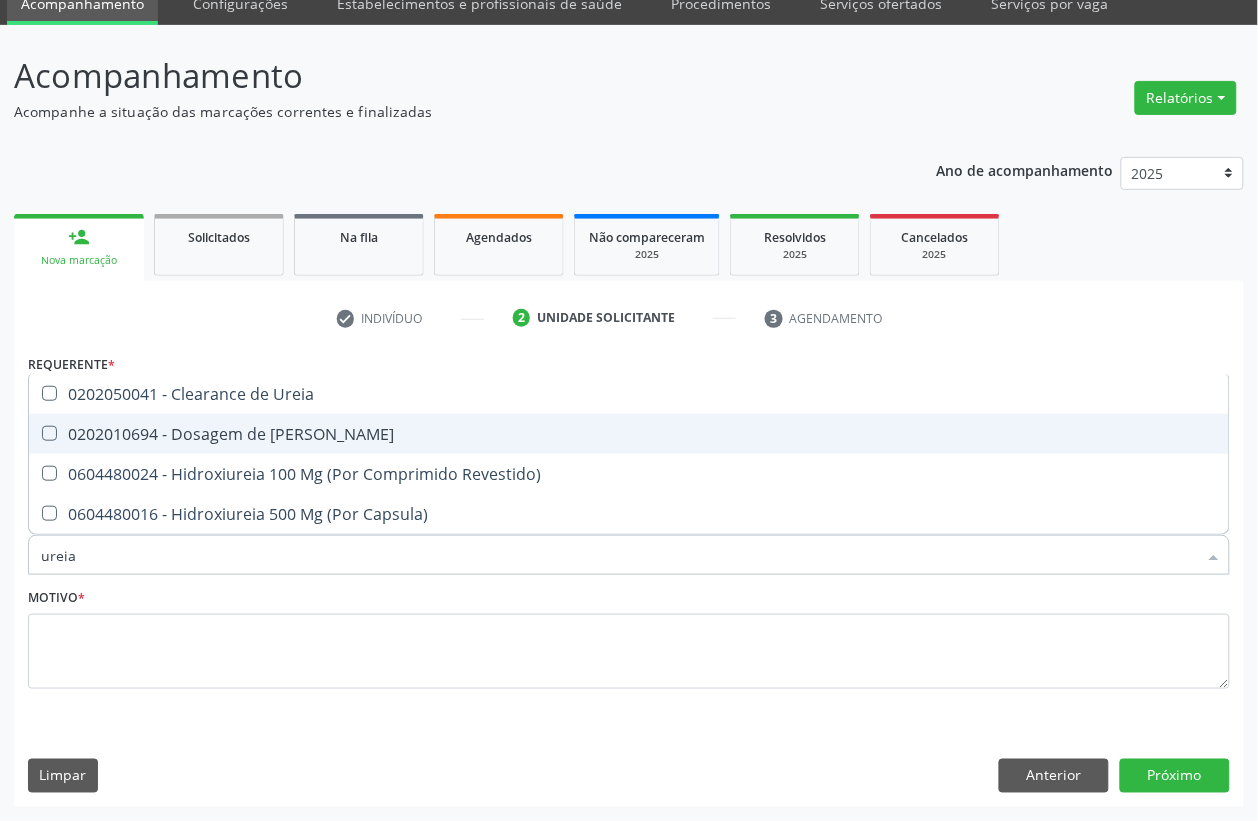 click on "0202010694 - Dosagem de [PERSON_NAME]" at bounding box center (629, 434) 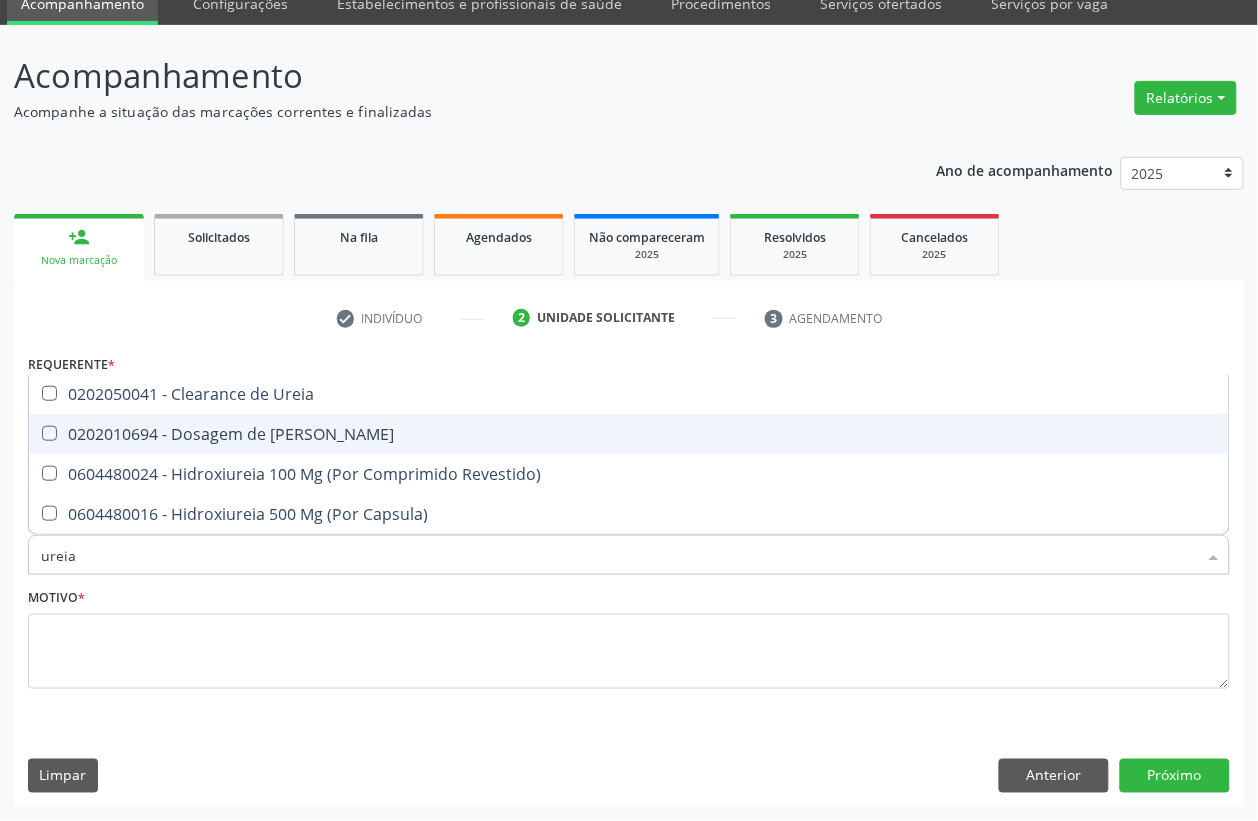checkbox on "true" 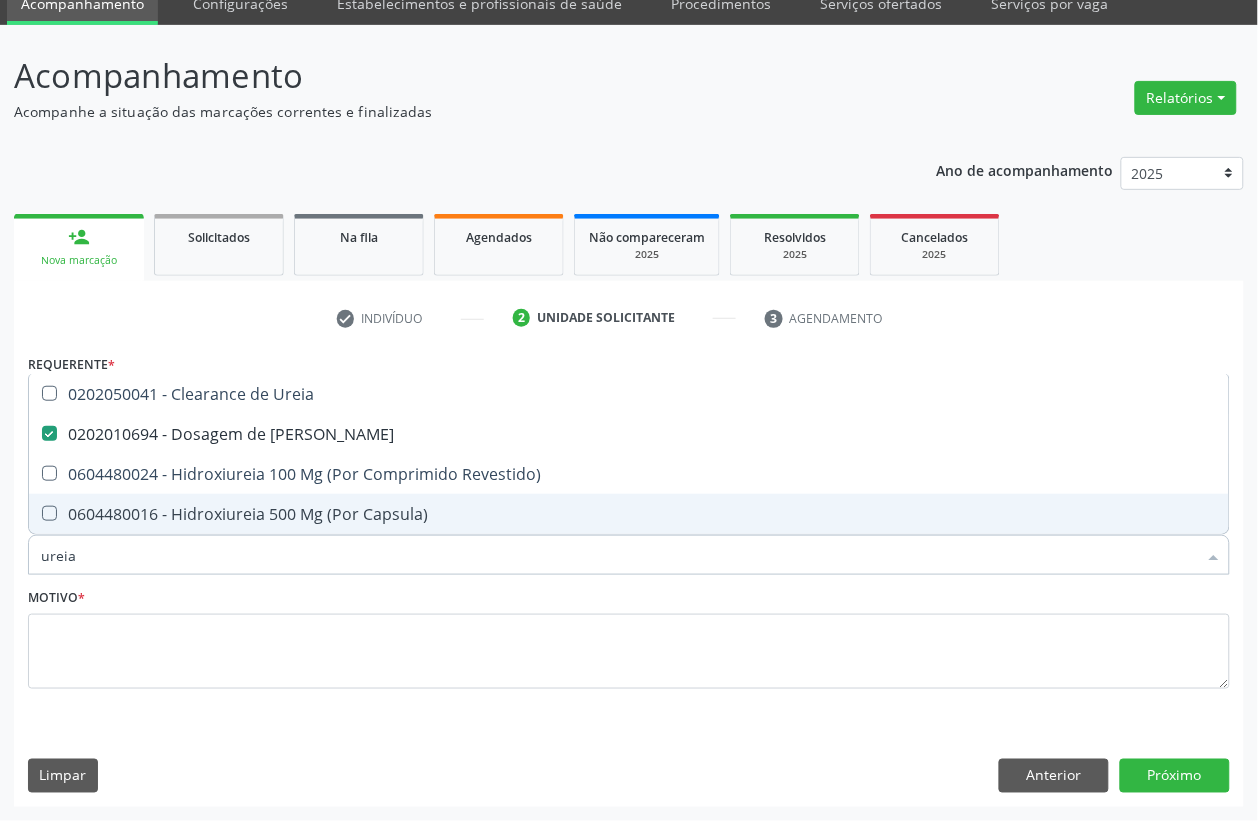 drag, startPoint x: 98, startPoint y: 548, endPoint x: 0, endPoint y: 558, distance: 98.50888 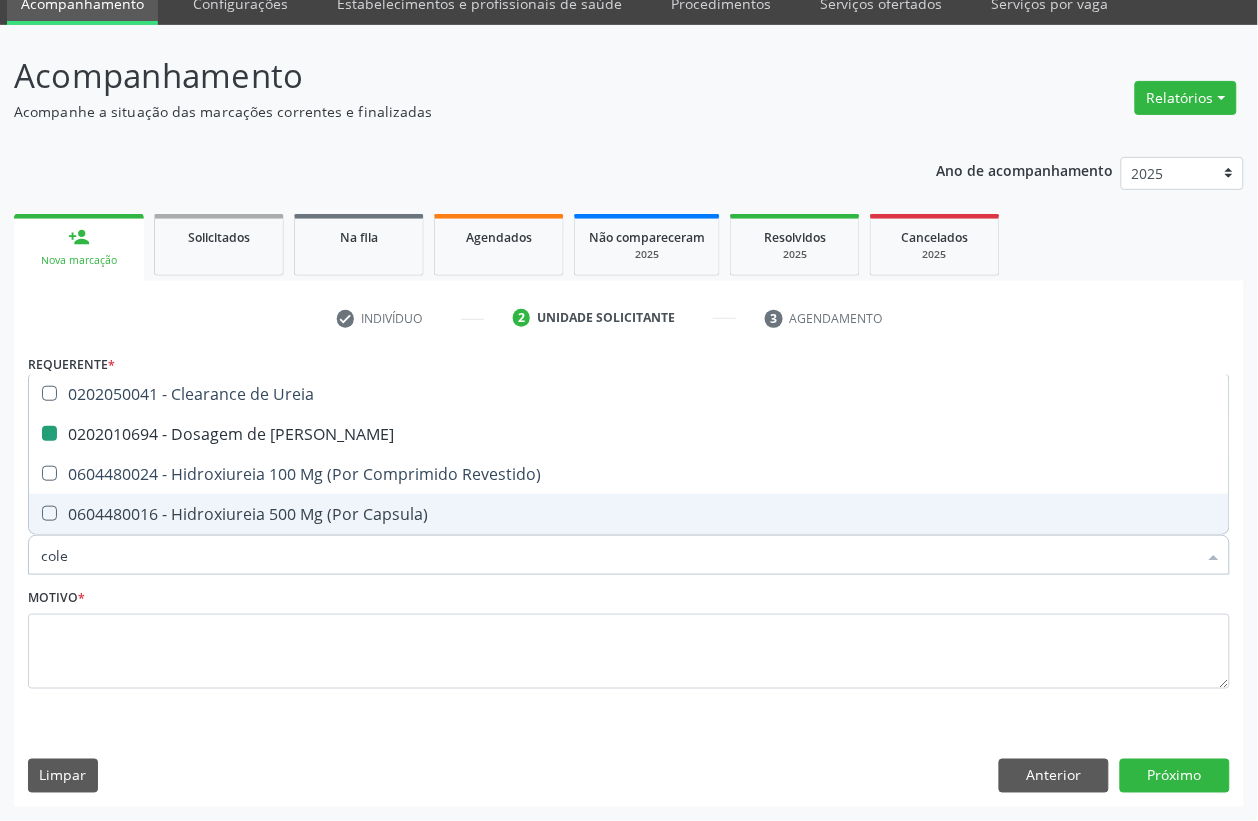 type on "coles" 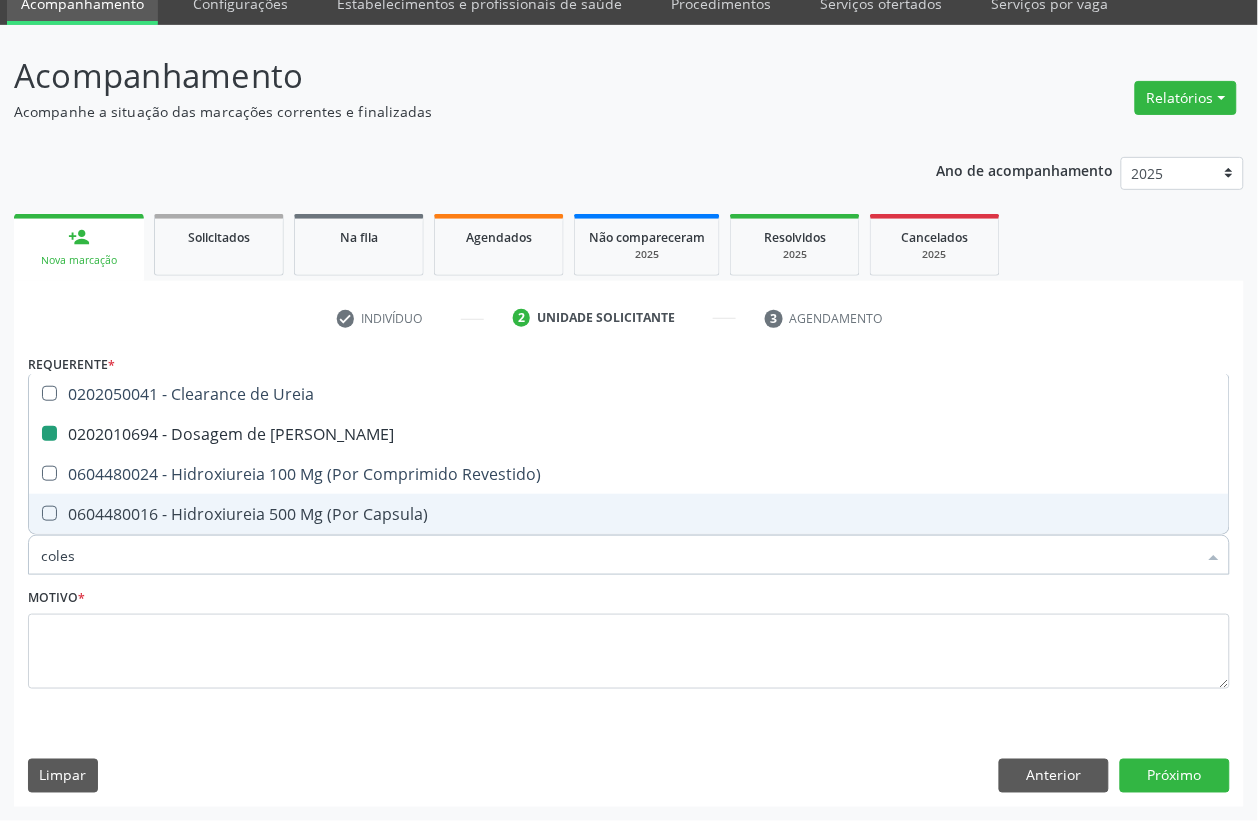 checkbox on "false" 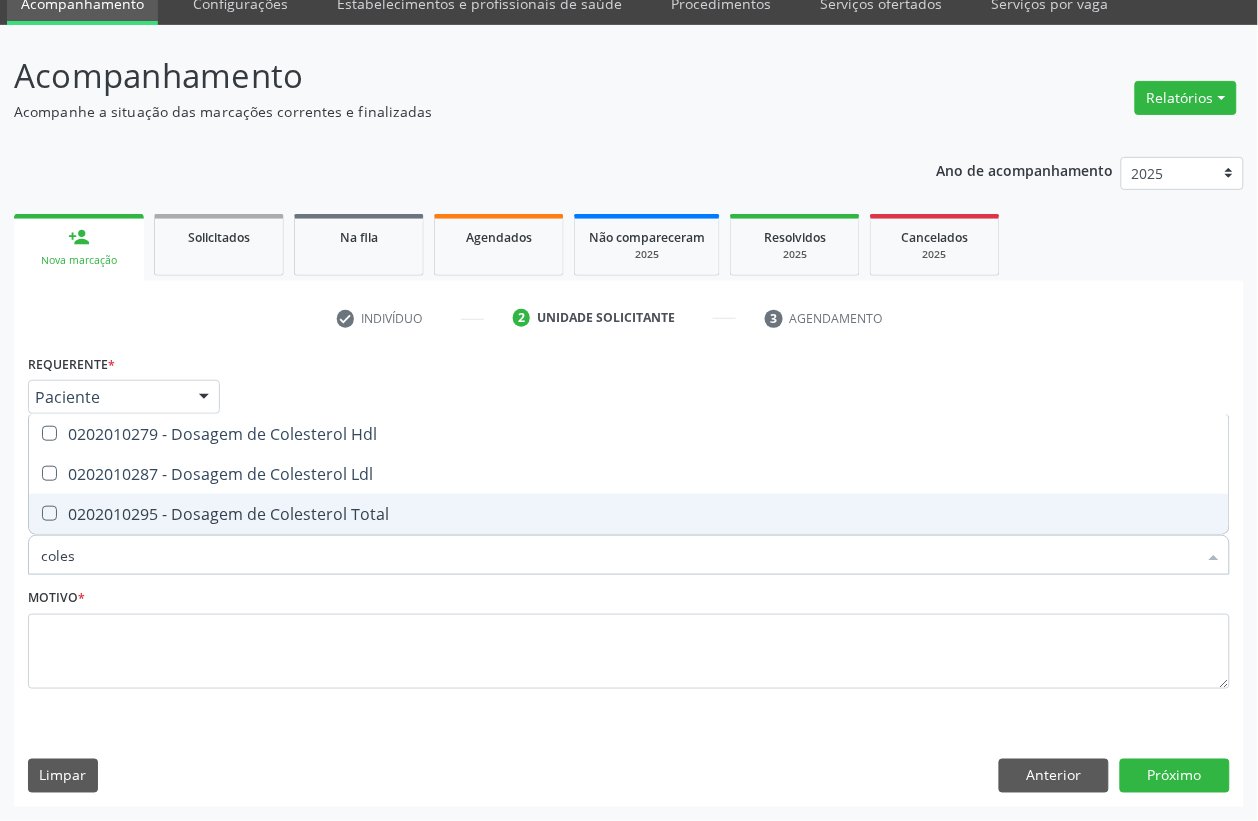 click on "0202010295 - Dosagem de Colesterol Total" at bounding box center (629, 514) 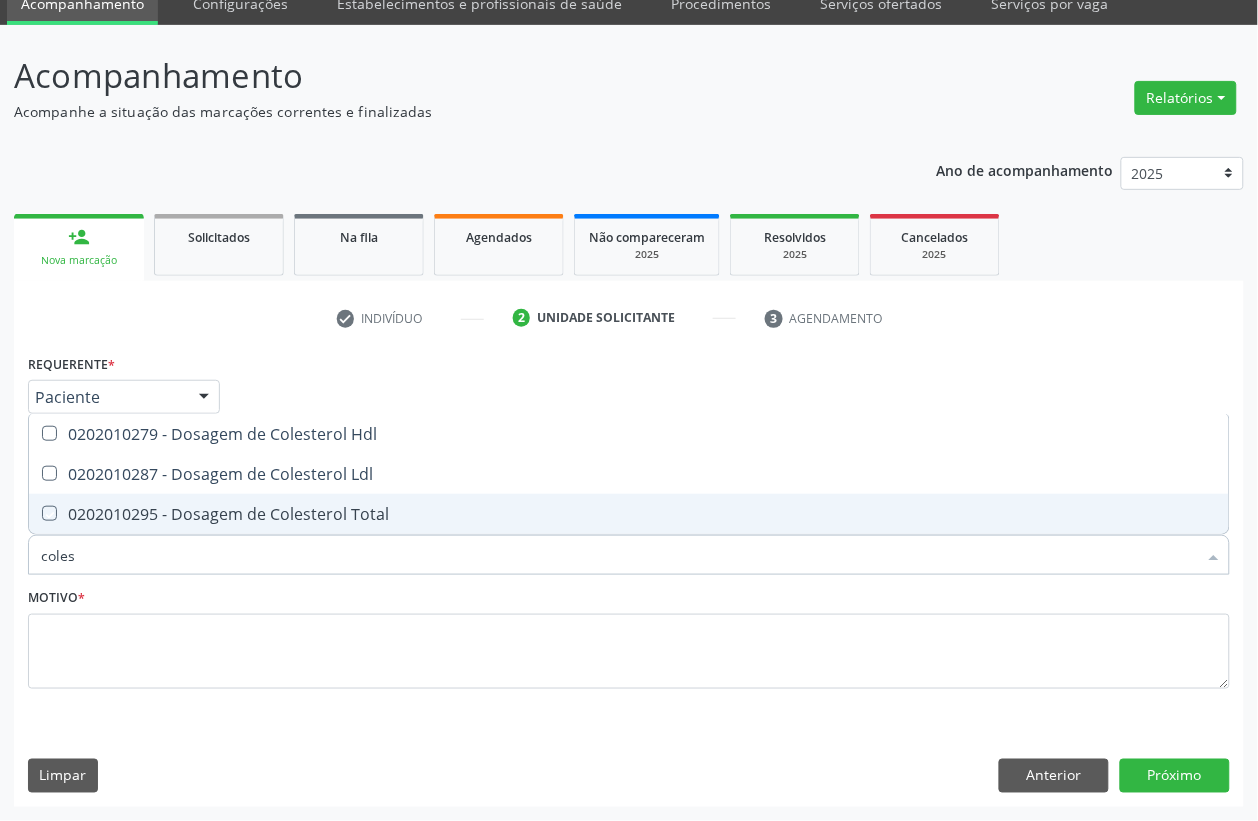 checkbox on "true" 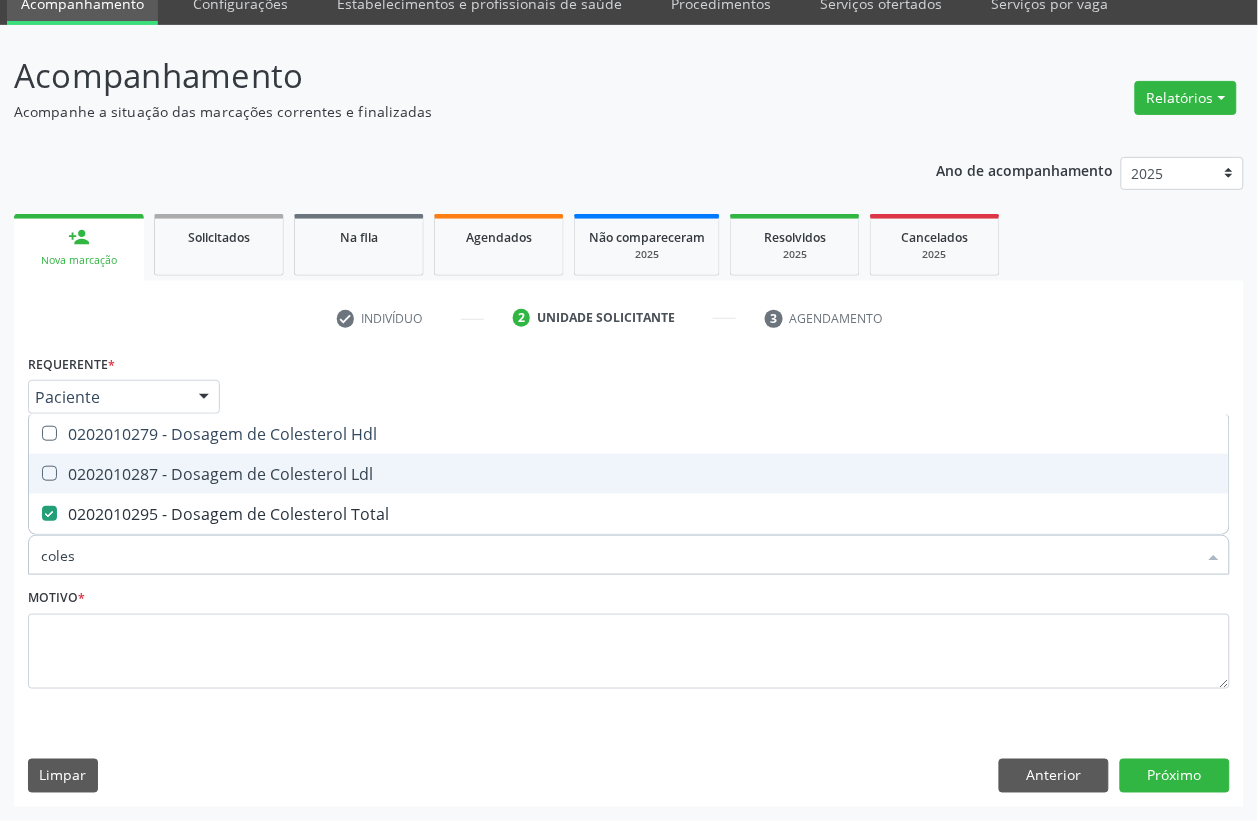 click on "0202010287 - Dosagem de Colesterol Ldl" at bounding box center (629, 474) 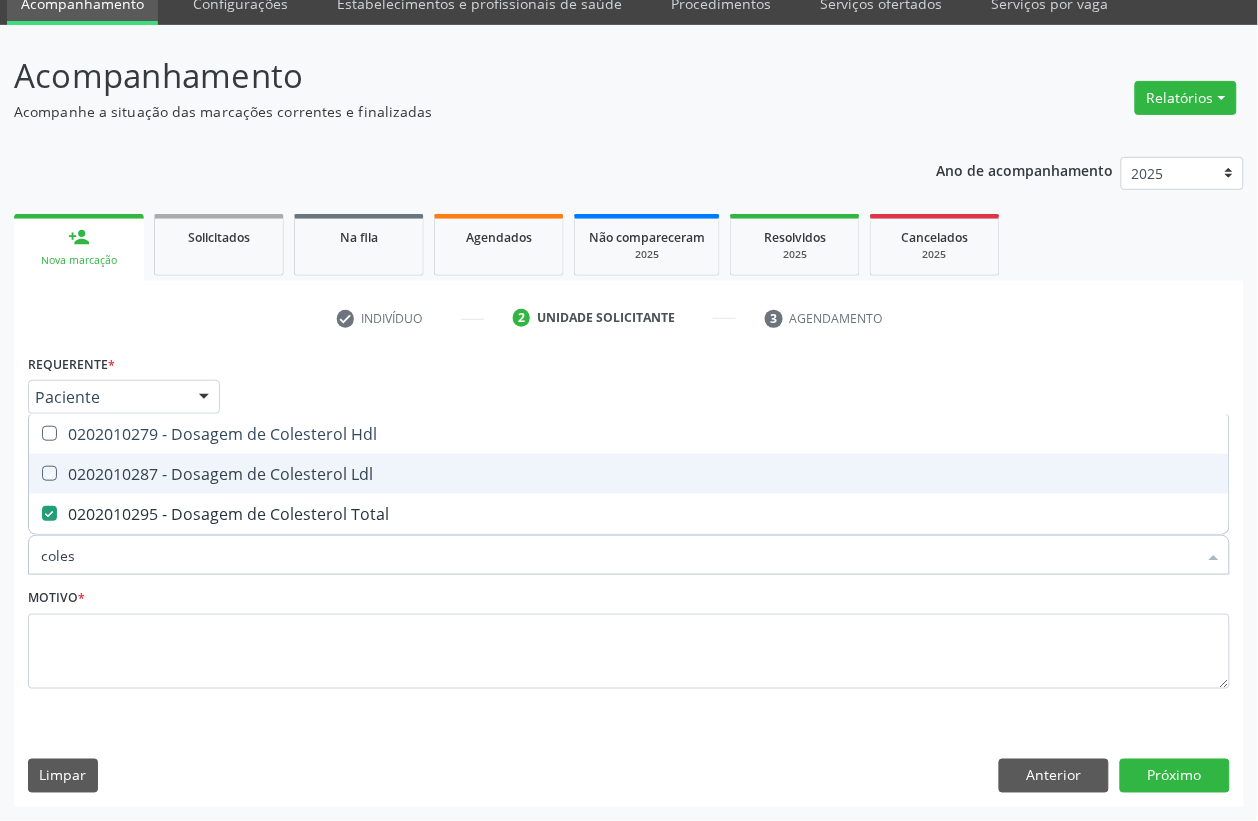 checkbox on "true" 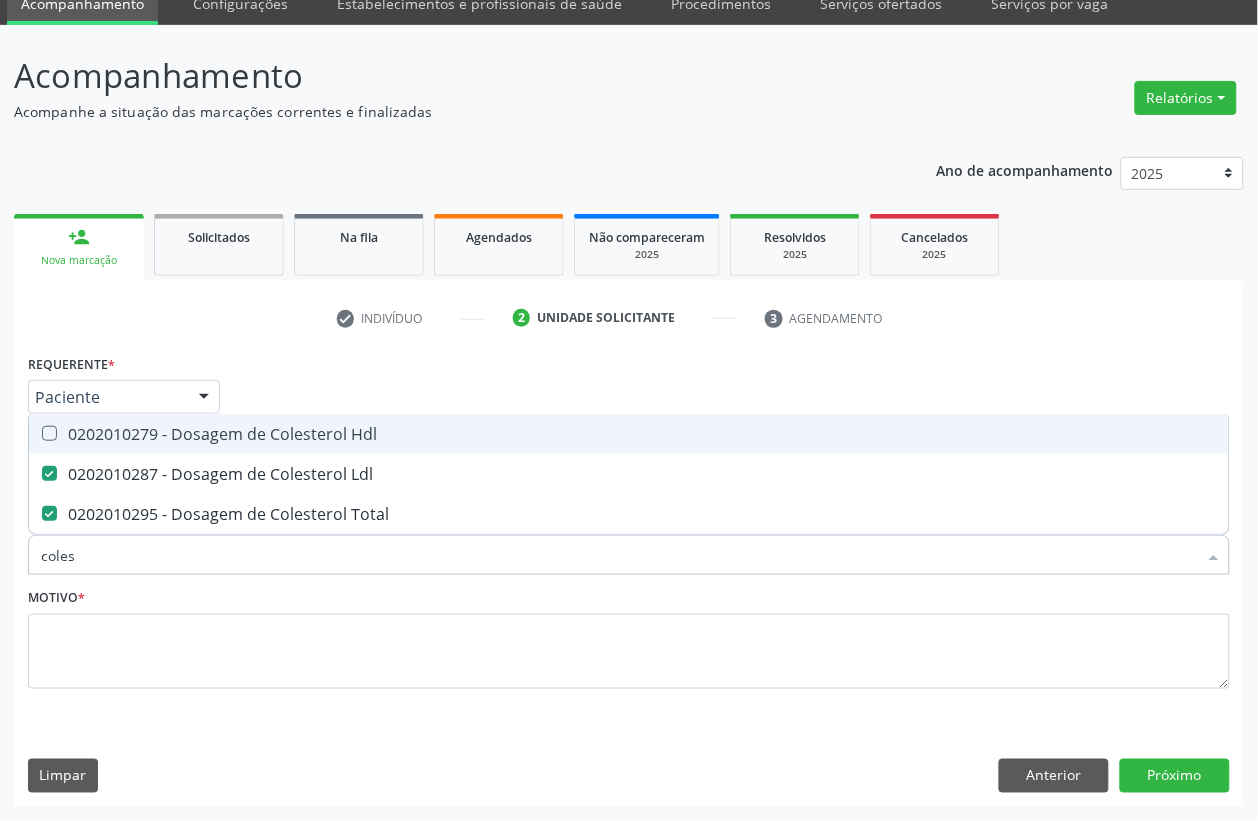click on "0202010279 - Dosagem de Colesterol Hdl" at bounding box center [629, 434] 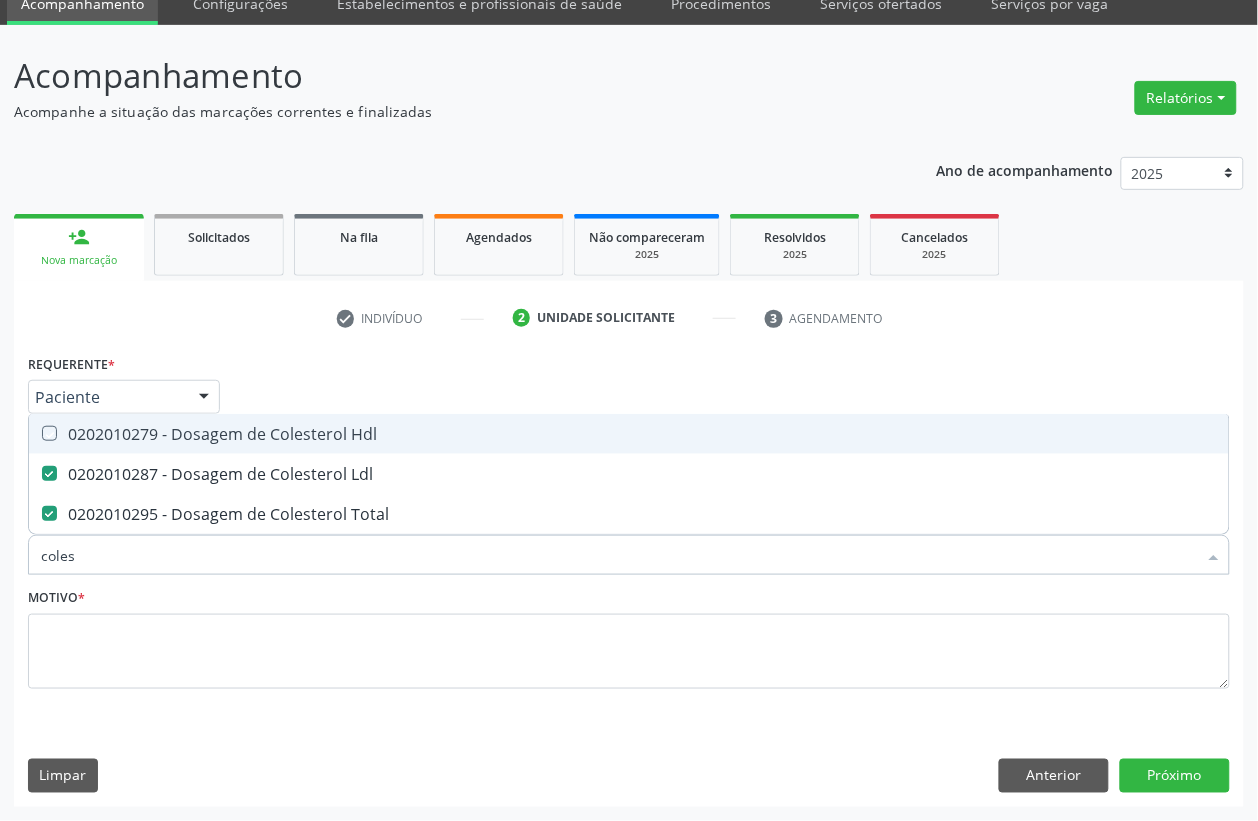 checkbox on "true" 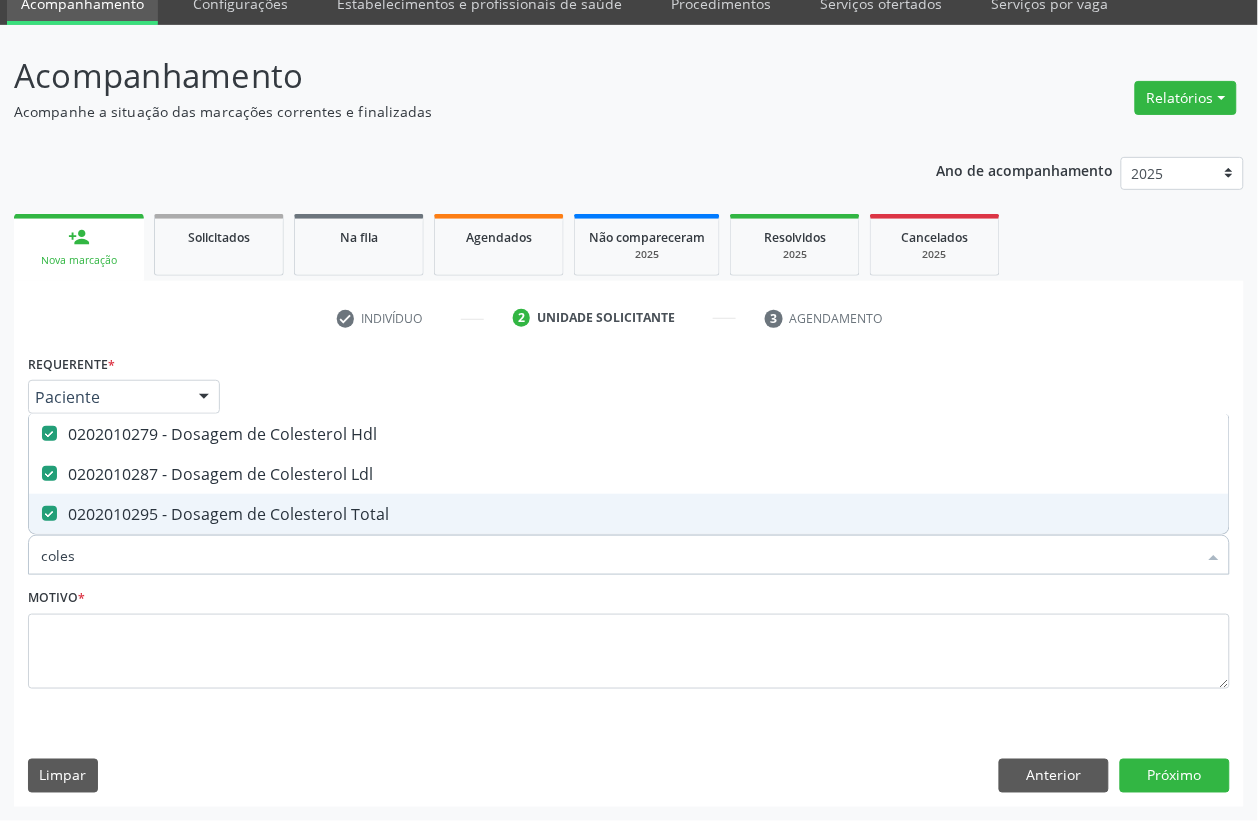 drag, startPoint x: 91, startPoint y: 552, endPoint x: 0, endPoint y: 575, distance: 93.8616 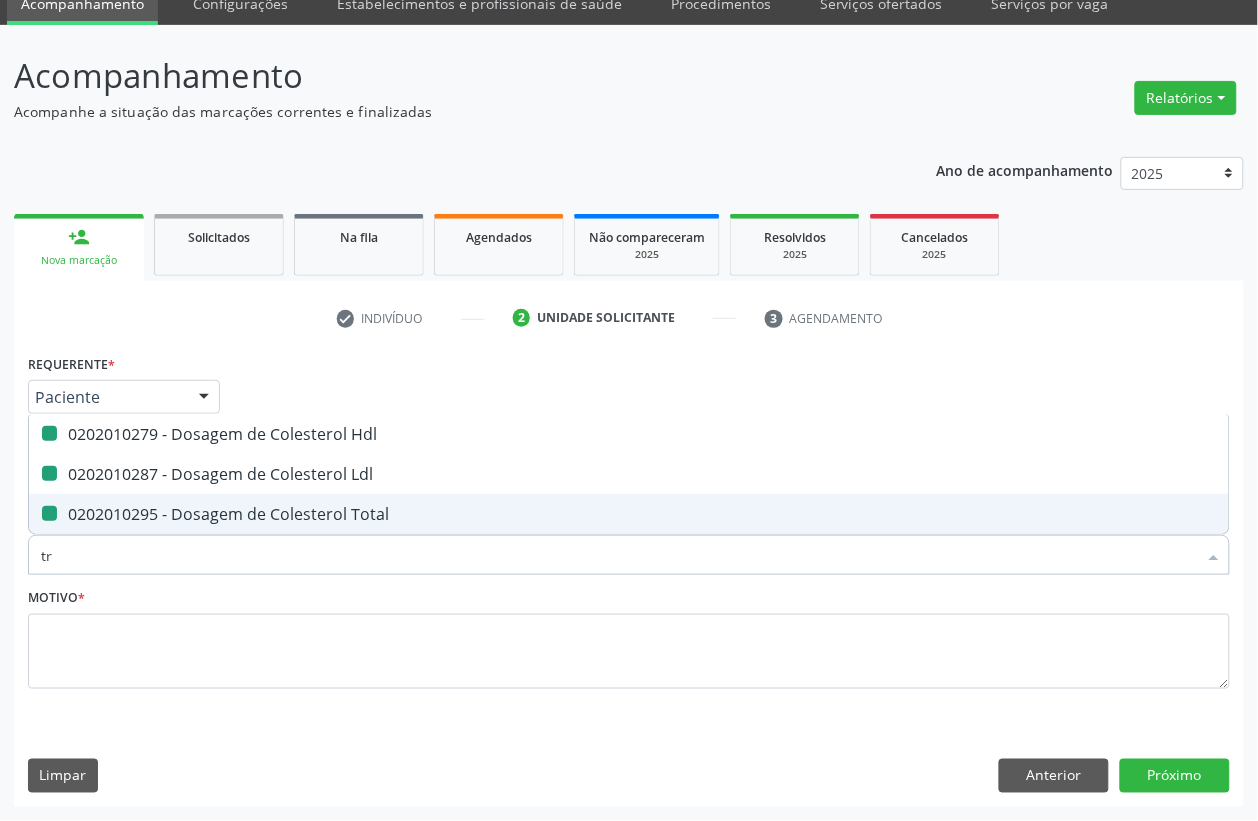 type on "tri" 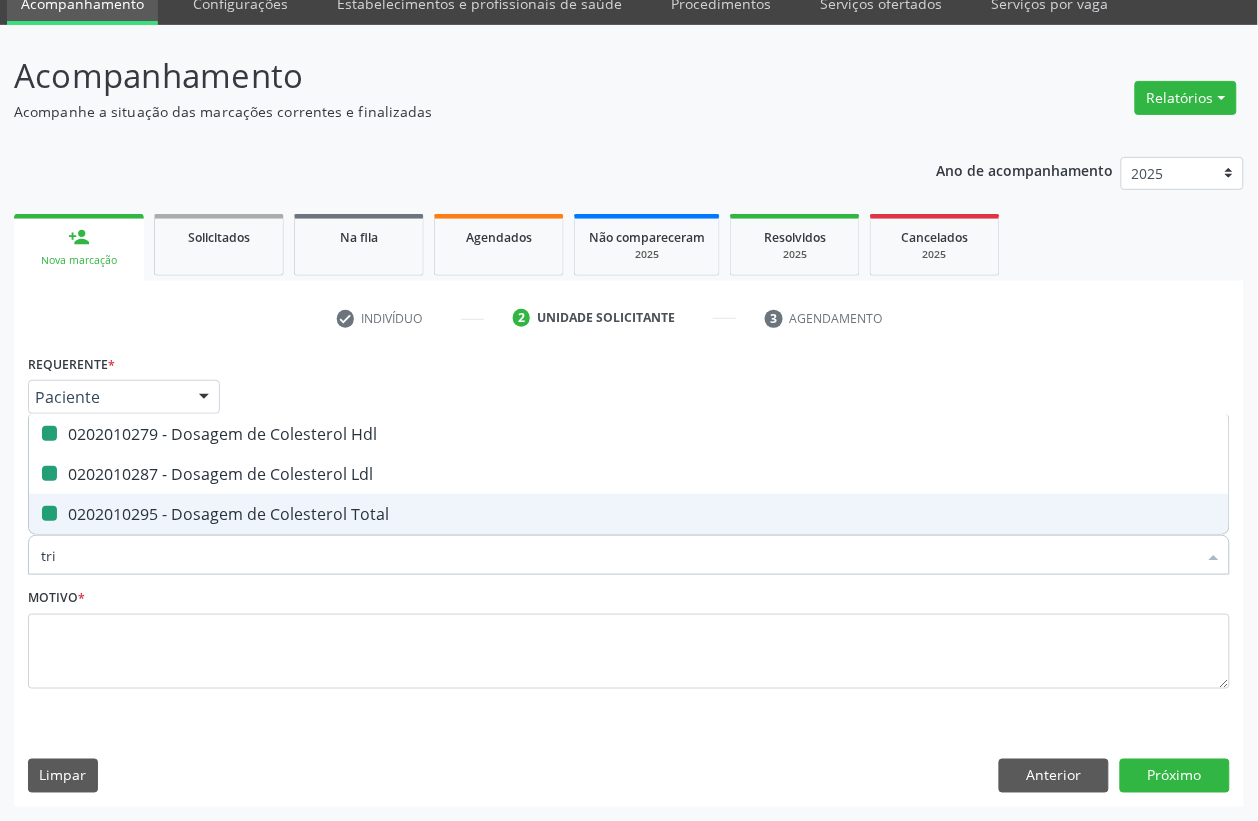 checkbox on "false" 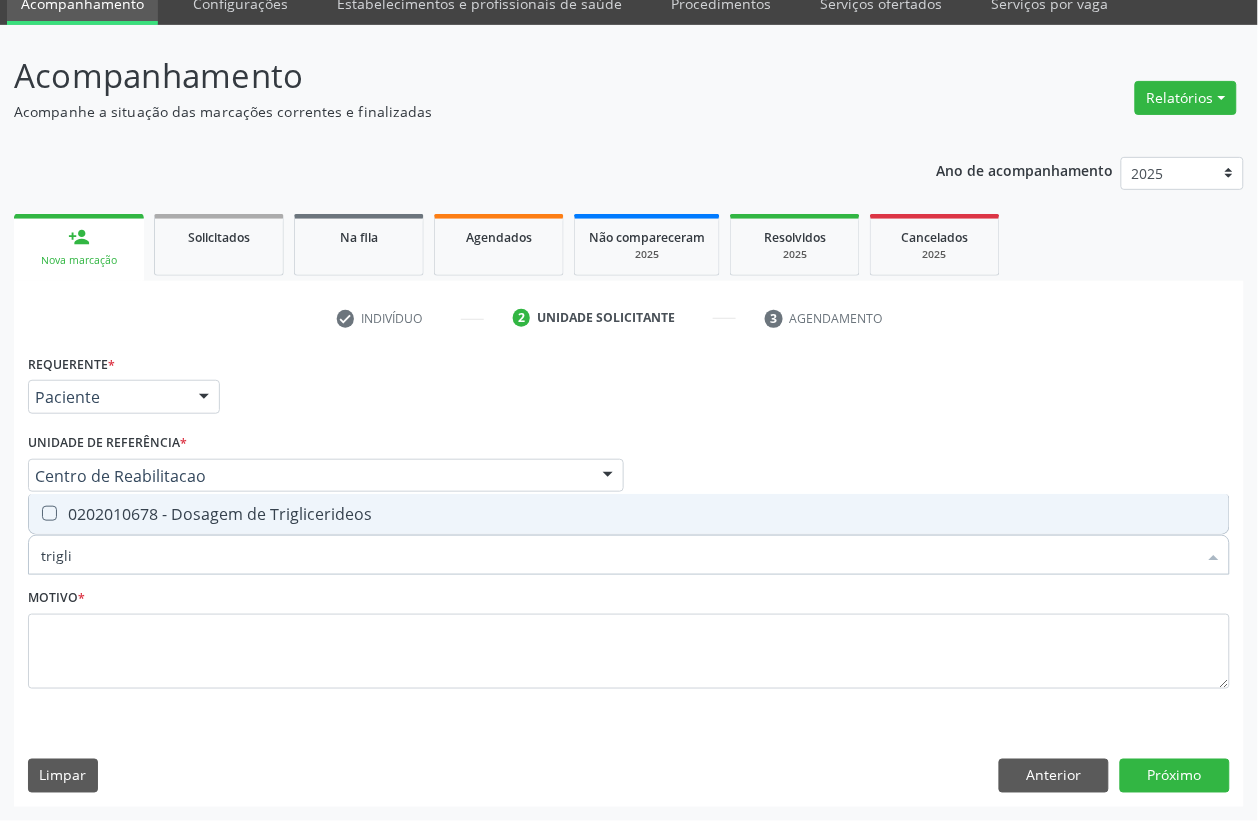 type on "triglic" 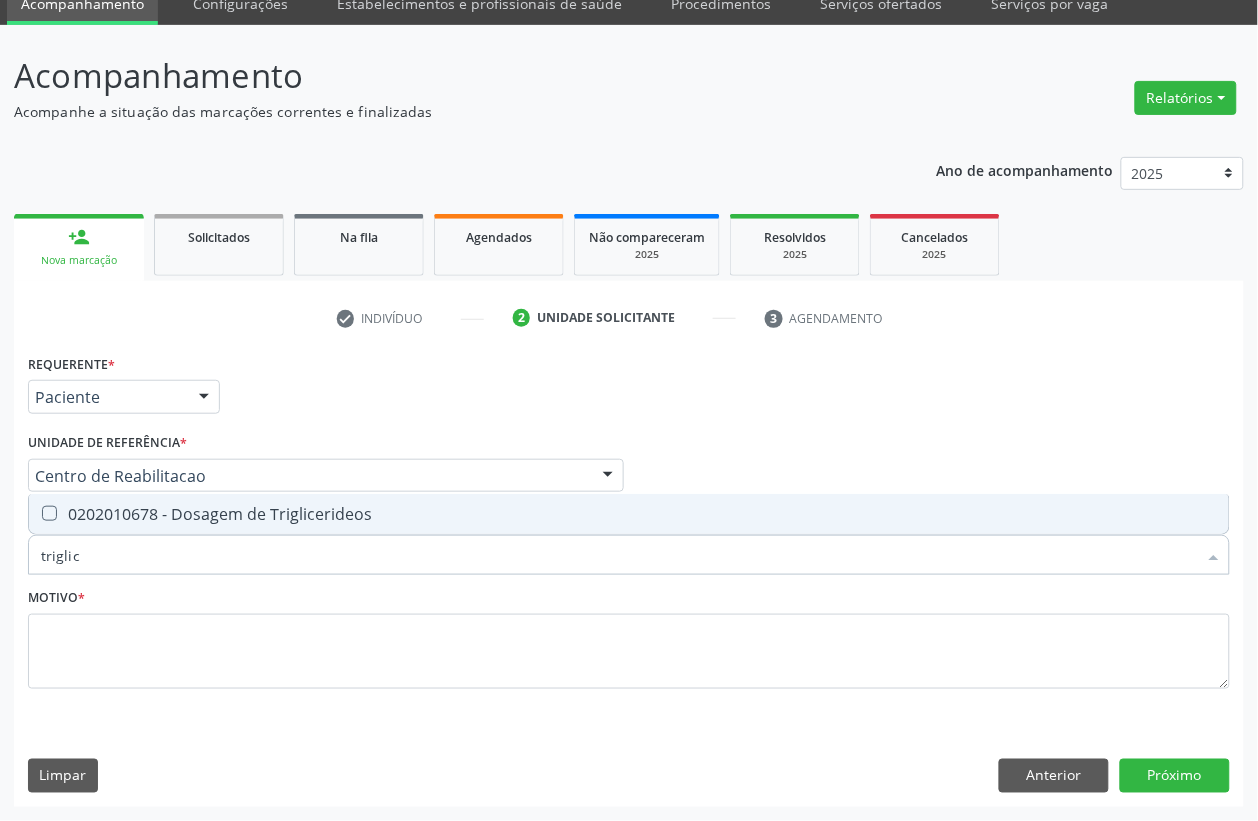 click at bounding box center (49, 513) 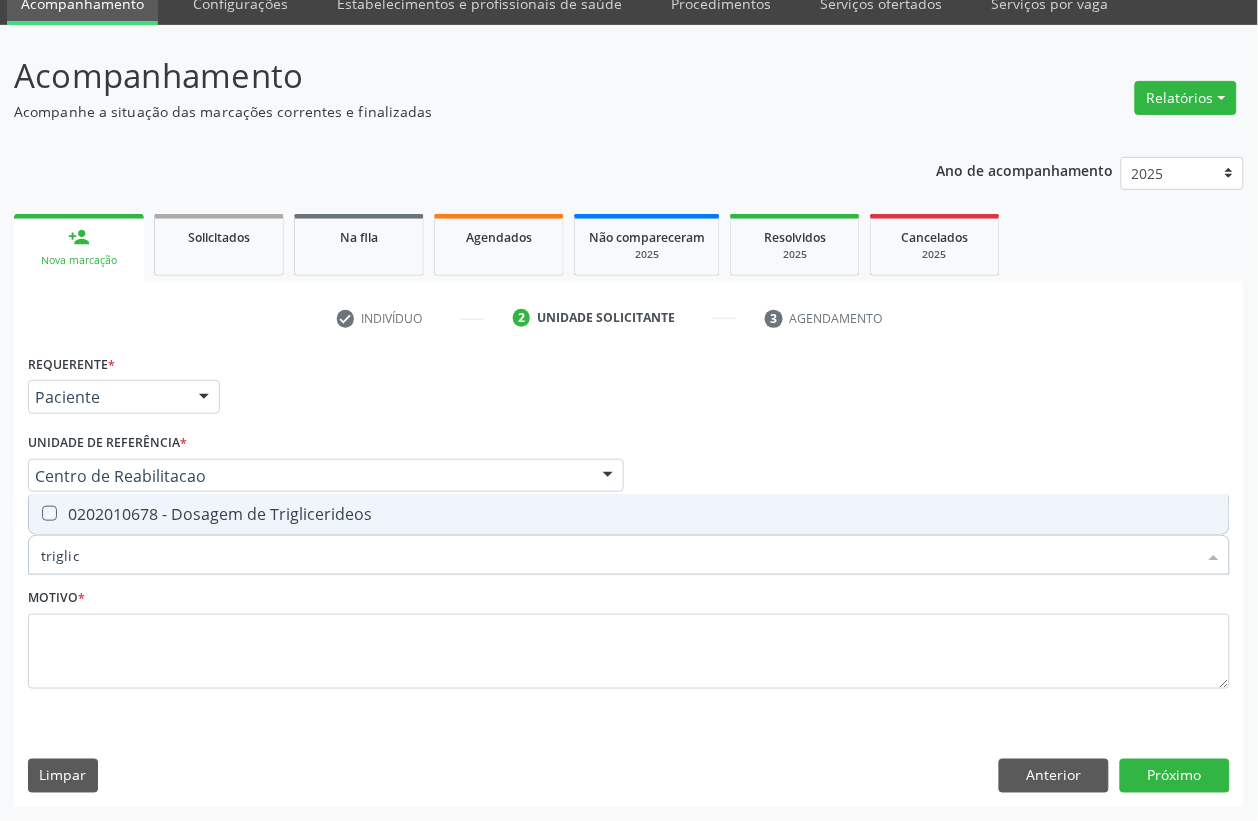click at bounding box center (35, 513) 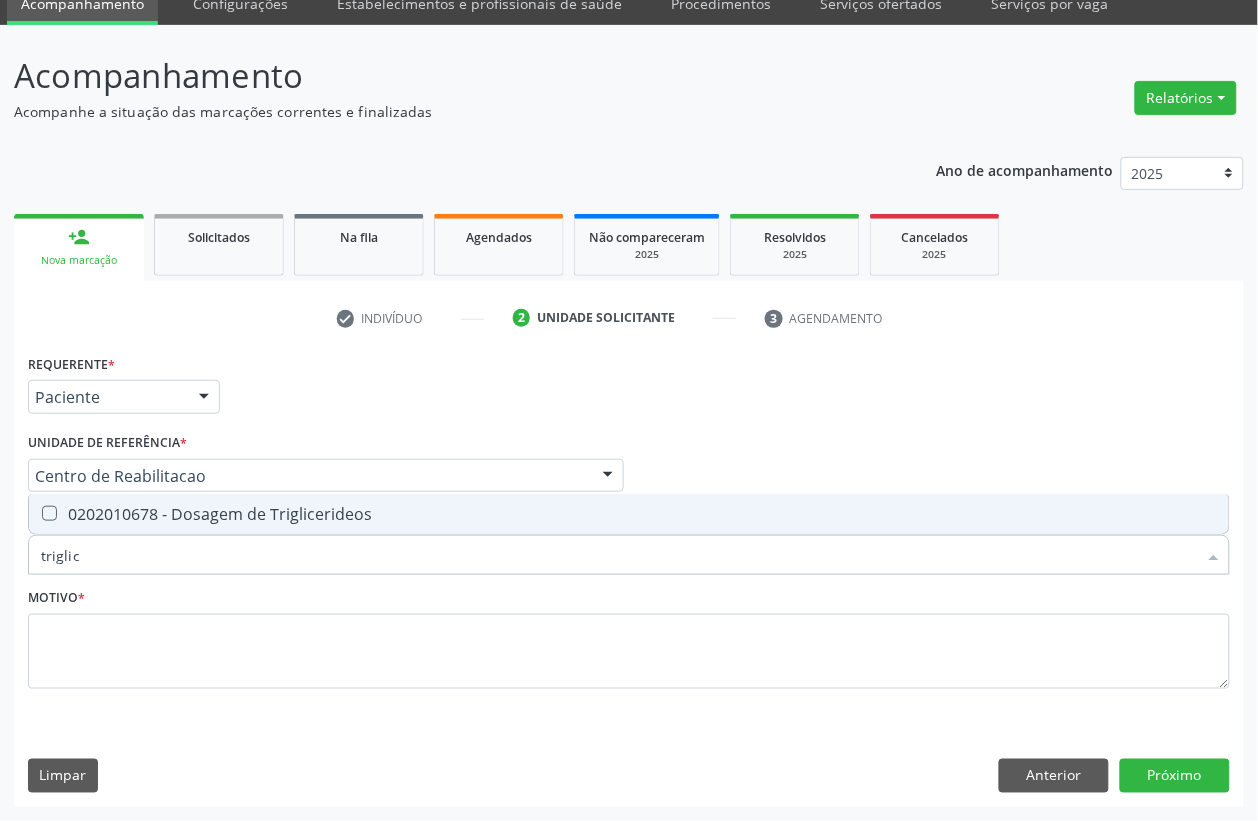 checkbox on "true" 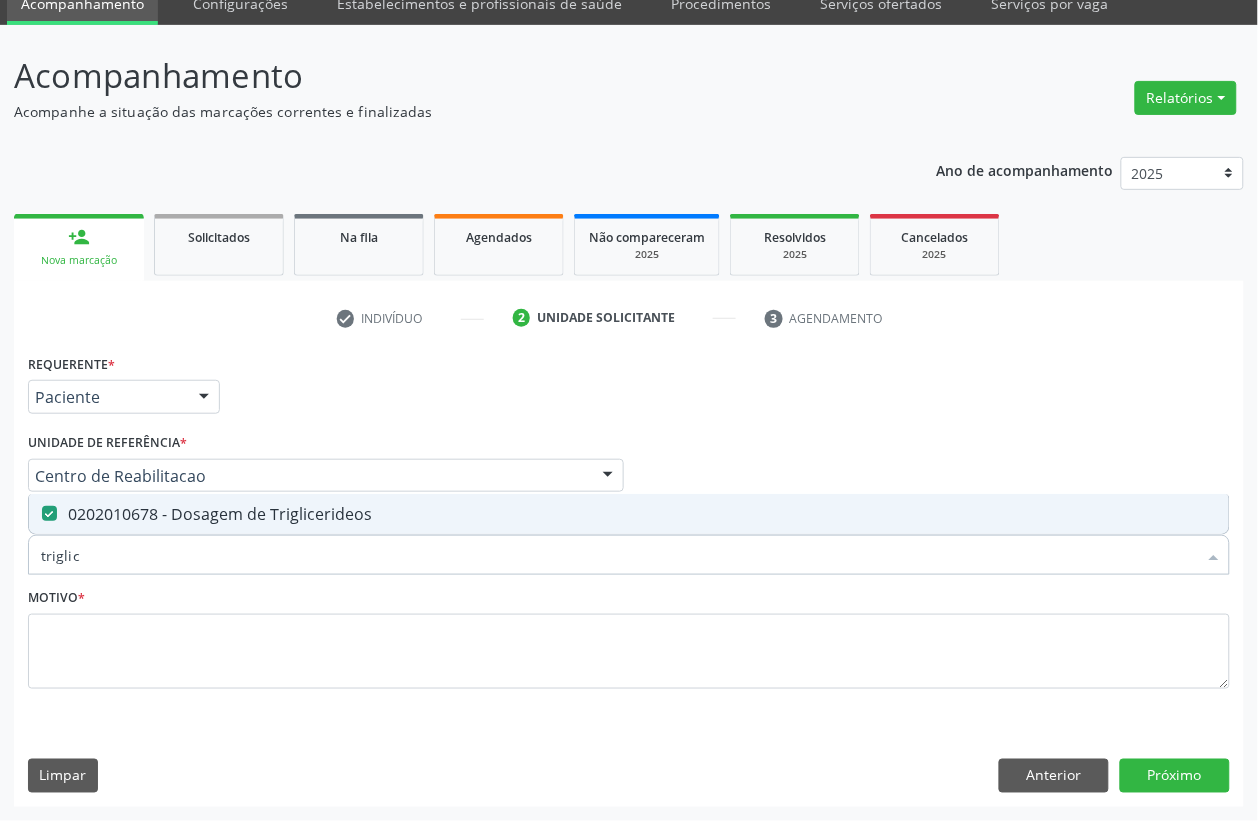 drag, startPoint x: 90, startPoint y: 563, endPoint x: 0, endPoint y: 576, distance: 90.934044 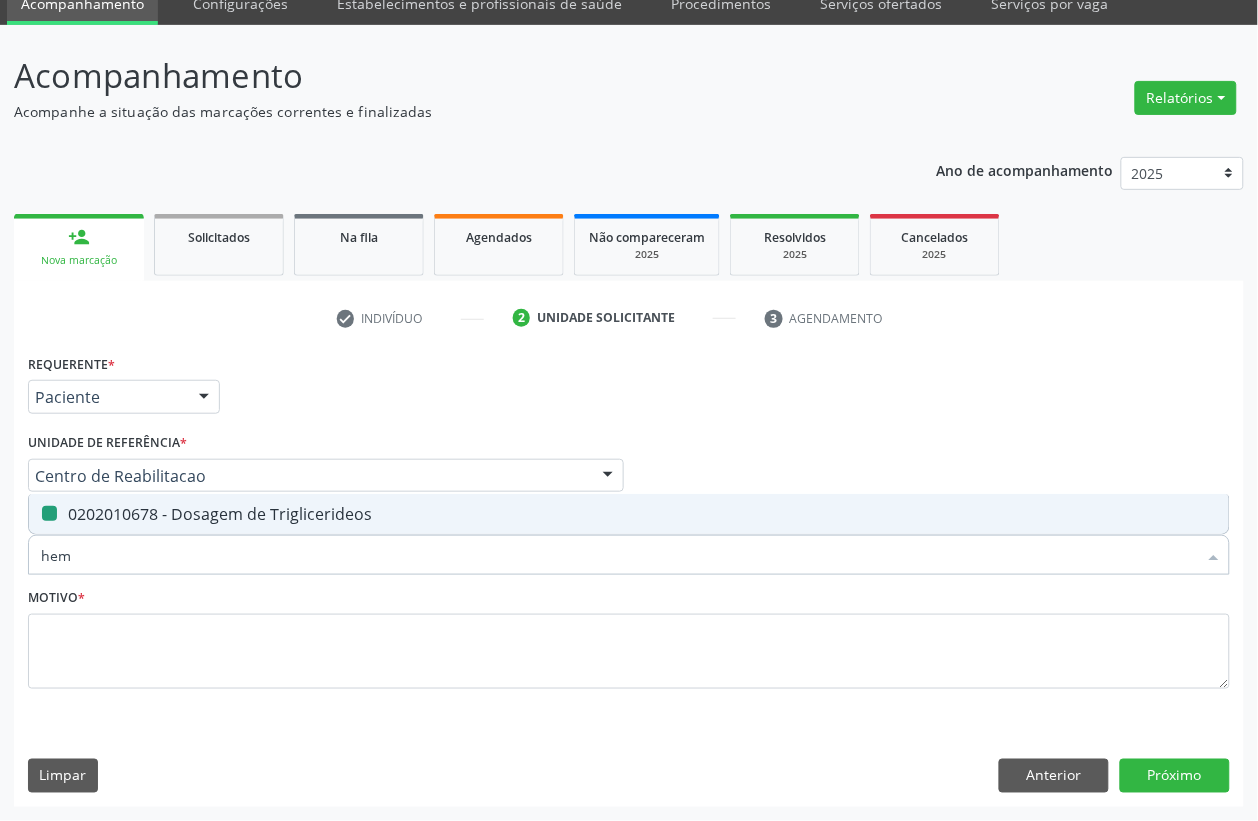 type on "hemo" 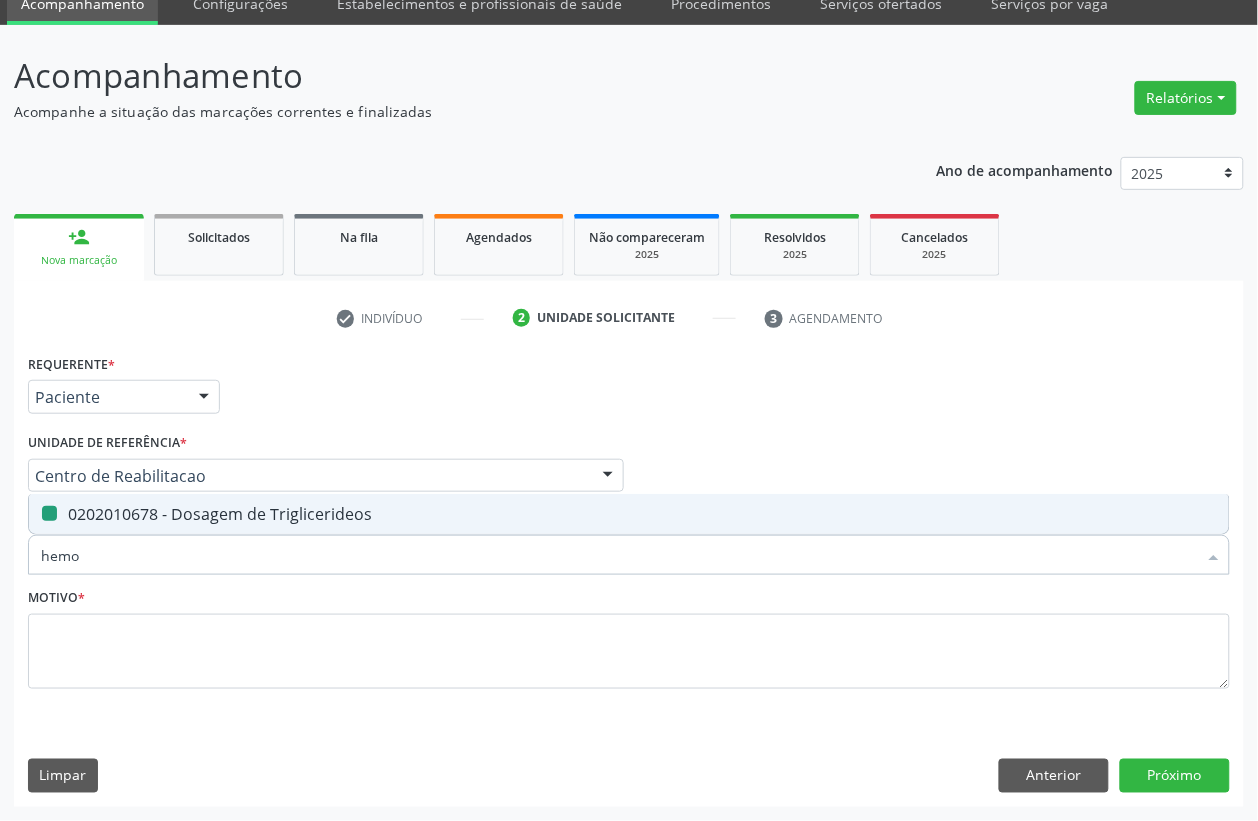 checkbox on "false" 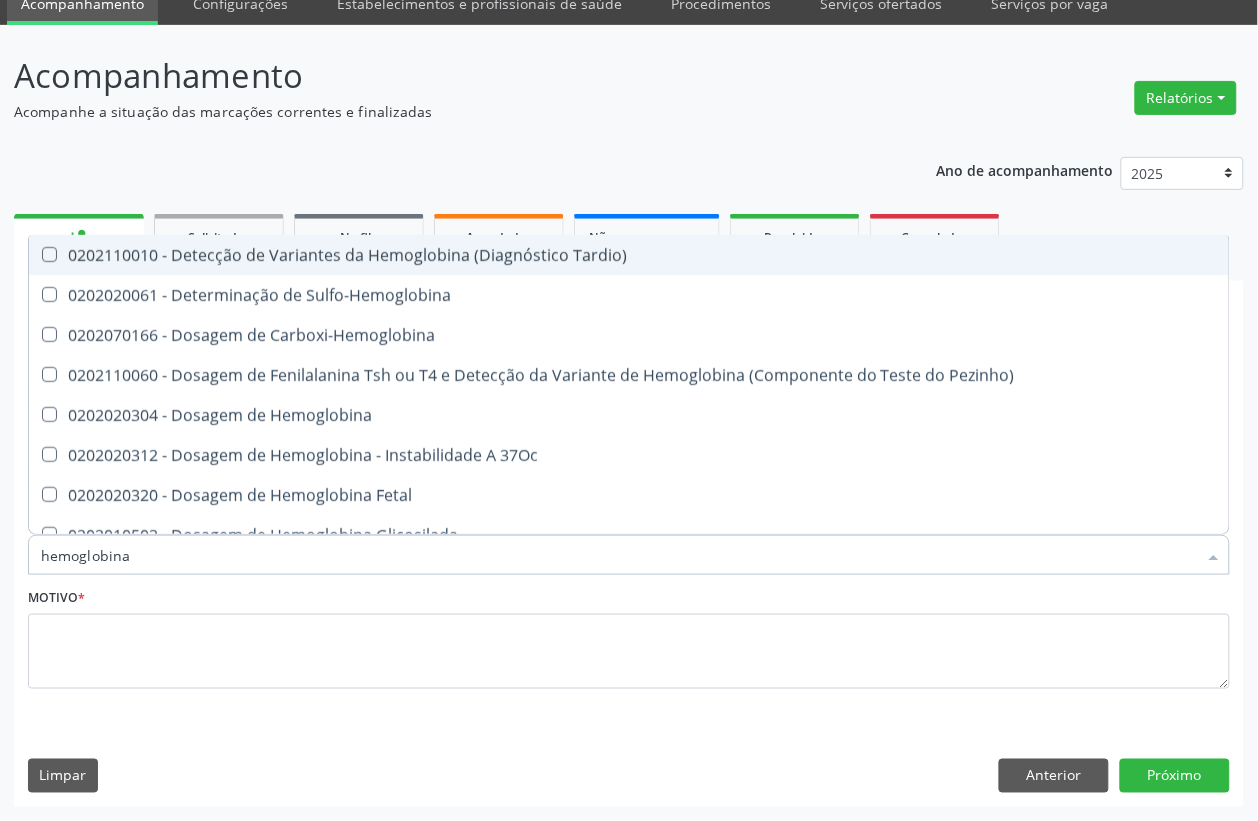 type on "hemoglobina g" 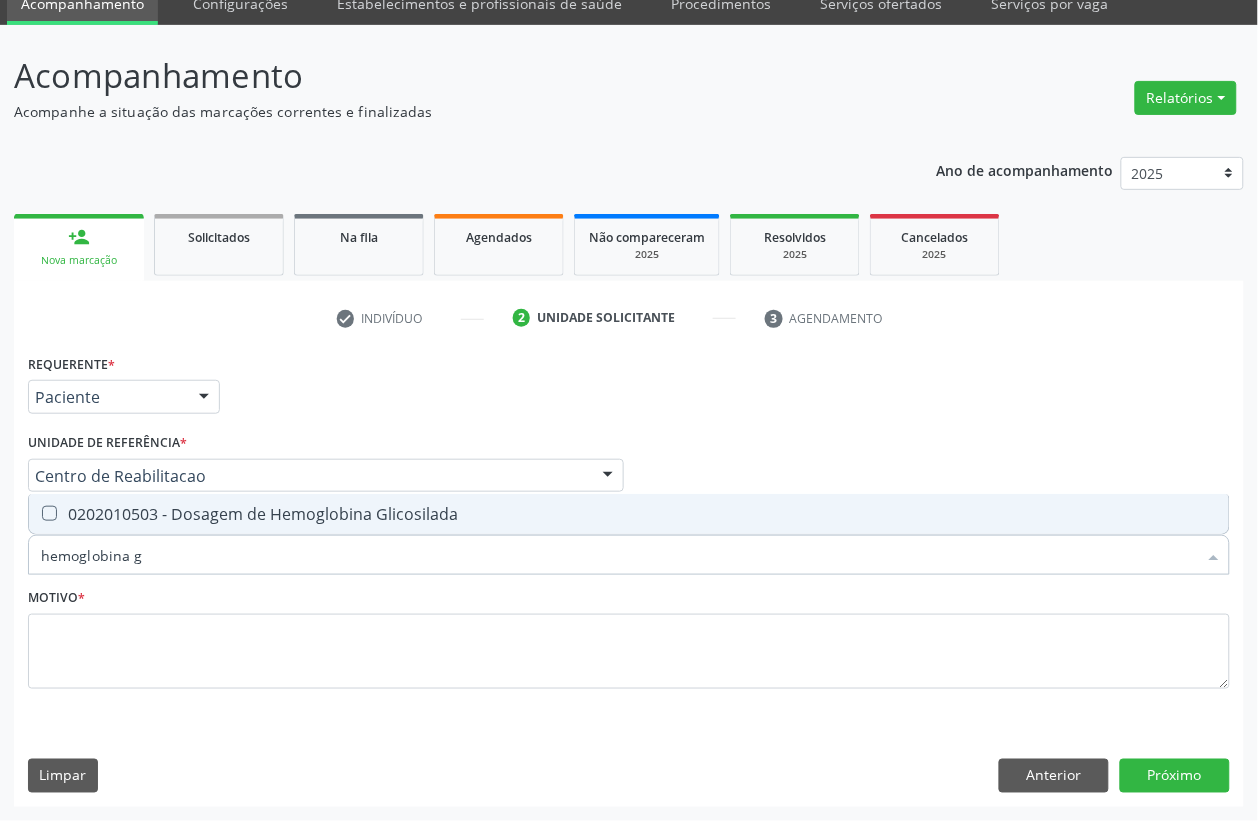 click on "0202010503 - Dosagem de Hemoglobina Glicosilada" at bounding box center [629, 514] 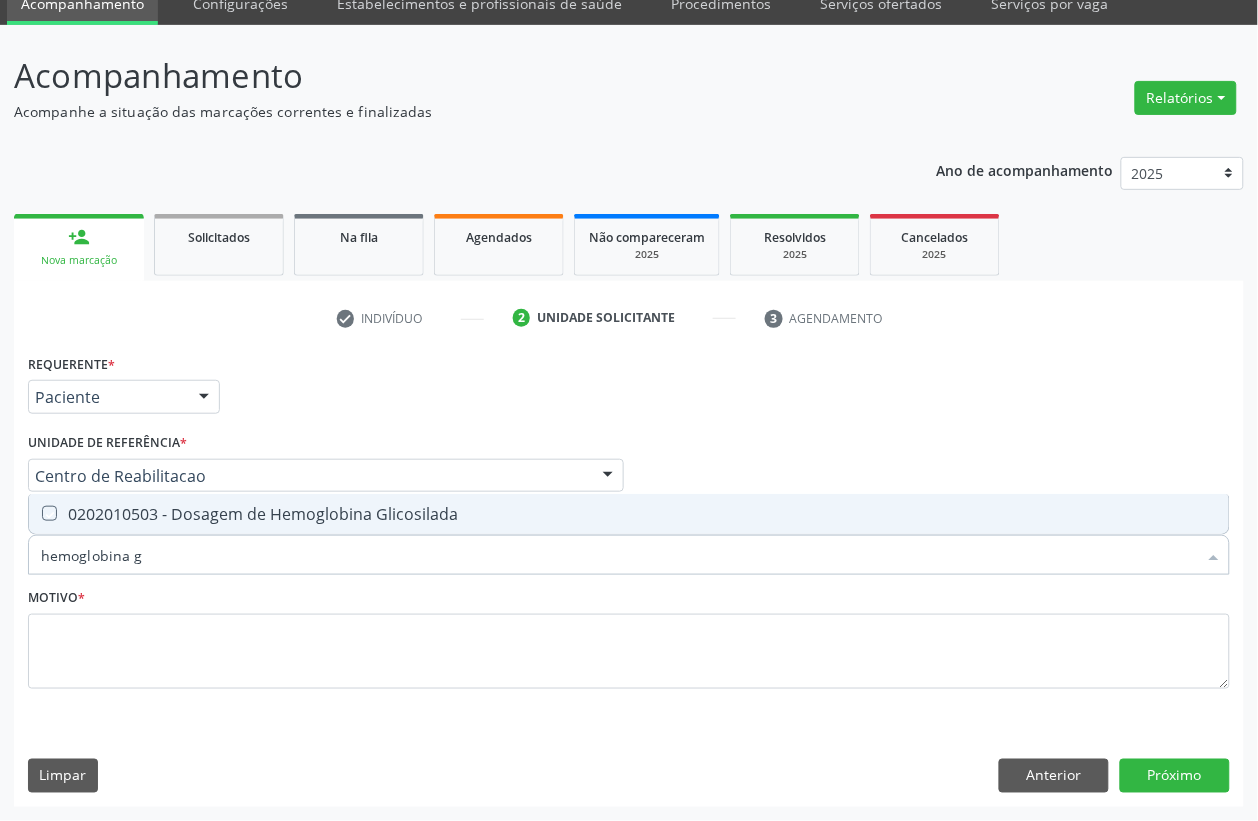 checkbox on "true" 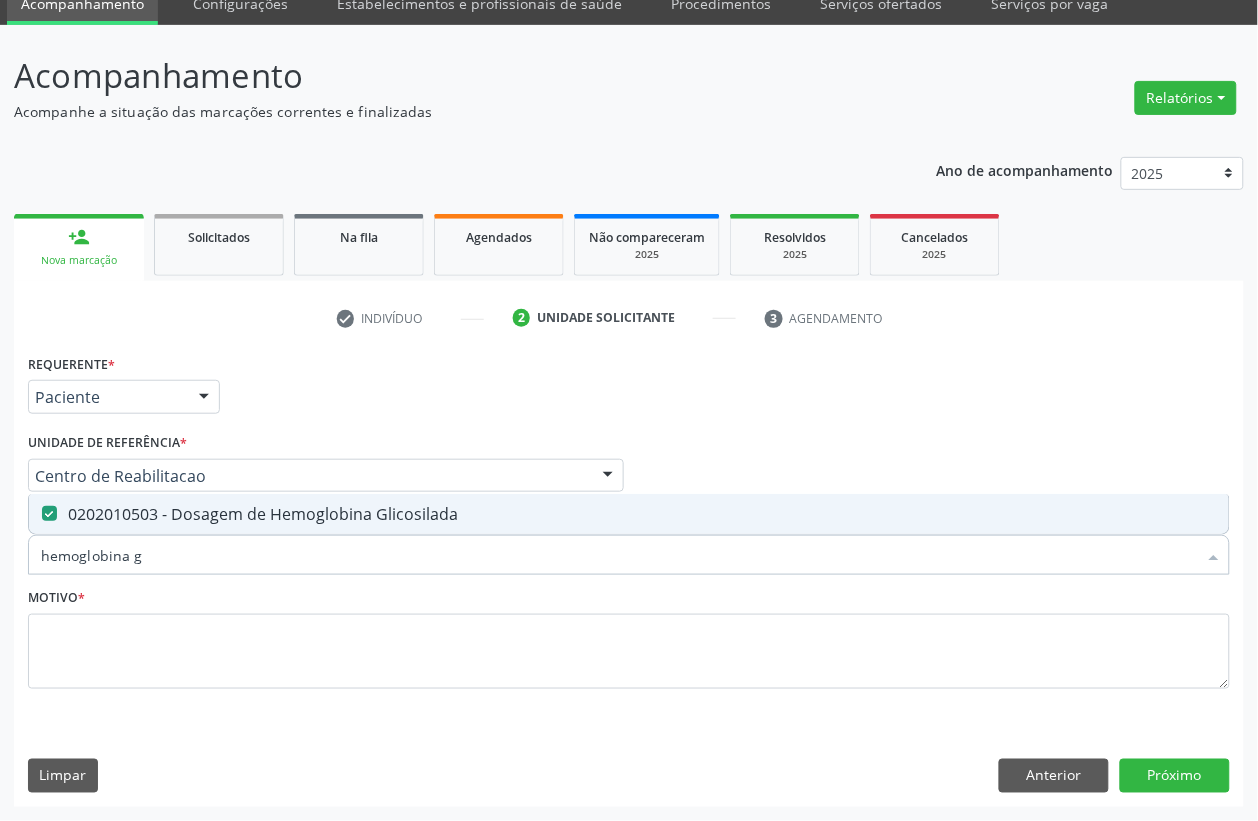 drag, startPoint x: 155, startPoint y: 543, endPoint x: 0, endPoint y: 577, distance: 158.68523 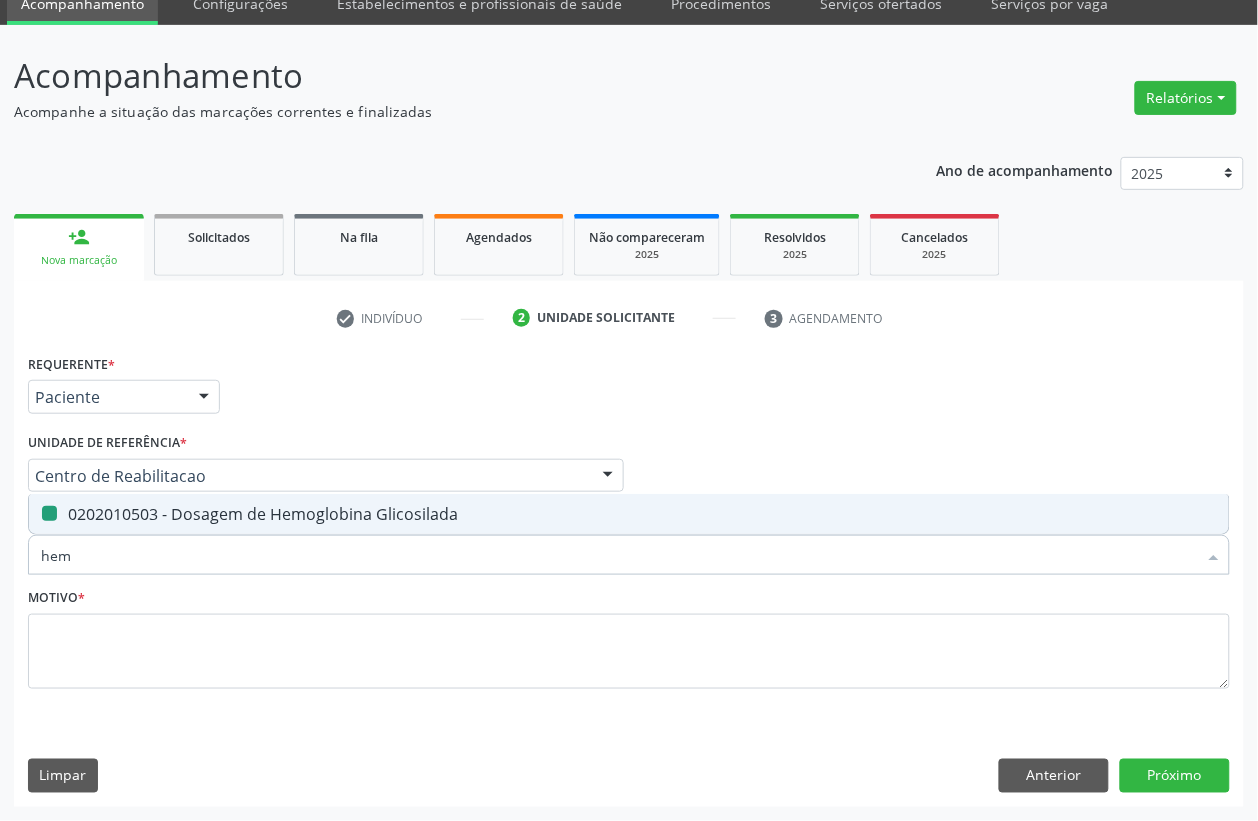 type on "hemo" 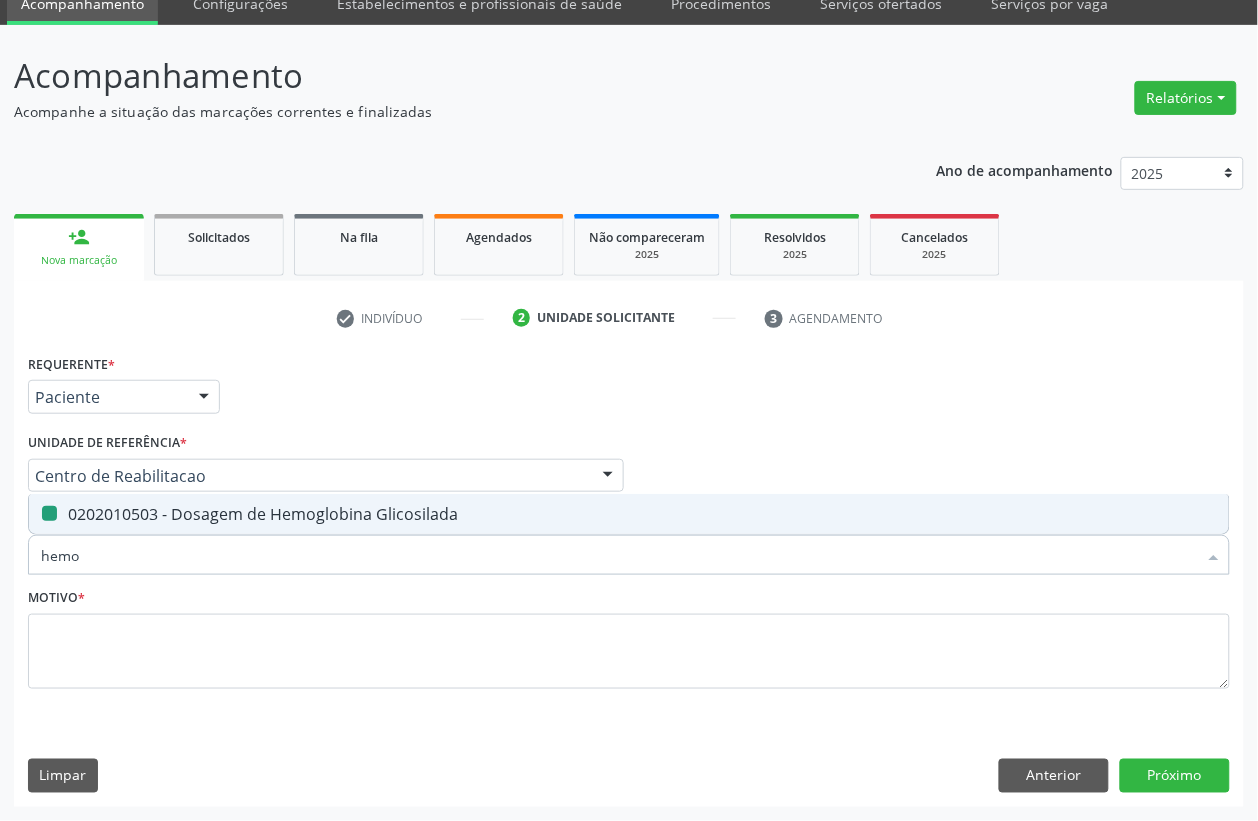 checkbox on "false" 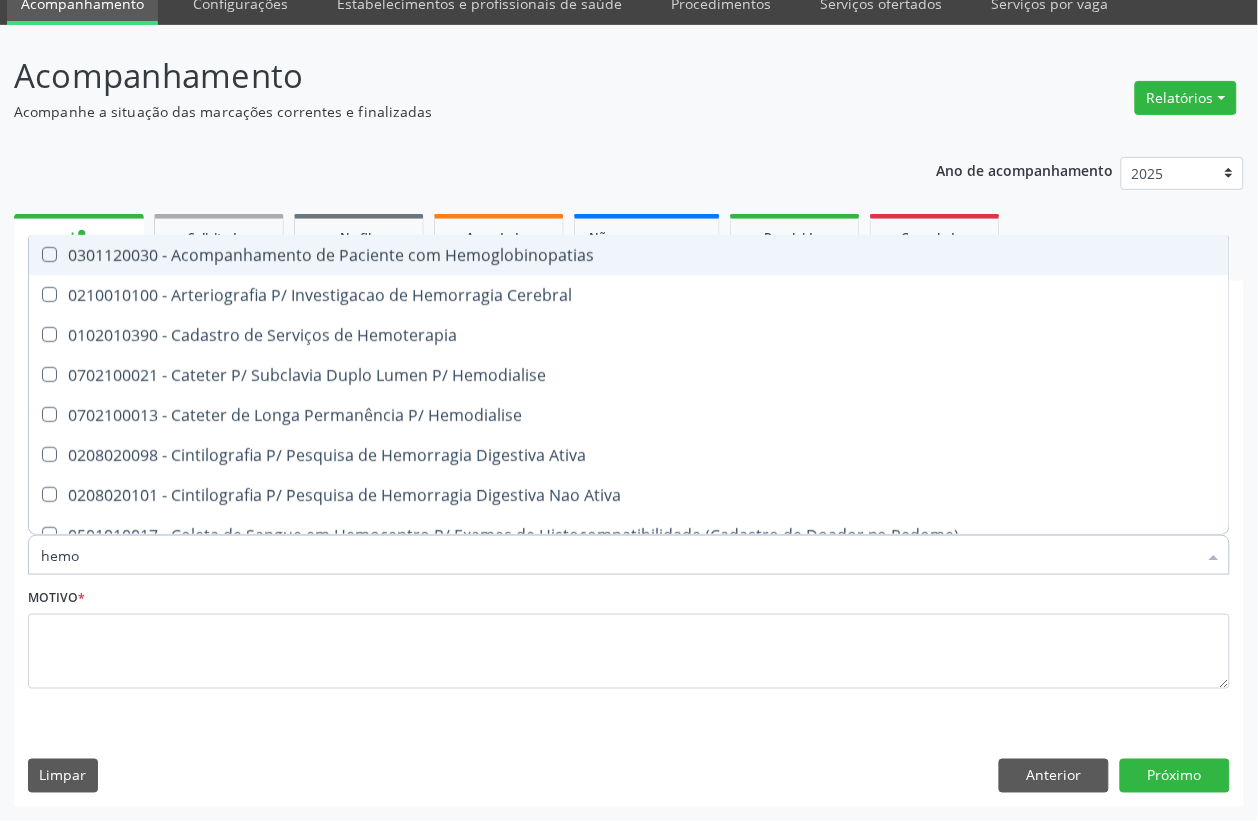 type on "hemog" 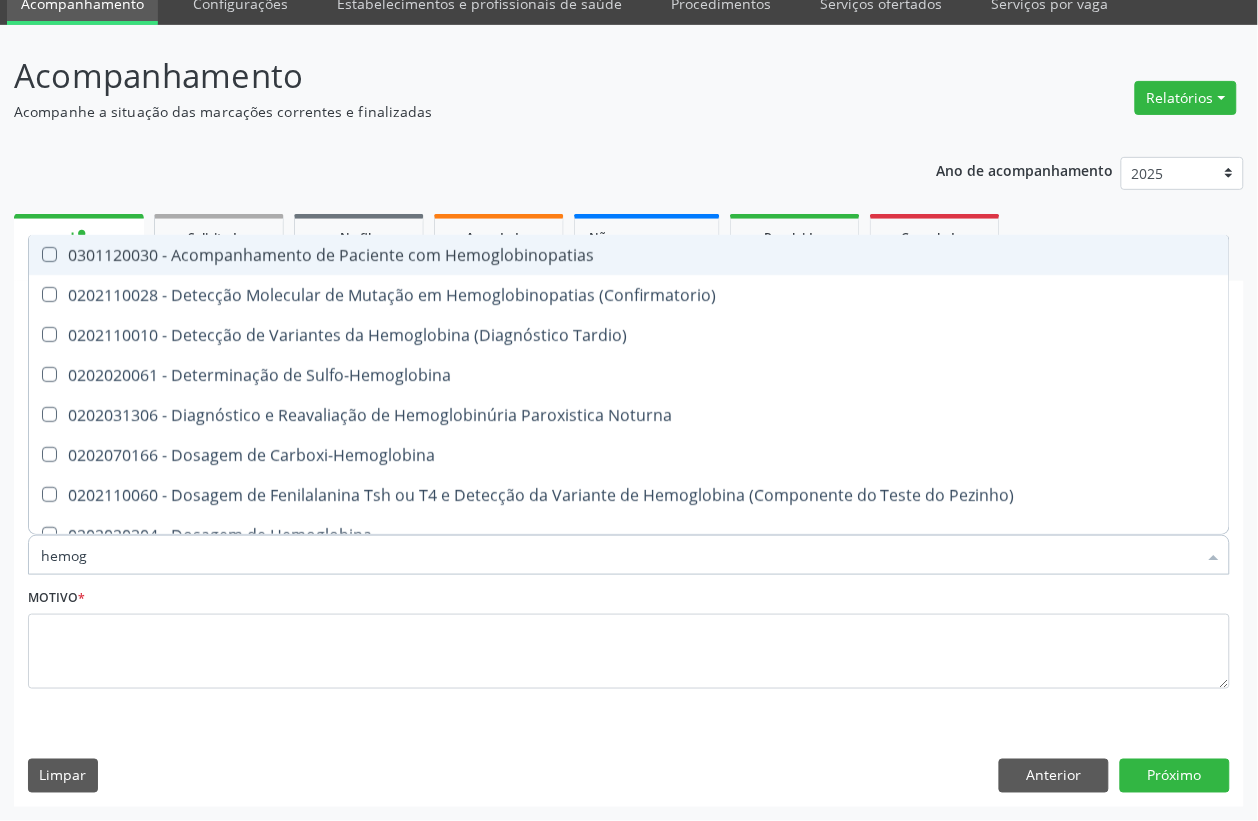 type on "hemogr" 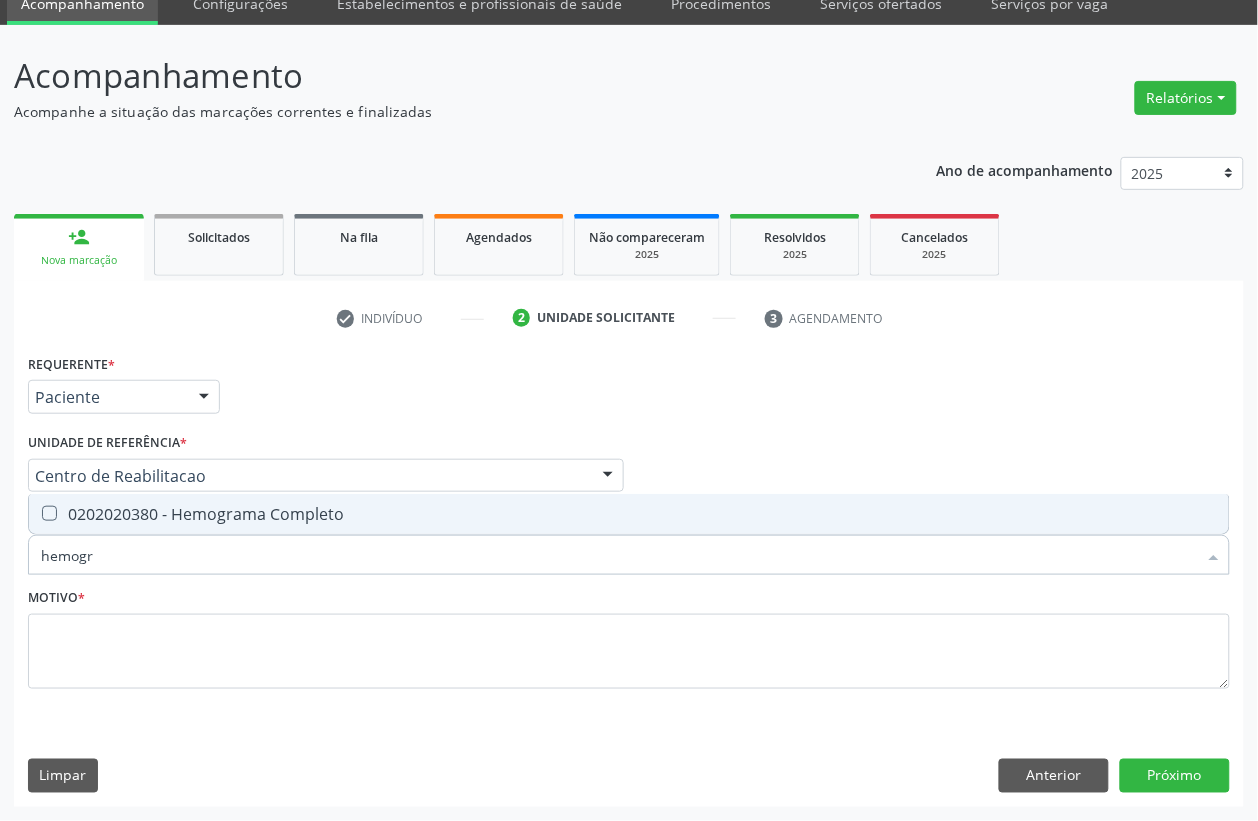 click on "0202020380 - Hemograma Completo" at bounding box center [629, 514] 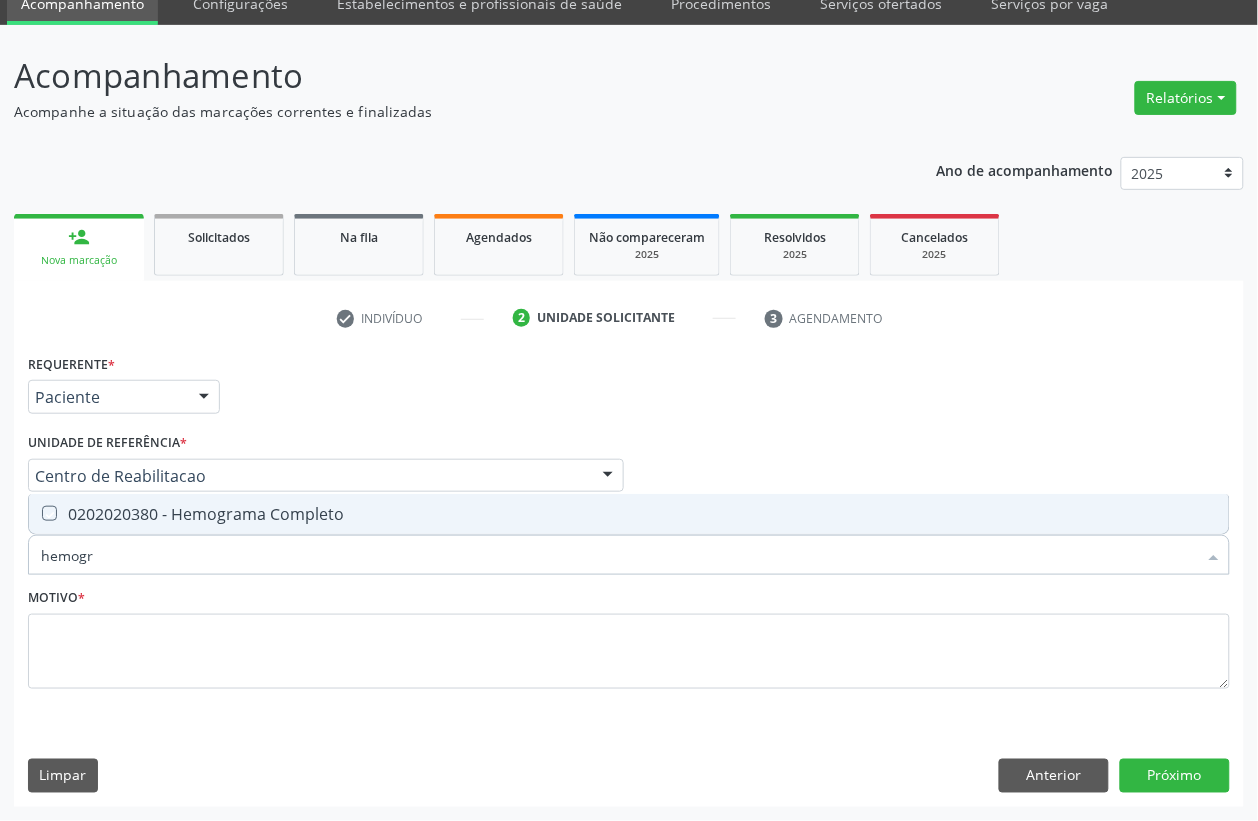 checkbox on "true" 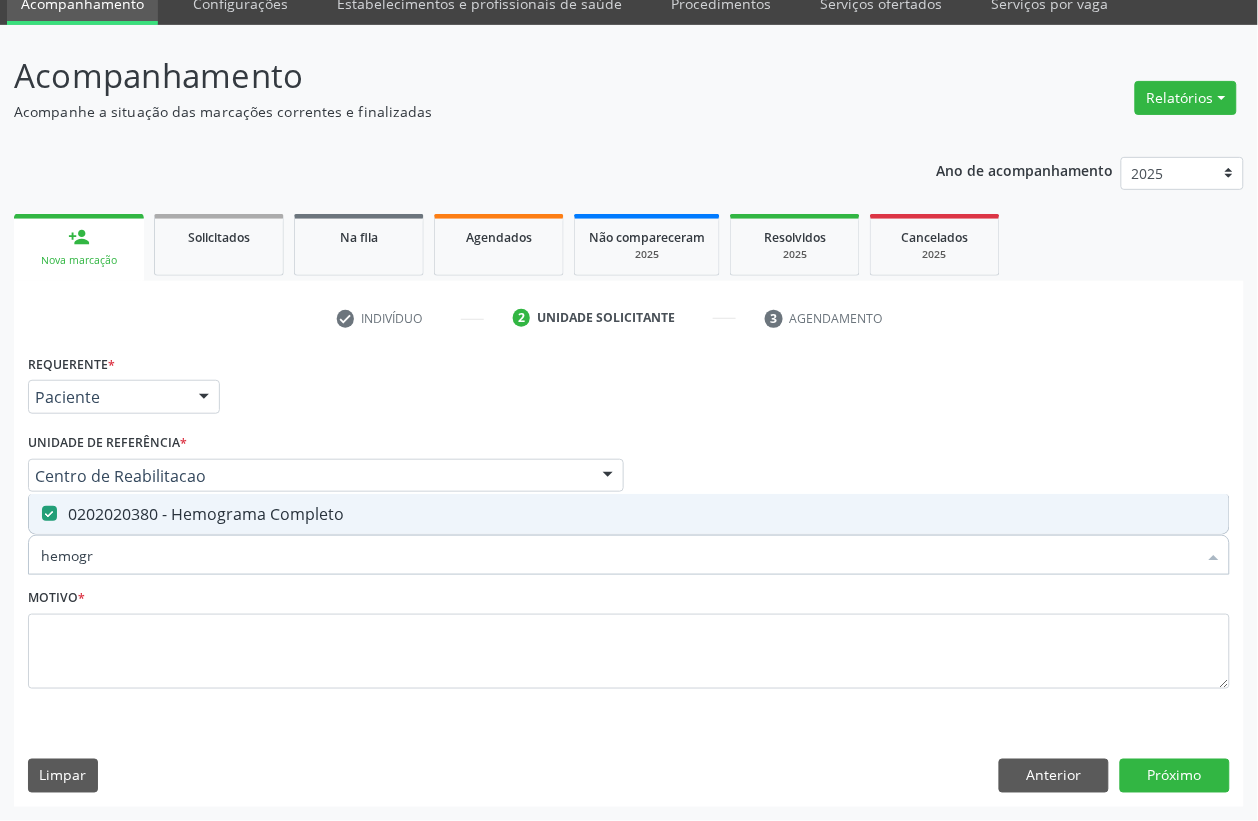 drag, startPoint x: 105, startPoint y: 561, endPoint x: 0, endPoint y: 556, distance: 105.11898 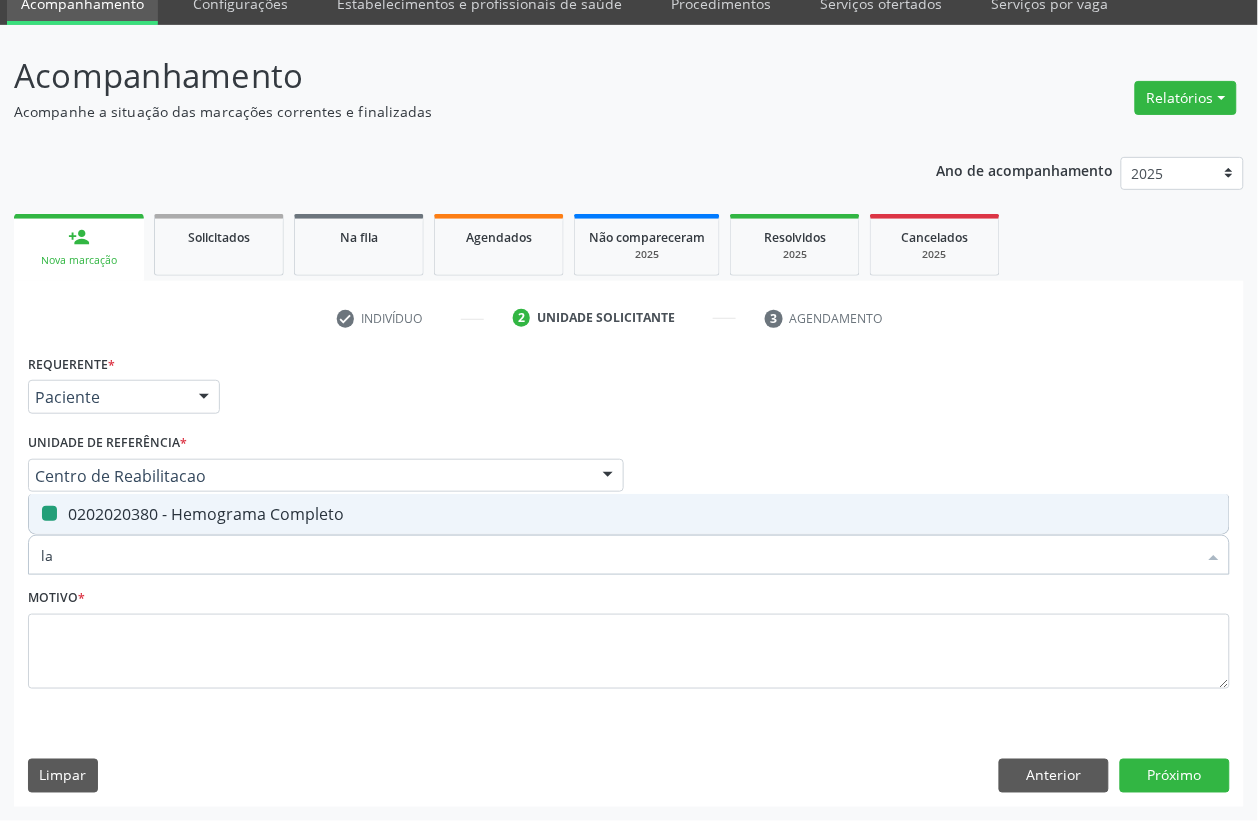 type on "lat" 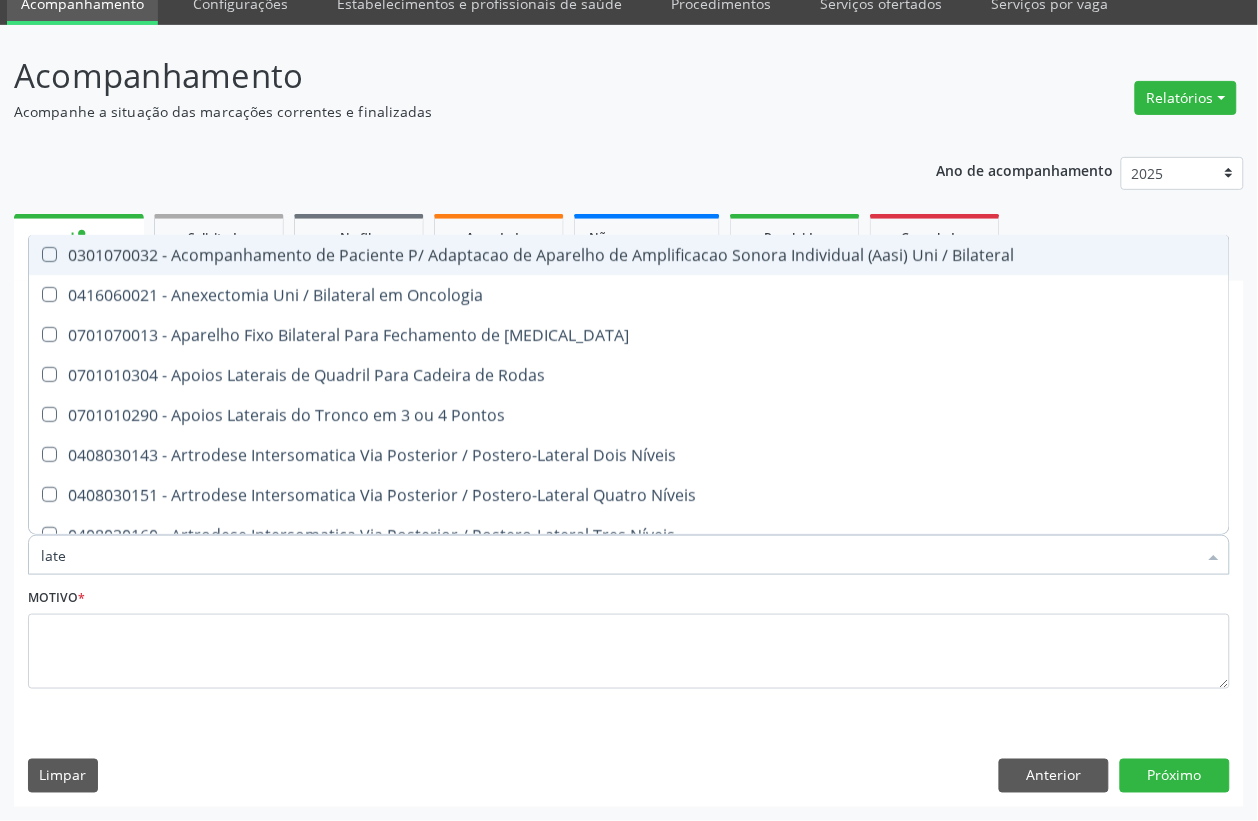 type on "latex" 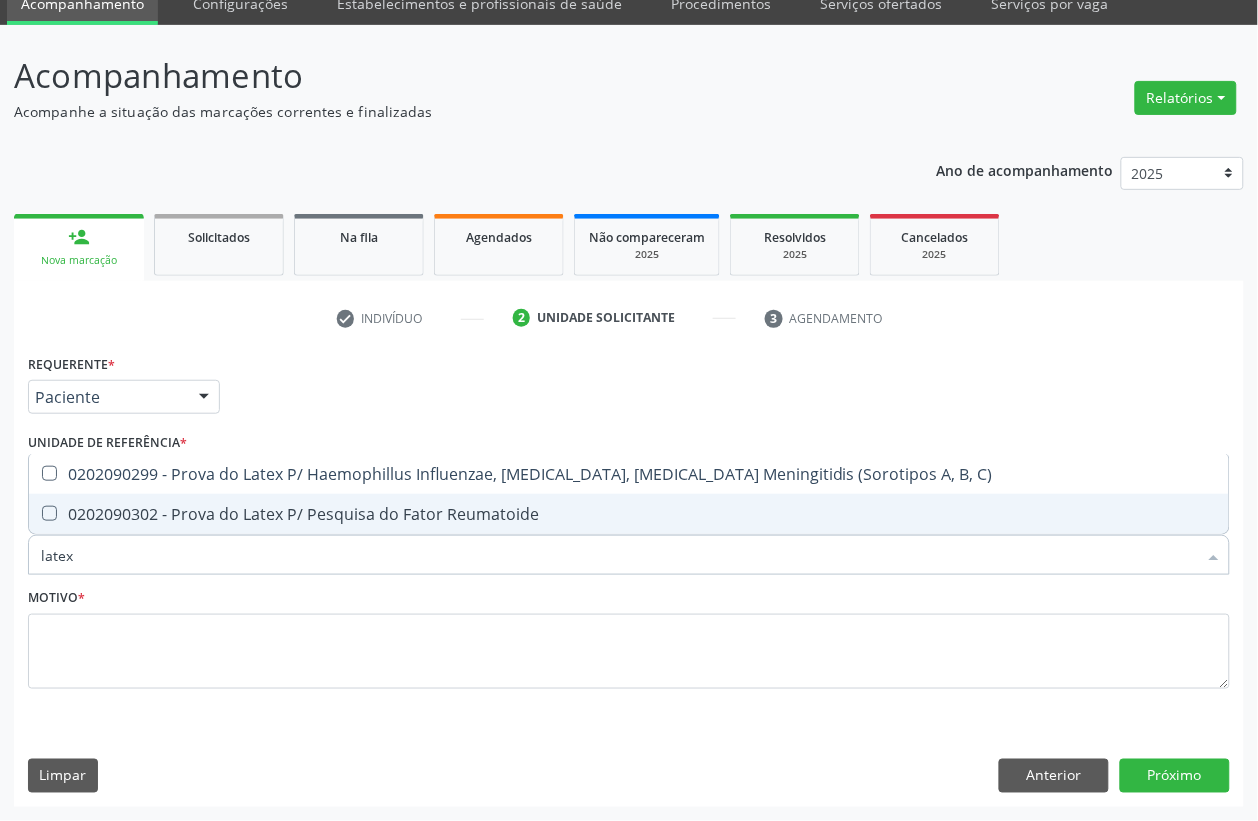 click on "0202090302 - Prova do Latex P/ Pesquisa do Fator Reumatoide" at bounding box center [629, 514] 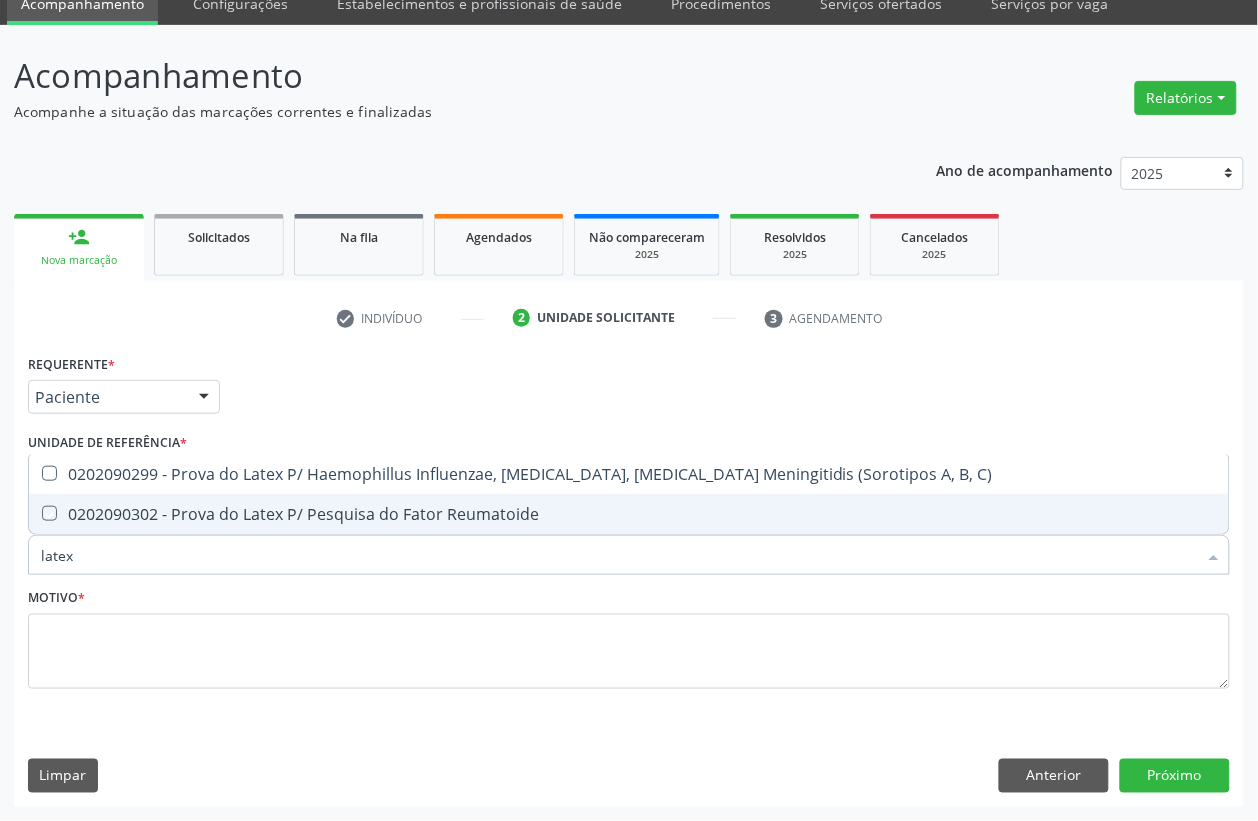 checkbox on "true" 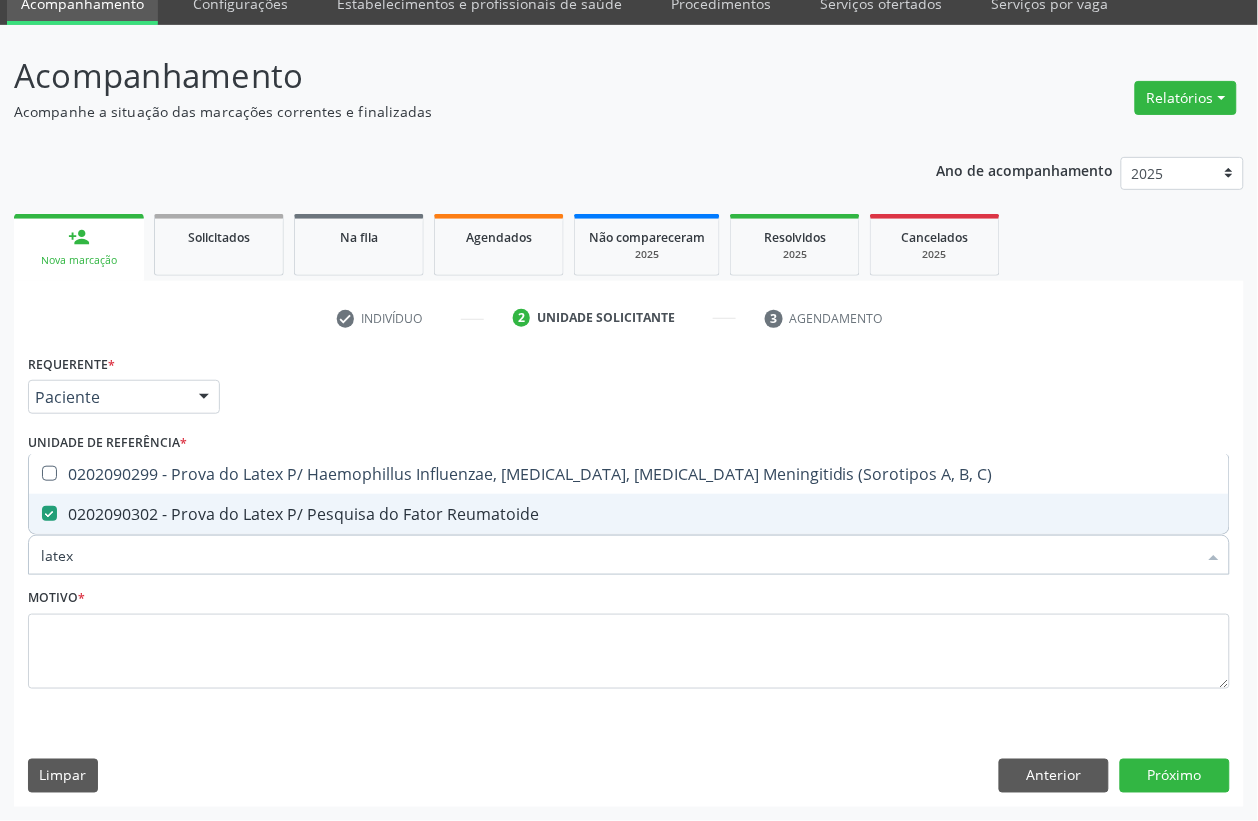 drag, startPoint x: 112, startPoint y: 570, endPoint x: 0, endPoint y: 567, distance: 112.04017 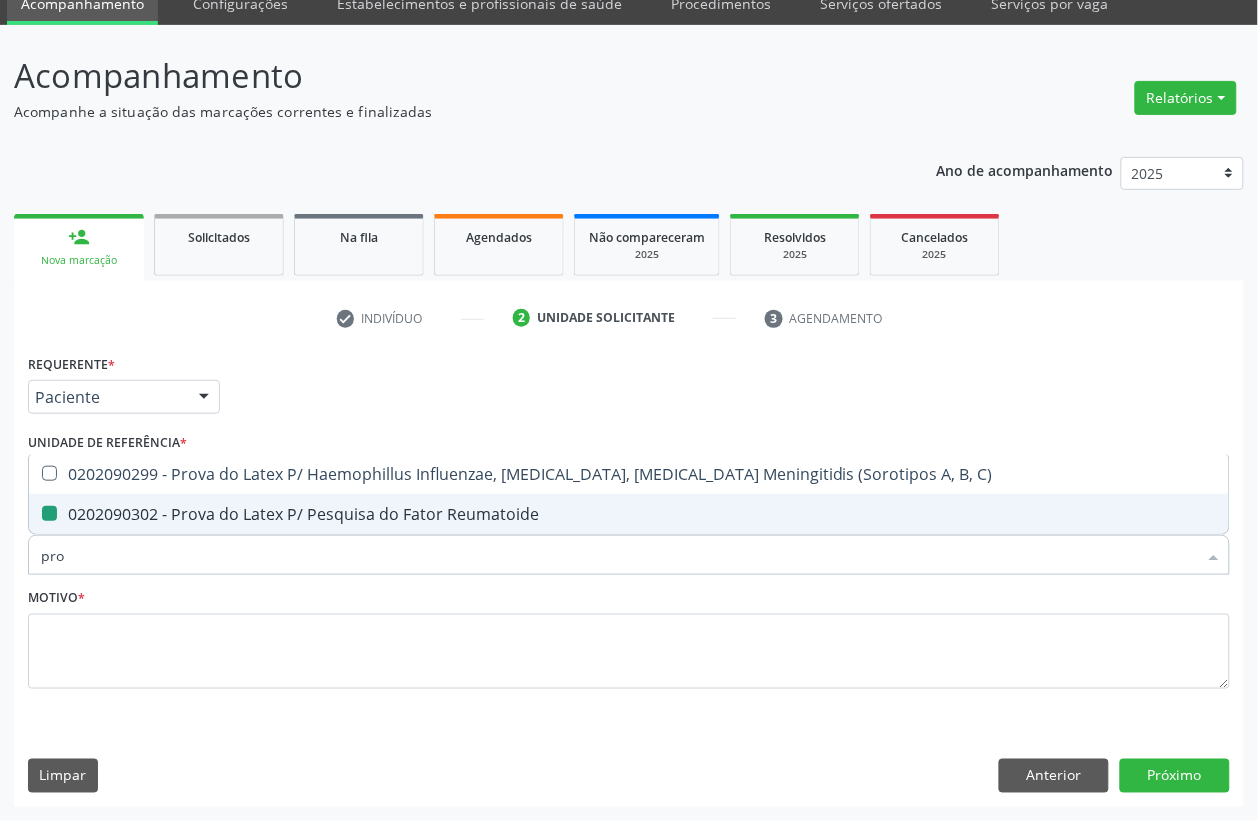 type on "prot" 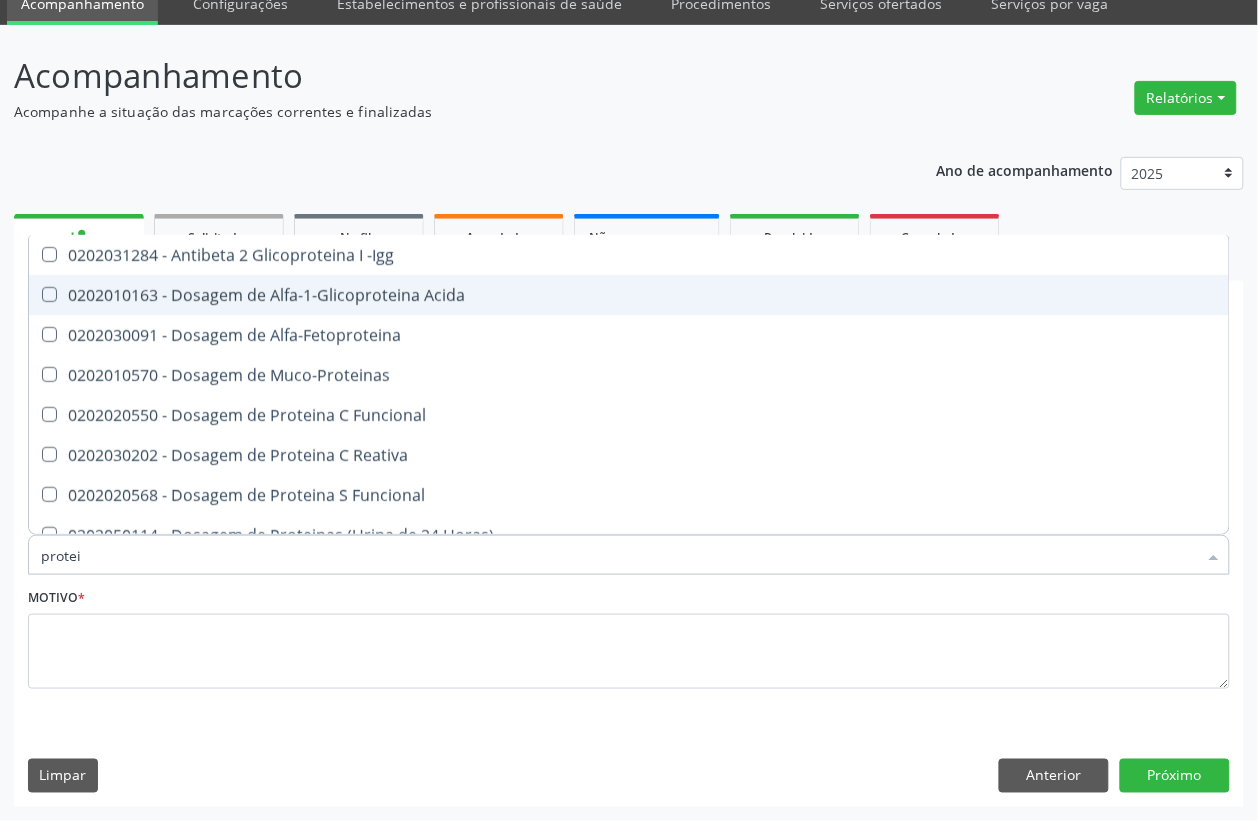 type on "protein" 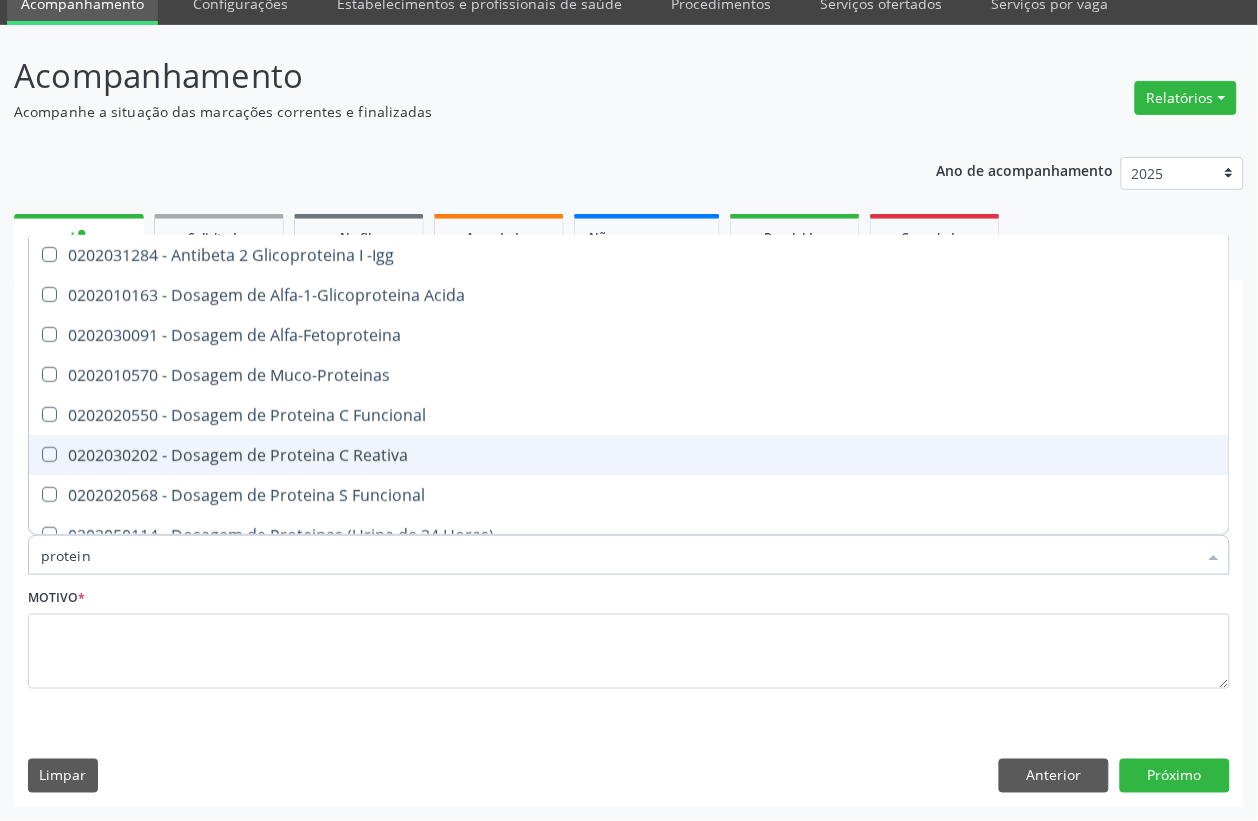 click on "0202030202 - Dosagem de Proteina C Reativa" at bounding box center [629, 455] 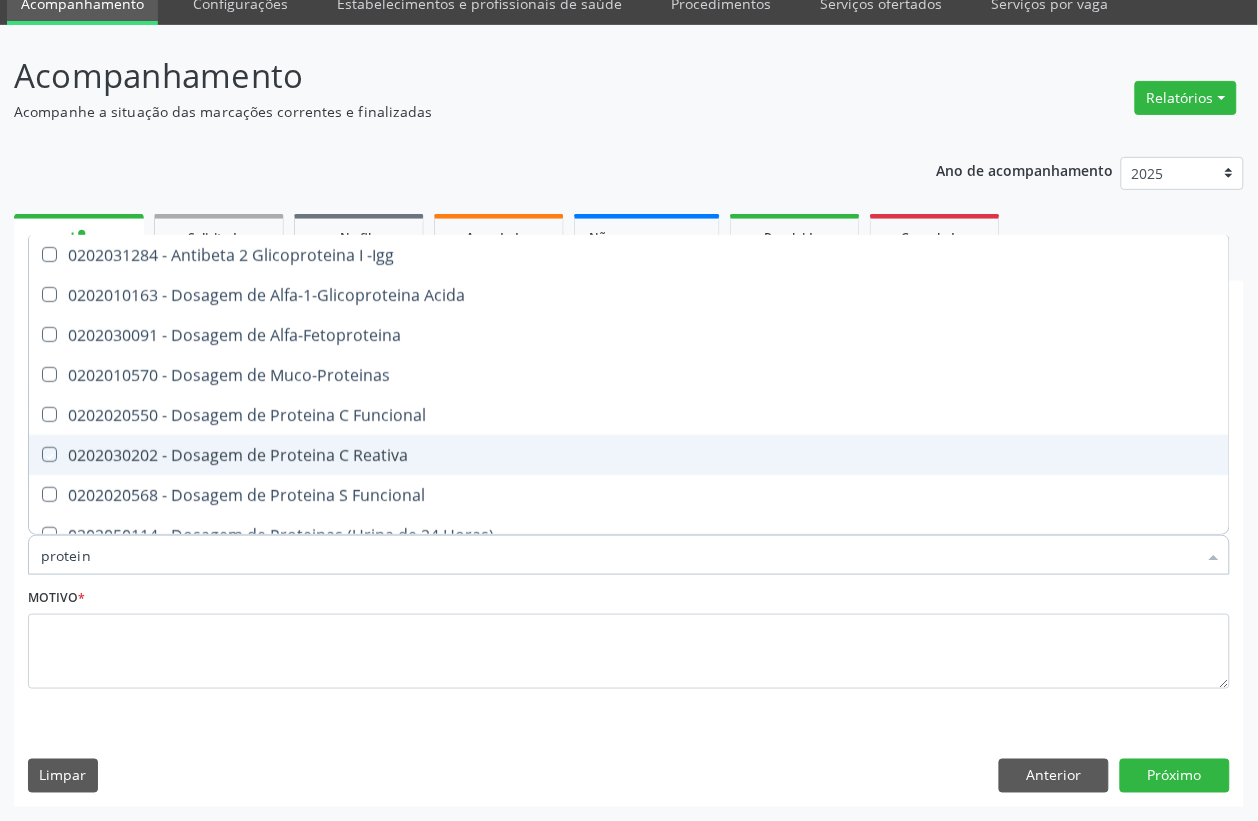 checkbox on "true" 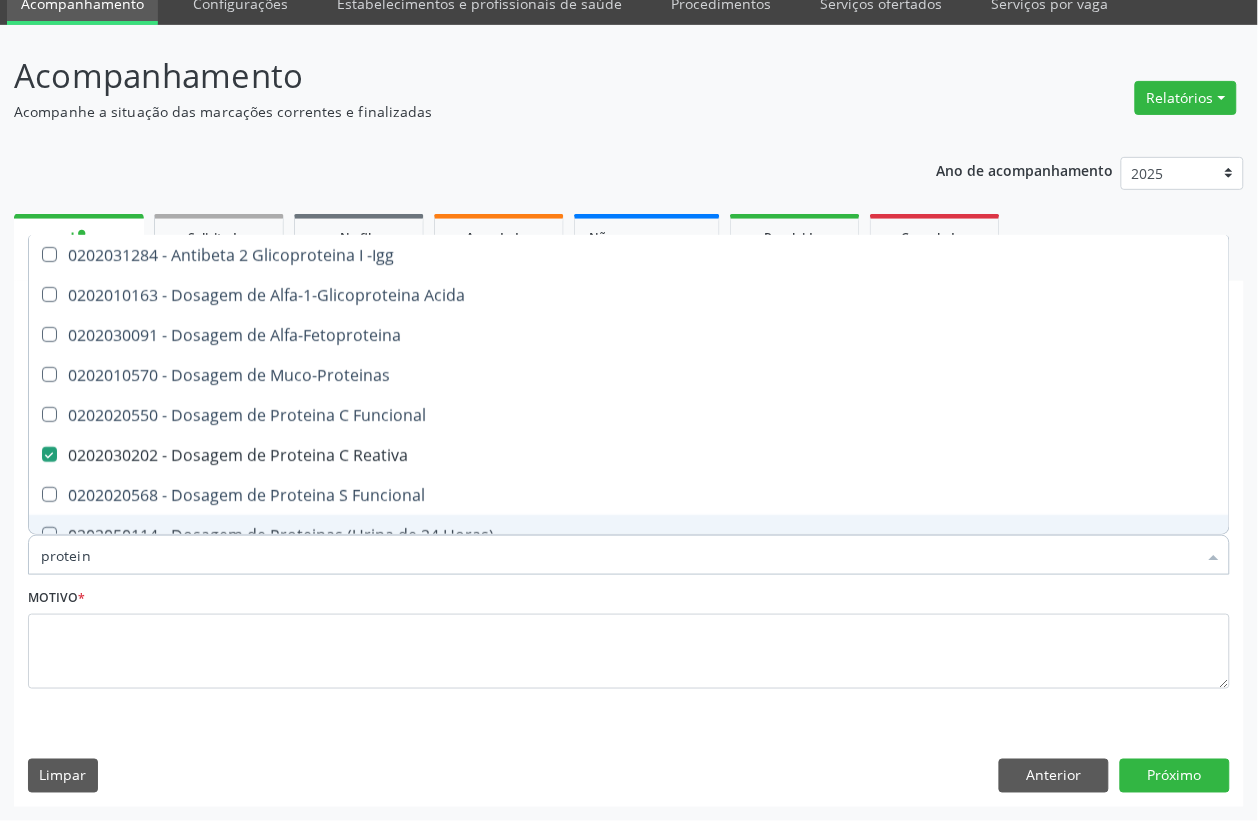 drag, startPoint x: 133, startPoint y: 548, endPoint x: 0, endPoint y: 581, distance: 137.03284 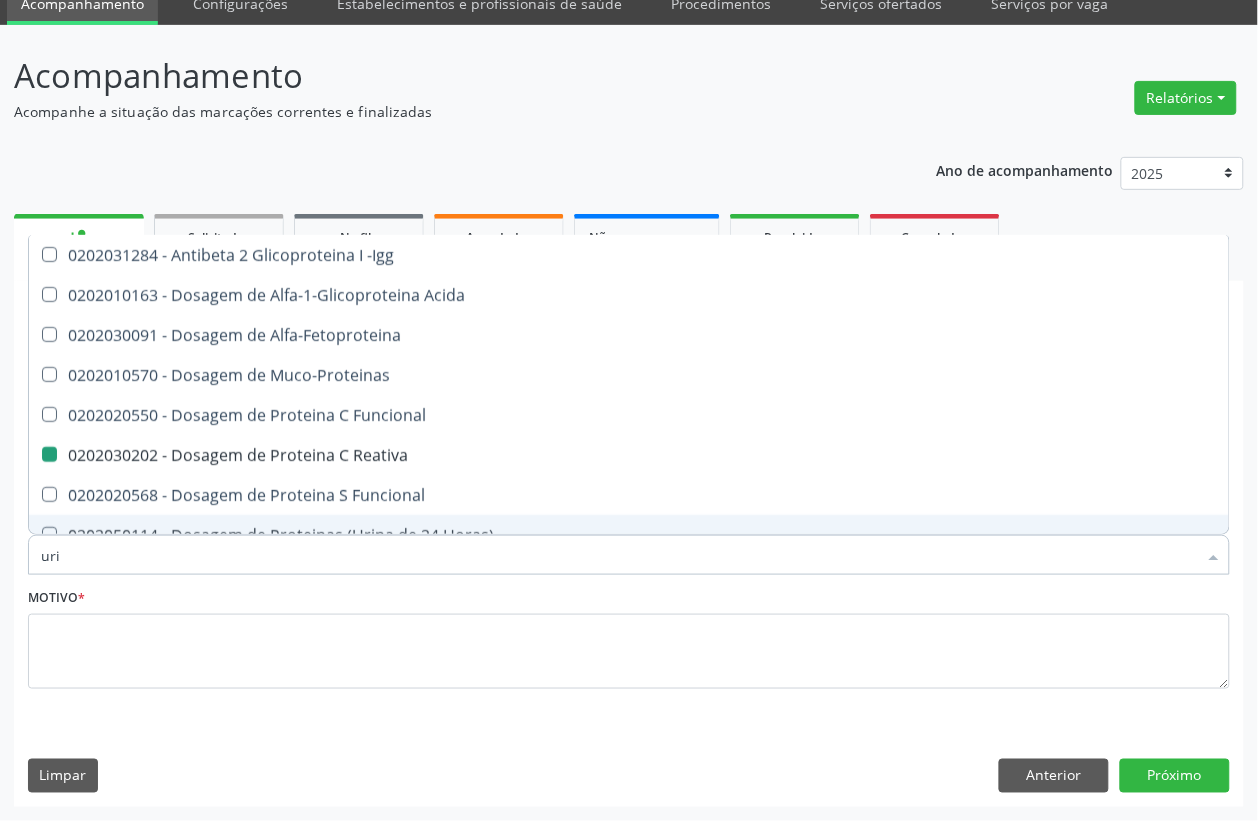 type on "urin" 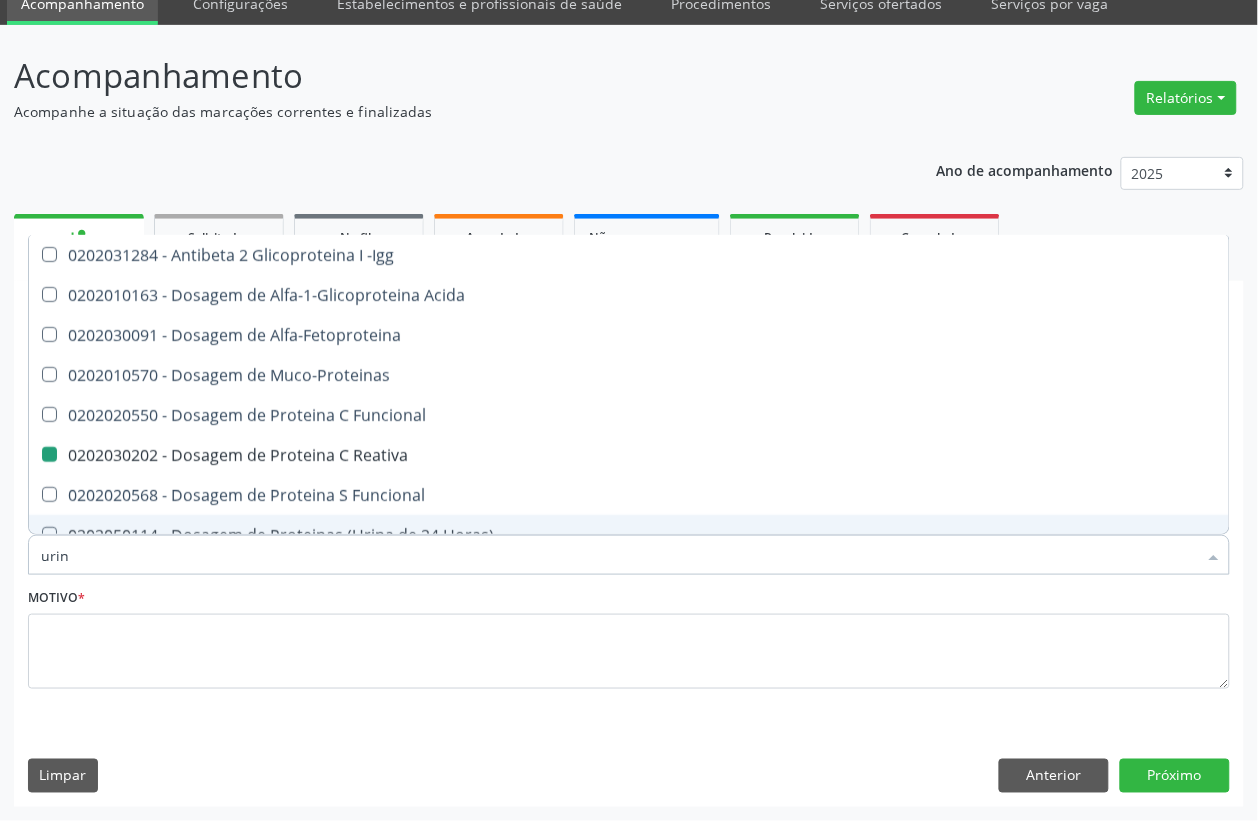 checkbox on "false" 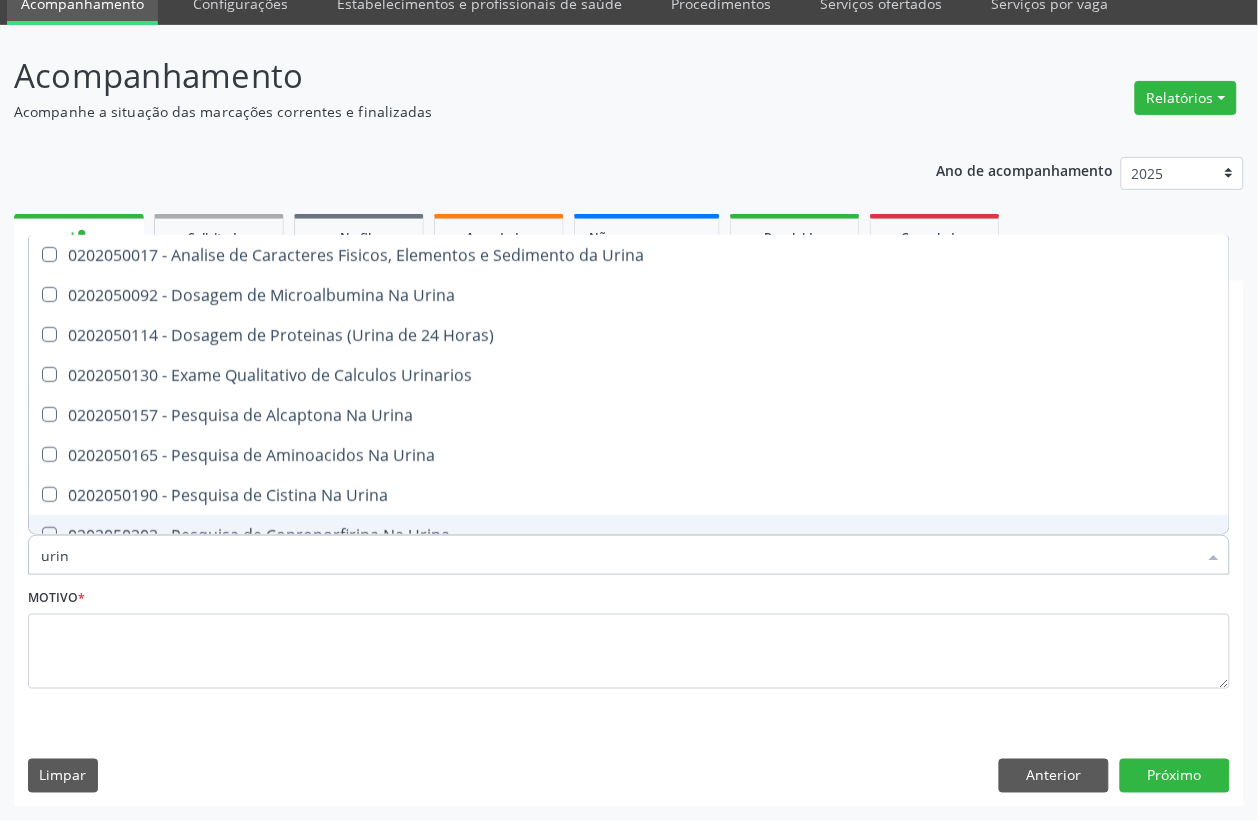 type on "urina" 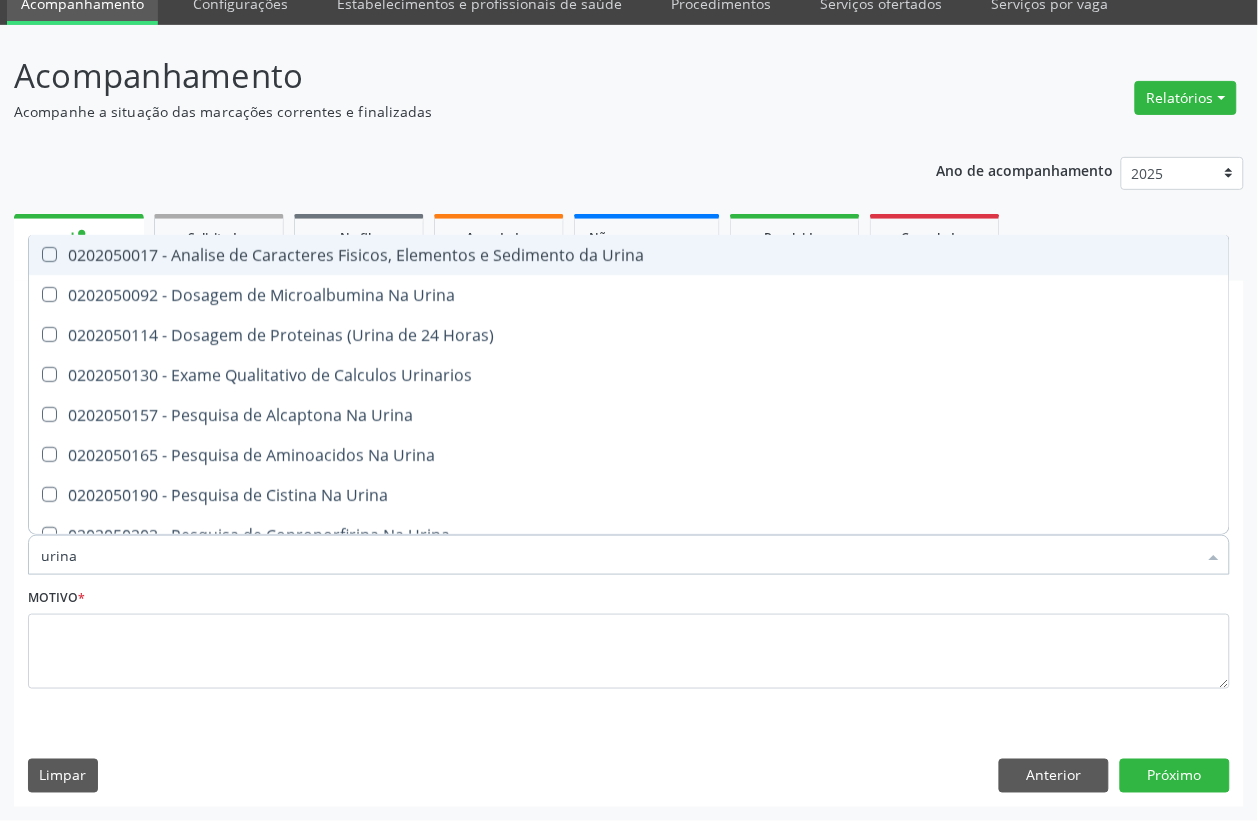 click on "0202050017 - Analise de Caracteres Fisicos, Elementos e Sedimento da Urina" at bounding box center [629, 255] 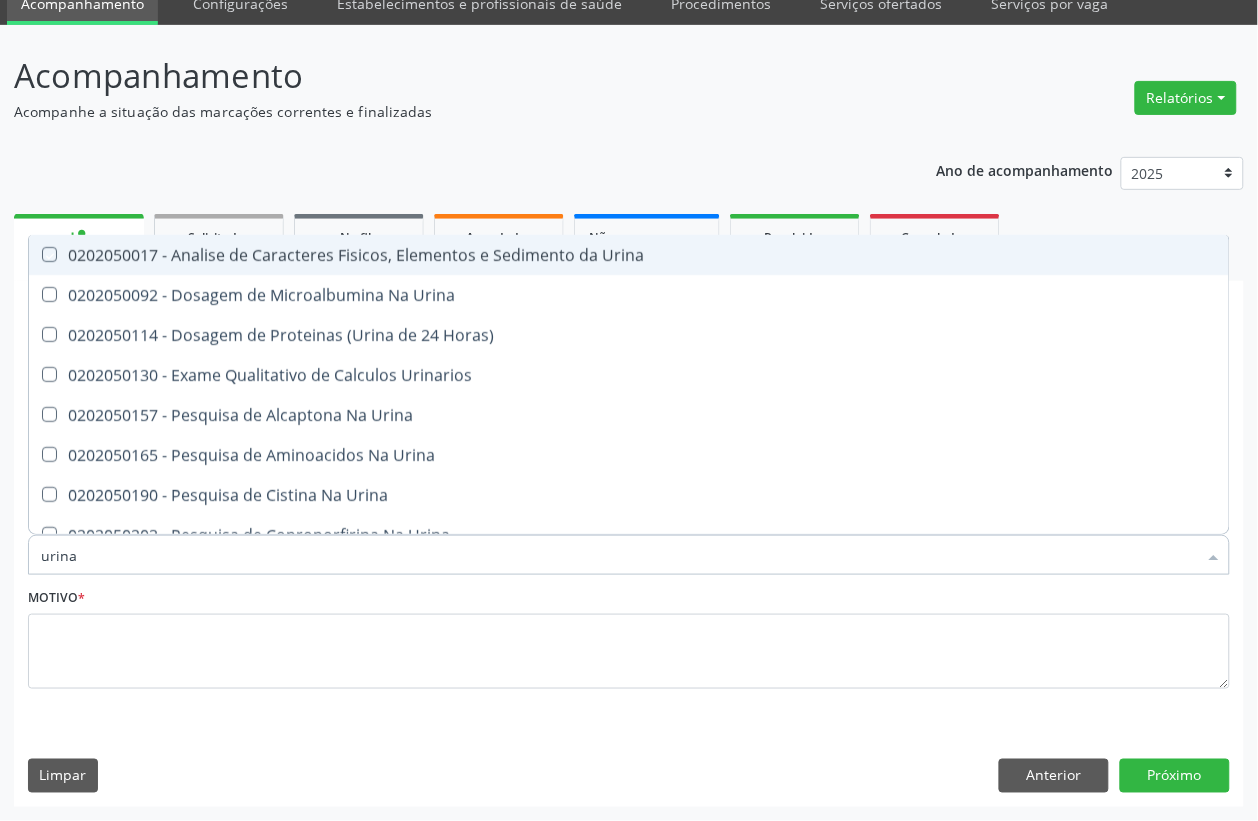 checkbox on "true" 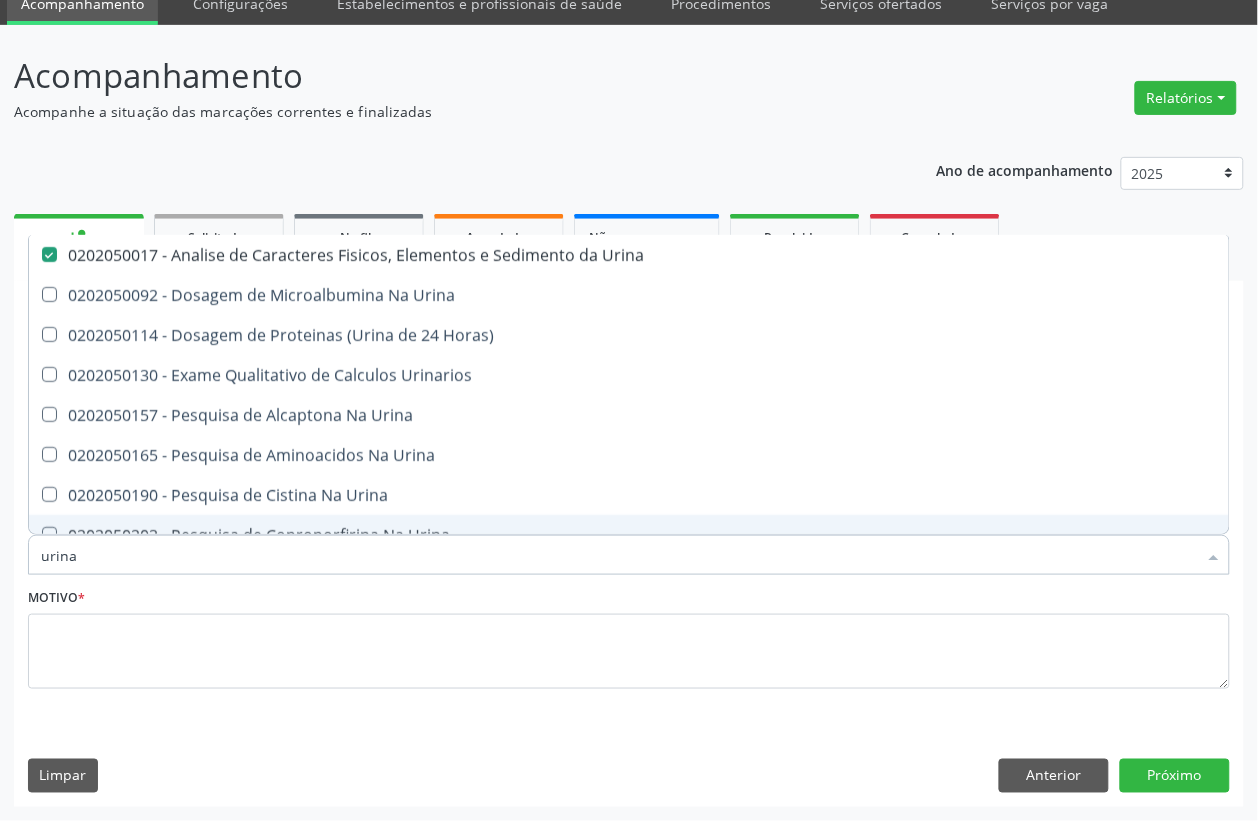 drag, startPoint x: 103, startPoint y: 568, endPoint x: 0, endPoint y: 548, distance: 104.92378 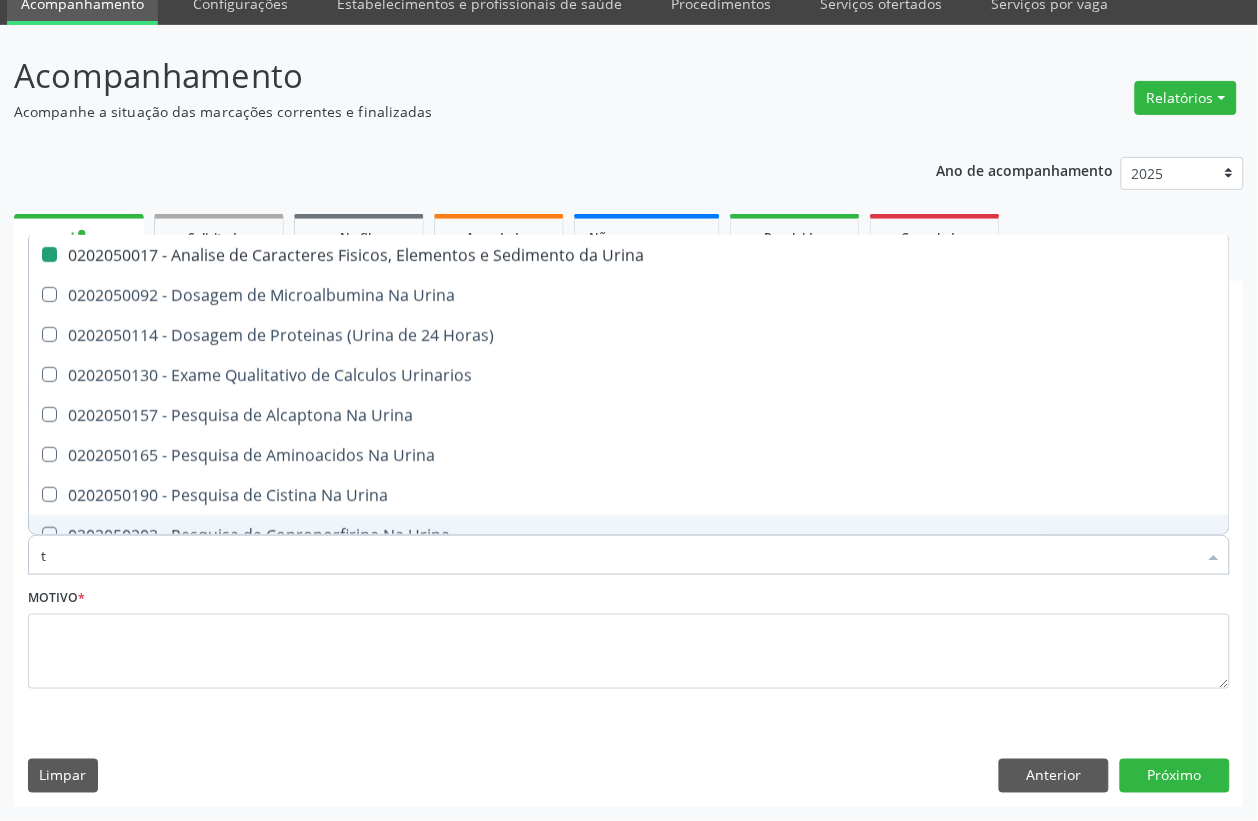 type on "t3" 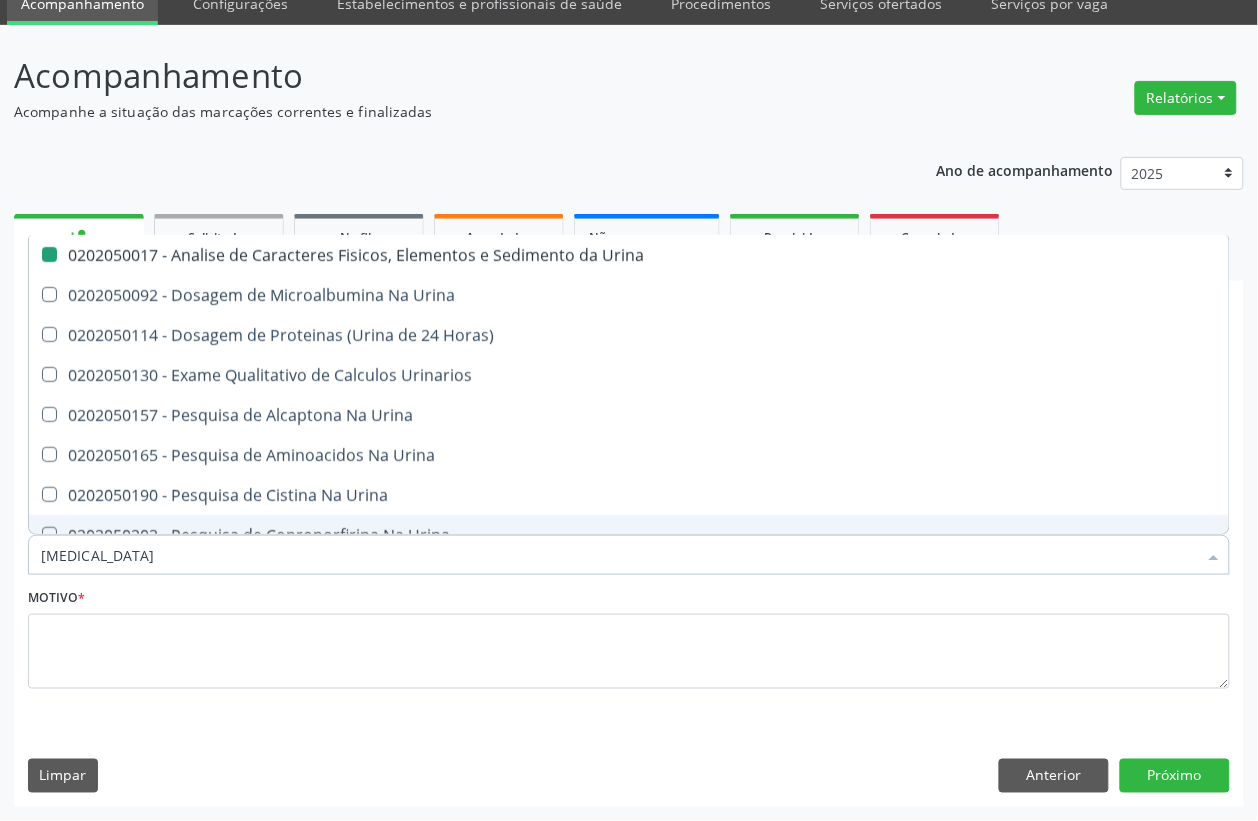 checkbox on "false" 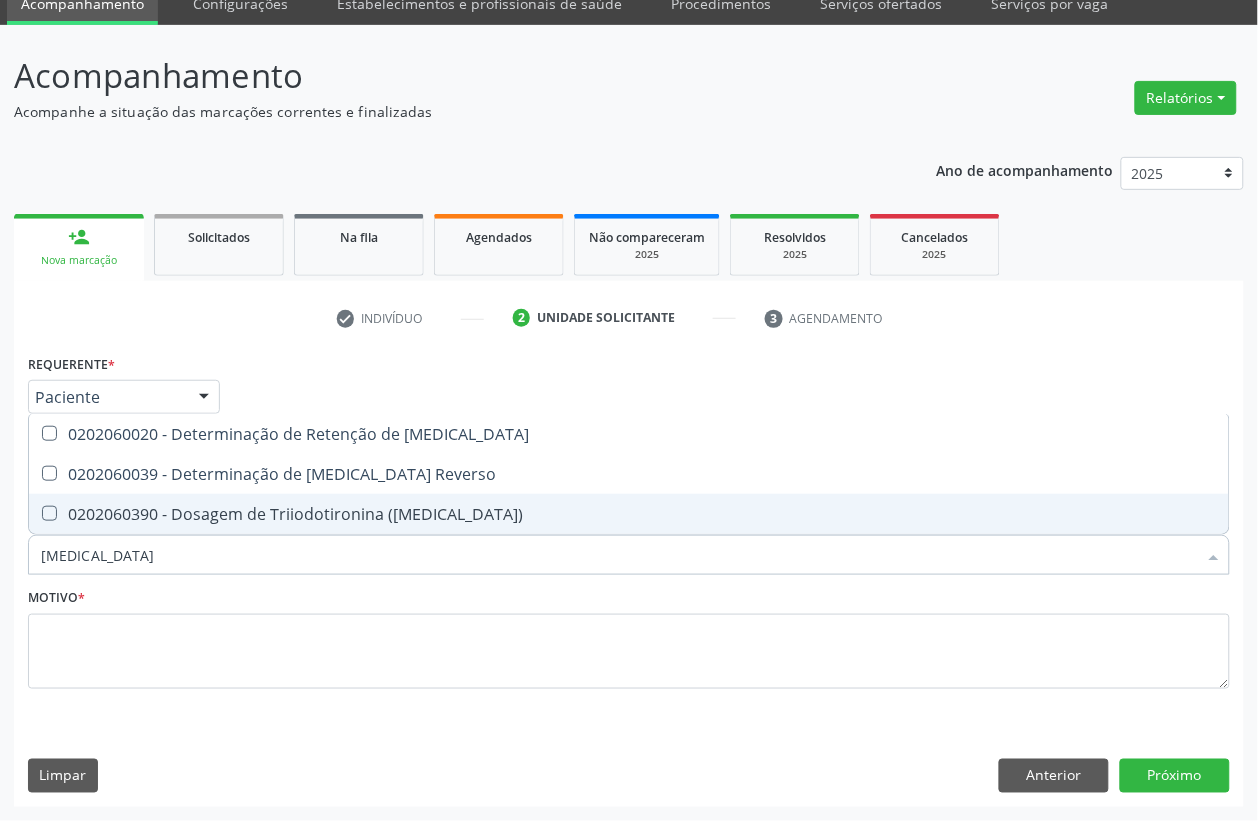 click on "0202060390 - Dosagem de Triiodotironina ([MEDICAL_DATA])" at bounding box center [629, 514] 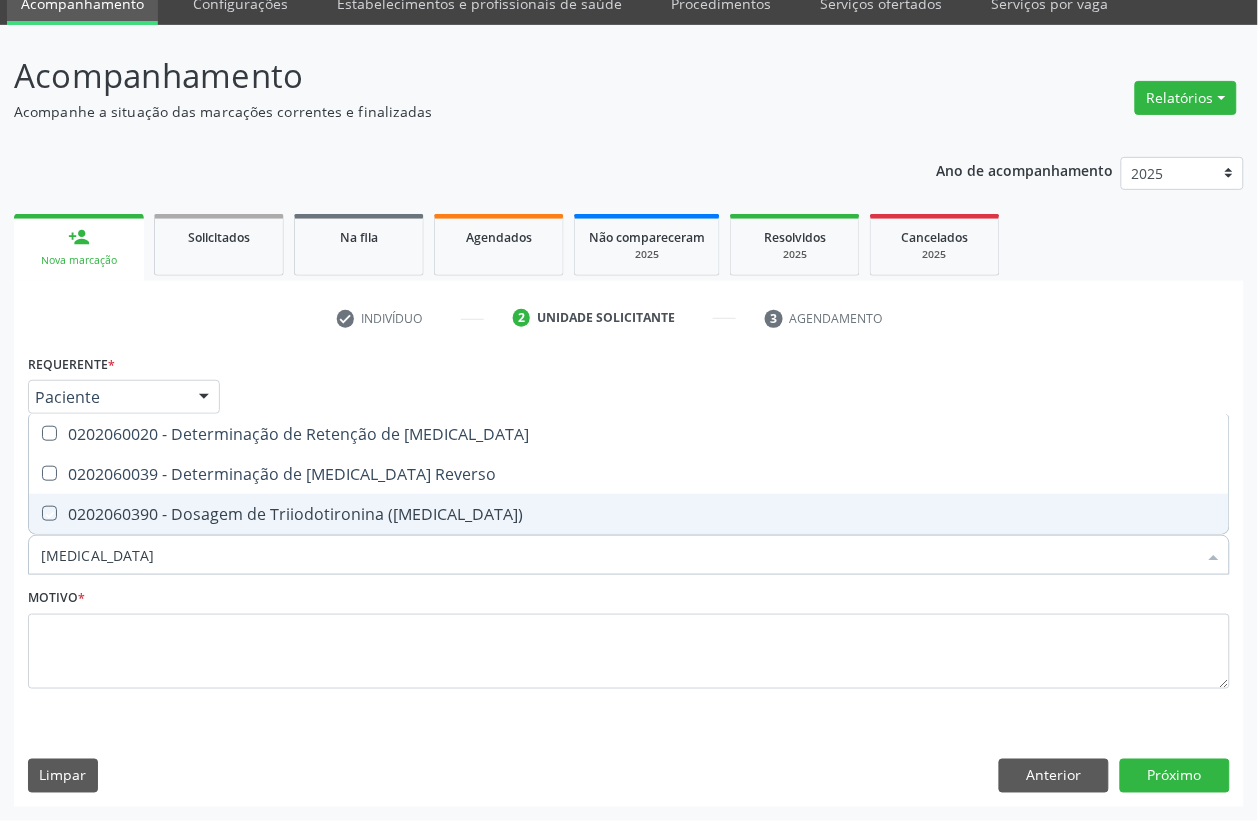 checkbox on "true" 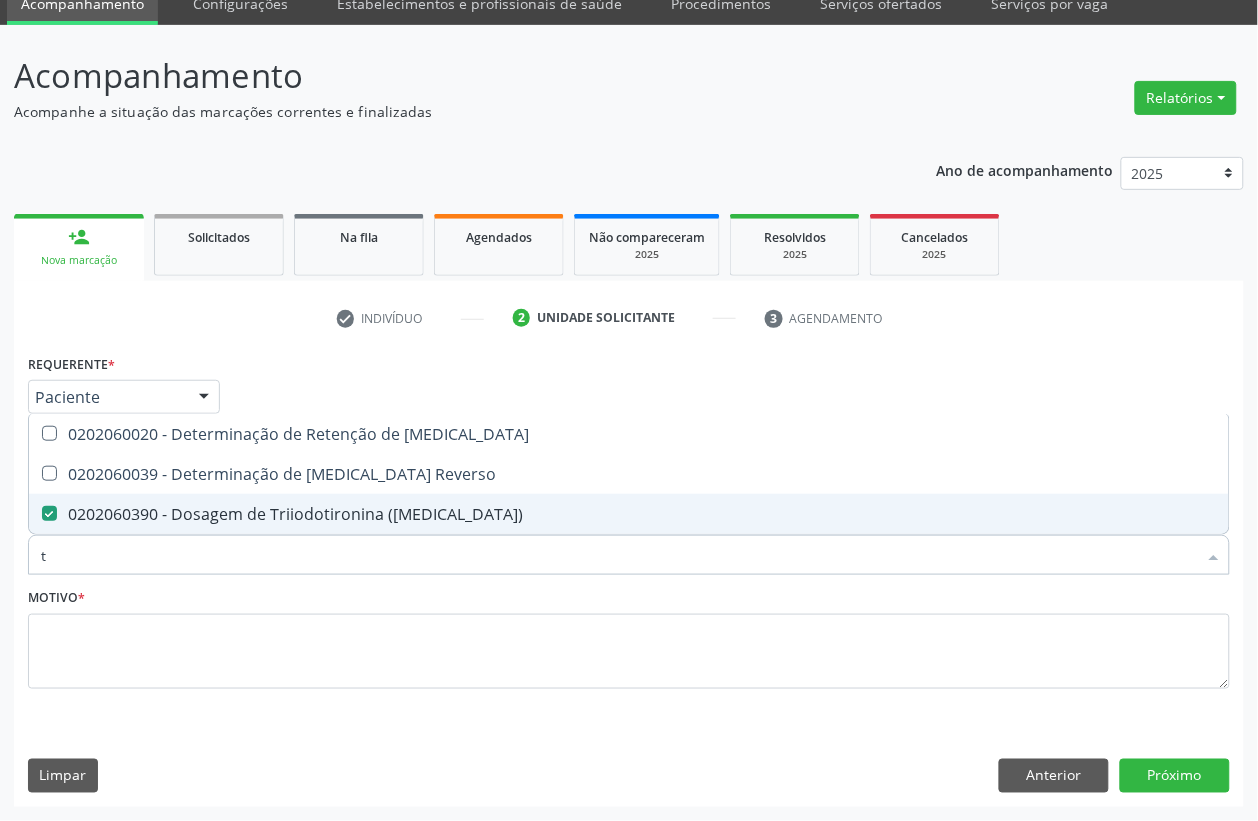 type on "t4" 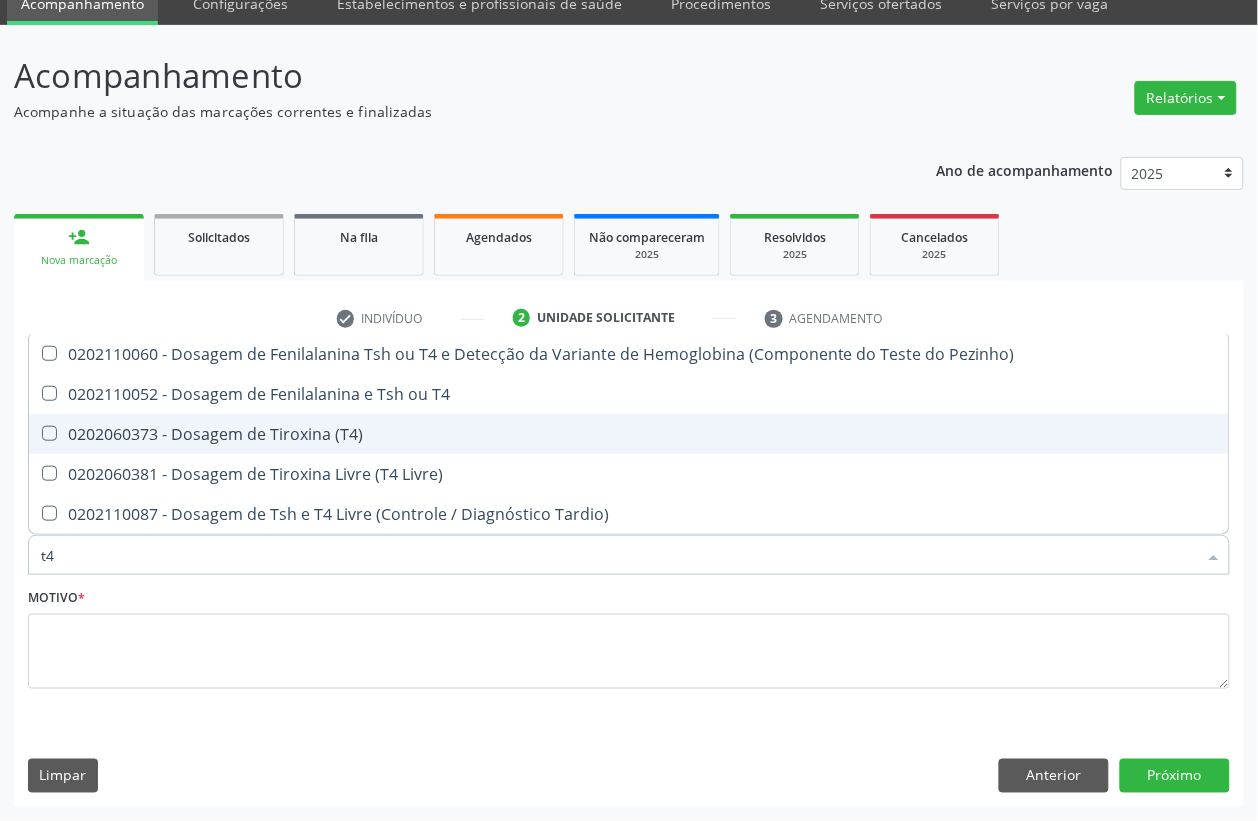click on "0202060373 - Dosagem de Tiroxina (T4)" at bounding box center (629, 434) 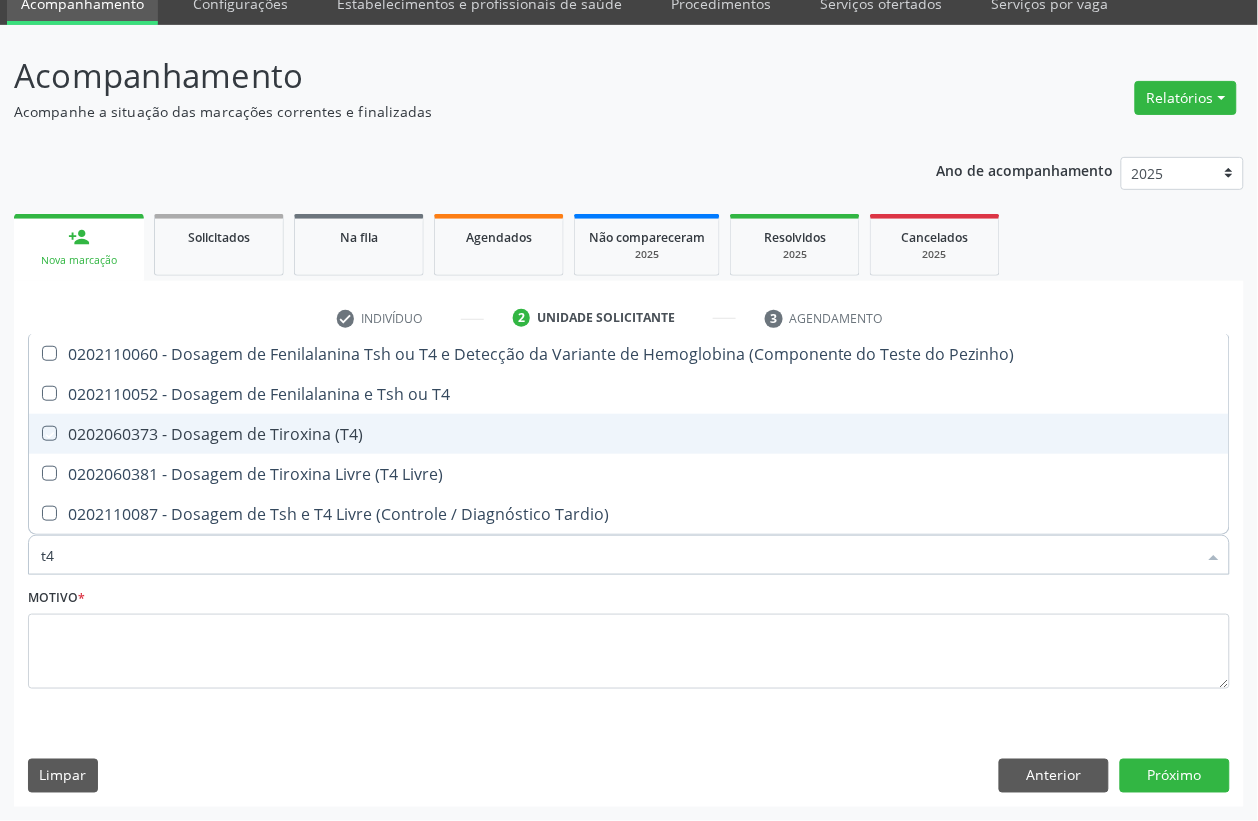 checkbox on "true" 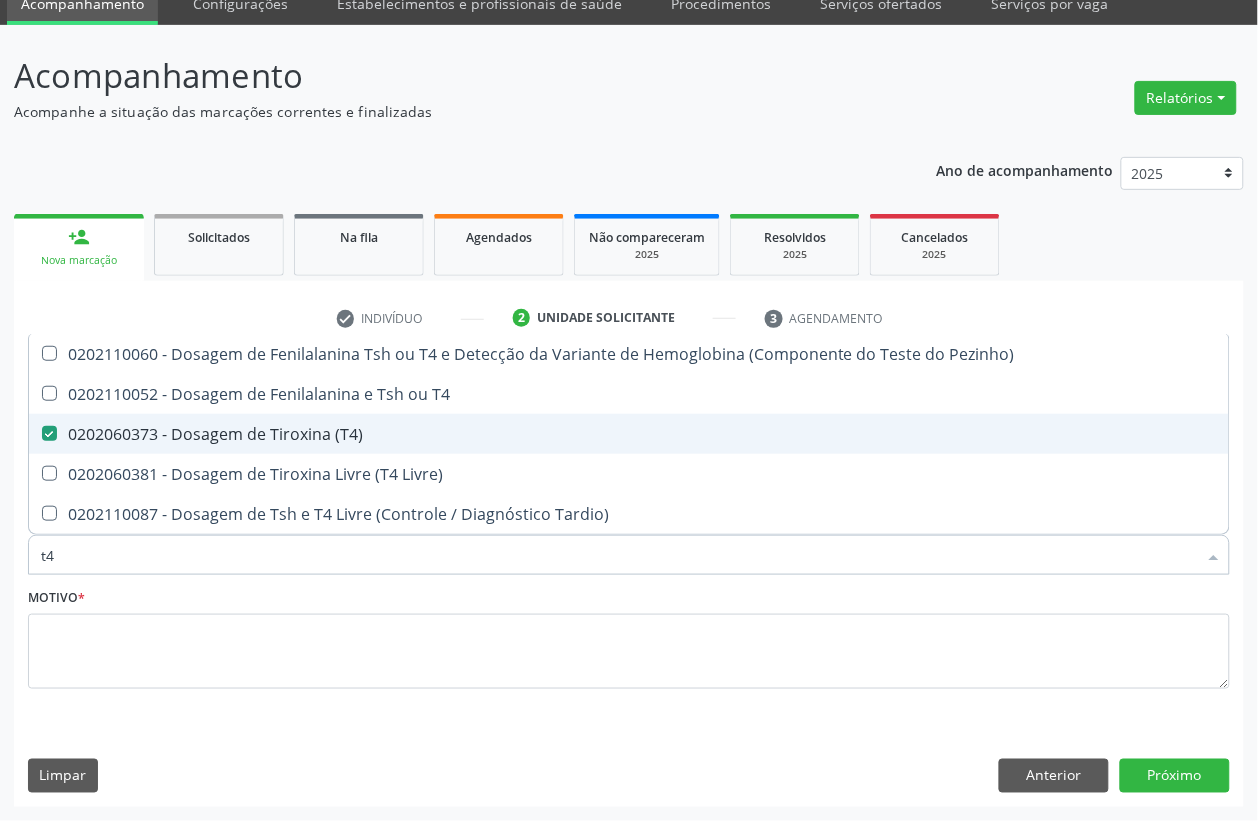 type on "t" 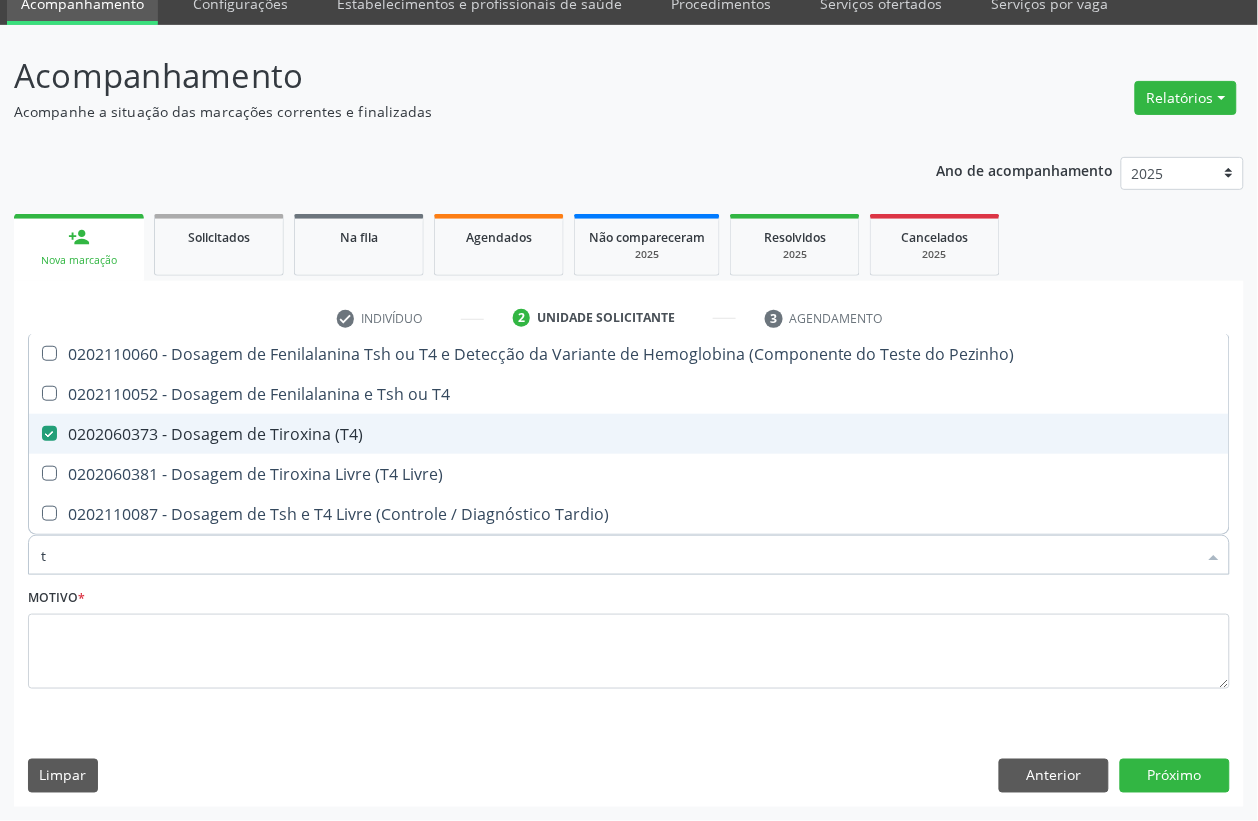 checkbox on "false" 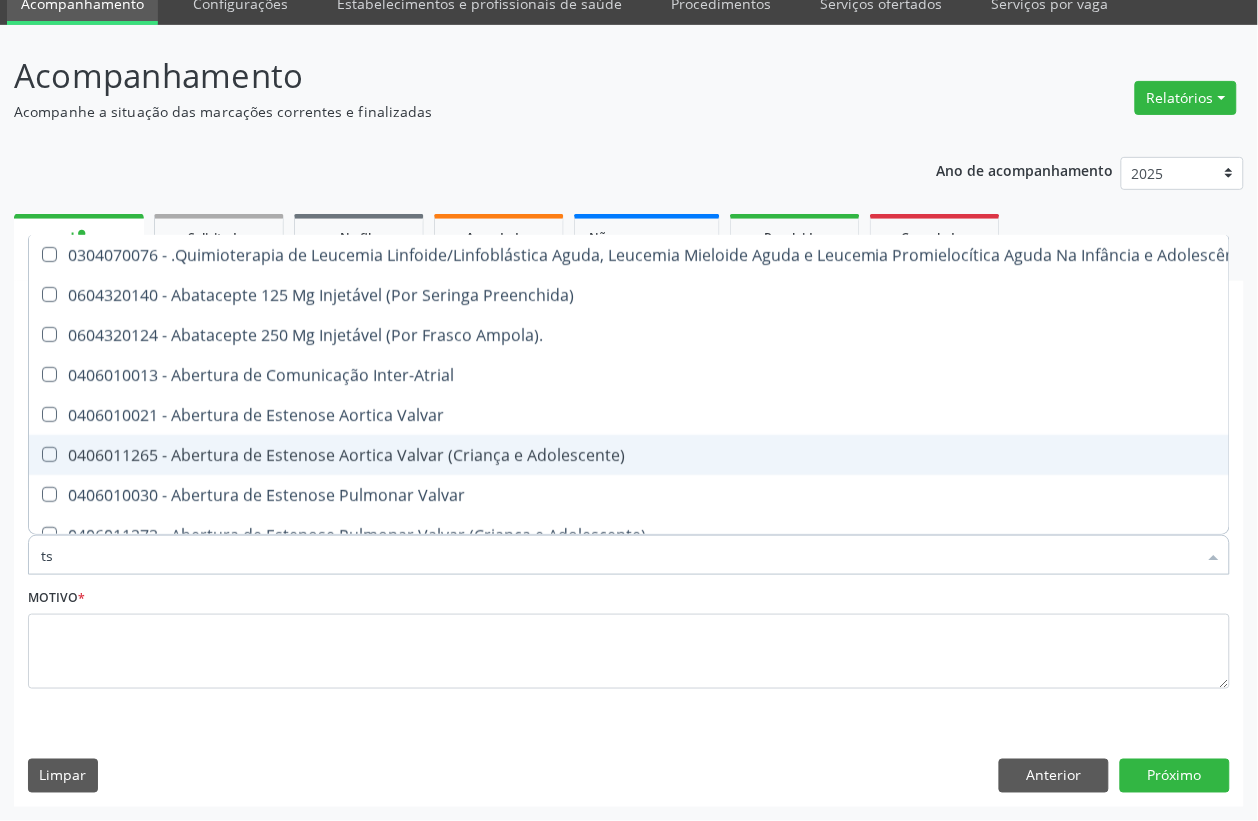 type on "tsh" 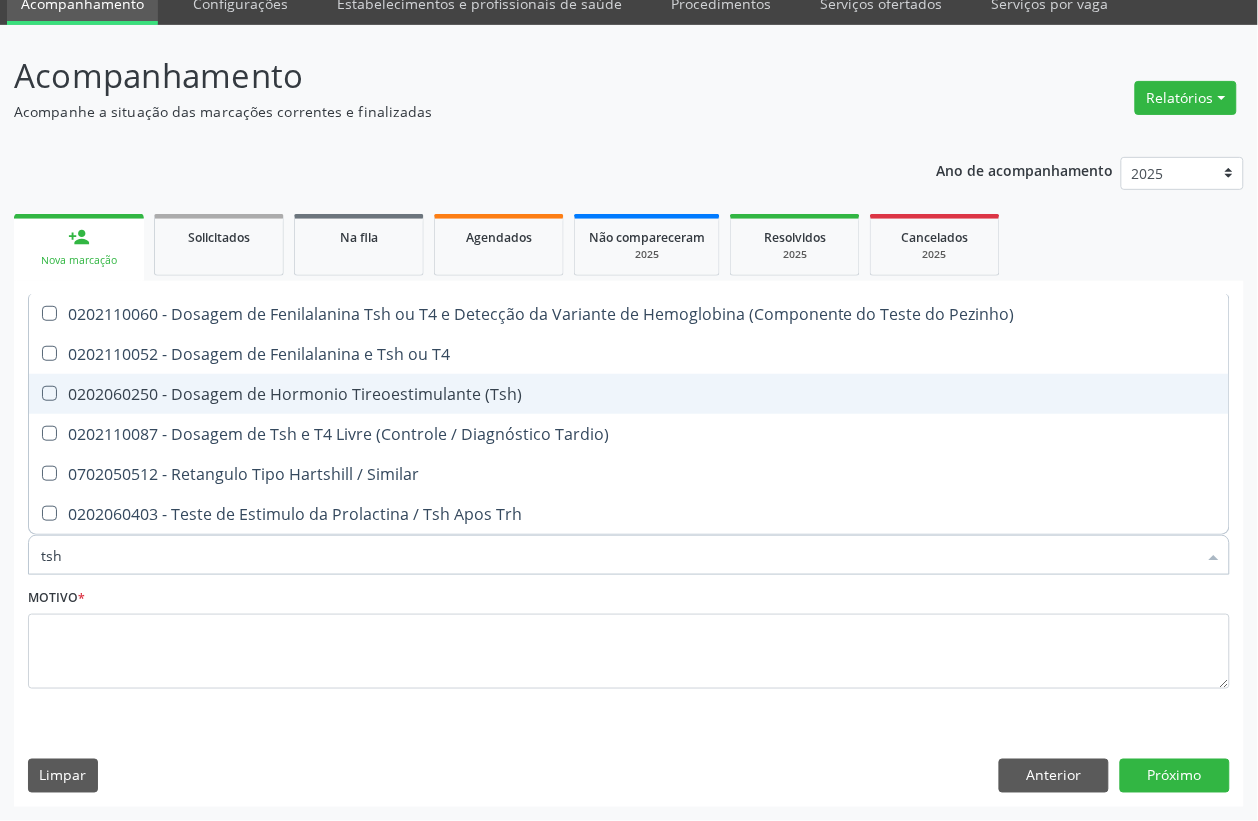 click on "0202060250 - Dosagem de Hormonio Tireoestimulante (Tsh)" at bounding box center (629, 394) 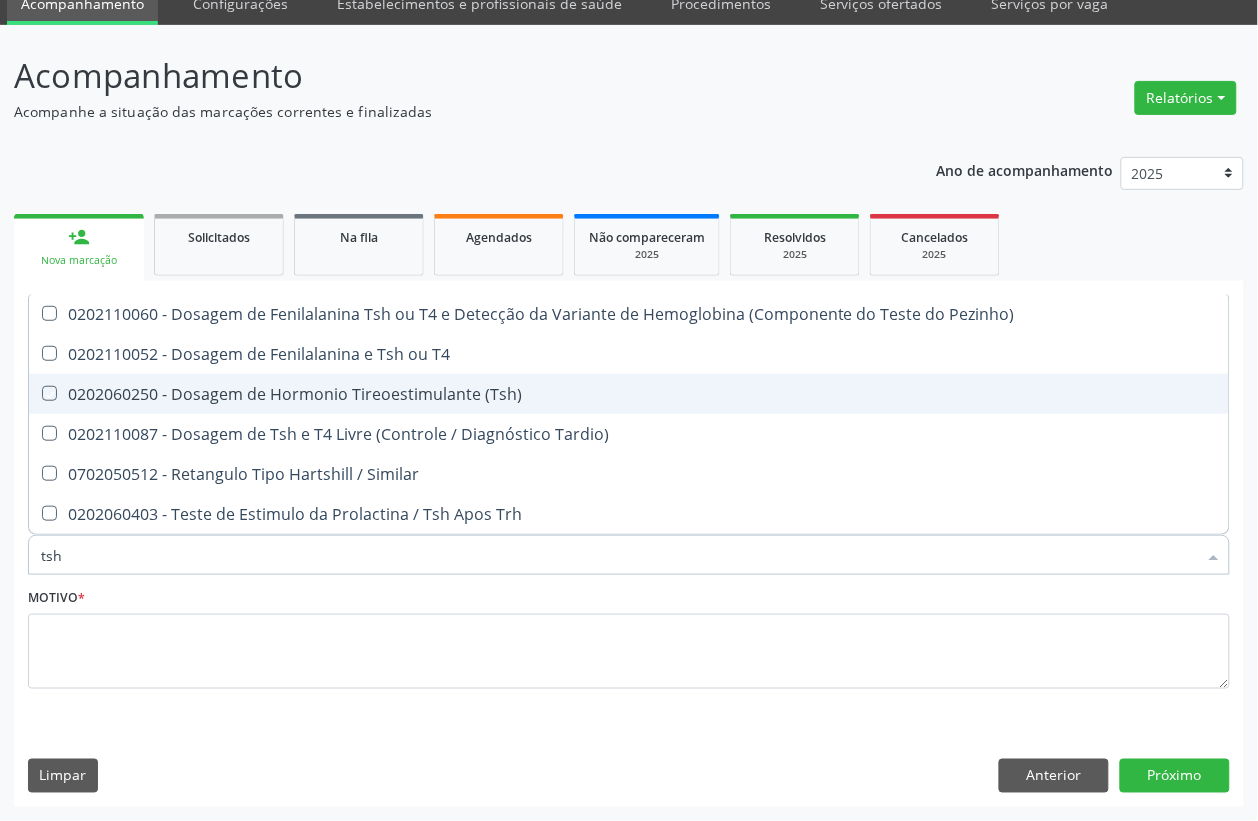 checkbox on "true" 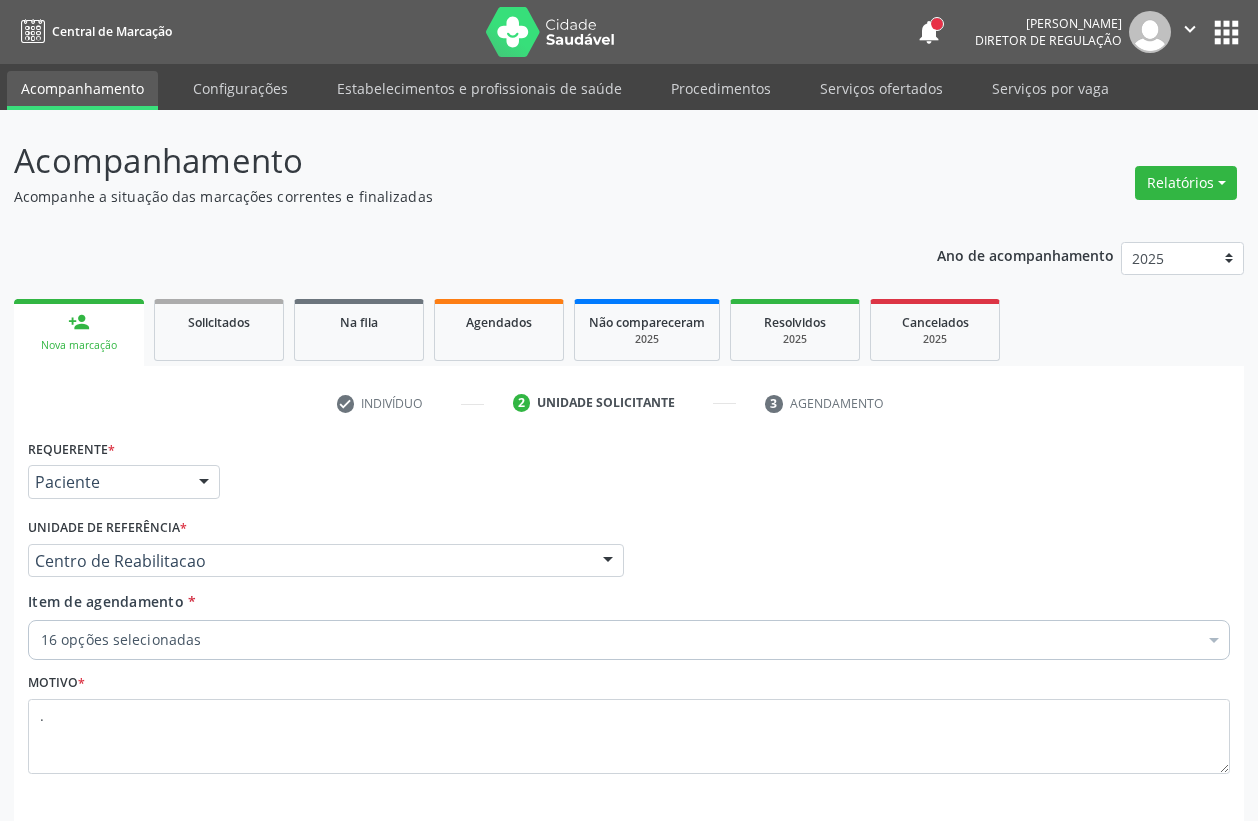 scroll, scrollTop: 85, scrollLeft: 0, axis: vertical 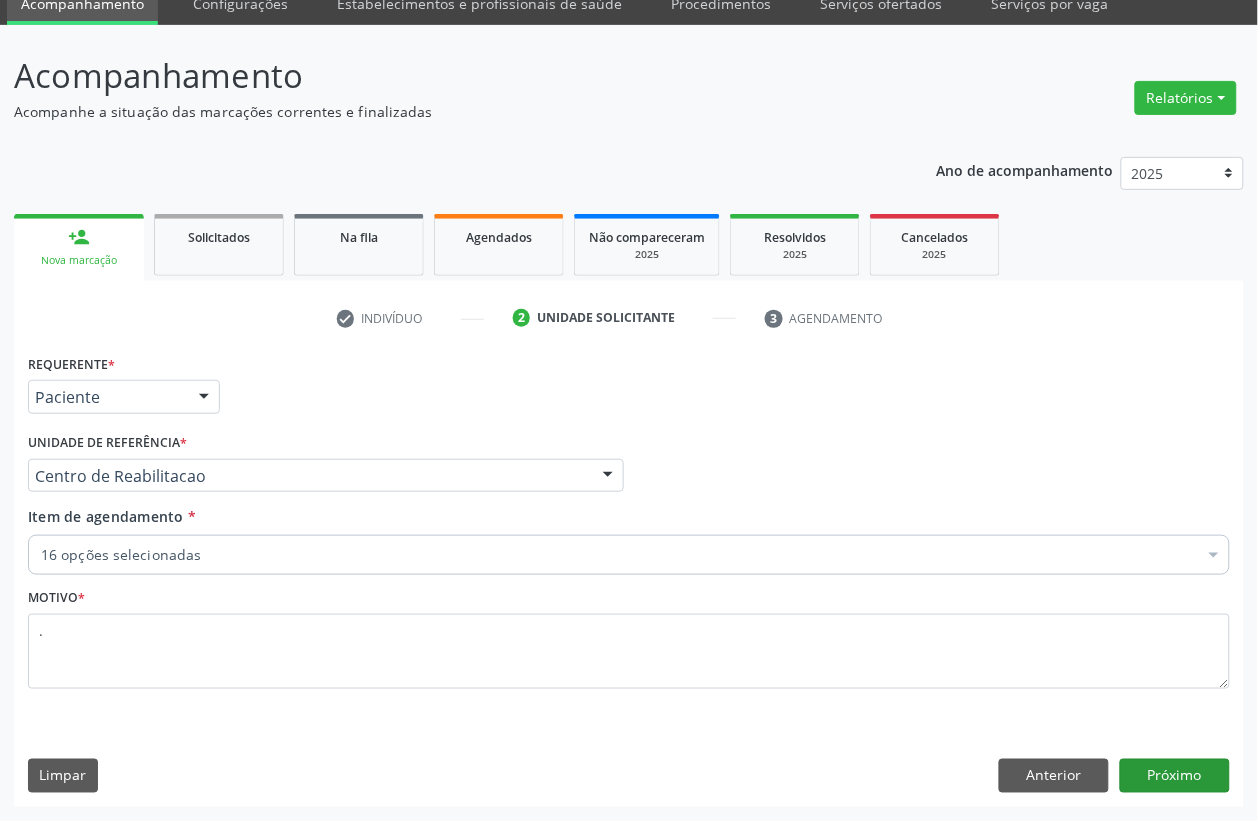 type on "." 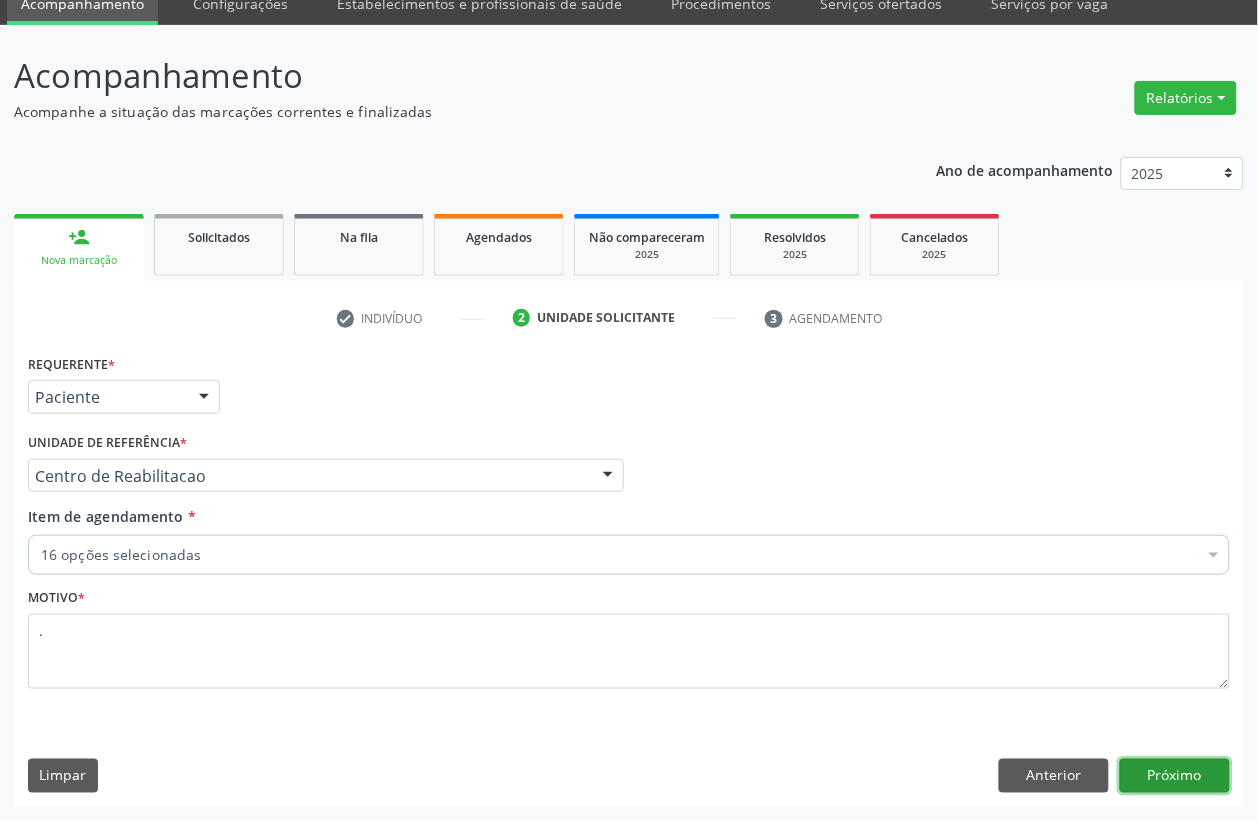 click on "Próximo" at bounding box center (1175, 776) 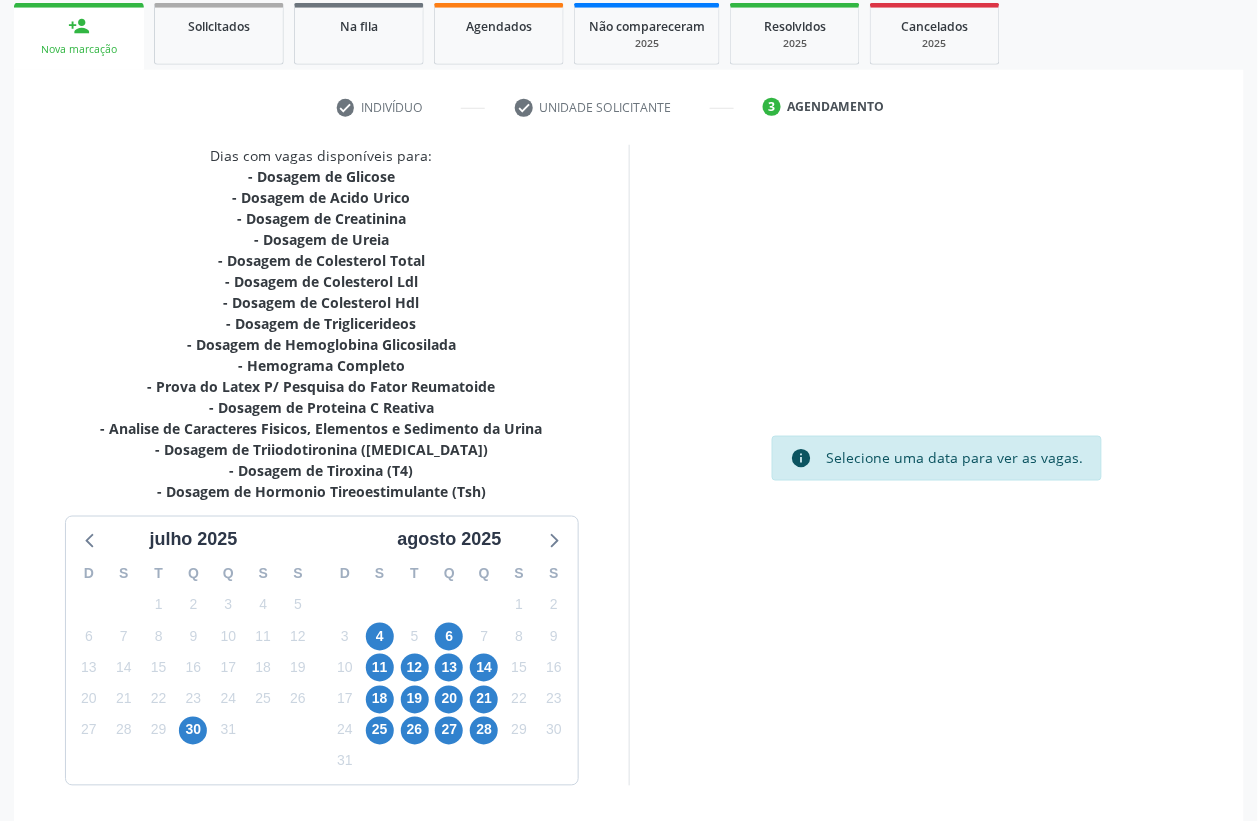 scroll, scrollTop: 365, scrollLeft: 0, axis: vertical 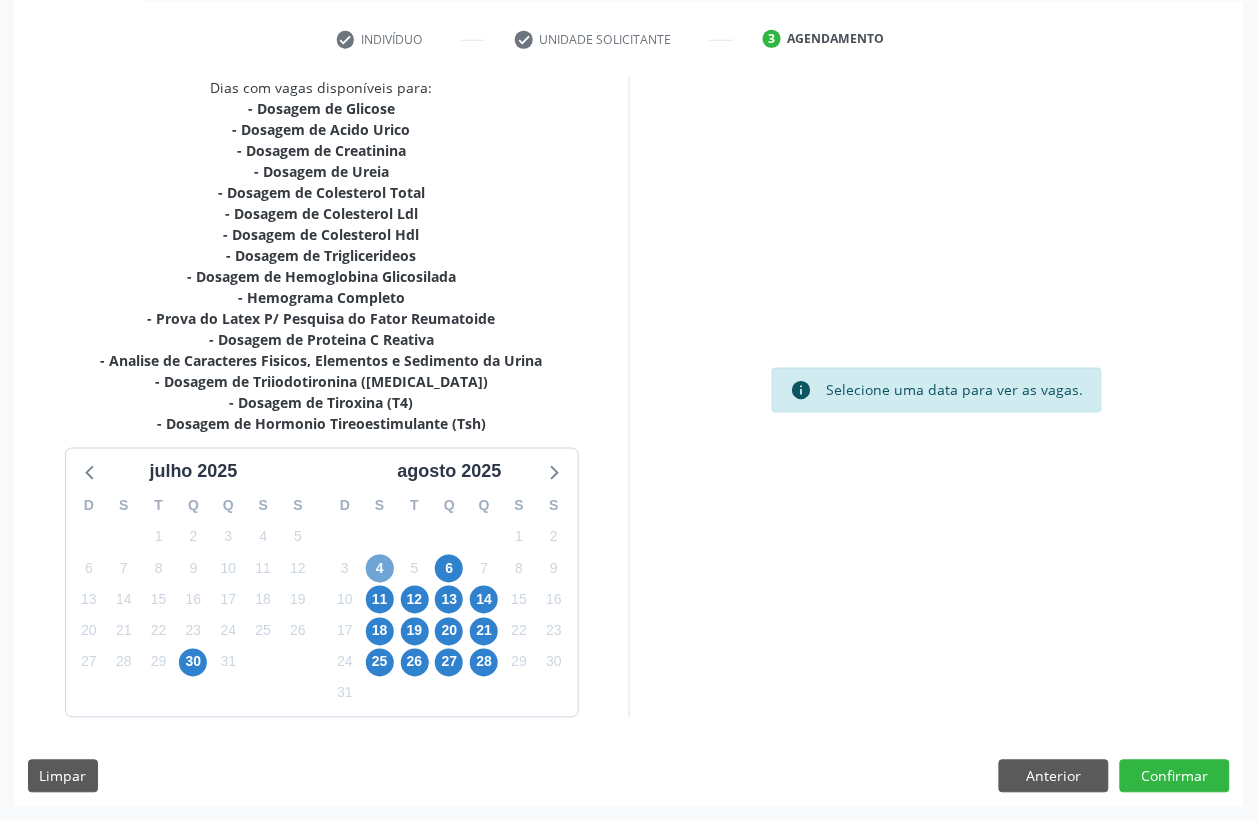 click on "4" at bounding box center [380, 569] 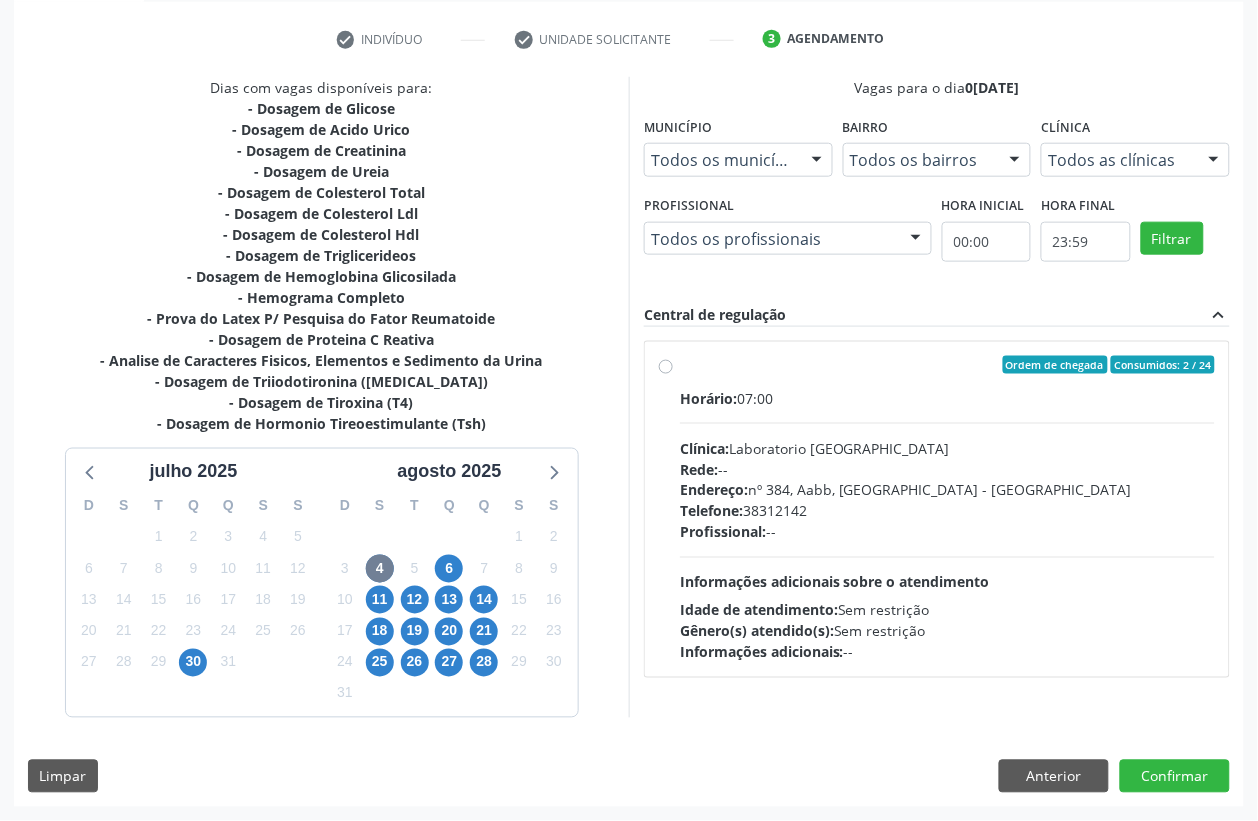 click on "Informações adicionais sobre o atendimento" at bounding box center (835, 582) 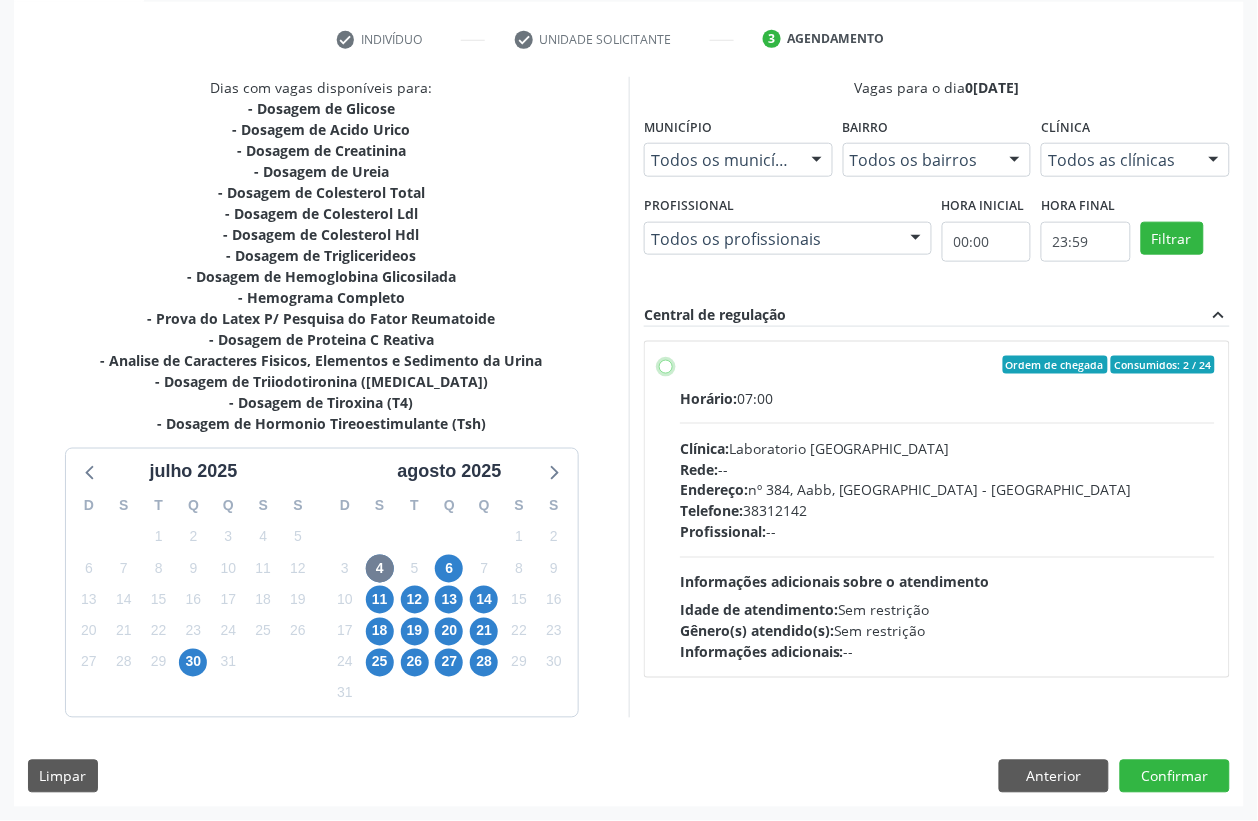 click on "Ordem de chegada
Consumidos: 2 / 24
Horário:   07:00
Clínica:  Laboratorio Sao Francisco
Rede:
--
Endereço:   nº 384, Aabb, Serra Talhada - PE
Telefone:   38312142
Profissional:
--
Informações adicionais sobre o atendimento
Idade de atendimento:
Sem restrição
Gênero(s) atendido(s):
Sem restrição
Informações adicionais:
--" at bounding box center (666, 365) 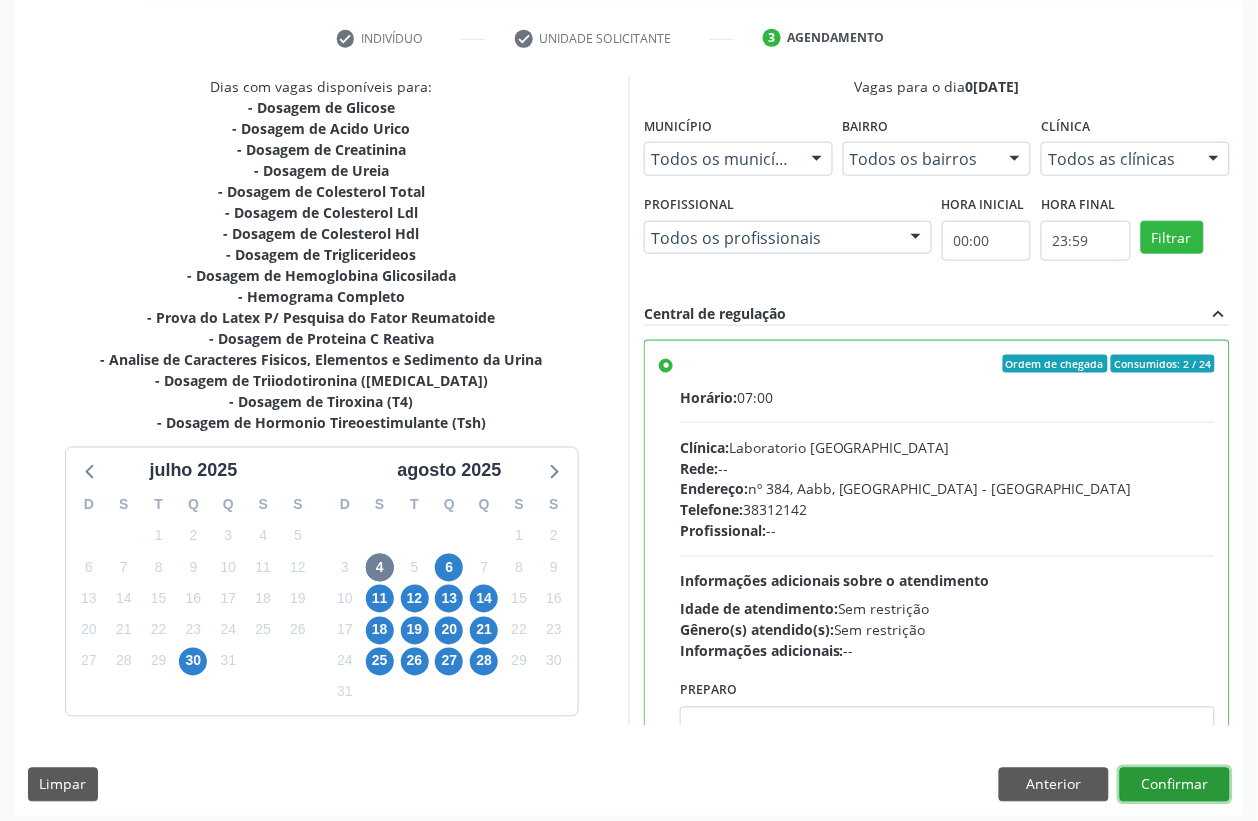 click on "Confirmar" at bounding box center (1175, 785) 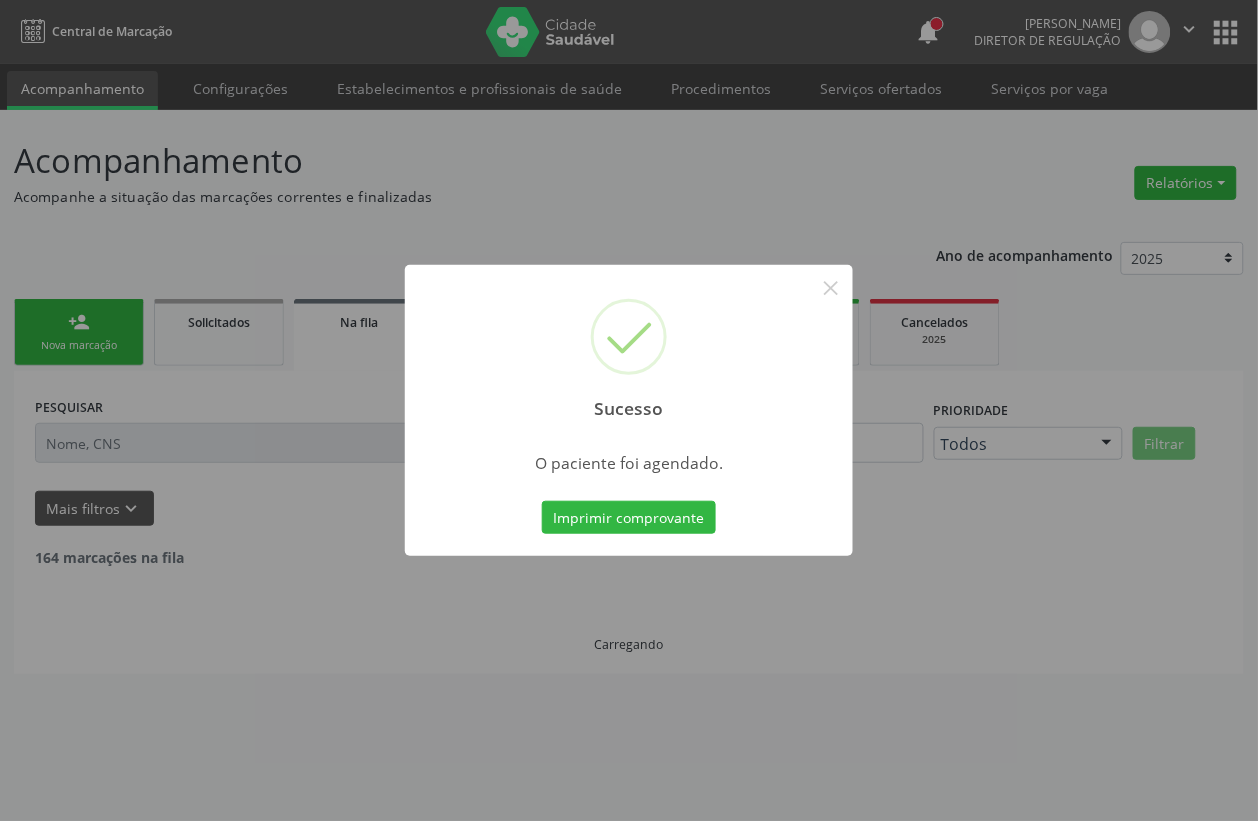 scroll, scrollTop: 0, scrollLeft: 0, axis: both 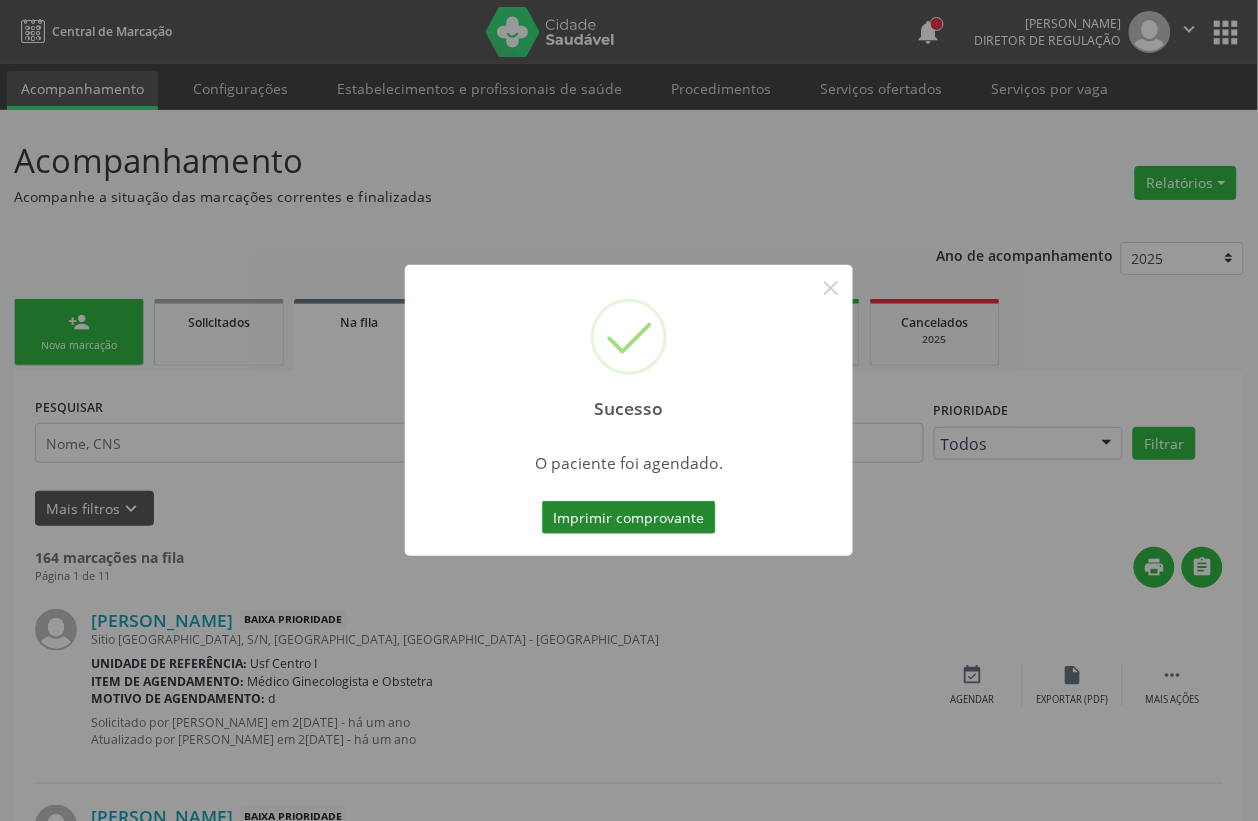 click on "Imprimir comprovante" at bounding box center [629, 518] 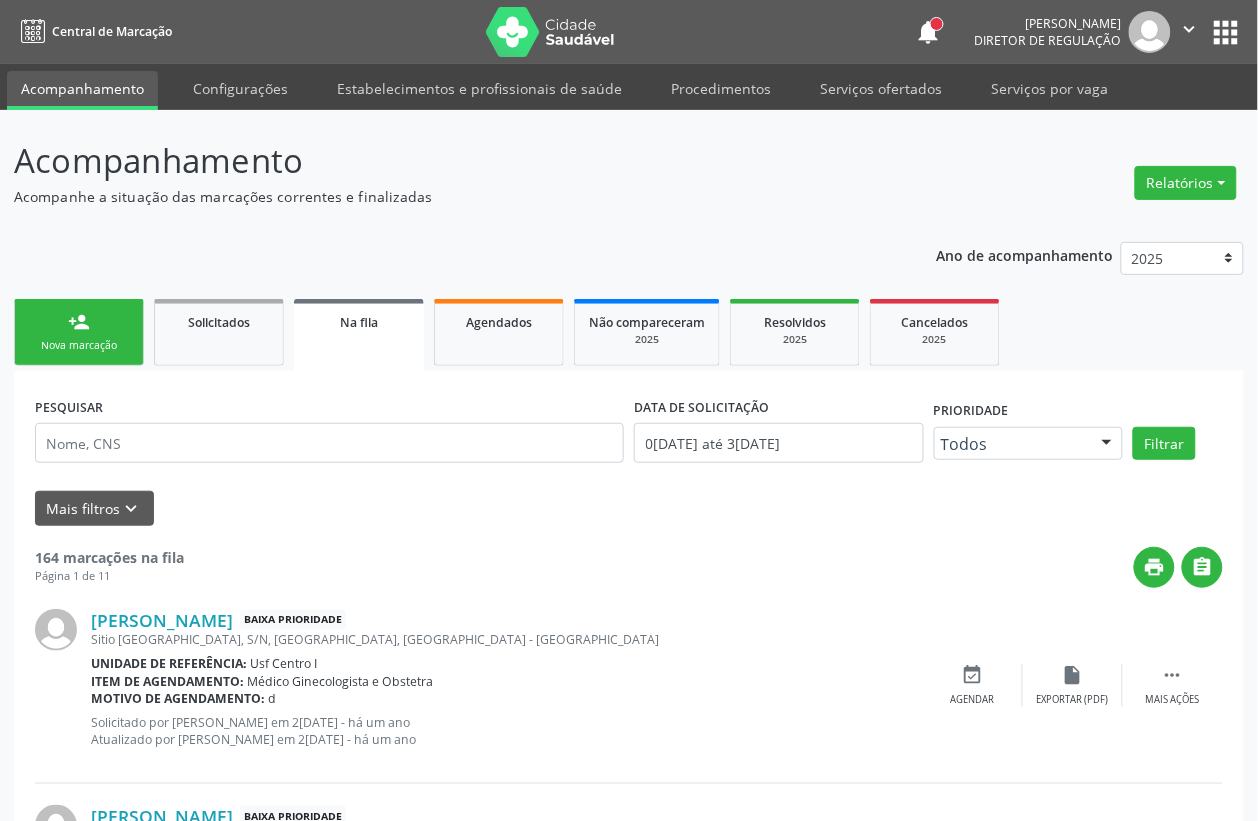 click on "person_add
Nova marcação" at bounding box center [79, 332] 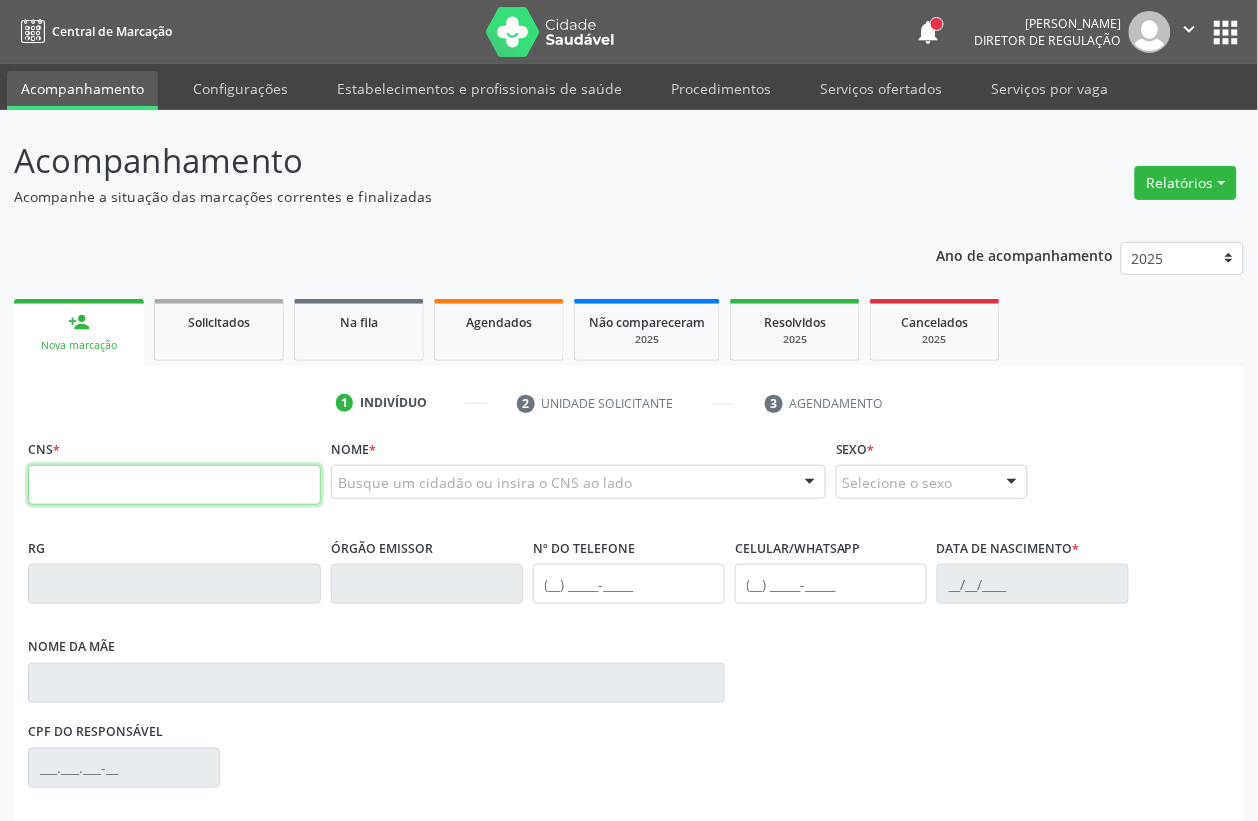 click at bounding box center (174, 485) 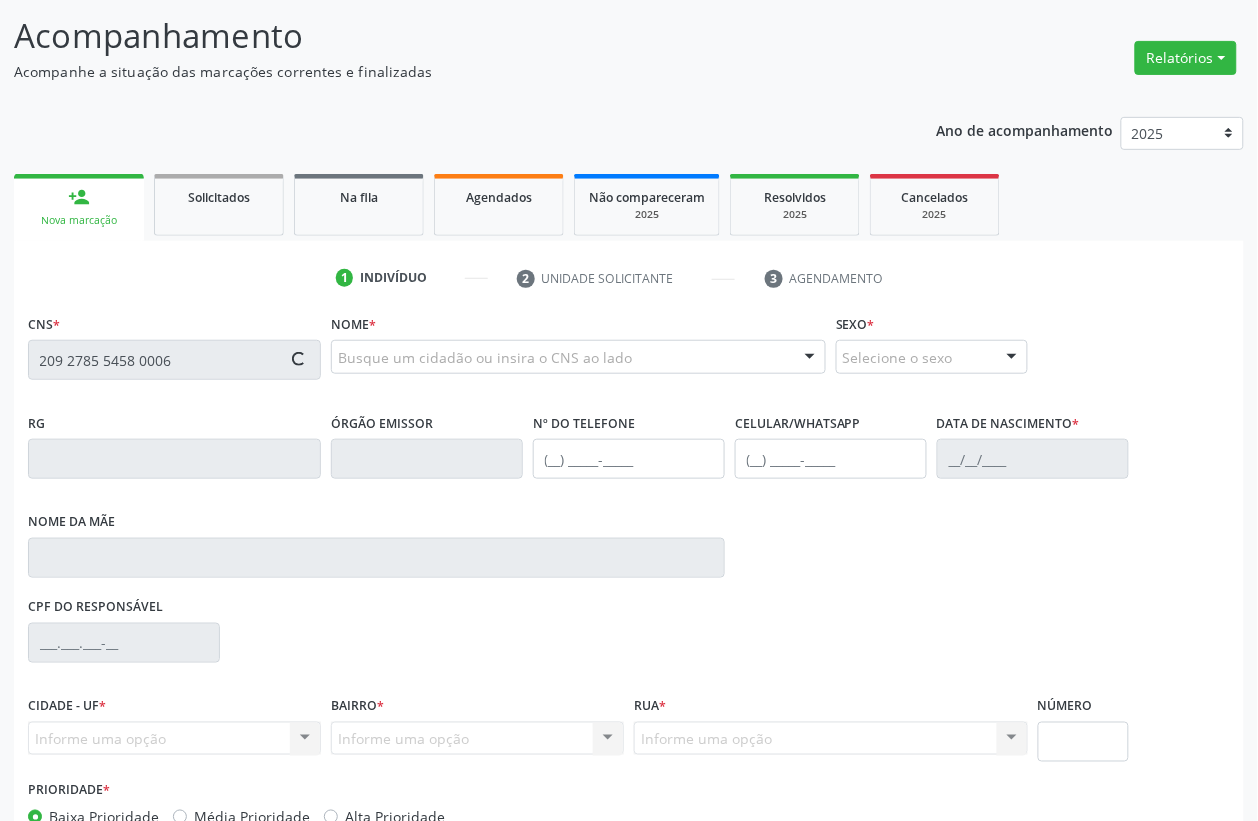 type on "209 2785 5458 0006" 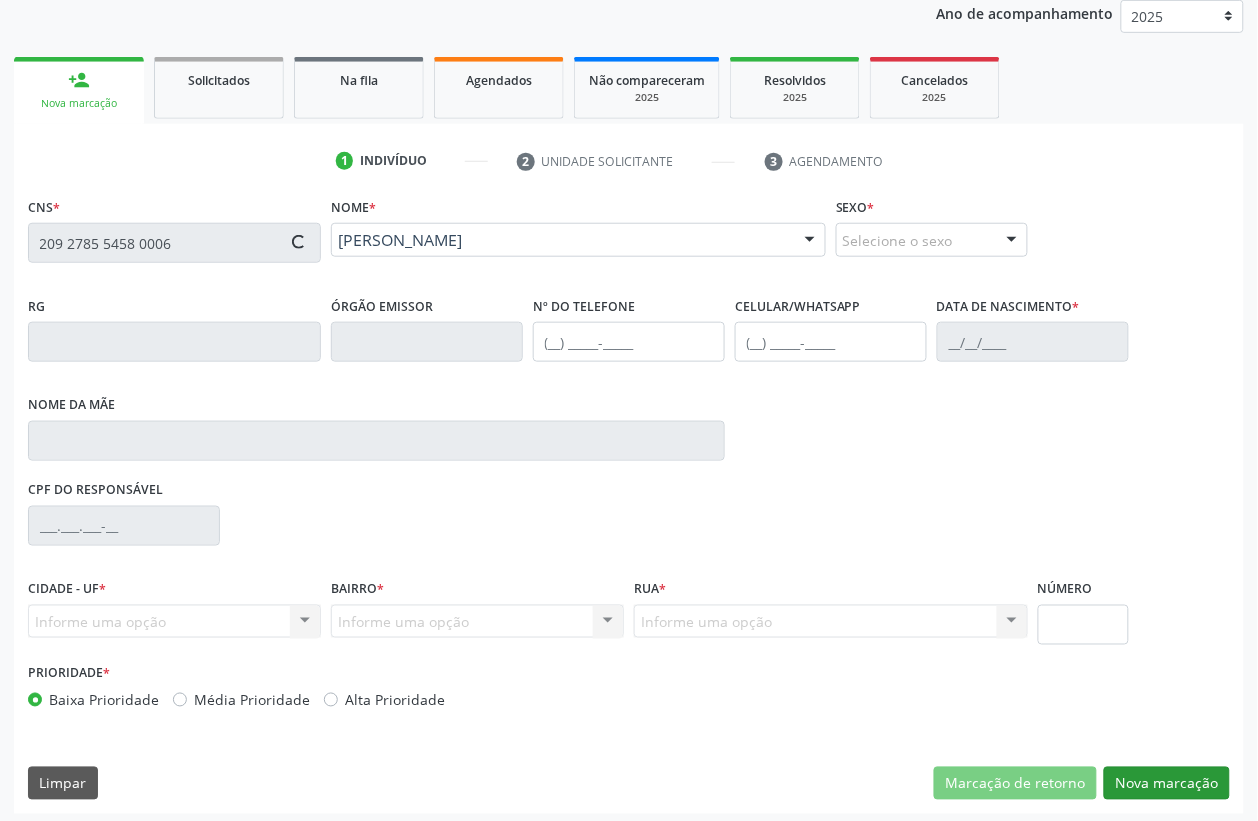 scroll, scrollTop: 248, scrollLeft: 0, axis: vertical 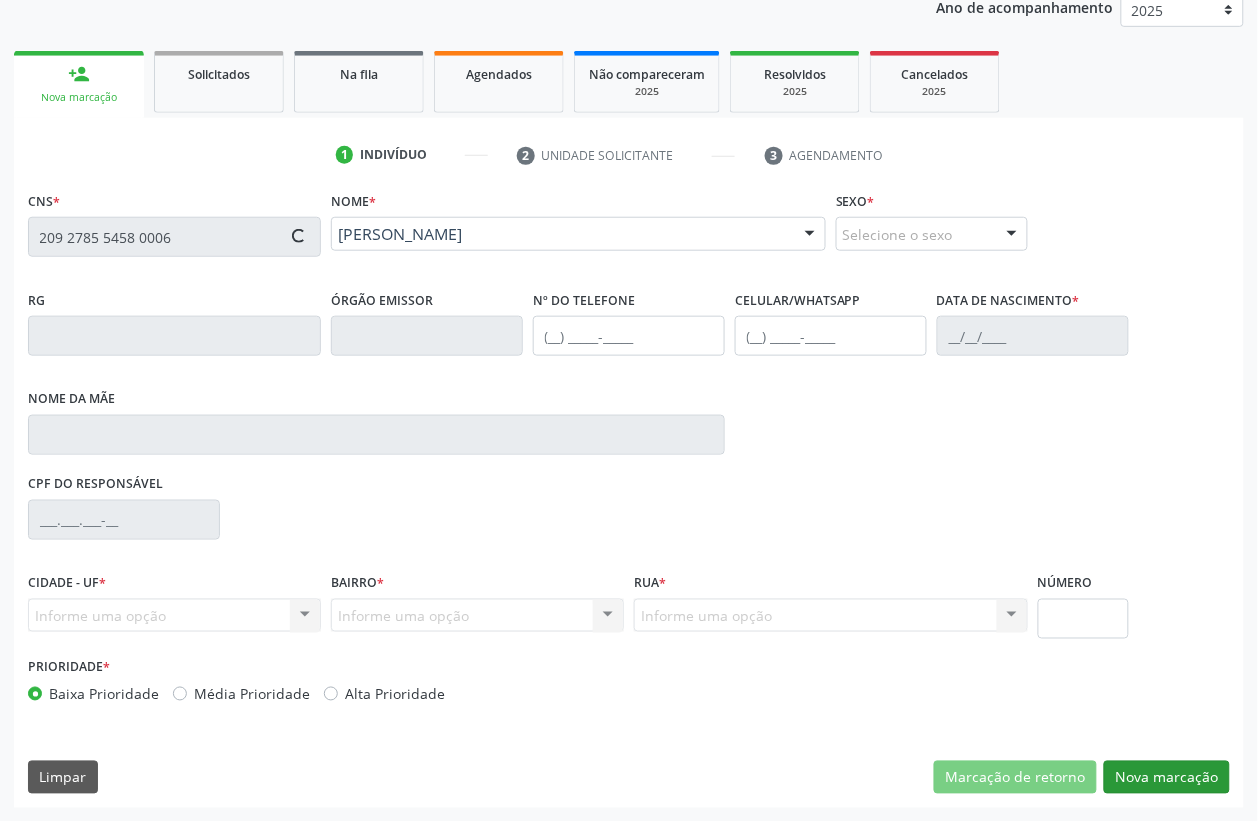 type on "10/10/1979" 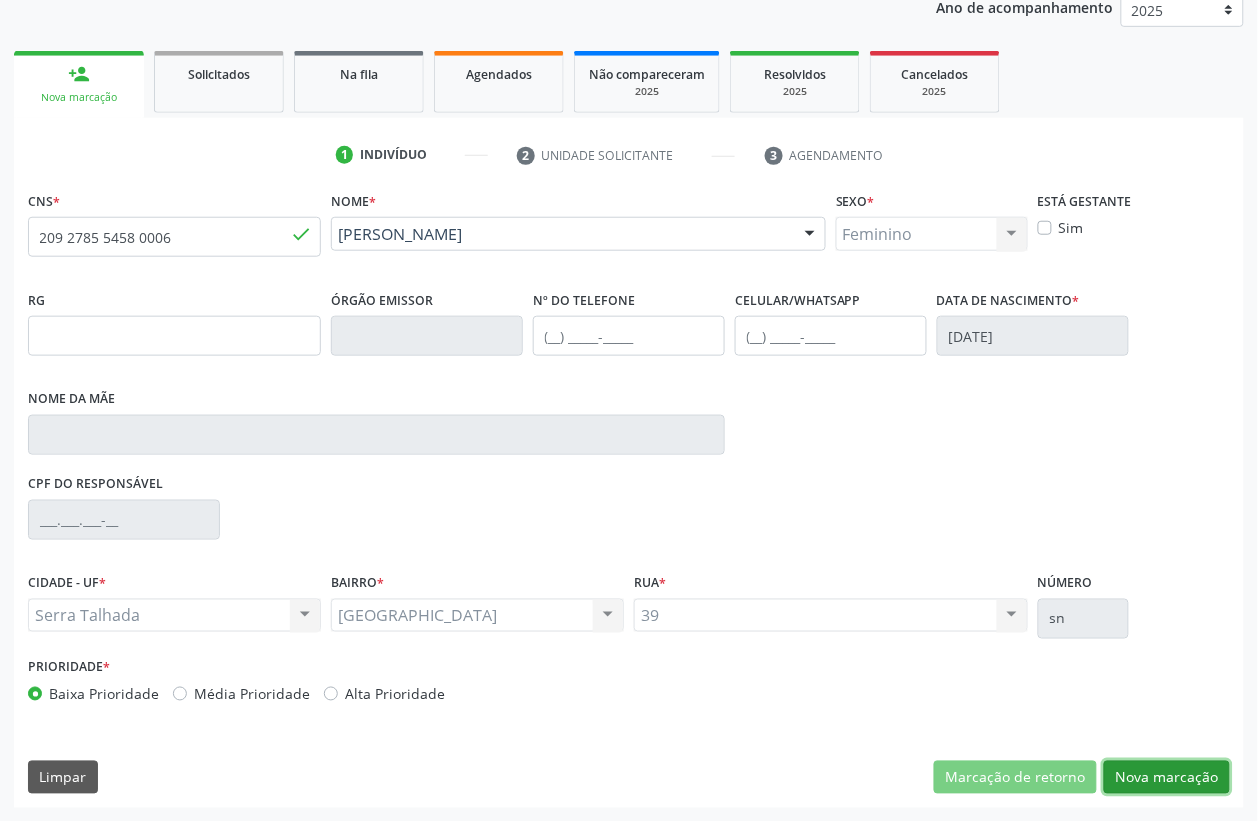 click on "Nova marcação" at bounding box center [1167, 778] 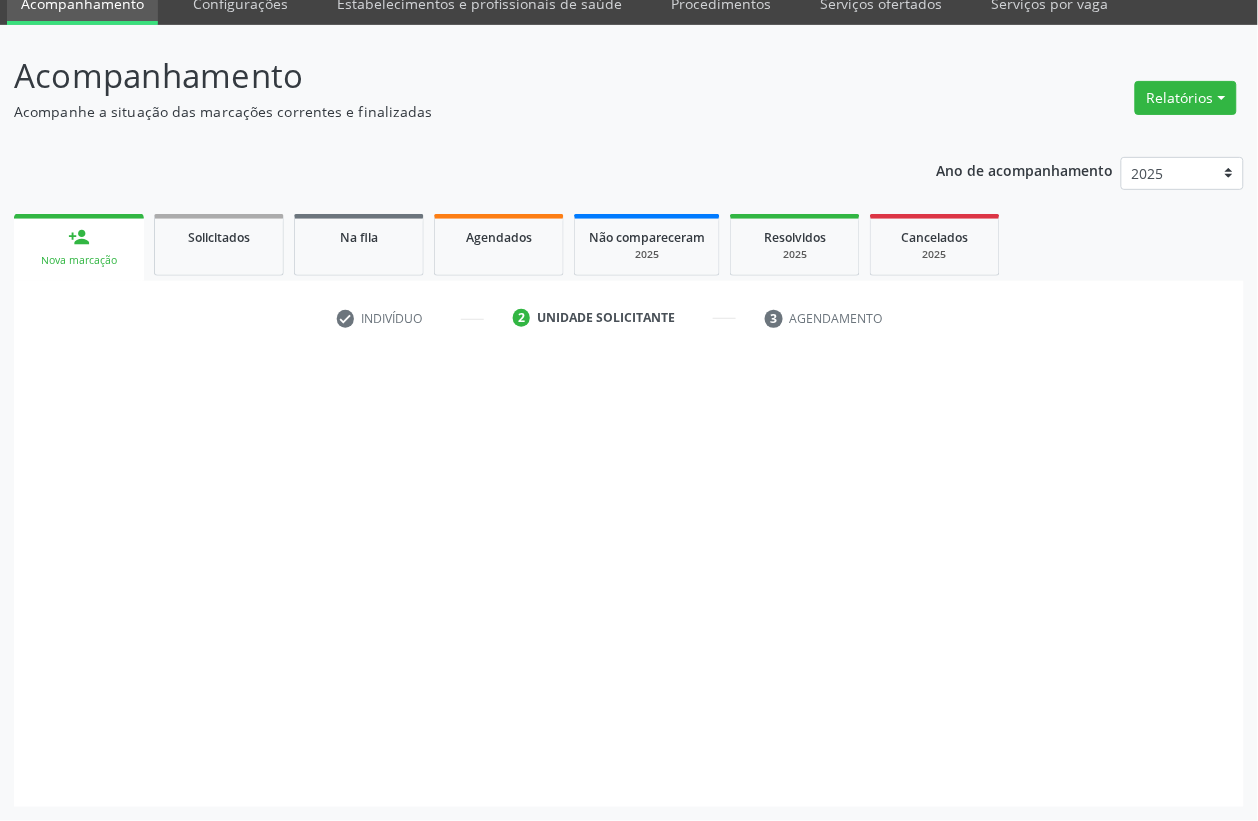 scroll, scrollTop: 85, scrollLeft: 0, axis: vertical 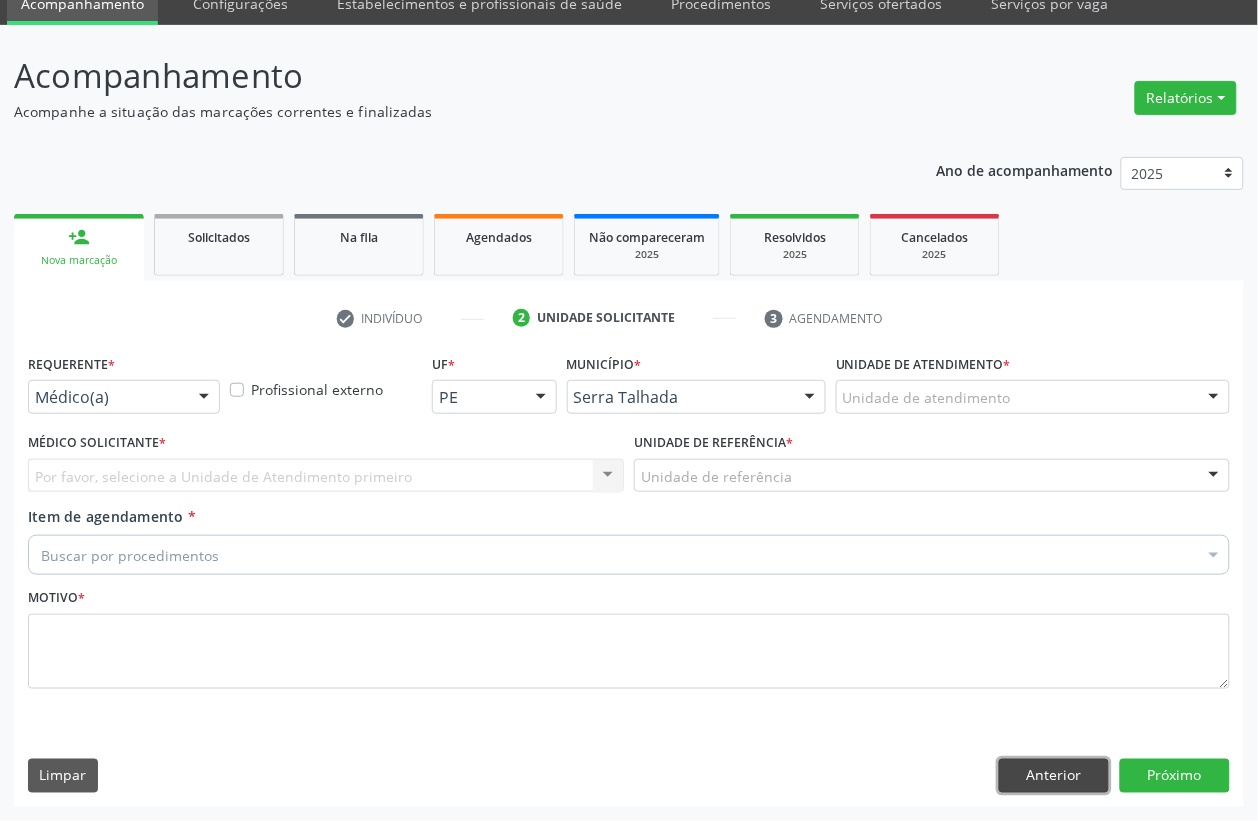 click on "Anterior" at bounding box center (1054, 776) 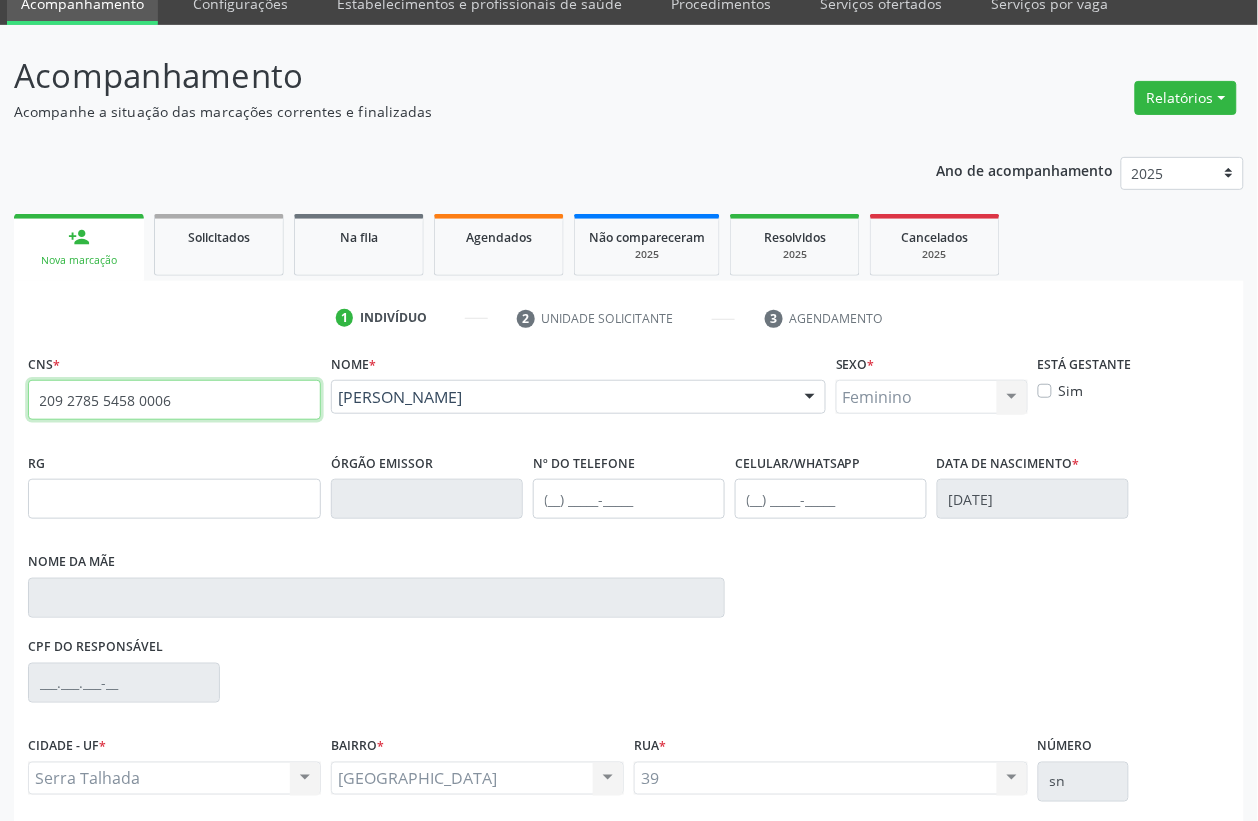 drag, startPoint x: 182, startPoint y: 391, endPoint x: 18, endPoint y: 383, distance: 164.195 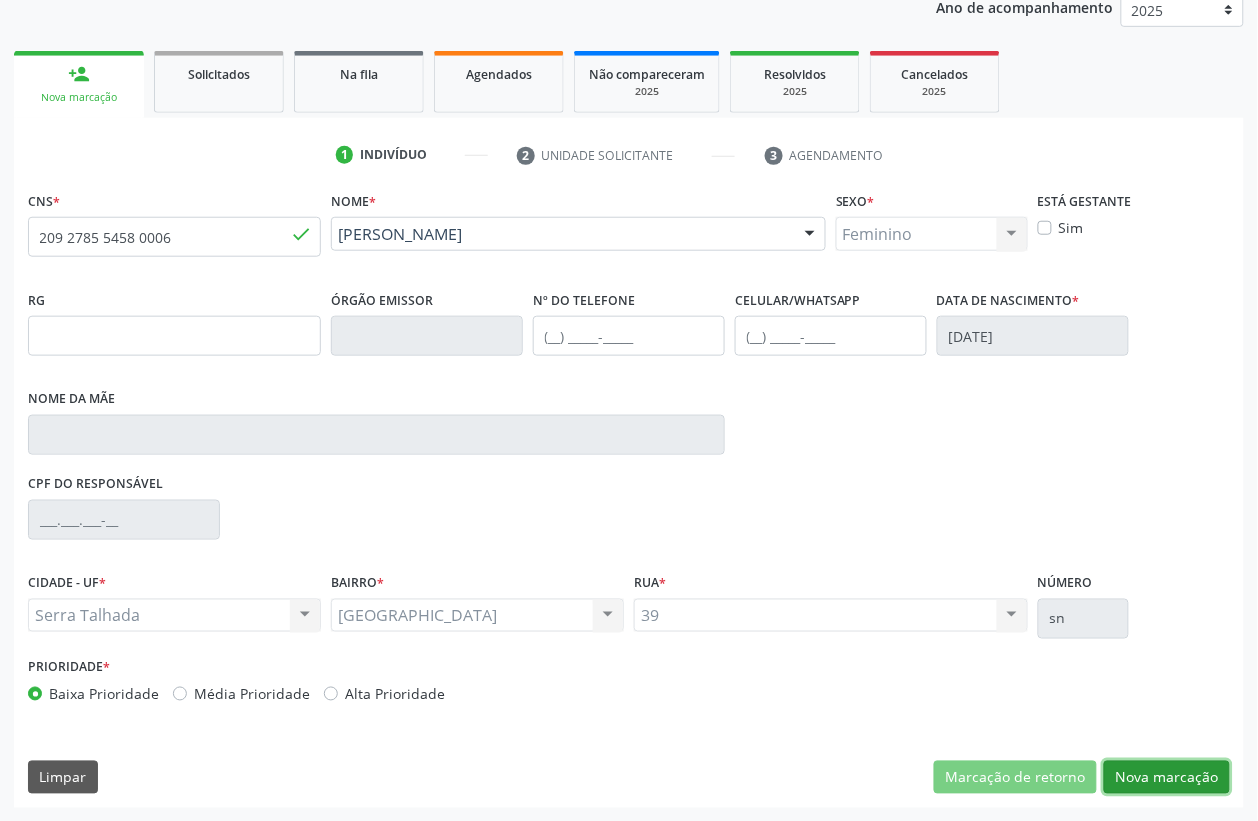 click on "Nova marcação" at bounding box center [1167, 778] 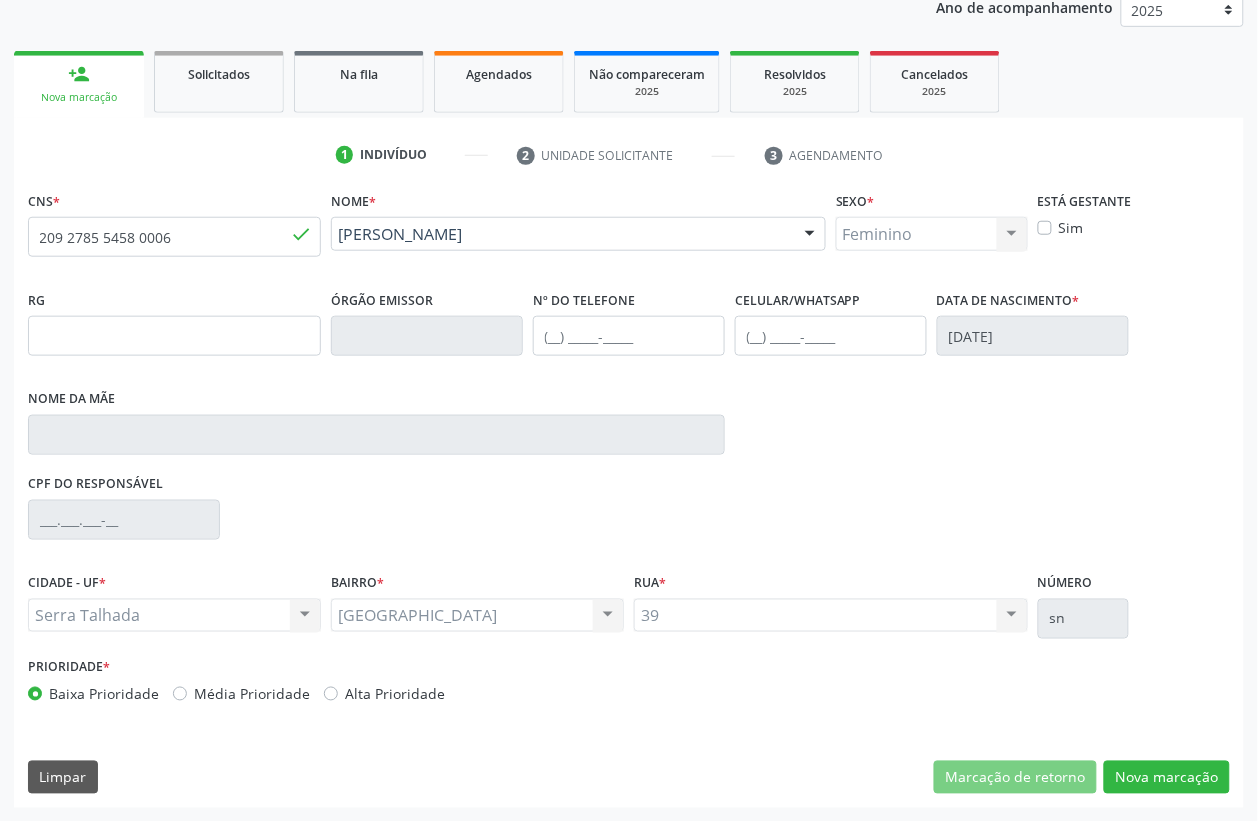 scroll, scrollTop: 85, scrollLeft: 0, axis: vertical 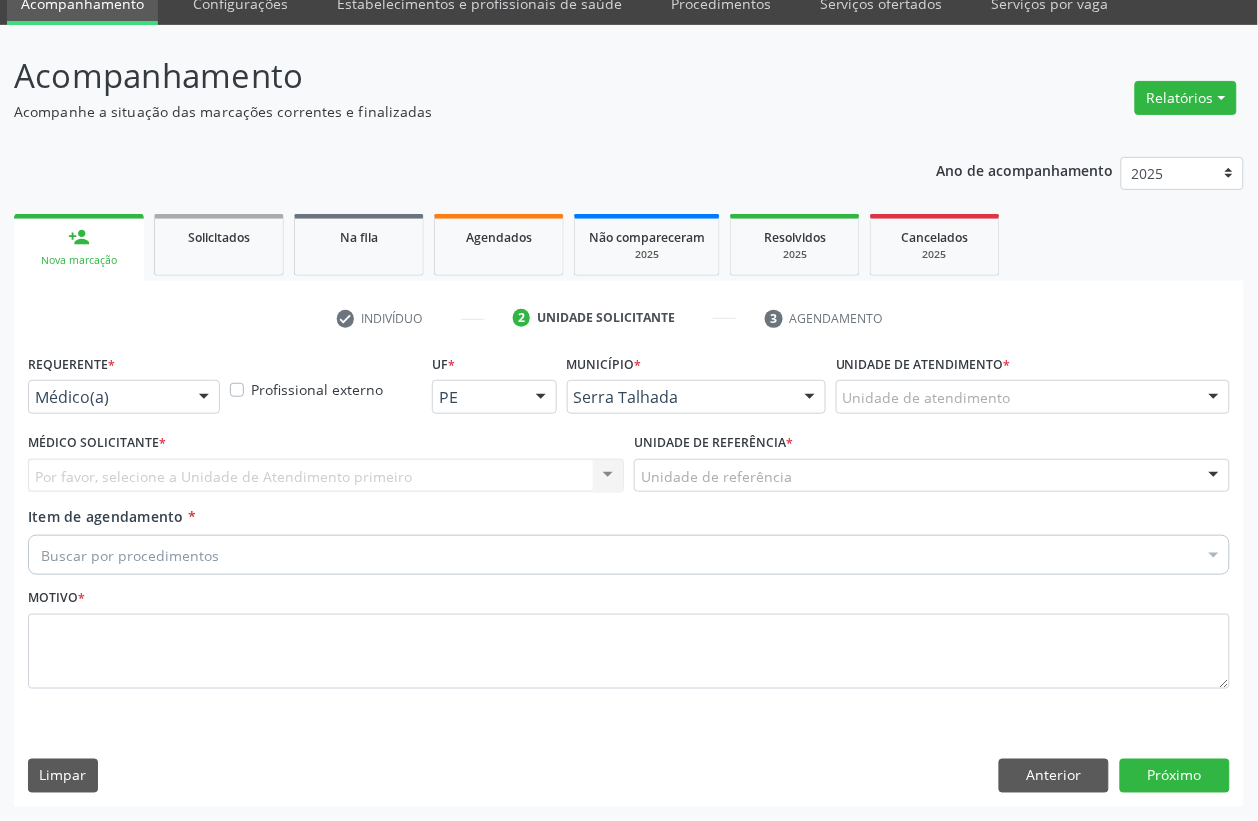 click at bounding box center [204, 398] 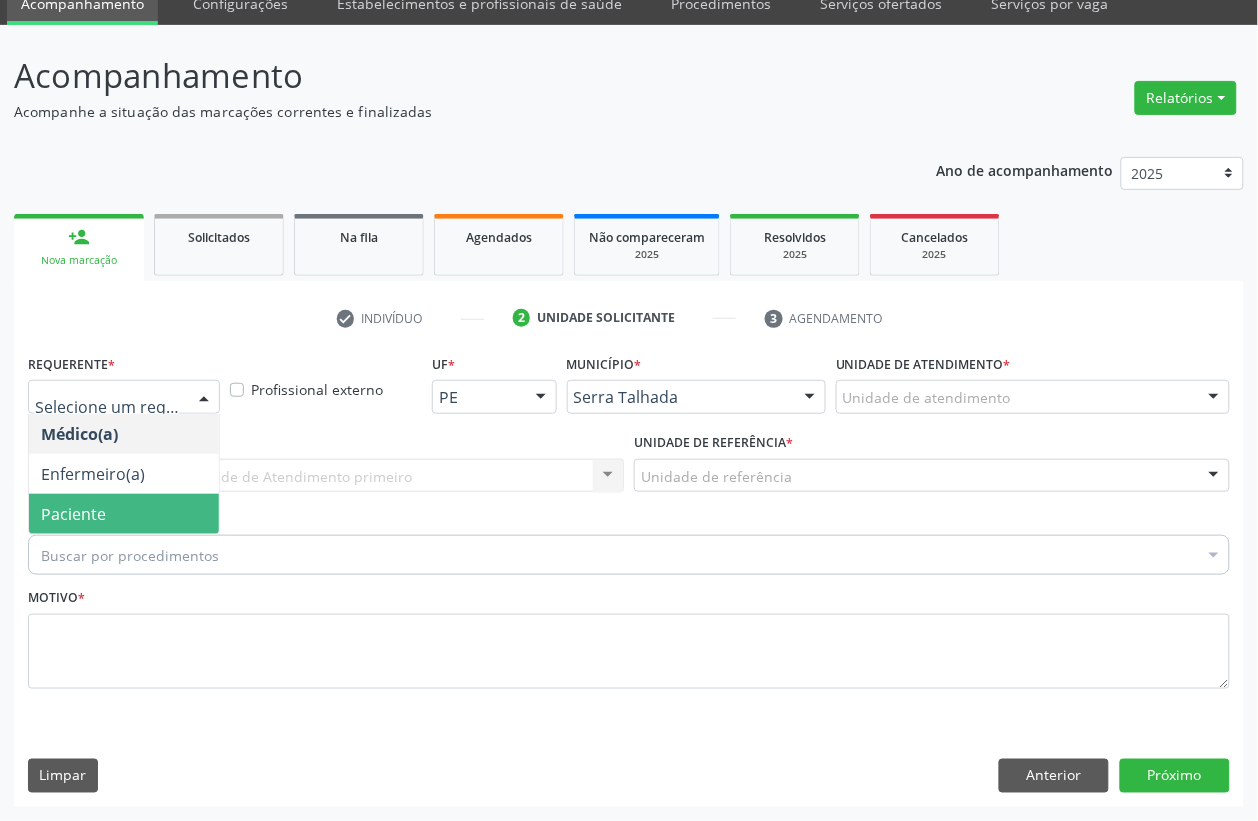 click on "Paciente" at bounding box center (124, 514) 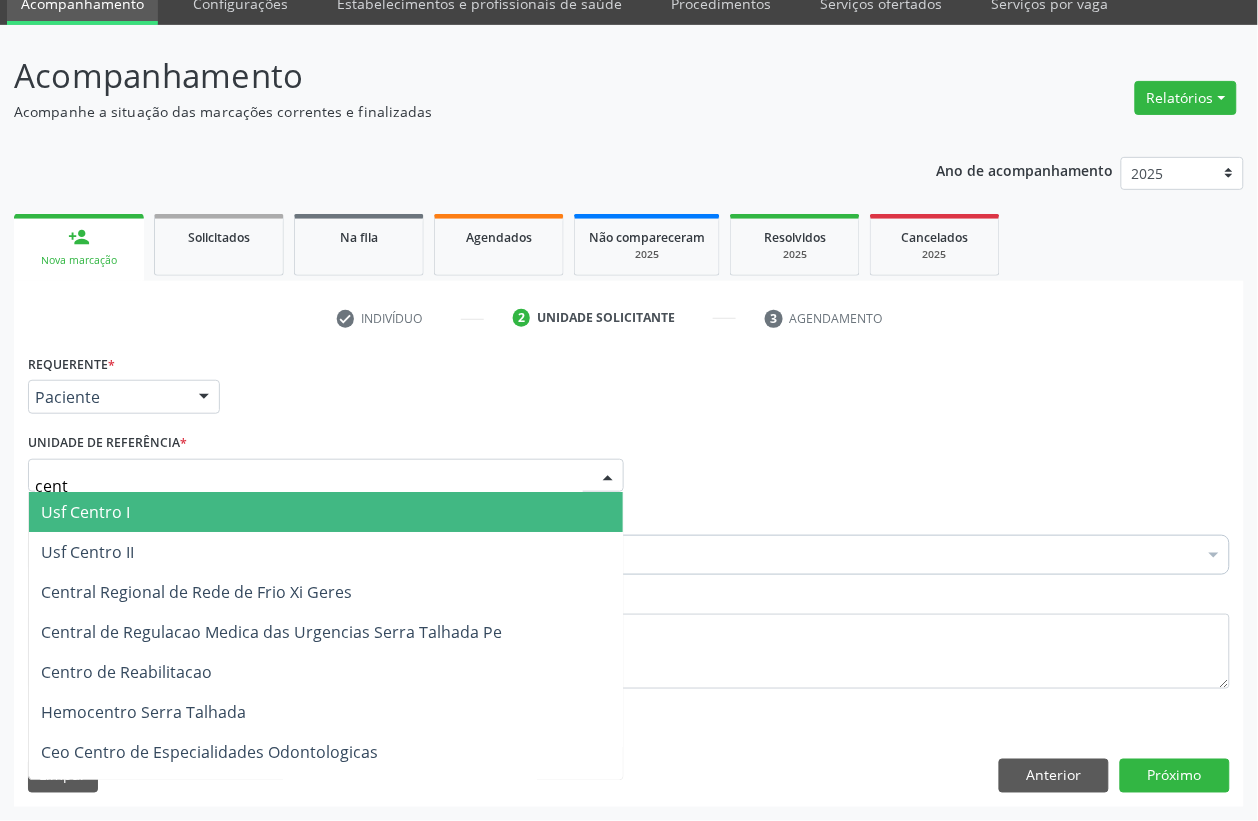 type on "centr" 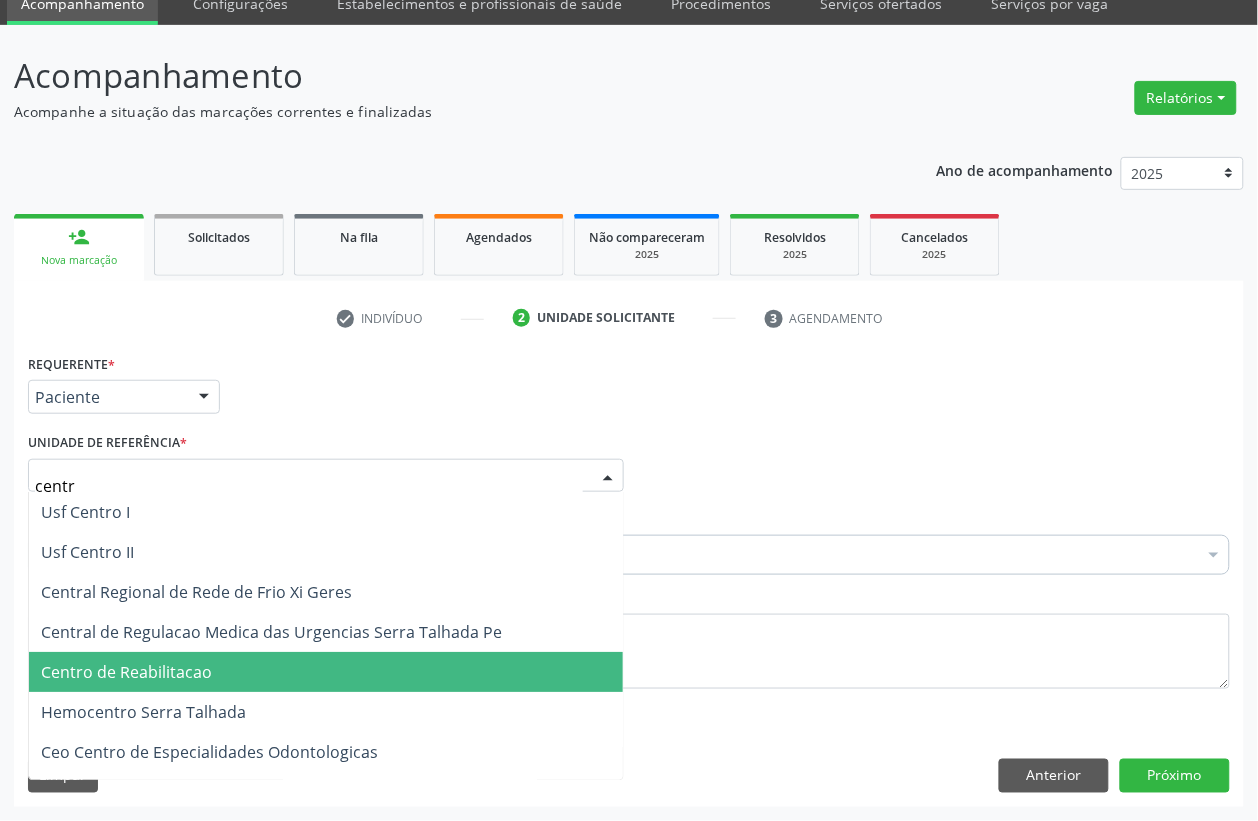 click on "Centro de Reabilitacao" at bounding box center [126, 672] 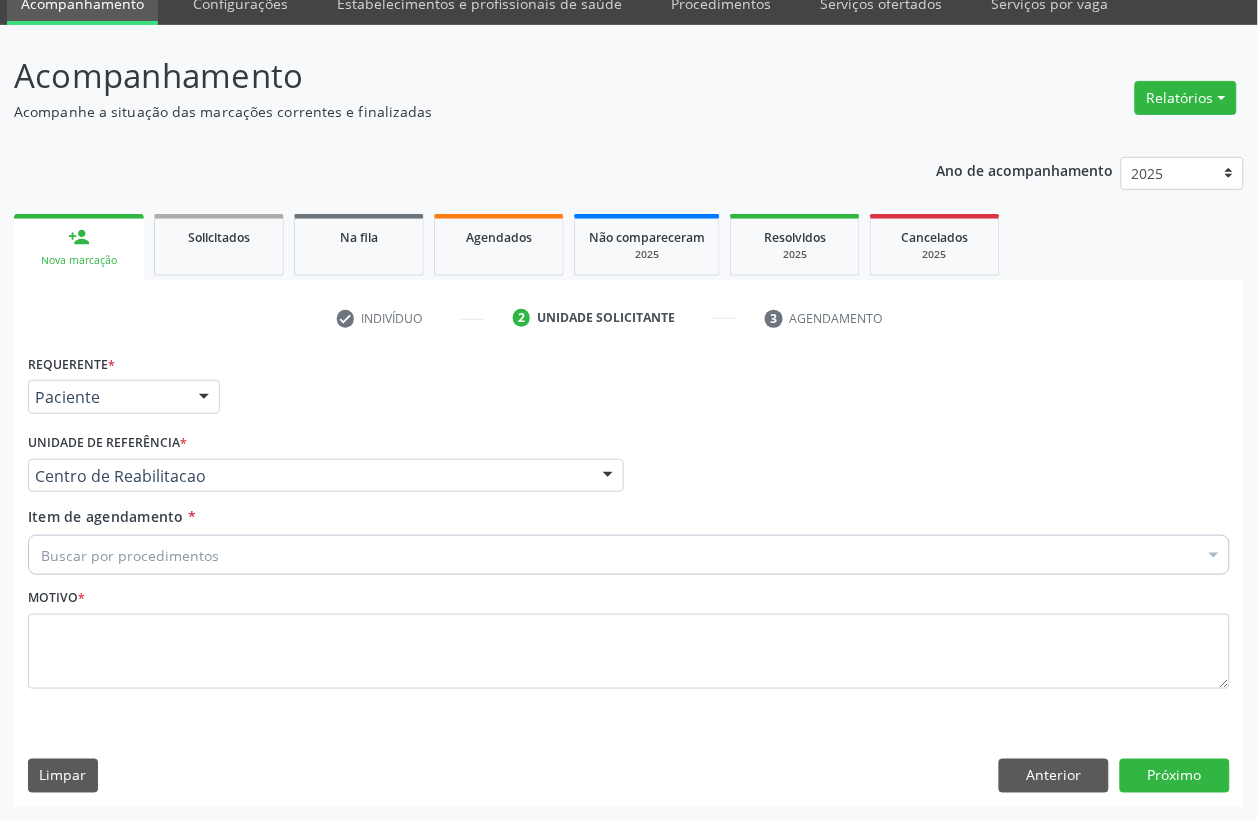 click on "Buscar por procedimentos" at bounding box center [629, 555] 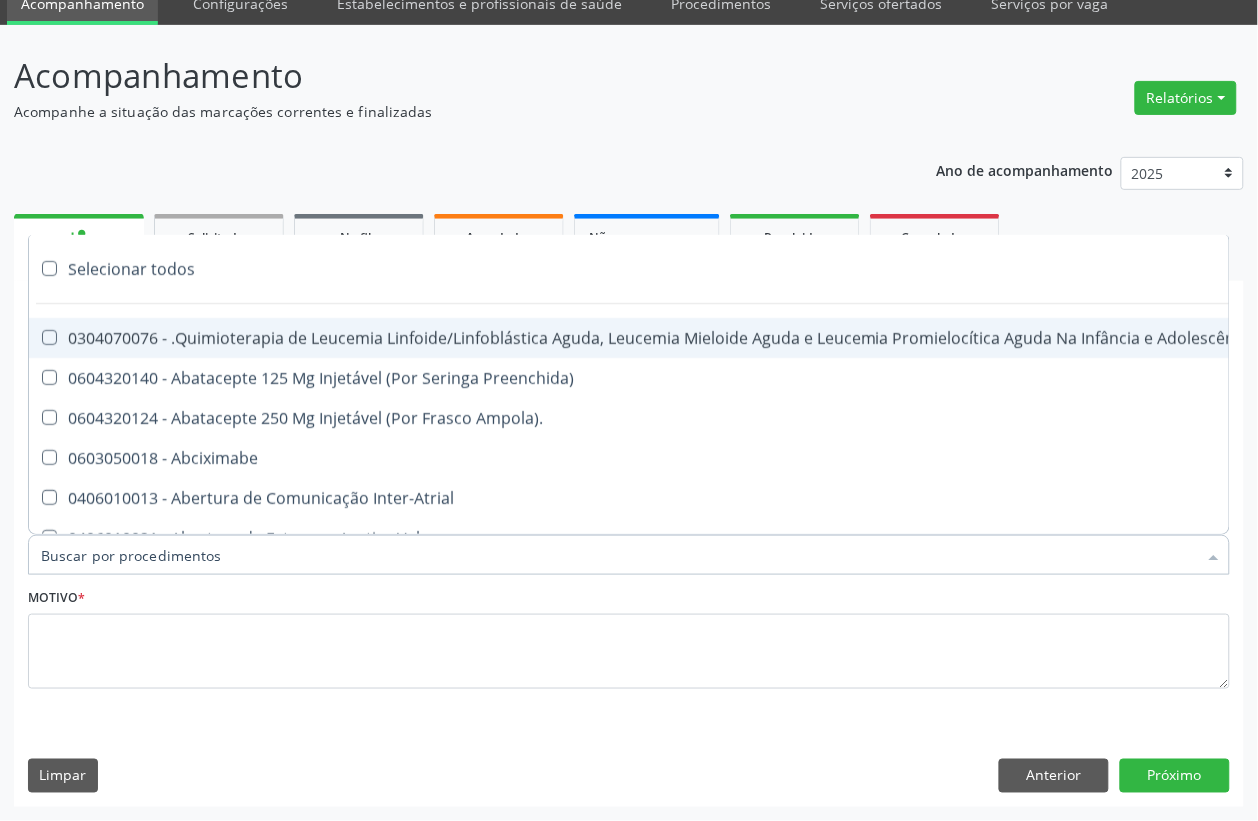 click on "Item de agendamento
*" at bounding box center (619, 555) 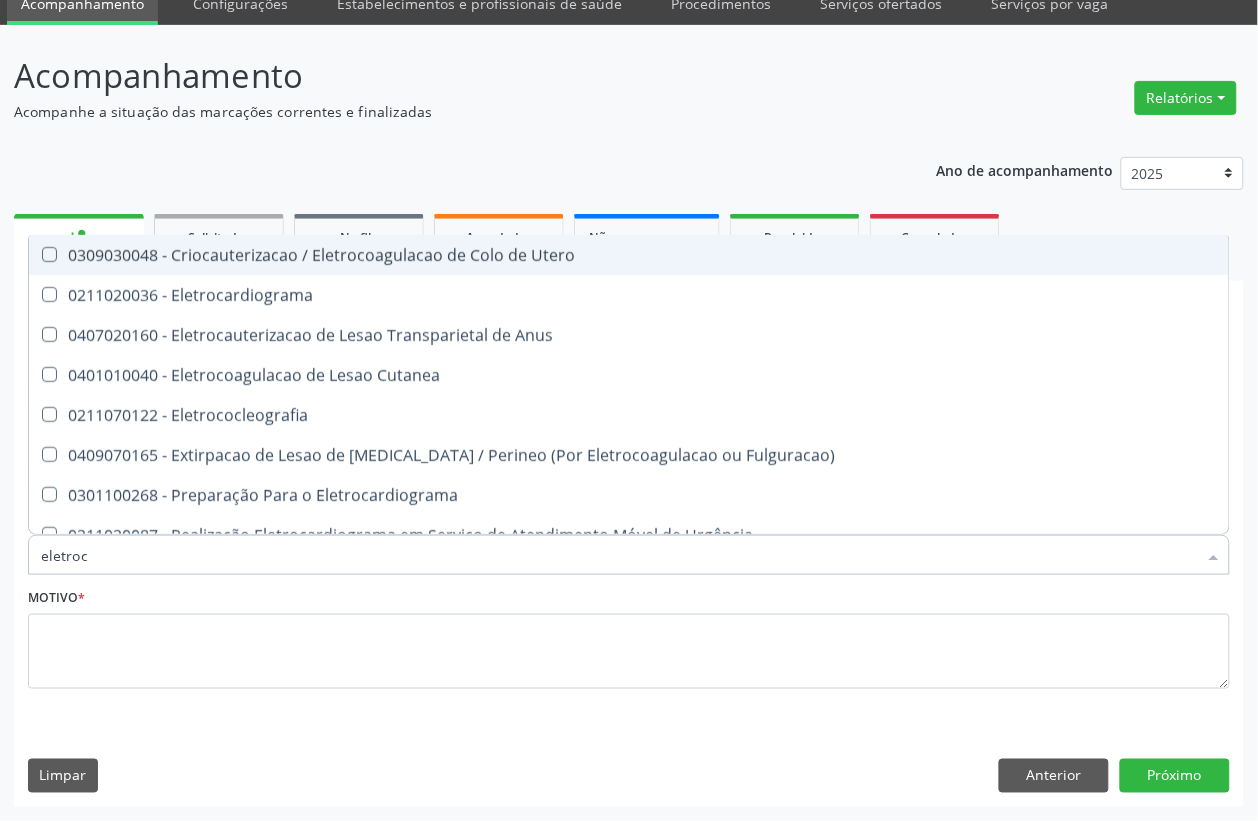 type on "eletroca" 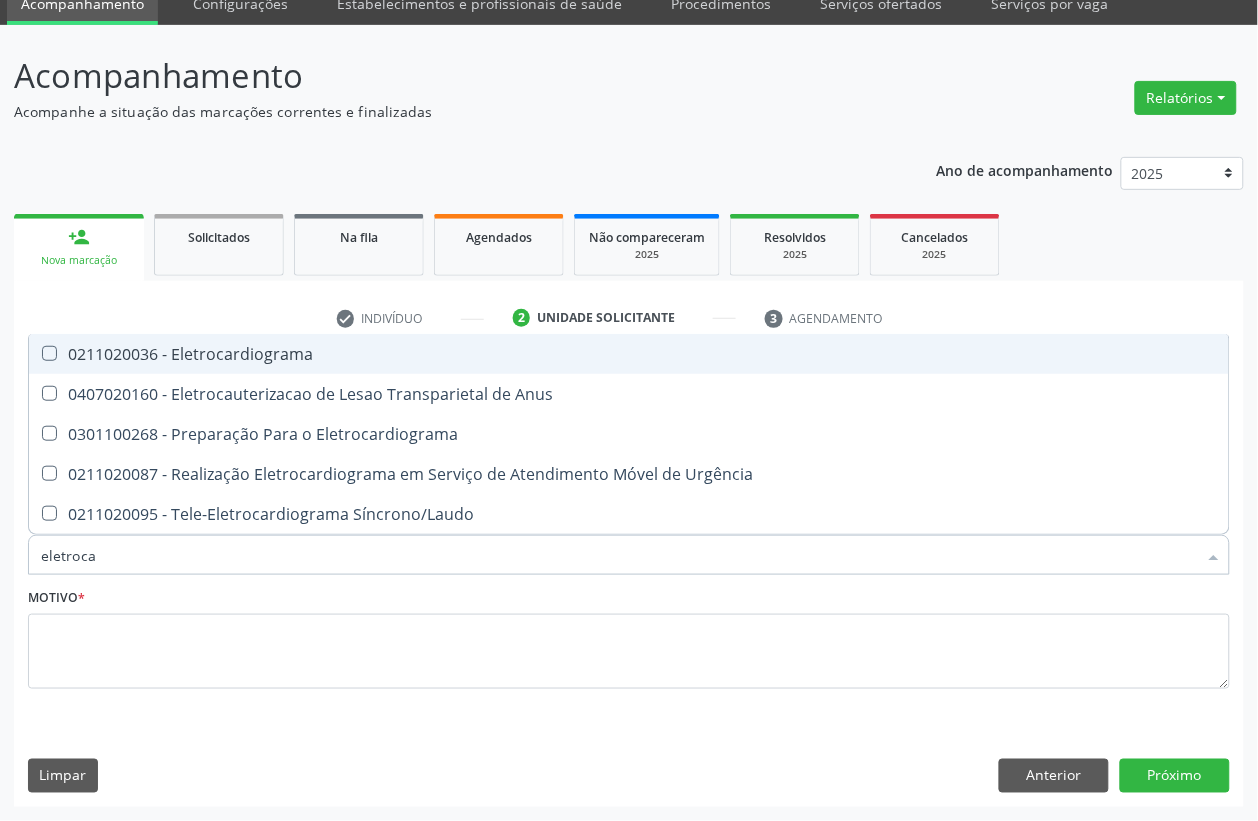 click on "0211020036 - Eletrocardiograma" at bounding box center (629, 354) 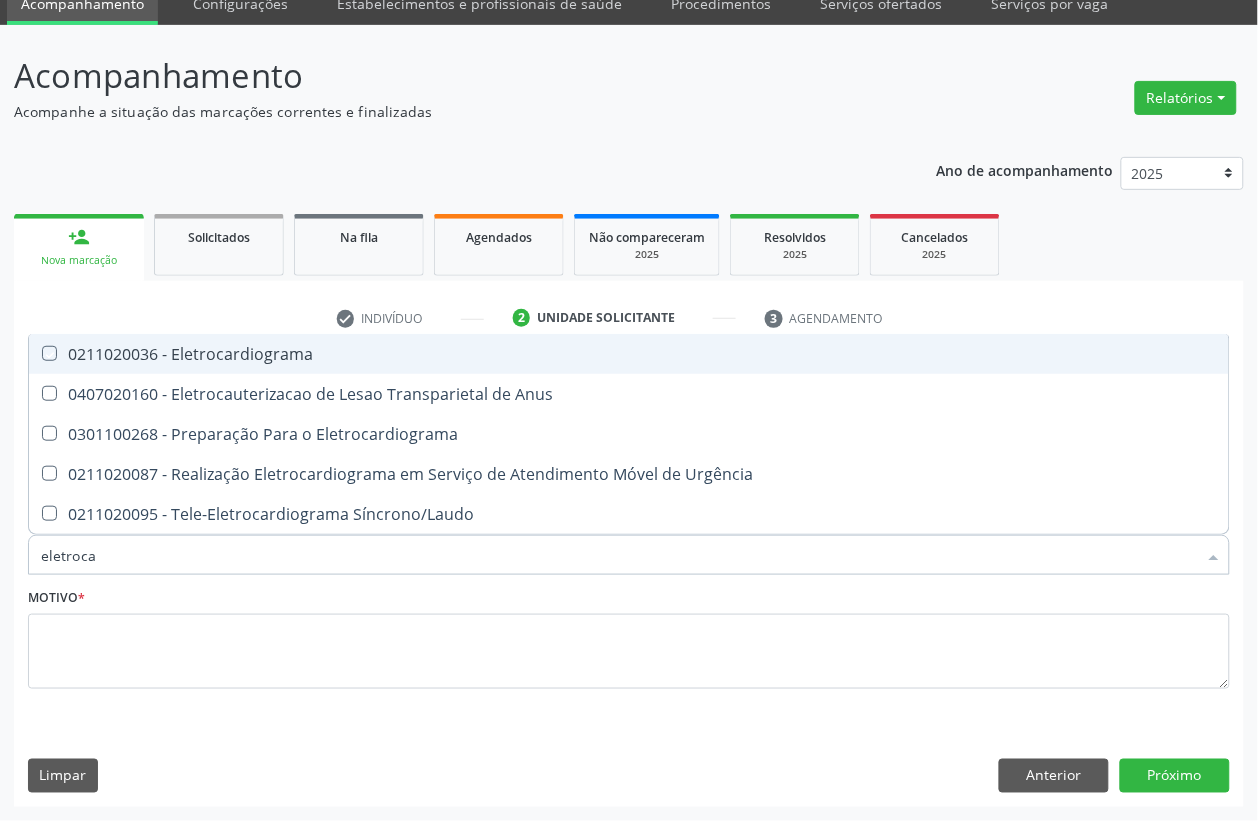 checkbox on "true" 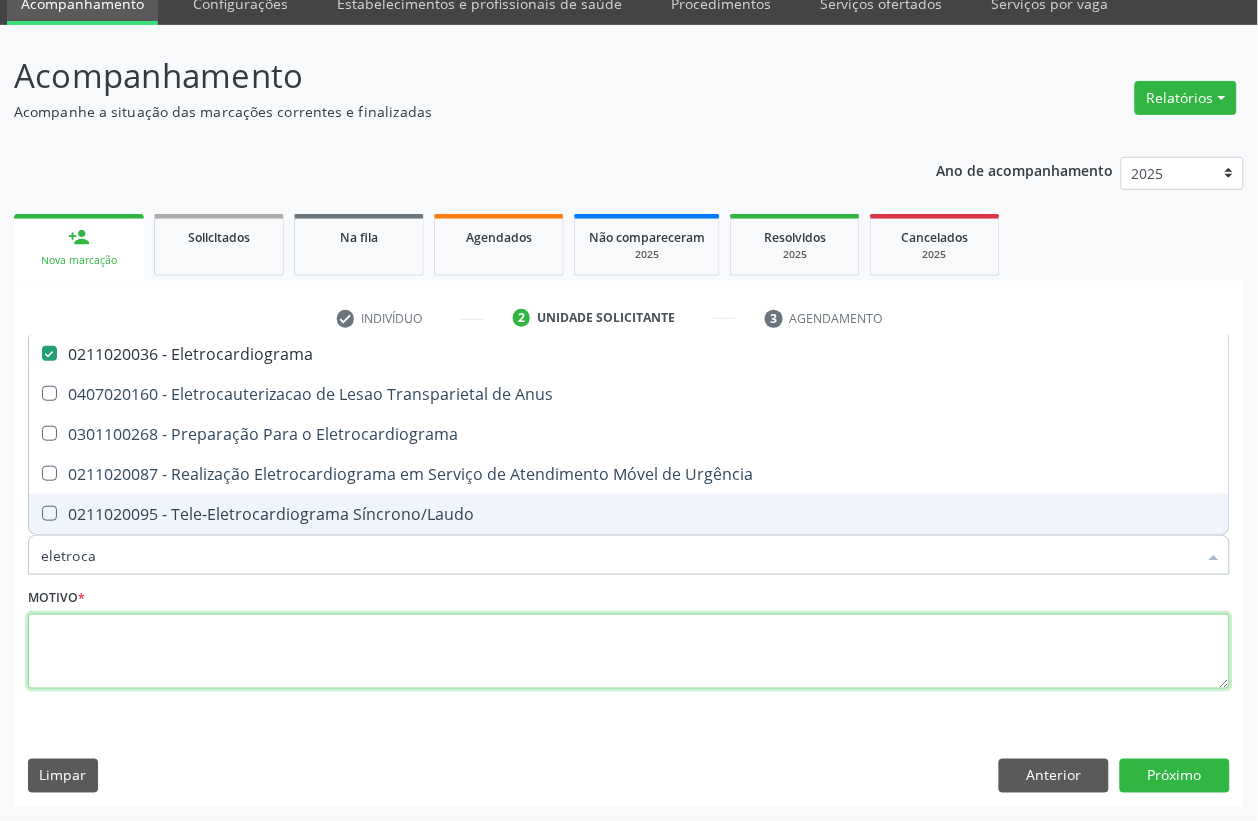 click at bounding box center [629, 652] 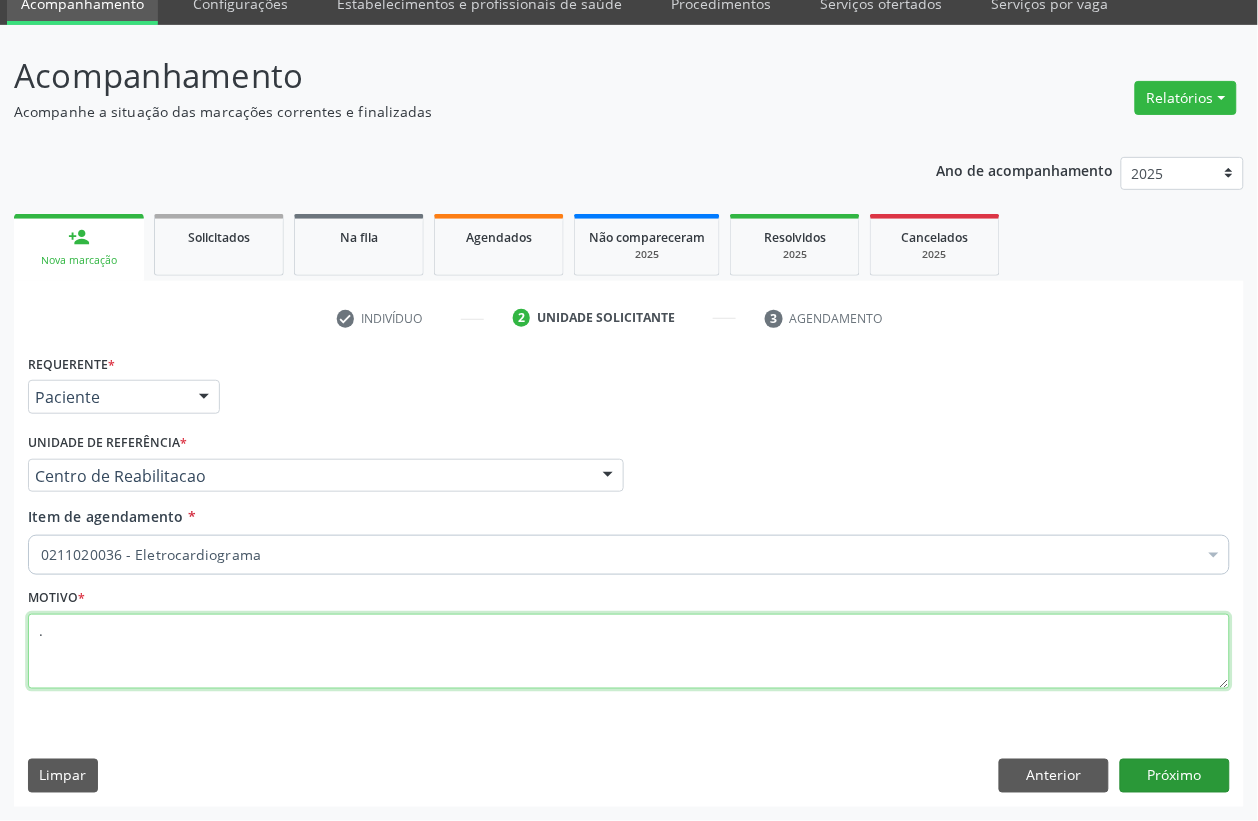 type on "." 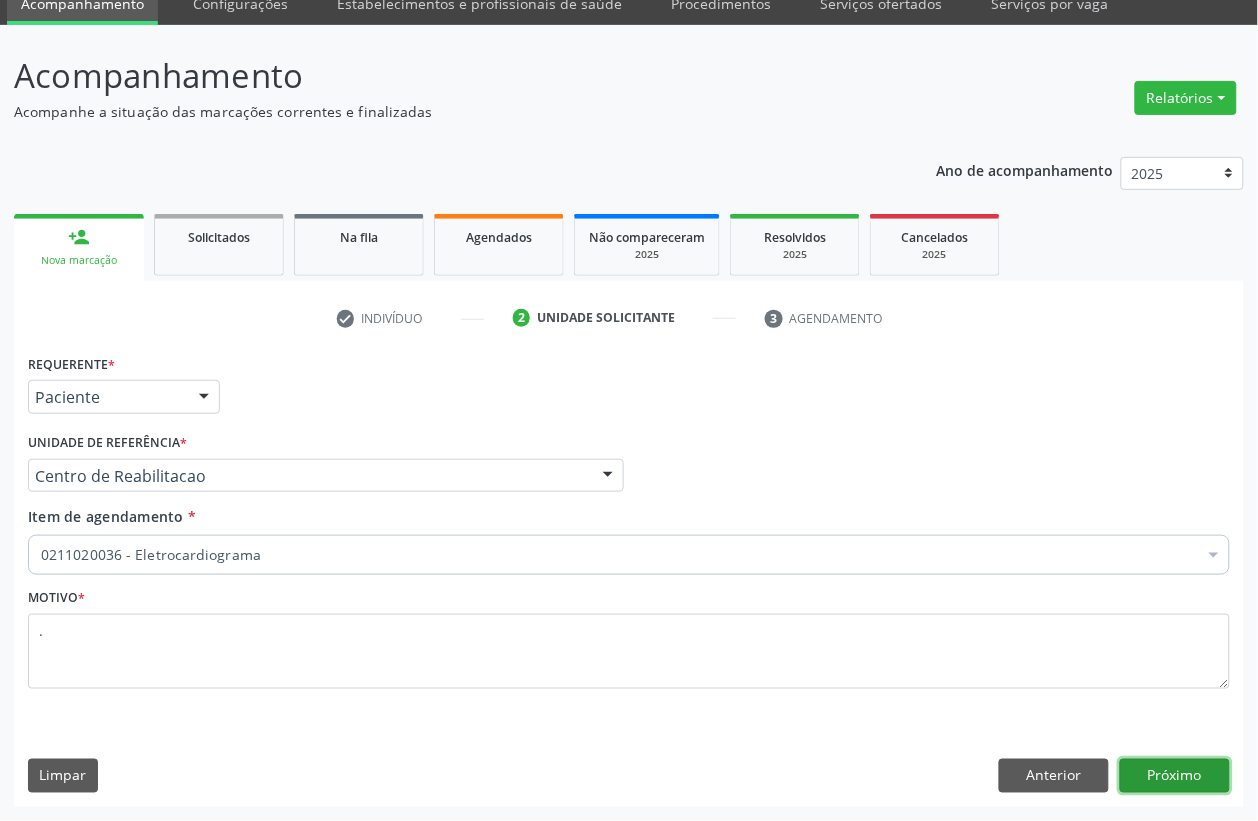 click on "Próximo" at bounding box center [1175, 776] 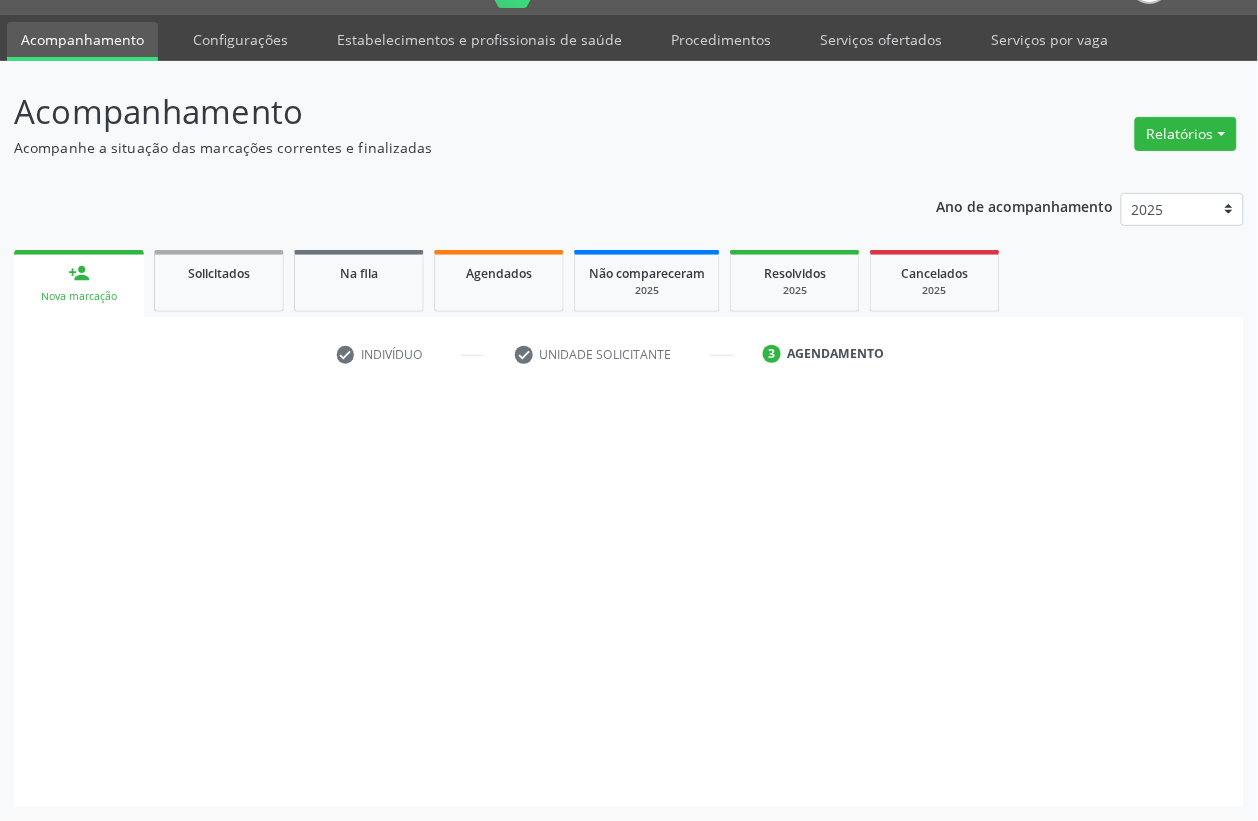 scroll, scrollTop: 50, scrollLeft: 0, axis: vertical 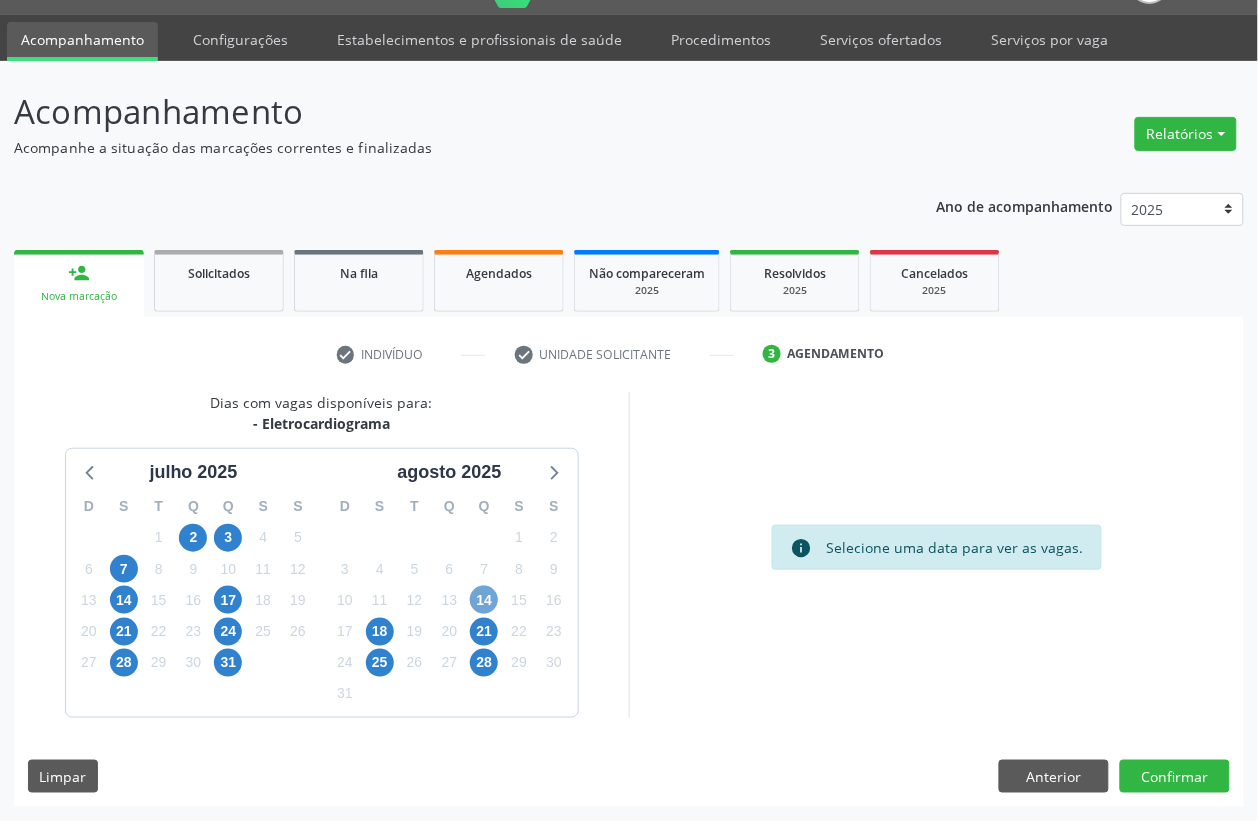 click on "14" at bounding box center [484, 600] 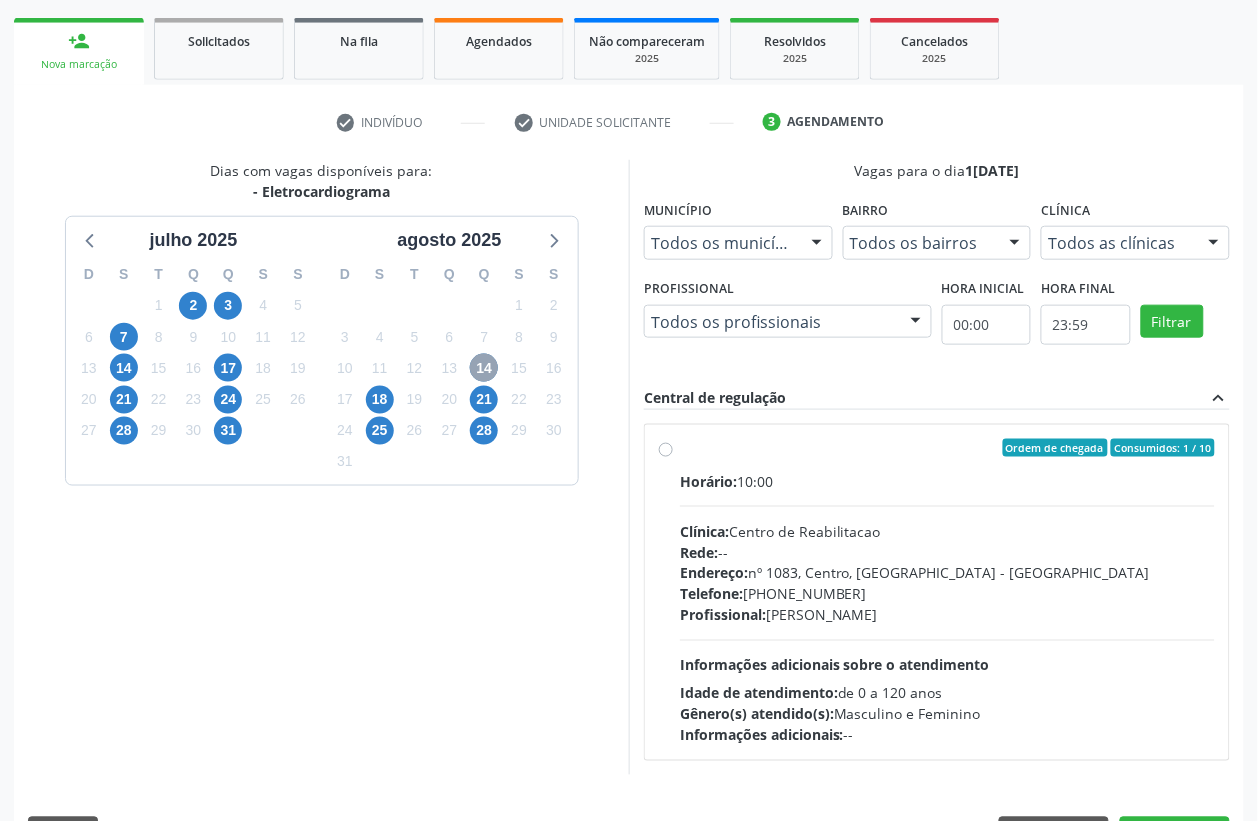 scroll, scrollTop: 300, scrollLeft: 0, axis: vertical 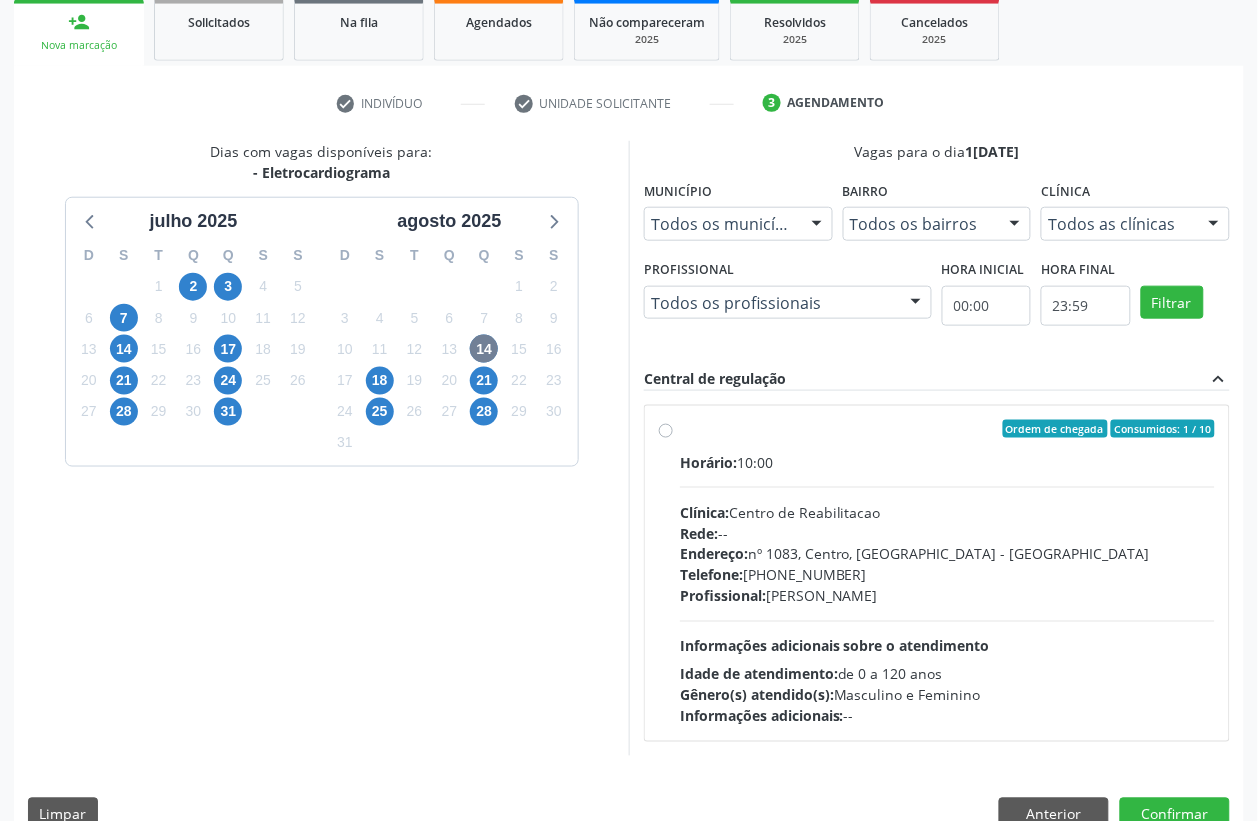 click on "Informações adicionais sobre o atendimento" at bounding box center [835, 646] 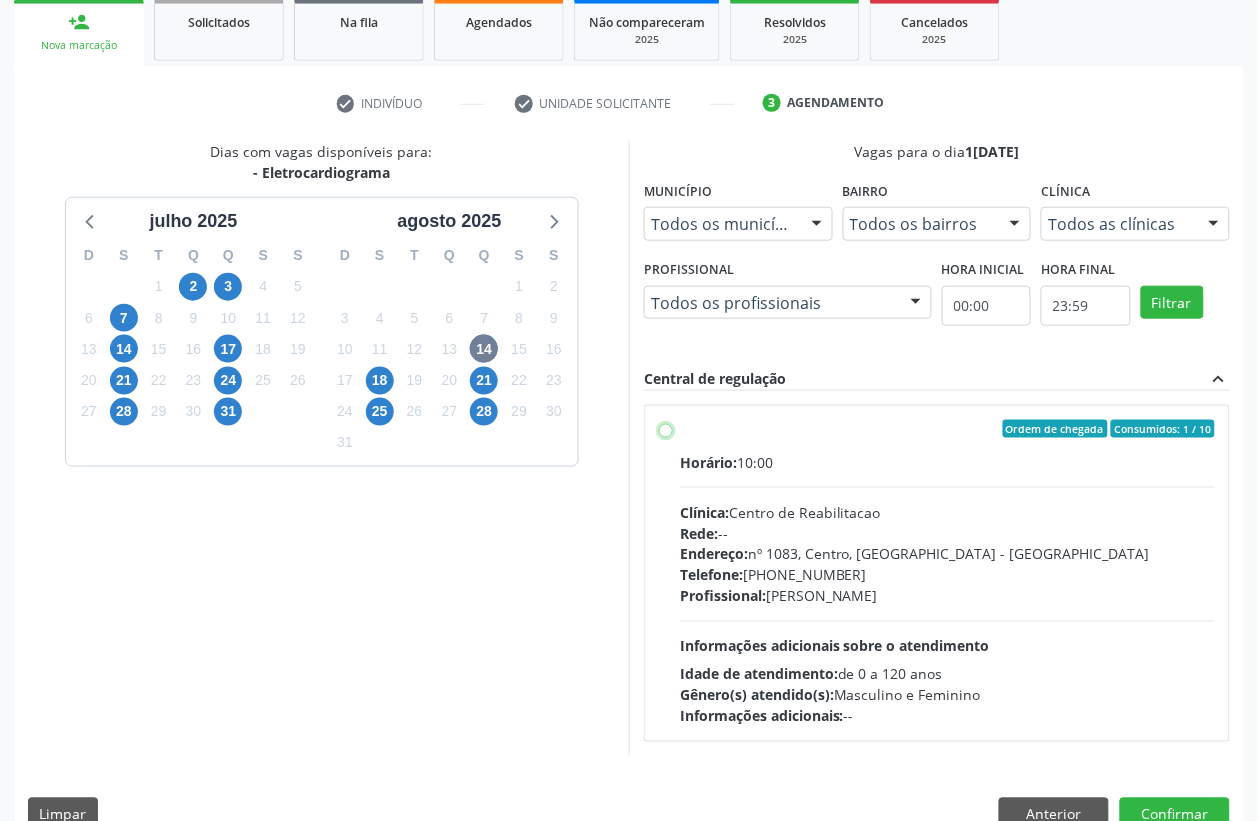 click on "Ordem de chegada
Consumidos: 1 / 10
Horário:   10:00
Clínica:  Centro de Reabilitacao
Rede:
--
Endereço:   nº 1083, Centro, Serra Talhada - PE
Telefone:   (81) 38313112
Profissional:
Maria do Carmo Silva
Informações adicionais sobre o atendimento
Idade de atendimento:
de 0 a 120 anos
Gênero(s) atendido(s):
Masculino e Feminino
Informações adicionais:
--" at bounding box center [666, 429] 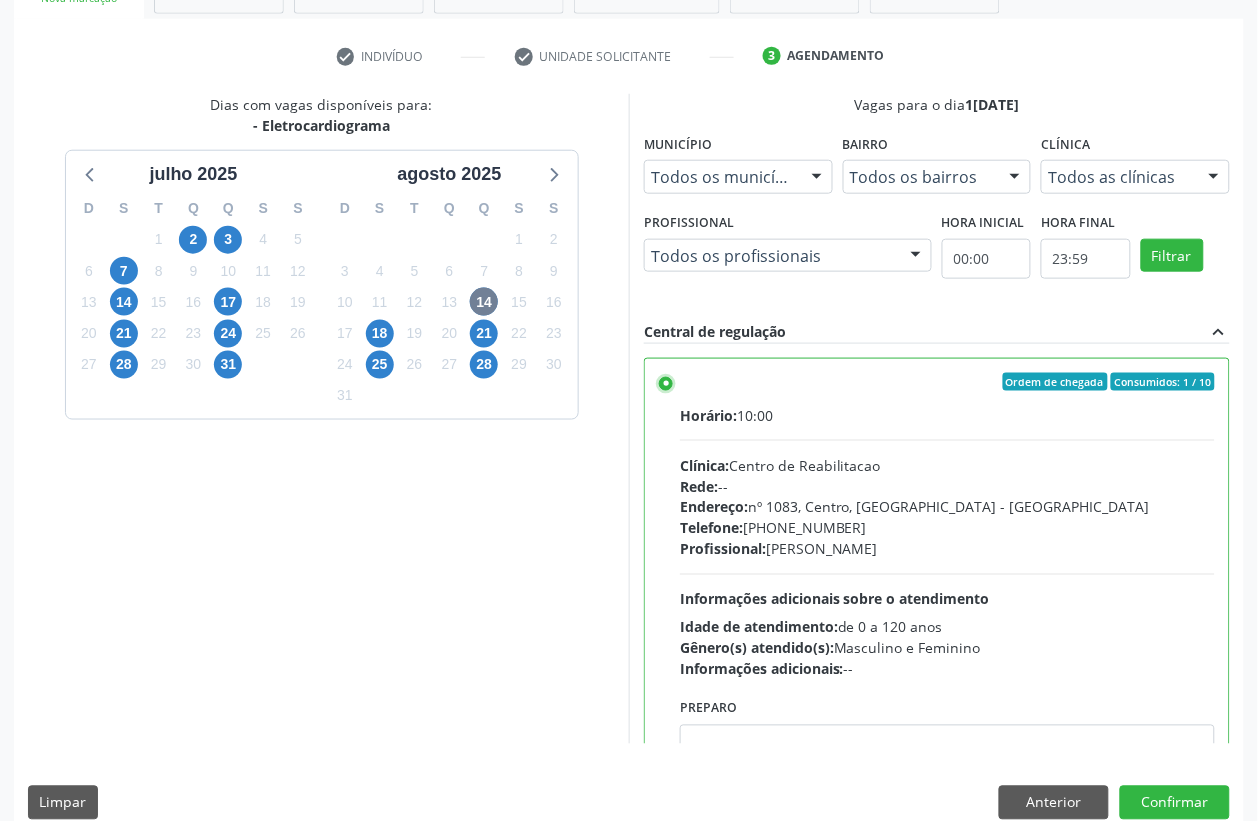 scroll, scrollTop: 373, scrollLeft: 0, axis: vertical 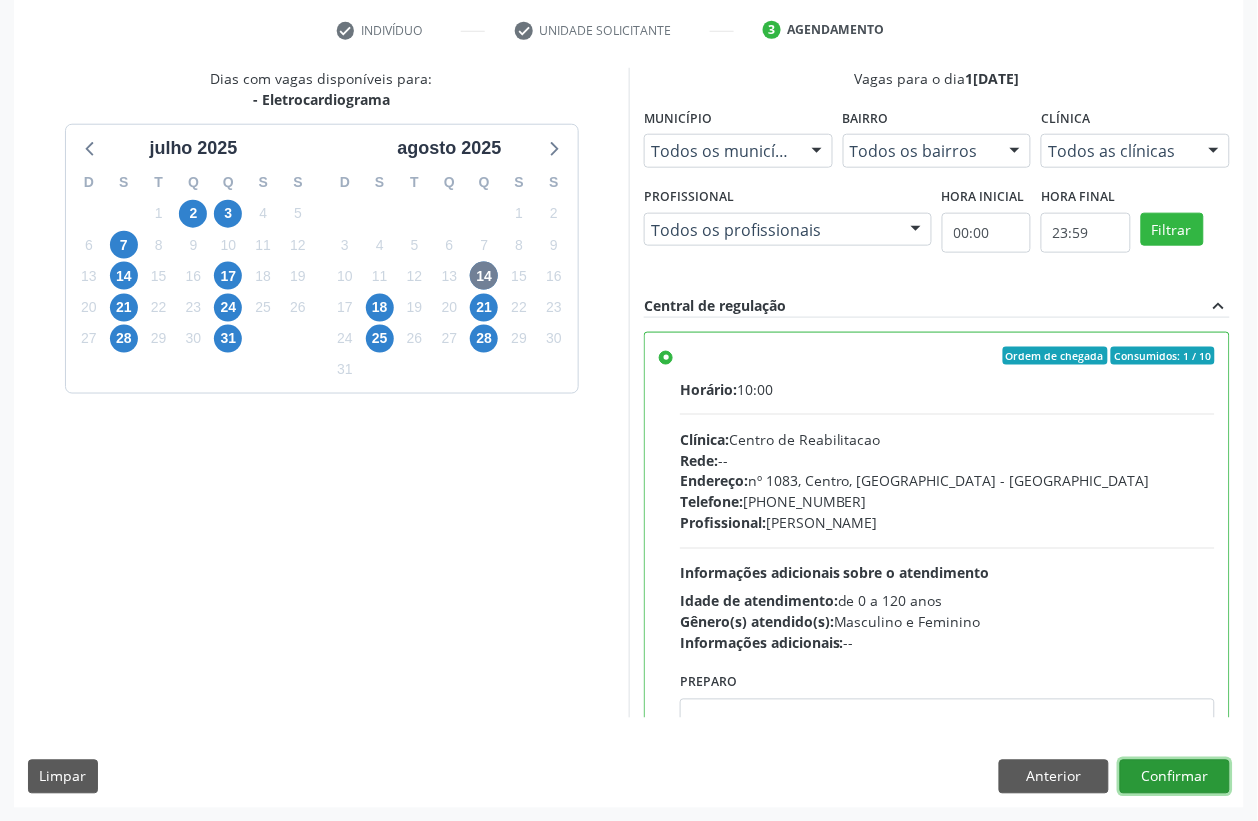 click on "Confirmar" at bounding box center (1175, 777) 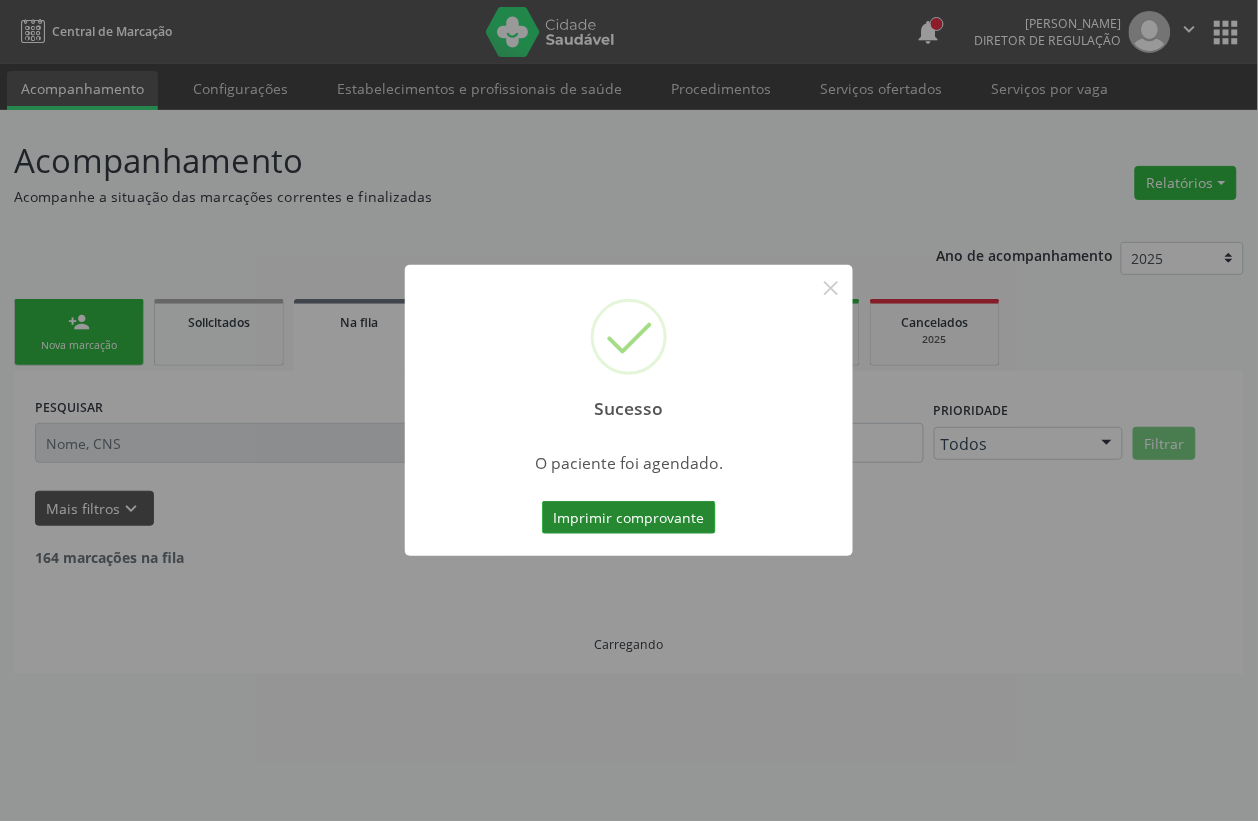 click on "Imprimir comprovante" at bounding box center (629, 518) 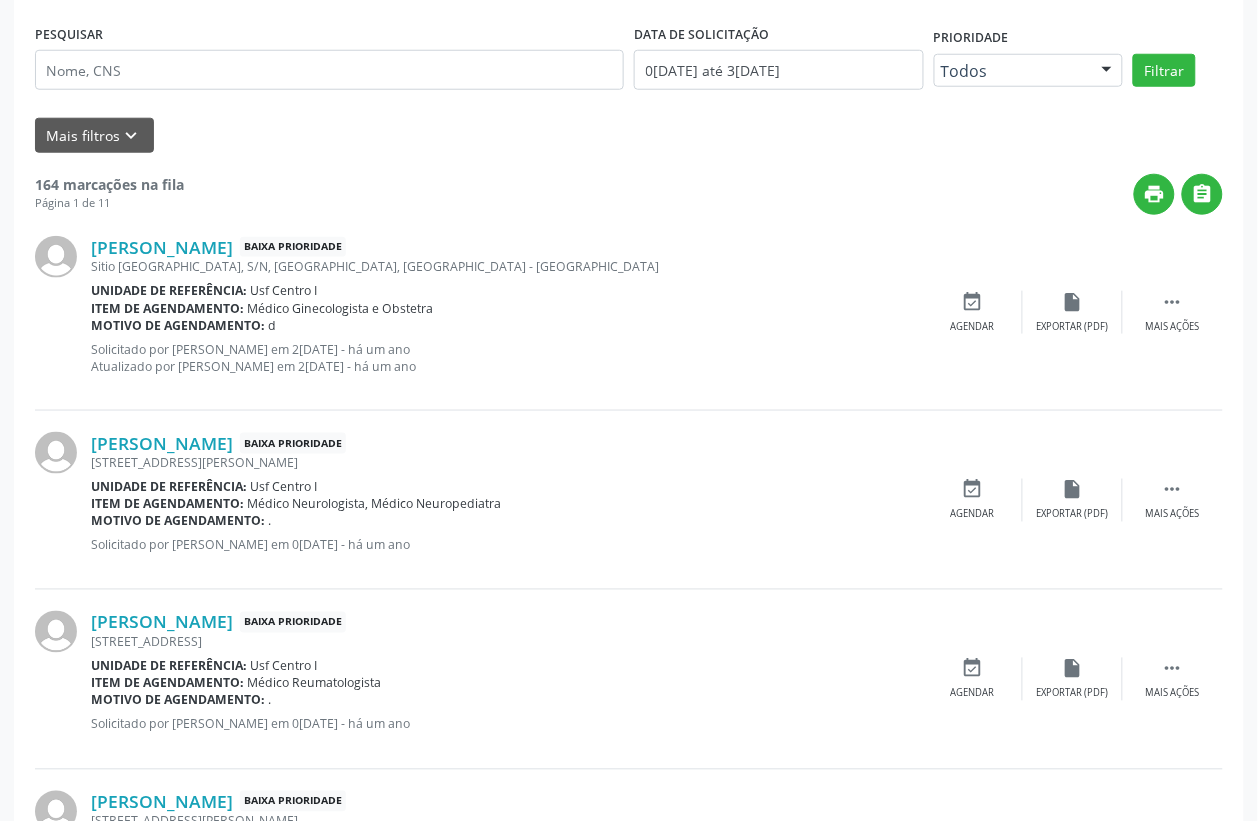 scroll, scrollTop: 0, scrollLeft: 0, axis: both 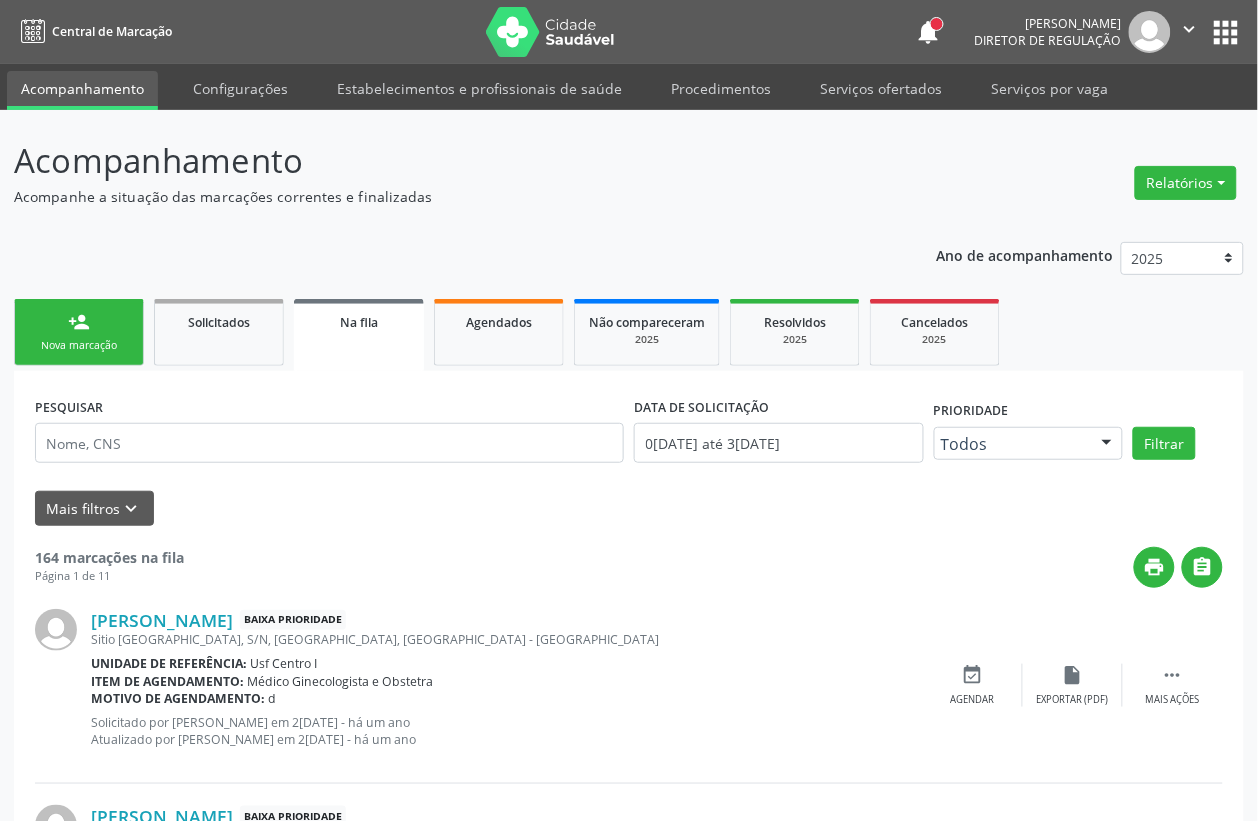 click on "Nova marcação" at bounding box center [79, 345] 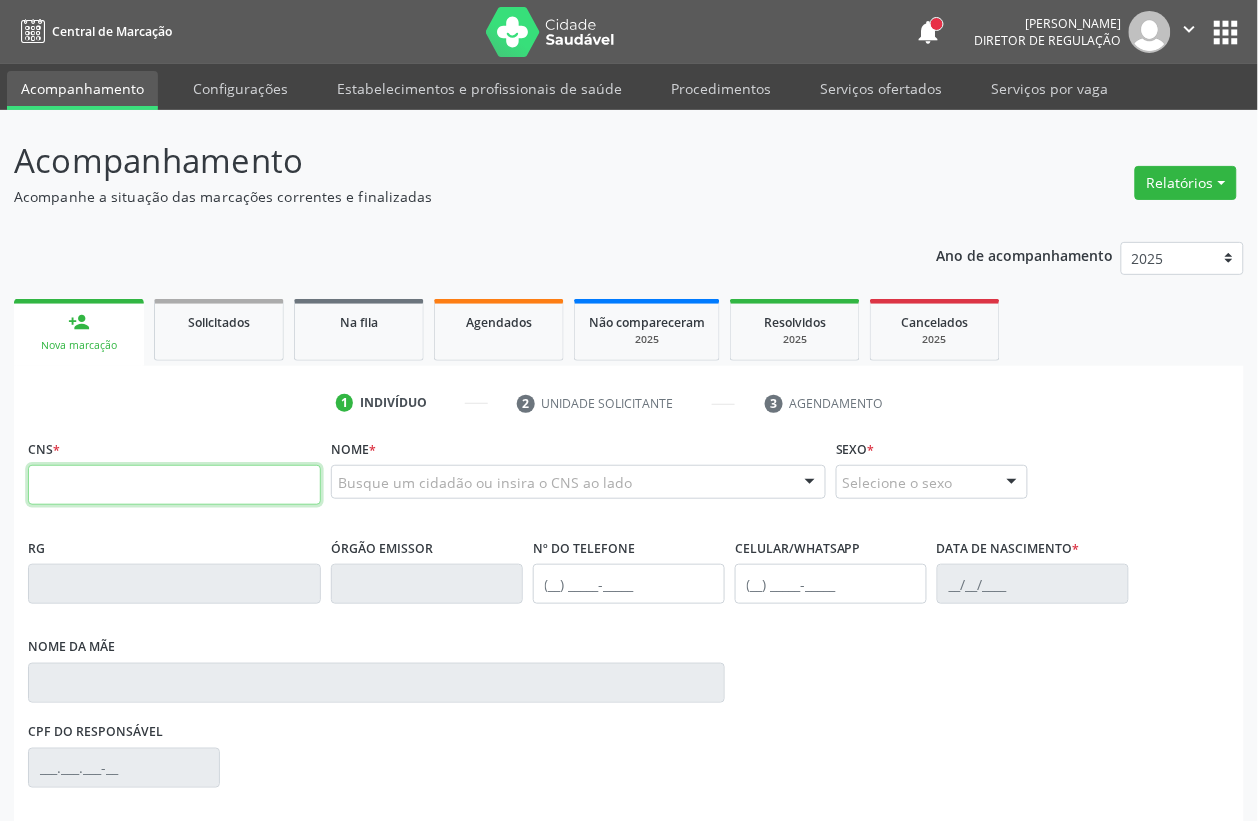 click at bounding box center [174, 485] 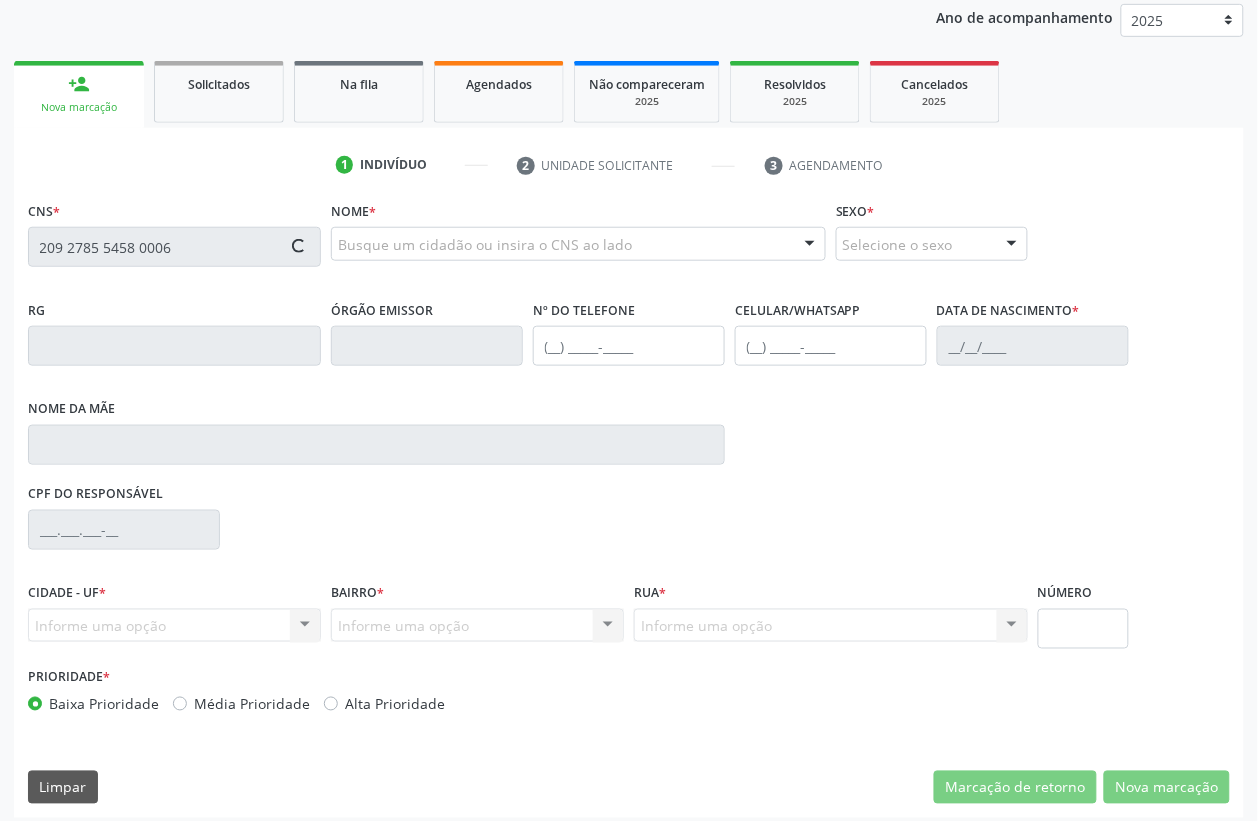 scroll, scrollTop: 248, scrollLeft: 0, axis: vertical 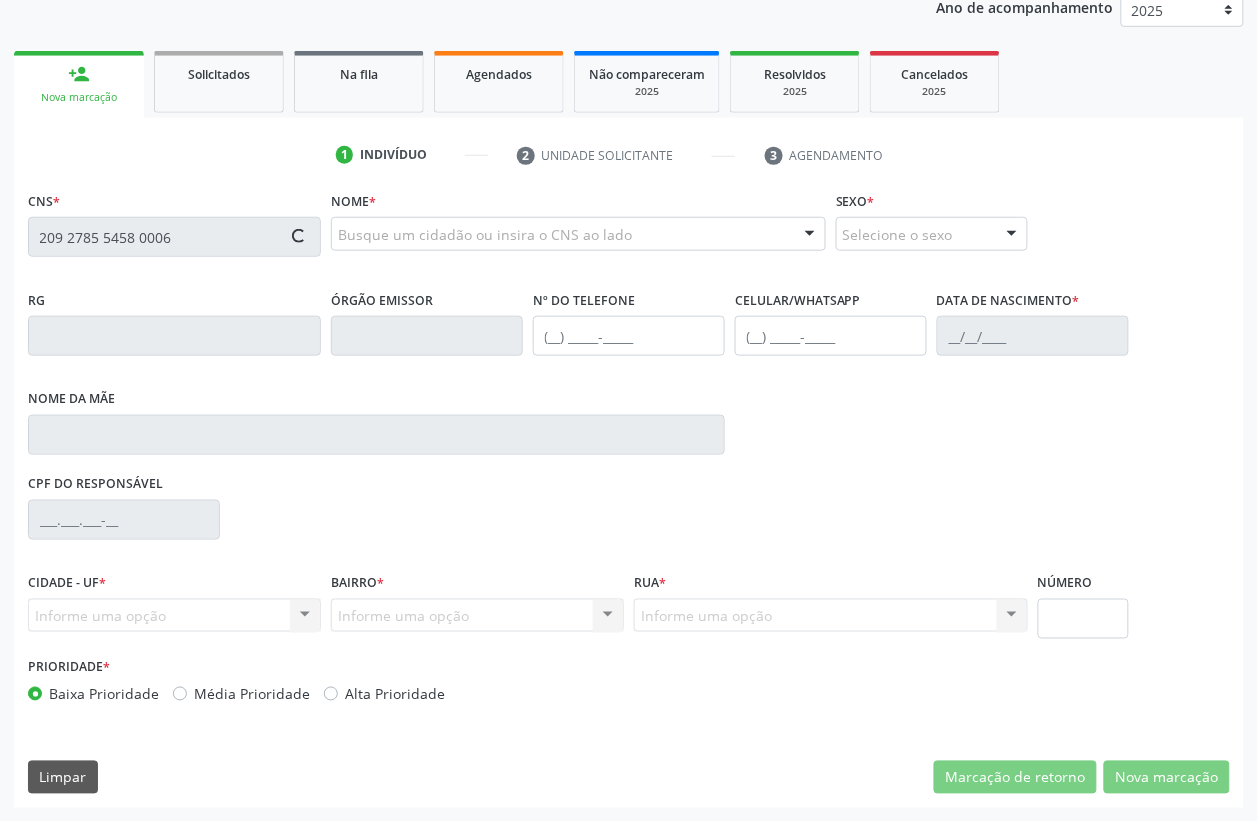 type on "209 2785 5458 0006" 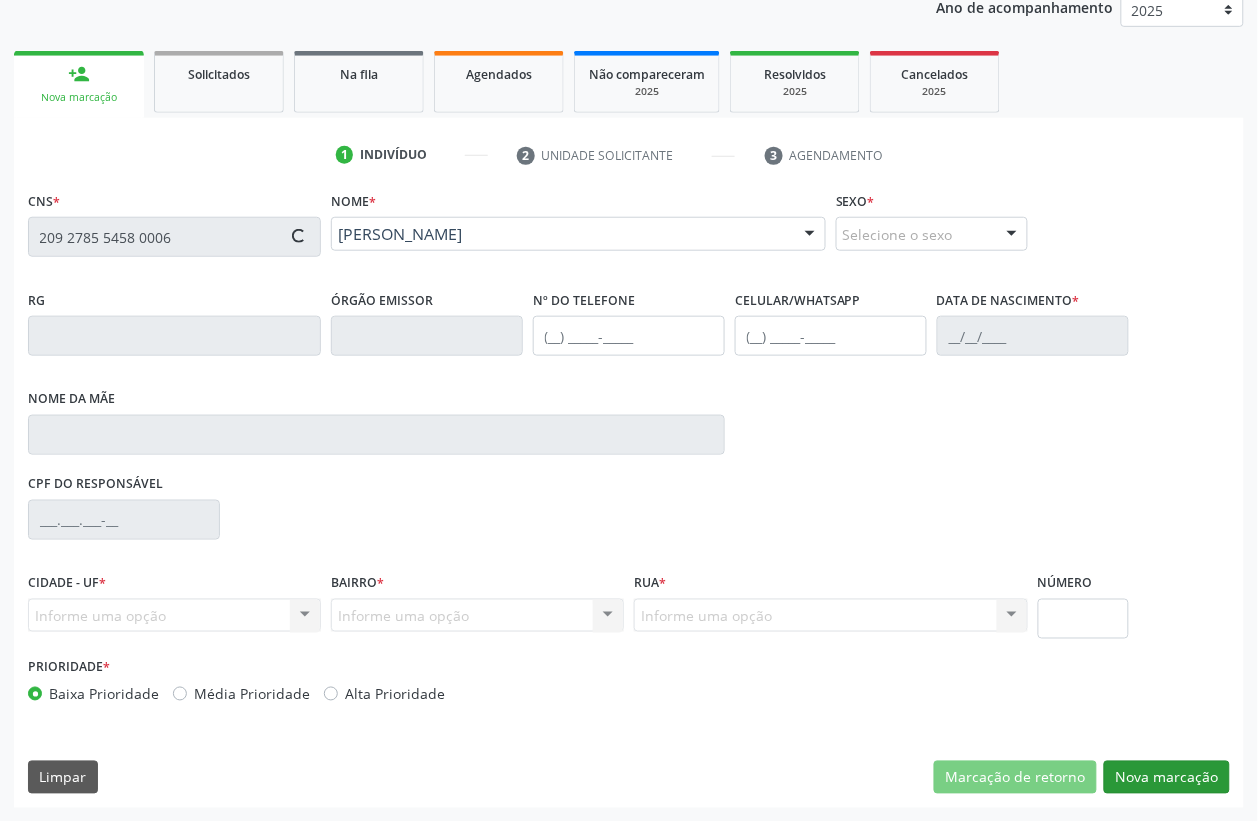 type on "10/10/1979" 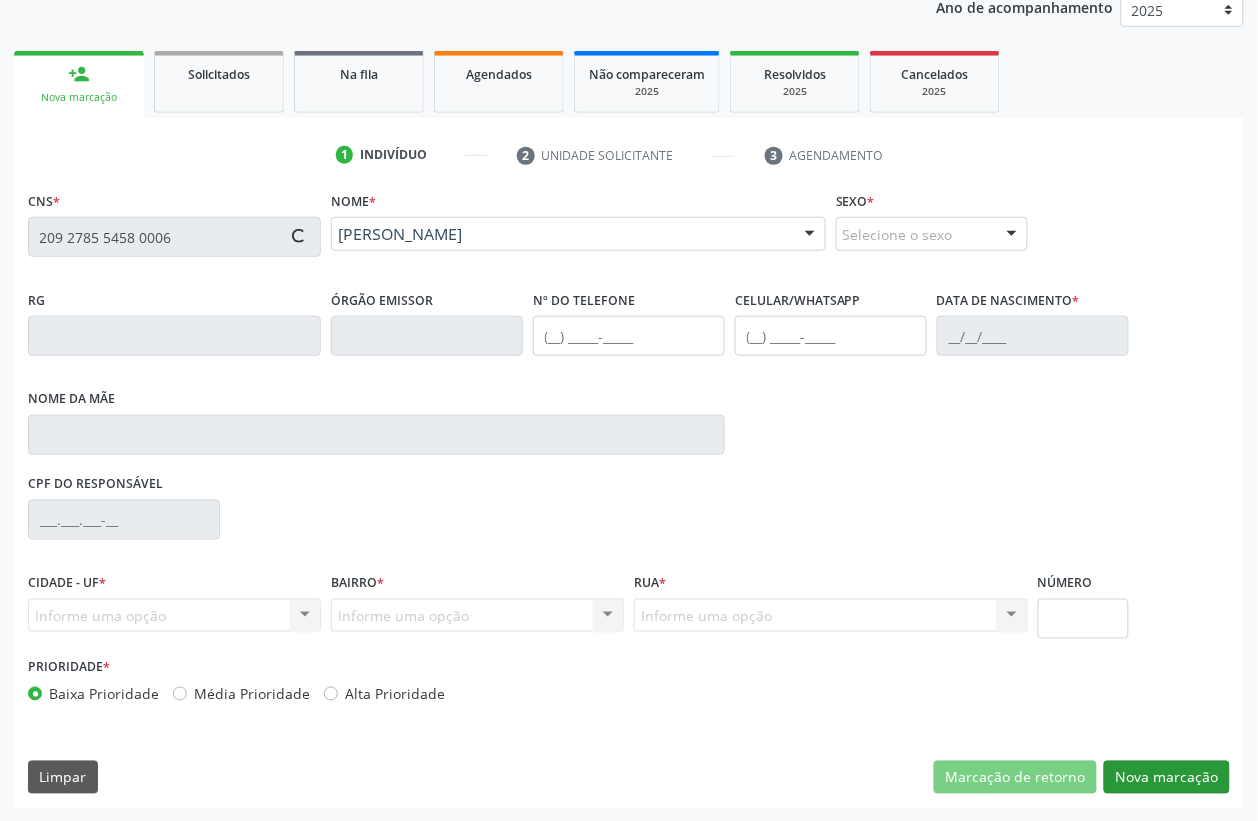 type on "sn" 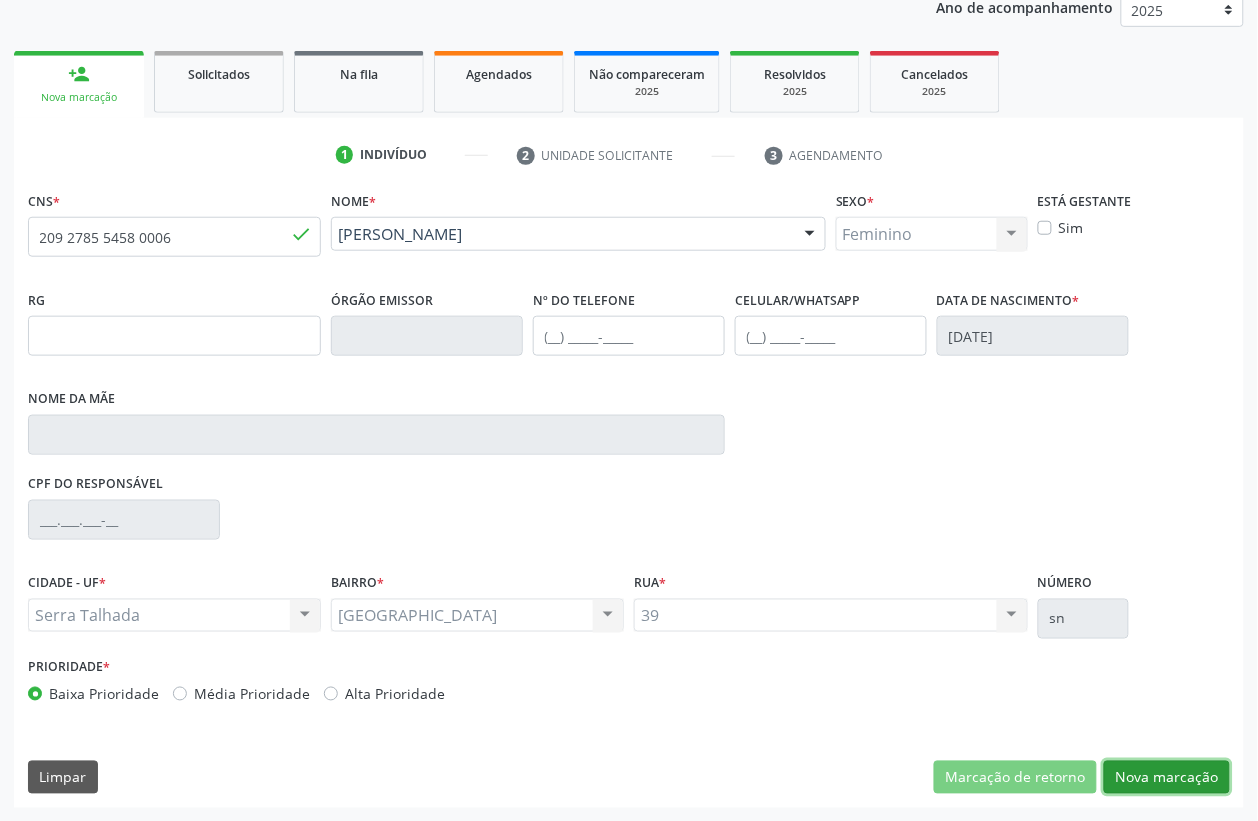 click on "Nova marcação" at bounding box center (1167, 778) 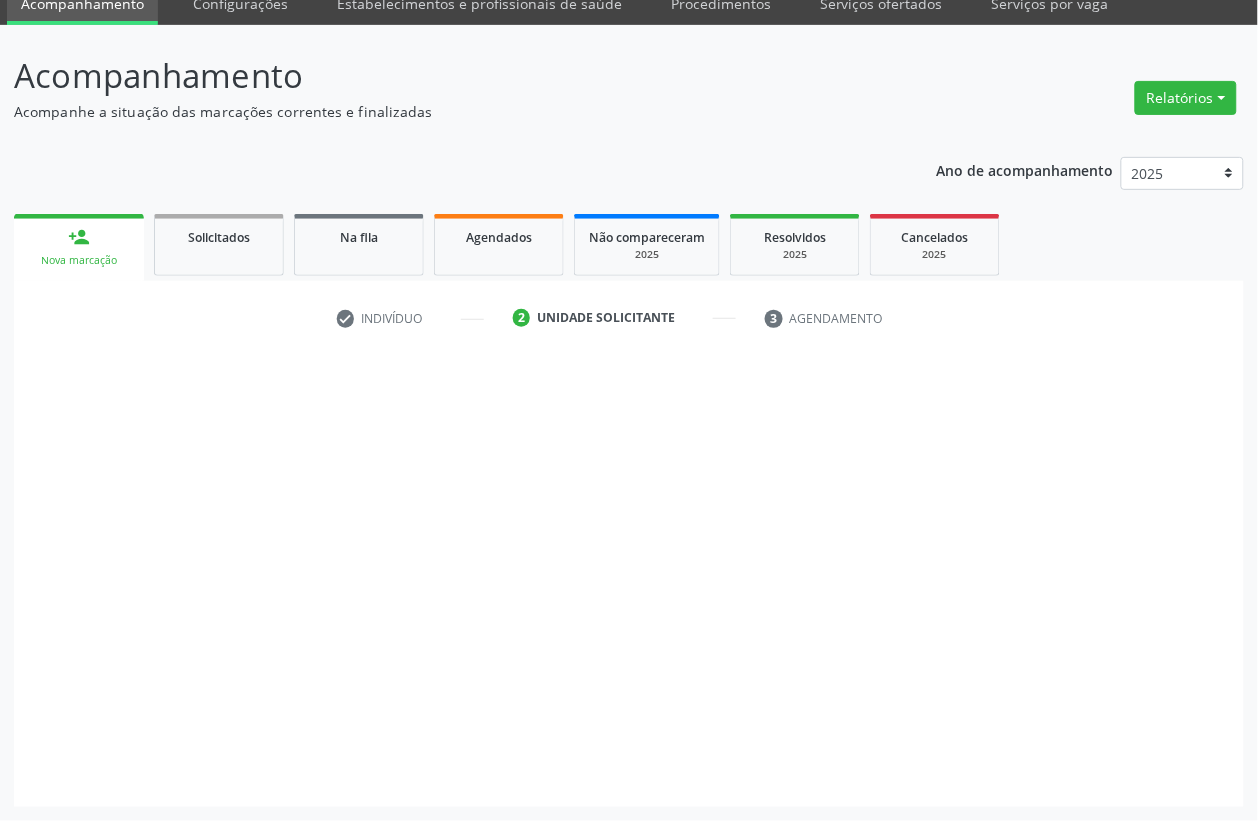scroll, scrollTop: 85, scrollLeft: 0, axis: vertical 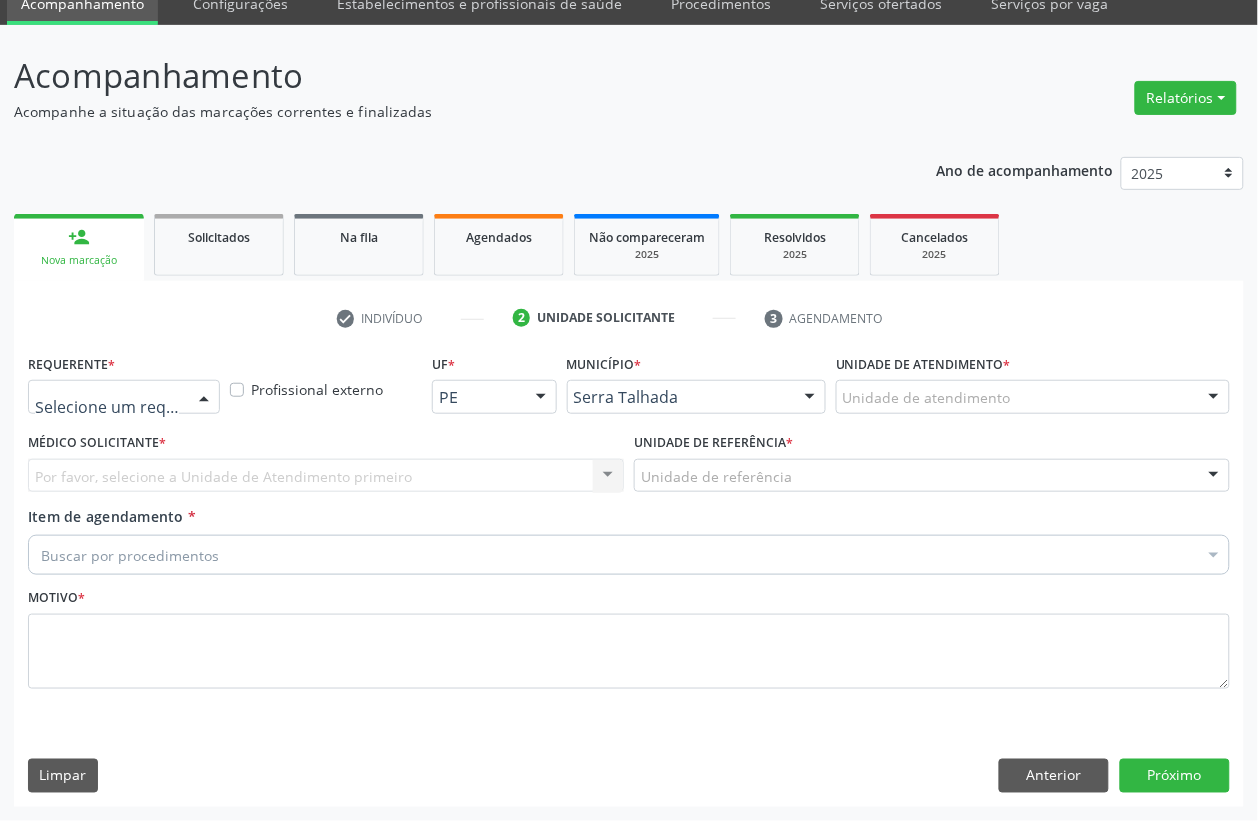 click at bounding box center (124, 397) 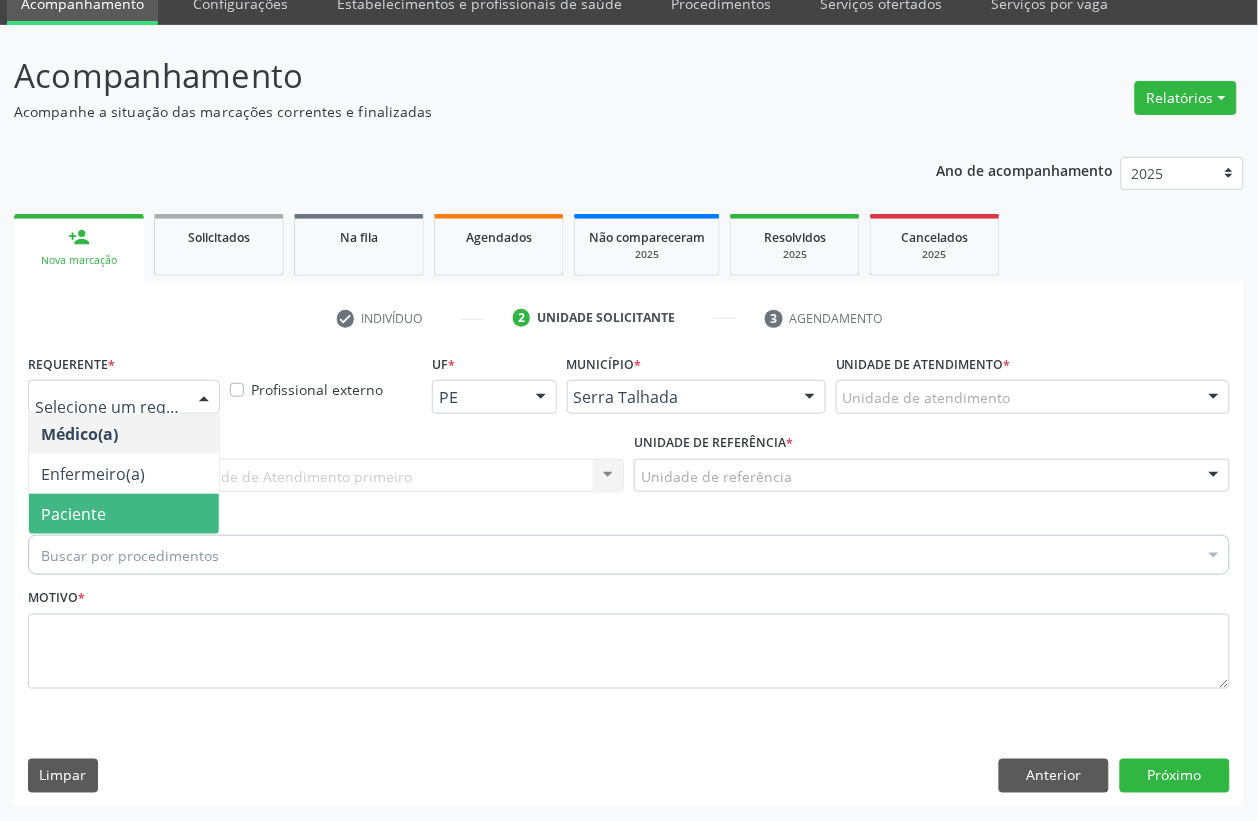 click on "Paciente" at bounding box center (124, 514) 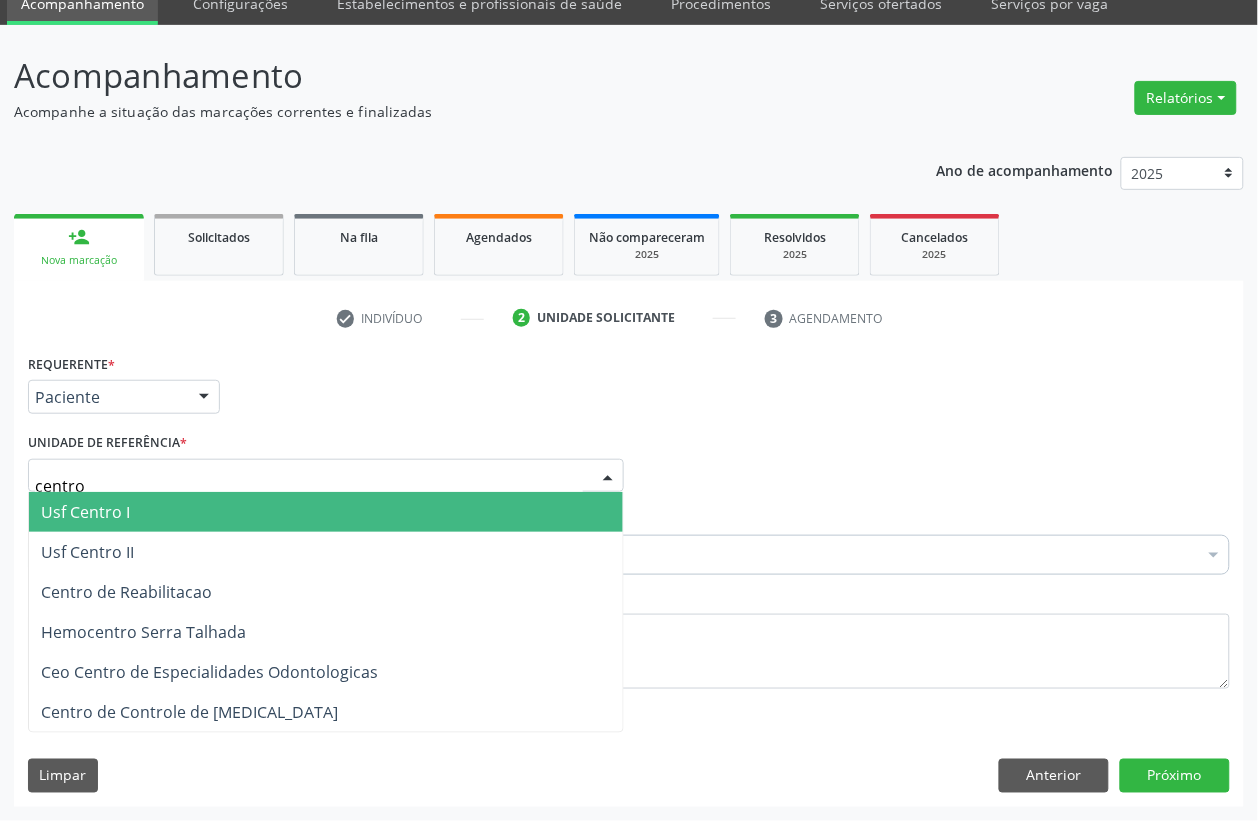 type on "centro" 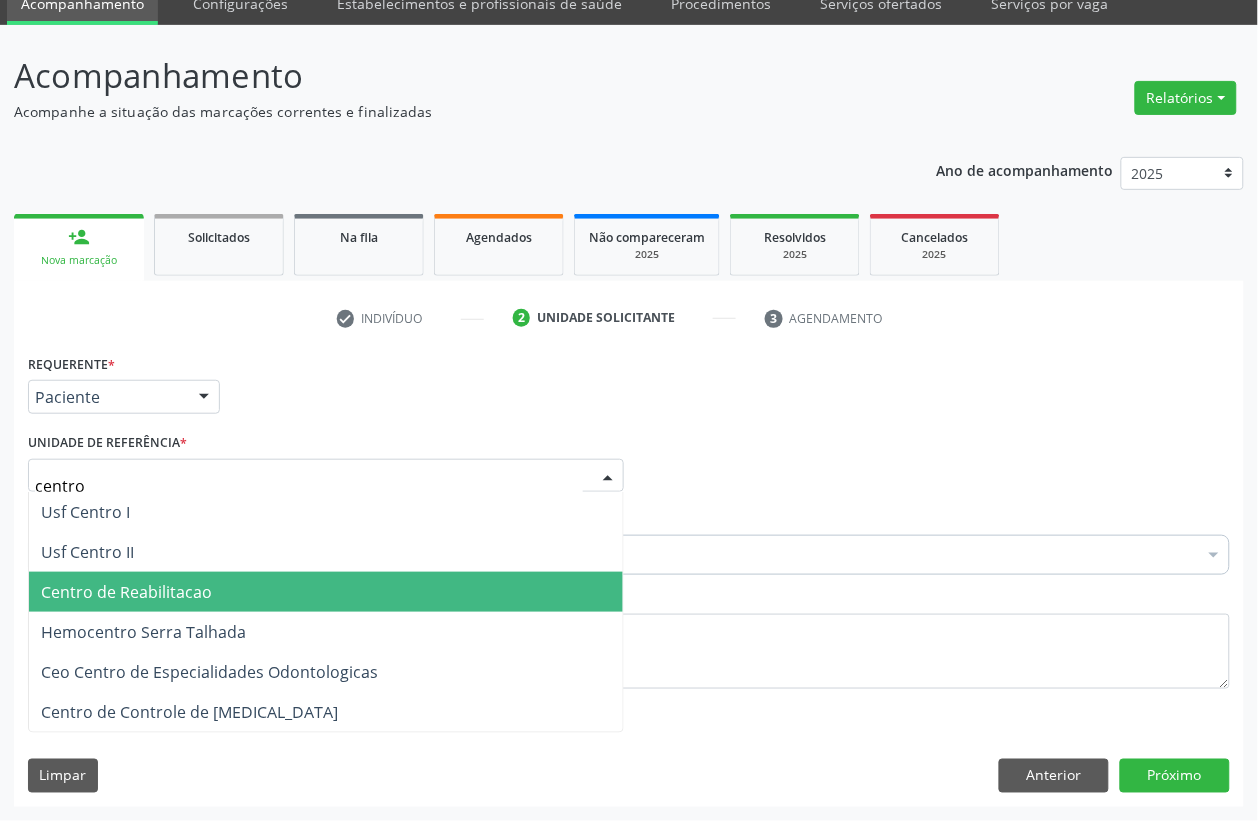 click on "Centro de Reabilitacao" at bounding box center [126, 592] 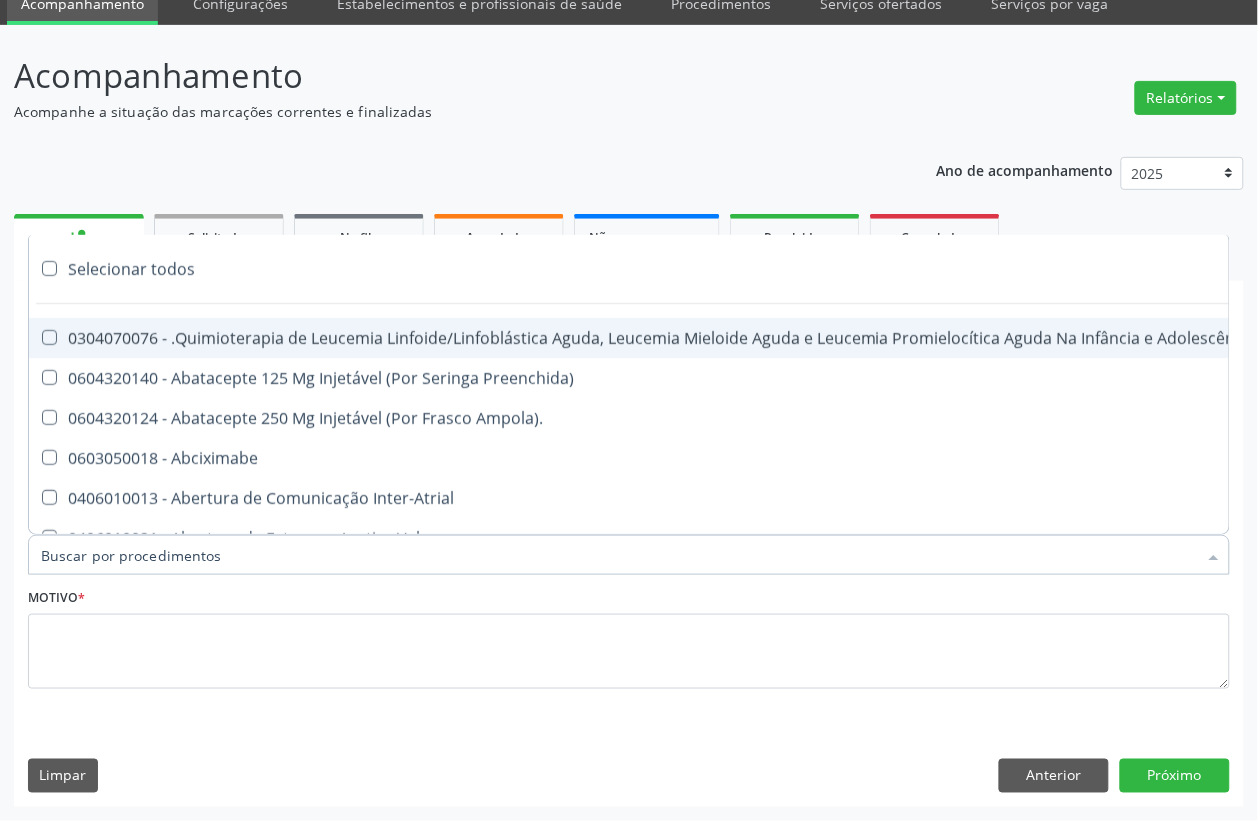 click on "Item de agendamento
*" at bounding box center (619, 555) 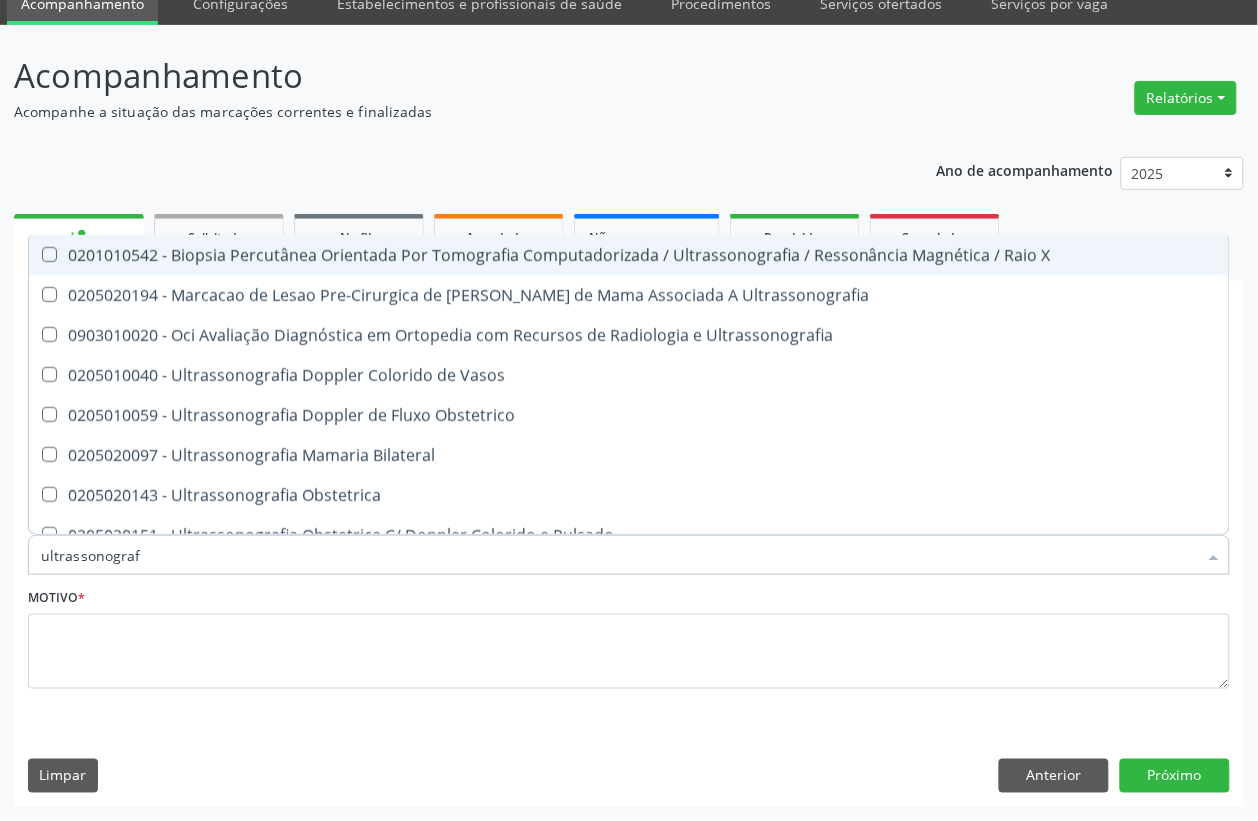 type on "ultrassonografi" 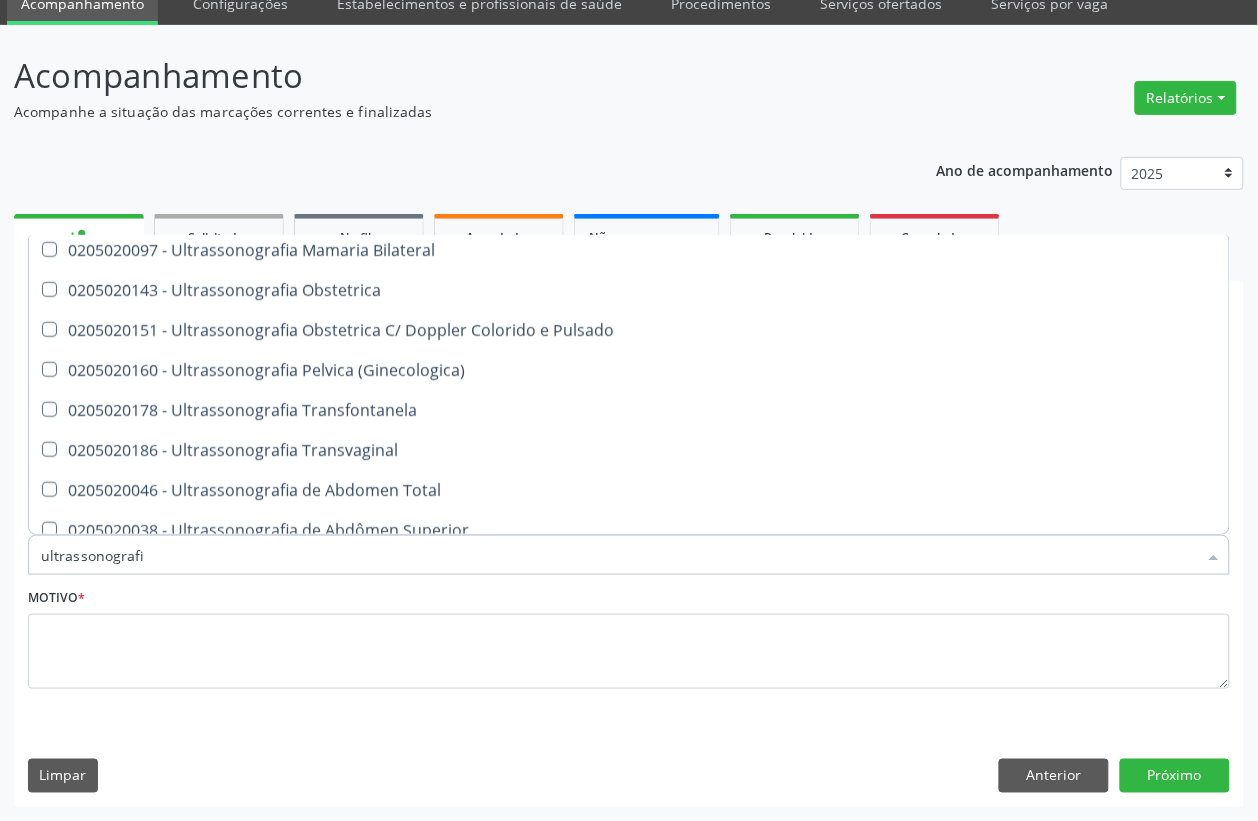 scroll, scrollTop: 250, scrollLeft: 0, axis: vertical 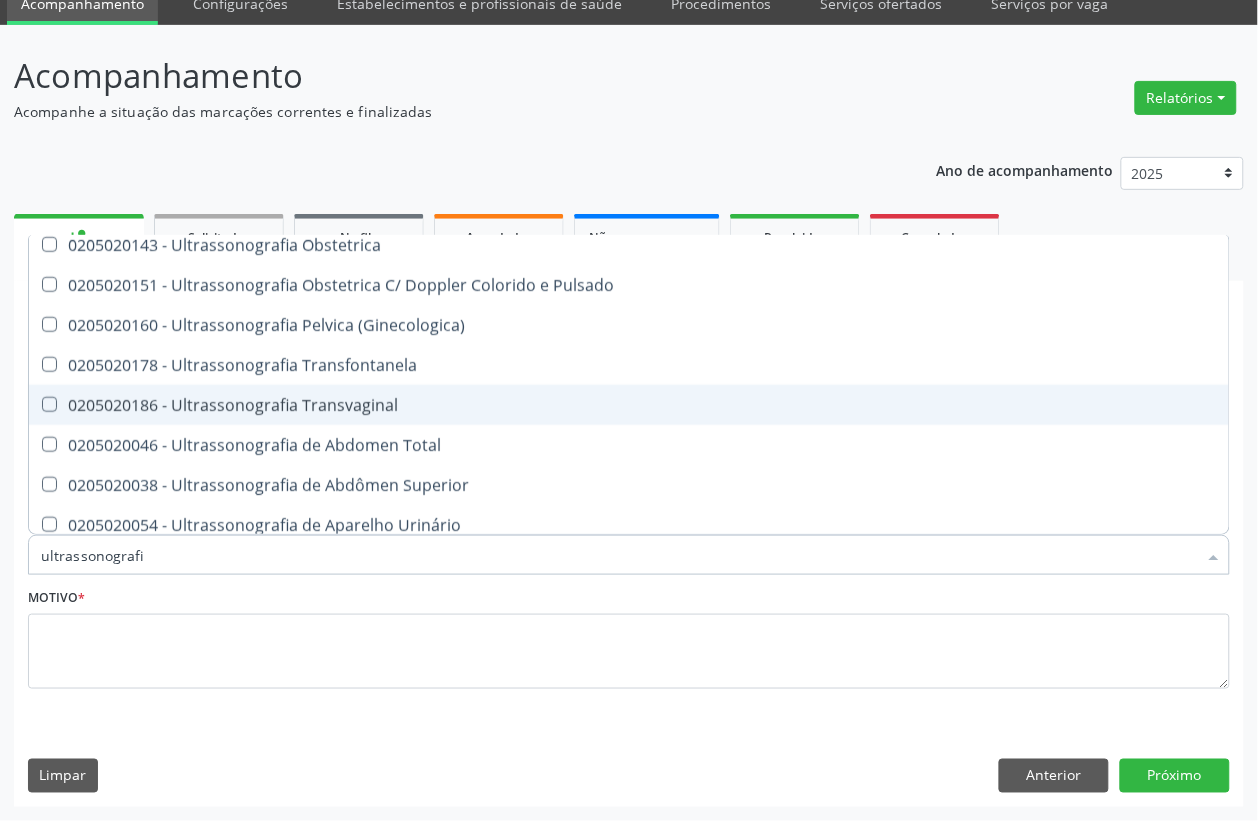 click on "0205020186 - Ultrassonografia Transvaginal" at bounding box center (629, 405) 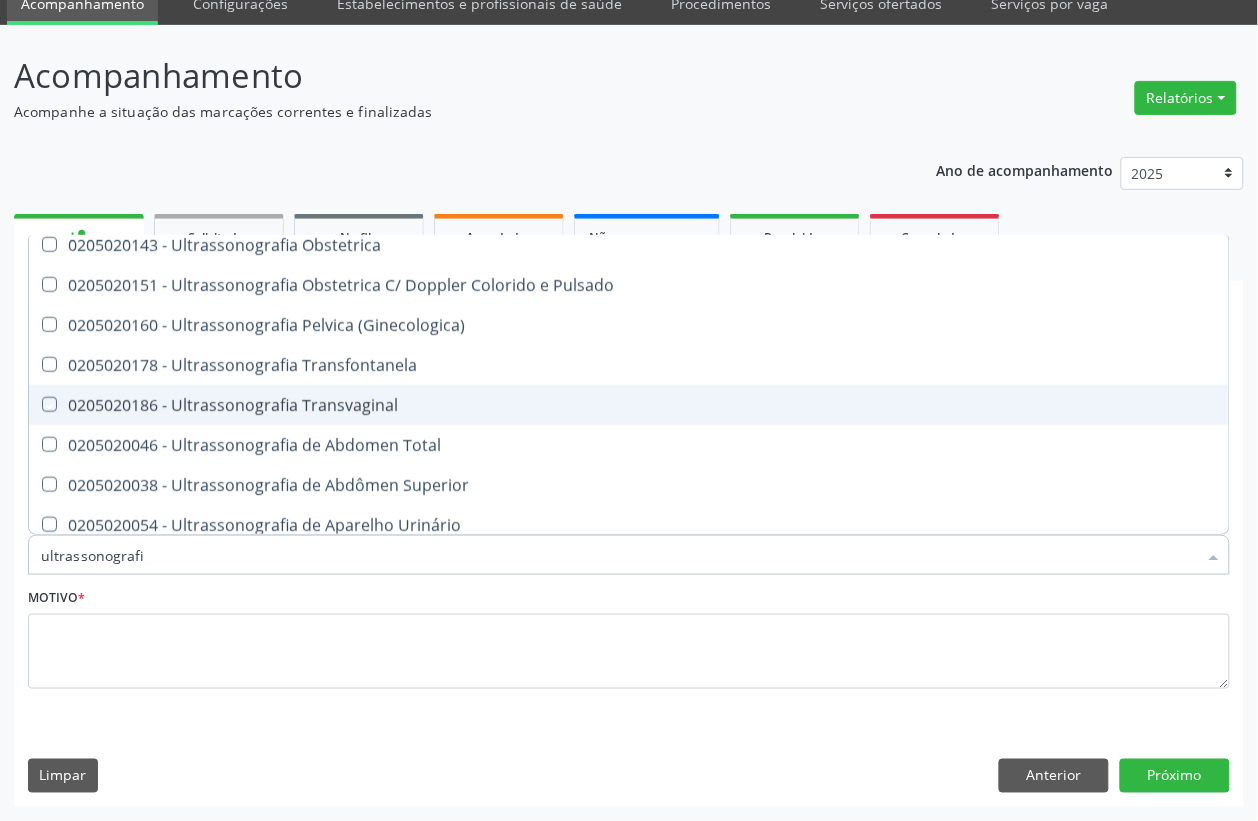 checkbox on "true" 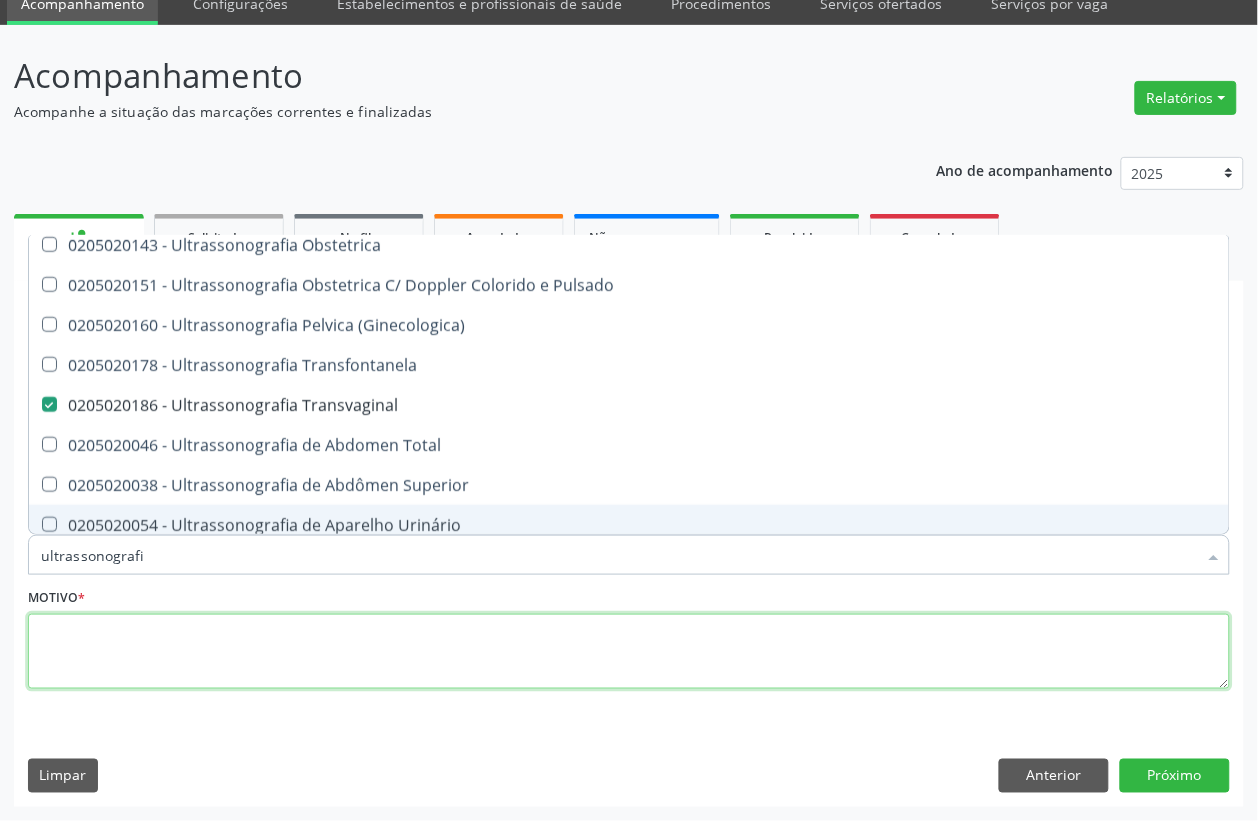 click at bounding box center [629, 652] 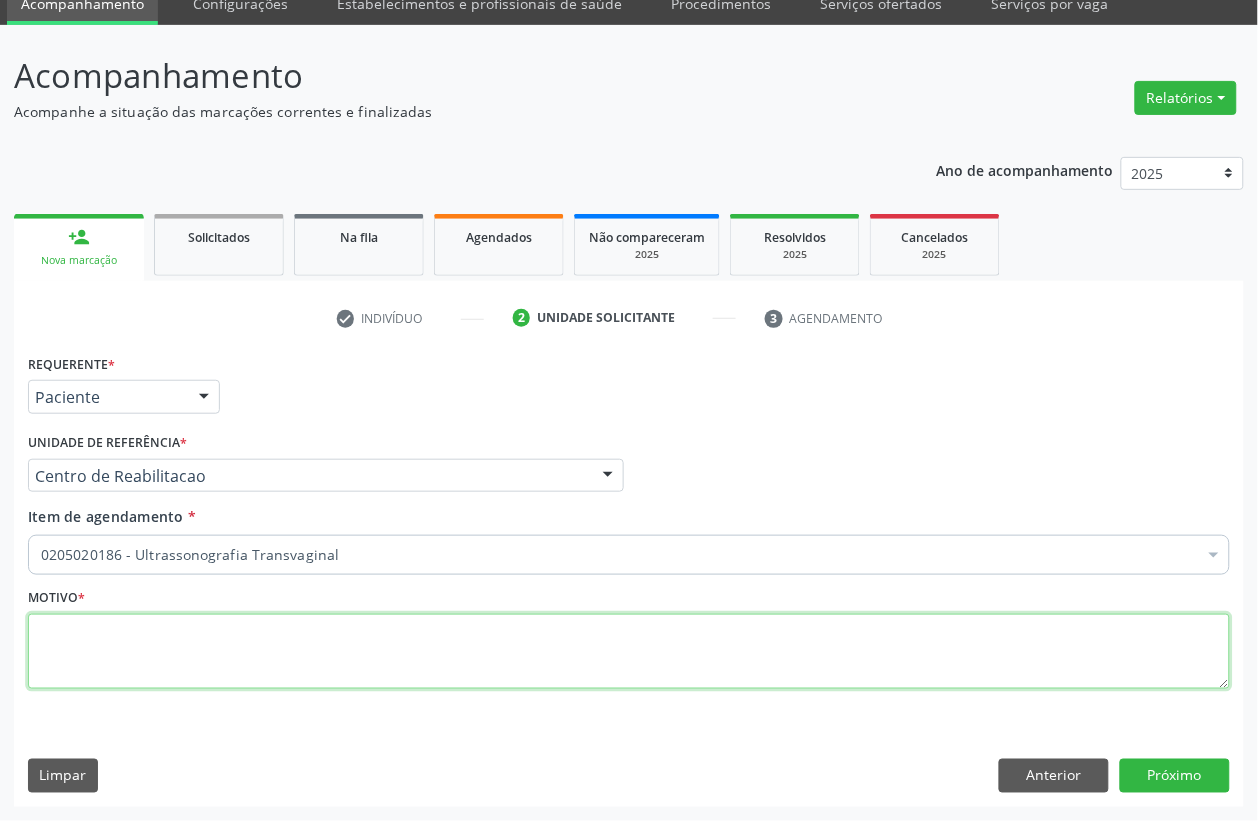 scroll, scrollTop: 0, scrollLeft: 0, axis: both 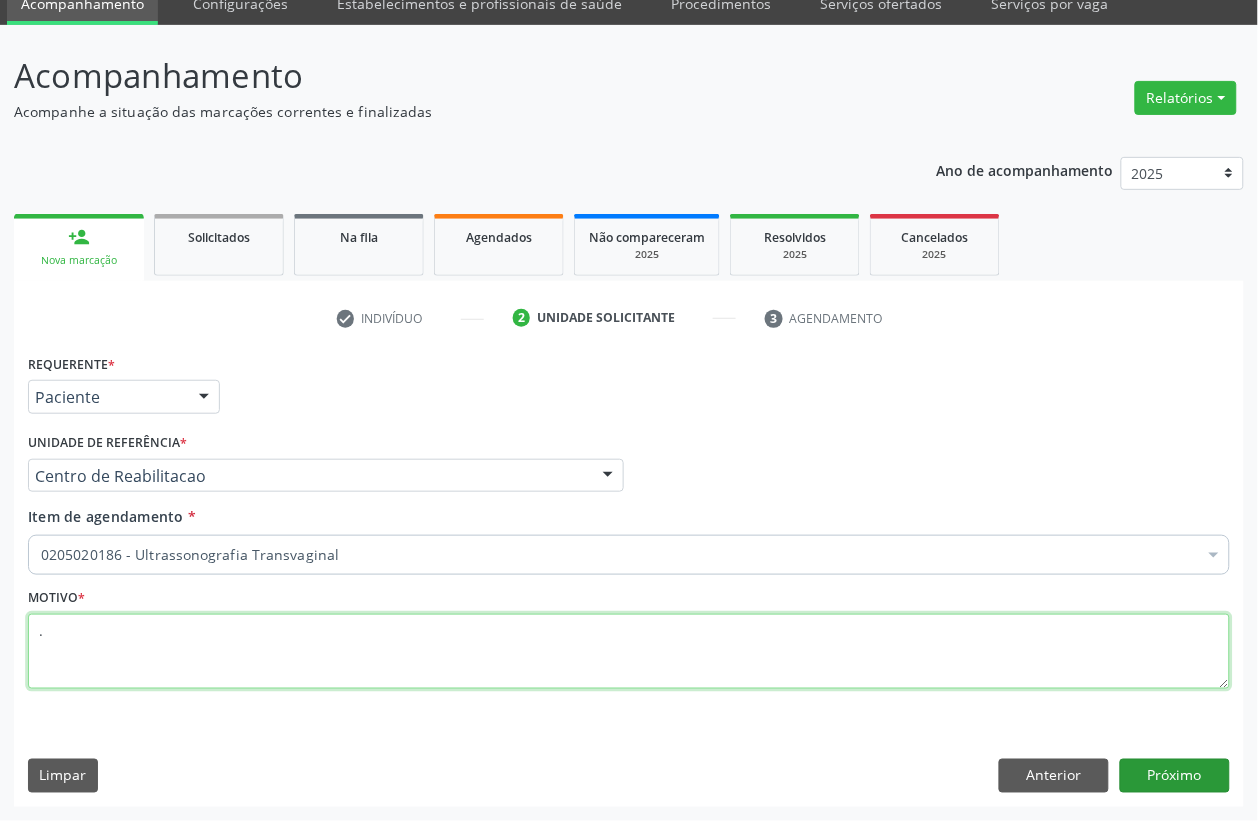 type on "." 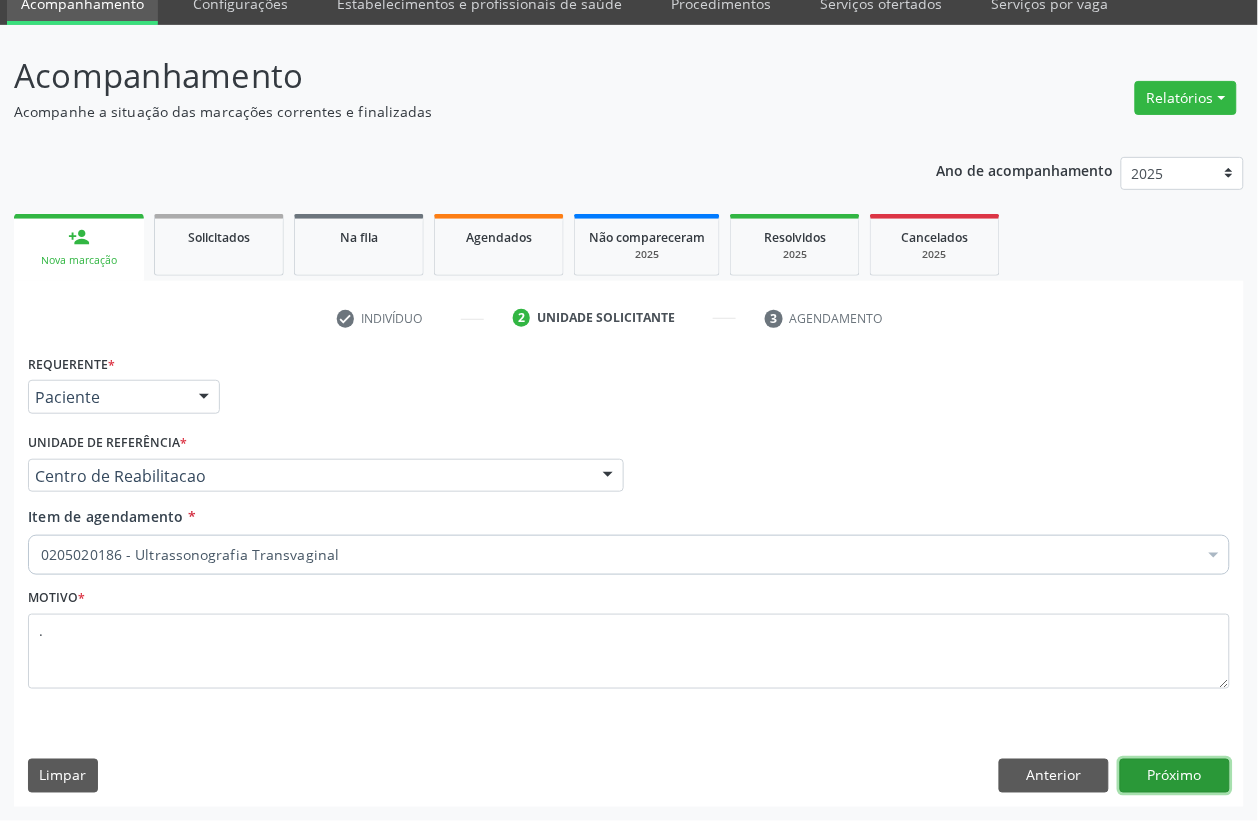 click on "Próximo" at bounding box center (1175, 776) 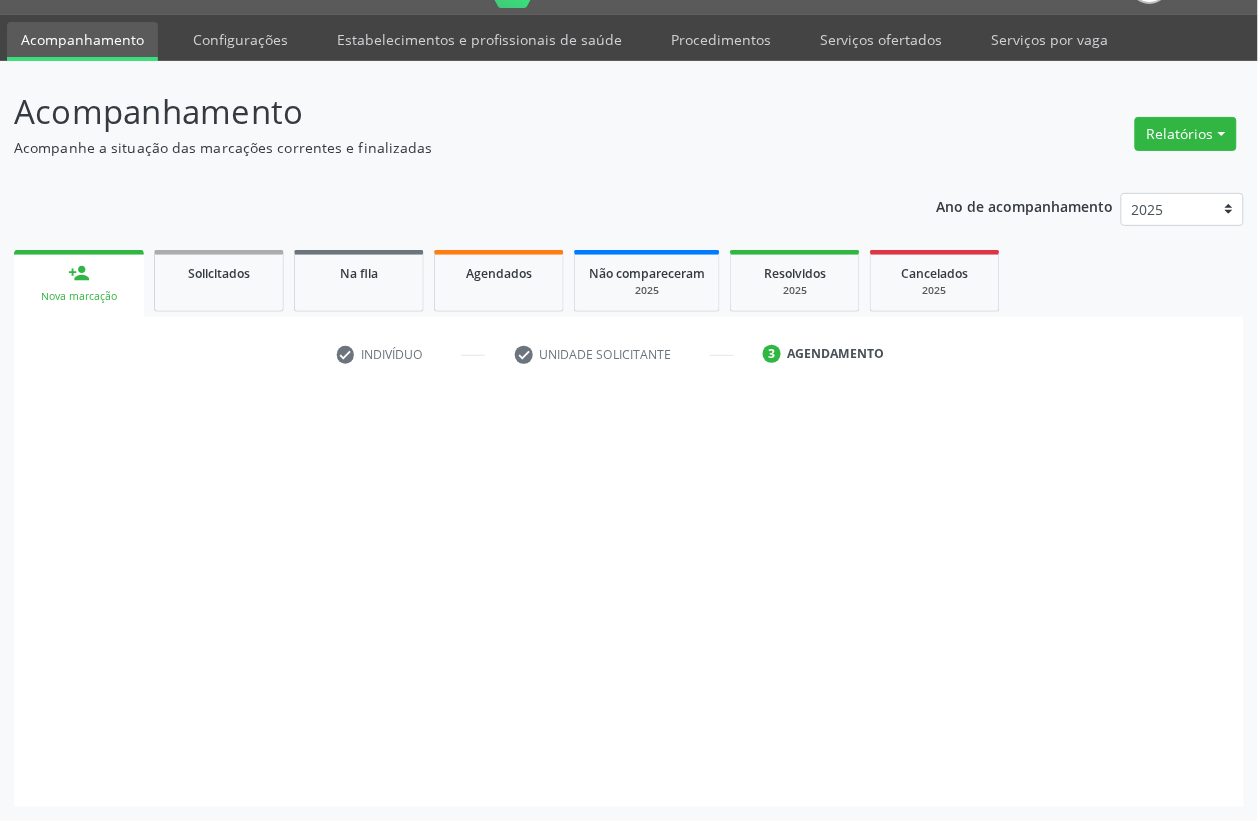 scroll, scrollTop: 50, scrollLeft: 0, axis: vertical 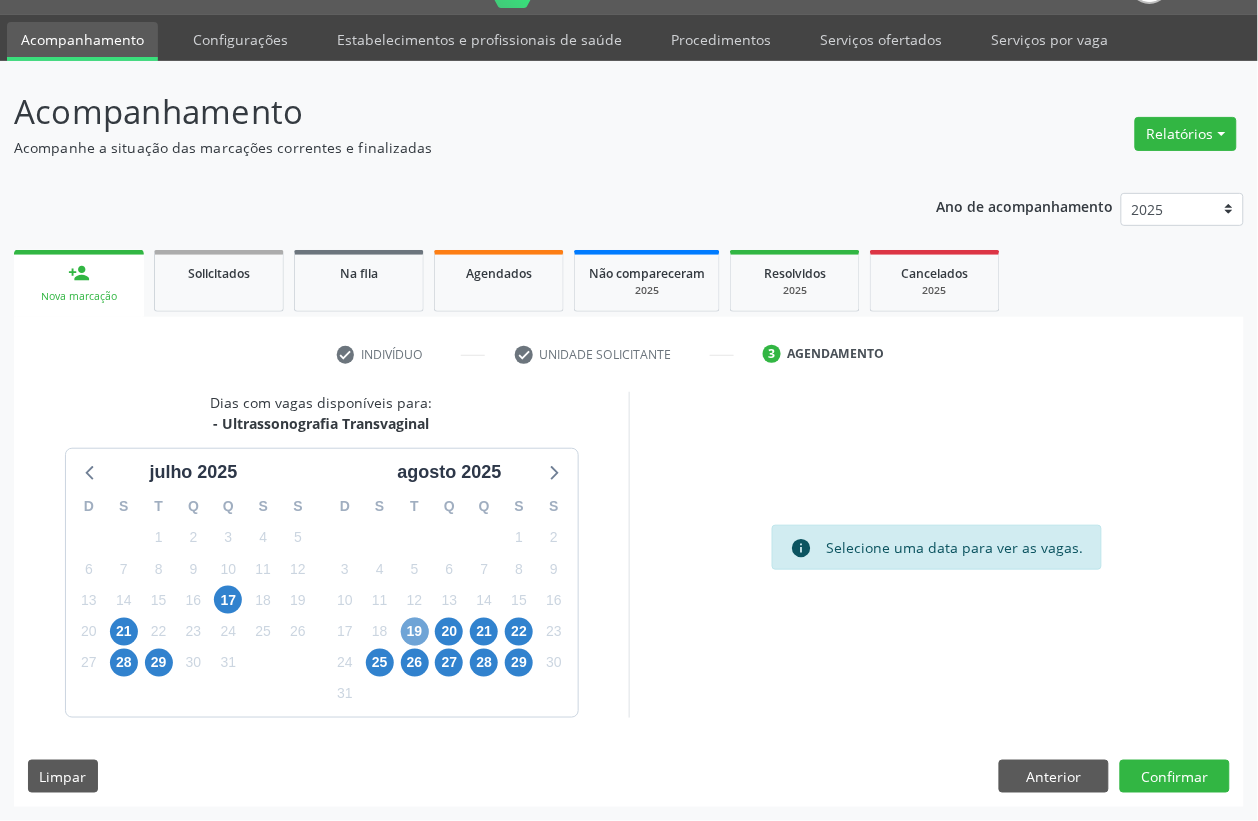 click on "19" at bounding box center [415, 632] 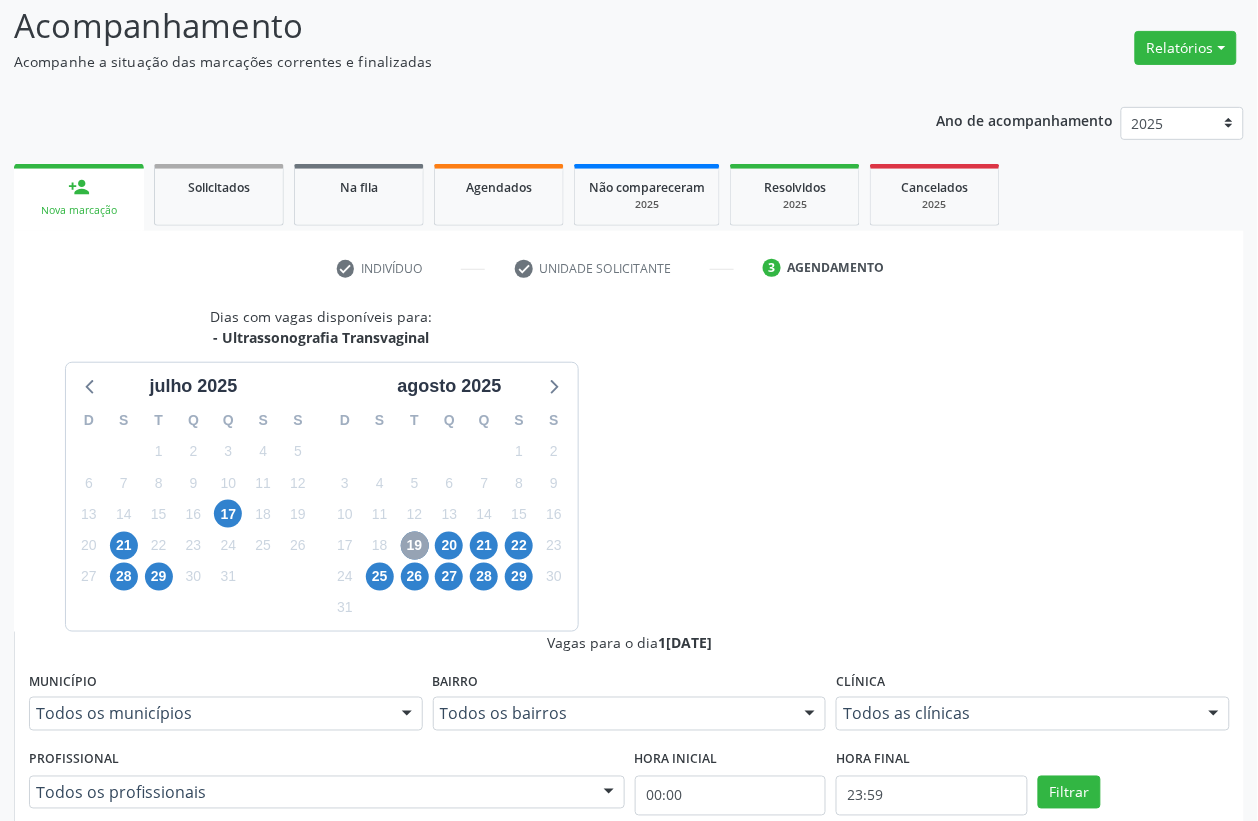 scroll, scrollTop: 175, scrollLeft: 0, axis: vertical 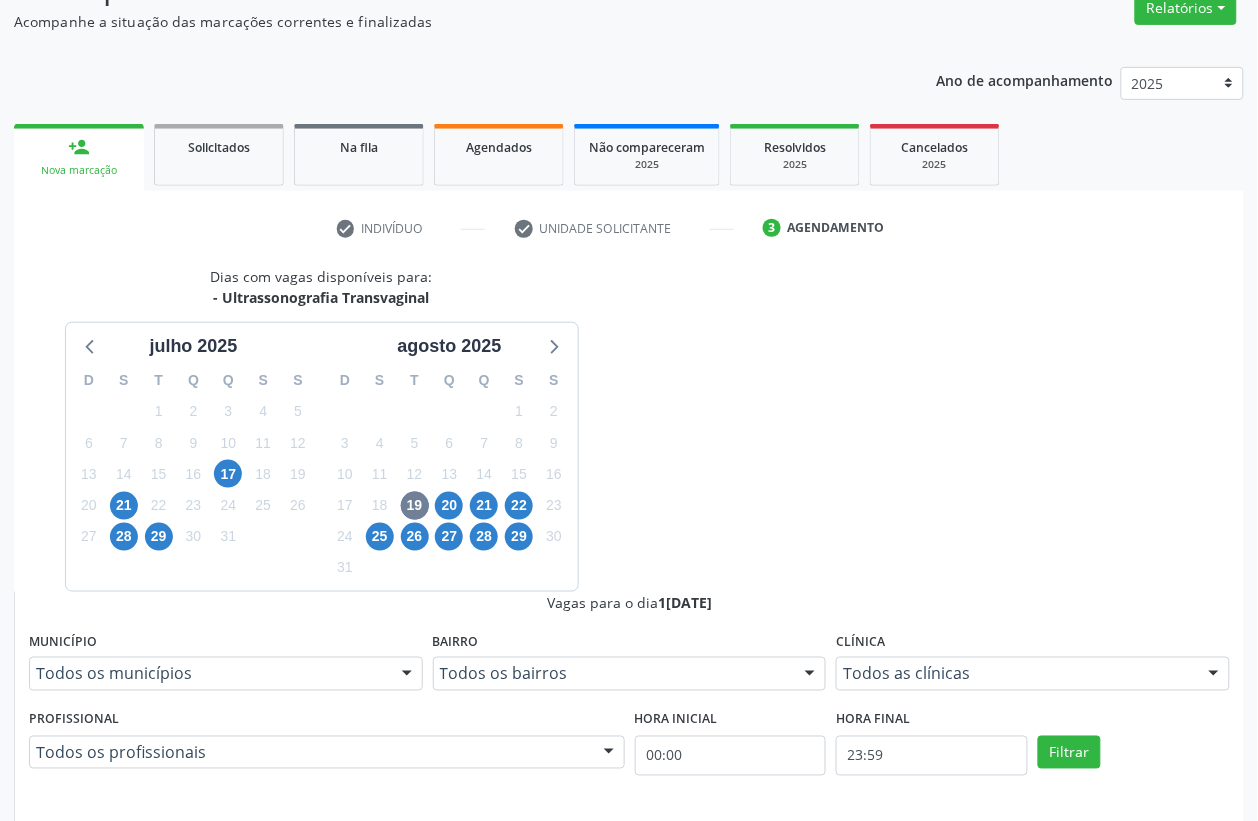 click on "Horário:   13:00
Clínica:  Policlinica Municipal
Rede:
--
Endereço:   Predio, nº S/N, Ipsep, Serra Talhada - PE
Telefone:   --
Profissional:
Ana Carolina Barboza de Andrada Melo Lyra
Informações adicionais sobre o atendimento
Idade de atendimento:
de 0 a 120 anos
Gênero(s) atendido(s):
Masculino e Feminino
Informações adicionais:
--" at bounding box center (640, 1074) 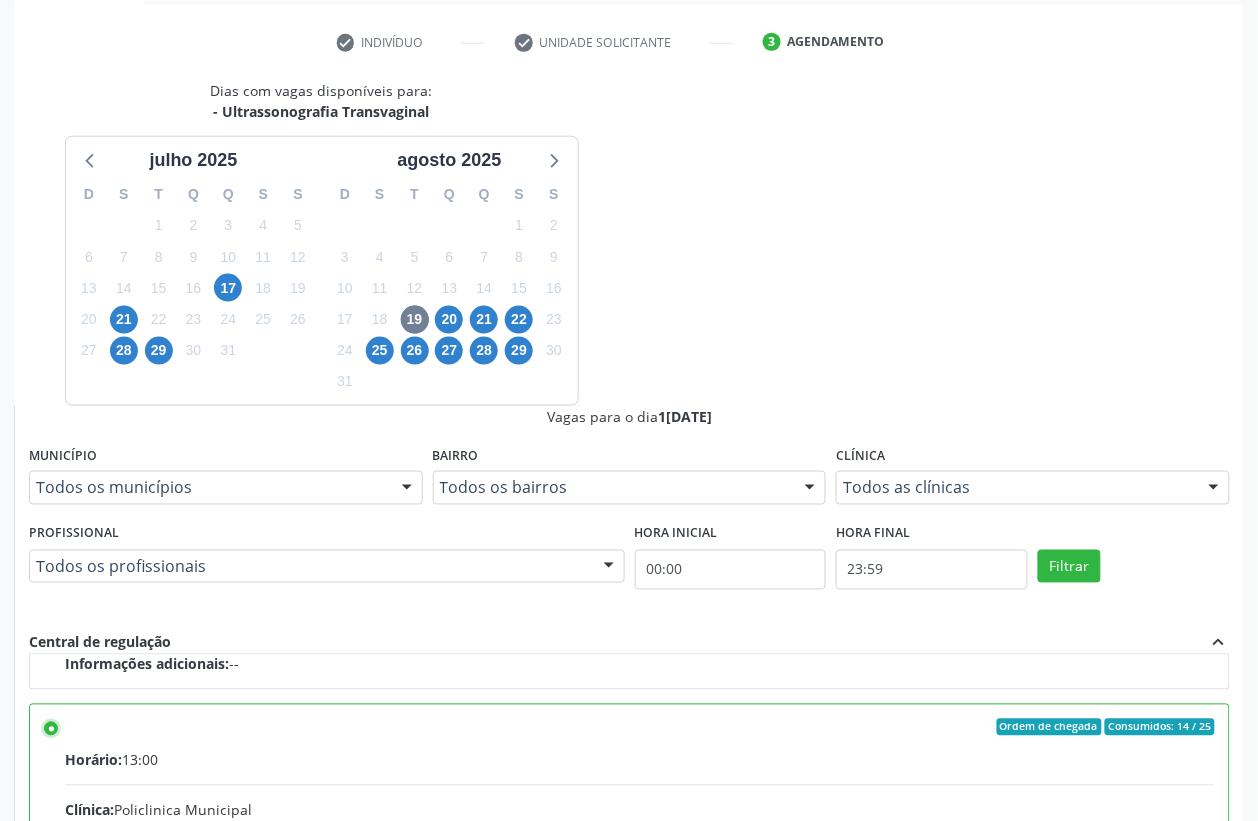 scroll, scrollTop: 373, scrollLeft: 0, axis: vertical 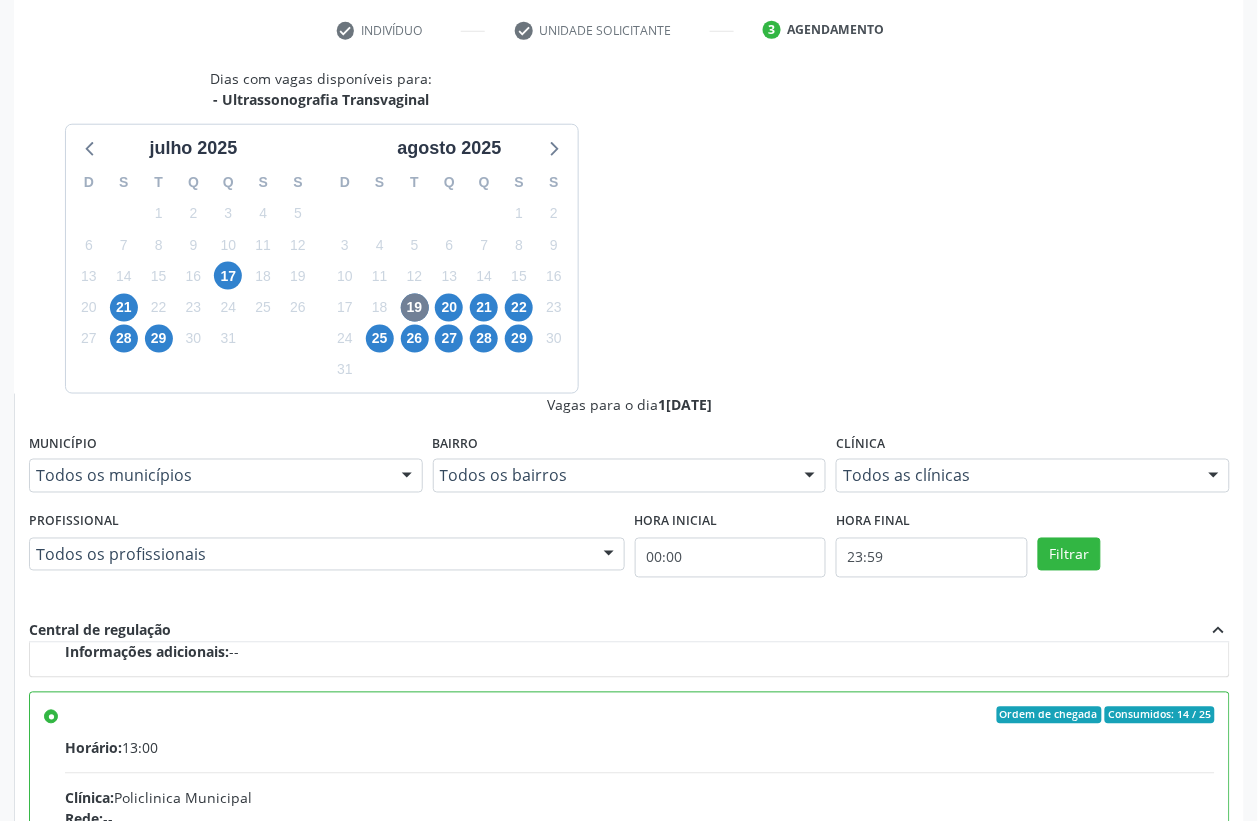 click on "Confirmar" at bounding box center (1175, 1102) 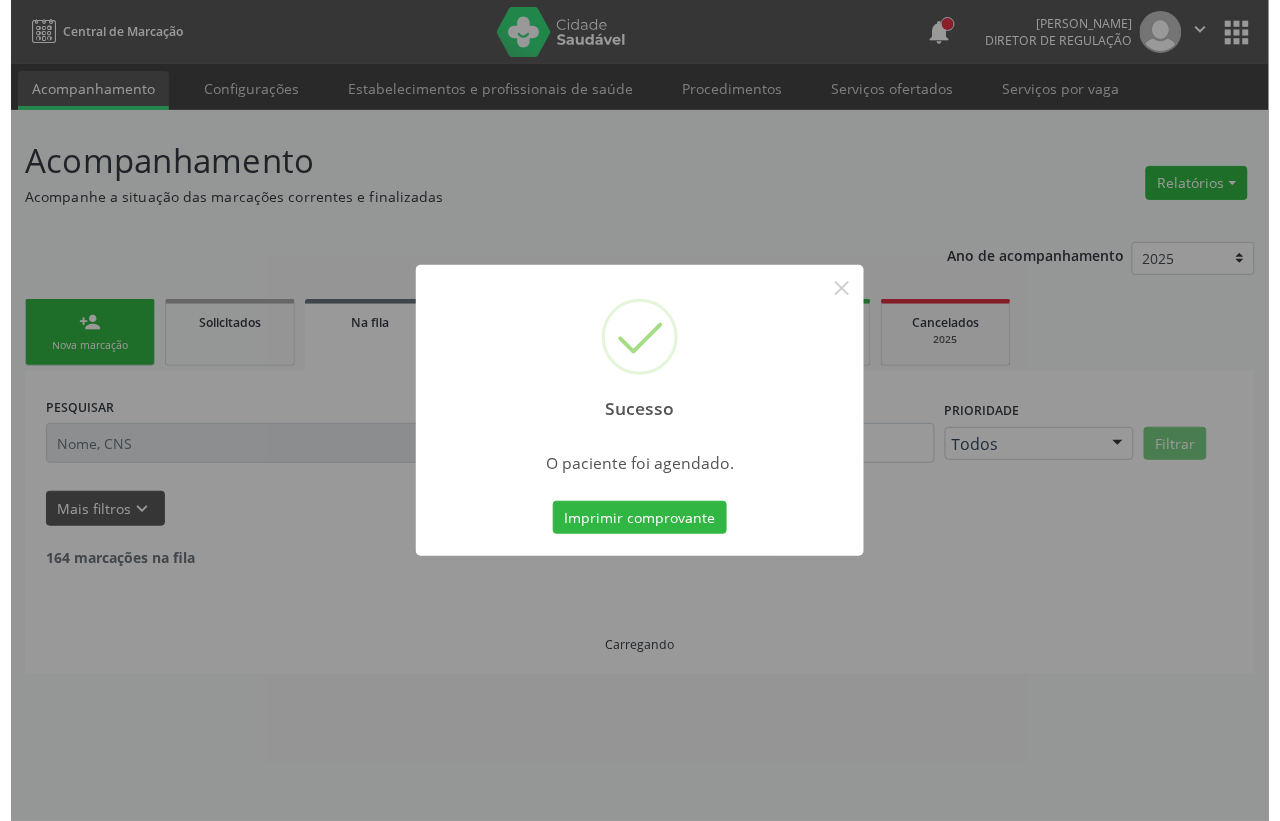 scroll, scrollTop: 0, scrollLeft: 0, axis: both 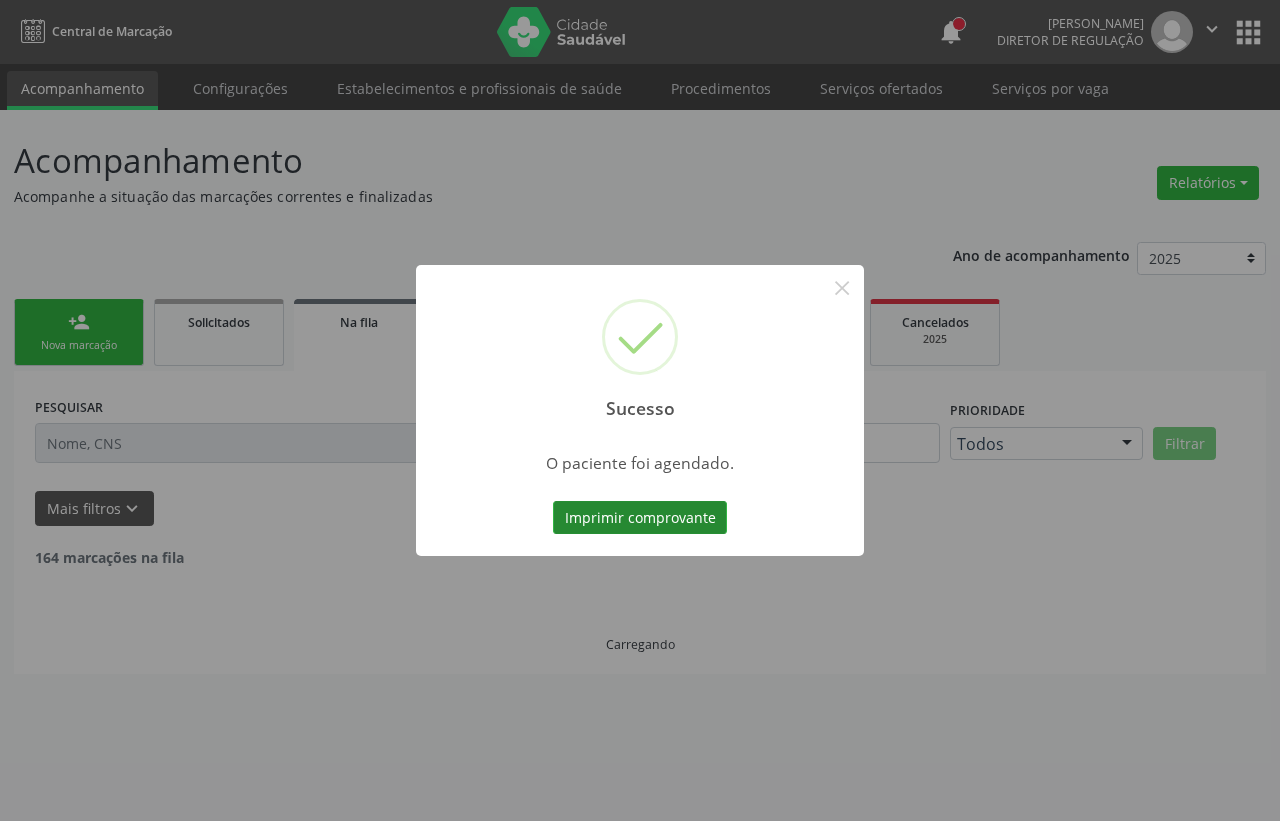click on "Imprimir comprovante" at bounding box center (640, 518) 